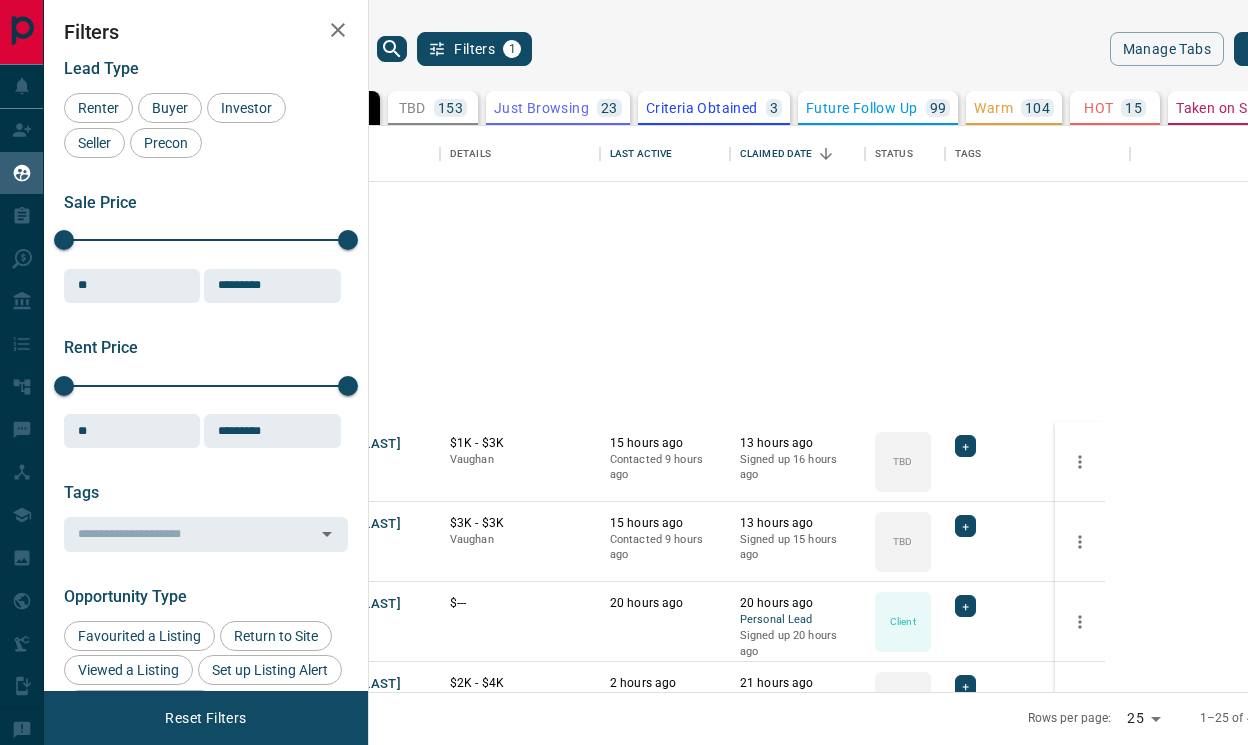 scroll, scrollTop: 0, scrollLeft: 0, axis: both 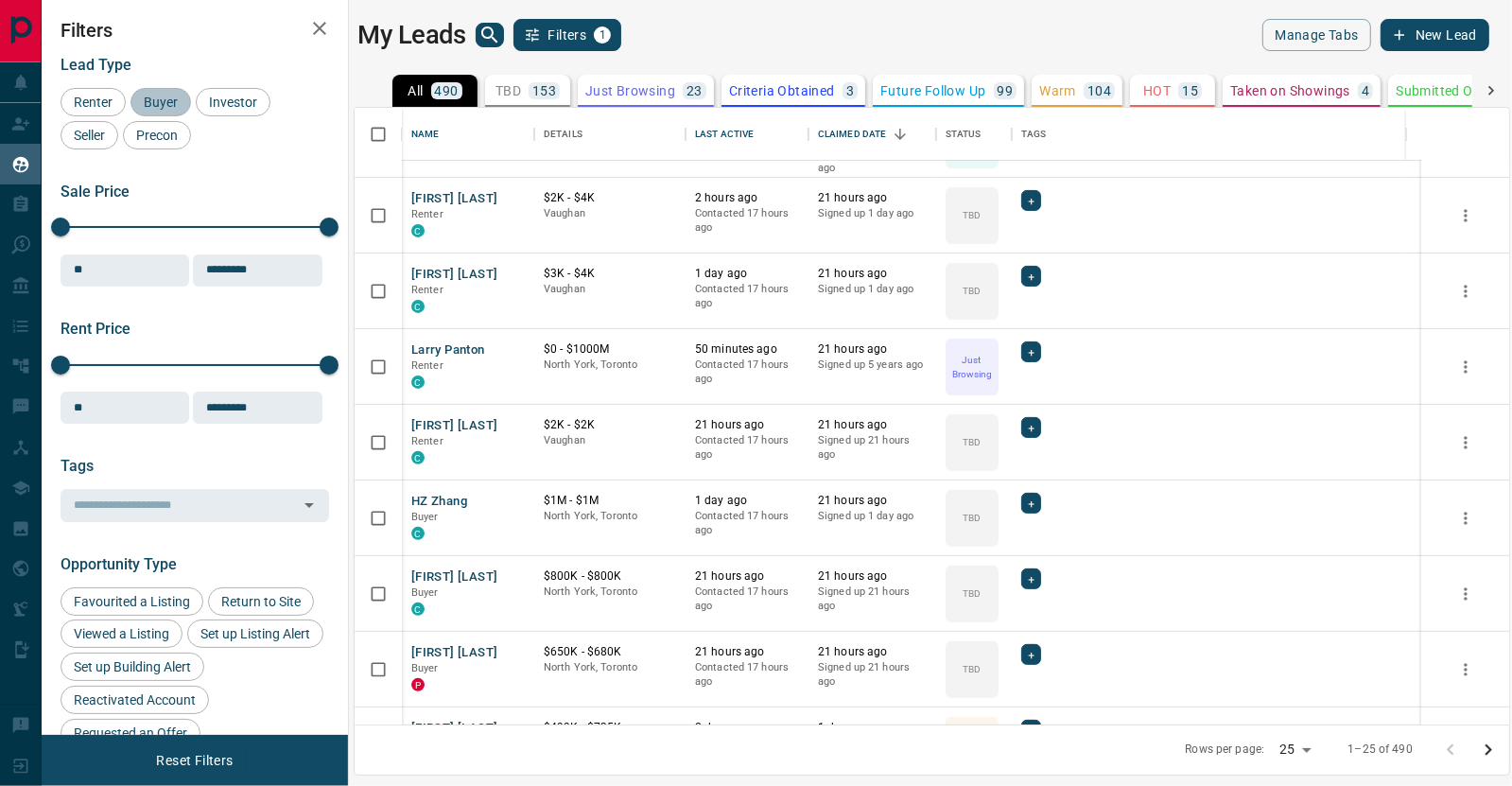 click on "Buyer" at bounding box center [161, 102] 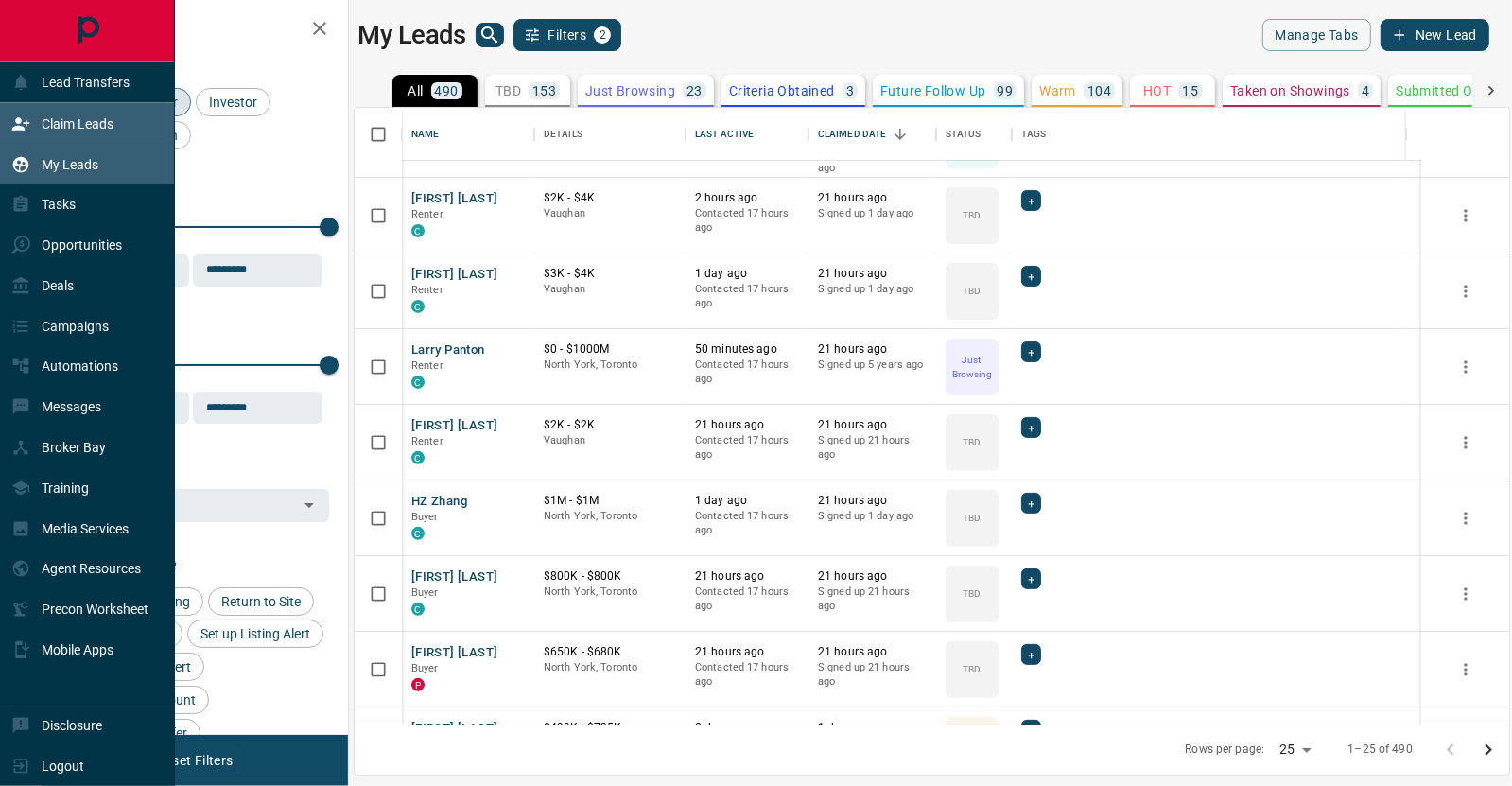 click 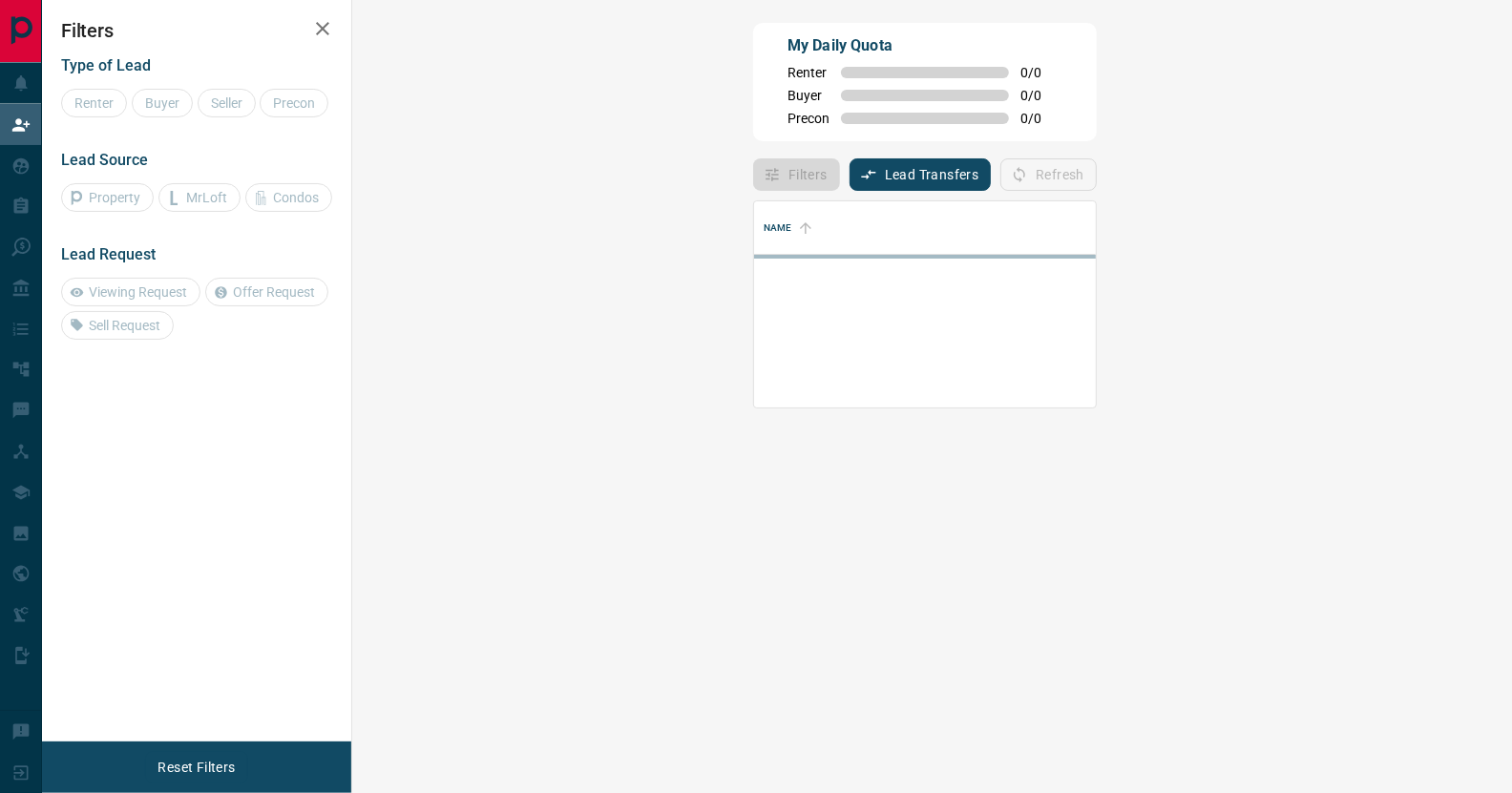 scroll, scrollTop: 15, scrollLeft: 15, axis: both 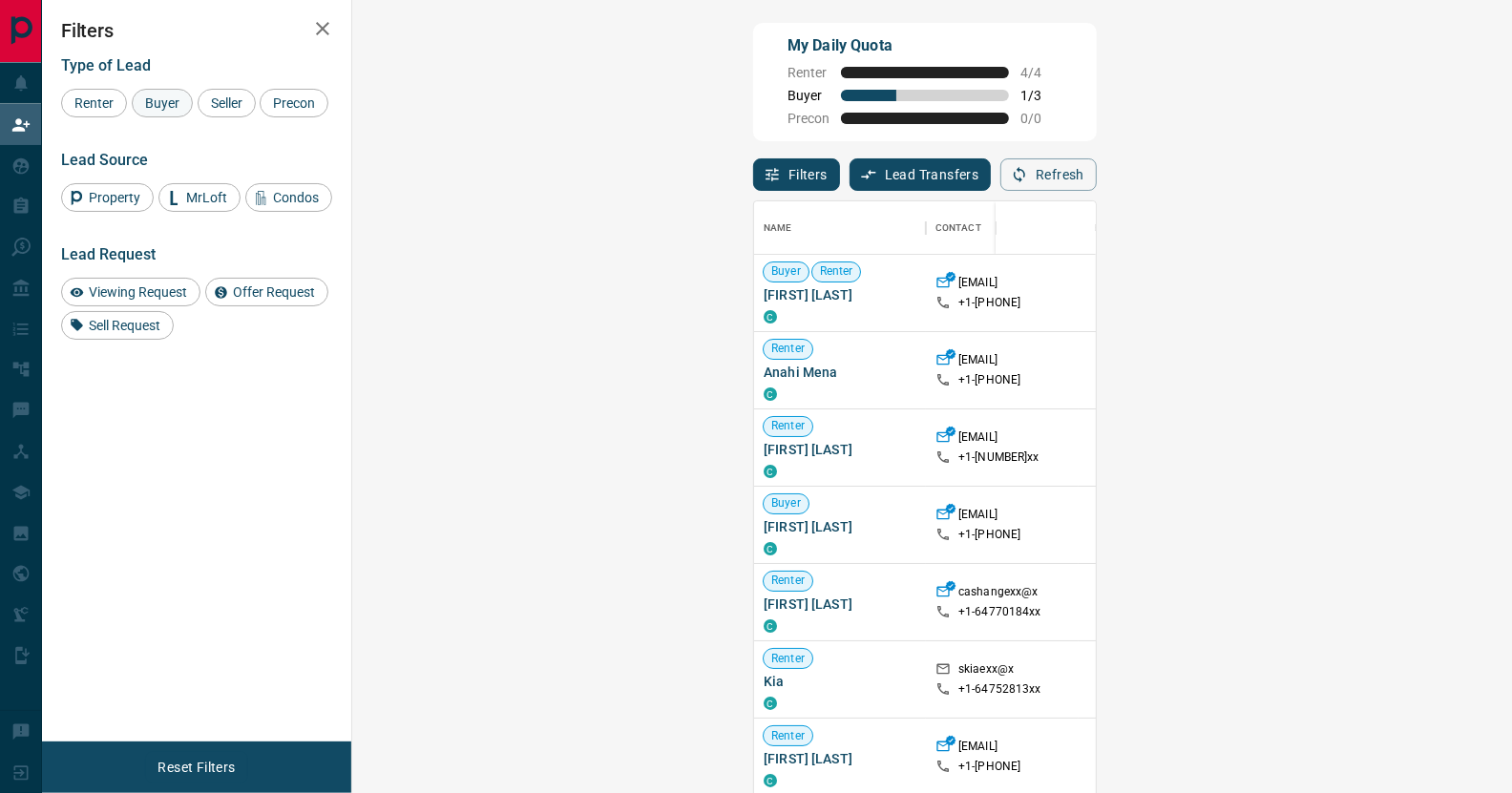 click on "Buyer" at bounding box center (162, 103) 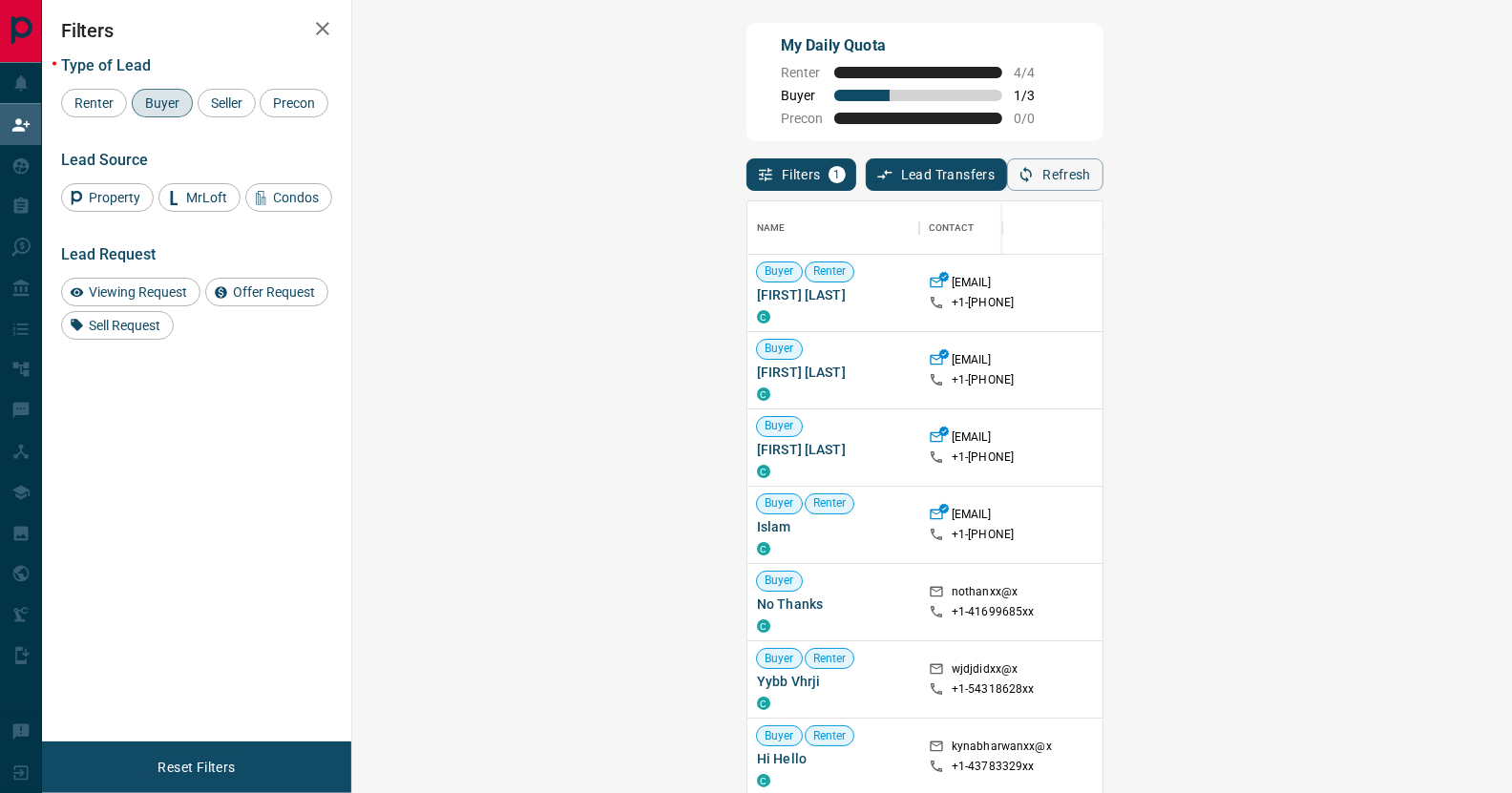 click 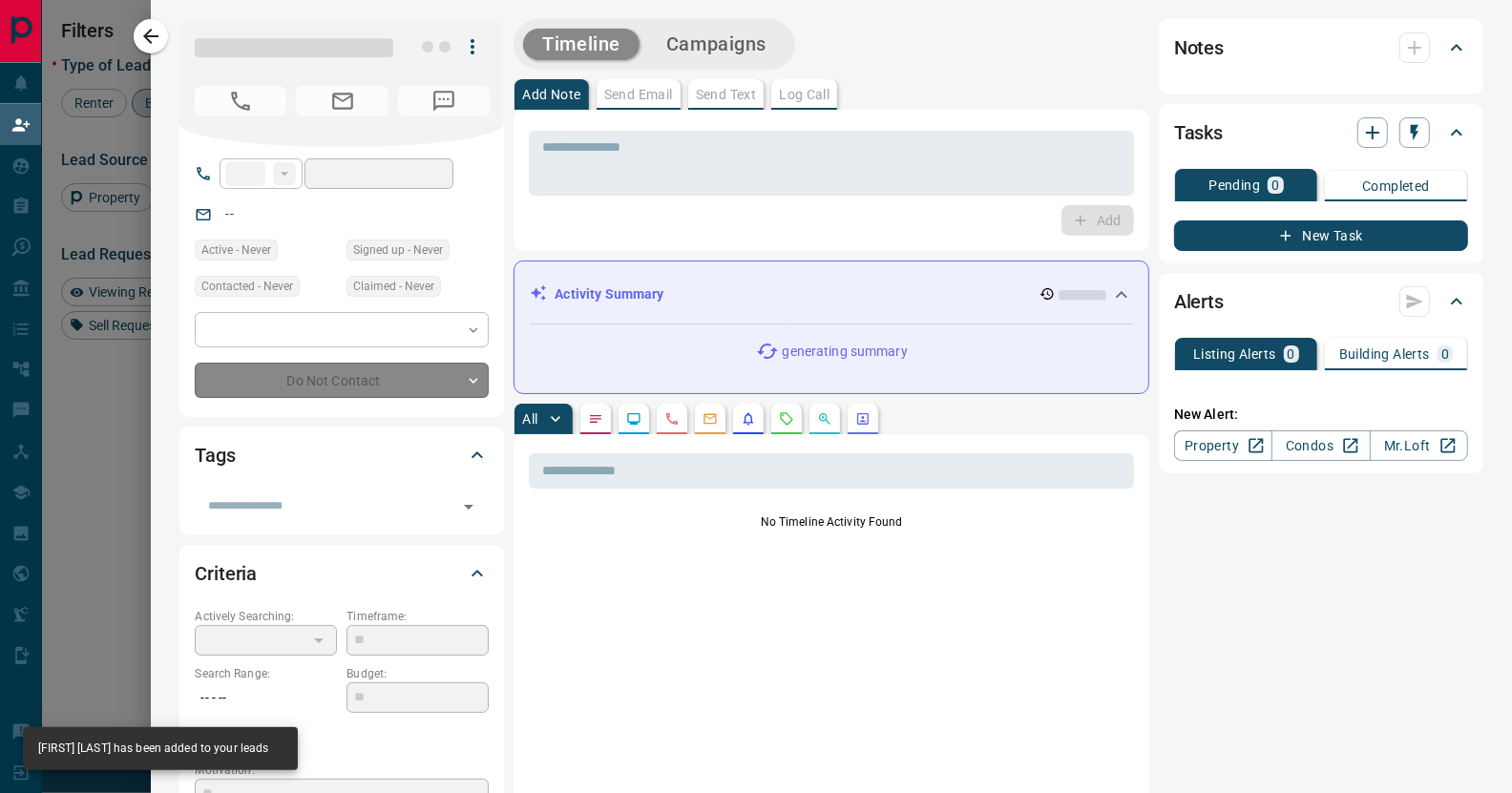 type on "**" 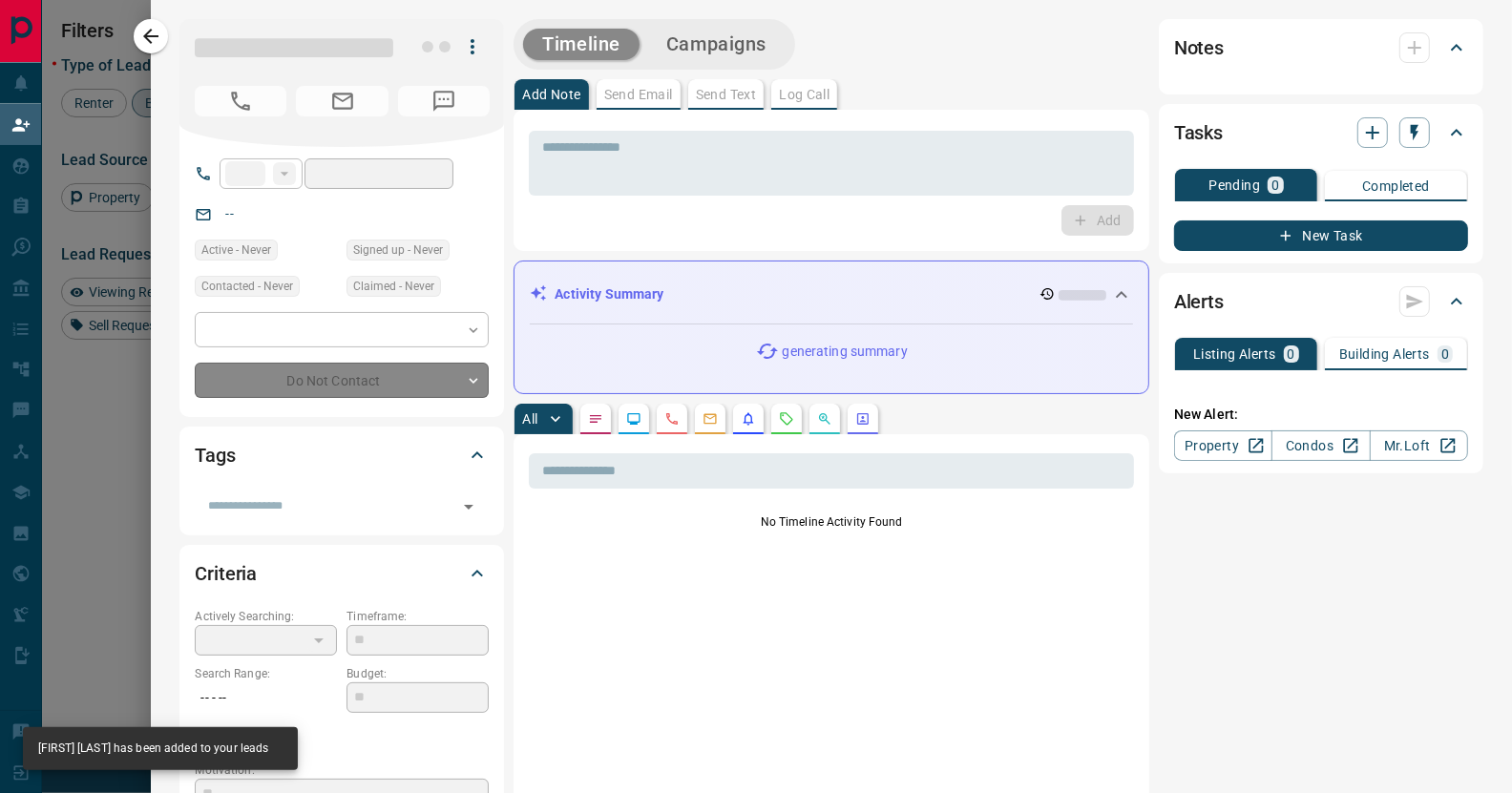 type on "**********" 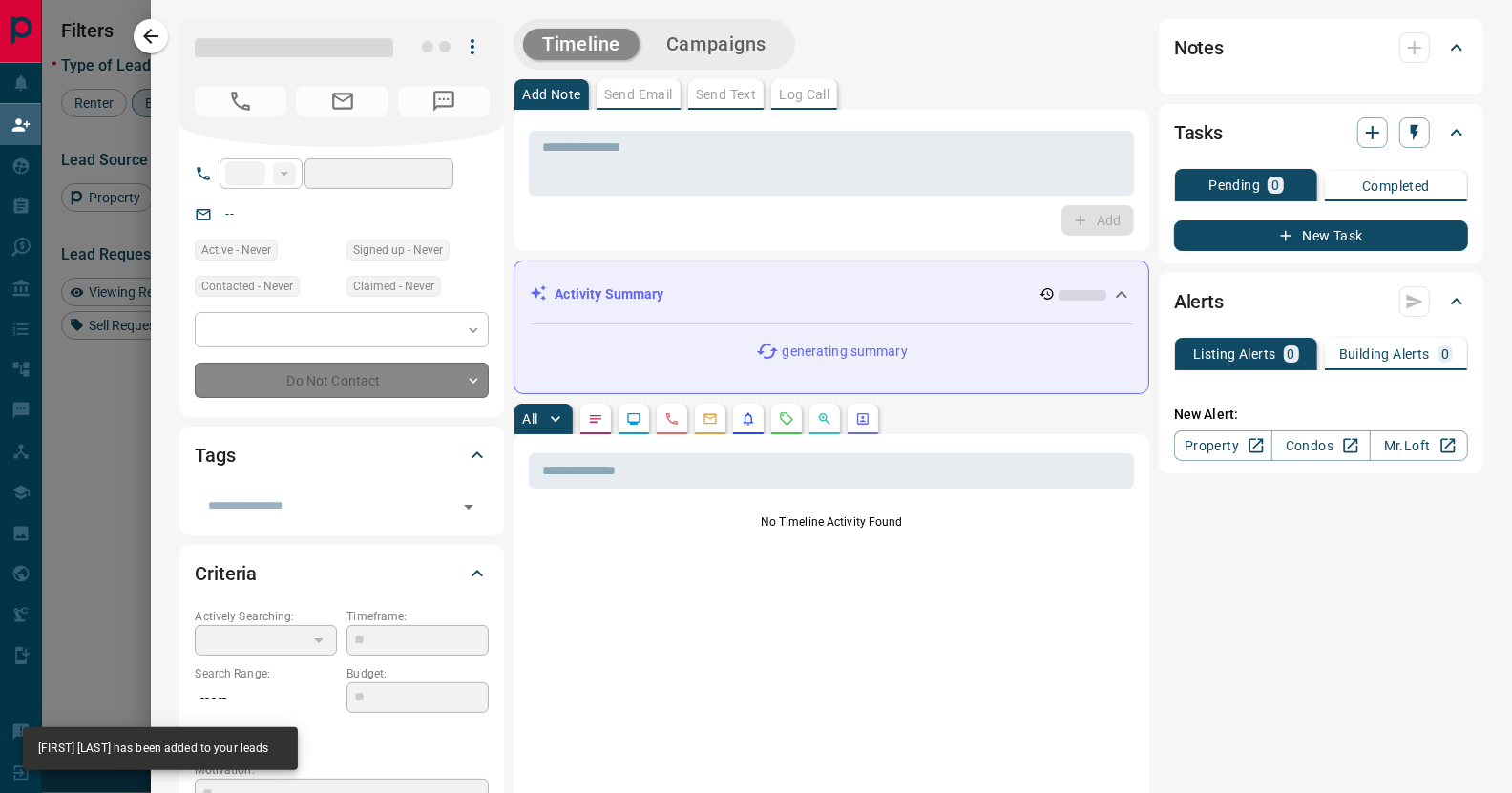type on "**********" 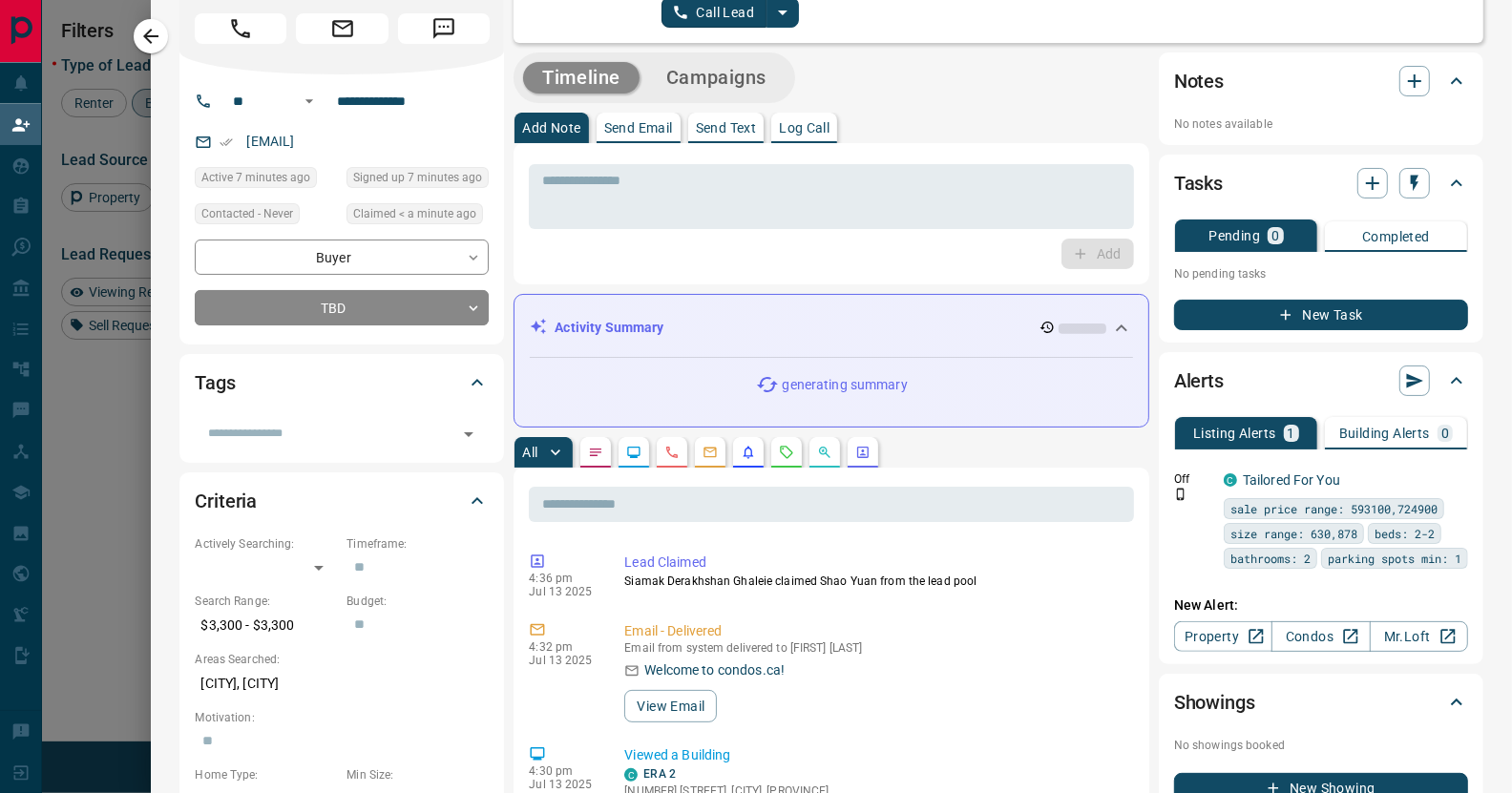 scroll, scrollTop: 0, scrollLeft: 0, axis: both 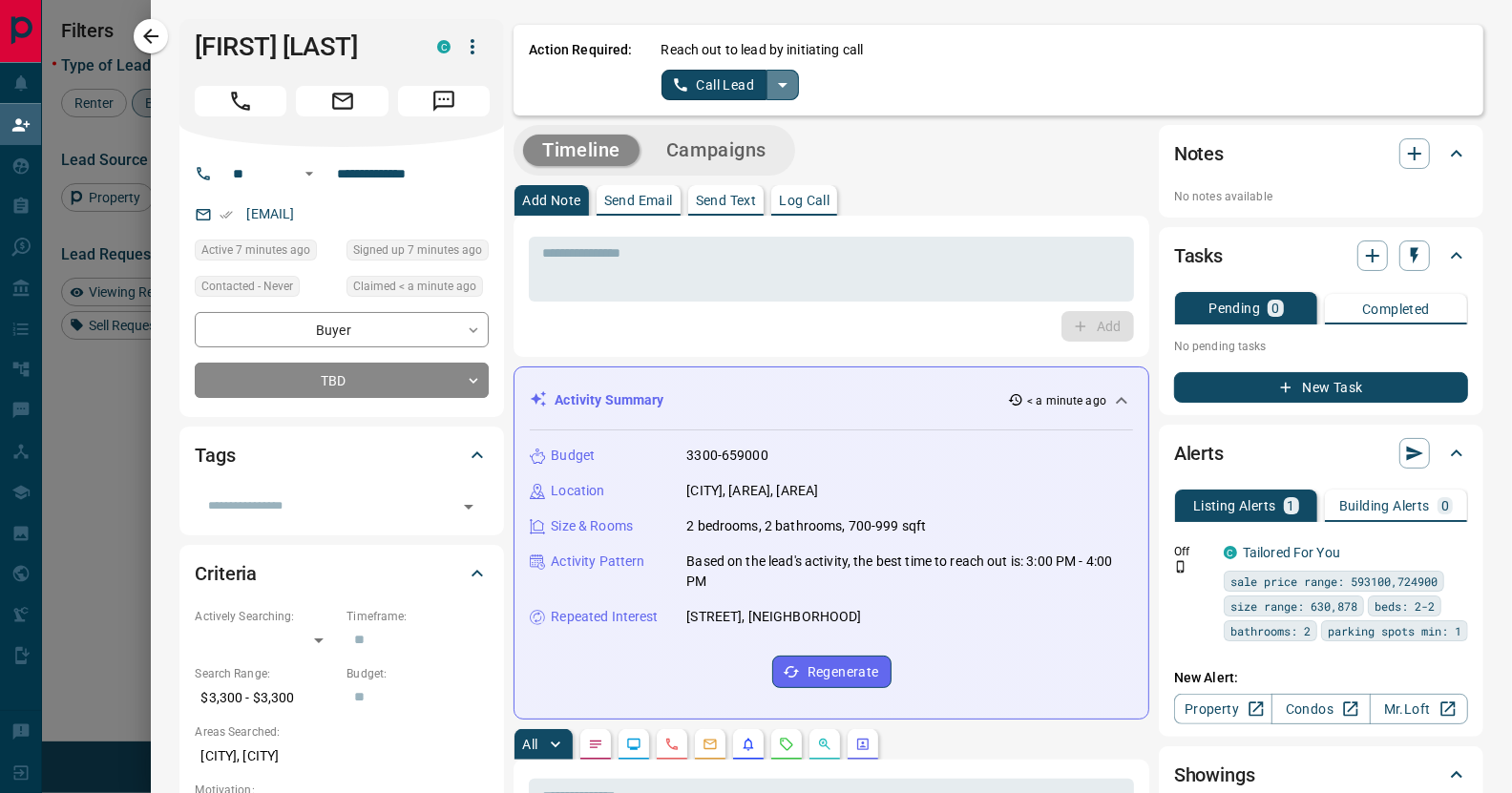 click 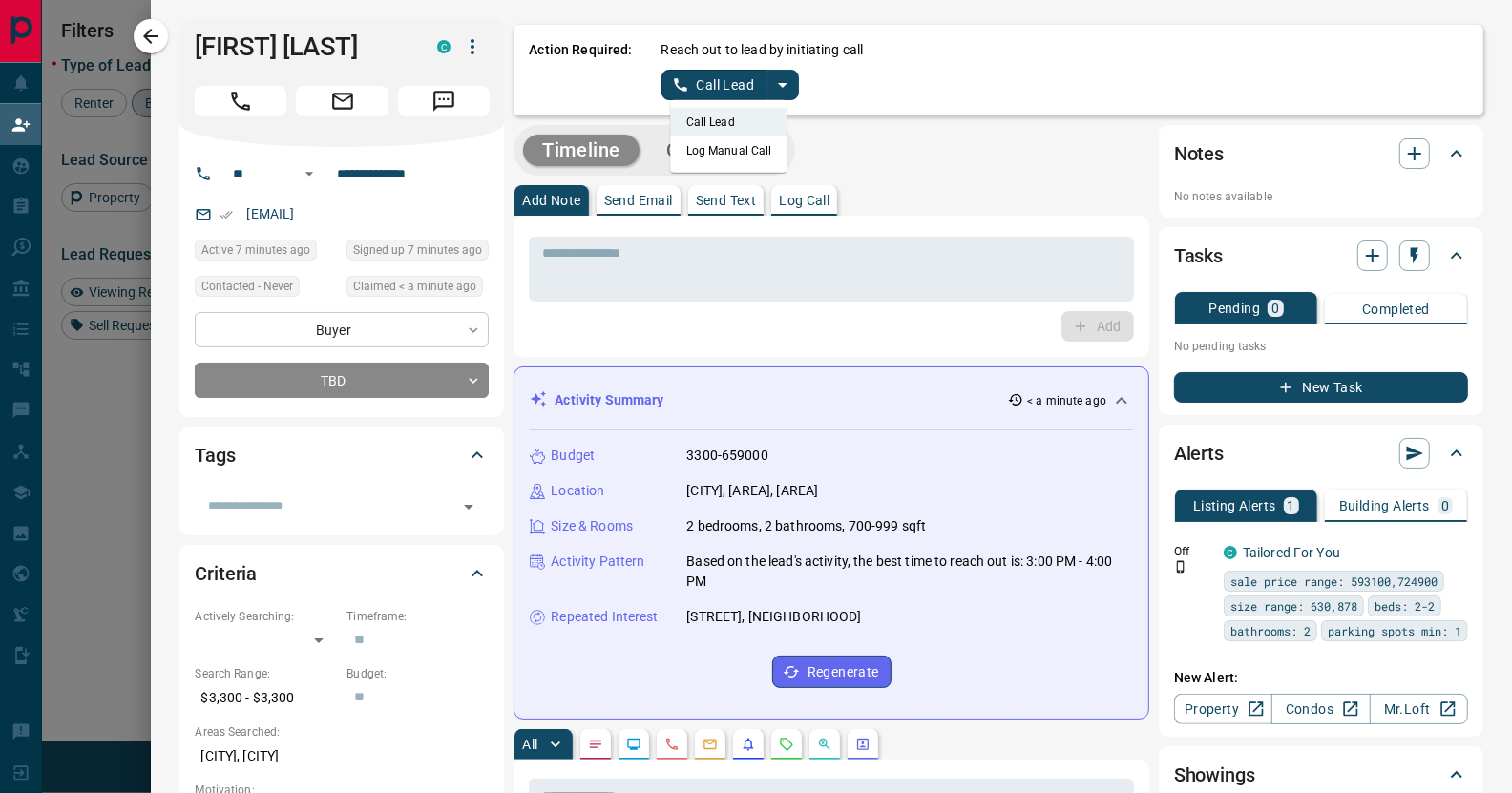 click on "Lead Transfers Claim Leads My Leads Tasks Opportunities Deals Campaigns Automations Messages Broker Bay Training Media Services Agent Resources Precon Worksheet Mobile Apps Disclosure Logout My Leads Filters 1 Manage Tabs New Lead All 491 TBD 153 Do Not Contact - Not Responsive 59 Bogus 1 Just Browsing 23 Criteria Obtained 3 Future Follow Up 100 Warm 104 HOT 15 Taken on Showings 4 Submitted Offer - Client 29 Name Details Last Active Claimed Date Status Tags [FIRST] [LAST] Renter C $[PRICE] - $[PRICE] [CITY] 1 day ago Contacted 17 hours ago 21 hours ago Signed up 1 day ago TBD + [FIRST] [LAST] Renter C $[PRICE] - $[PRICE] [CITY], [CITY] 53 minutes ago Contacted 17 hours ago 21 hours ago Signed up 5 years ago Just Browsing + [FIRST] [LAST] Renter C $[PRICE] - $[PRICE] [CITY] 21 hours ago Contacted 17 hours ago 21 hours ago Signed up 21 hours ago TBD + [FIRST] [LAST] Buyer C $[PRICE] - $[PRICE] [CITY], [CITY] 1 day ago Contacted 17 hours ago 21 hours ago Signed up 1 day ago TBD + [FIRST] [LAST] Buyer C $[PRICE] - $[PRICE] [CITY], [CITY] 21 hours ago TBD + Buyer" at bounding box center [756, 336] 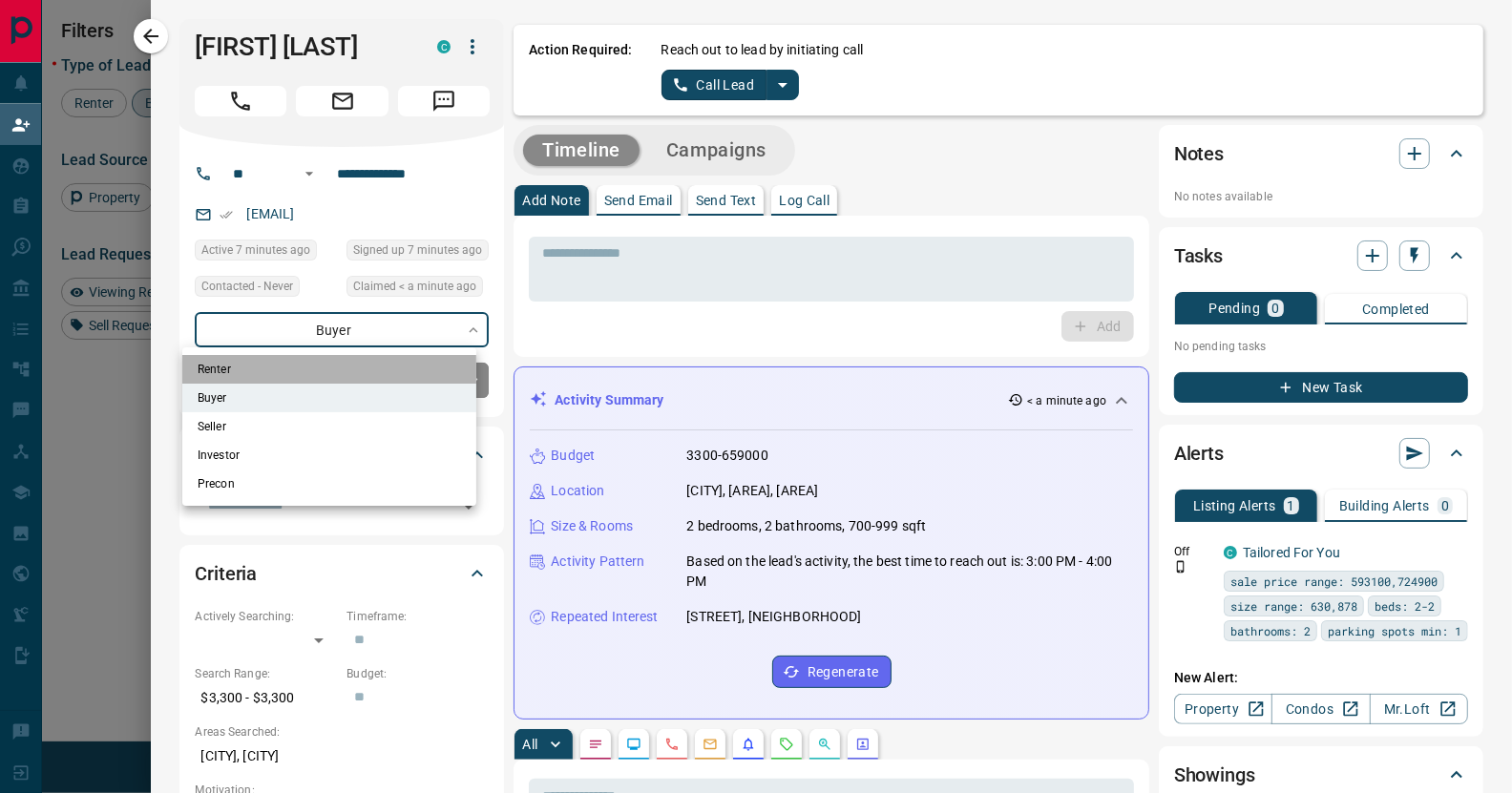 click on "Renter" at bounding box center [329, 369] 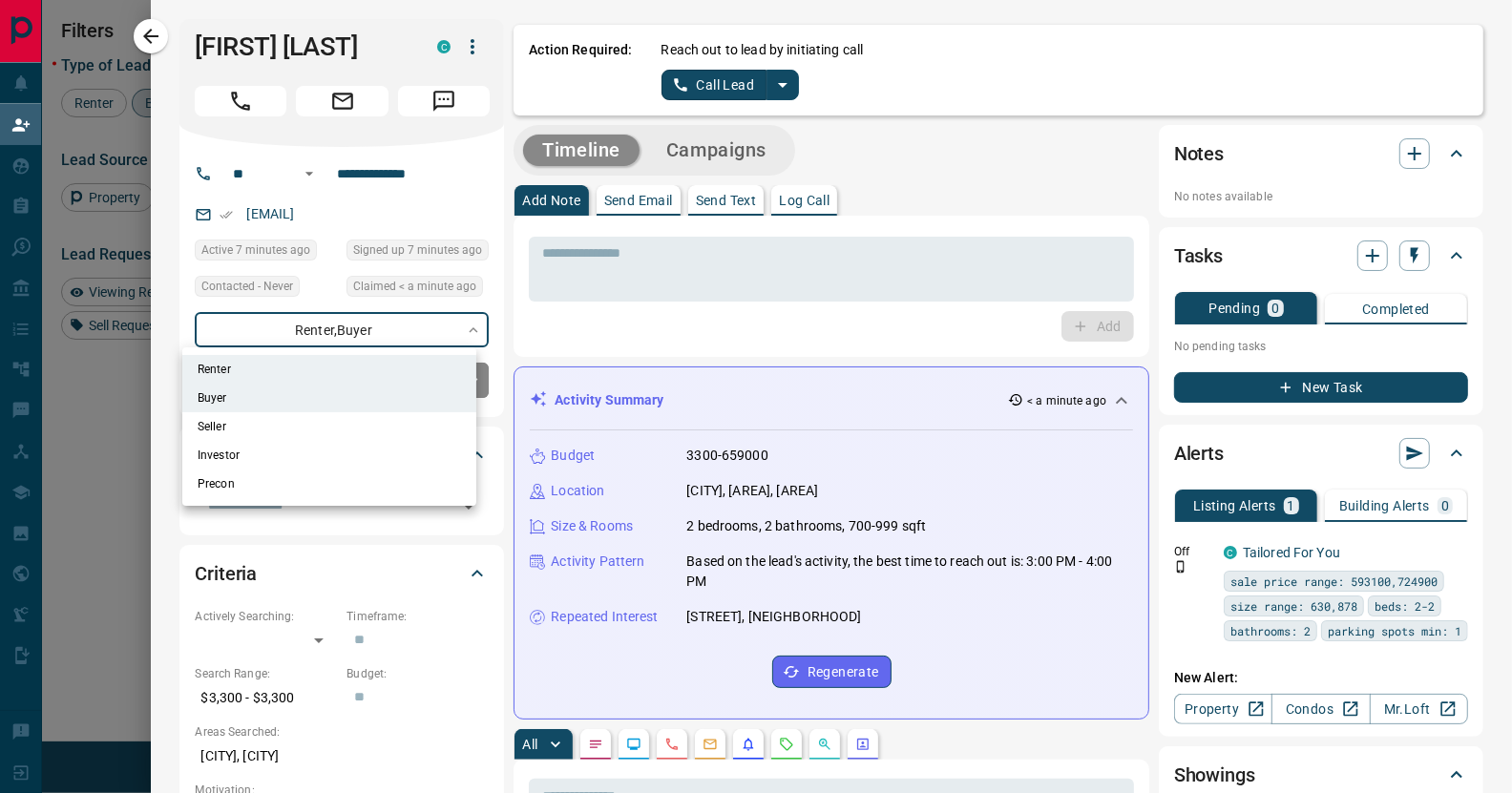click at bounding box center (756, 396) 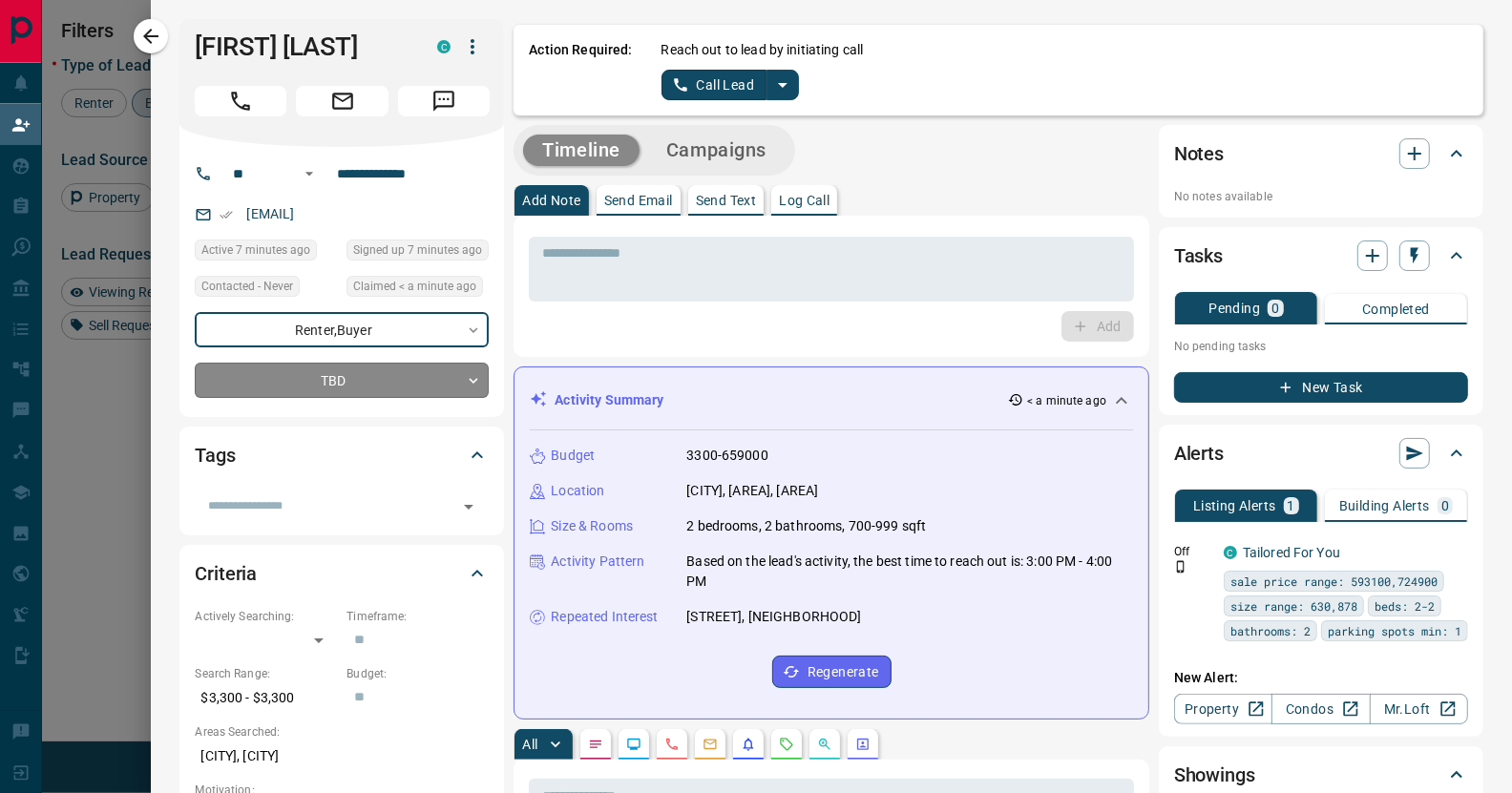 type on "**********" 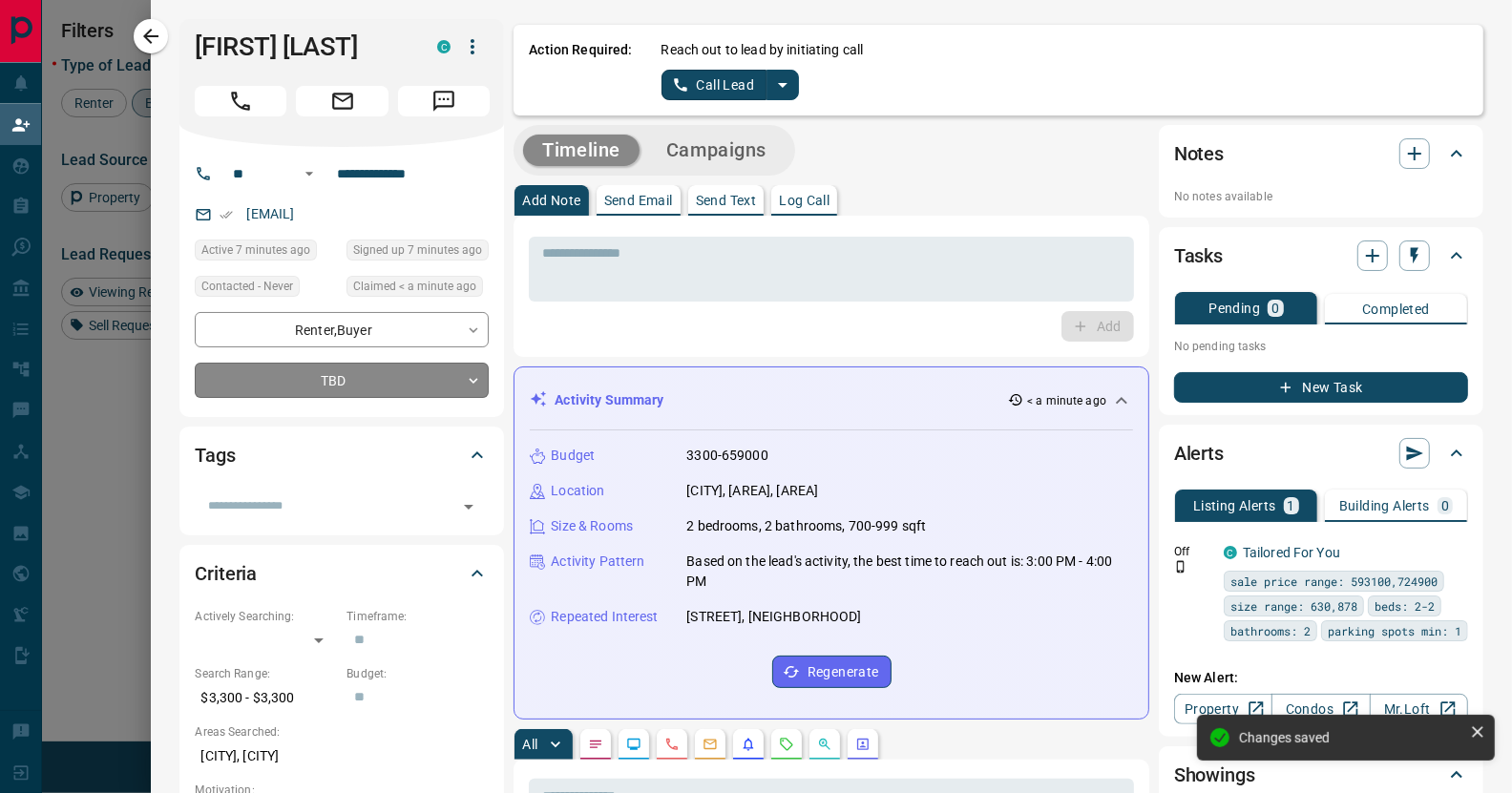 click on "Lead Transfers Claim Leads My Leads Tasks Opportunities Deals Campaigns Automations Messages Broker Bay Training Media Services Agent Resources Precon Worksheet Mobile Apps Disclosure Logout My Leads Filters 1 Manage Tabs New Lead All 491 TBD 153 Do Not Contact - Not Responsive 59 Bogus 1 Just Browsing 23 Criteria Obtained 3 Future Follow Up 100 Warm 104 HOT 15 Taken on Showings 4 Submitted Offer - Client 29 Name Details Last Active Claimed Date Status Tags [FIRST] [LAST] Renter C $[PRICE] - $[PRICE] [CITY] 1 day ago Contacted 17 hours ago 21 hours ago Signed up 1 day ago TBD + [FIRST] [LAST] Renter C $[PRICE] - $[PRICE] [CITY], [CITY] 53 minutes ago Contacted 17 hours ago 21 hours ago Signed up 5 years ago Just Browsing + [FIRST] [LAST] Renter C $[PRICE] - $[PRICE] [CITY] 21 hours ago Contacted 17 hours ago 21 hours ago Signed up 21 hours ago TBD + [FIRST] [LAST] Buyer C $[PRICE] - $[PRICE] [CITY], [CITY] 1 day ago Contacted 17 hours ago 21 hours ago Signed up 1 day ago TBD + [FIRST] [LAST] Buyer C $[PRICE] - $[PRICE] [CITY], [CITY] 21 hours ago TBD + Buyer" at bounding box center (756, 336) 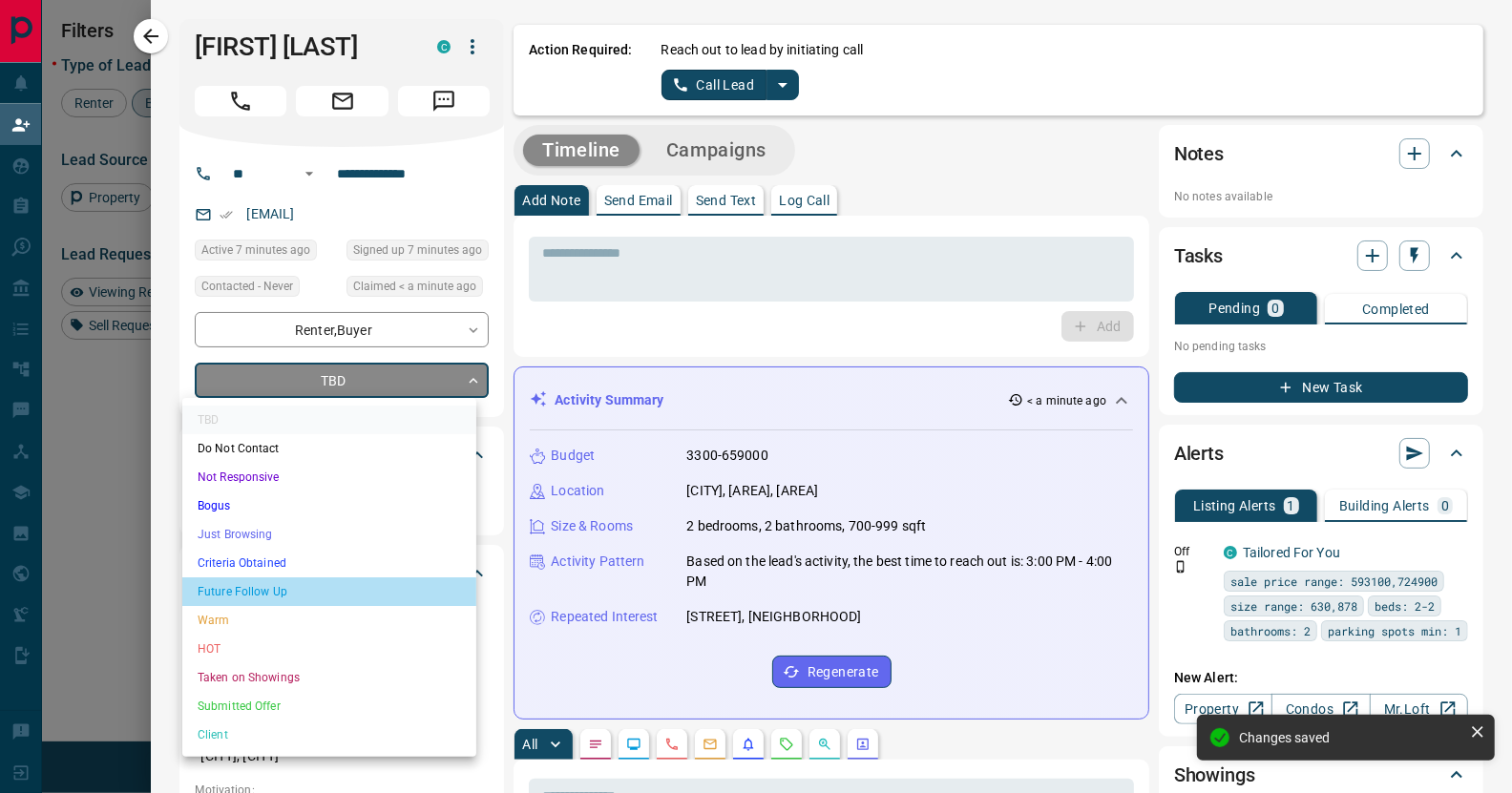 click on "Future Follow Up" at bounding box center (329, 592) 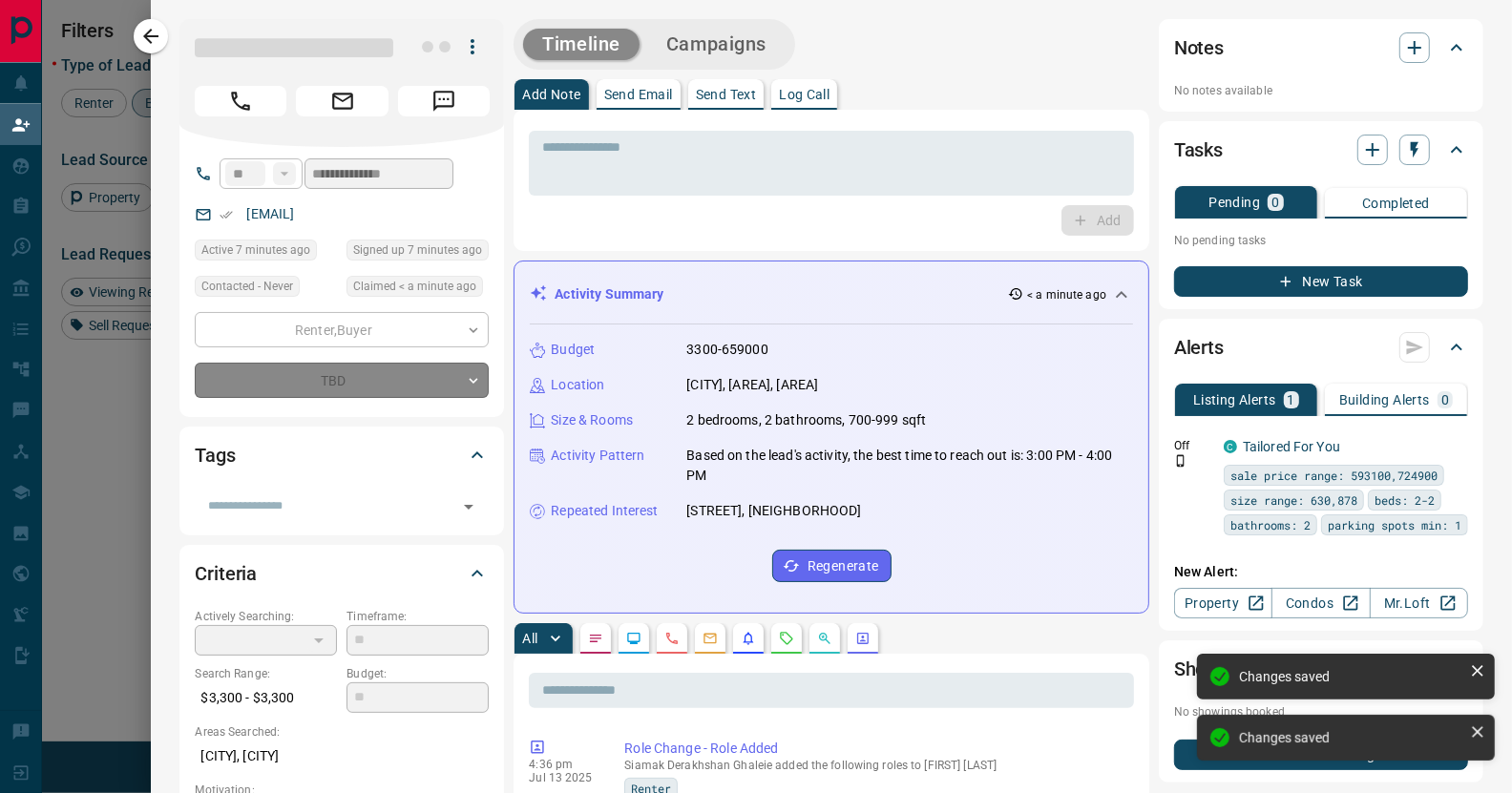 type on "*" 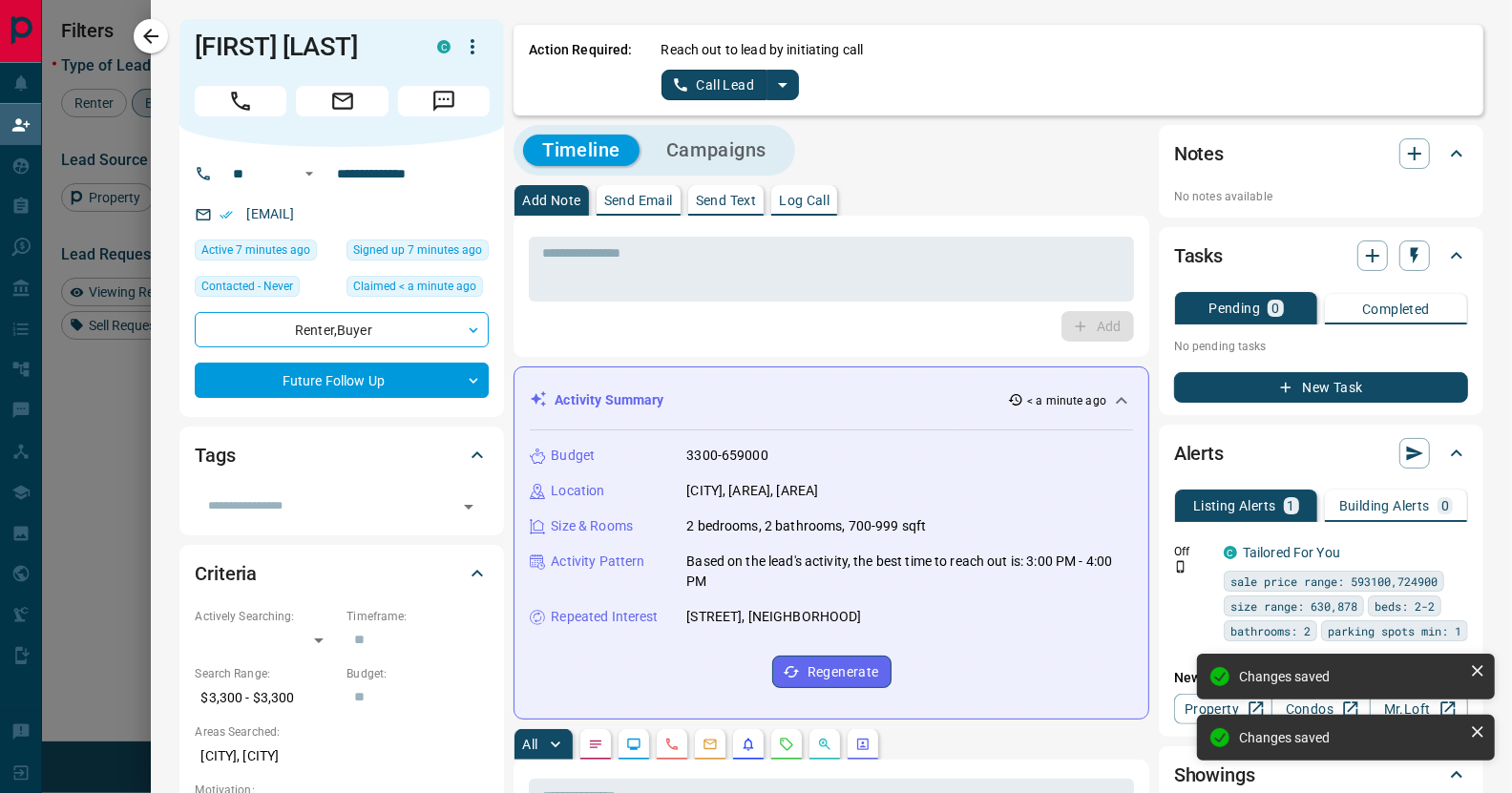 click 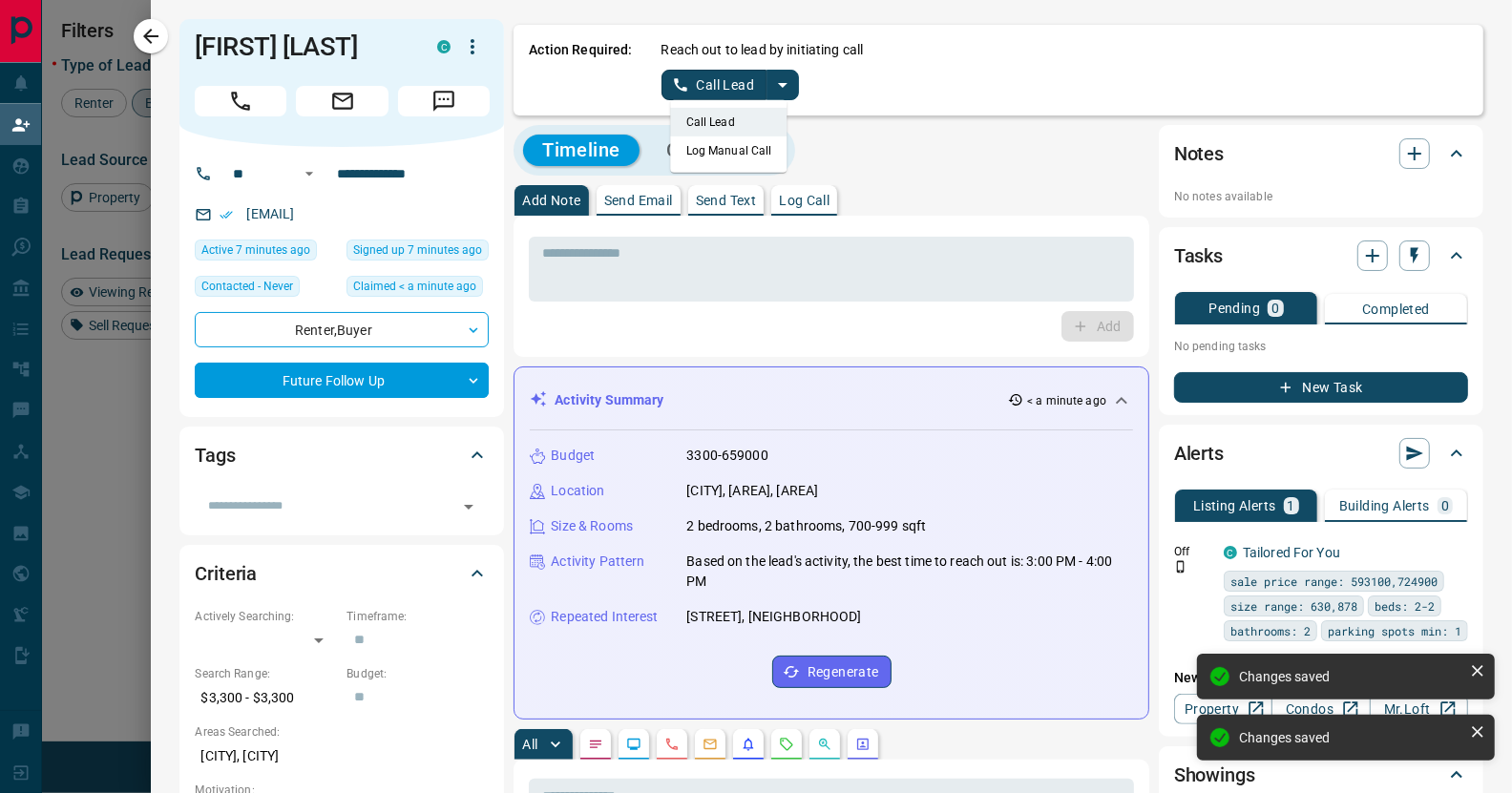 click on "Log Manual Call" at bounding box center [729, 151] 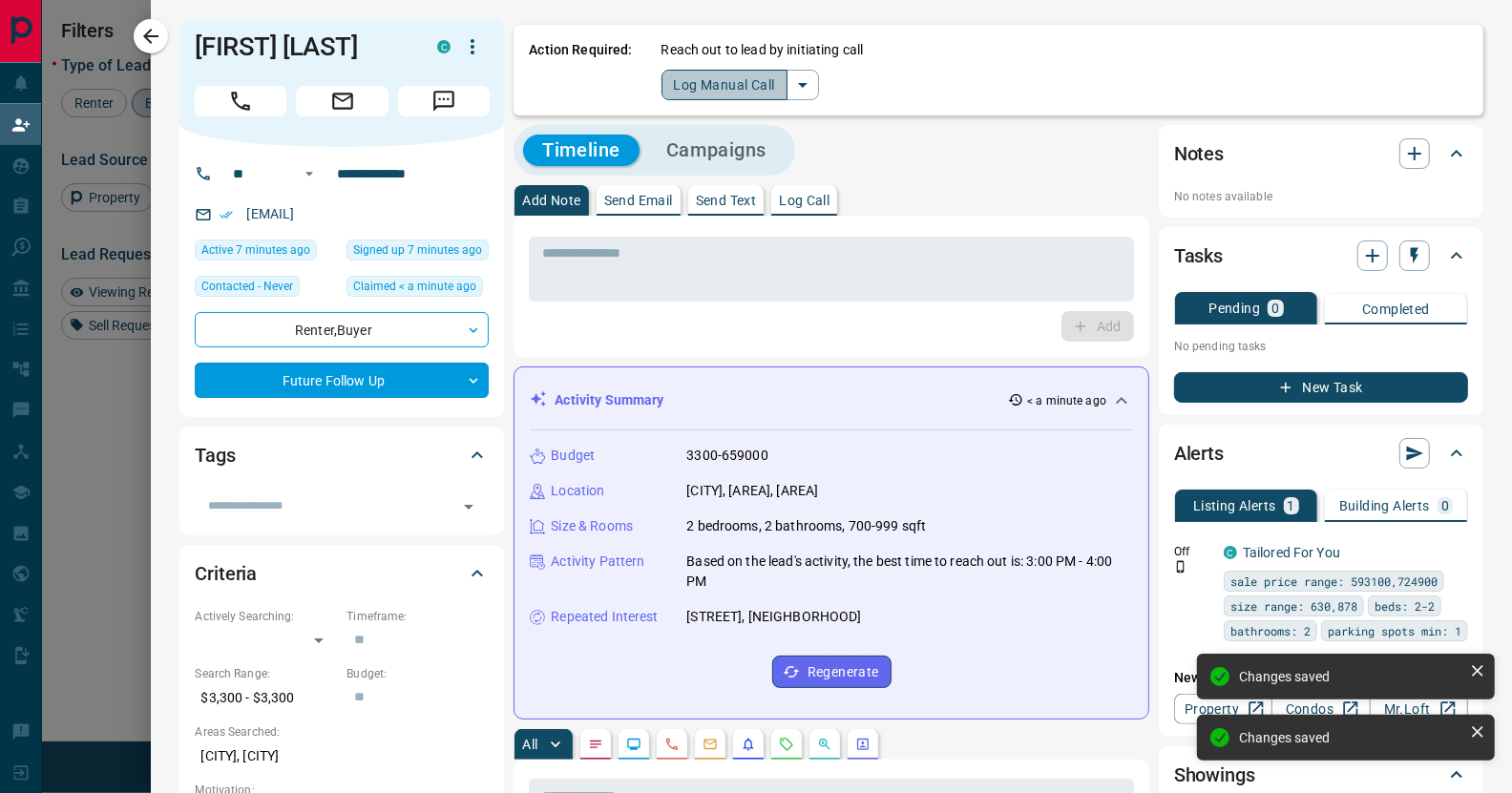 click on "Log Manual Call" at bounding box center (724, 85) 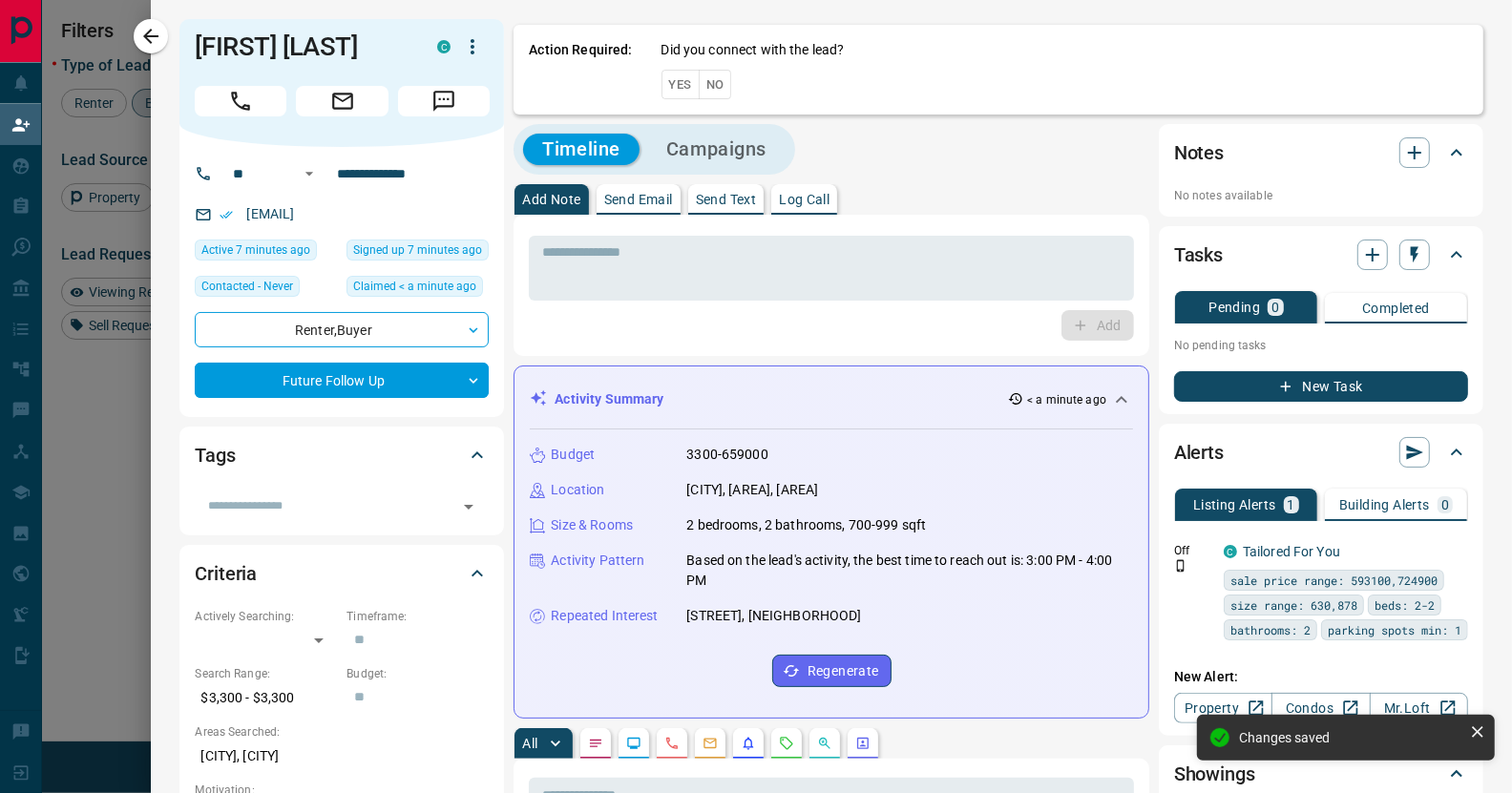 click on "Yes" at bounding box center (681, 84) 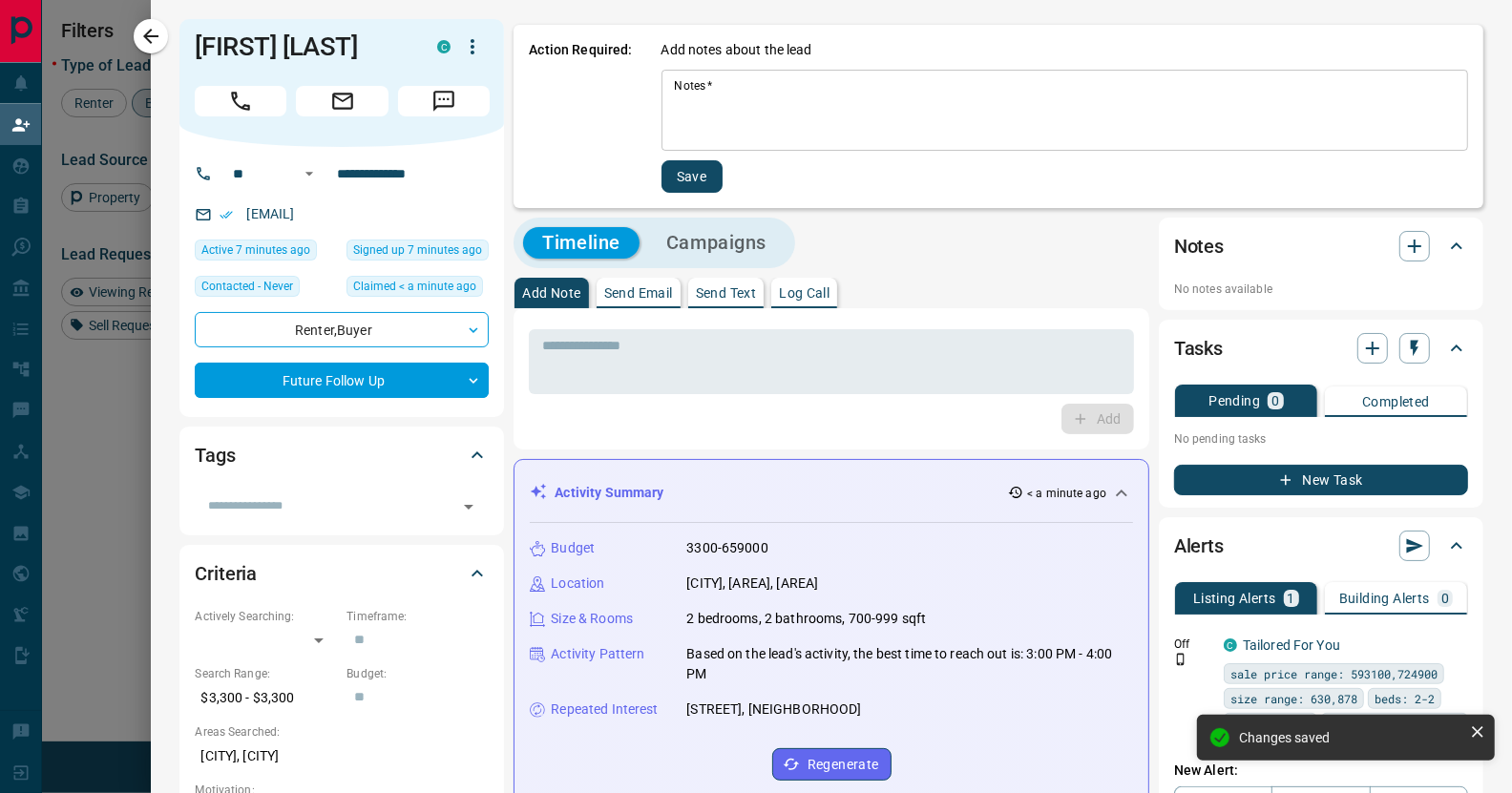 click on "Notes   *" at bounding box center (1064, 111) 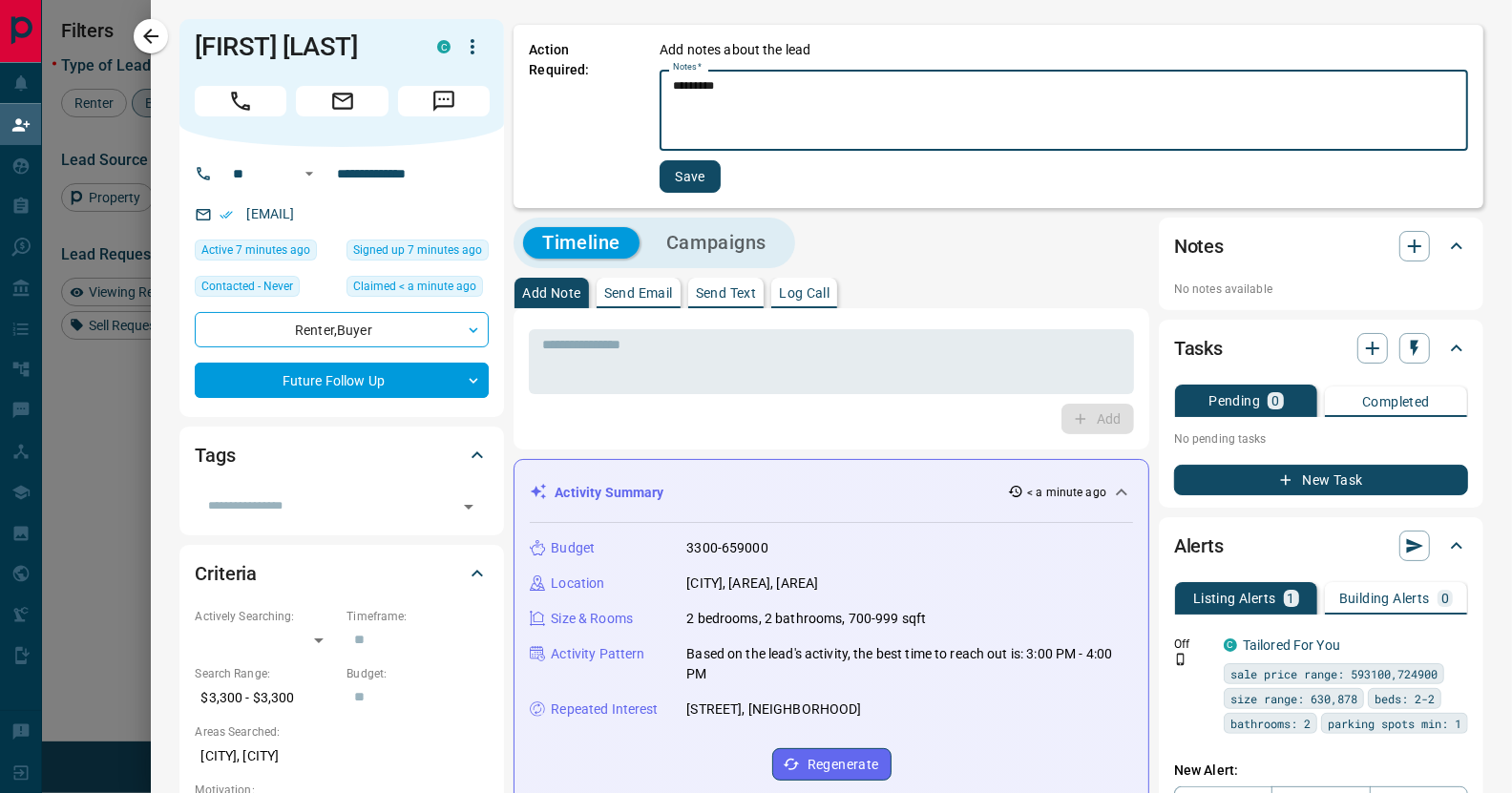 type on "*********" 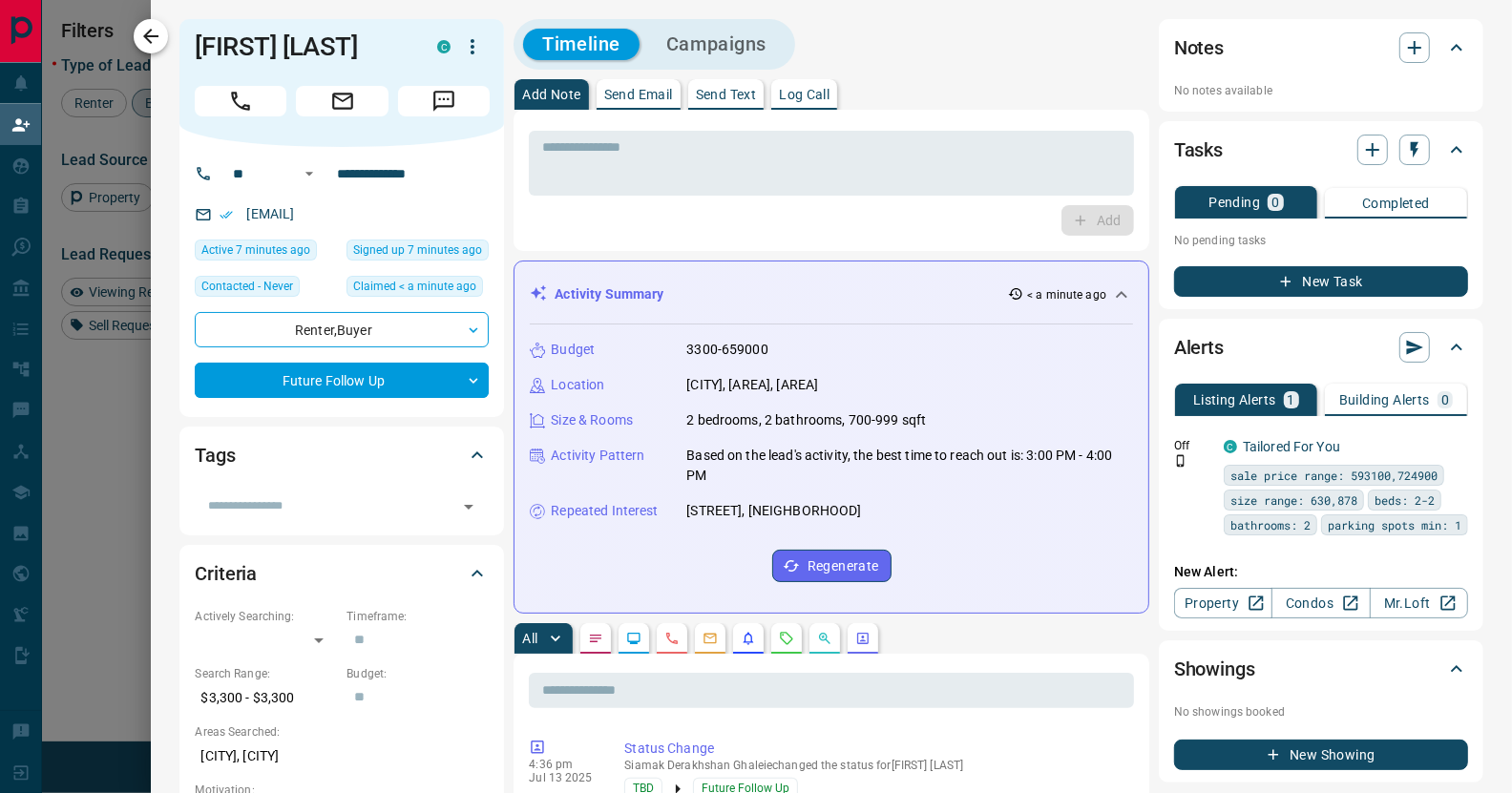 click 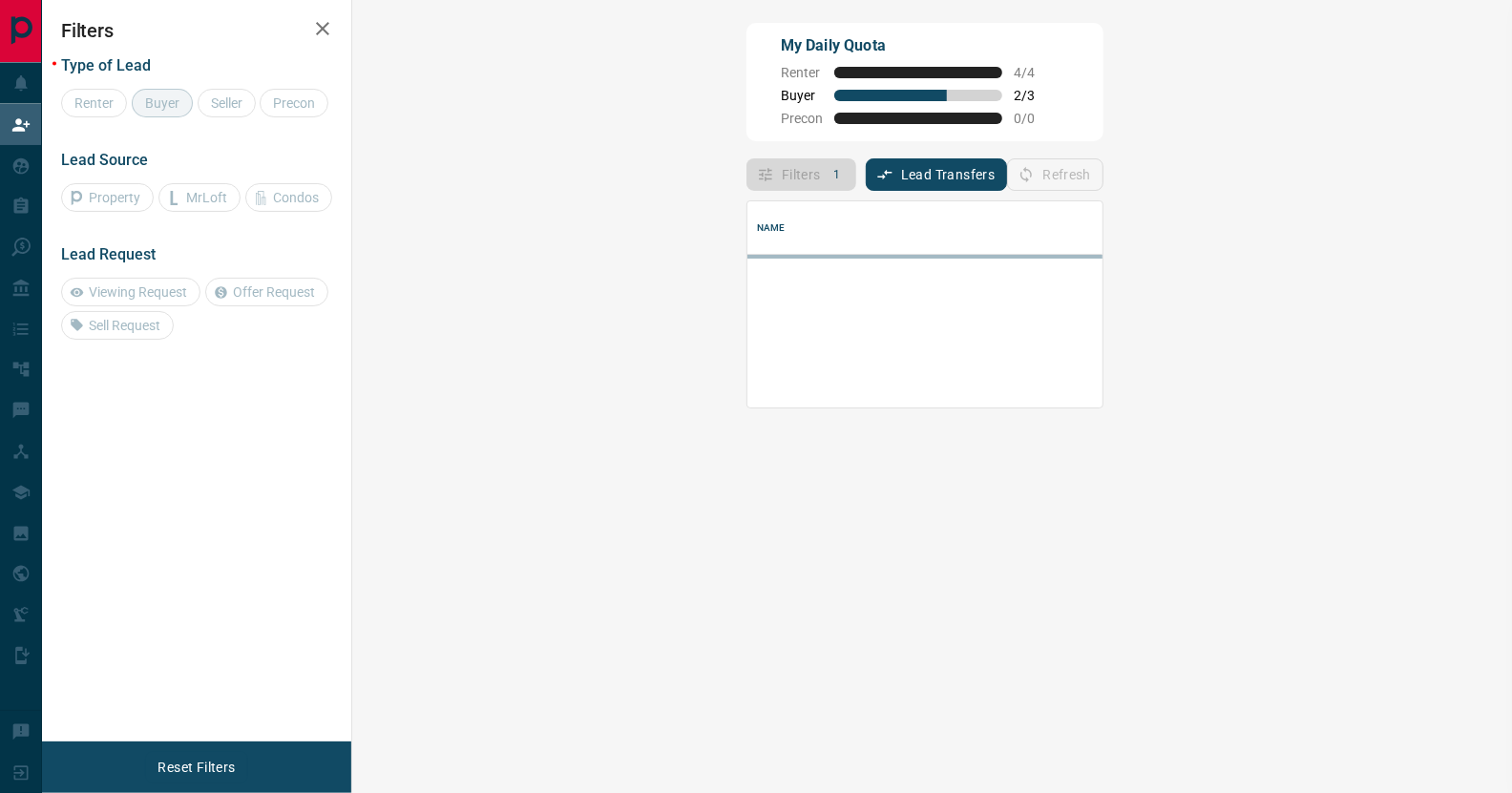 scroll, scrollTop: 15, scrollLeft: 15, axis: both 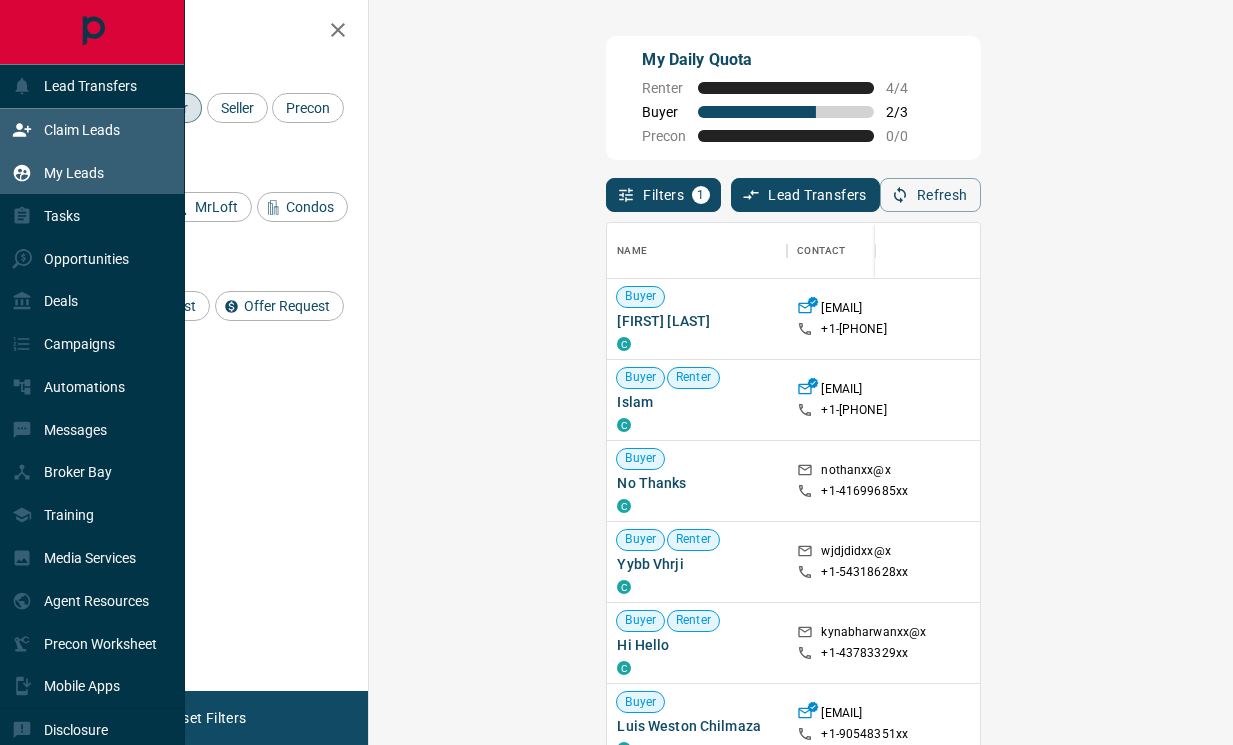 click on "My Leads" at bounding box center [58, 173] 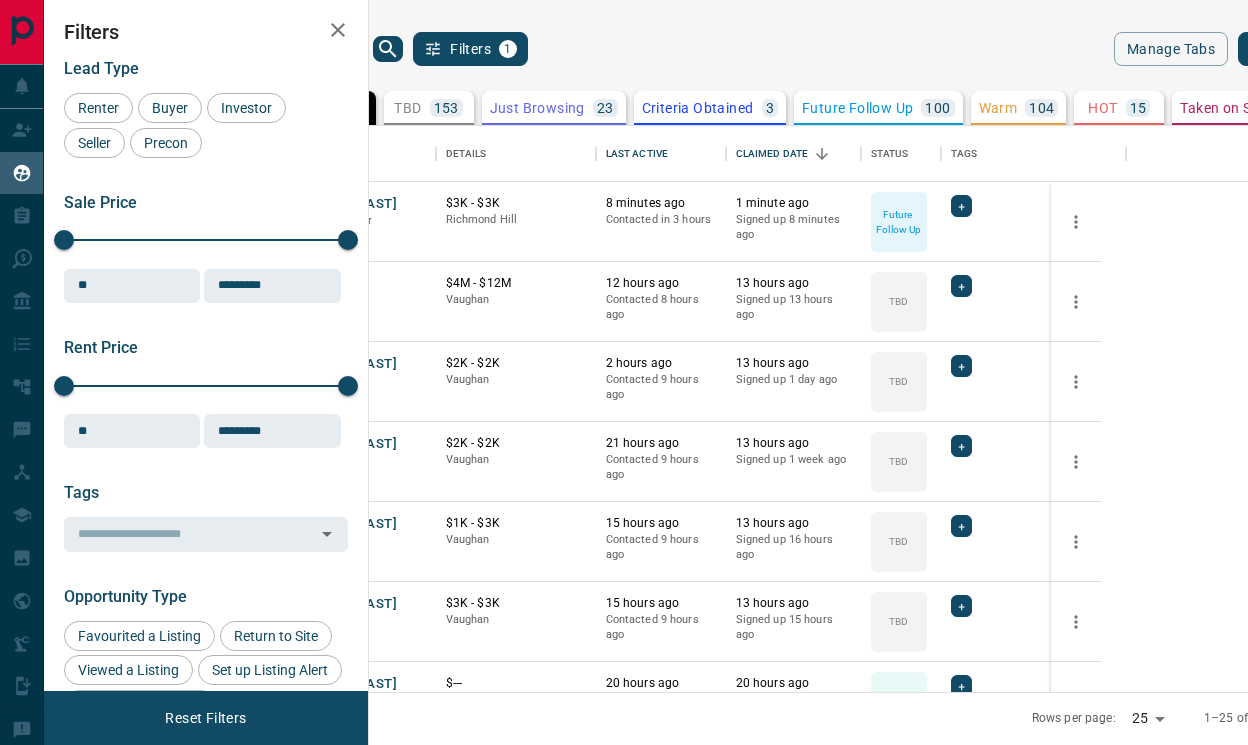 scroll, scrollTop: 16, scrollLeft: 16, axis: both 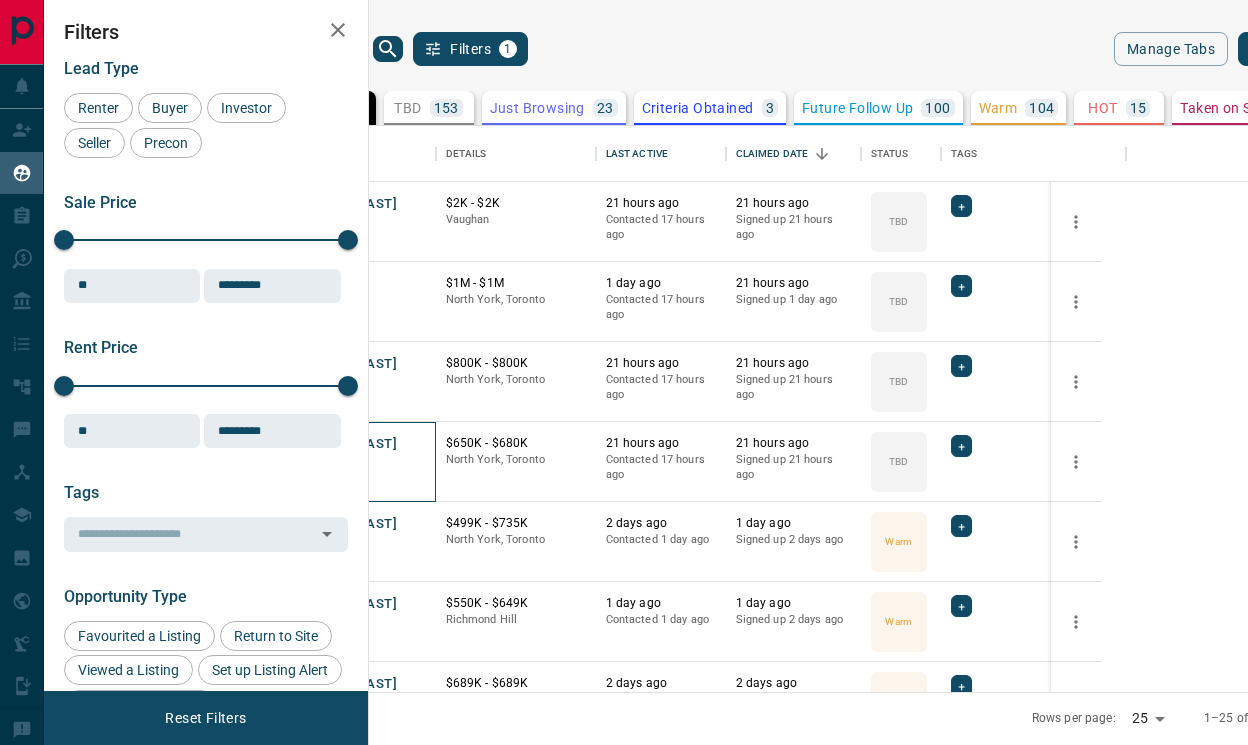 click on "[FIRST] [LAST] Buyer P" at bounding box center (366, 462) 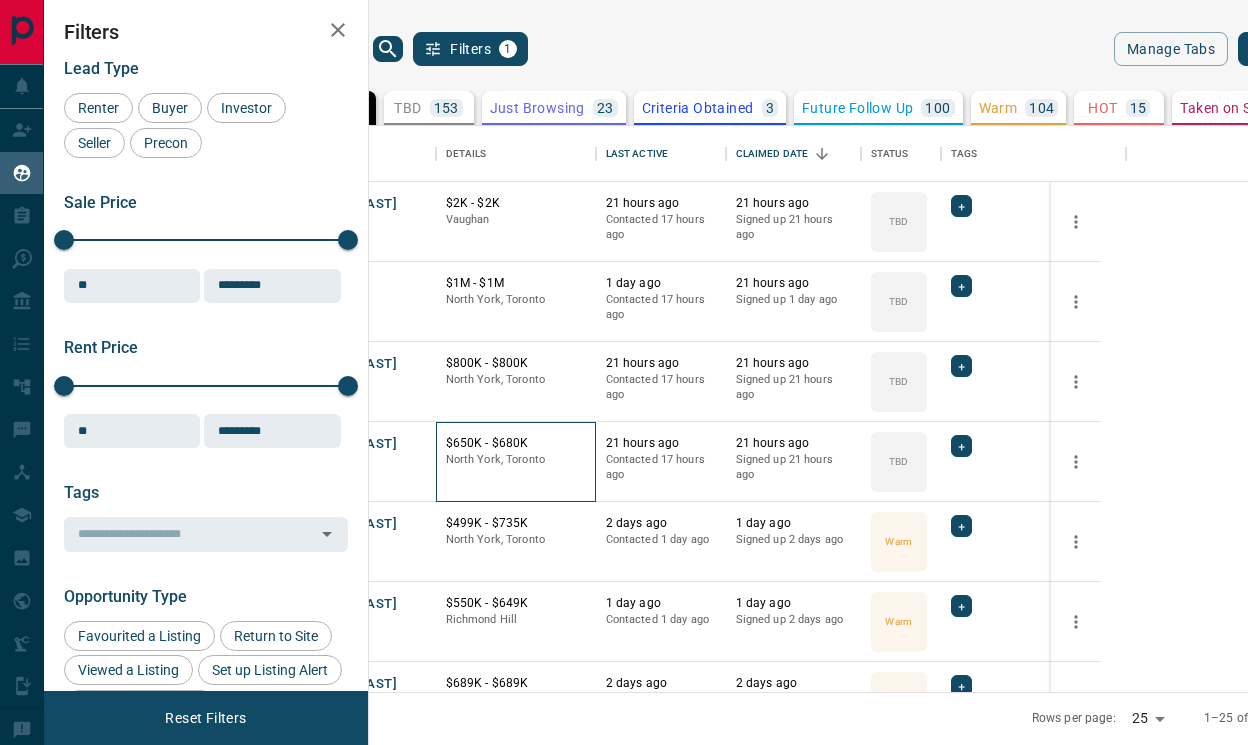 click on "$650K - $680K" at bounding box center [516, 443] 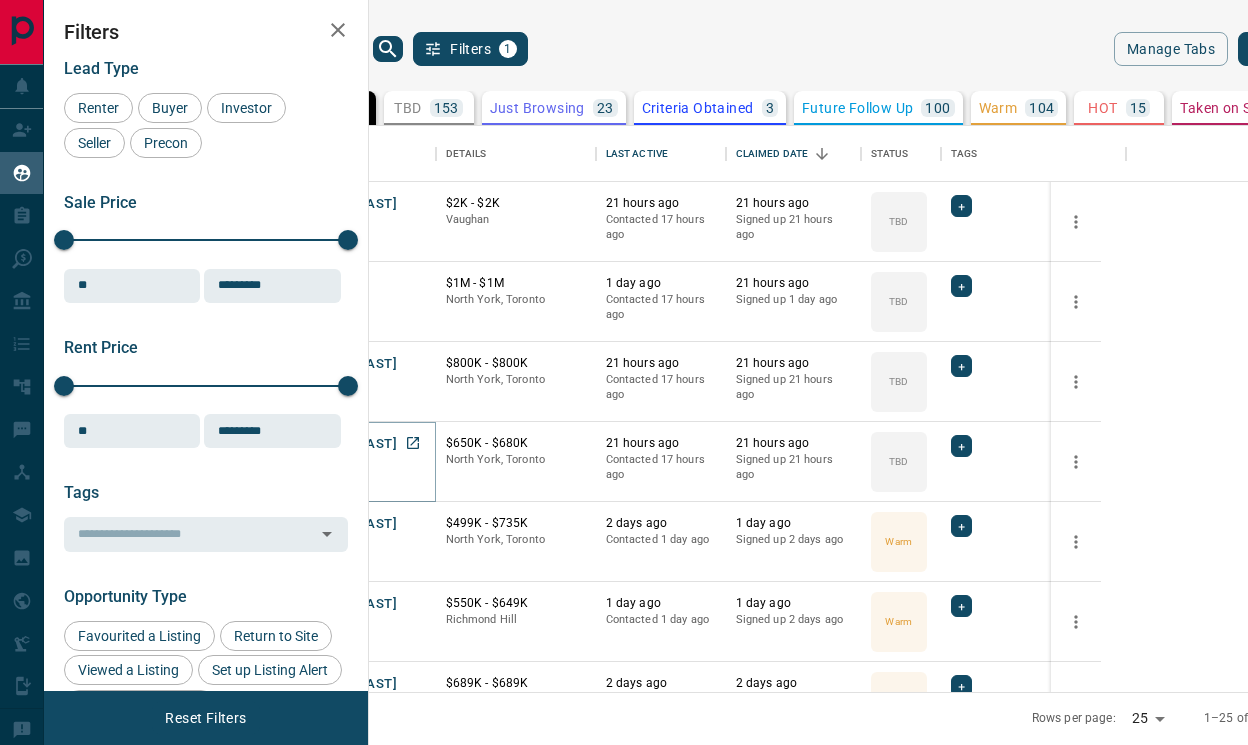 click on "[FIRST] [LAST]" at bounding box center [351, 444] 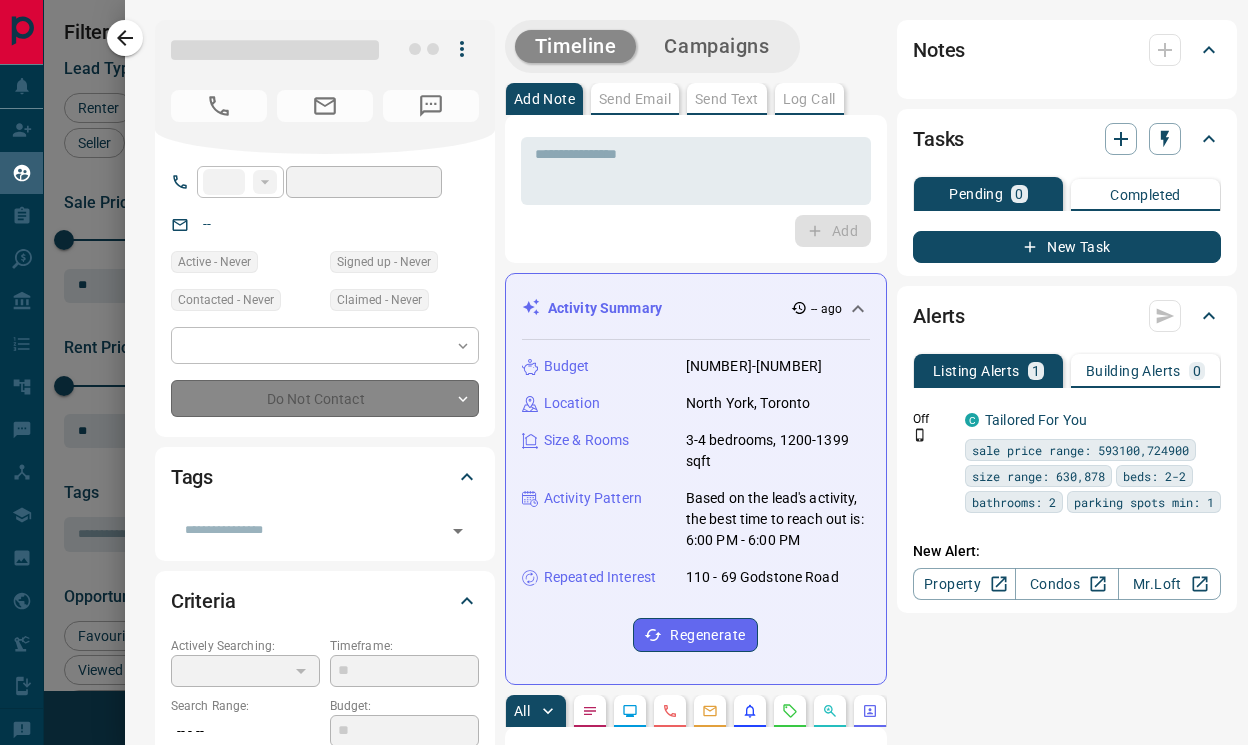 type on "**" 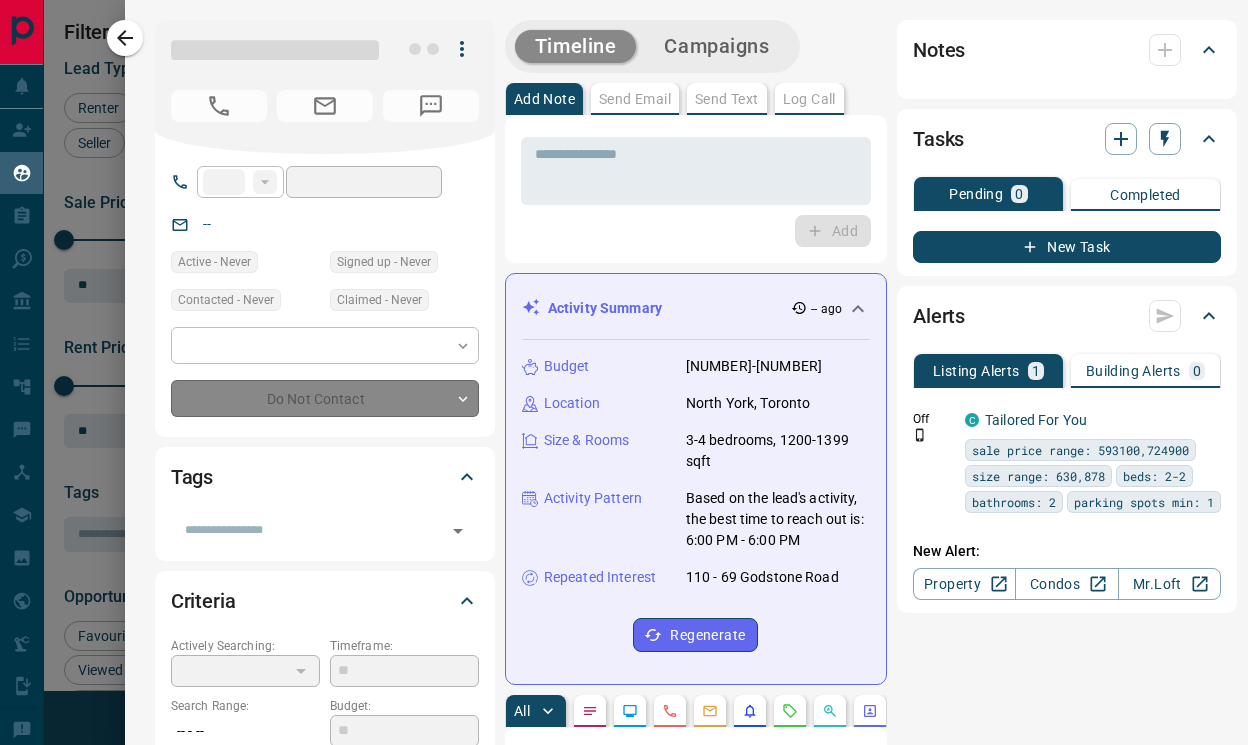type on "**********" 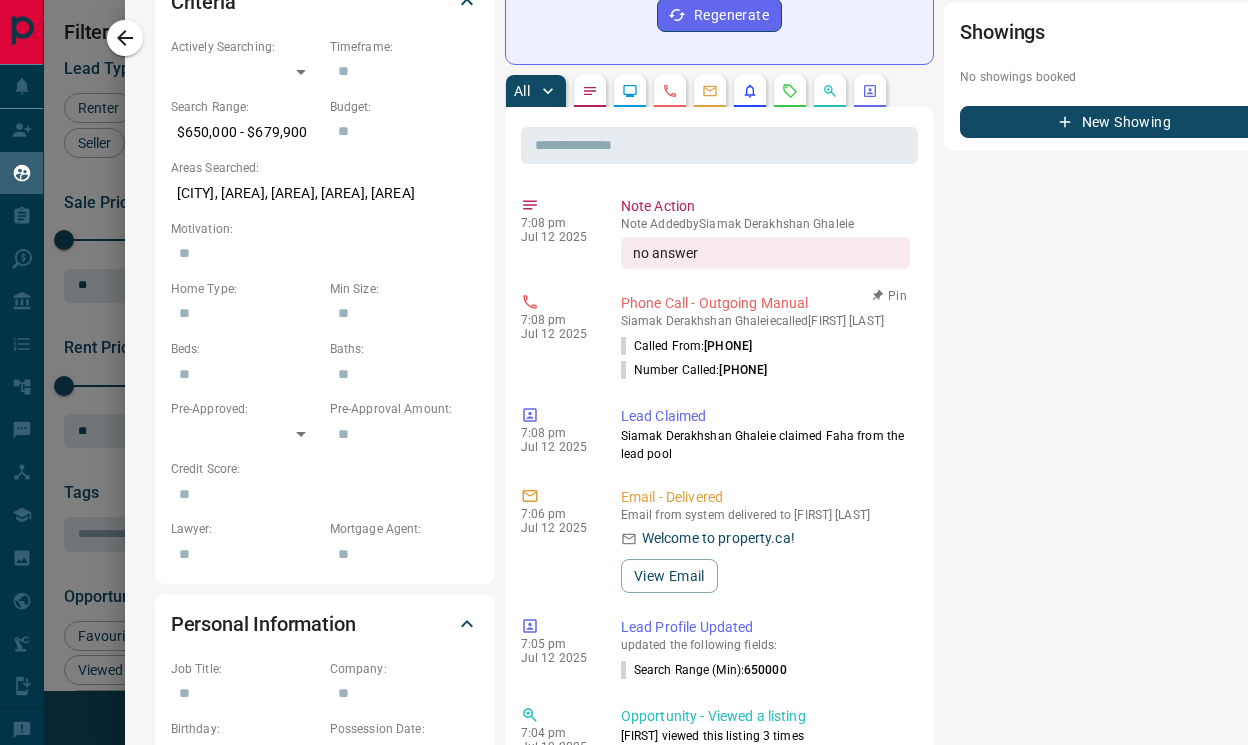 scroll, scrollTop: 599, scrollLeft: 0, axis: vertical 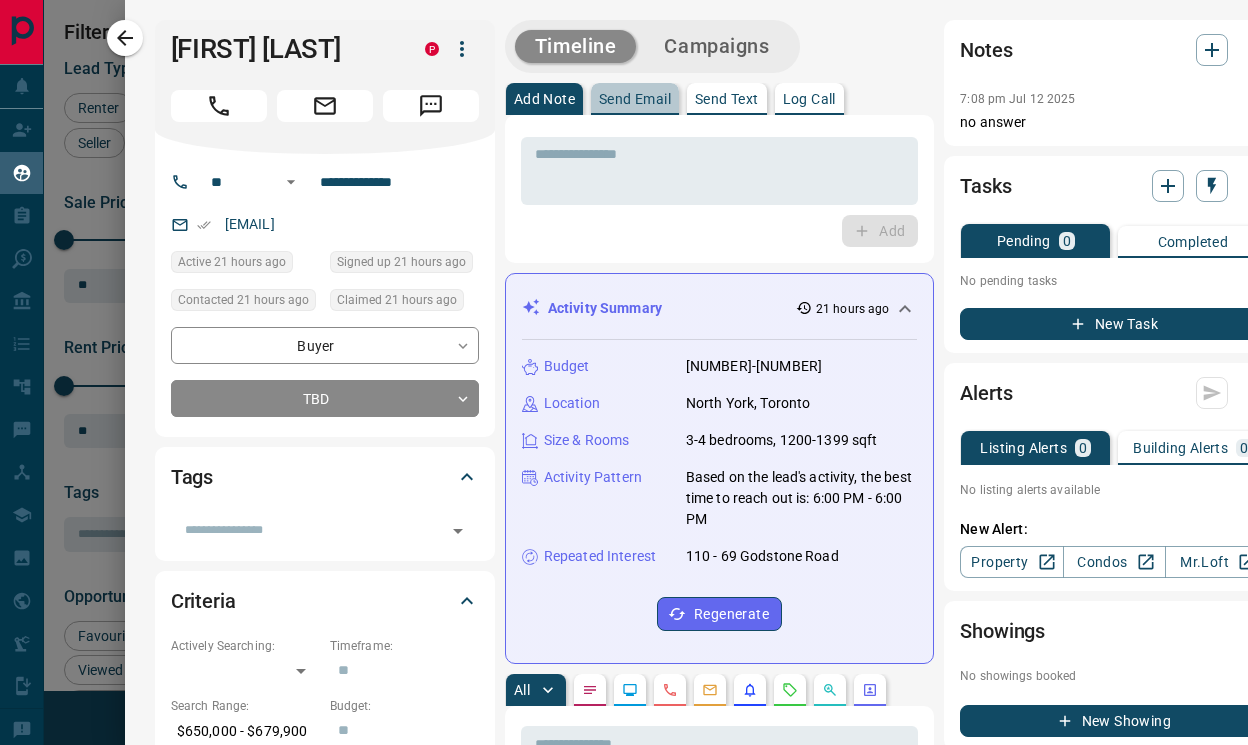 click on "Send Email" at bounding box center [635, 99] 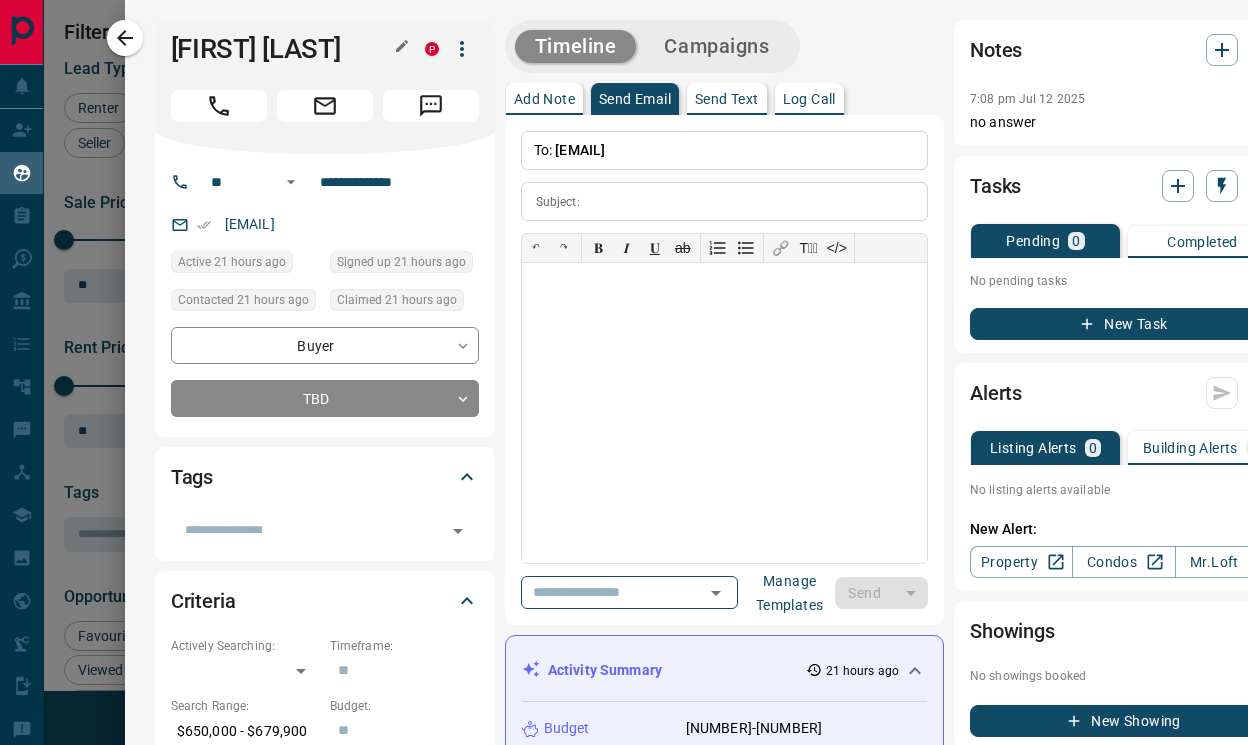 click on "[FIRST] [LAST]" at bounding box center [283, 49] 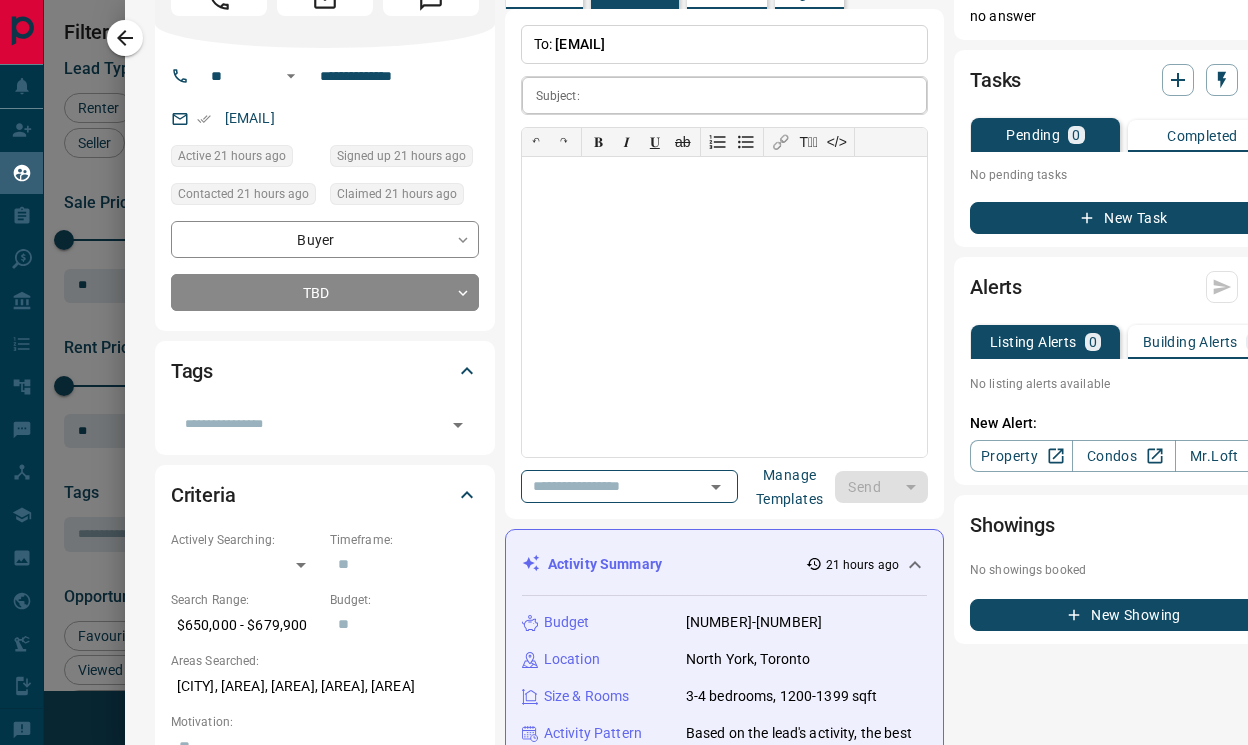 scroll, scrollTop: 0, scrollLeft: 0, axis: both 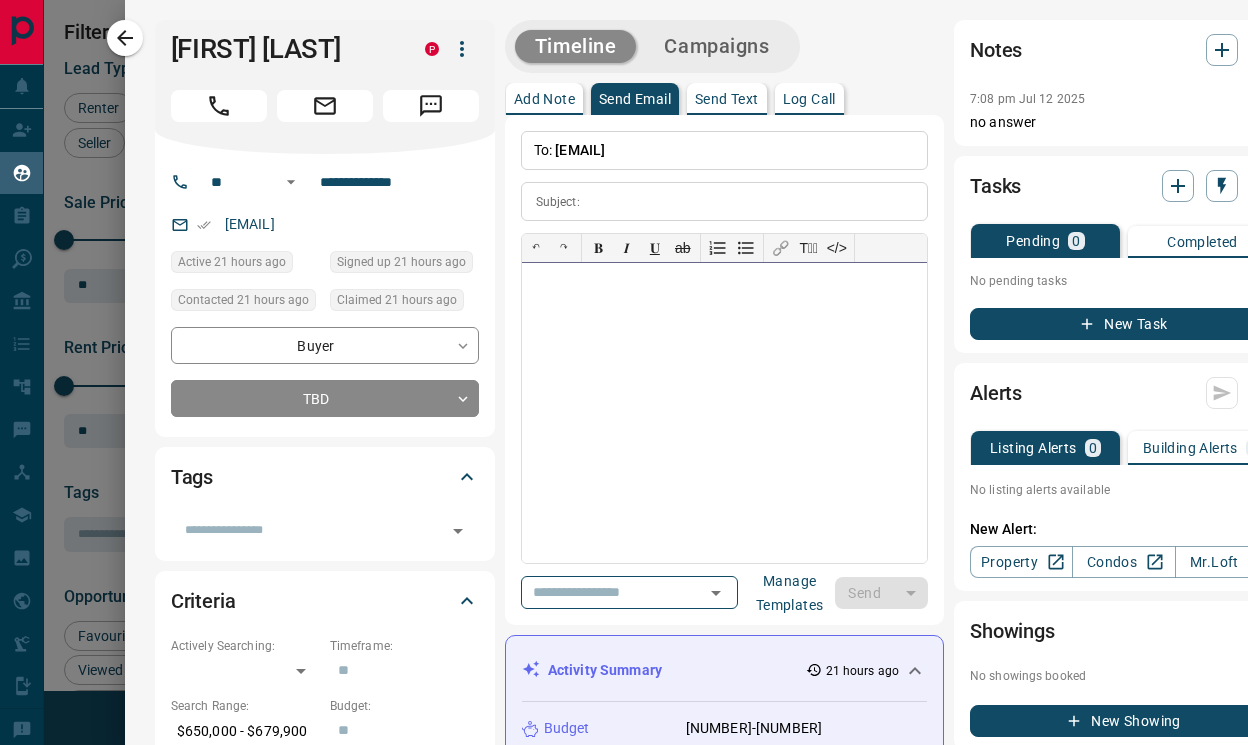 click at bounding box center (724, 413) 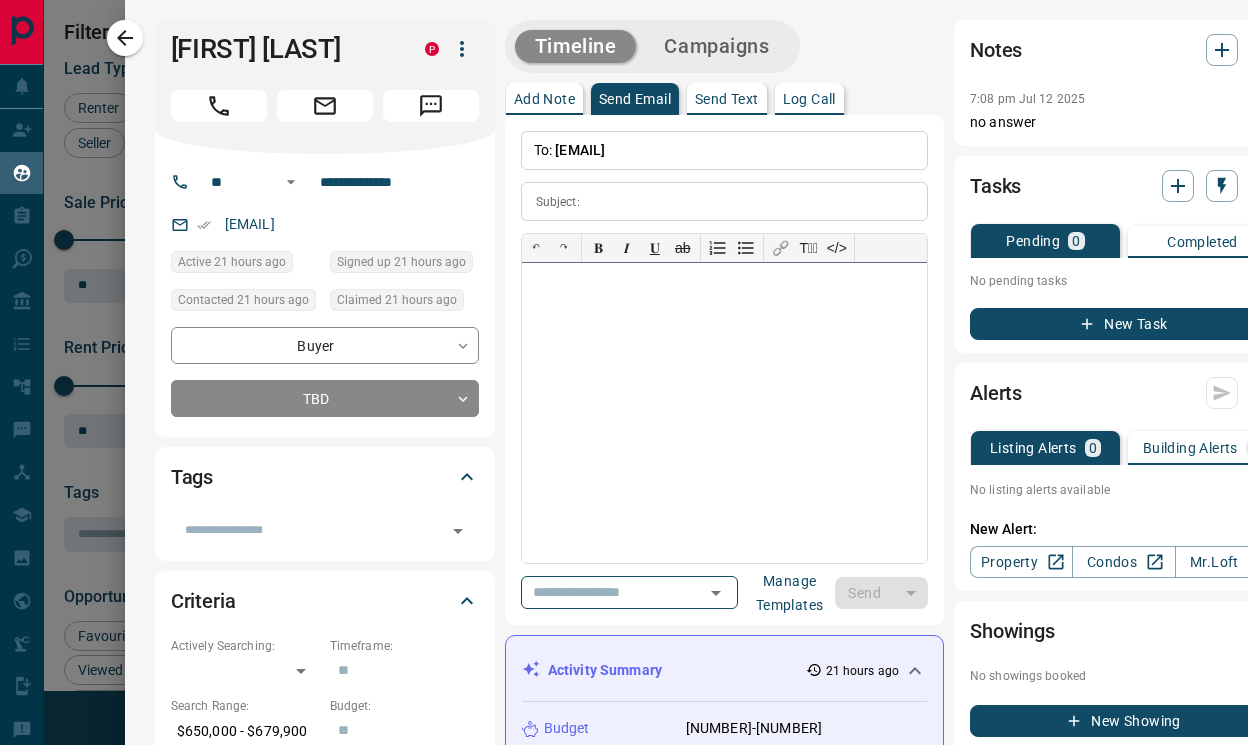 paste 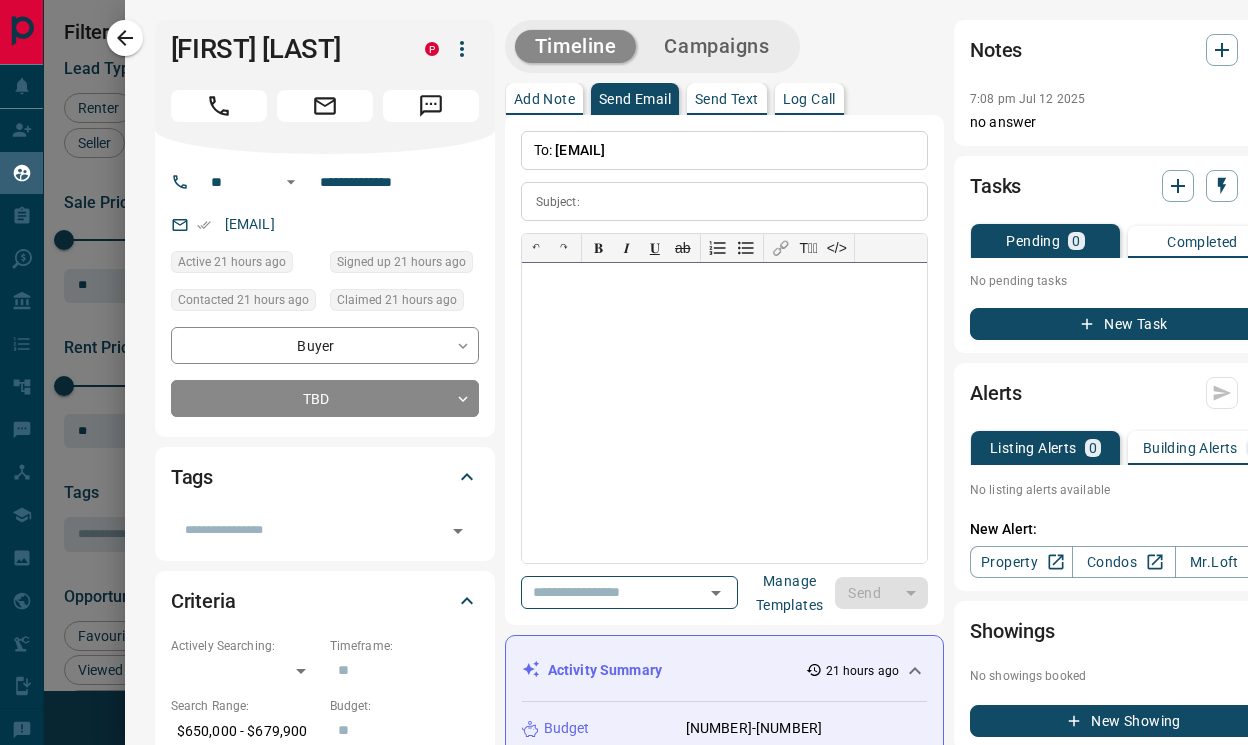 type 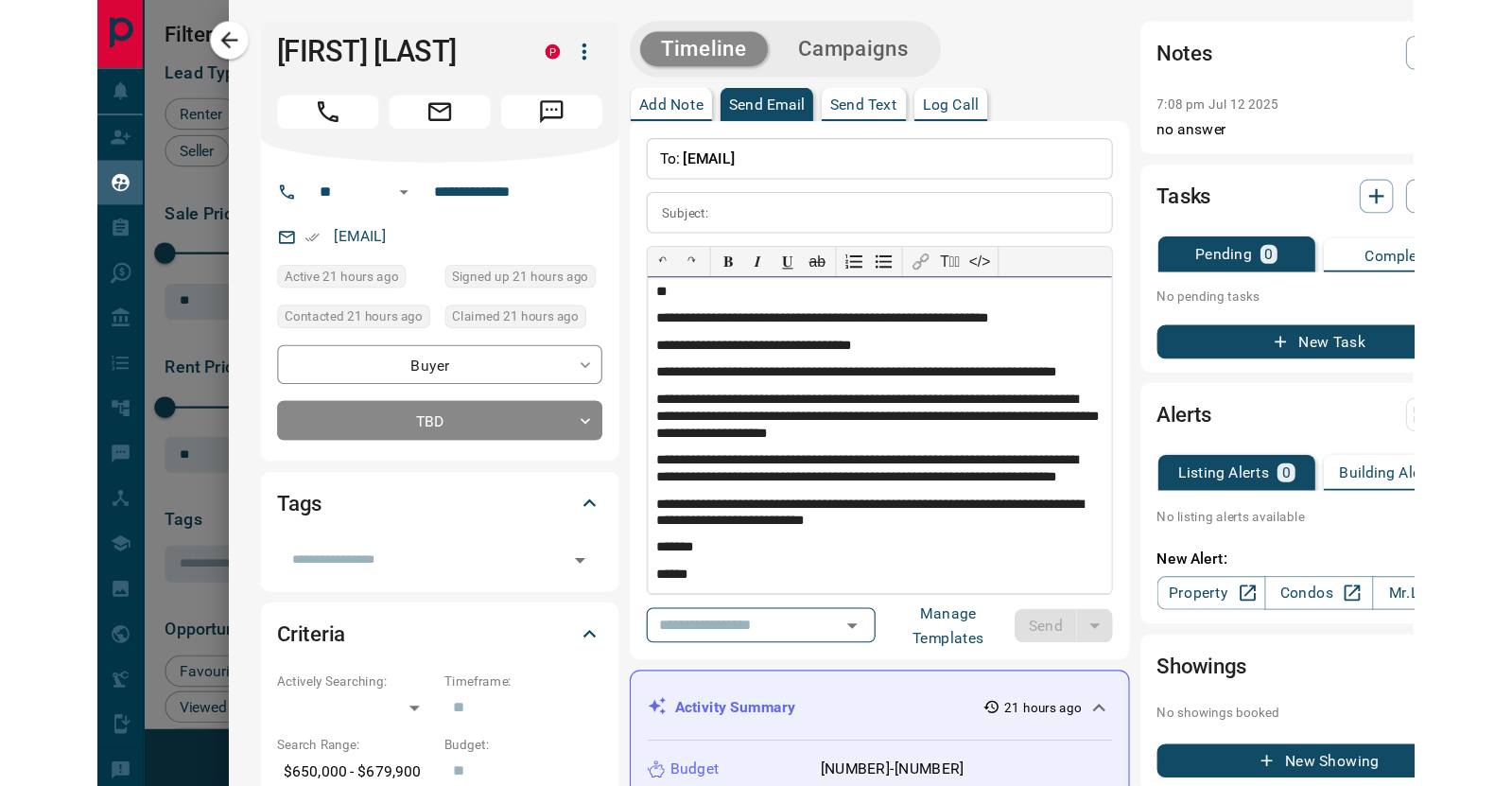 scroll, scrollTop: 0, scrollLeft: 0, axis: both 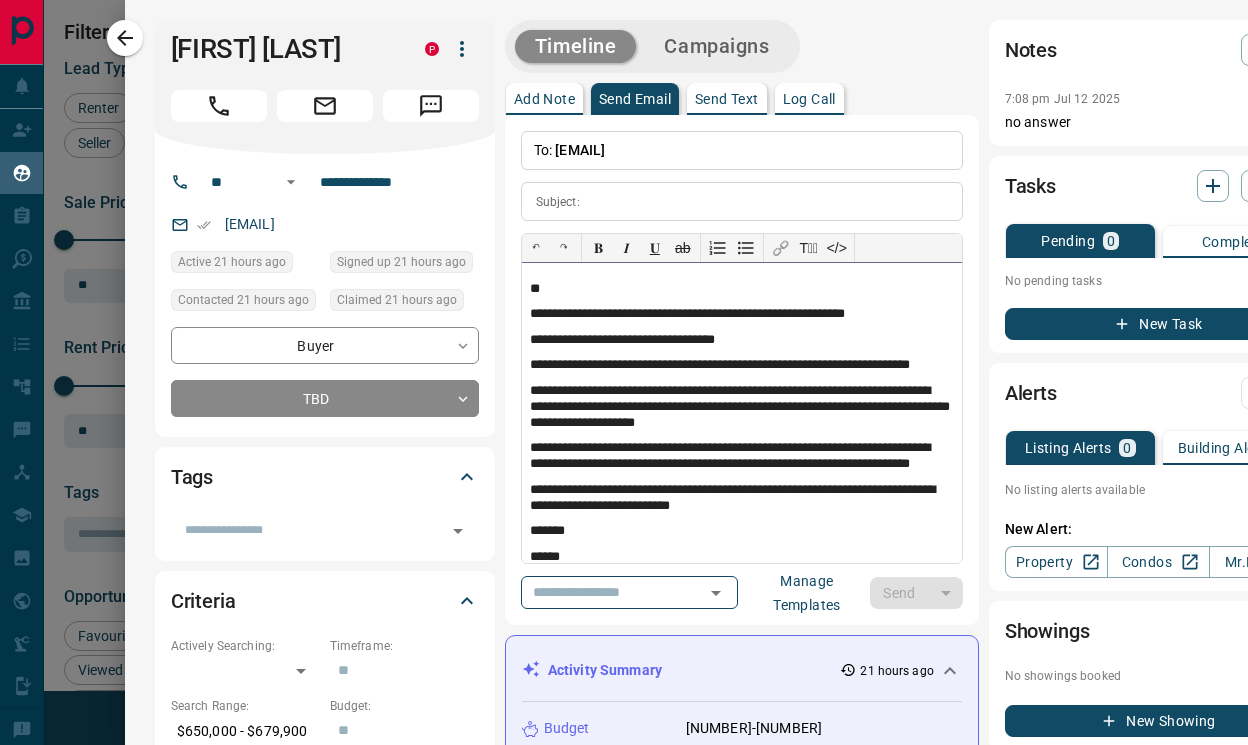 click on "**" at bounding box center (742, 289) 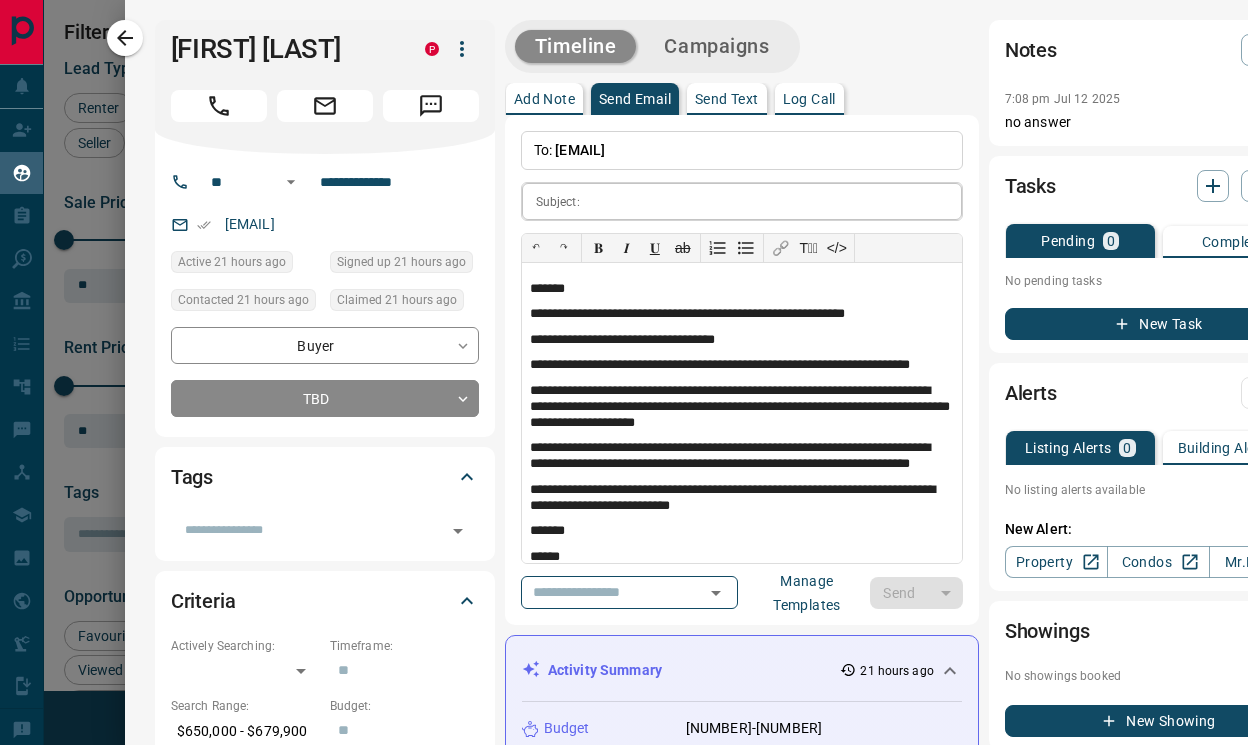 click at bounding box center (775, 201) 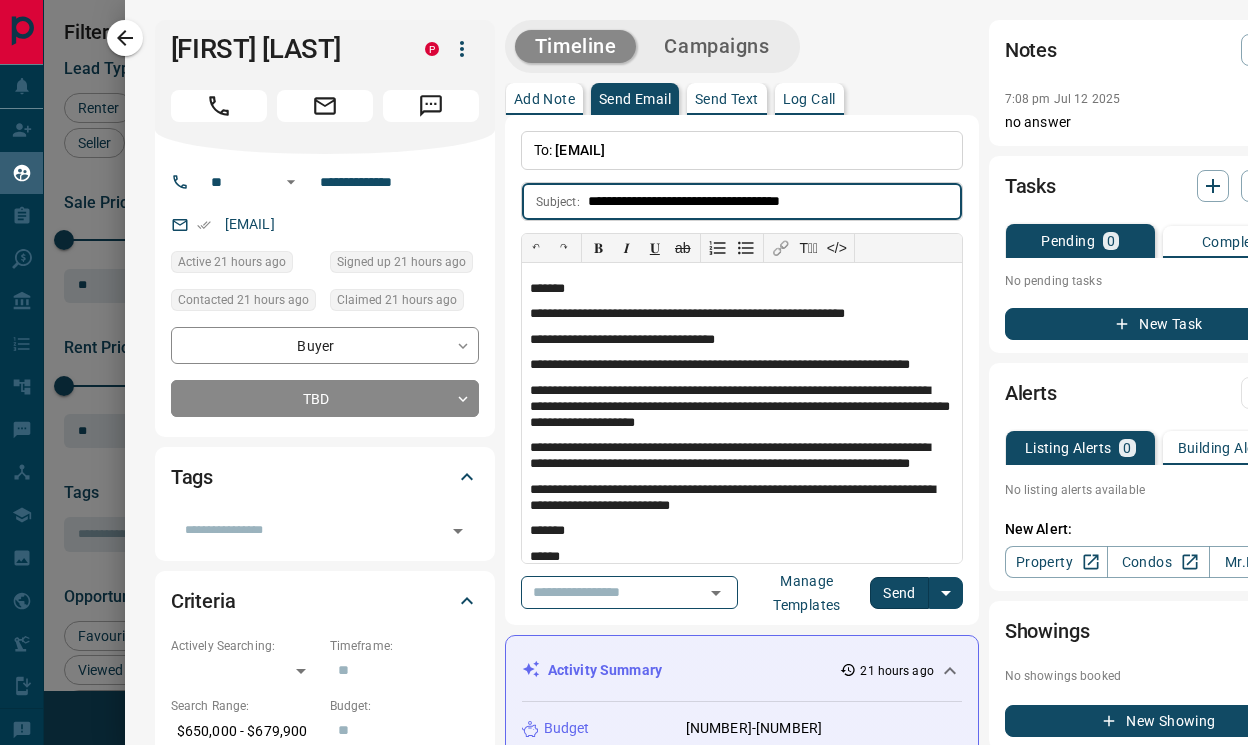 type on "**********" 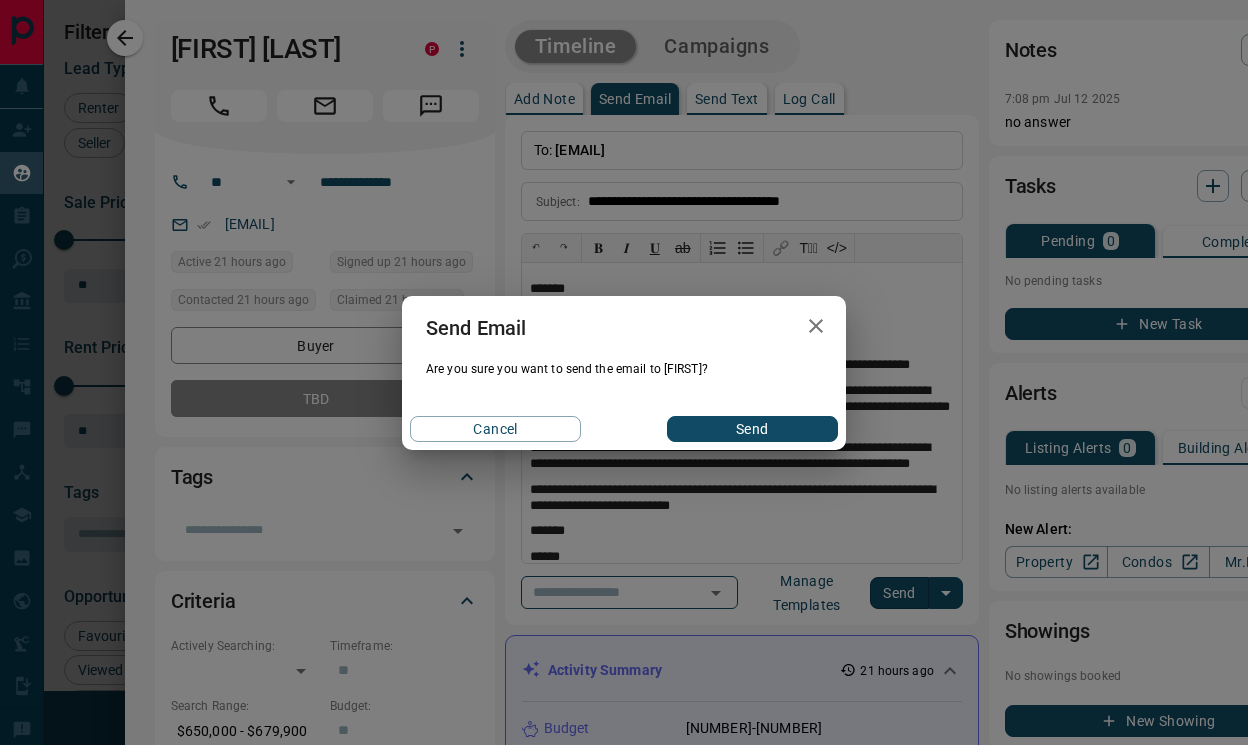 click on "Send" at bounding box center [752, 429] 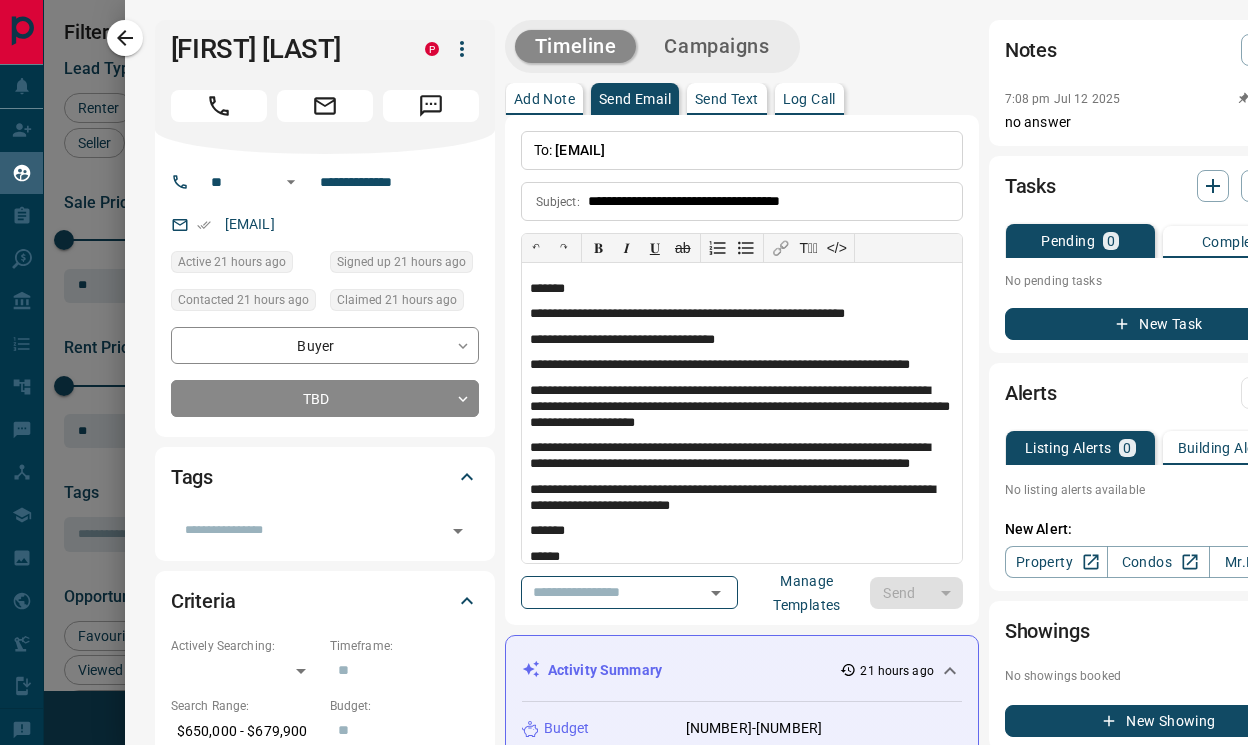 type 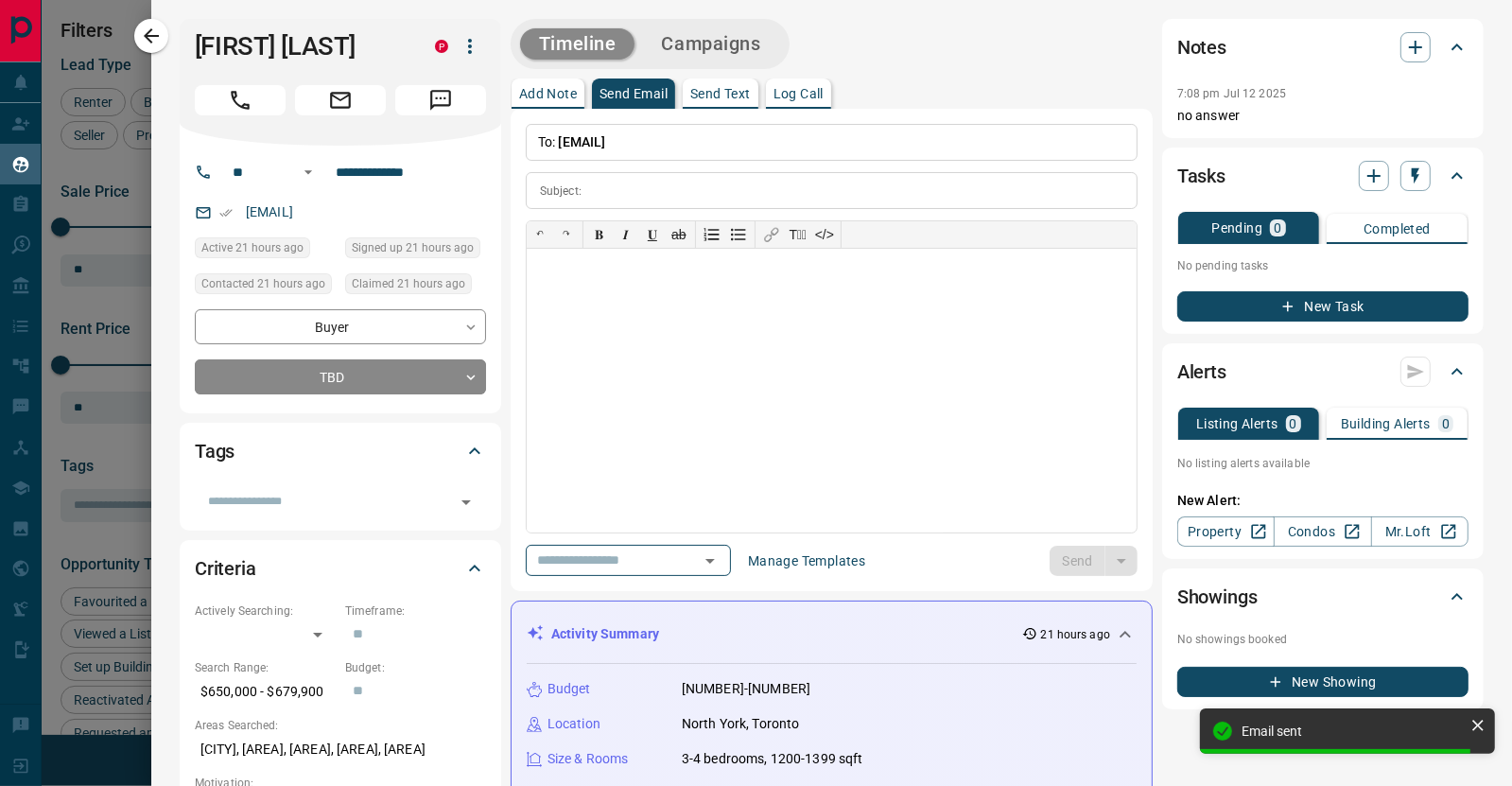 scroll, scrollTop: 15, scrollLeft: 15, axis: both 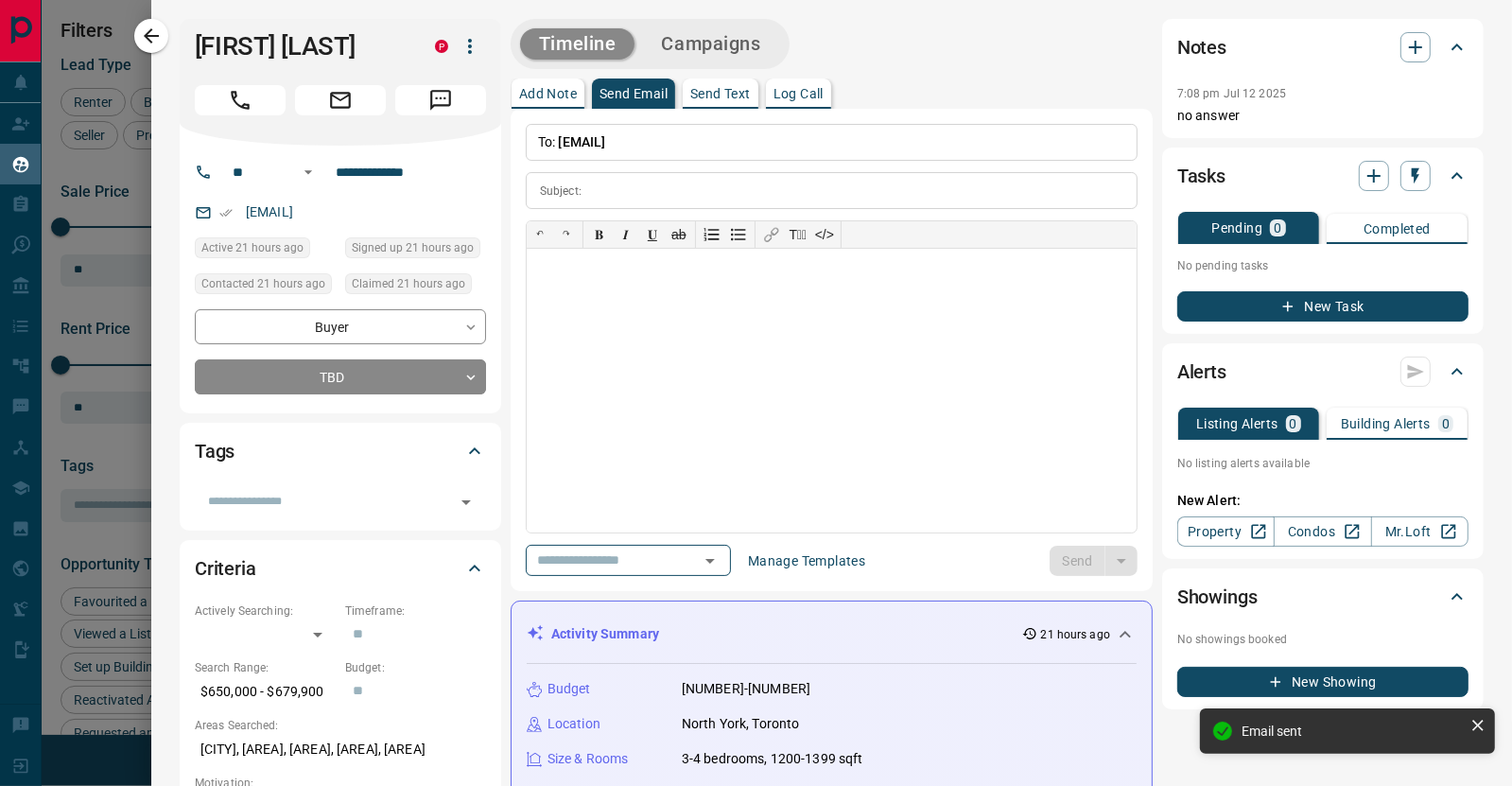 drag, startPoint x: 563, startPoint y: 92, endPoint x: 600, endPoint y: 121, distance: 47.010637 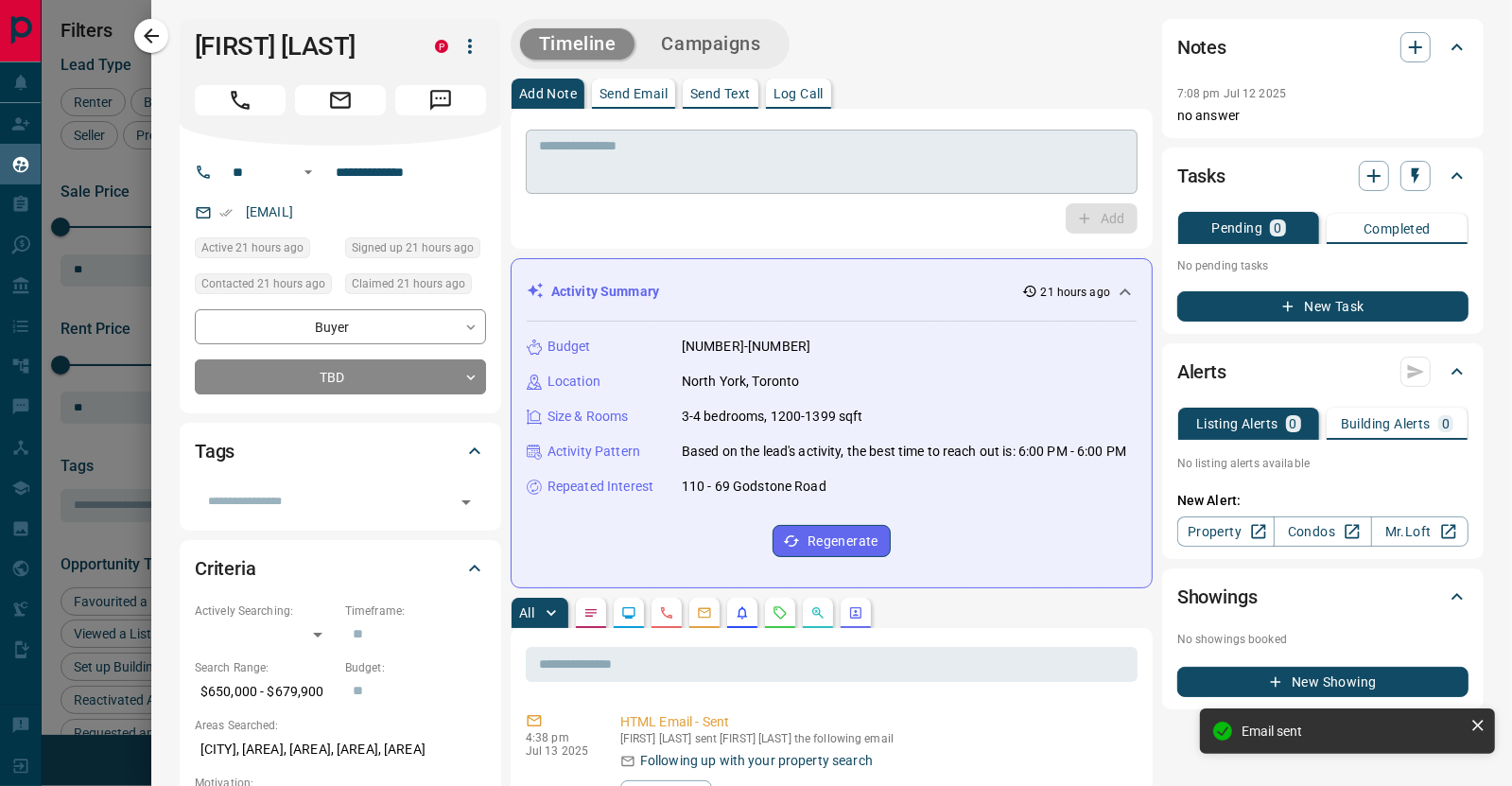 type 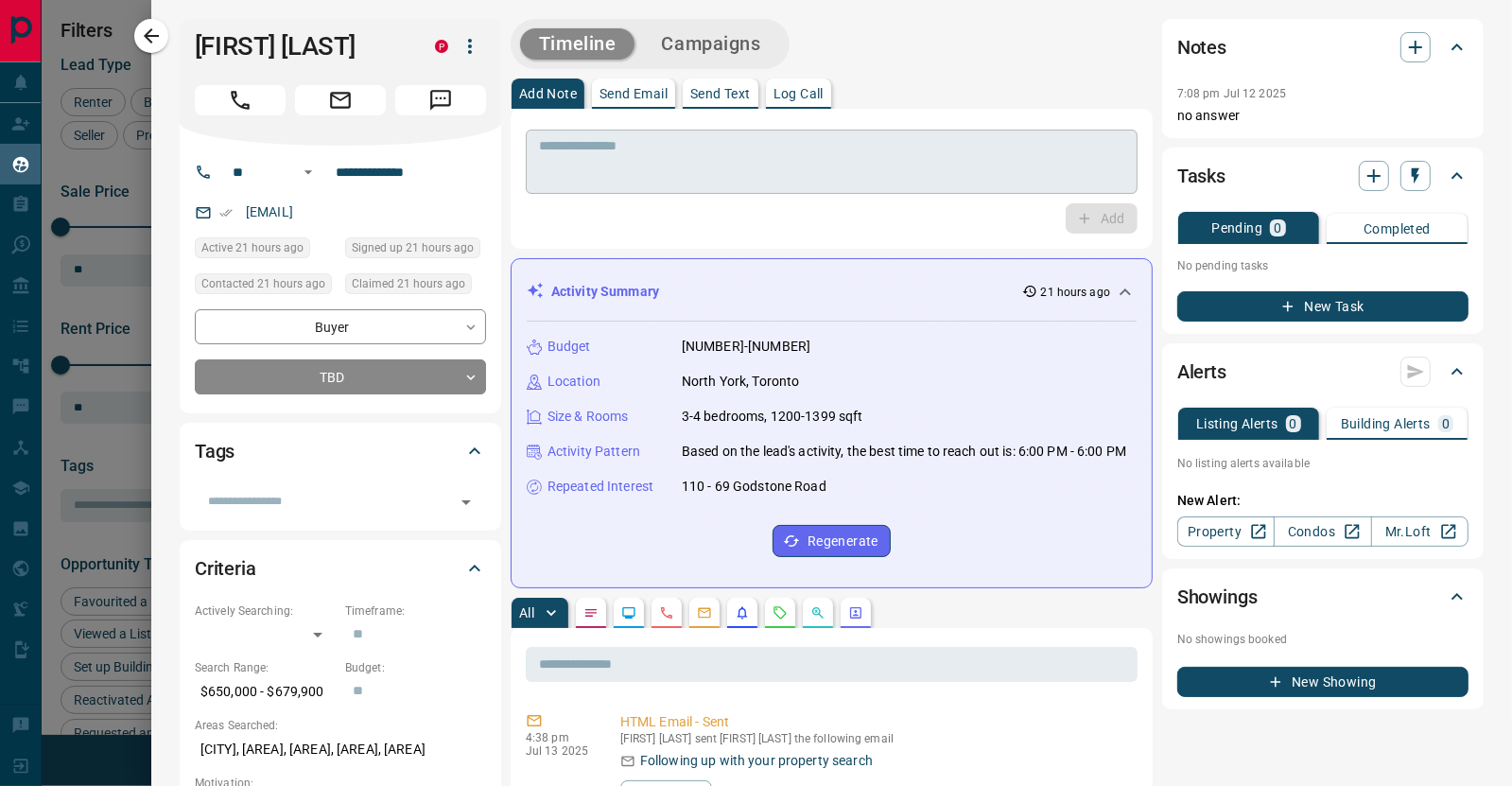 click on "Add Note" at bounding box center (547, 94) 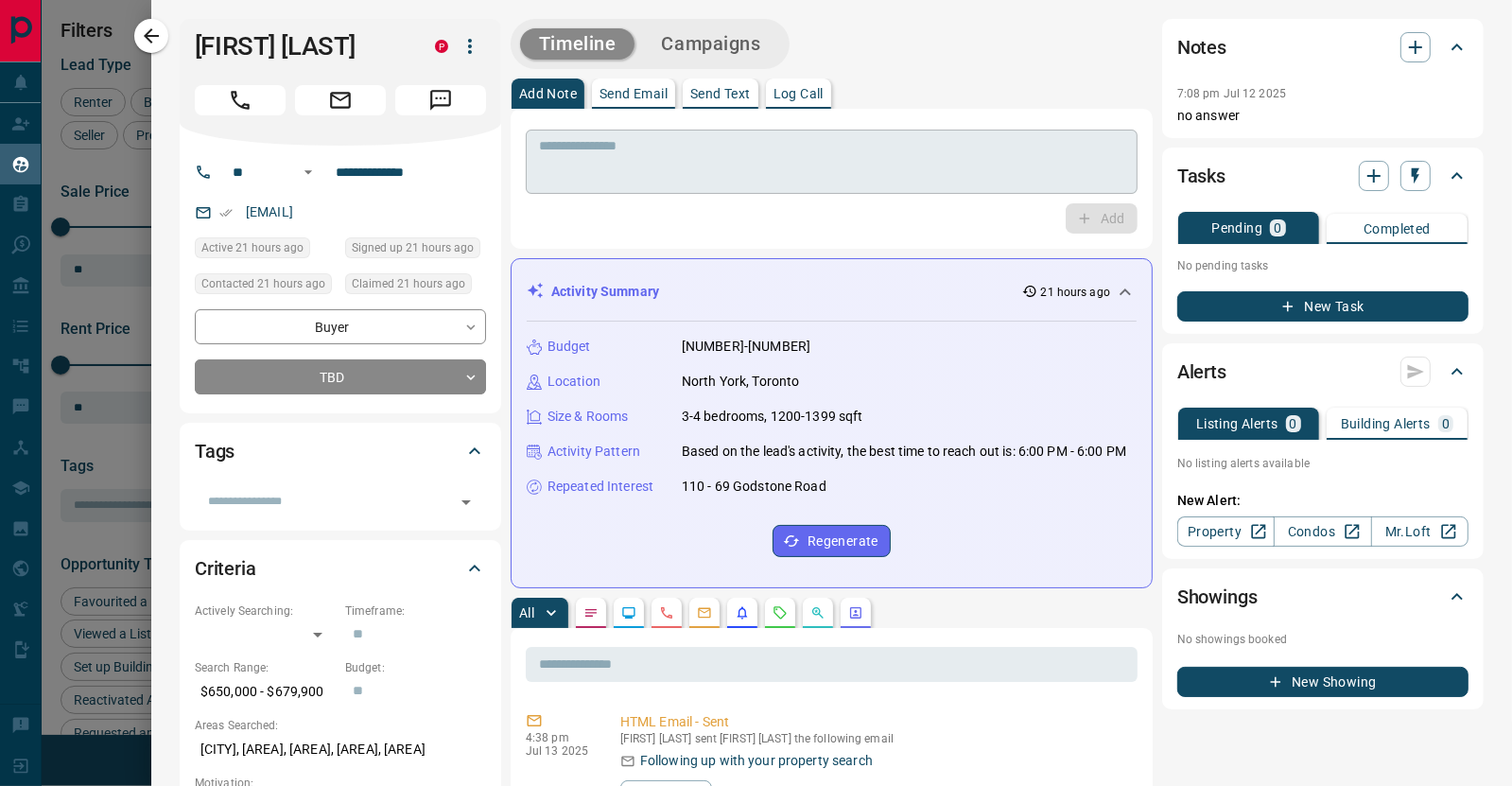 click on "Add Note" at bounding box center (547, 94) 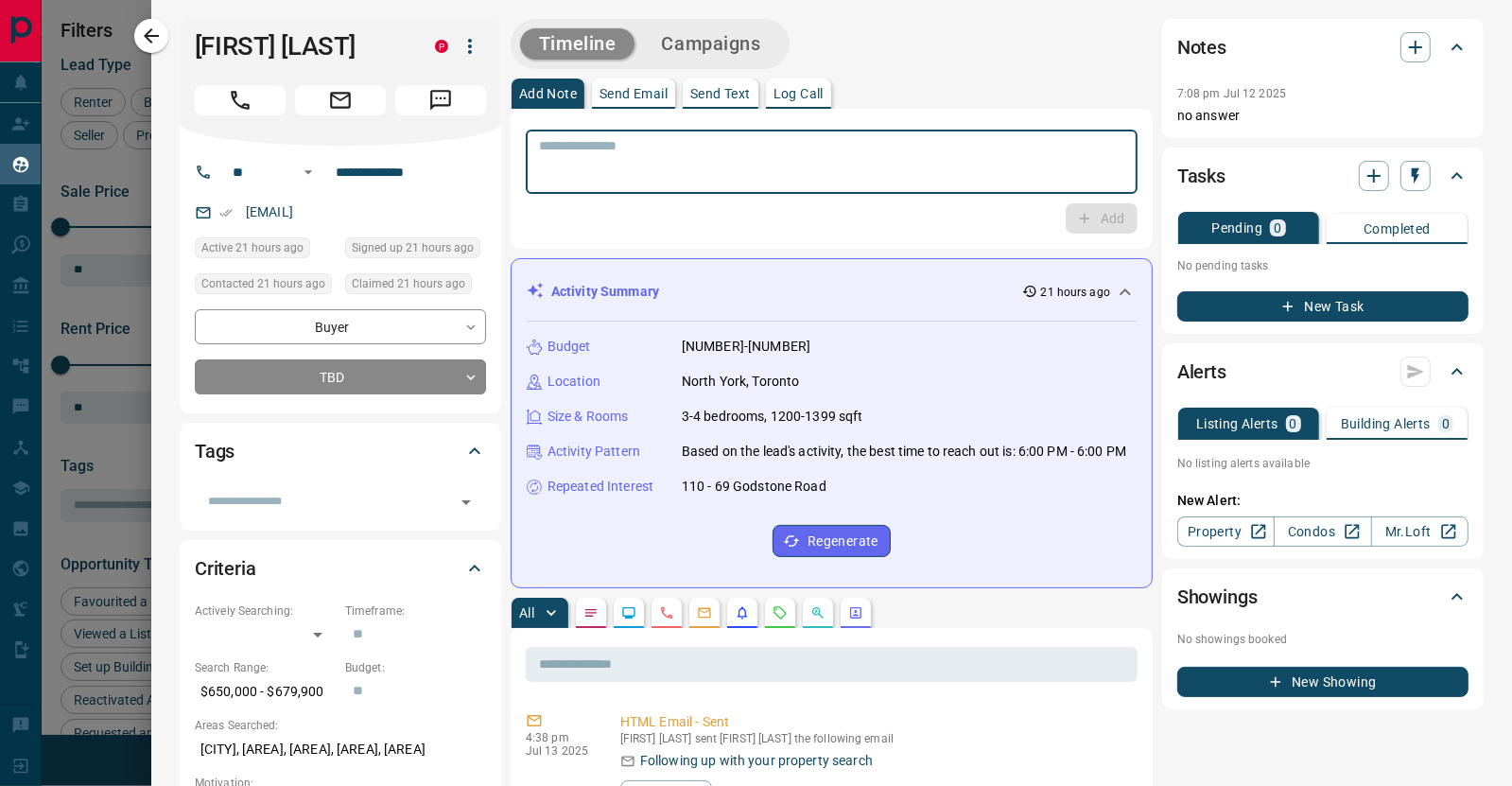 click at bounding box center [831, 162] 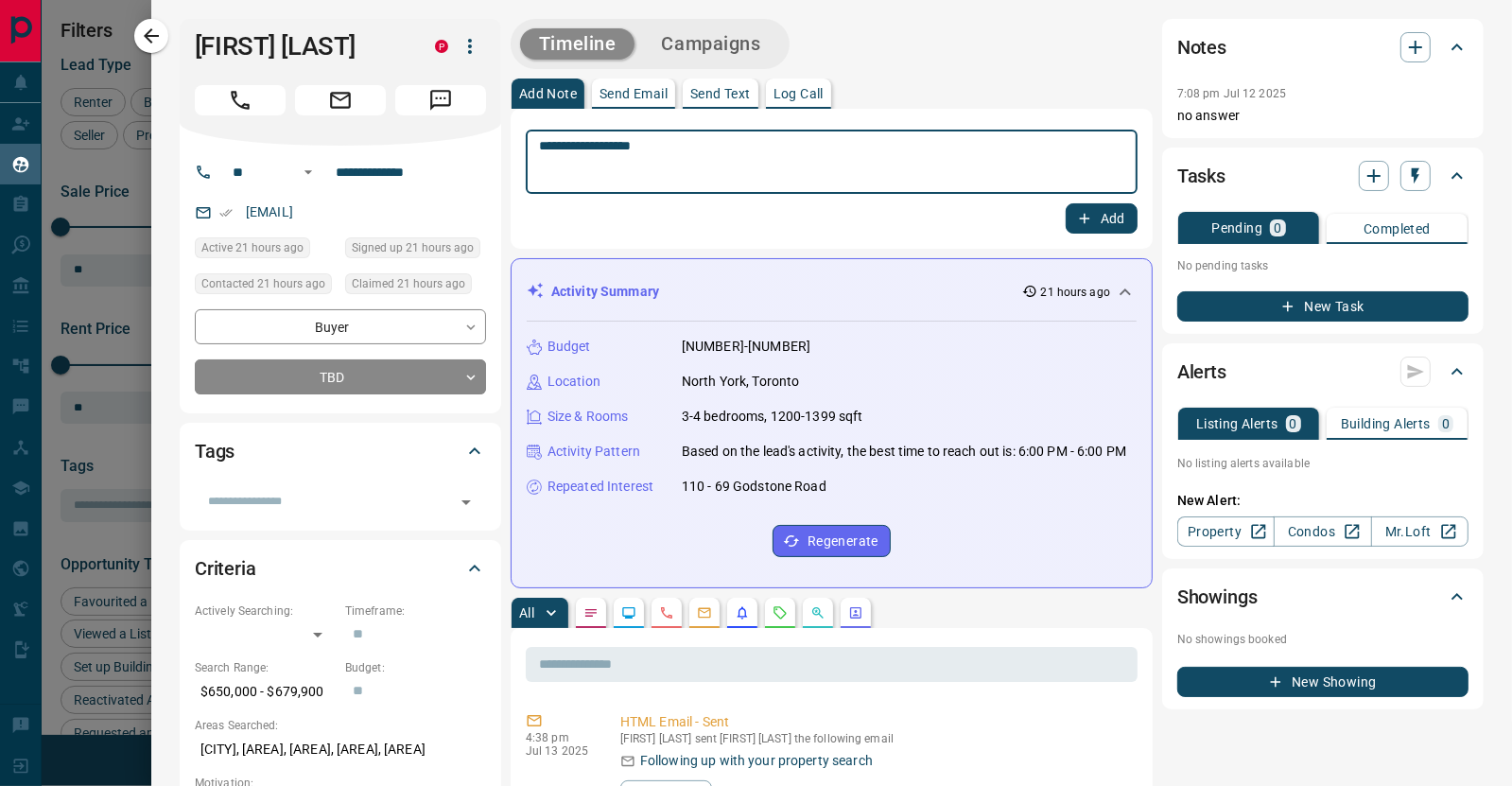 type on "**********" 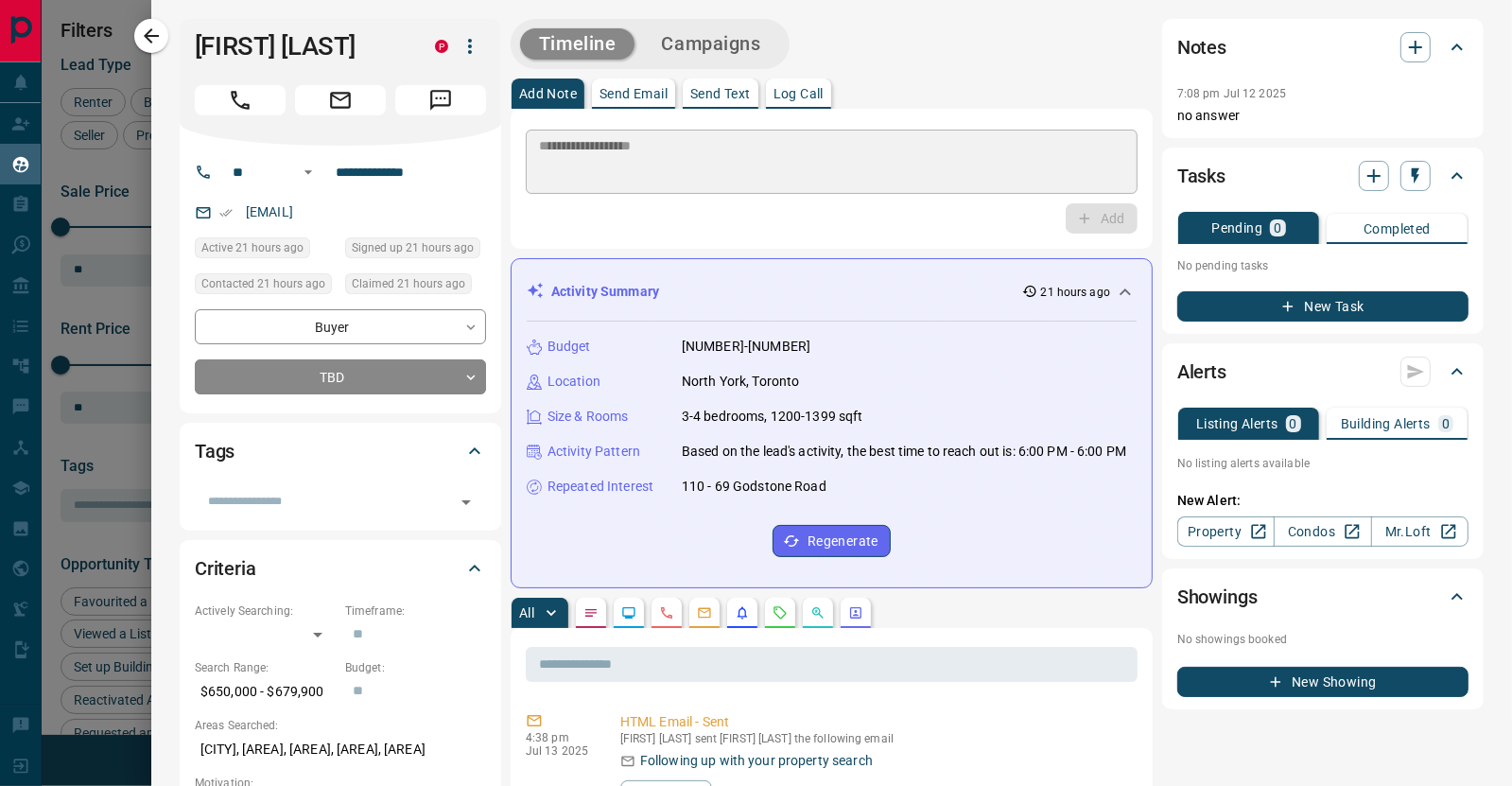 type 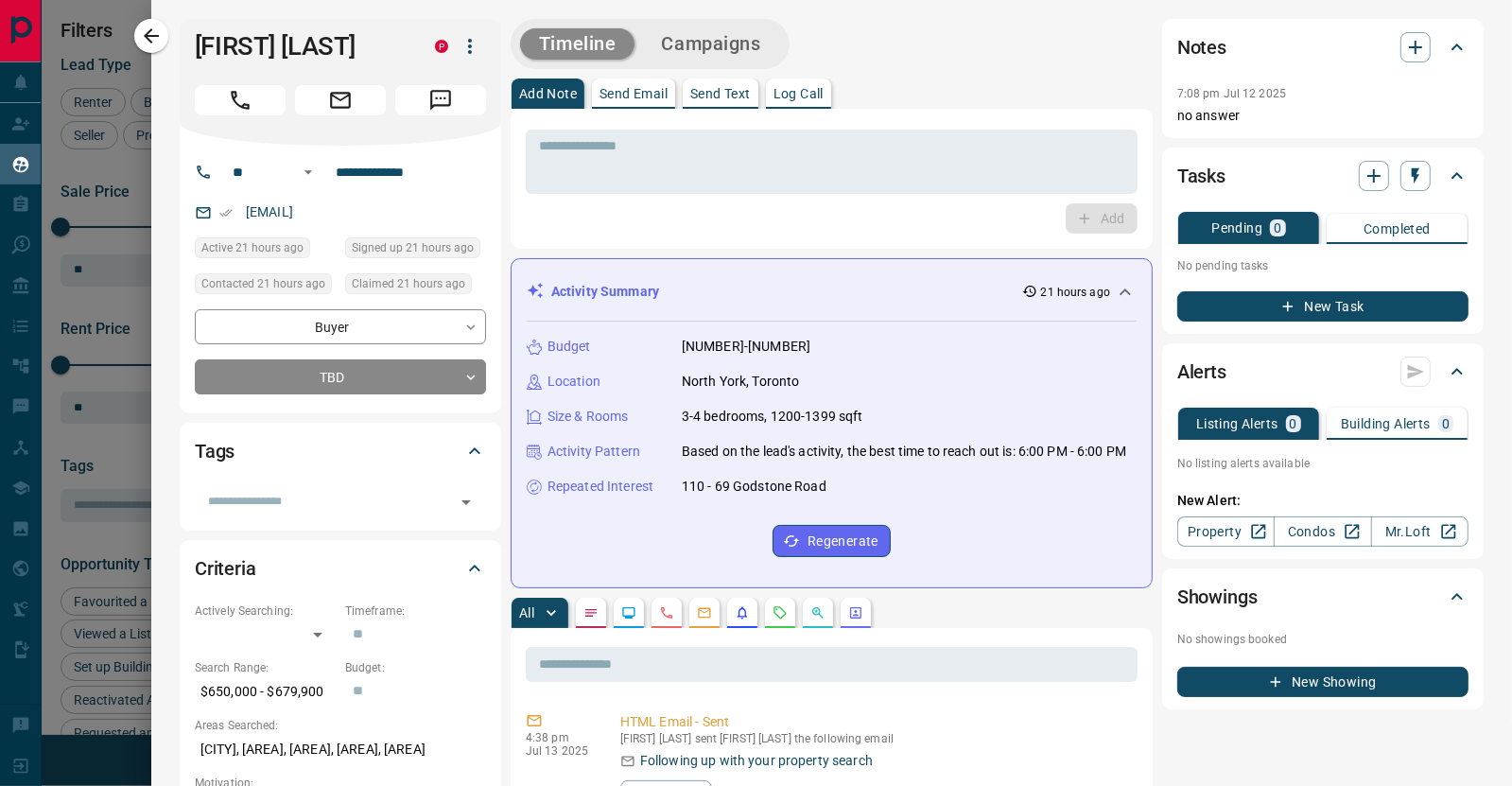 click on "Send Text" at bounding box center [721, 94] 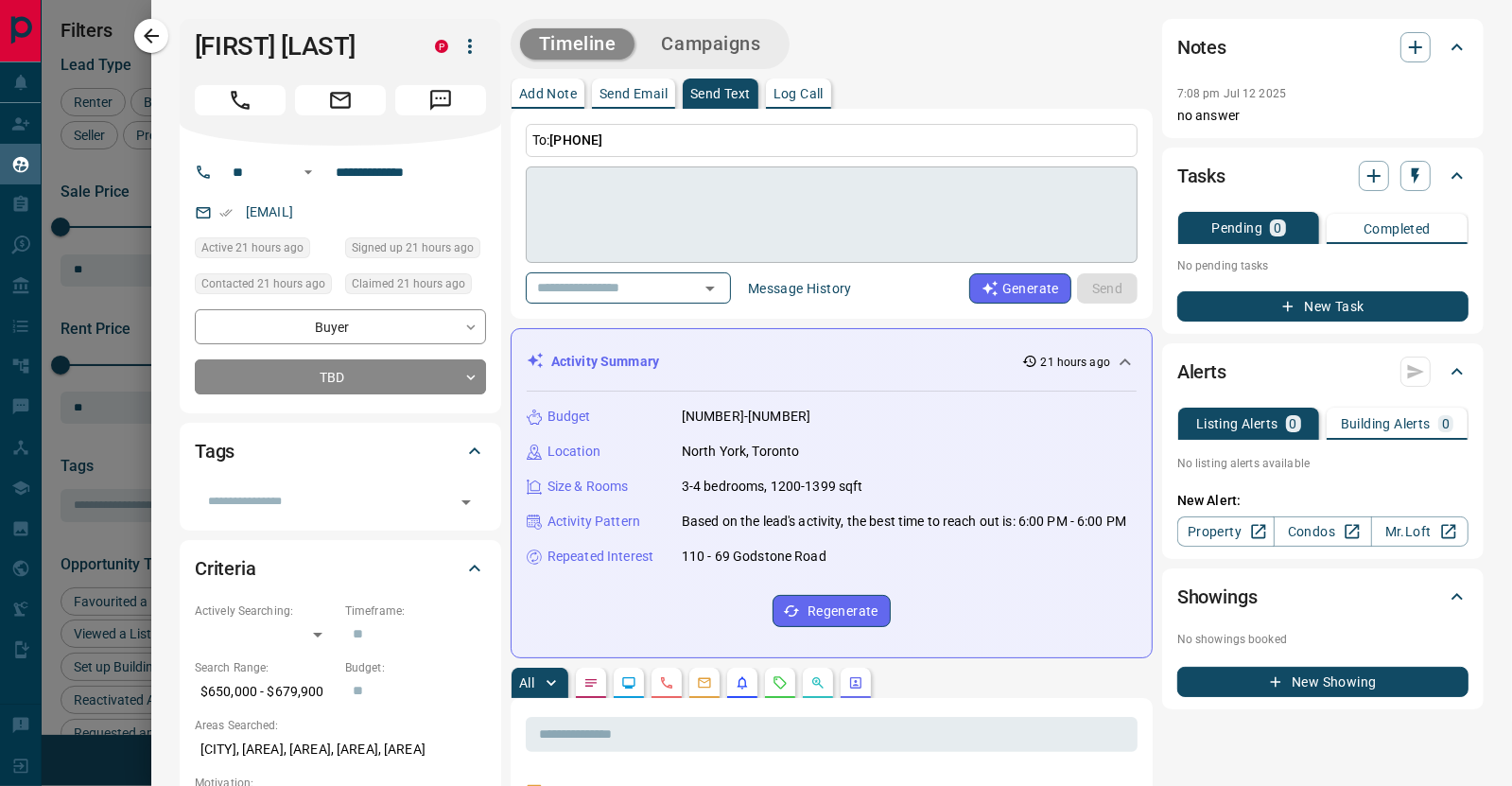 drag, startPoint x: 495, startPoint y: 16, endPoint x: 652, endPoint y: 179, distance: 226.31394 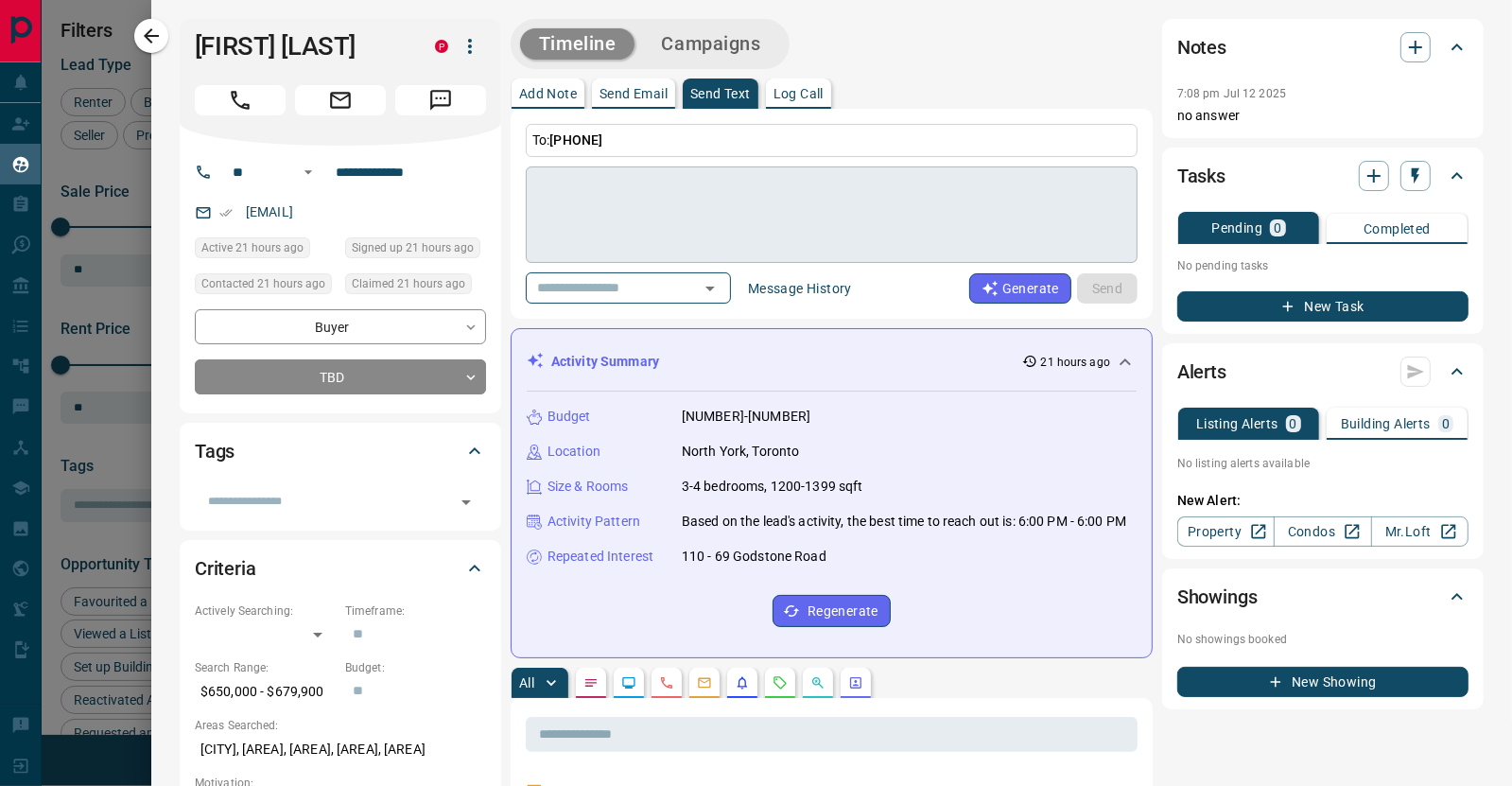 click on "**********" at bounding box center (831, 1154) 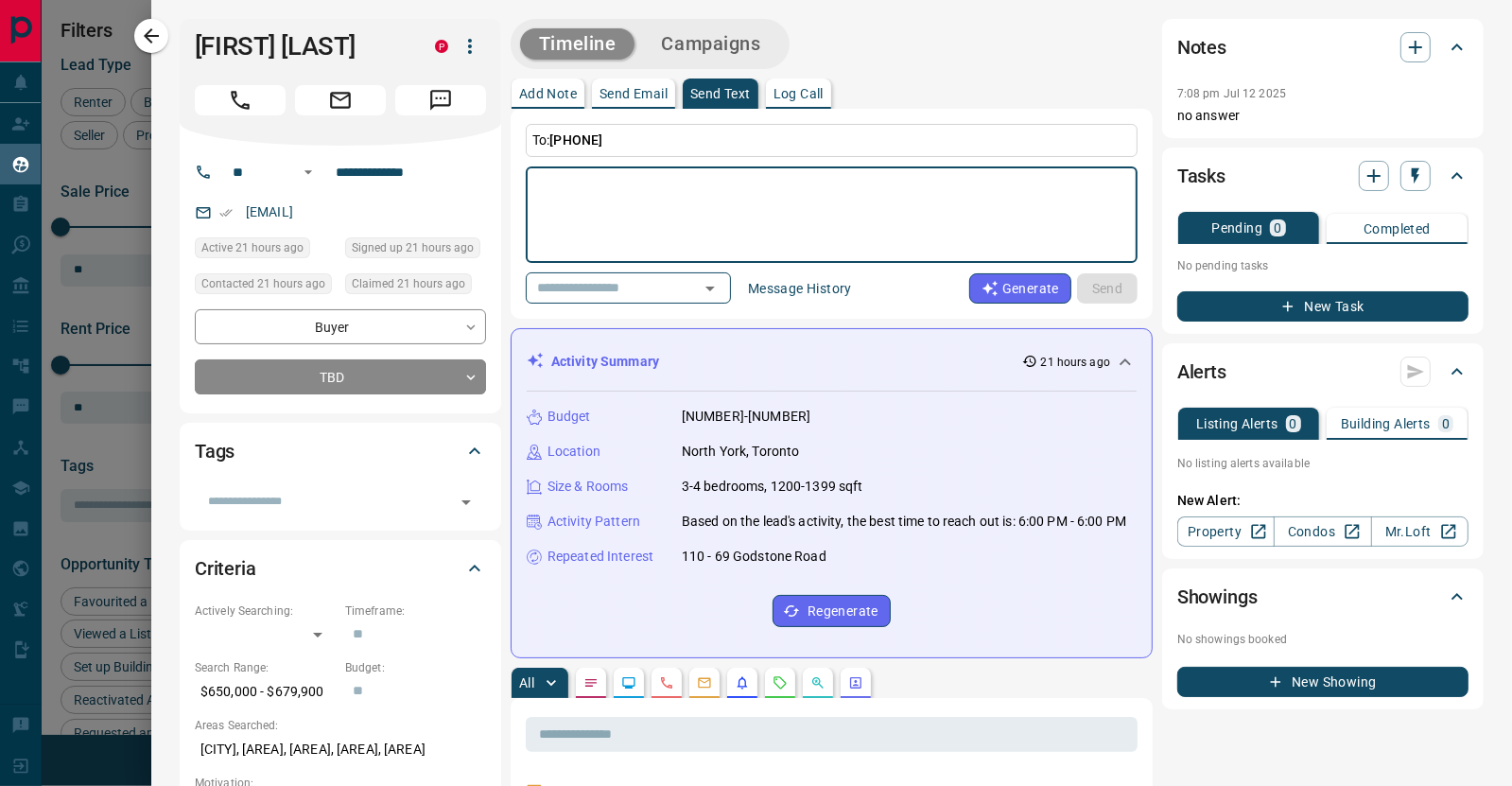 click at bounding box center (831, 215) 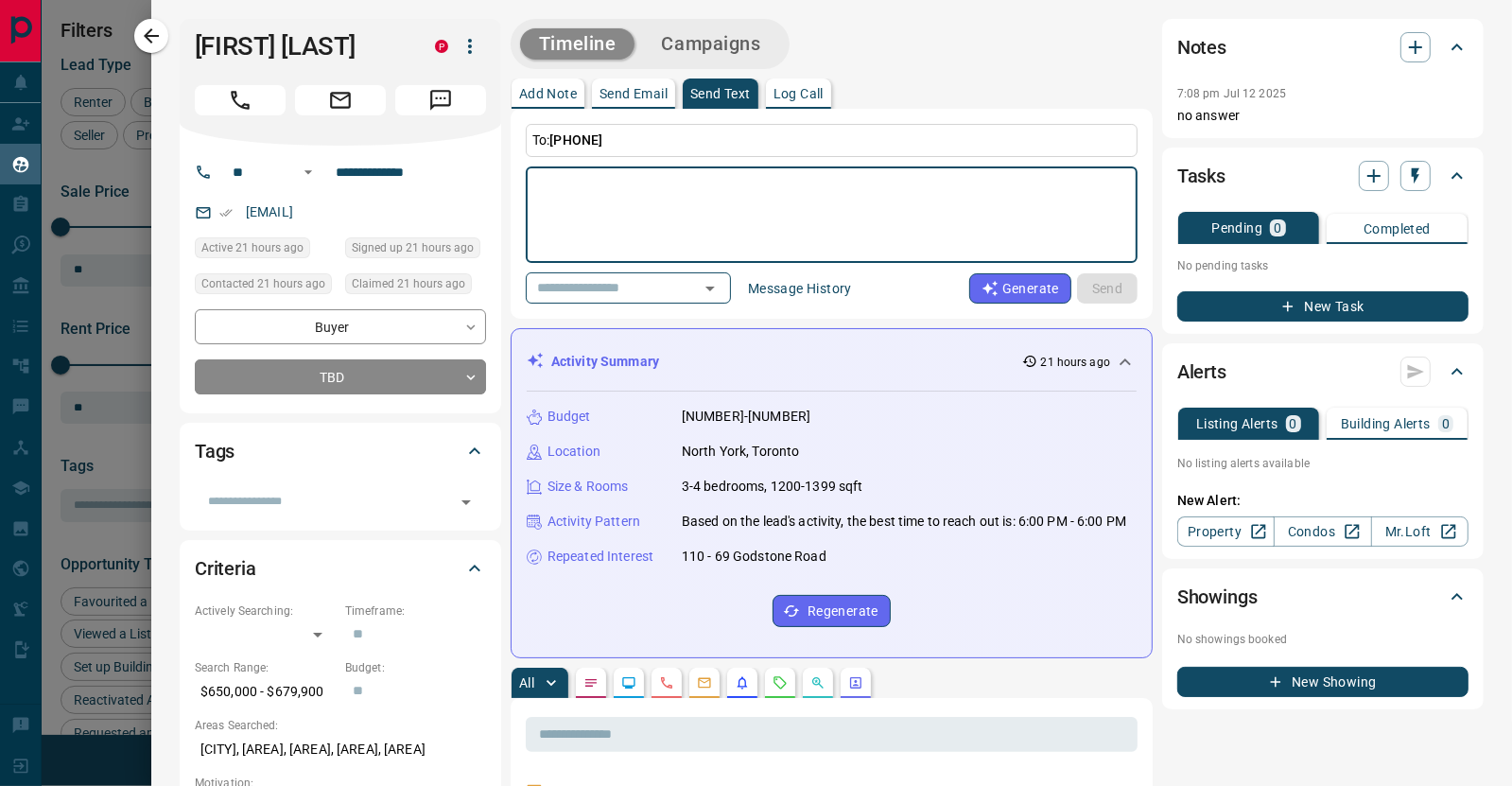 paste on "**********" 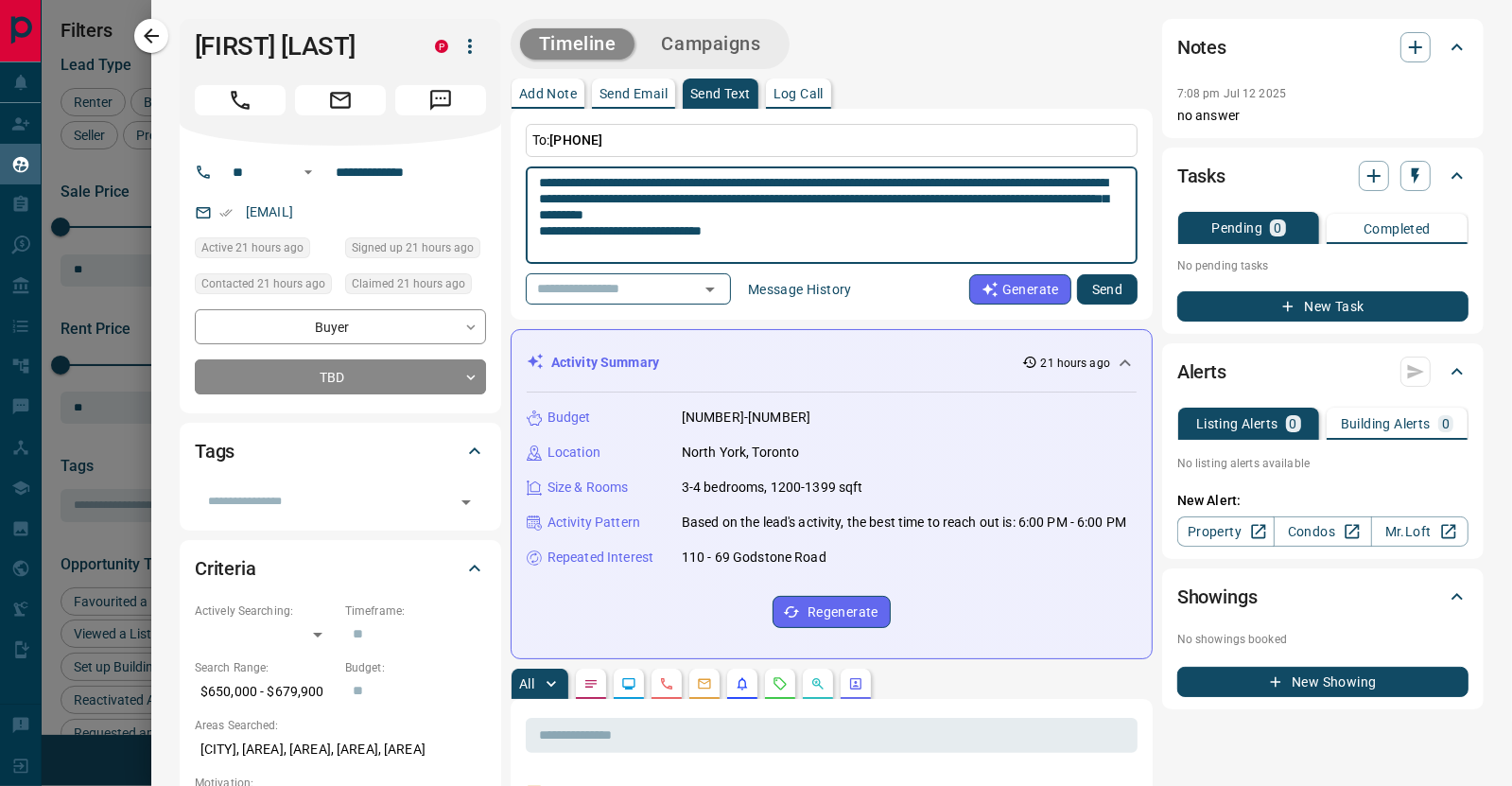 click on "**********" at bounding box center [825, 216] 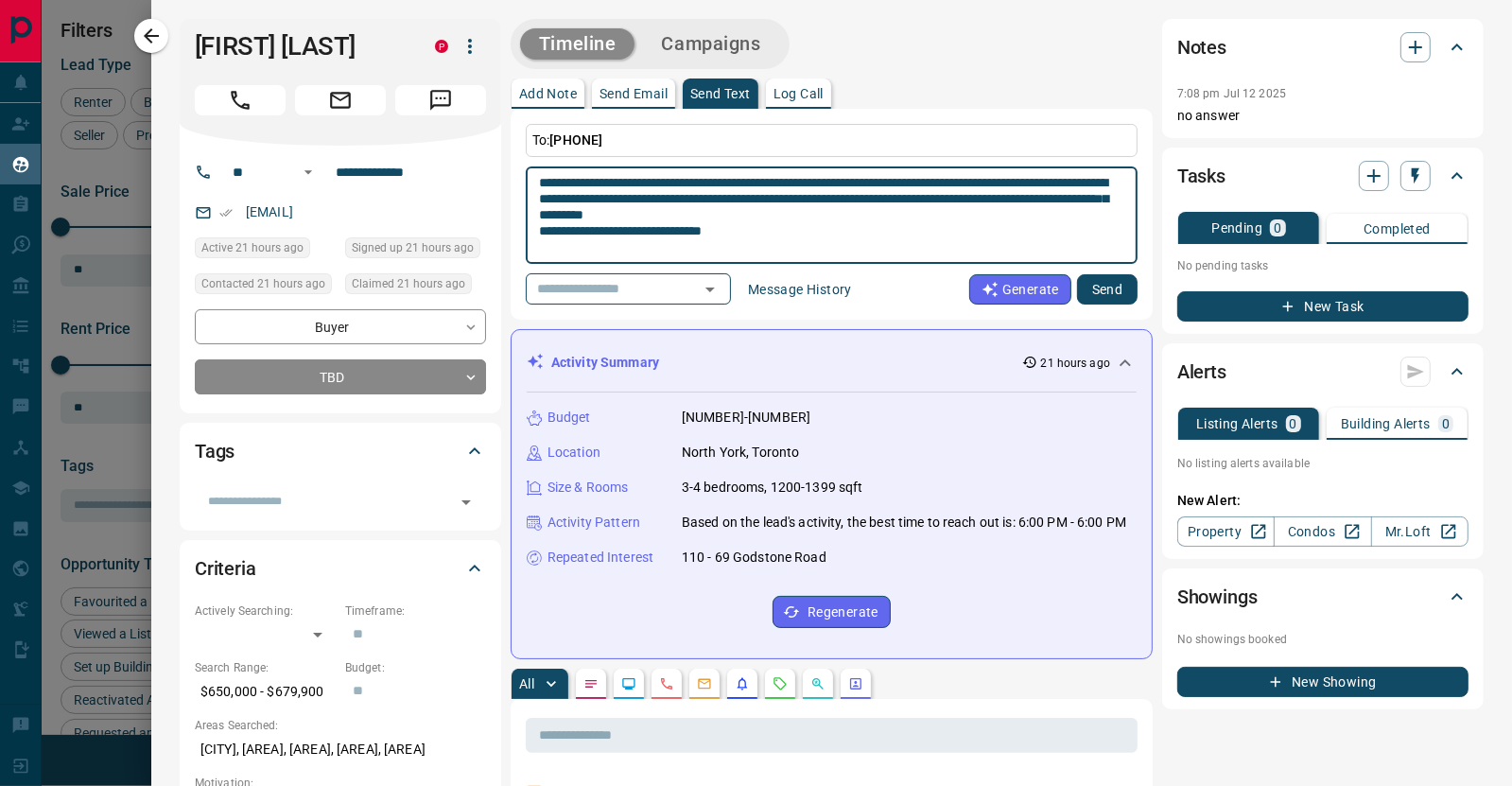 click on "**********" at bounding box center [825, 216] 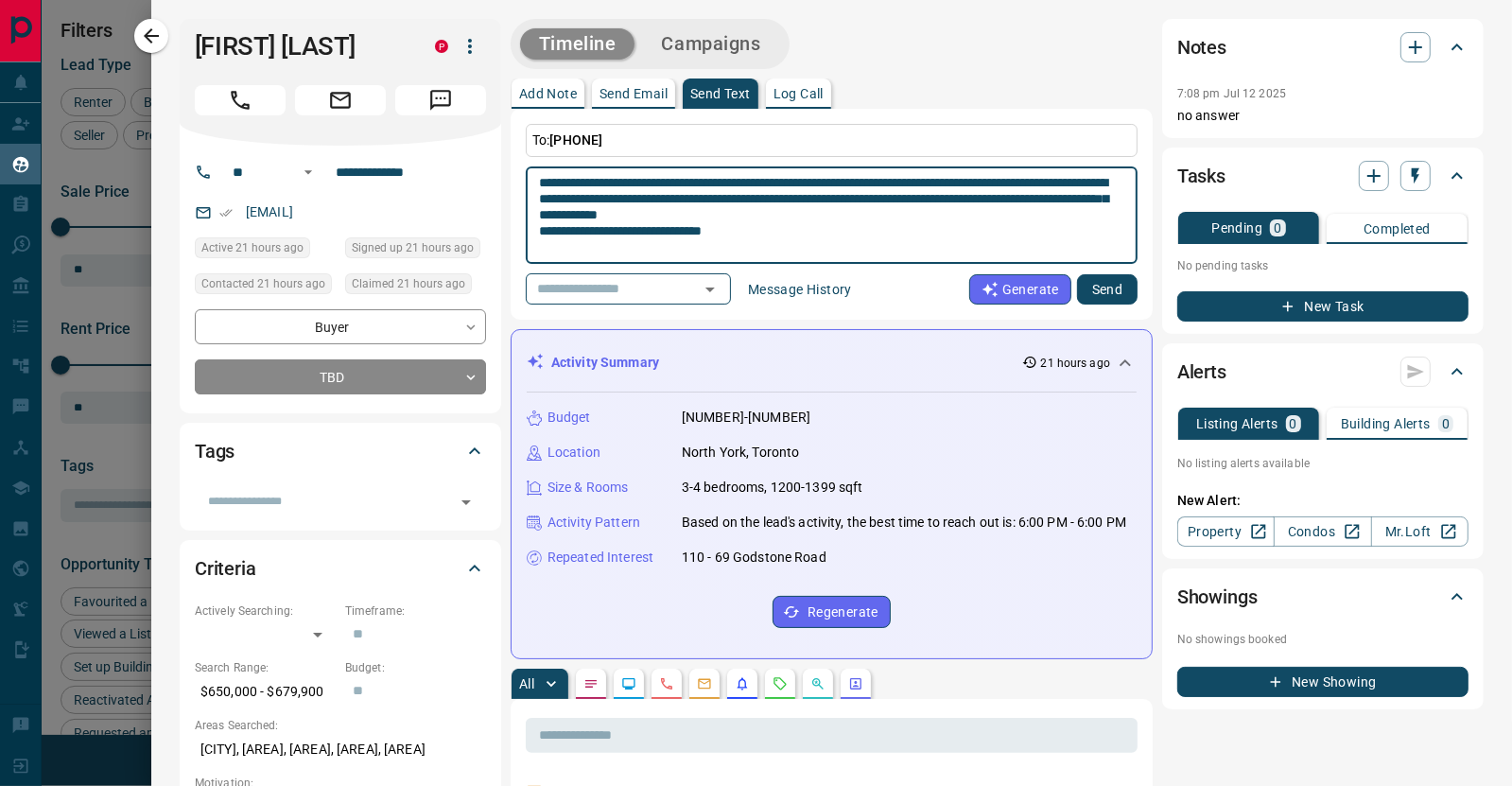 type on "**********" 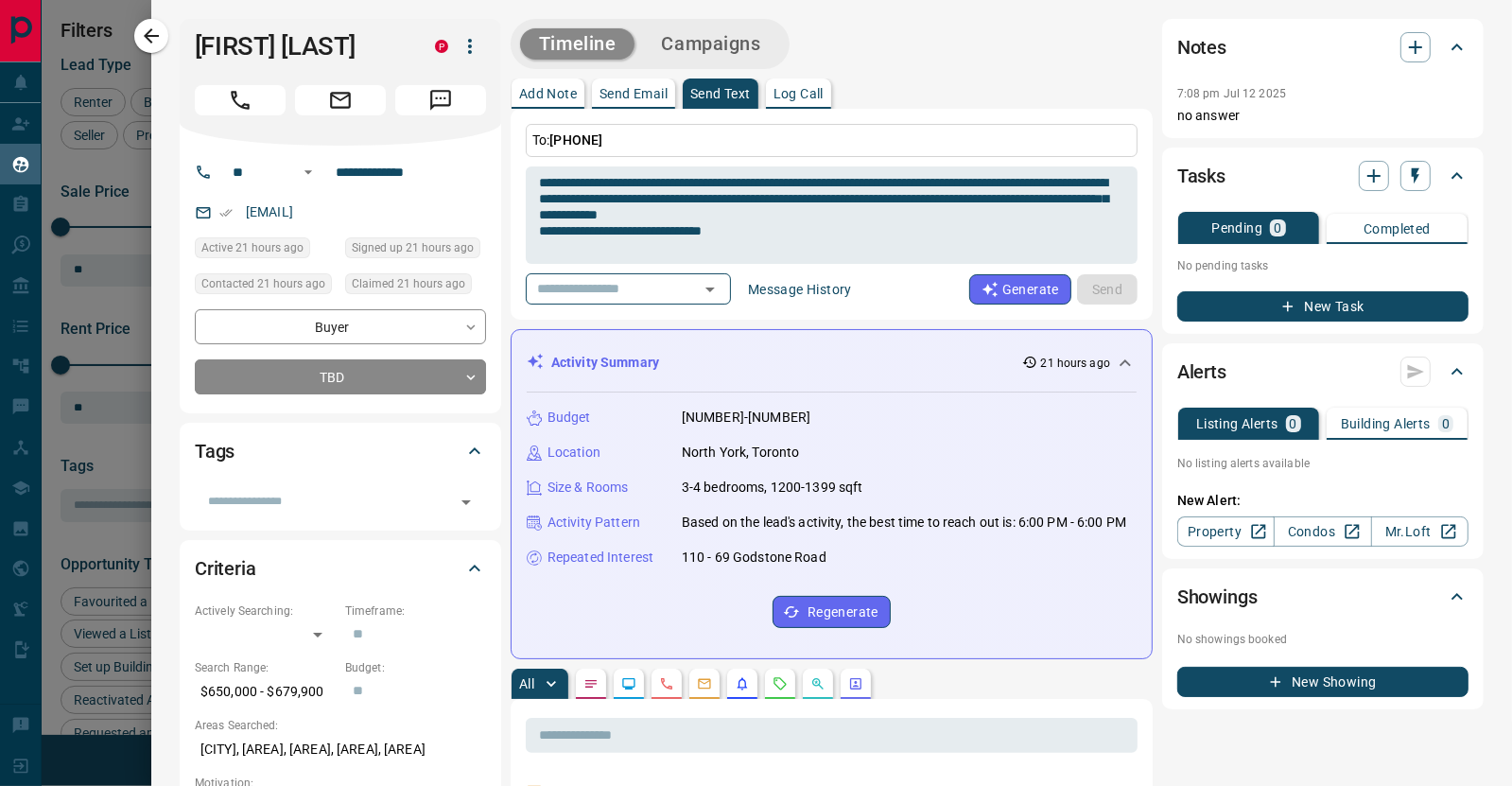 type 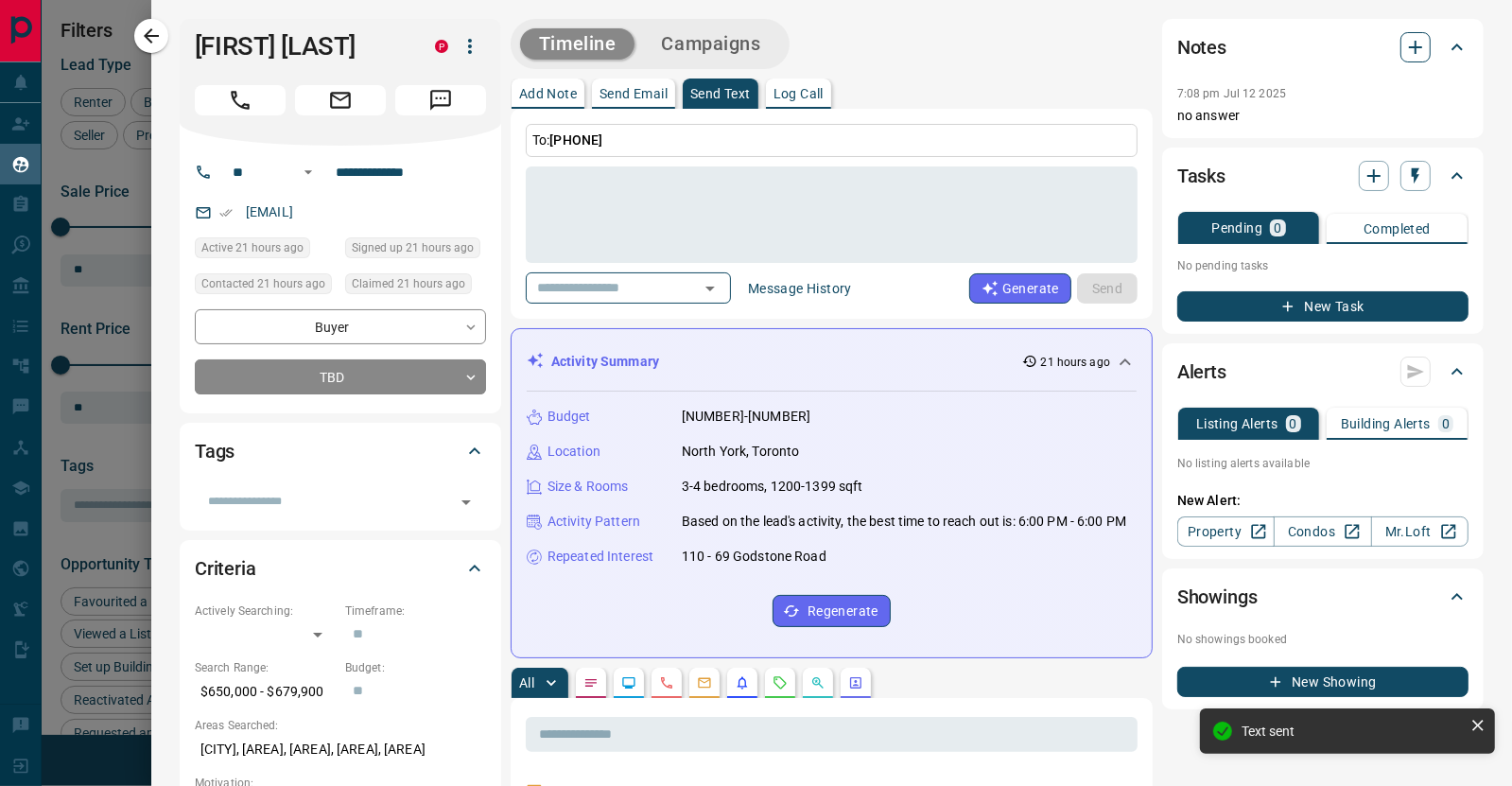 click 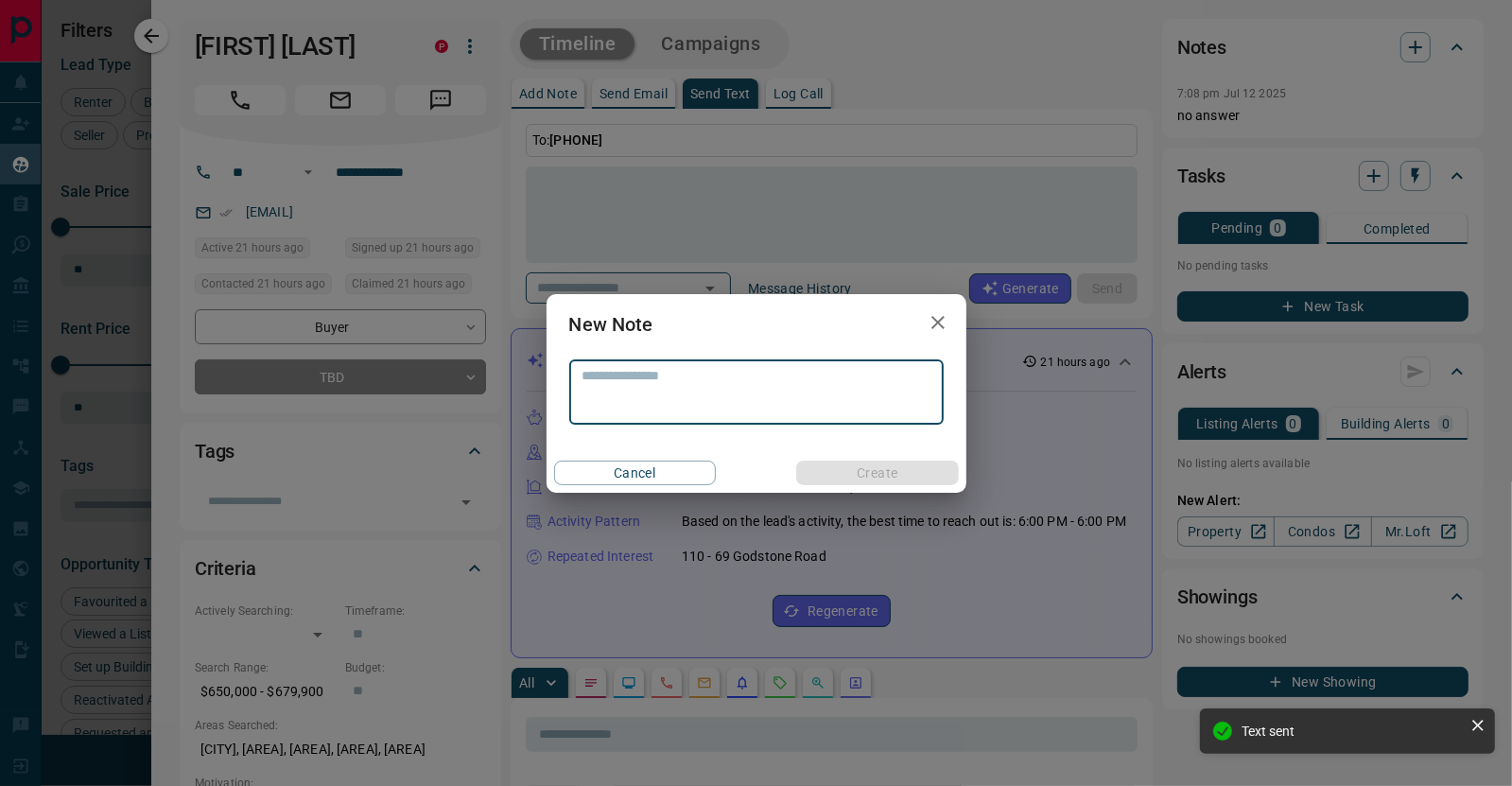 click at bounding box center (756, 392) 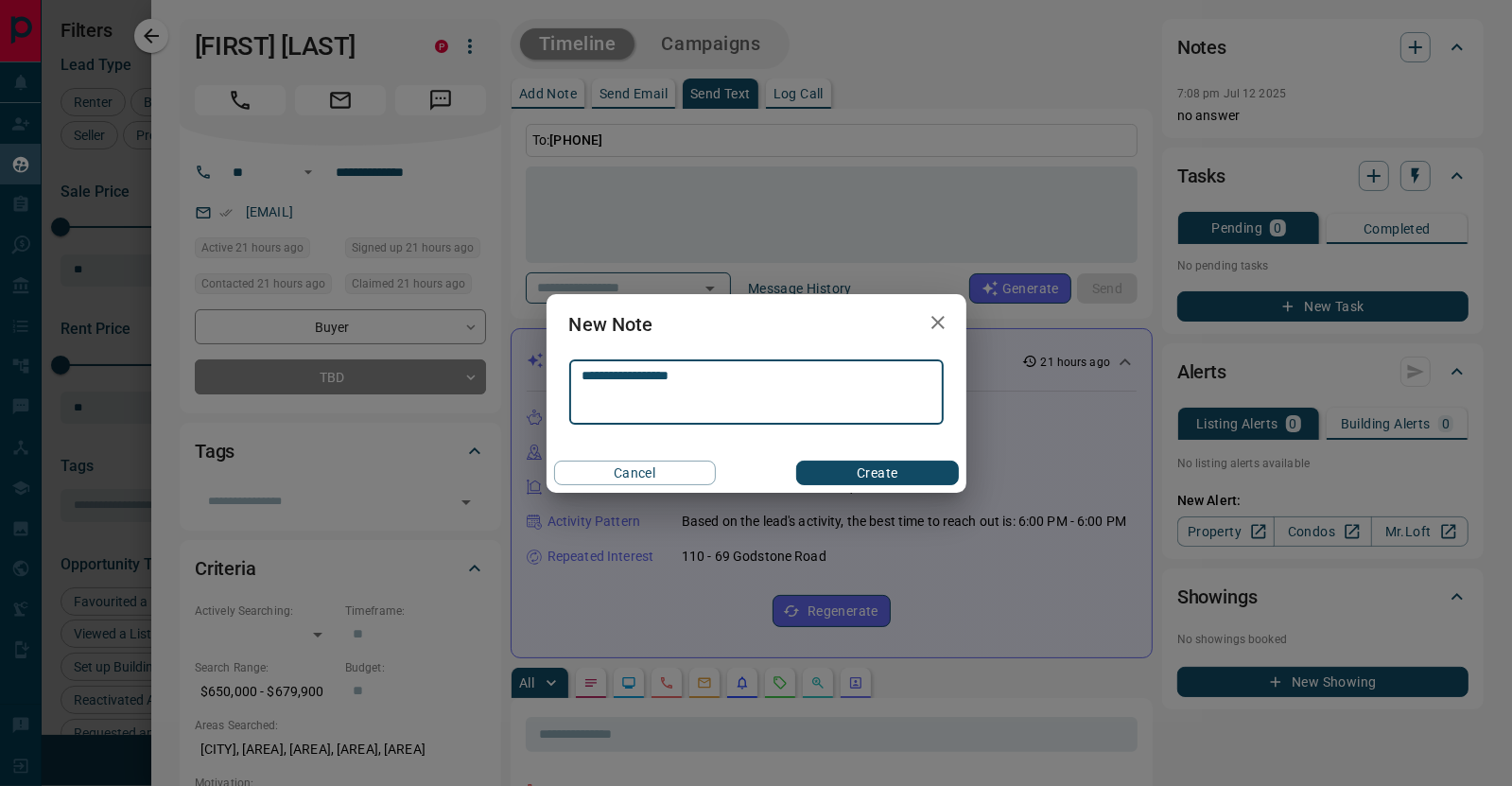 type on "**********" 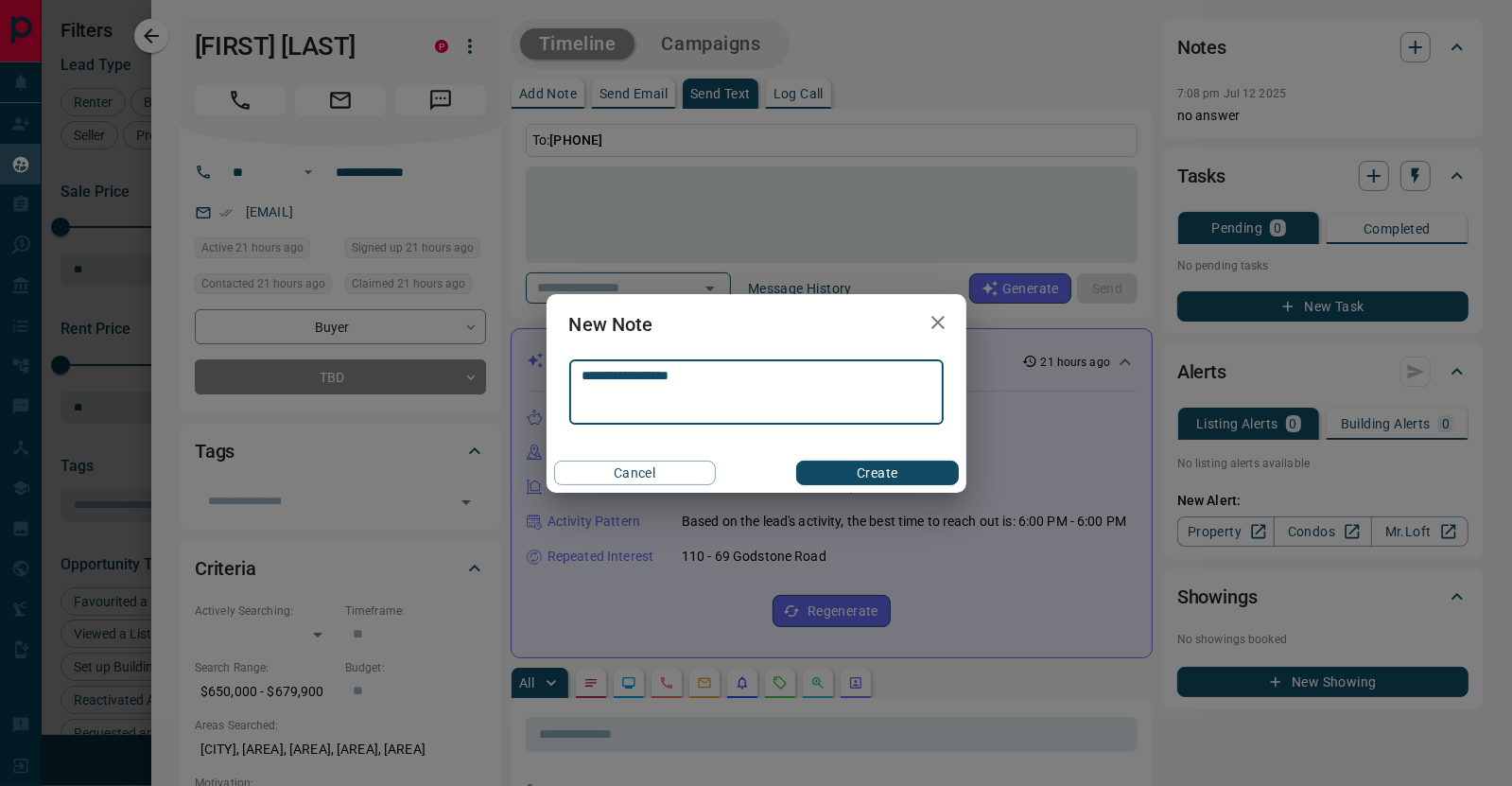 click on "Create" at bounding box center (877, 473) 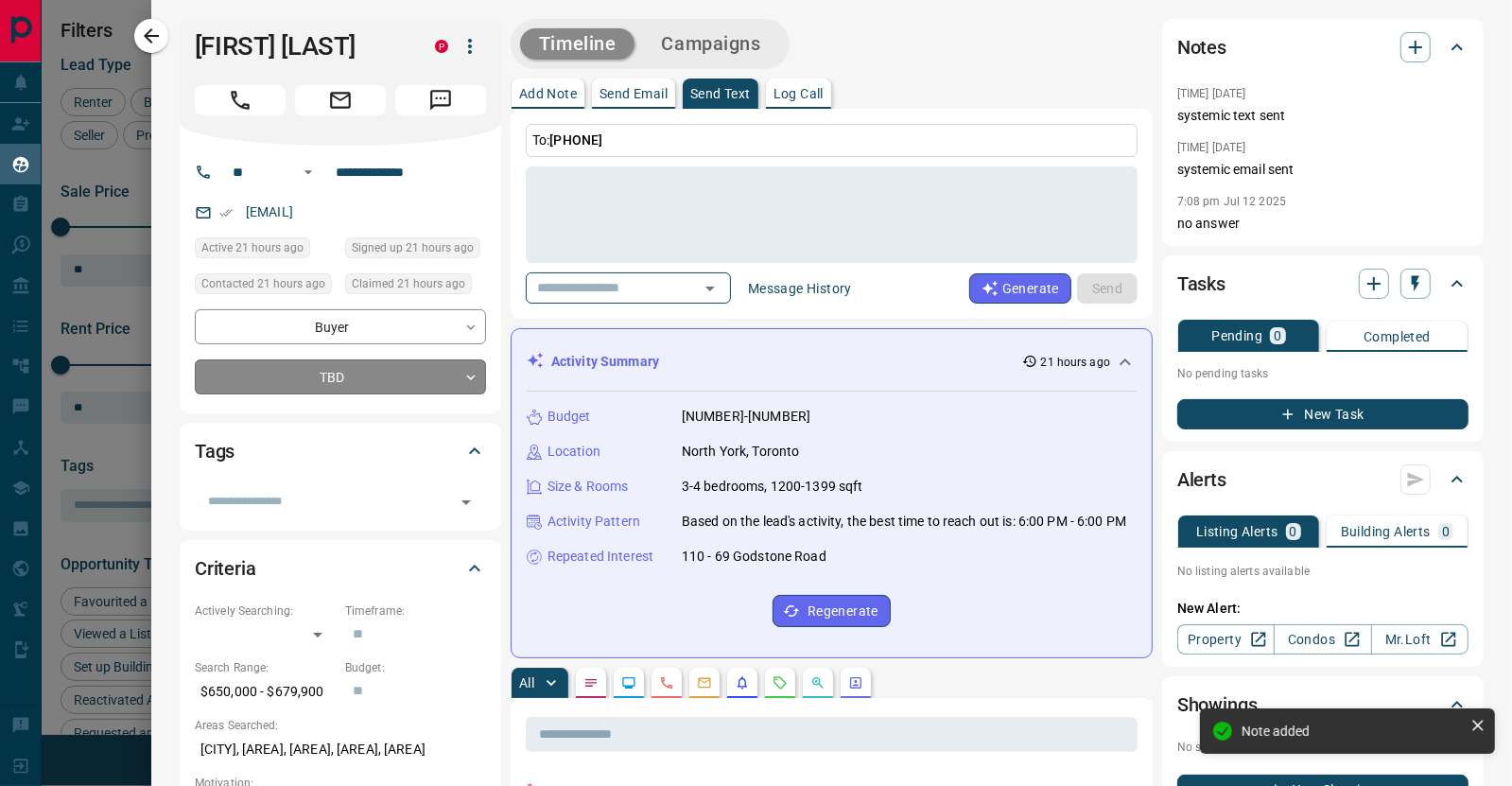 click on "Lead Transfers Claim Leads My Leads Tasks Opportunities Deals Campaigns Automations Messages Broker Bay Training Media Services Agent Resources Precon Worksheet Mobile Apps Disclosure Logout My Leads Filters 1 Manage Tabs New Lead All 491 TBD 153 Do Not Contact - Not Responsive 59 Bogus 1 Just Browsing 23 Criteria Obtained 3 Future Follow Up 100 Warm 104 HOT 15 Taken on Showings 4 Submitted Offer - Client 29 Name Details Last Active Claimed Date Status Tags [FIRST] [LAST] Renter C $[PRICE] - $[PRICE] [CITY] 1 day ago Contacted 17 hours ago 21 hours ago Signed up 1 day ago TBD + [FIRST] [LAST] Renter C $[PRICE] - $[PRICE] [CITY], [CITY] 53 minutes ago Contacted 17 hours ago 21 hours ago Signed up 5 years ago Just Browsing + [FIRST] [LAST] Renter C $[PRICE] - $[PRICE] [CITY] 21 hours ago Contacted 17 hours ago 21 hours ago Signed up 21 hours ago TBD + [FIRST] [LAST] Buyer C $[PRICE] - $[PRICE] [CITY], [CITY] 1 day ago Contacted 17 hours ago 21 hours ago Signed up 1 day ago TBD + [FIRST] [LAST] Buyer C $[PRICE] - $[PRICE] [CITY], [CITY] 21 hours ago TBD + Buyer" at bounding box center (756, 381) 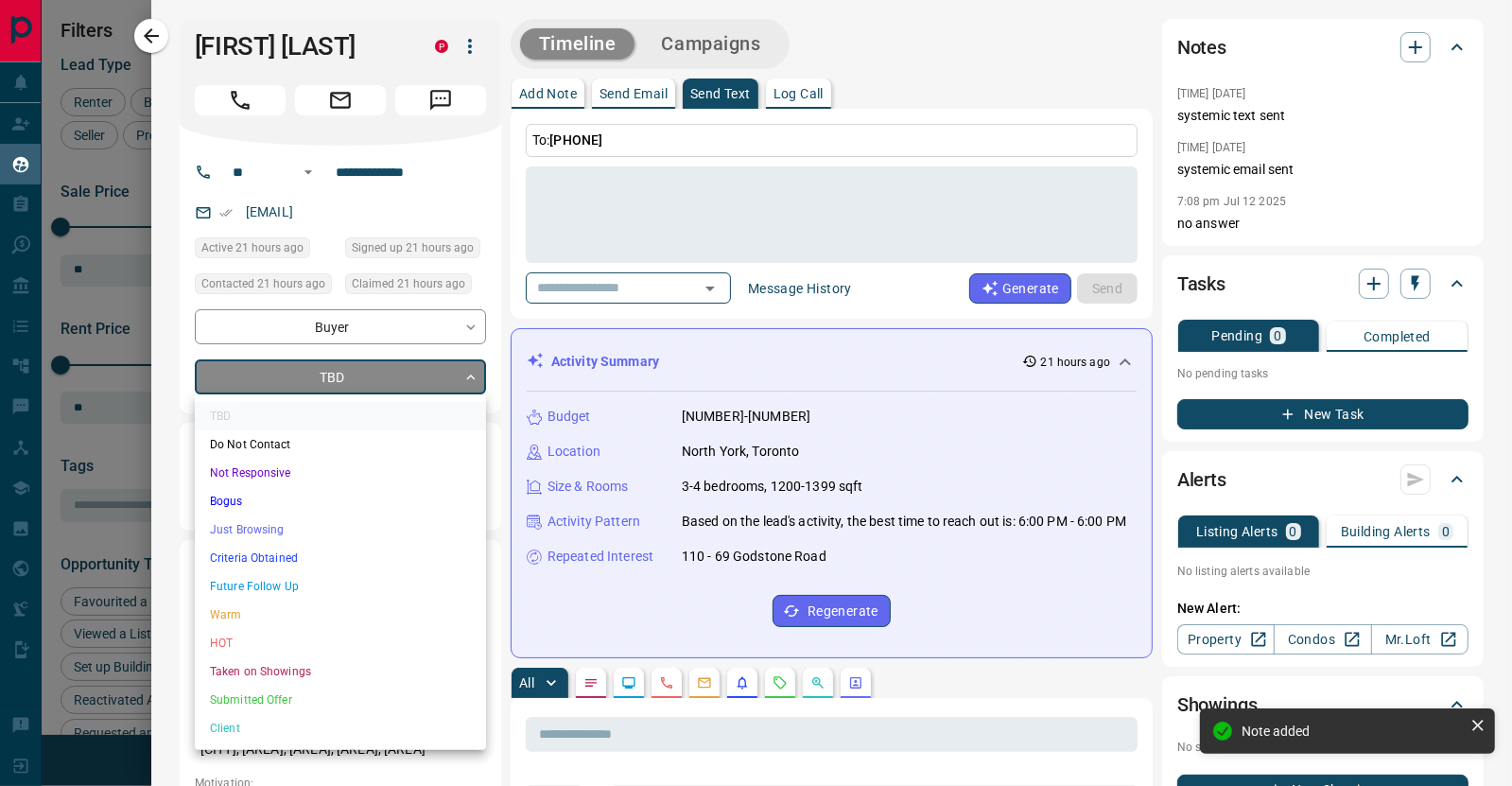 click on "Future Follow Up" at bounding box center [340, 586] 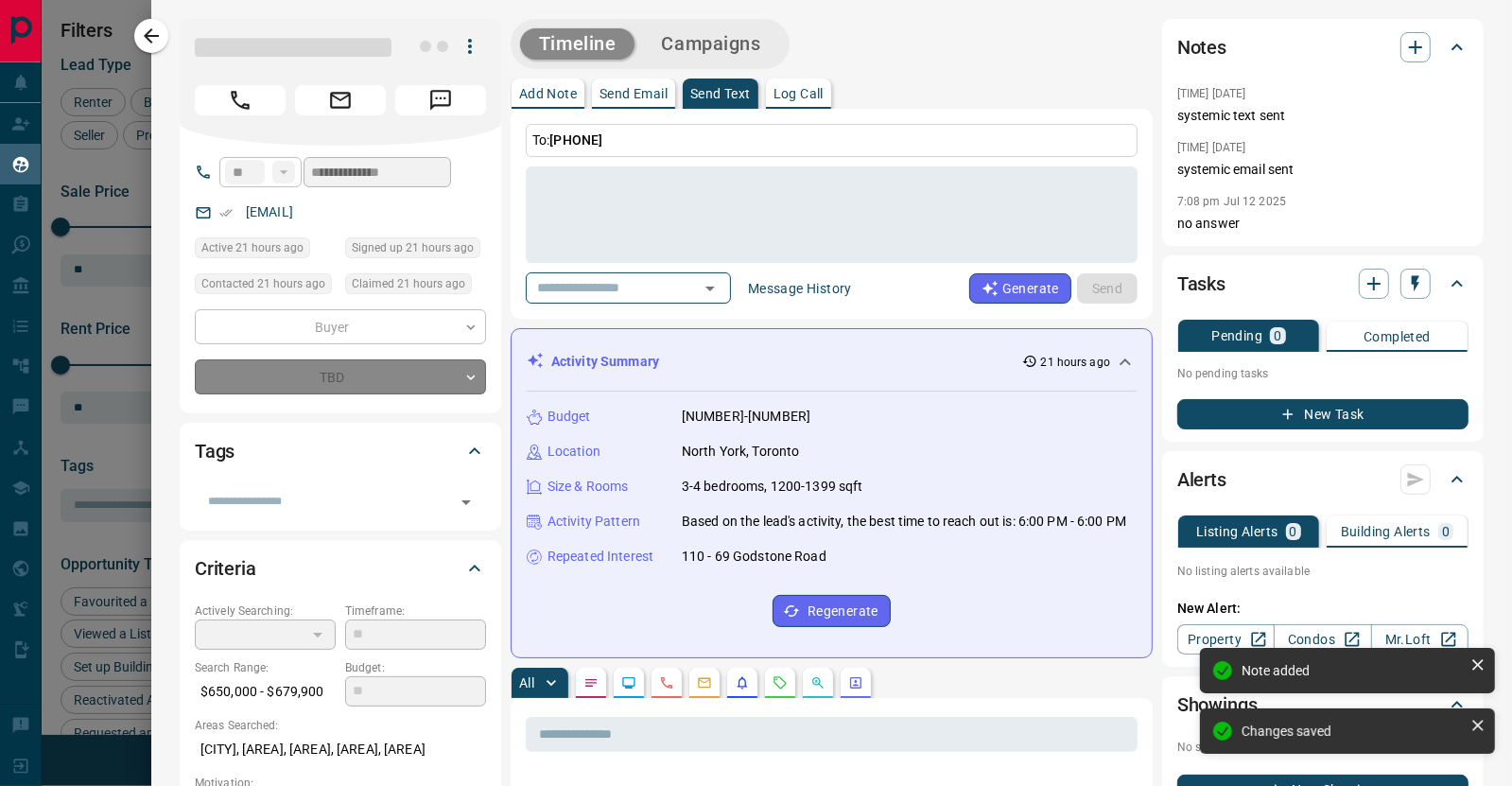 type on "*" 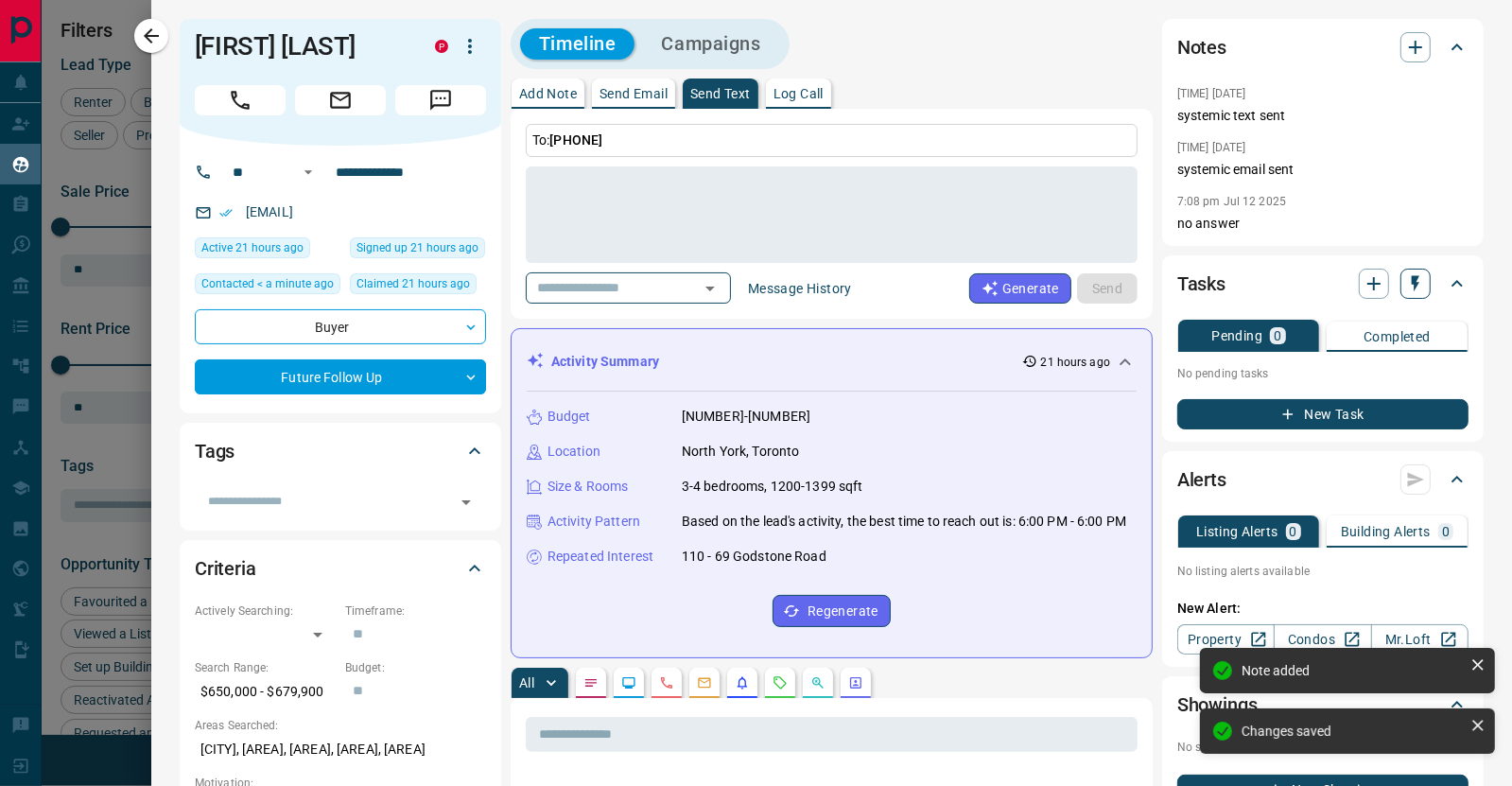 click at bounding box center [1416, 284] 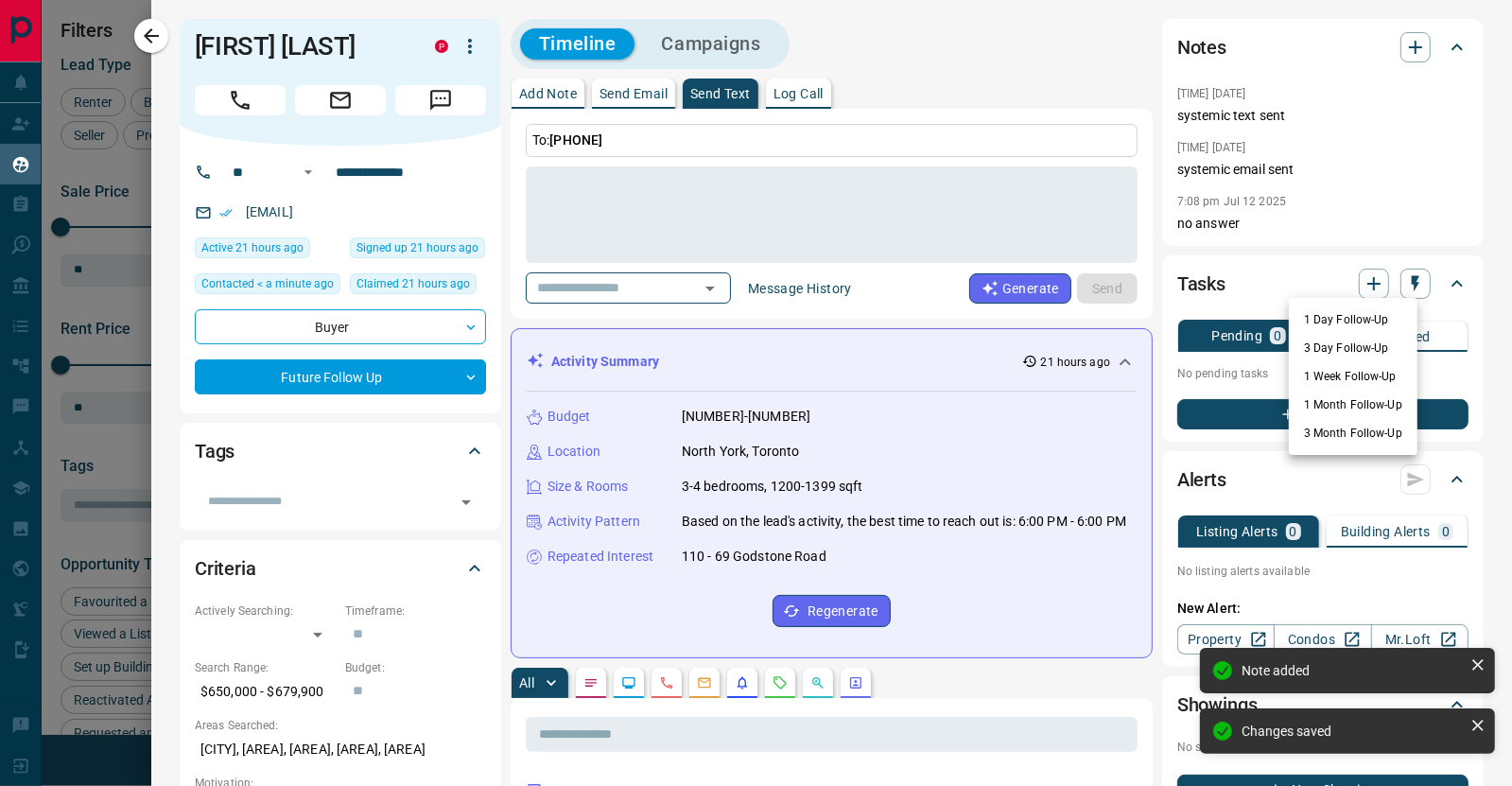 click on "3 Day Follow-Up" at bounding box center [1353, 348] 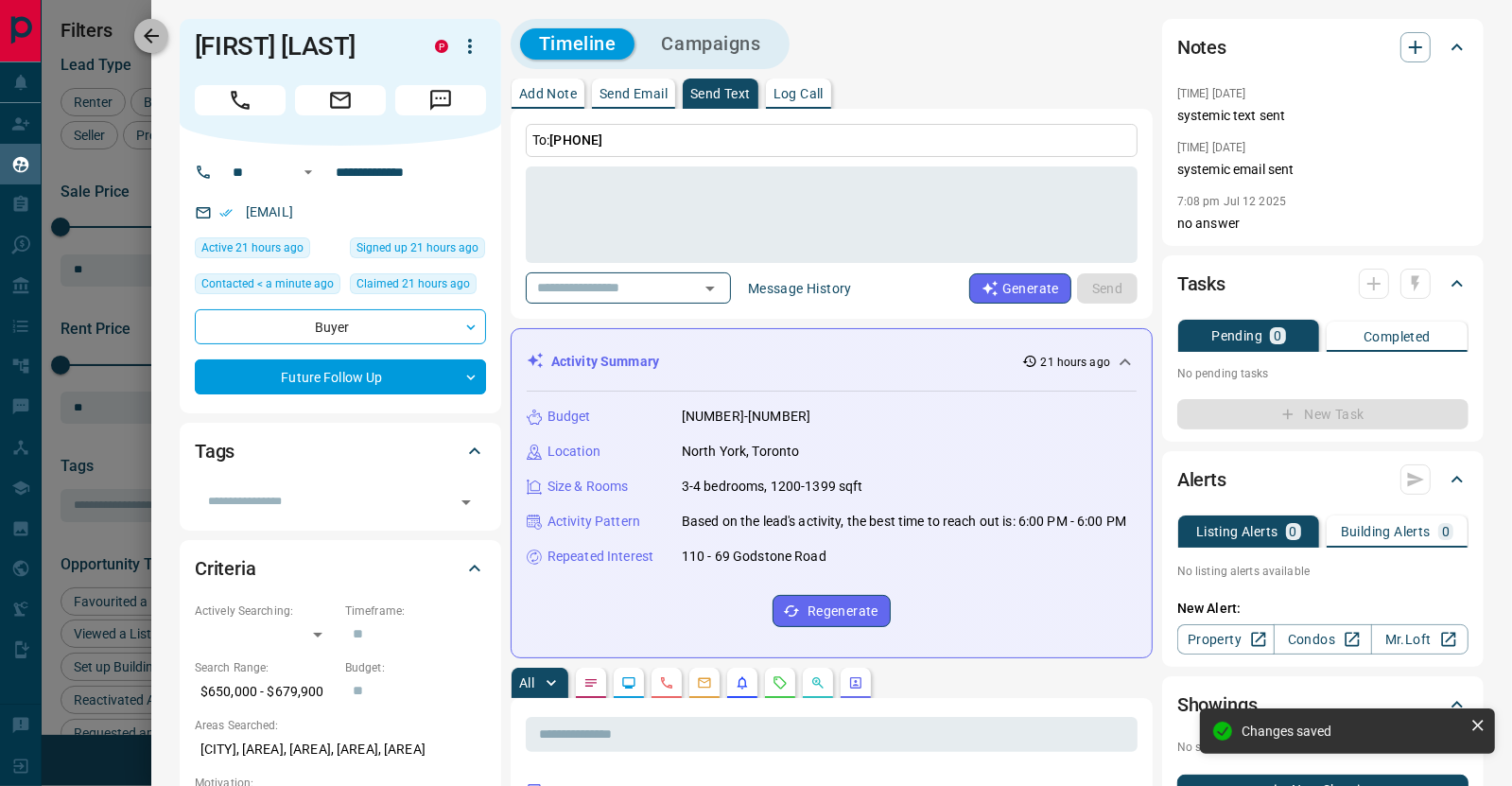 click 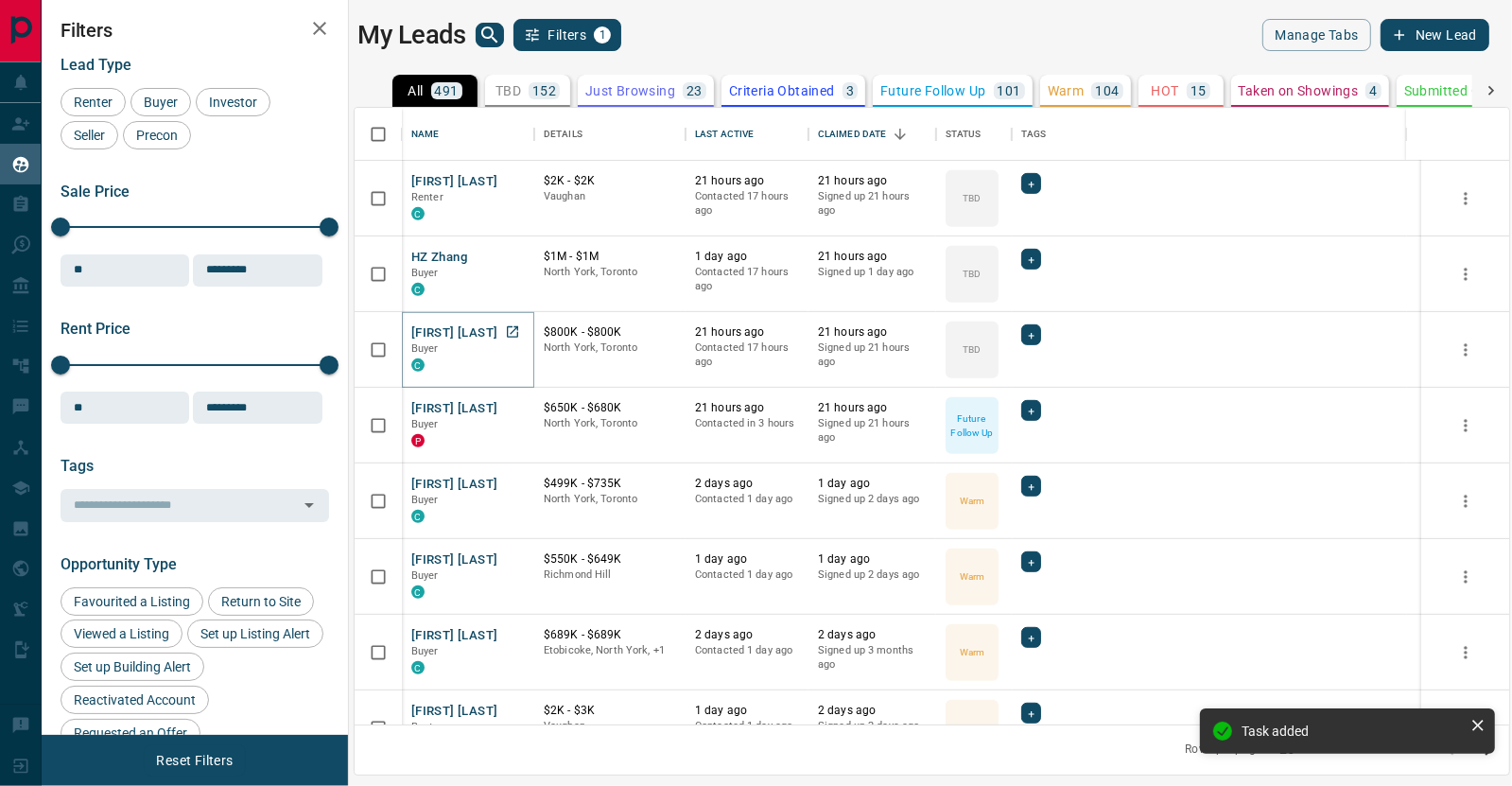 click on "[FIRST] [LAST]" at bounding box center (454, 333) 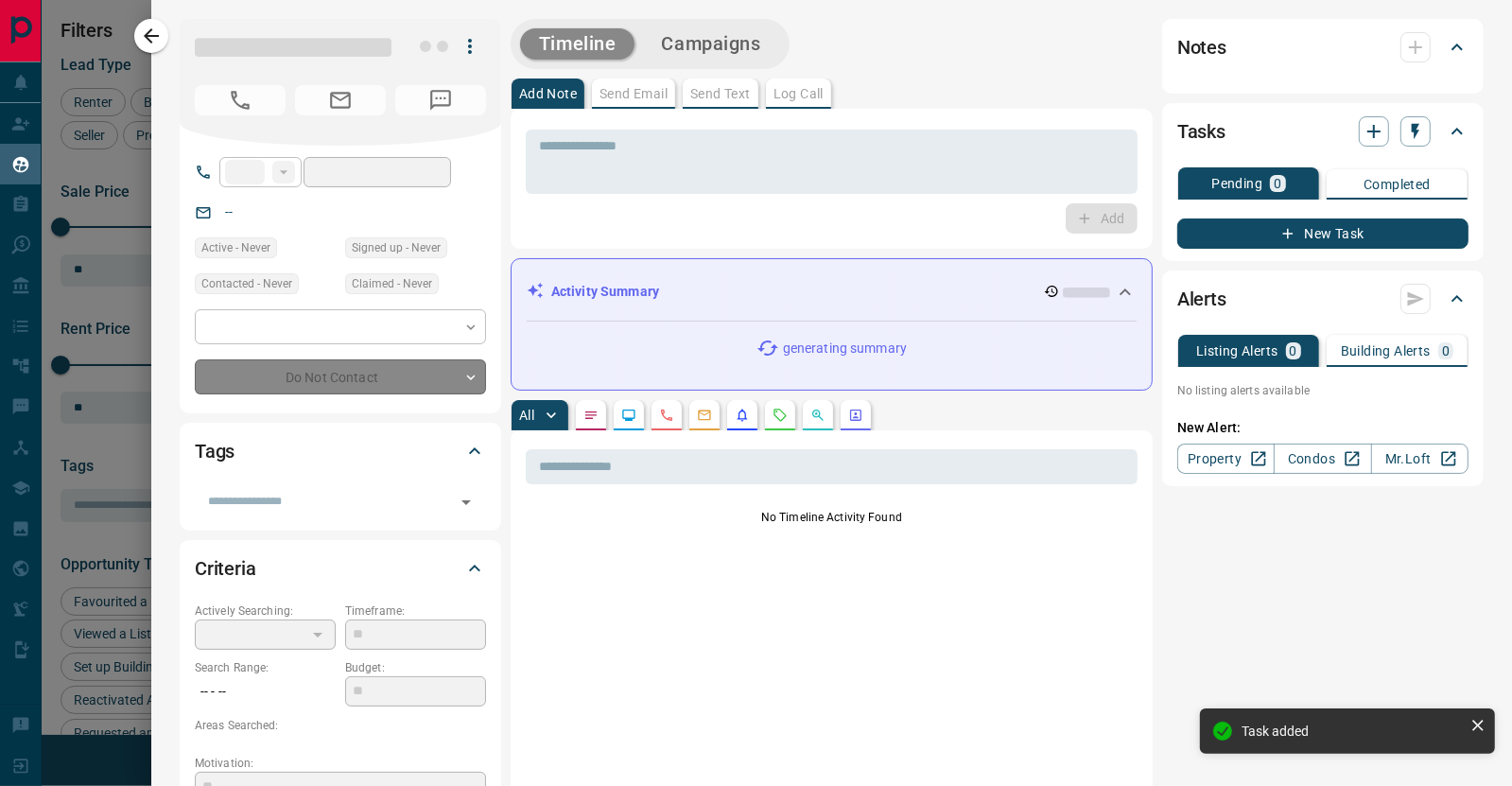type on "**" 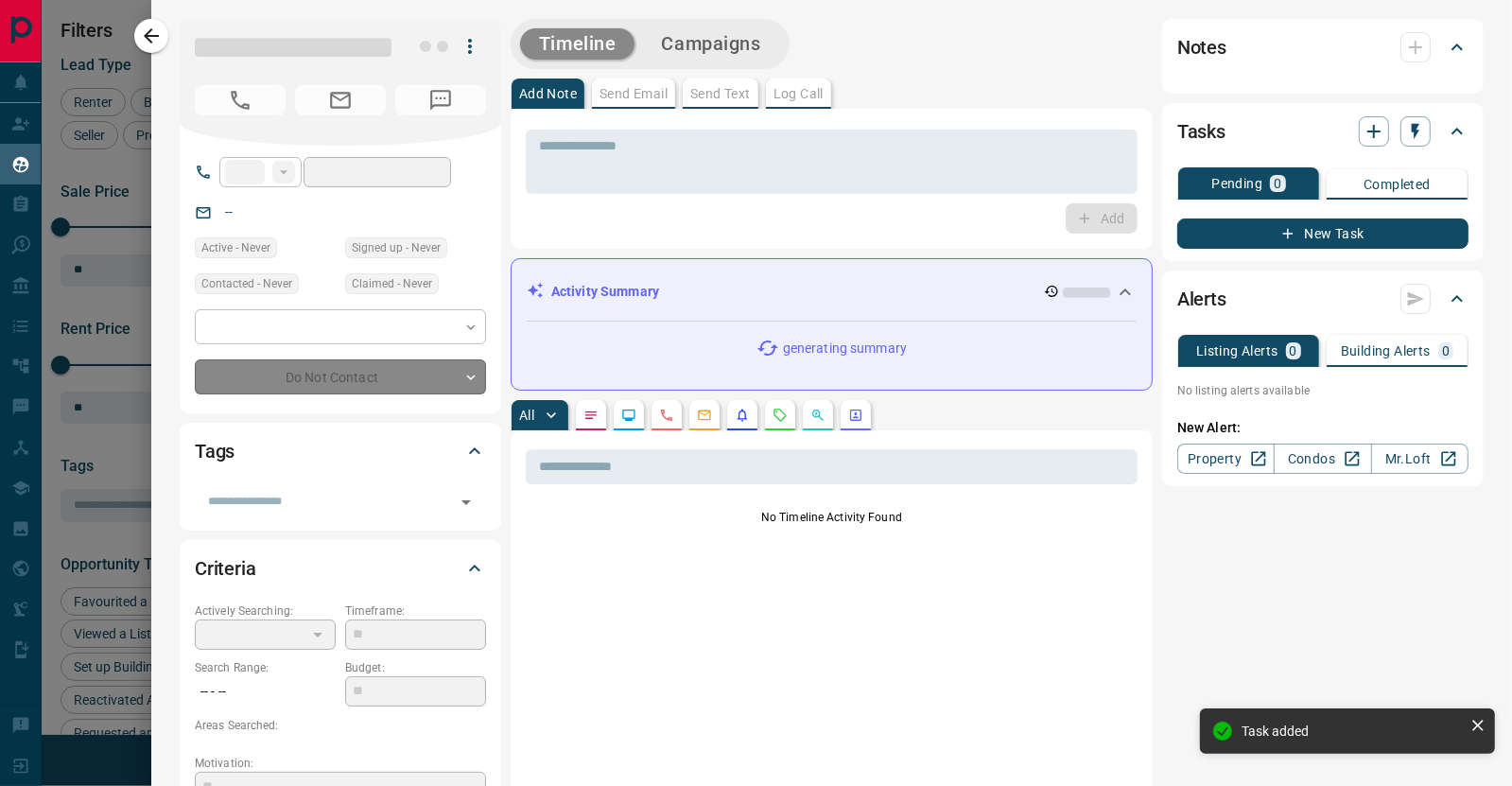 type on "**********" 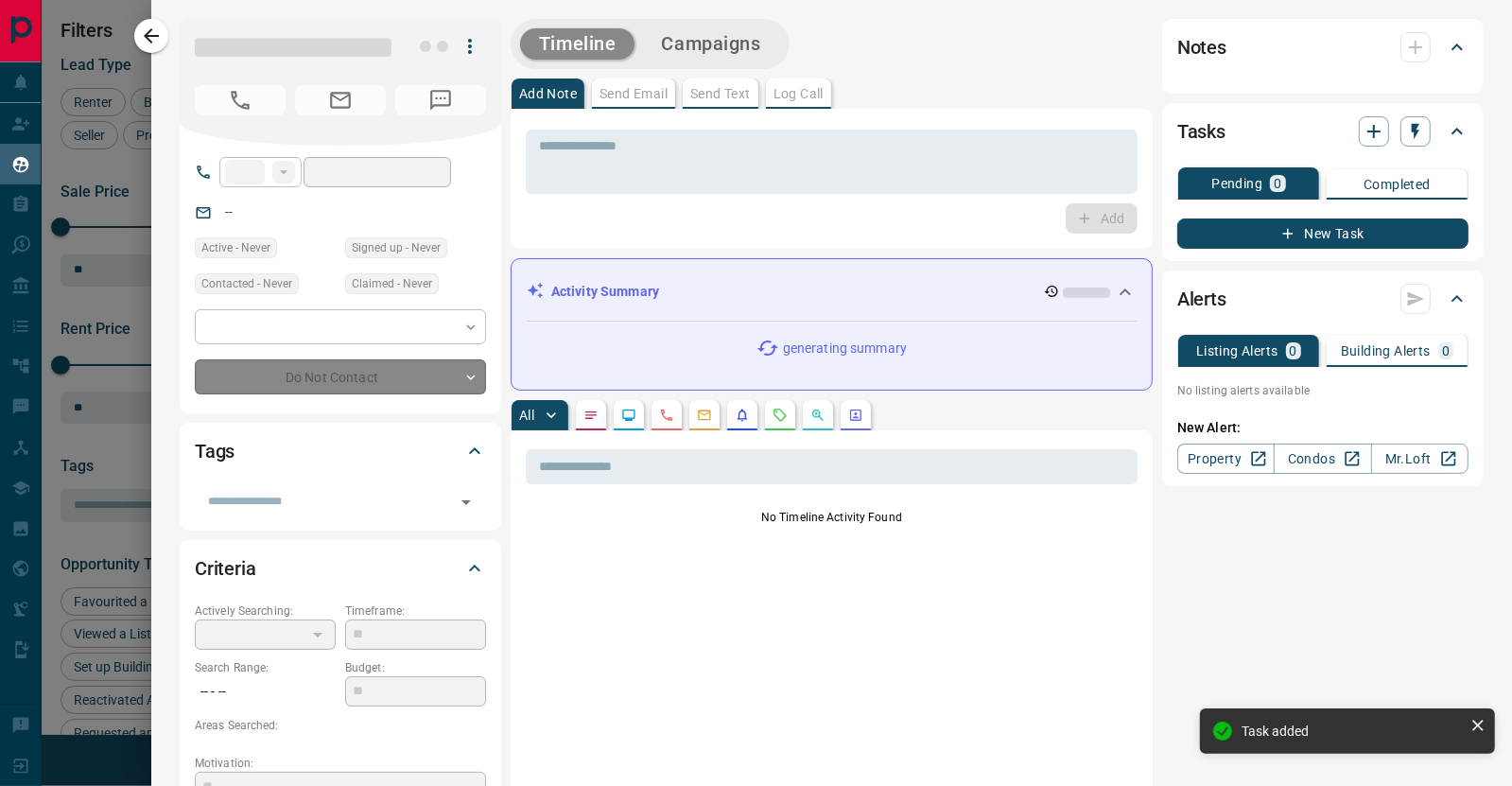type on "**********" 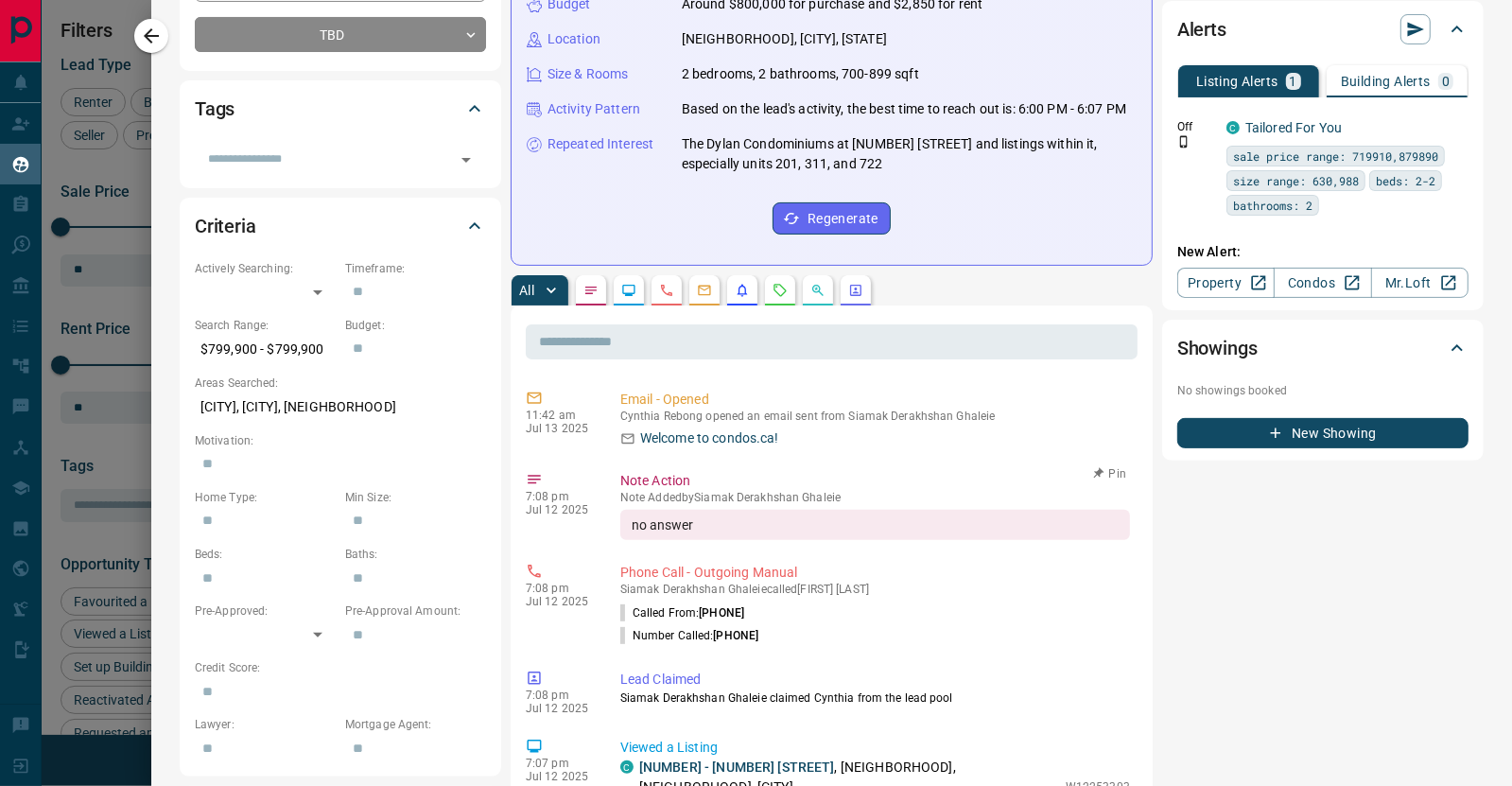 scroll, scrollTop: 101, scrollLeft: 0, axis: vertical 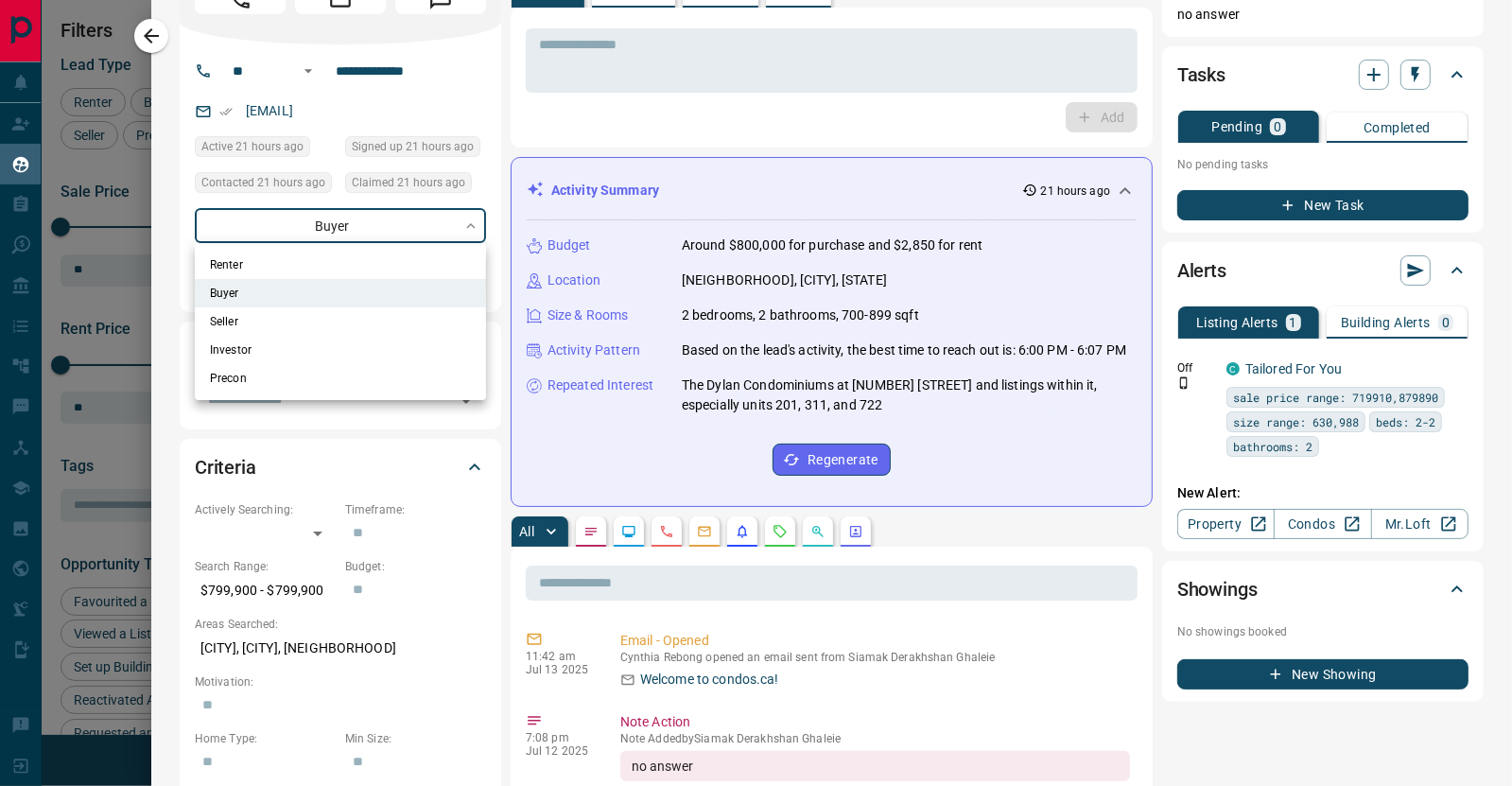 click on "Lead Transfers Claim Leads My Leads Tasks Opportunities Deals Campaigns Automations Messages Broker Bay Training Media Services Agent Resources Precon Worksheet Mobile Apps Disclosure Logout My Leads Filters 1 Manage Tabs New Lead All 491 TBD 152 Do Not Contact - Not Responsive 59 Bogus 1 Just Browsing 23 Criteria Obtained 3 Future Follow Up 101 Warm 104 HOT 15 Taken on Showings 4 Submitted Offer - Client 29 Name Details Last Active Claimed Date Status Tags Tar Yek Renter C $3K - $4K Vaughan 1 day ago Contacted 17 hours ago 21 hours ago Signed up 1 day ago TBD + Larry Panton Renter C $0 - $1000M North York, Toronto 53 minutes ago Contacted 17 hours ago 21 hours ago Signed up 5 years ago Just Browsing + Alex A Renter C $2K - $2K Vaughan 21 hours ago Contacted 17 hours ago 21 hours ago Signed up 21 hours ago TBD + HZ Zhang Buyer C $1M - $1M North York, Toronto 1 day ago Contacted 17 hours ago 21 hours ago Signed up 1 day ago TBD + Cynthia Rebong Buyer C $800K - $800K North York, Toronto 21 hours ago TBD + Buyer" at bounding box center [756, 381] 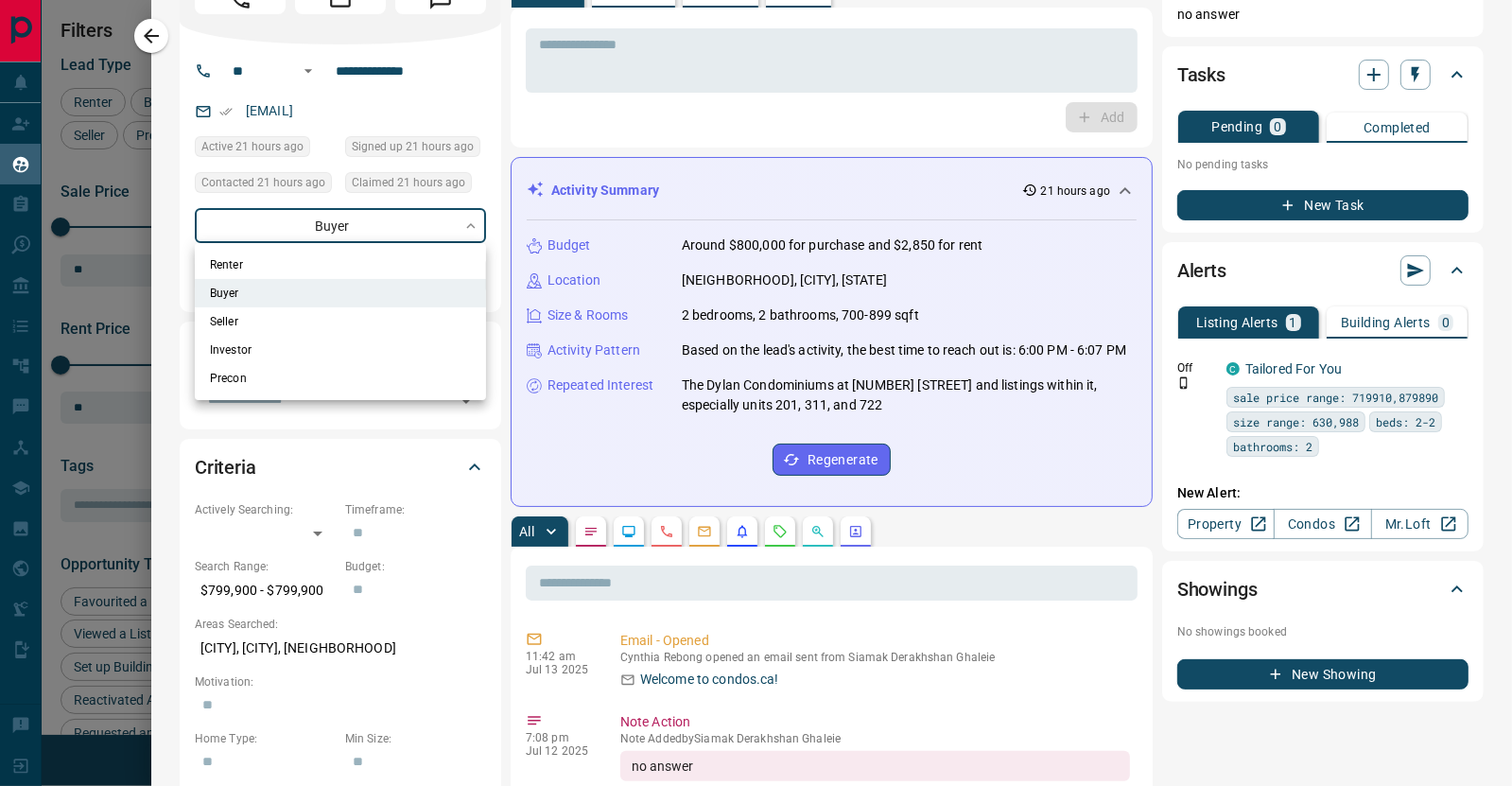 click at bounding box center (756, 393) 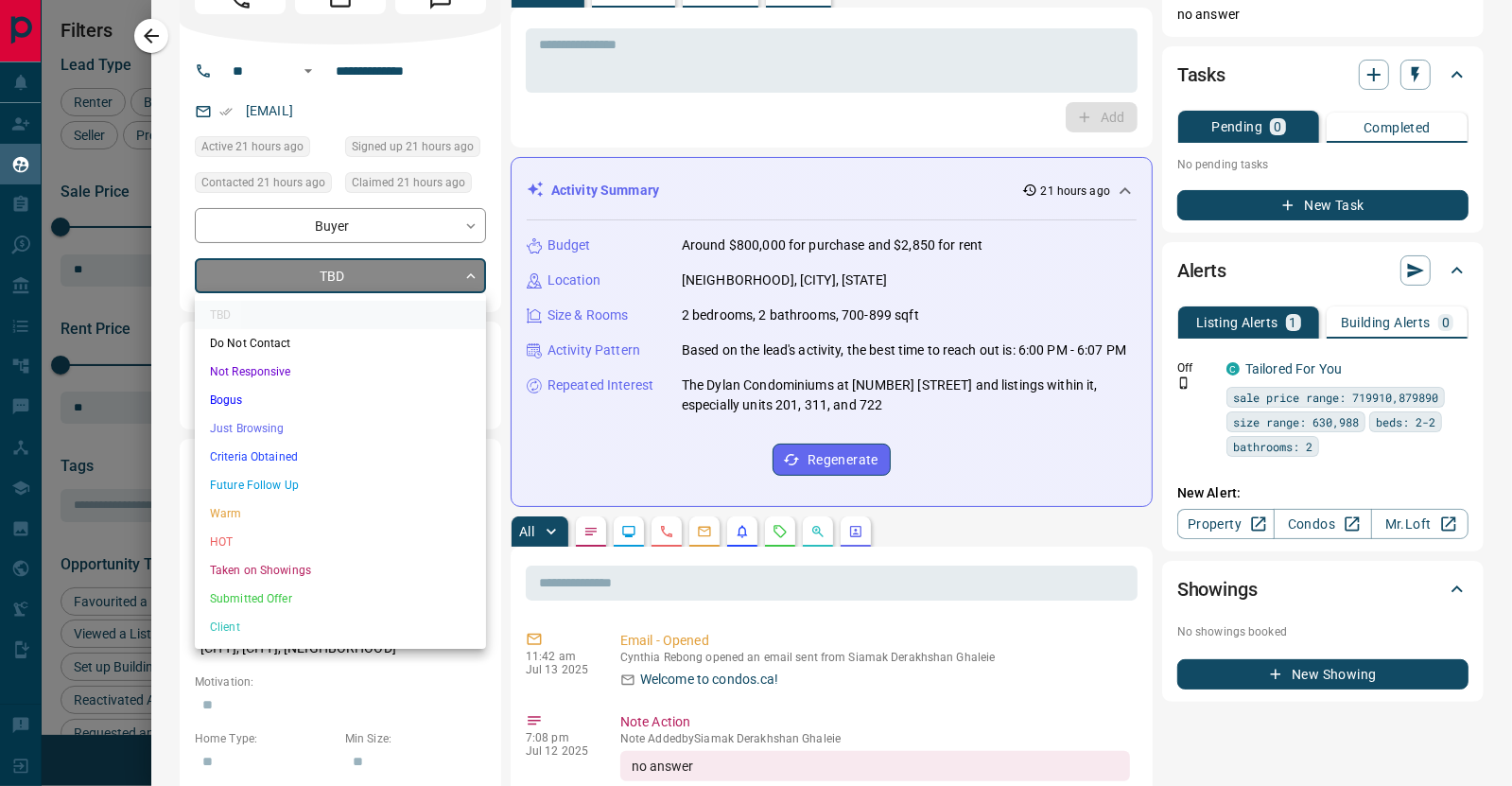 click on "Lead Transfers Claim Leads My Leads Tasks Opportunities Deals Campaigns Automations Messages Broker Bay Training Media Services Agent Resources Precon Worksheet Mobile Apps Disclosure Logout My Leads Filters 1 Manage Tabs New Lead All 491 TBD 152 Do Not Contact - Not Responsive 59 Bogus 1 Just Browsing 23 Criteria Obtained 3 Future Follow Up 101 Warm 104 HOT 15 Taken on Showings 4 Submitted Offer - Client 29 Name Details Last Active Claimed Date Status Tags Tar Yek Renter C $3K - $4K Vaughan 1 day ago Contacted 17 hours ago 21 hours ago Signed up 1 day ago TBD + Larry Panton Renter C $0 - $1000M North York, Toronto 54 minutes ago Contacted 17 hours ago 21 hours ago Signed up 5 years ago Just Browsing + Alex A Renter C $2K - $2K Vaughan 21 hours ago Contacted 17 hours ago 21 hours ago Signed up 21 hours ago TBD + HZ Zhang Buyer C $1M - $1M North York, Toronto 1 day ago Contacted 17 hours ago 21 hours ago Signed up 1 day ago TBD + Cynthia Rebong Buyer C $800K - $800K North York, Toronto 21 hours ago TBD + Buyer" at bounding box center [756, 381] 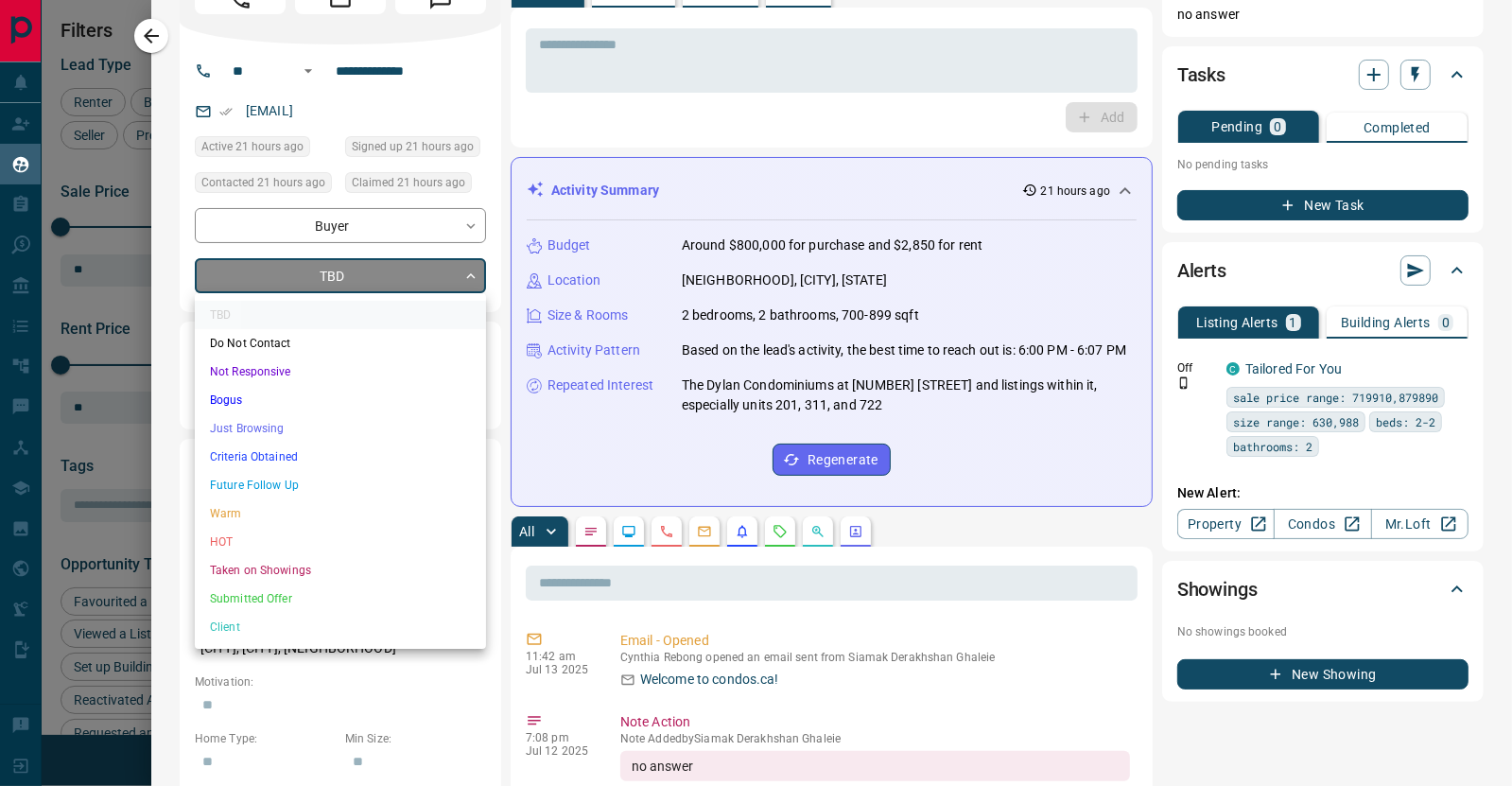 click on "Warm" at bounding box center (340, 514) 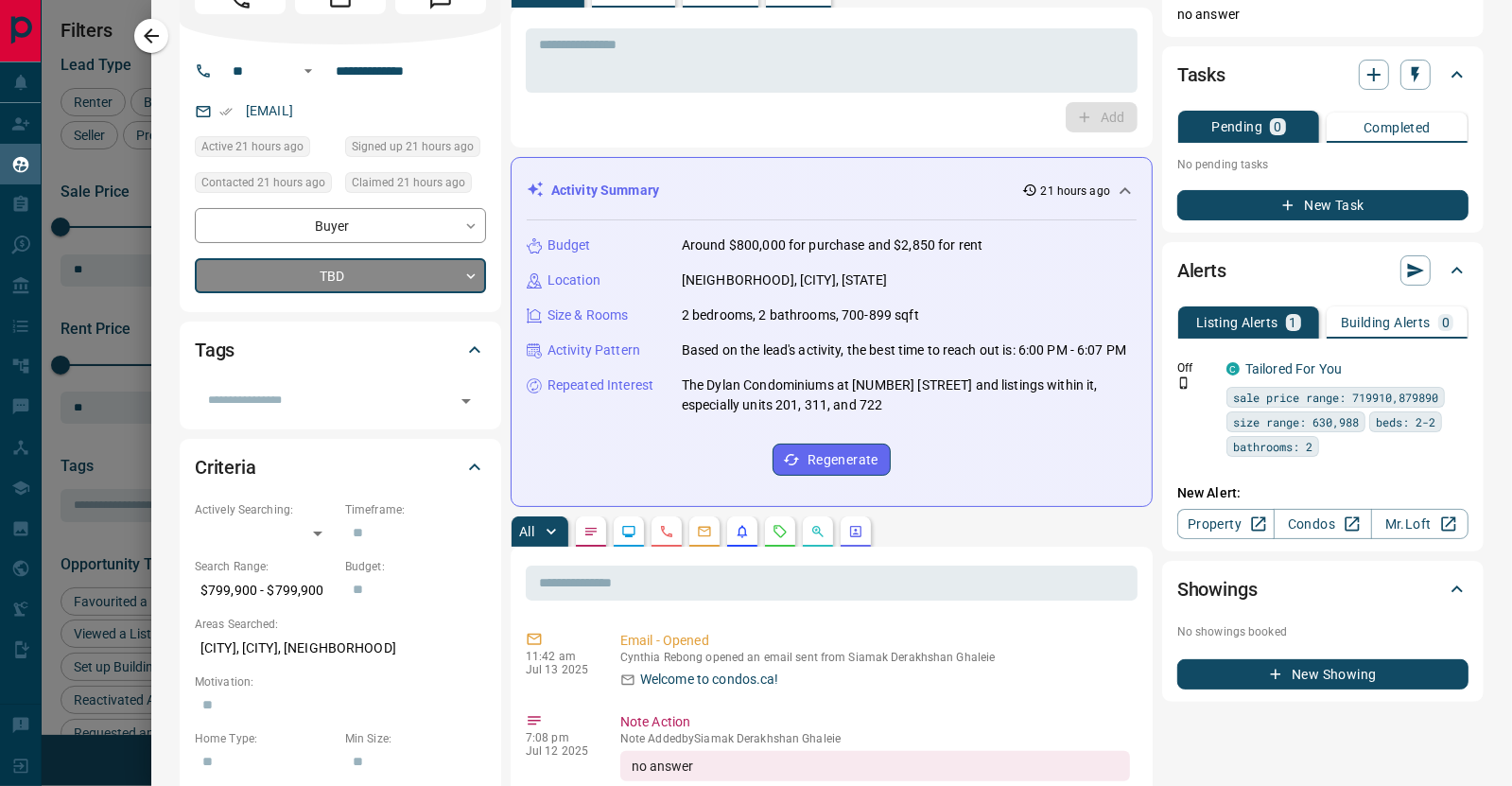 type on "*" 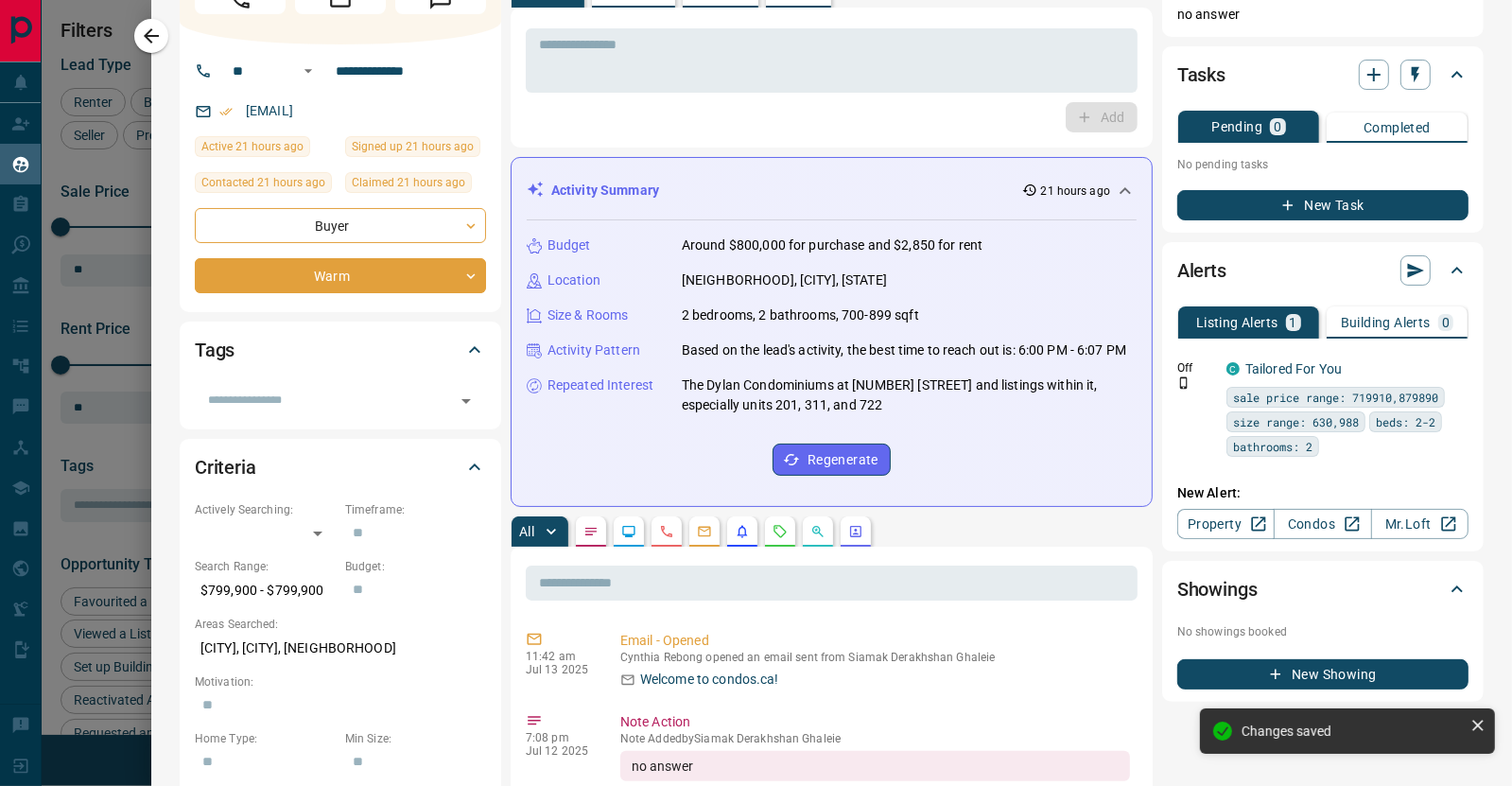 click on "* ​ Add" at bounding box center (831, 78) 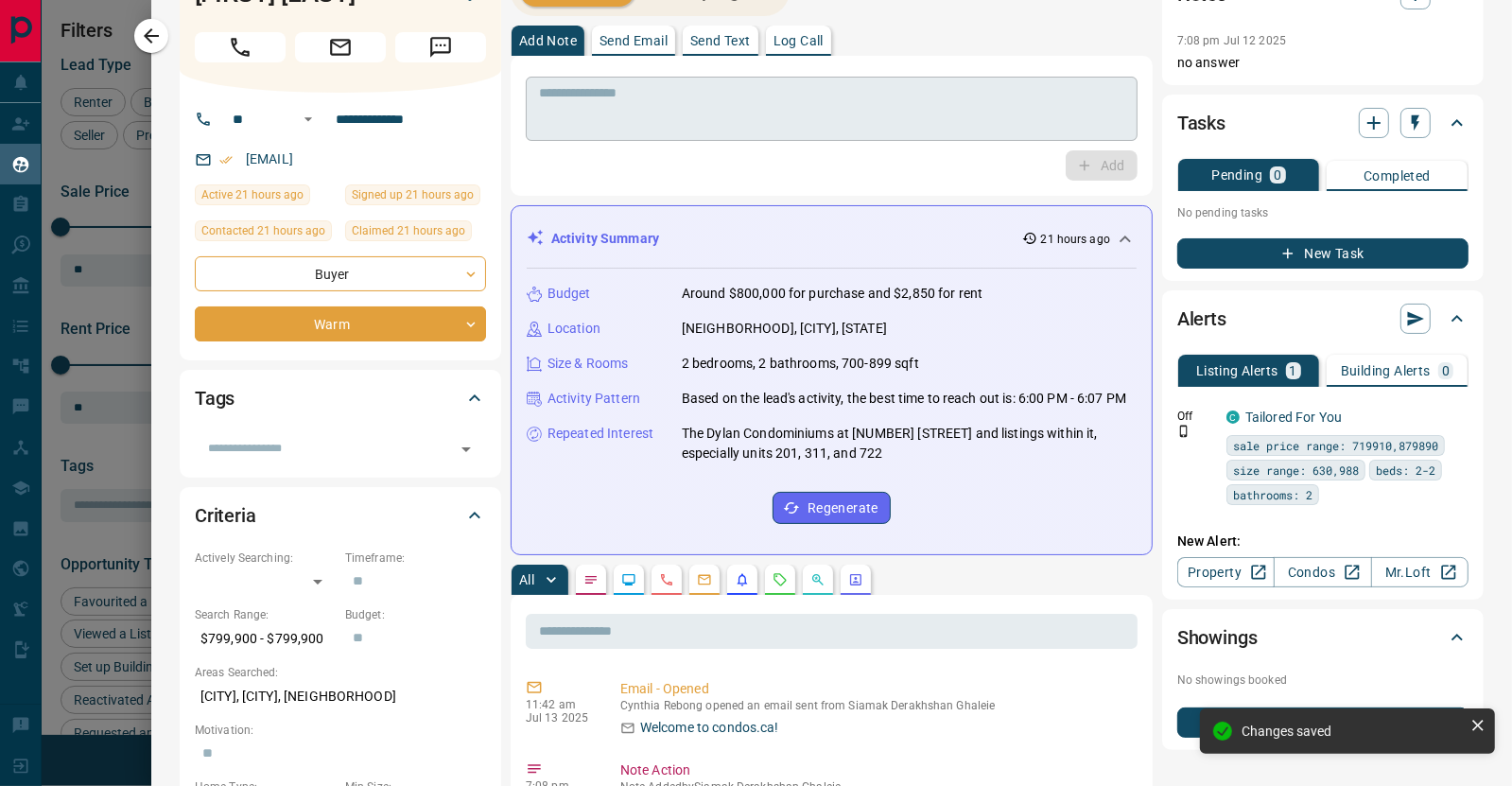 scroll, scrollTop: 0, scrollLeft: 0, axis: both 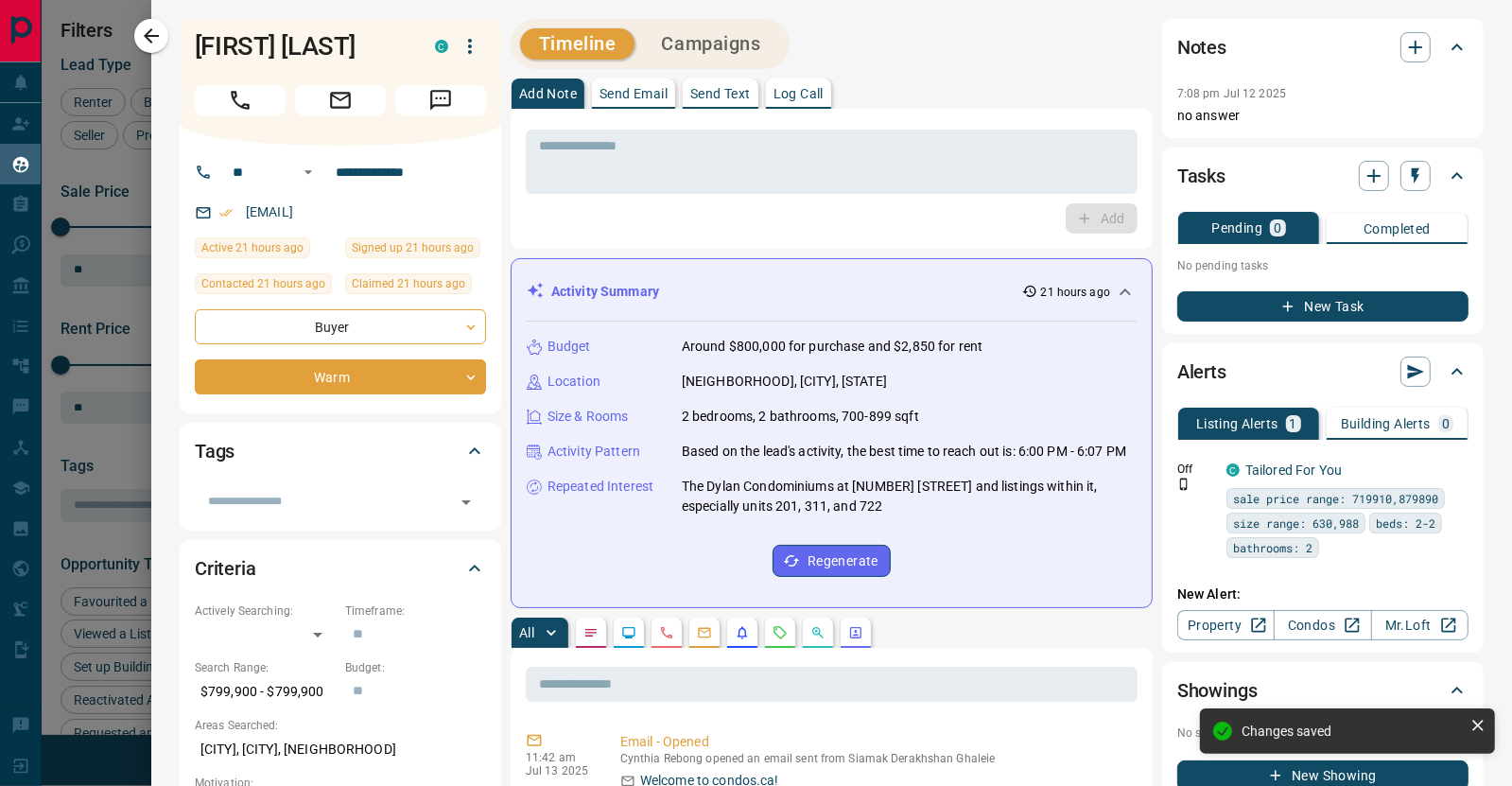 click on "Send Email" at bounding box center (634, 94) 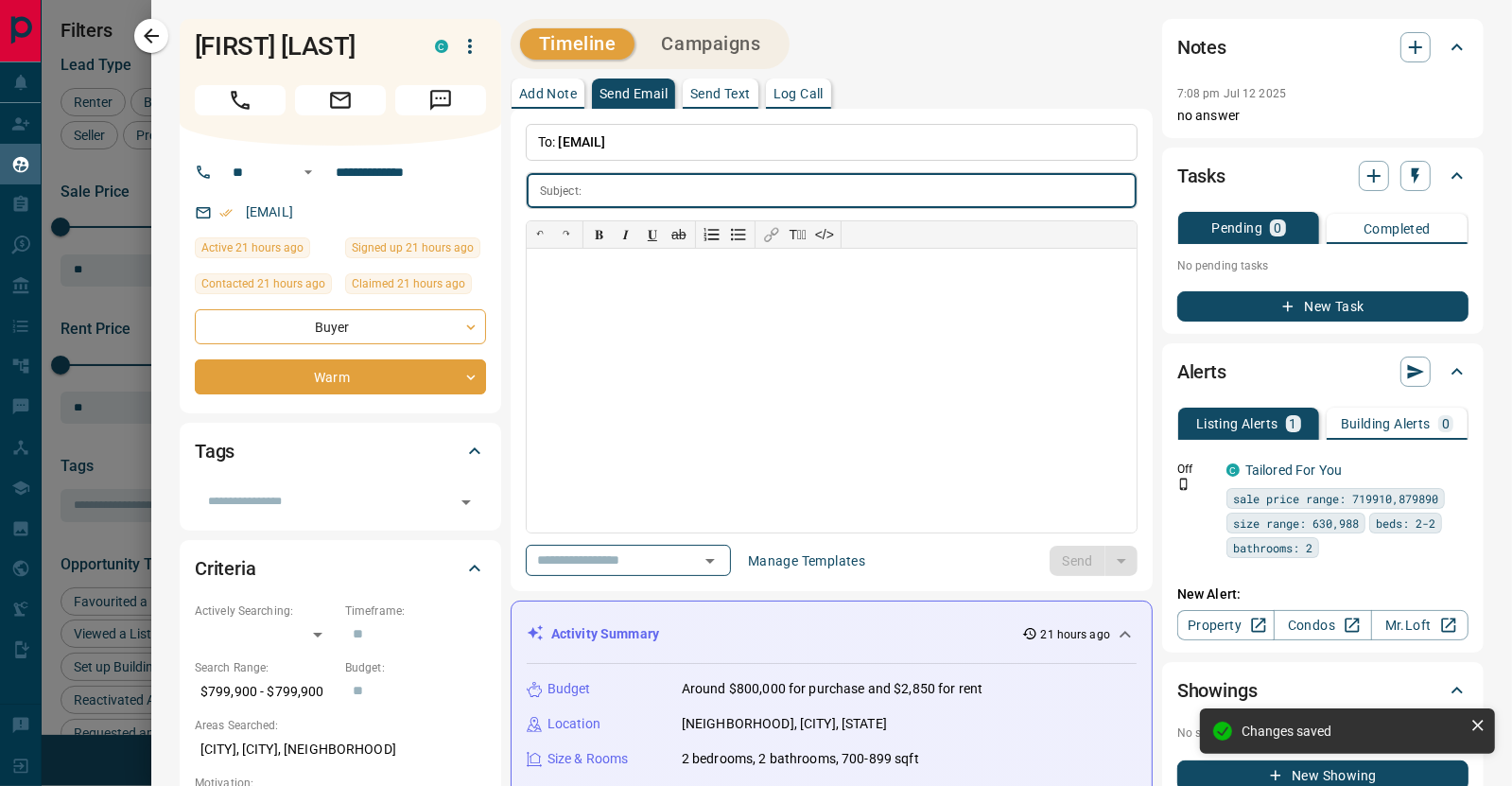 click on "Send Text" at bounding box center [721, 94] 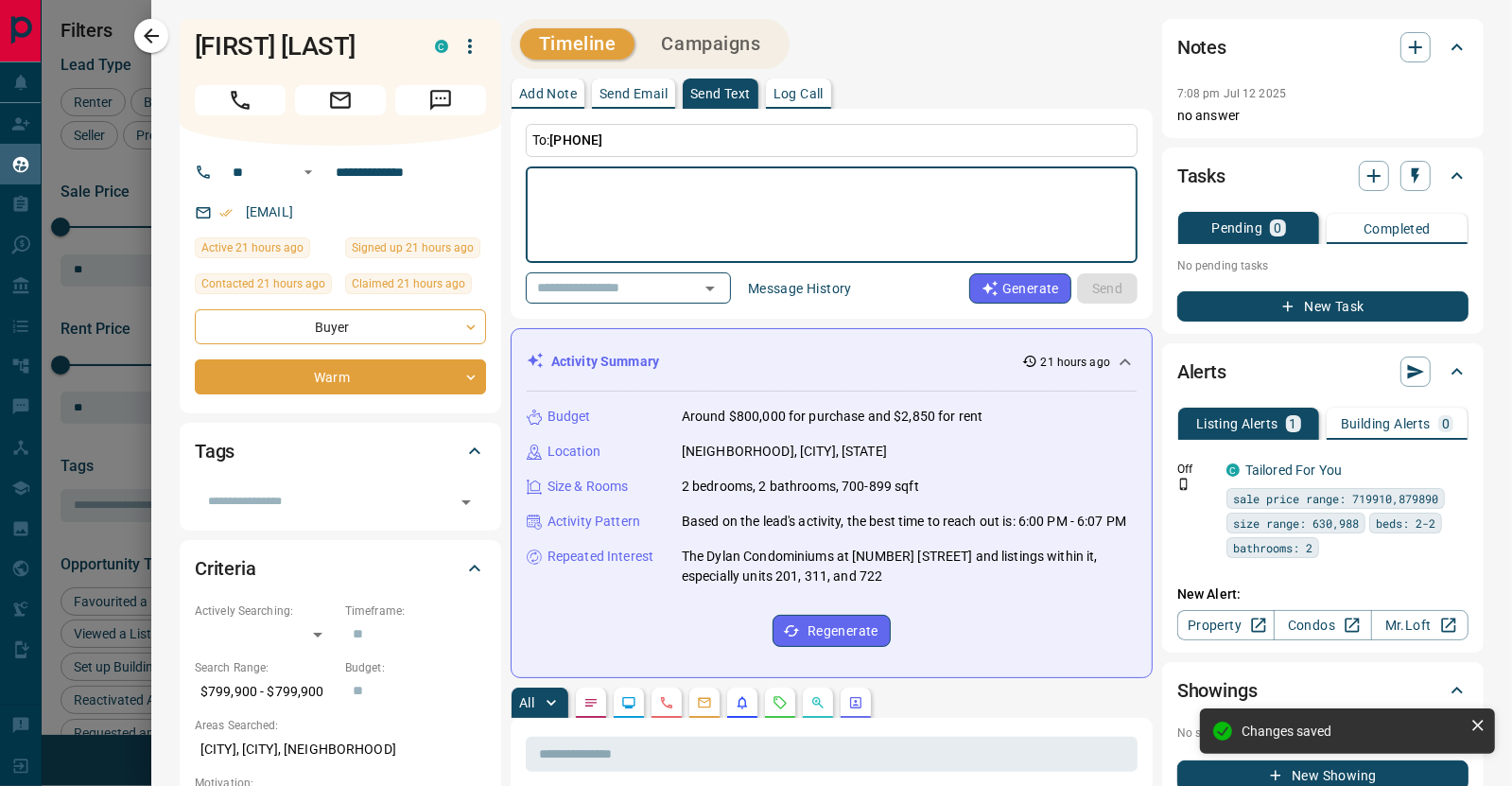 click at bounding box center (831, 215) 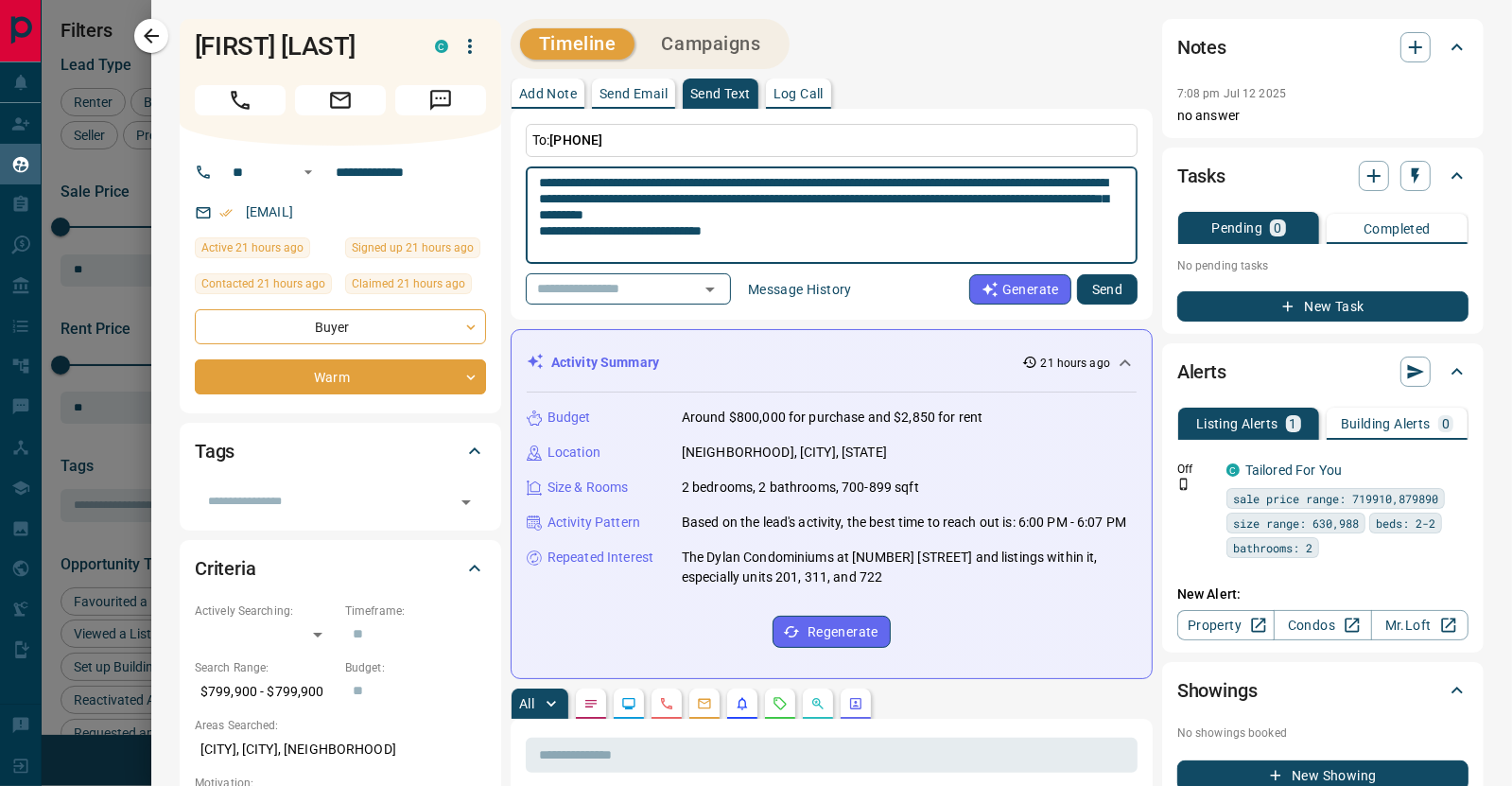 click on "**********" at bounding box center [825, 216] 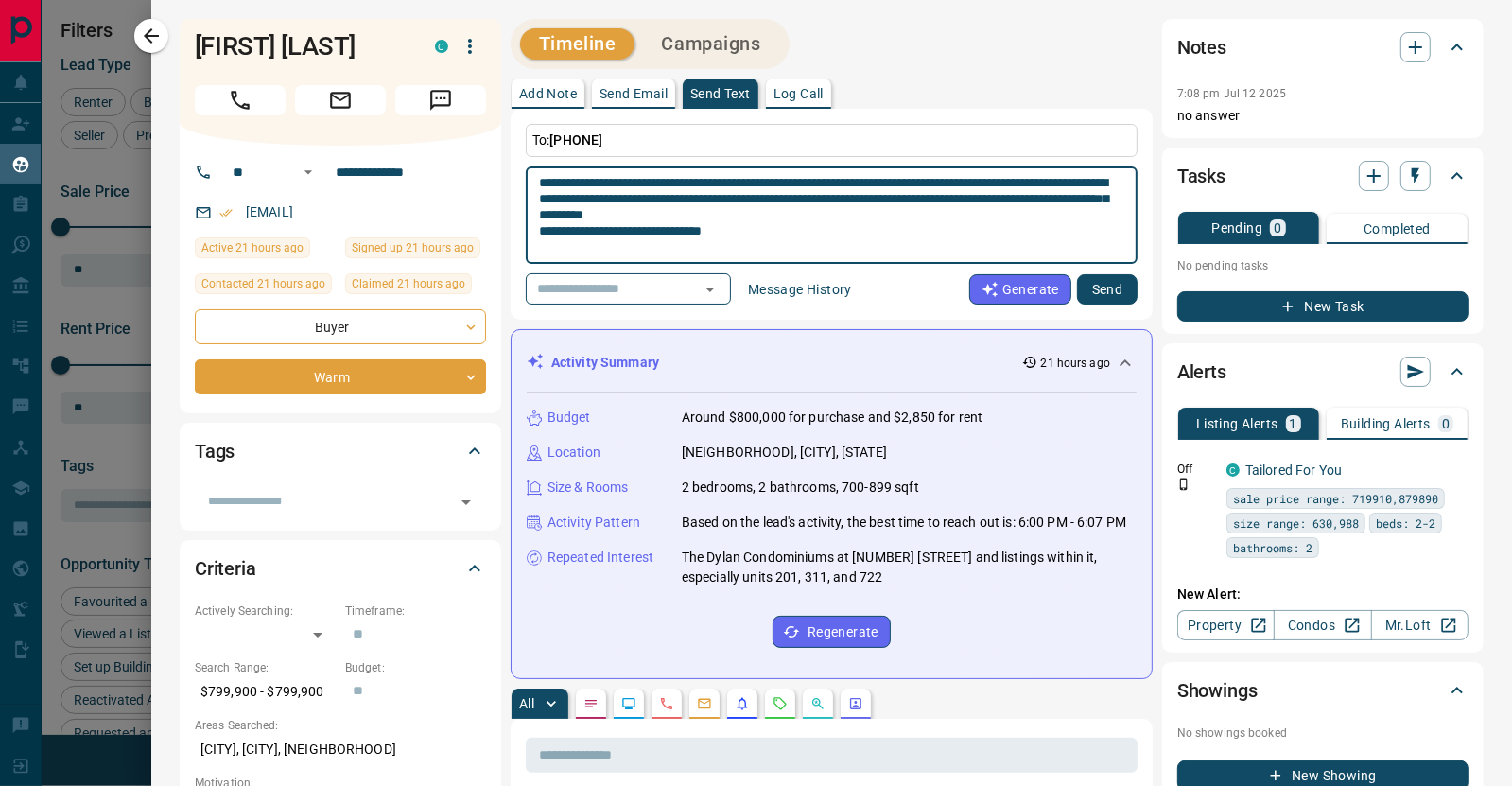 click on "**********" at bounding box center [825, 216] 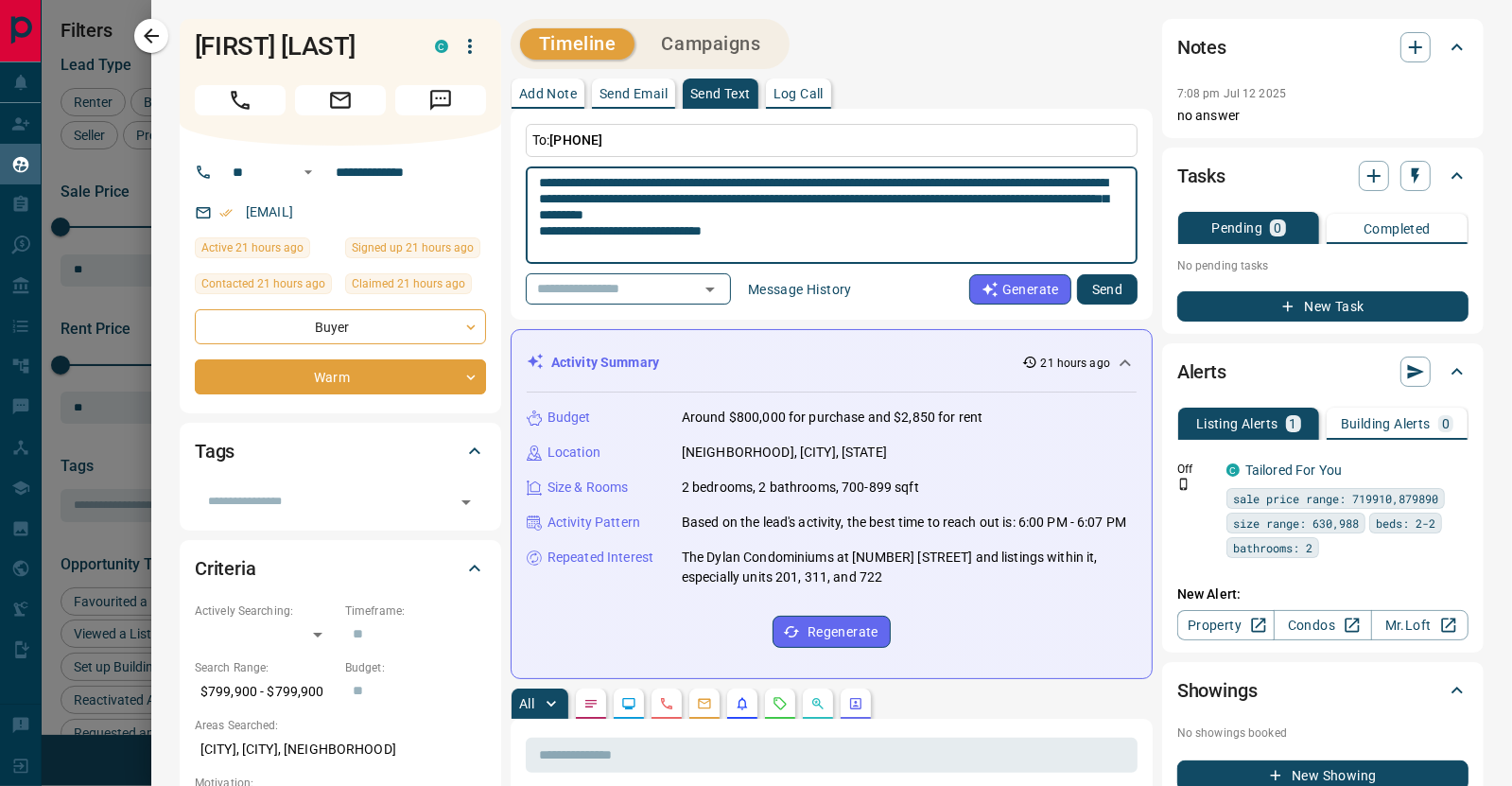 click on "**********" at bounding box center [825, 216] 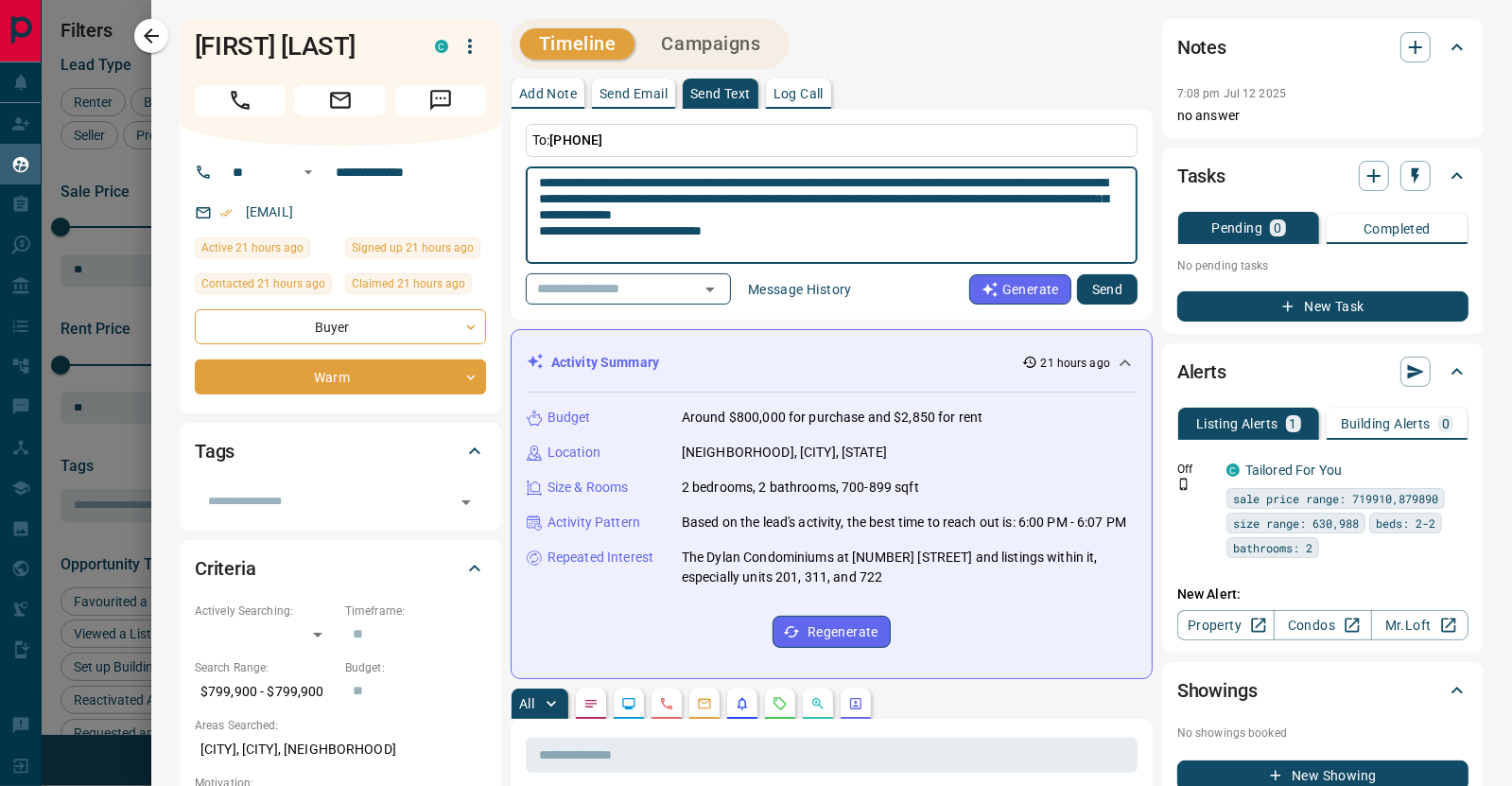 type on "**********" 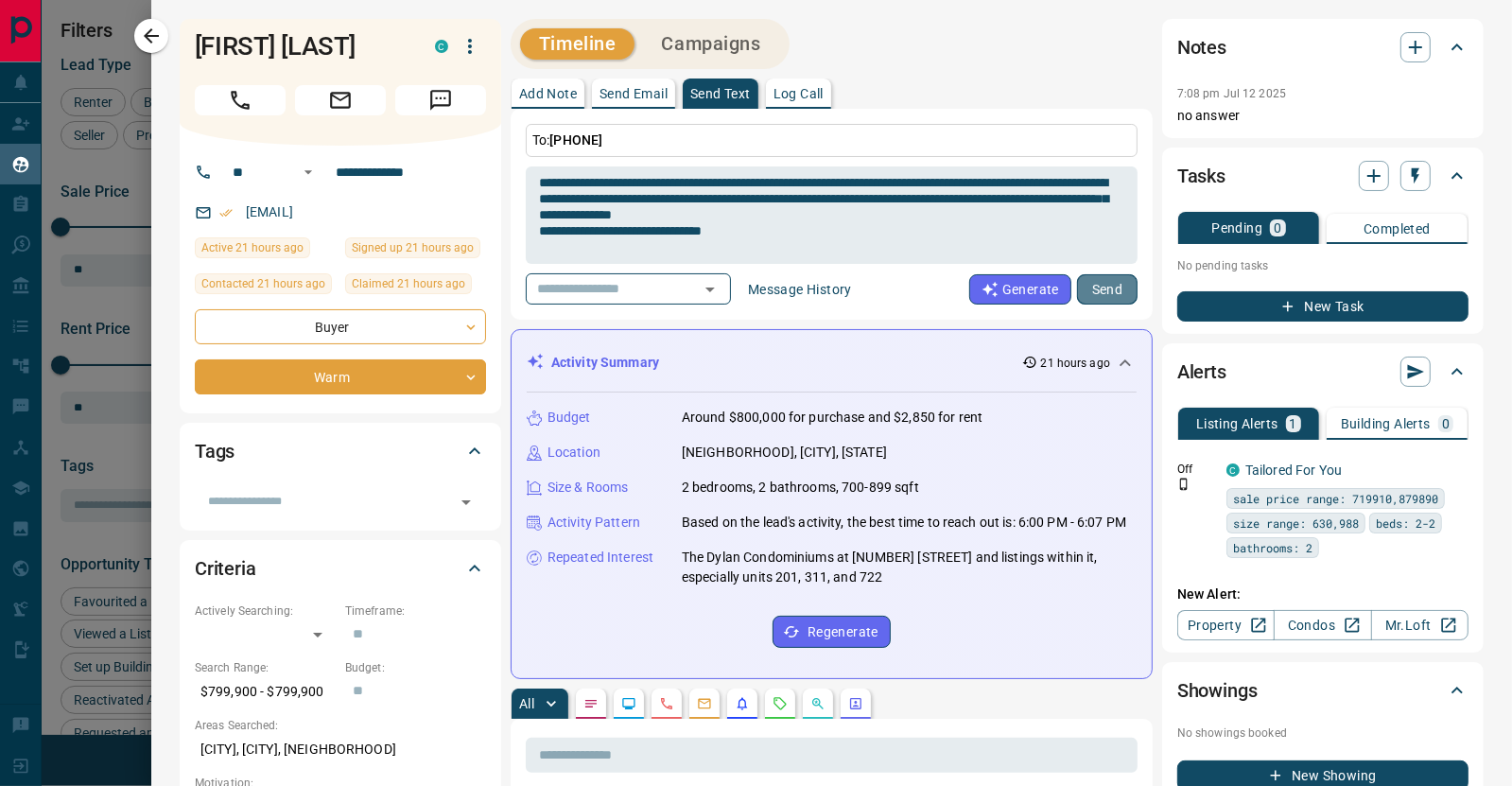 click on "Send" at bounding box center (1107, 289) 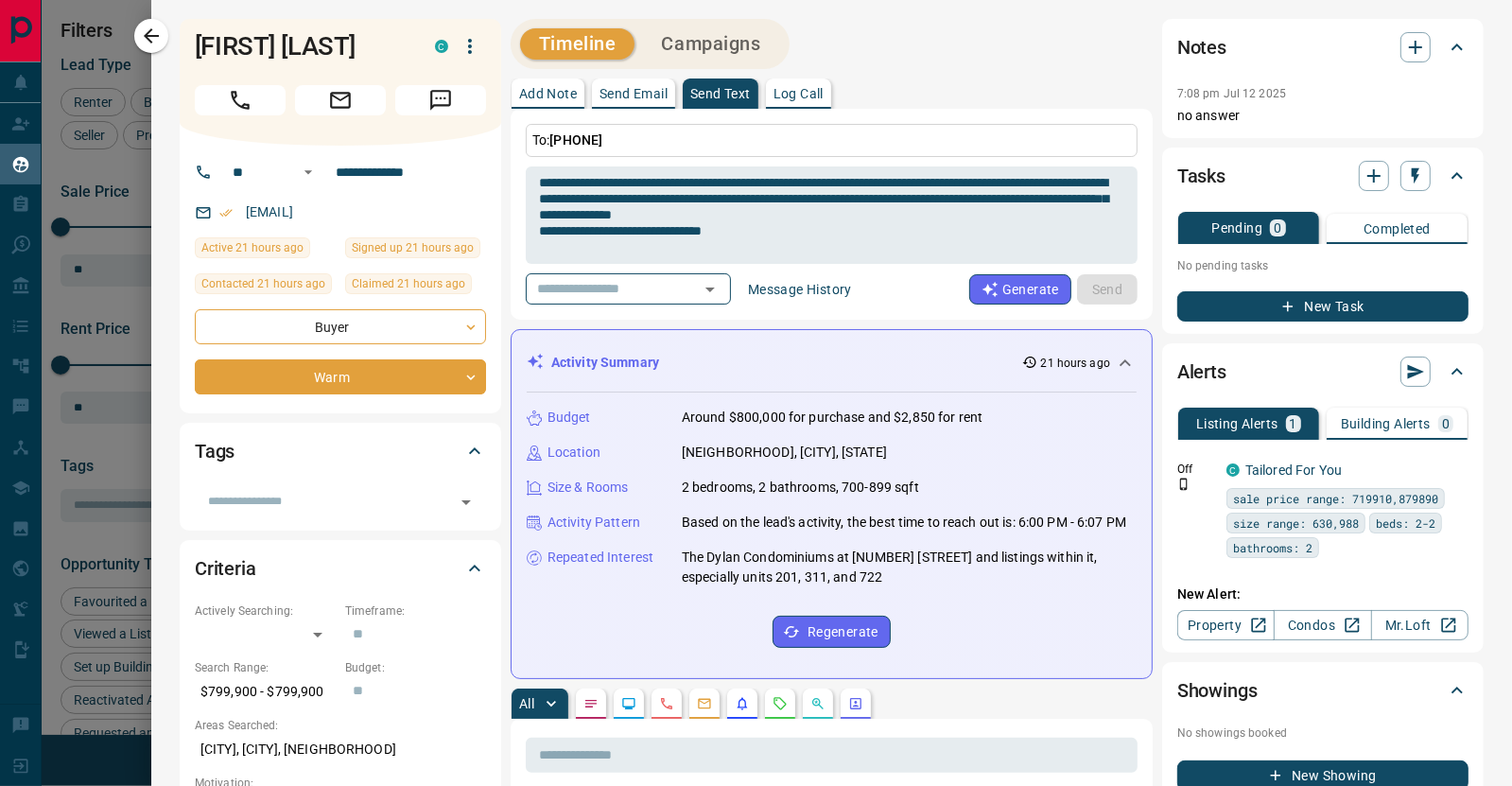 type 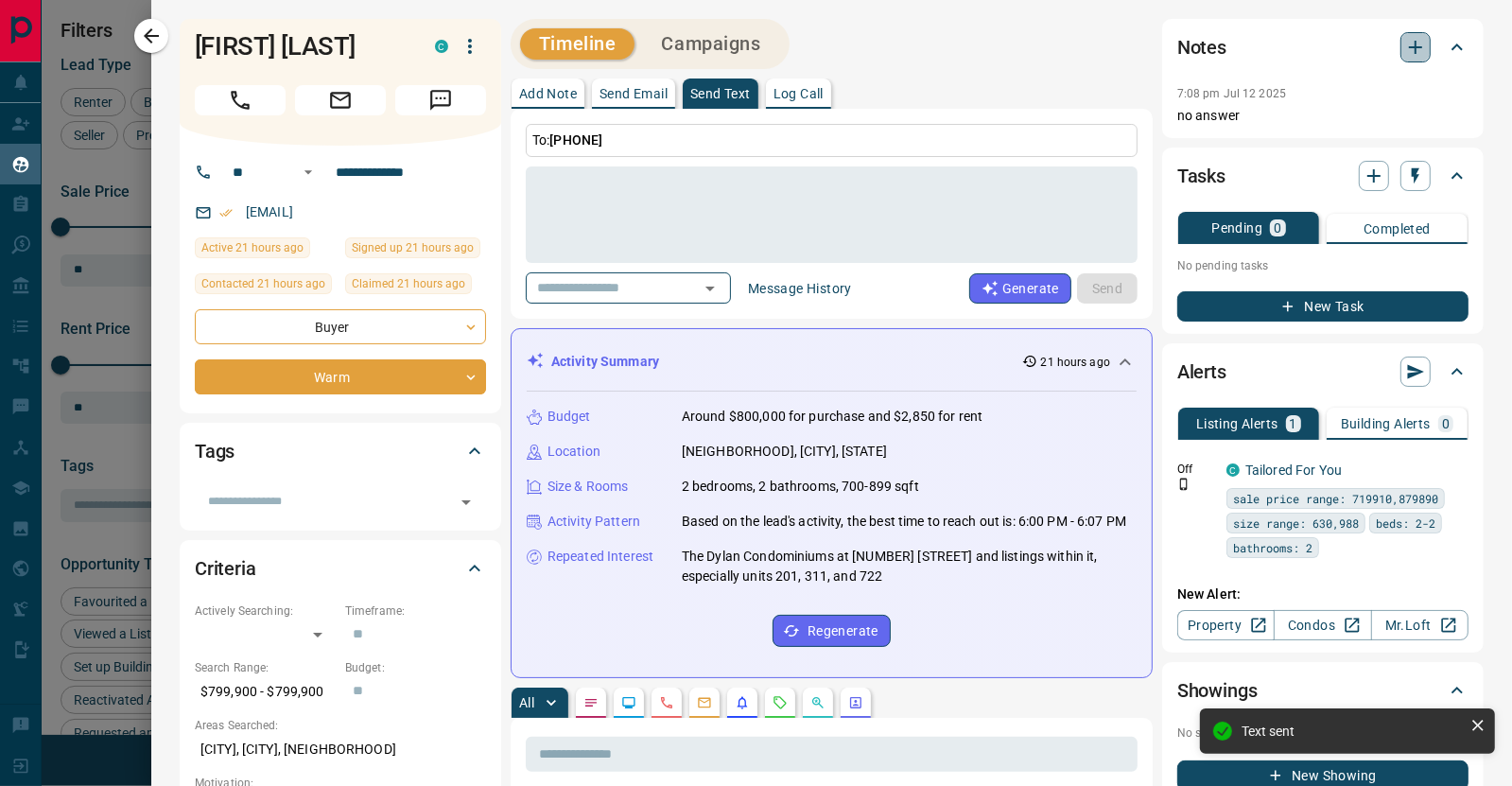 click 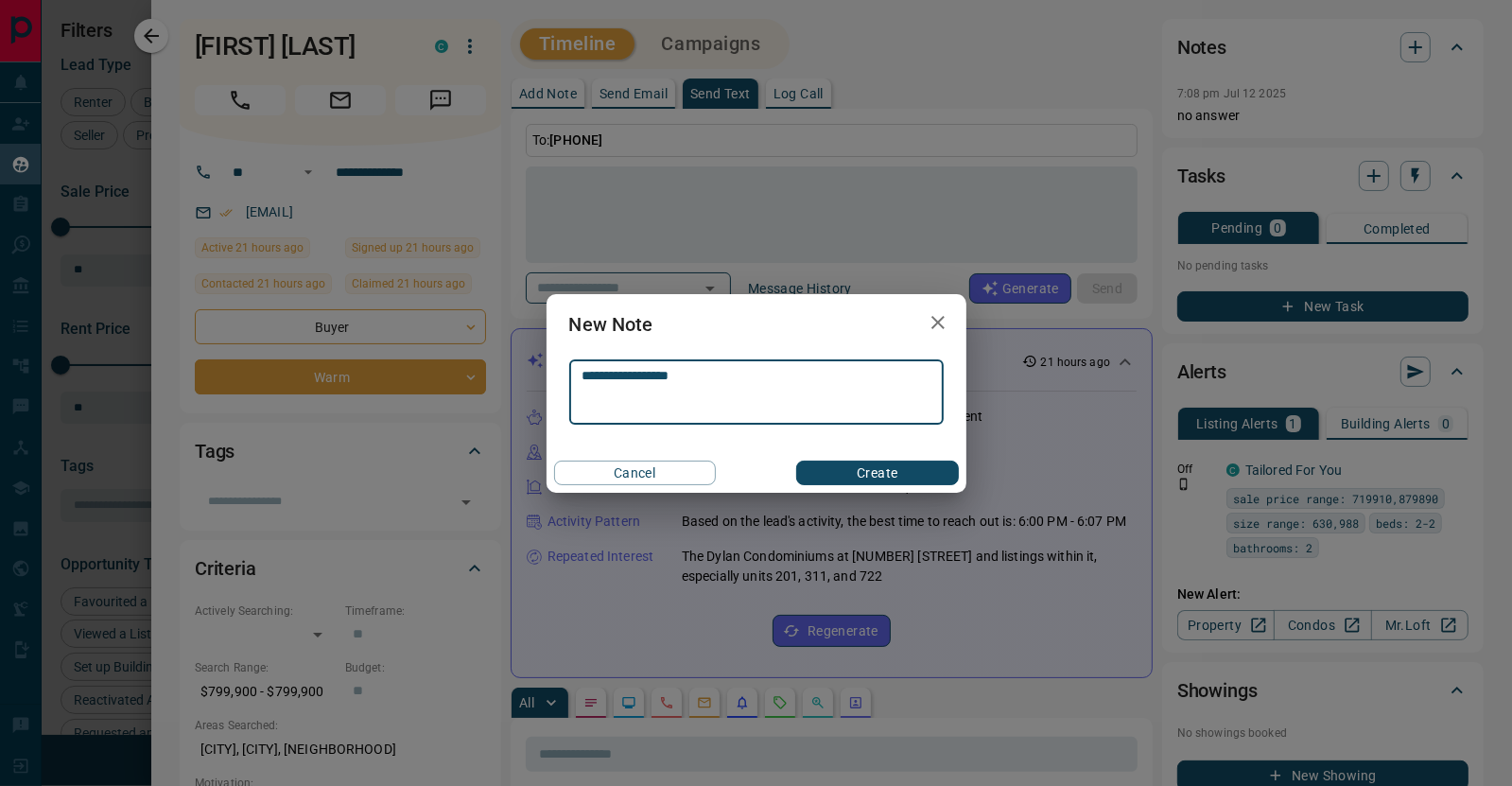 type on "**********" 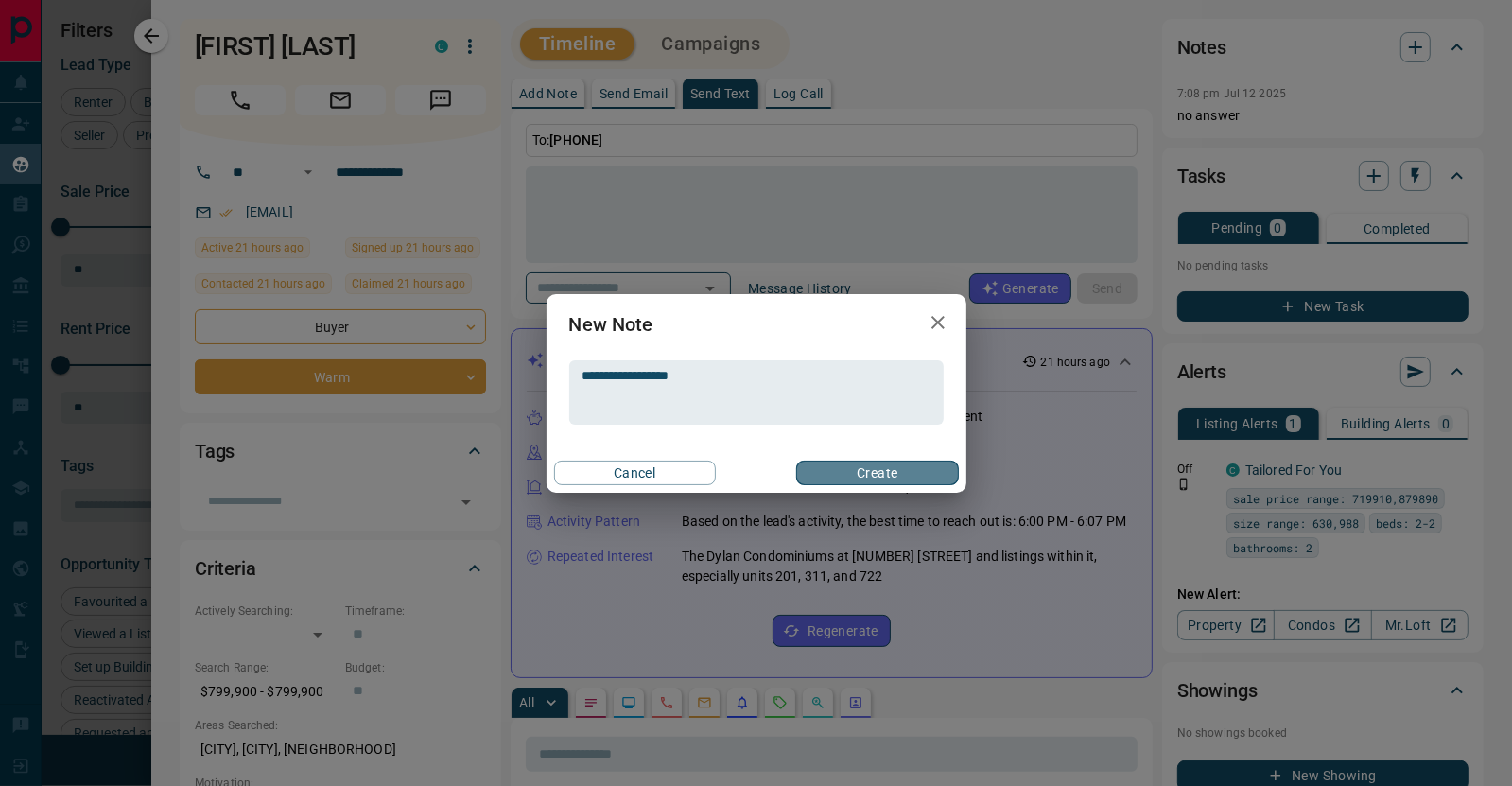 click on "Create" at bounding box center [877, 473] 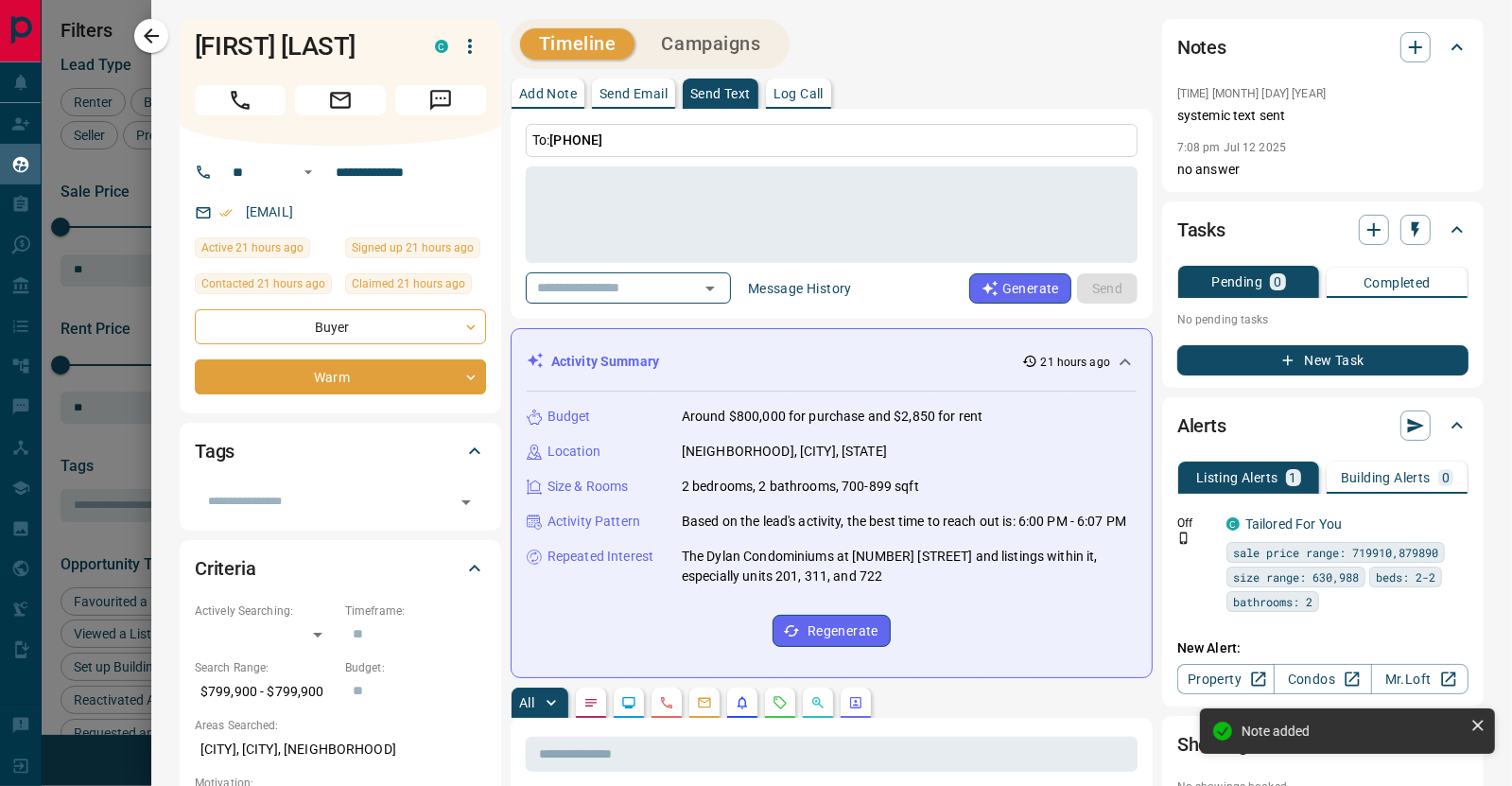 click on "Add Note Send Email Send Text Log Call" at bounding box center [831, 94] 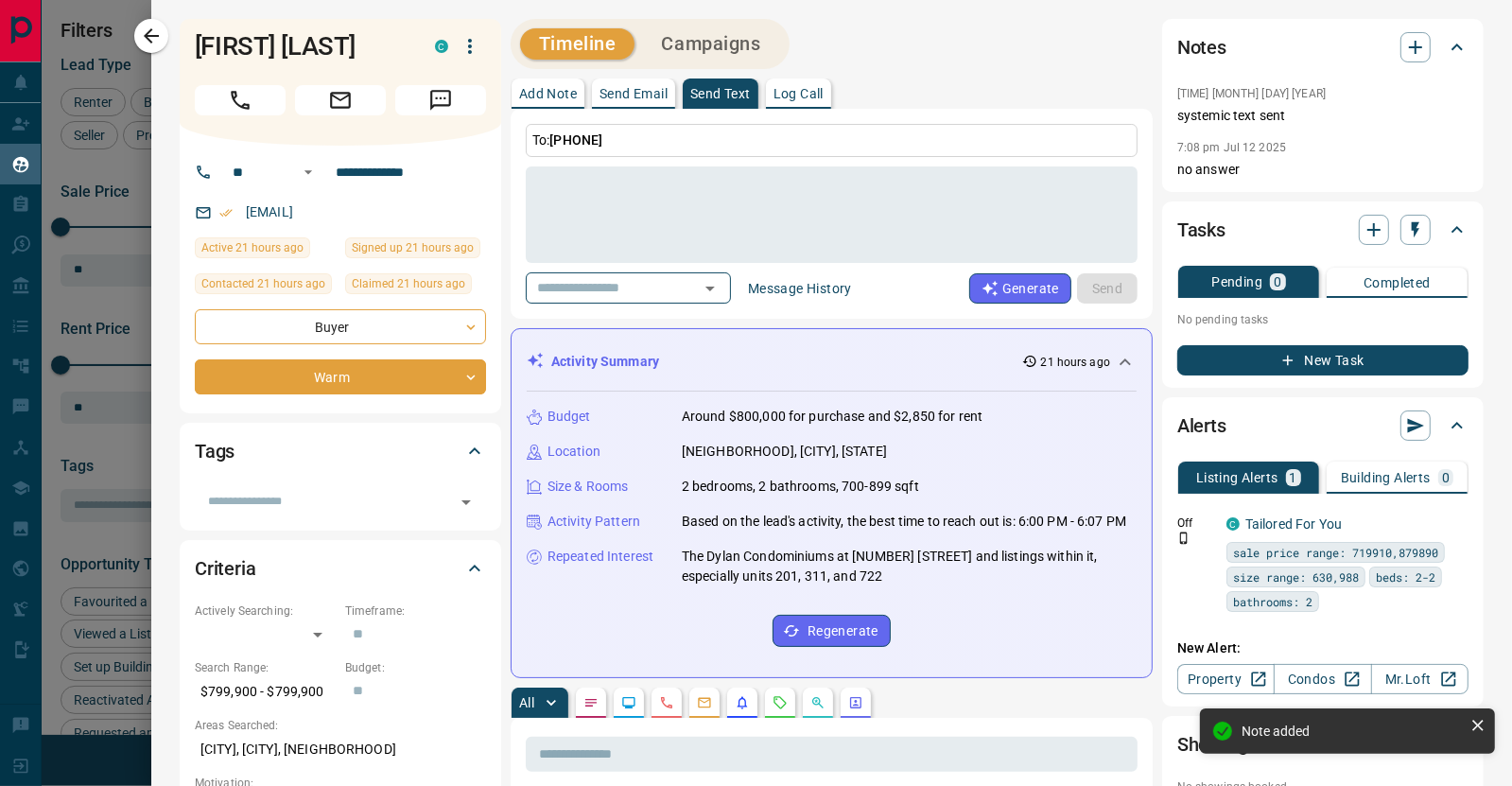 click on "Send Email" at bounding box center (634, 94) 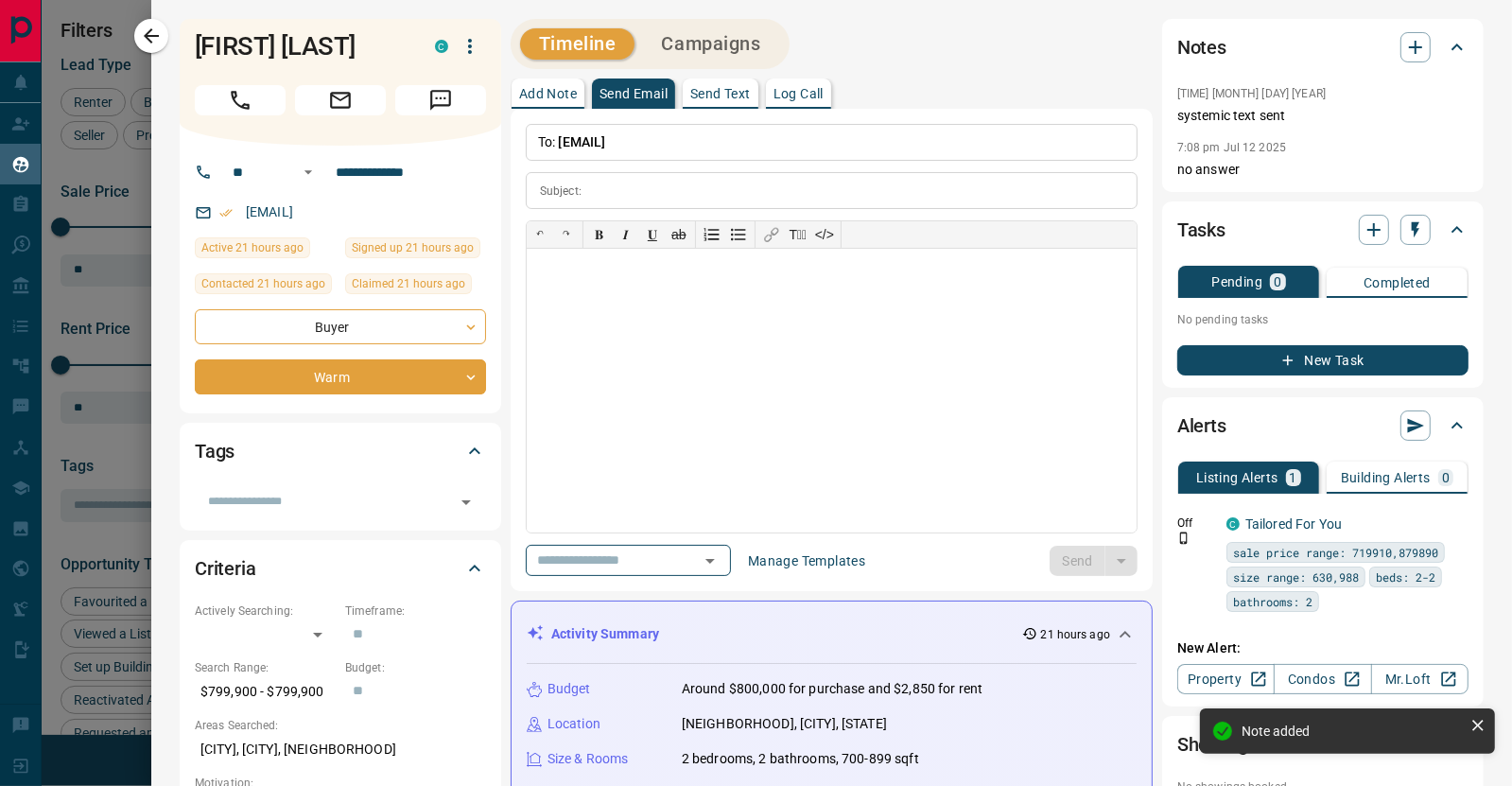 click on "**********" at bounding box center [831, 1319] 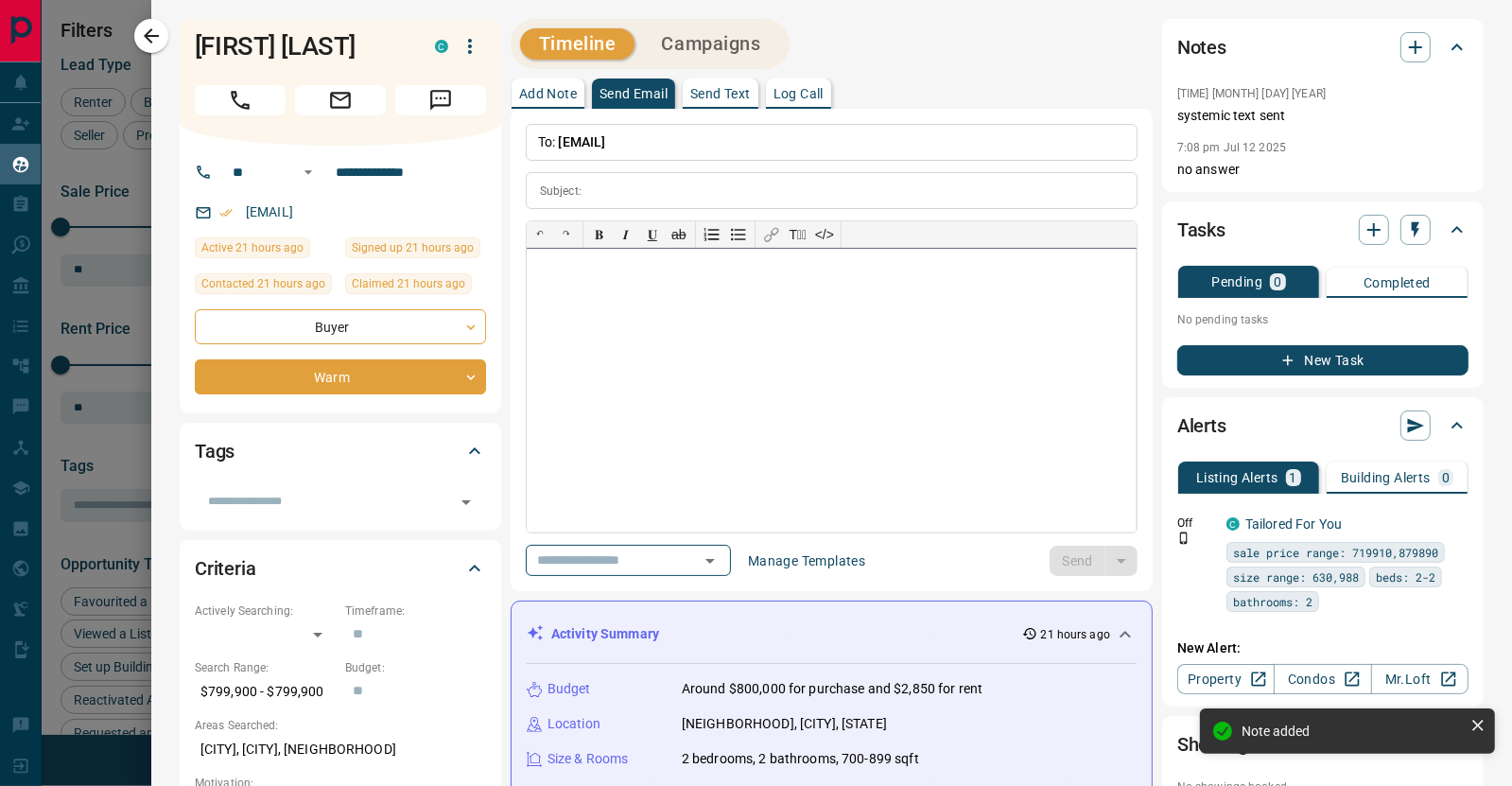 click at bounding box center (831, 391) 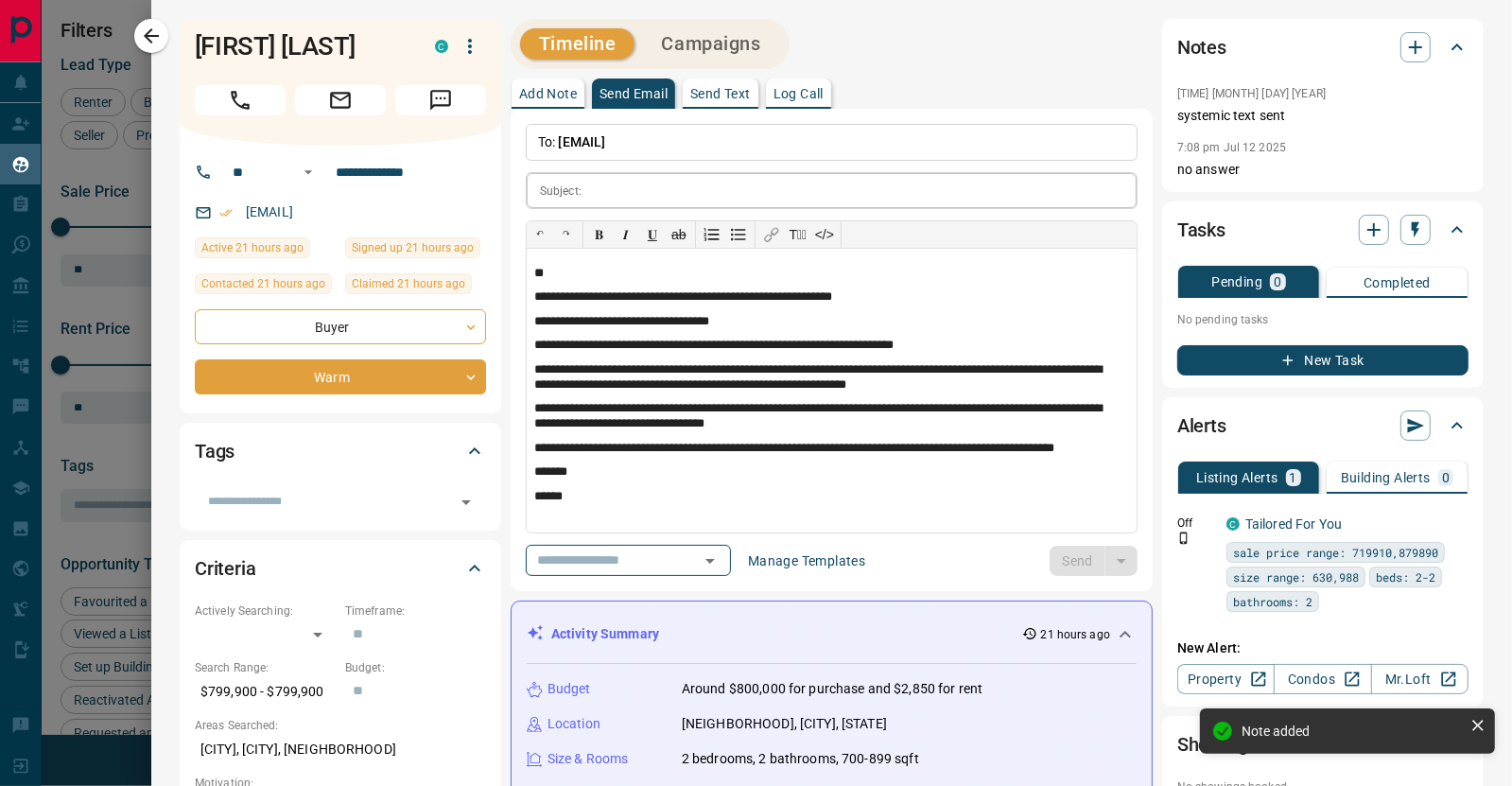 click at bounding box center [862, 190] 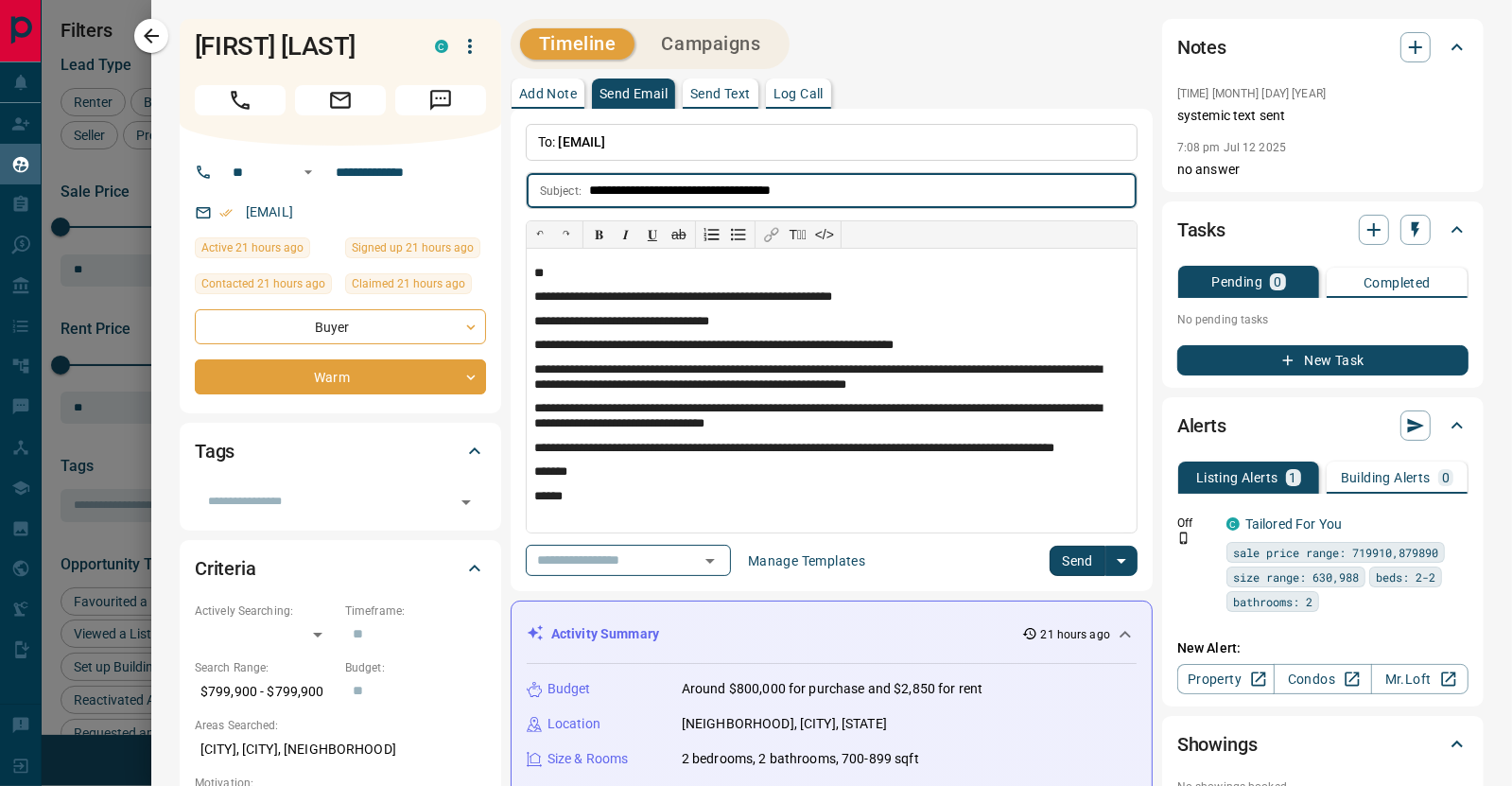 click on "**********" at bounding box center [862, 190] 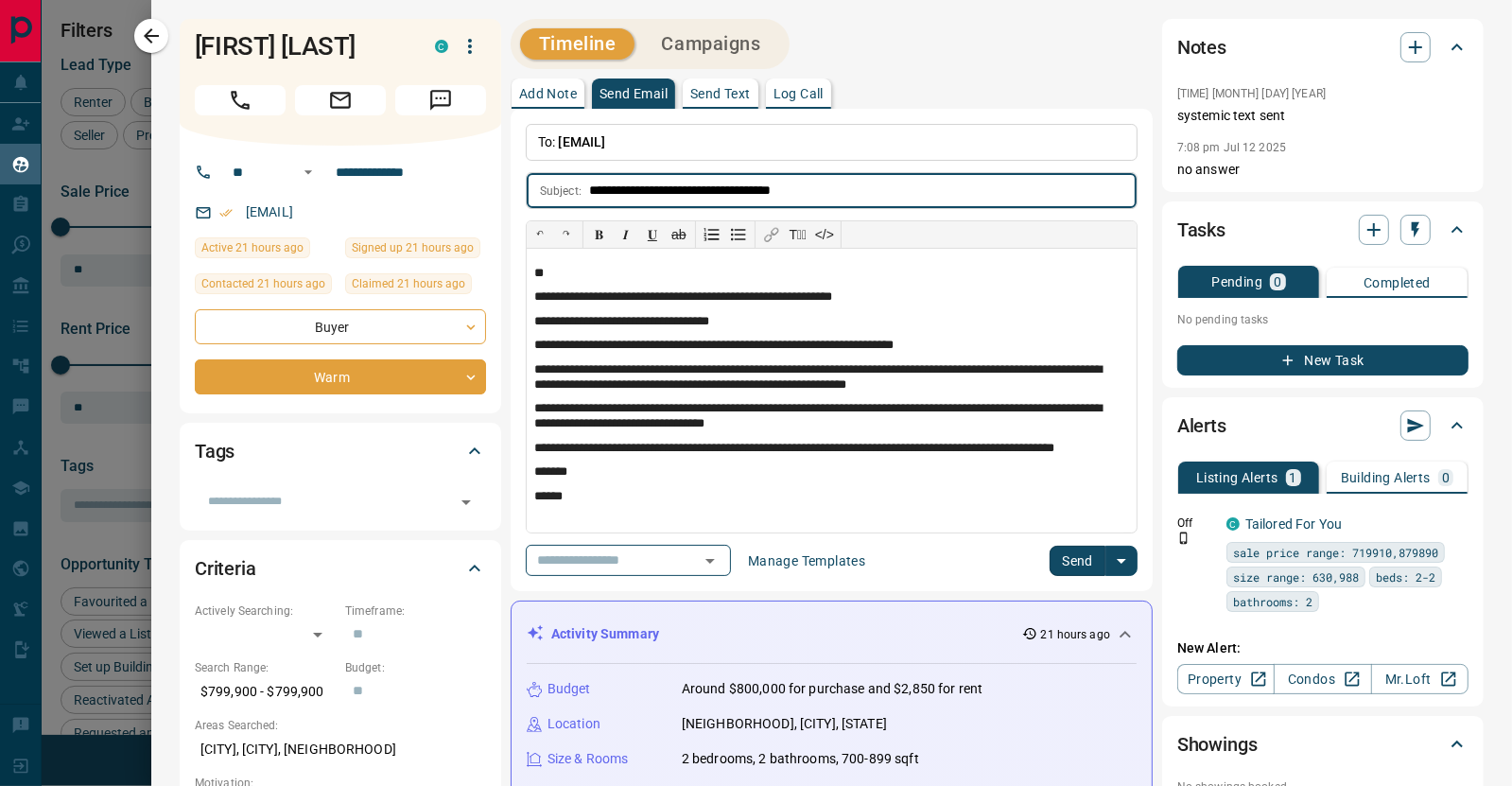 type on "**********" 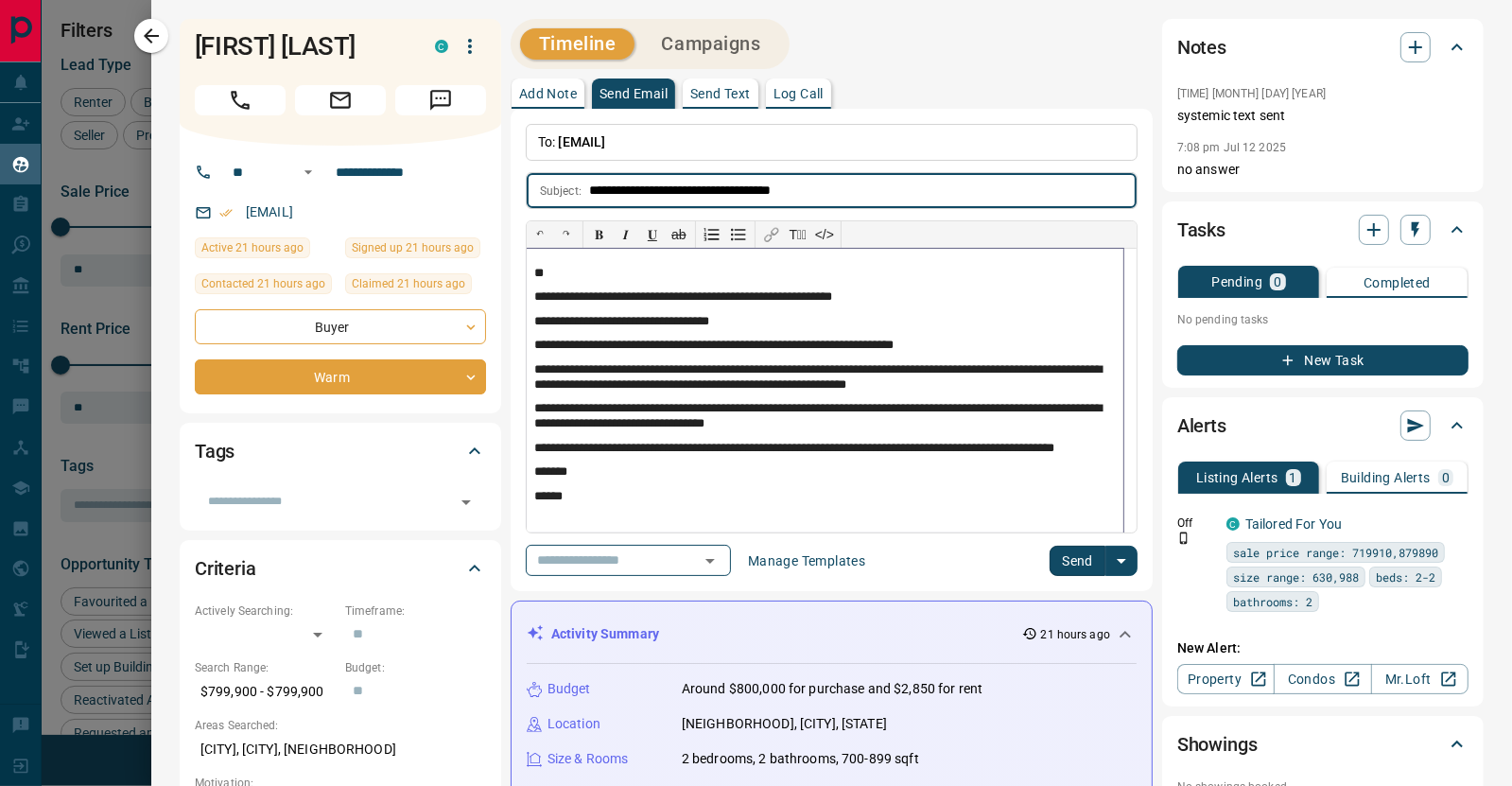 click on "**" at bounding box center [825, 273] 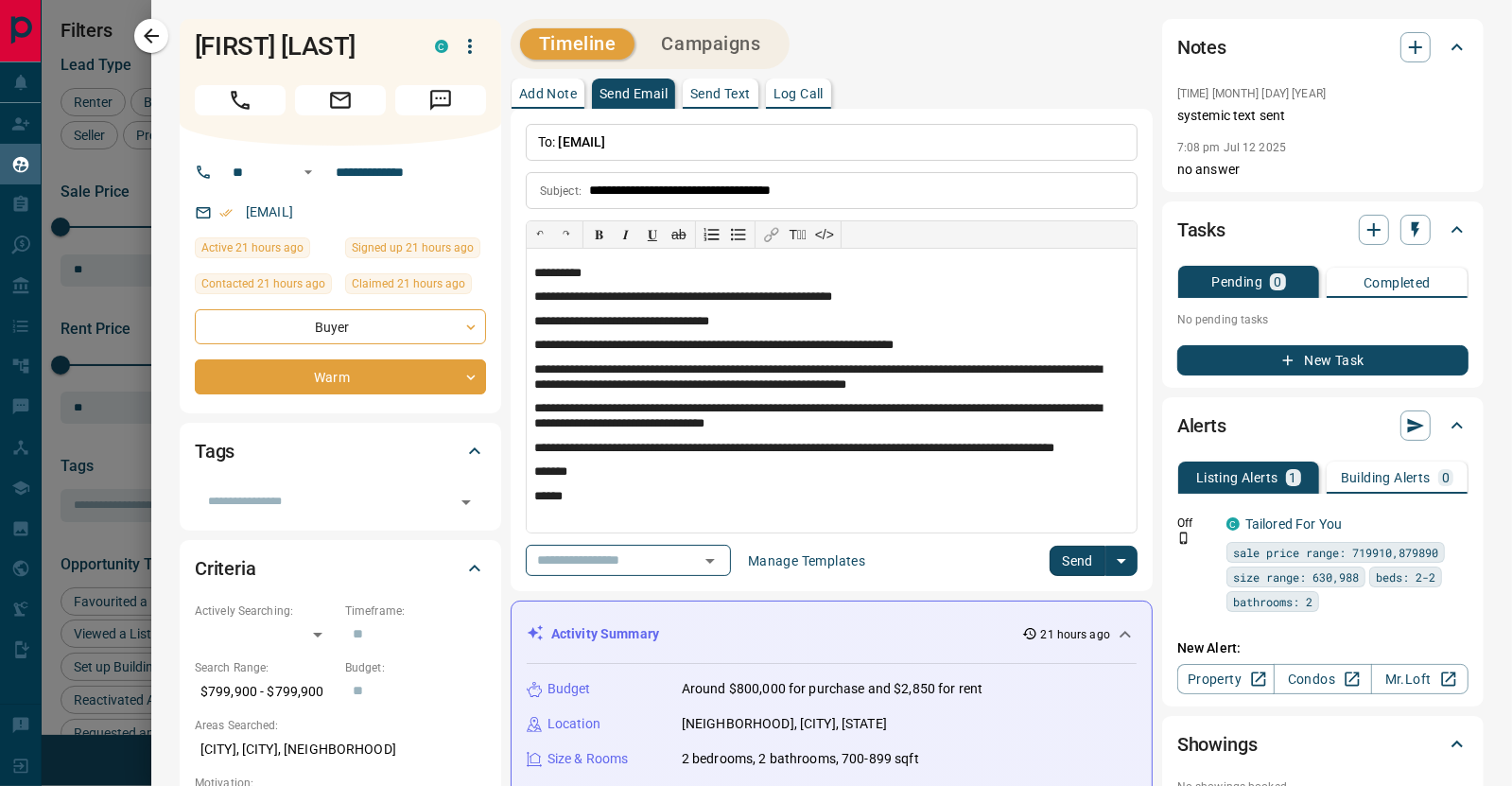 click on "Send" at bounding box center [1077, 561] 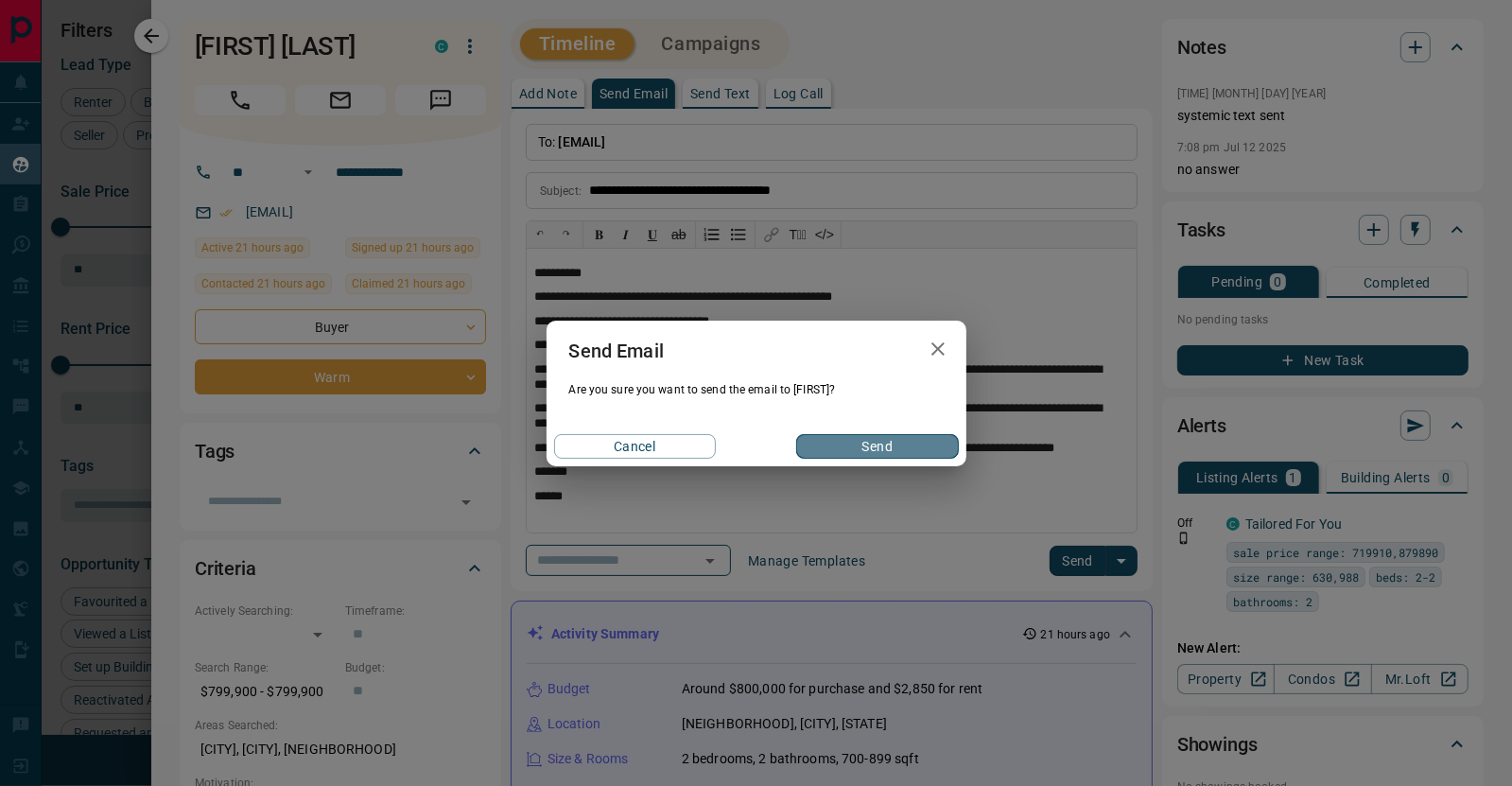 drag, startPoint x: 934, startPoint y: 442, endPoint x: 1078, endPoint y: 251, distance: 239.20075 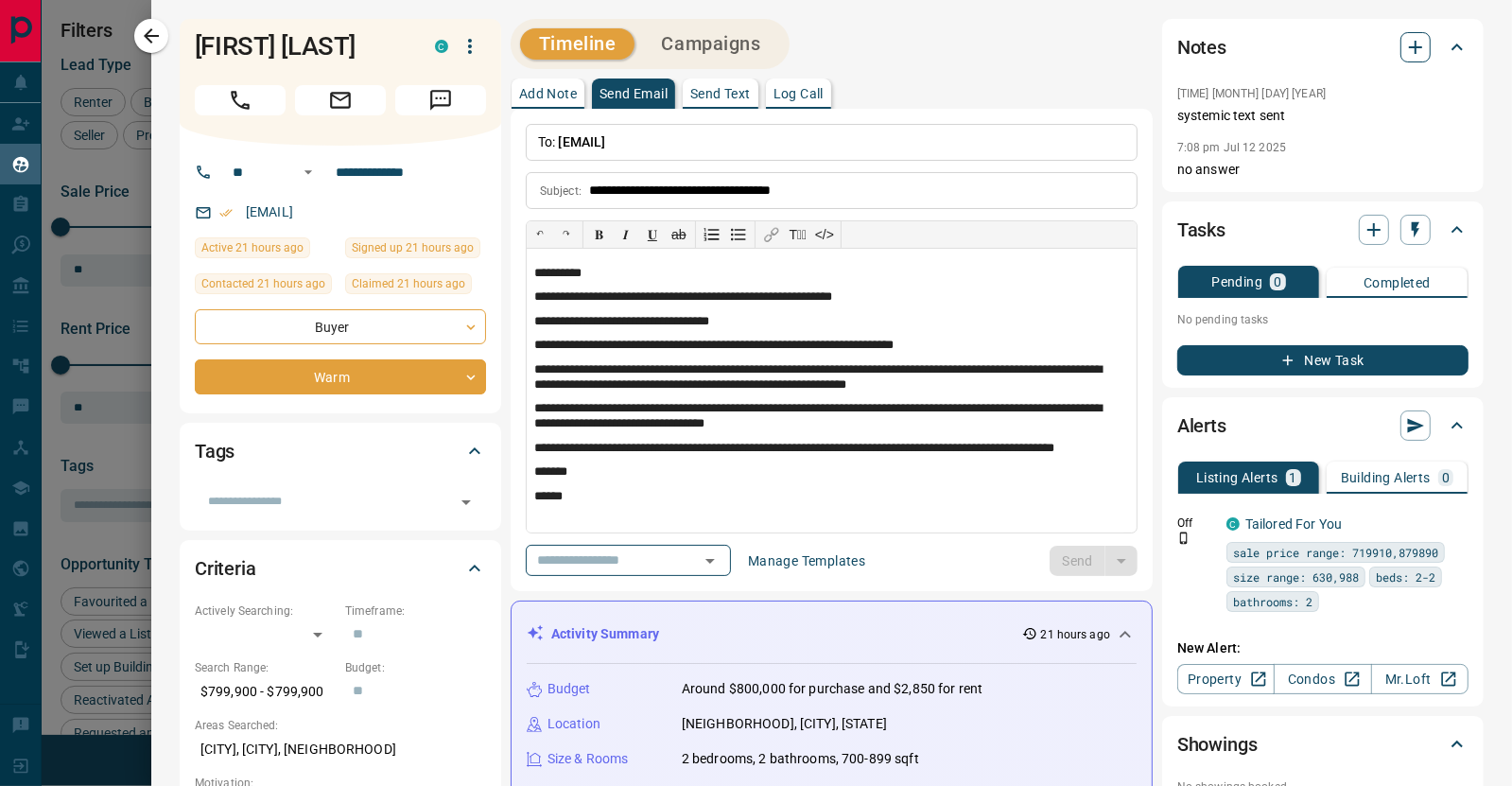 click 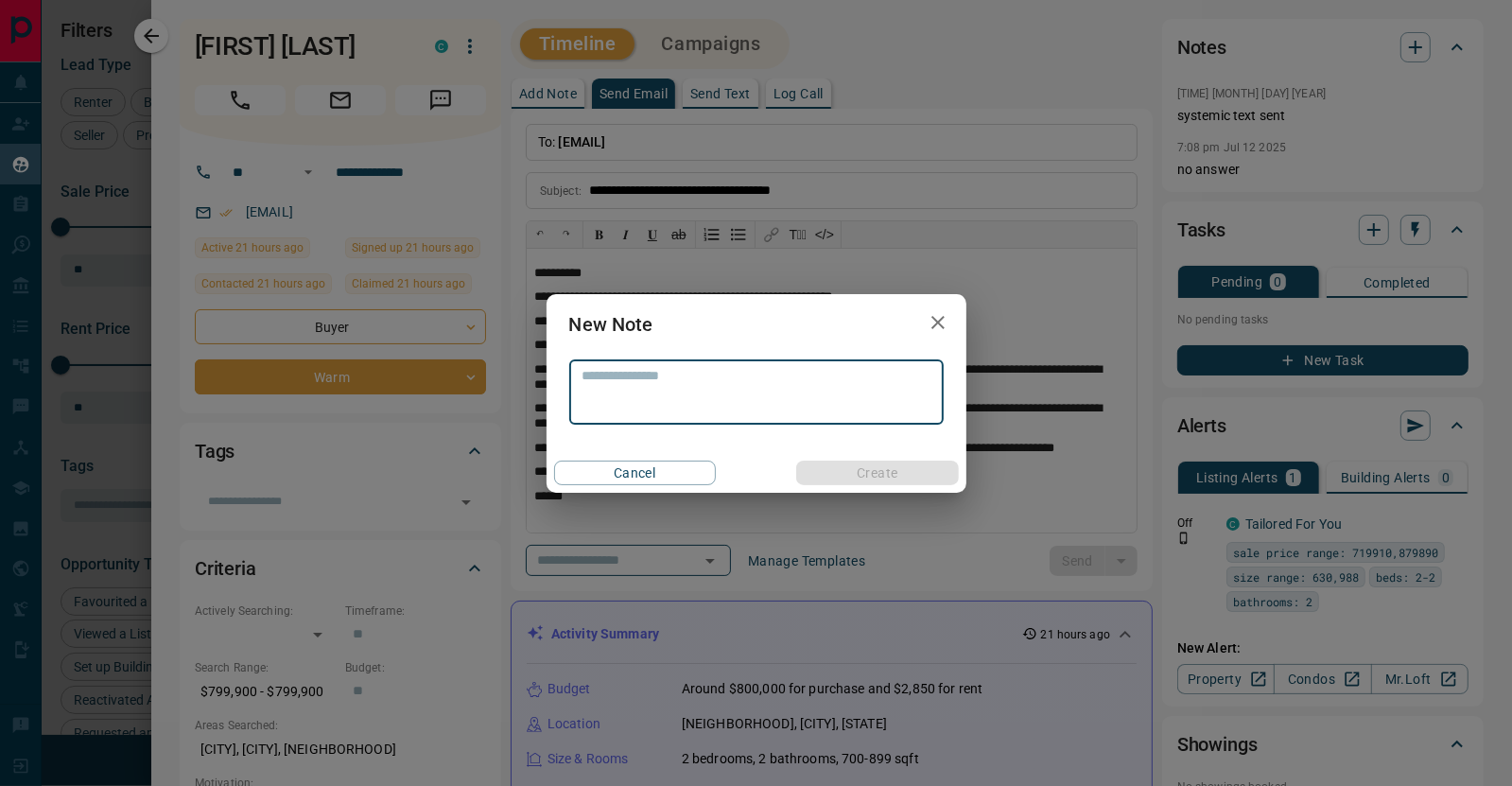 type 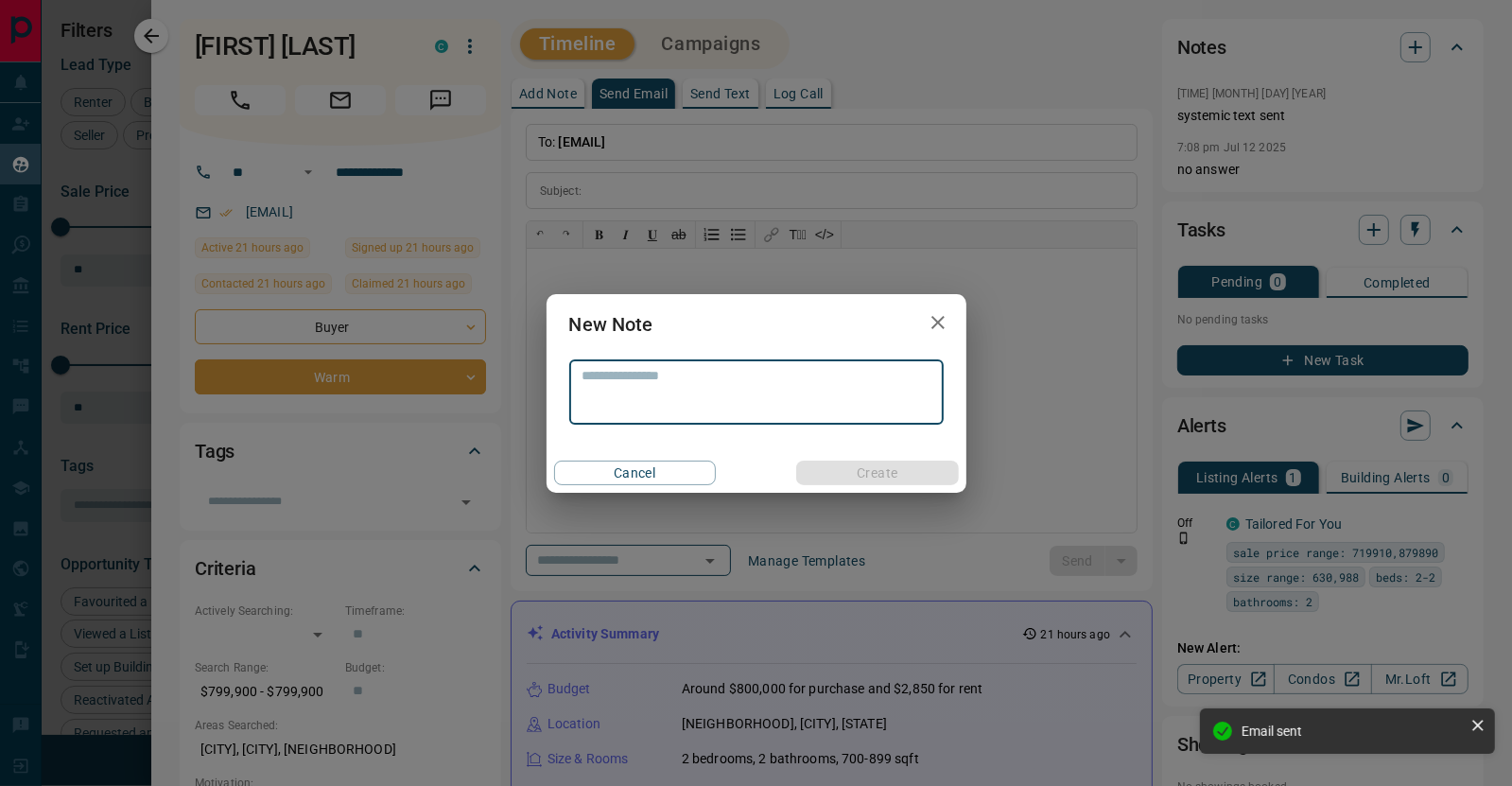 click at bounding box center [756, 392] 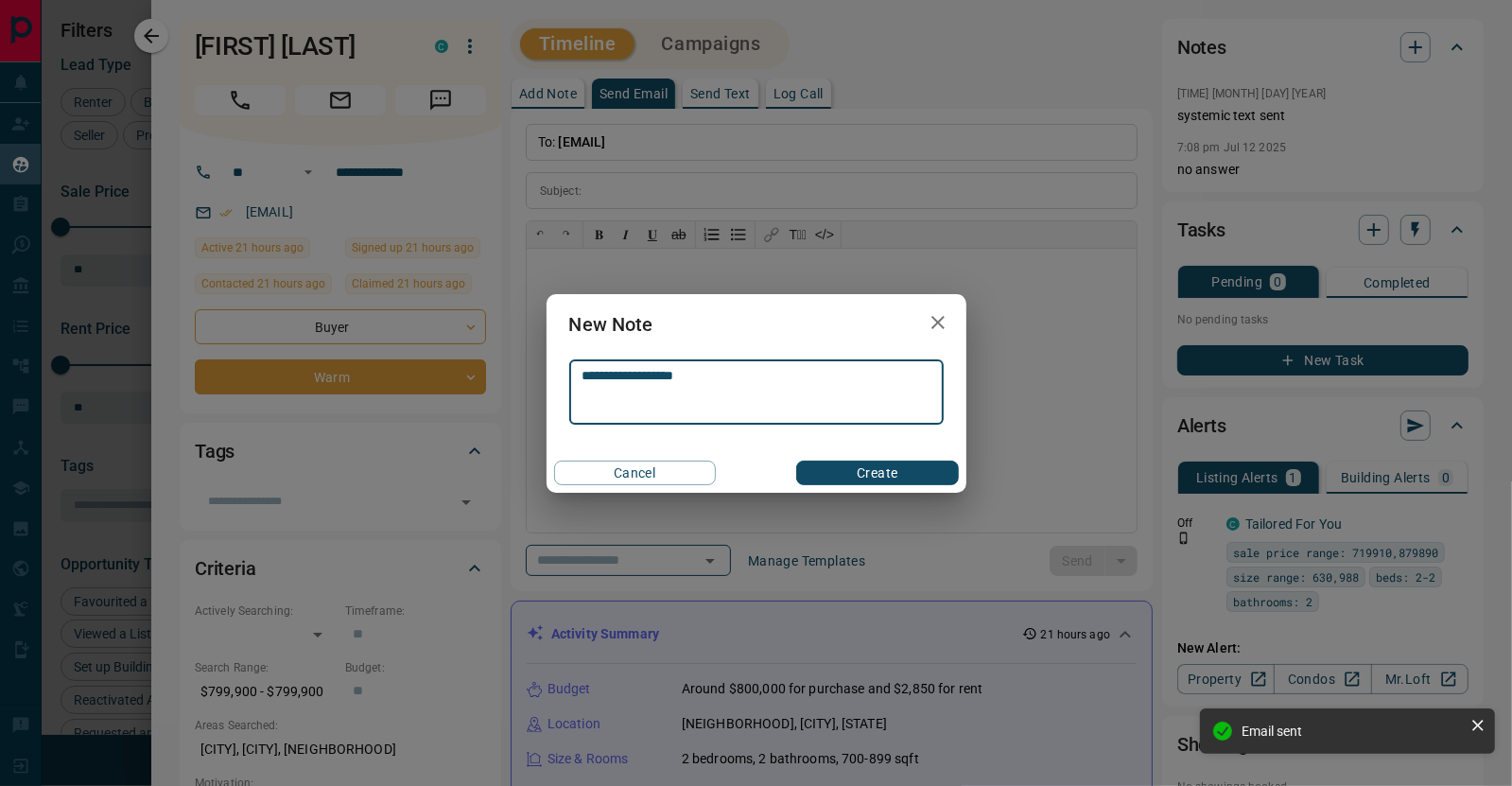 type on "**********" 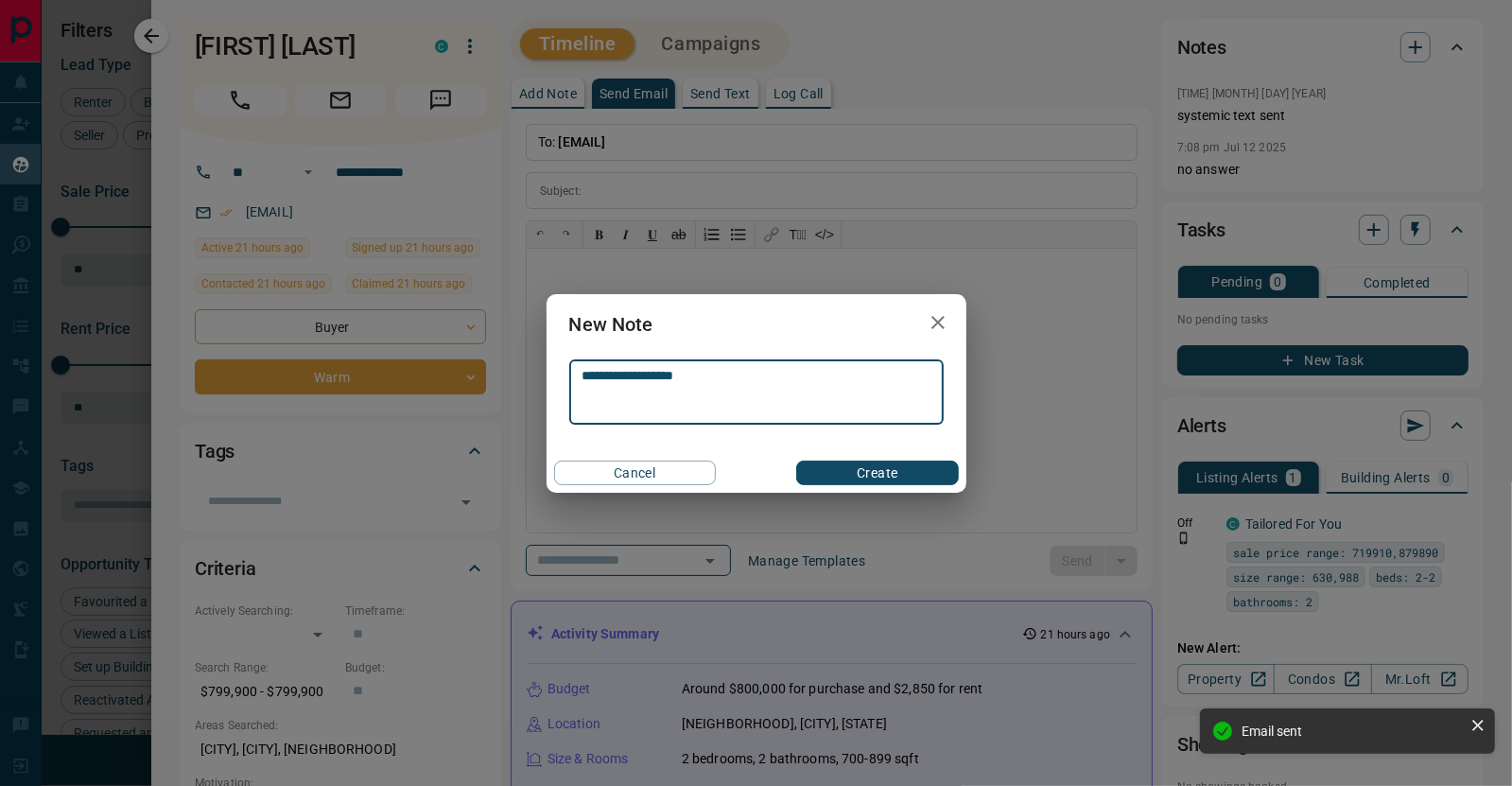 click on "Create" at bounding box center (877, 473) 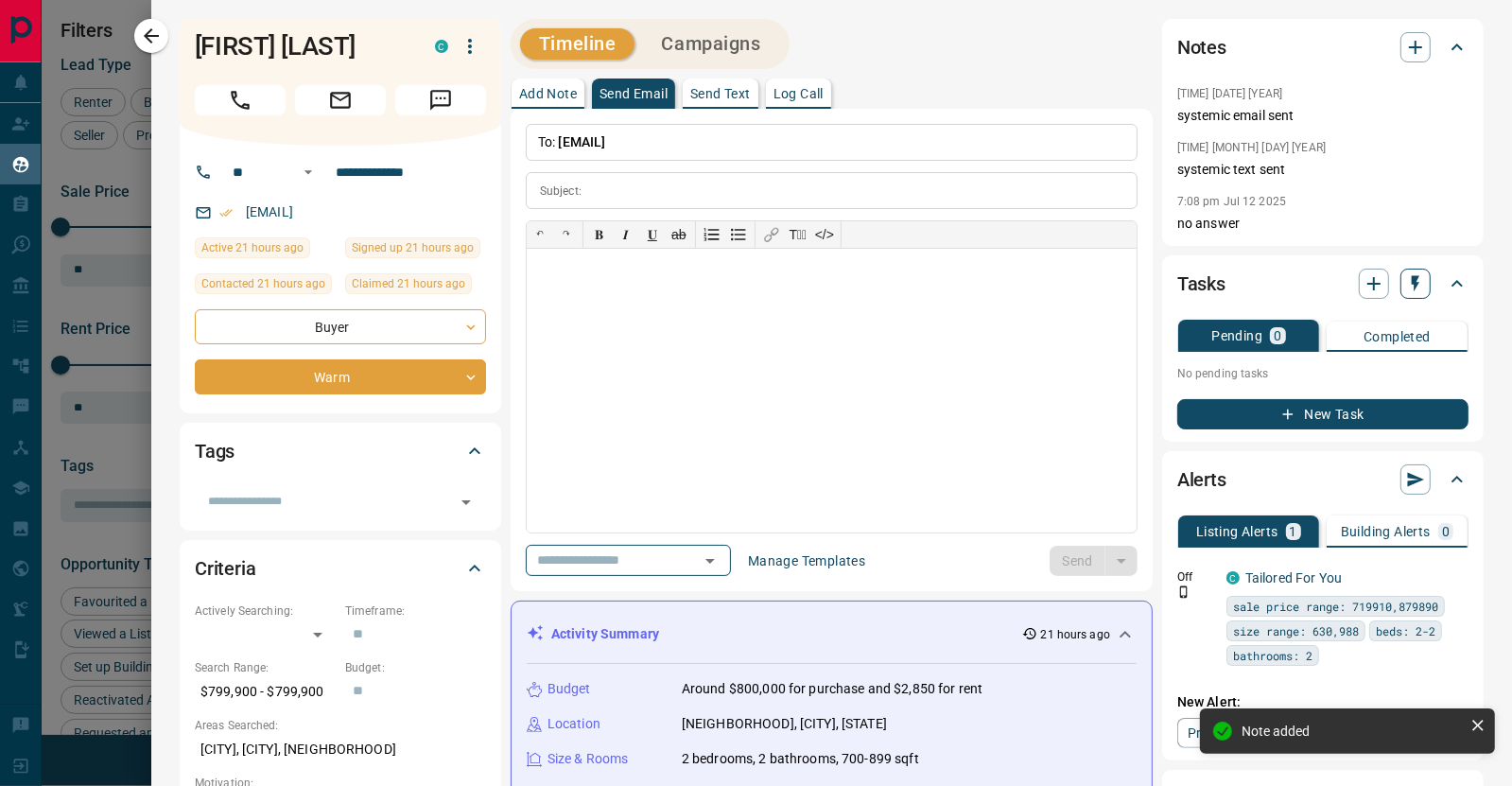 click 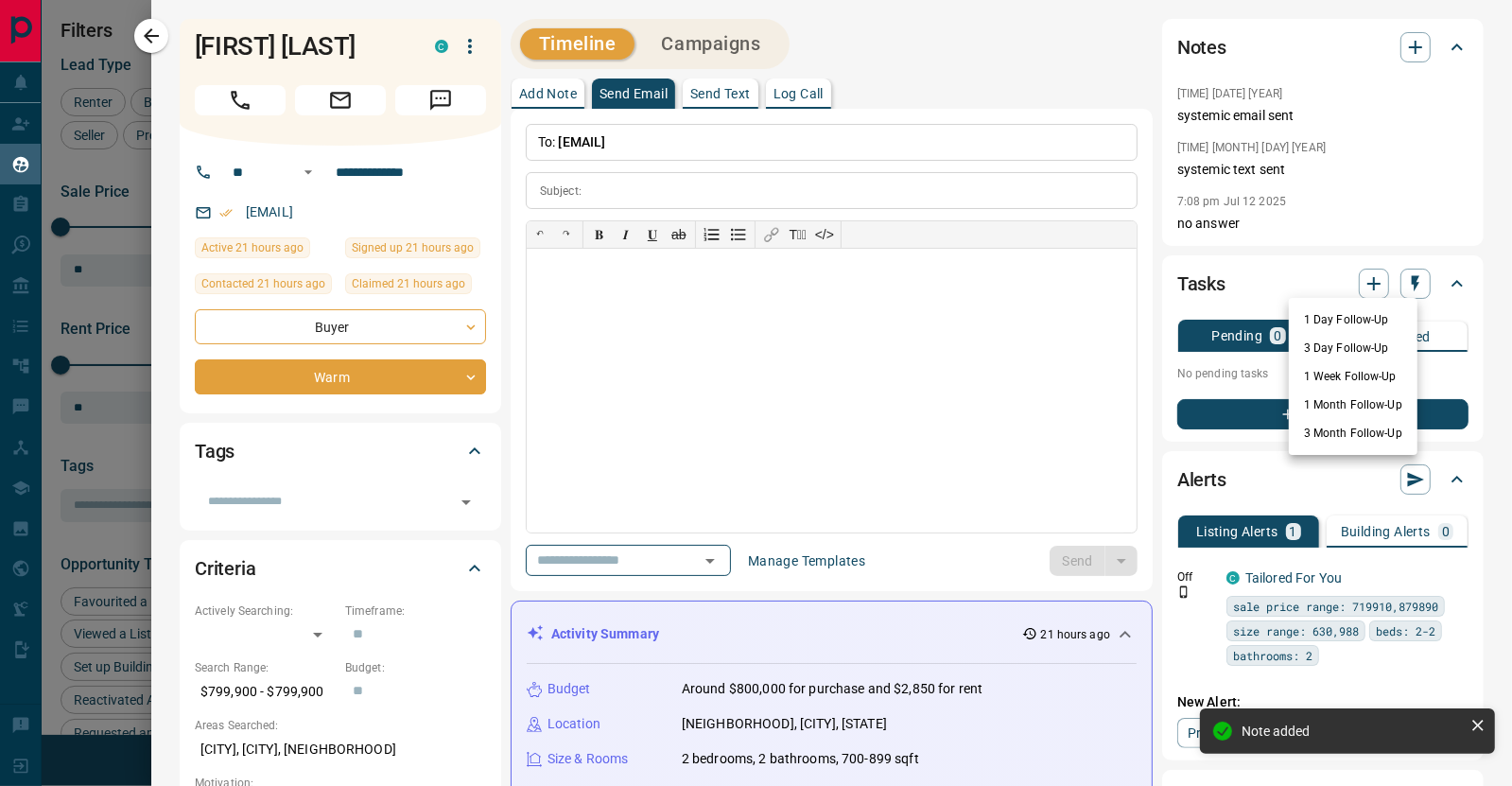 drag, startPoint x: 1339, startPoint y: 352, endPoint x: 1321, endPoint y: 352, distance: 18 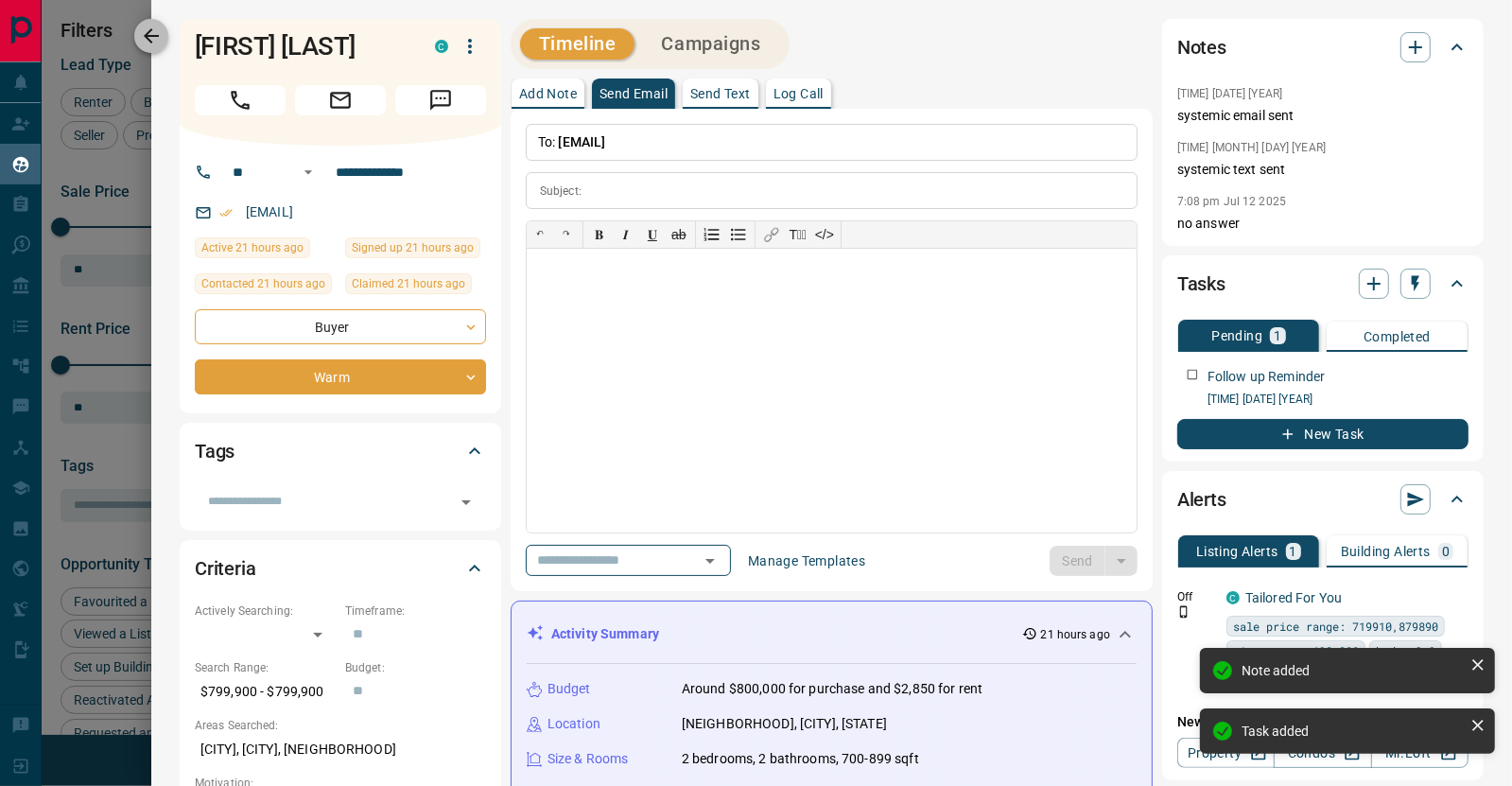 click 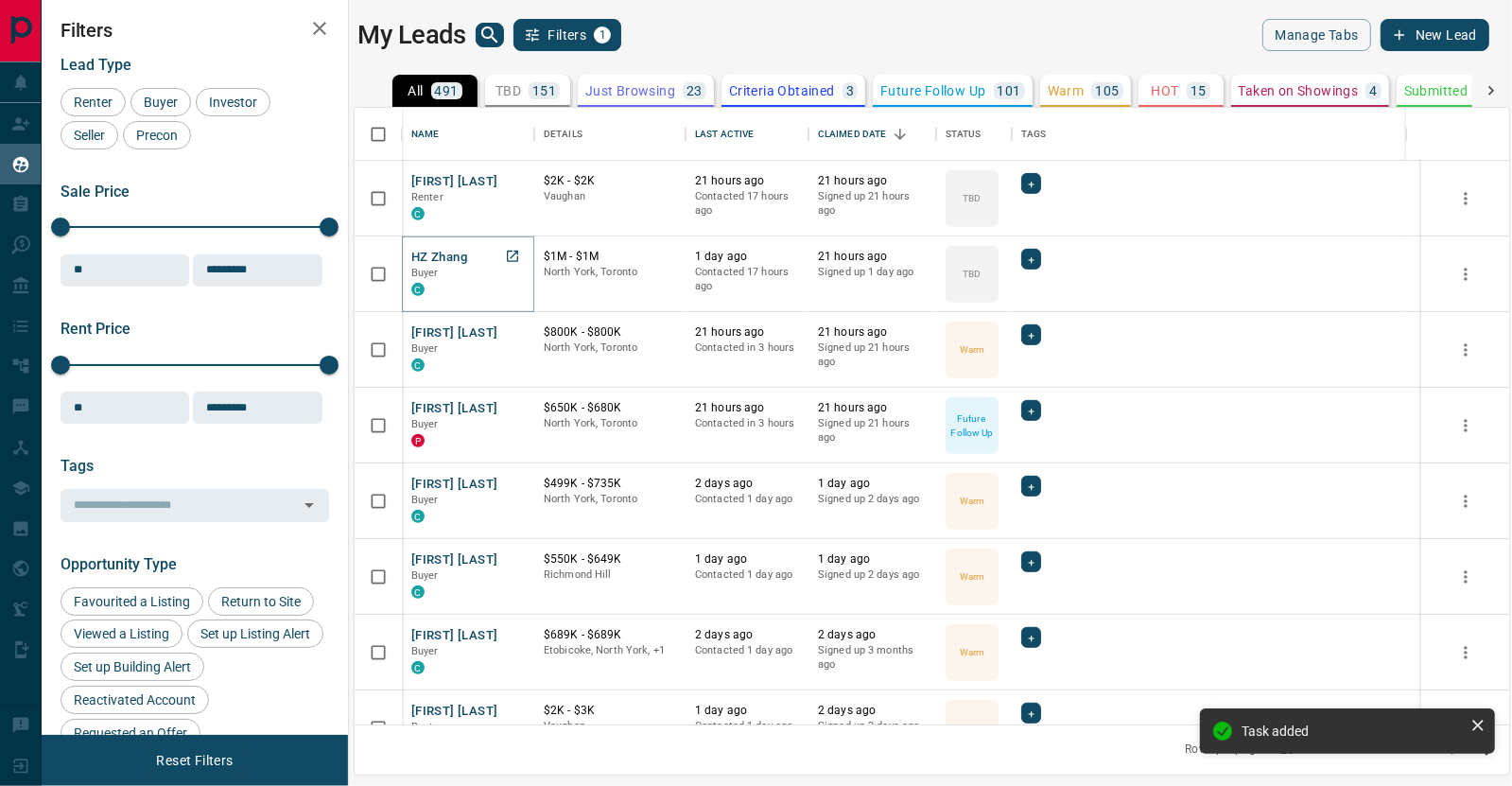 click on "HZ Zhang" at bounding box center [439, 257] 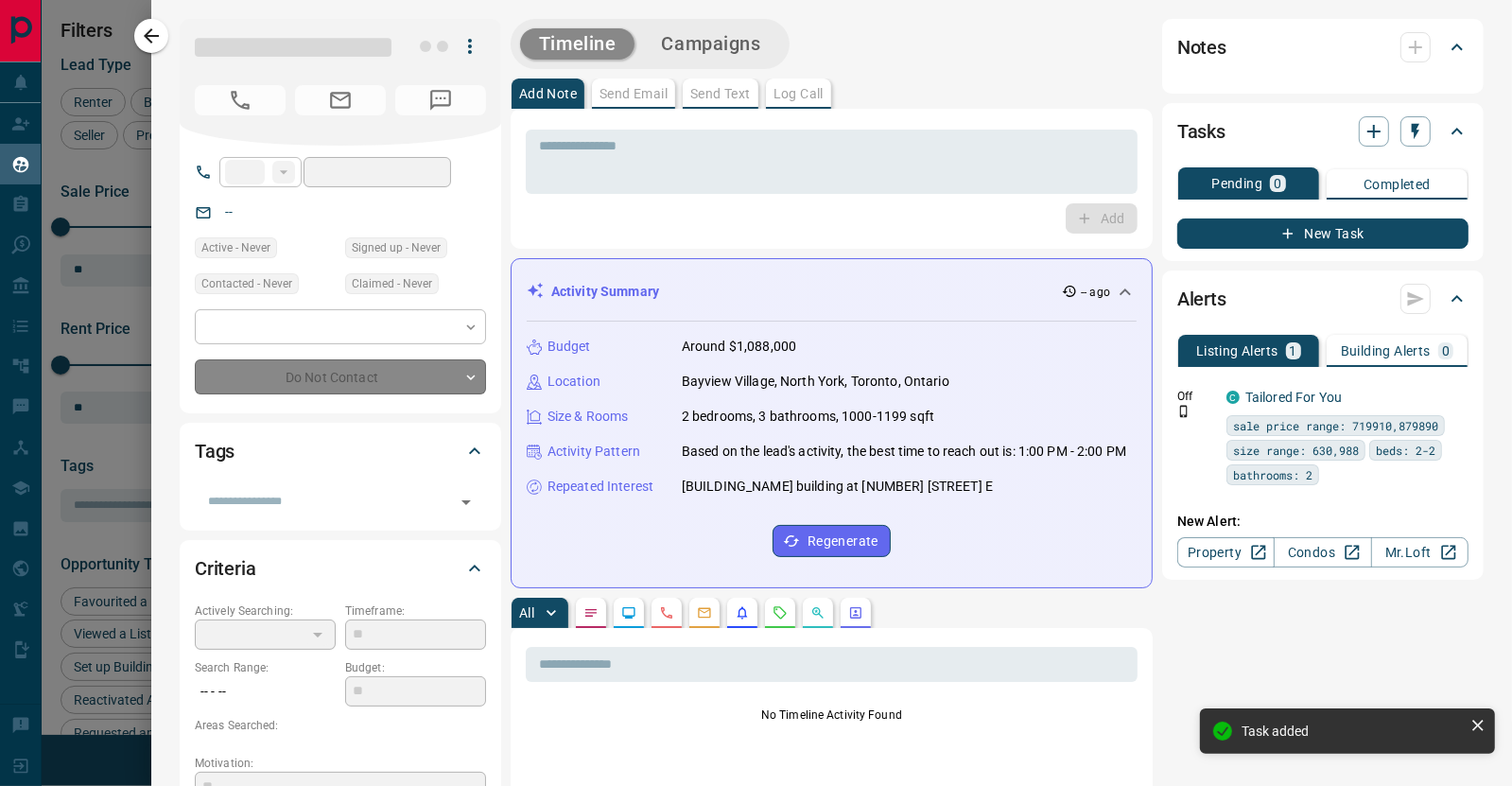type on "**" 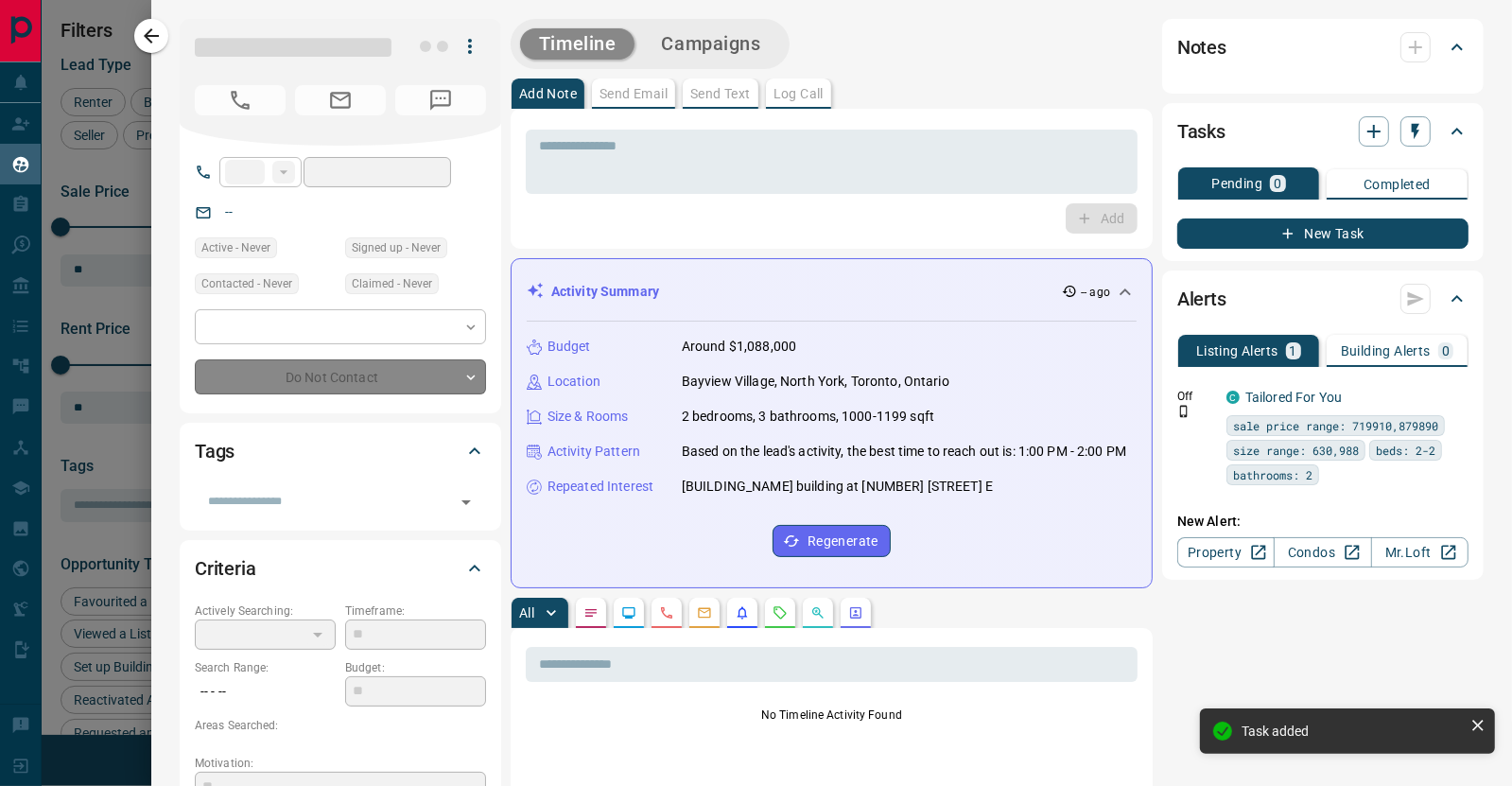 type on "**********" 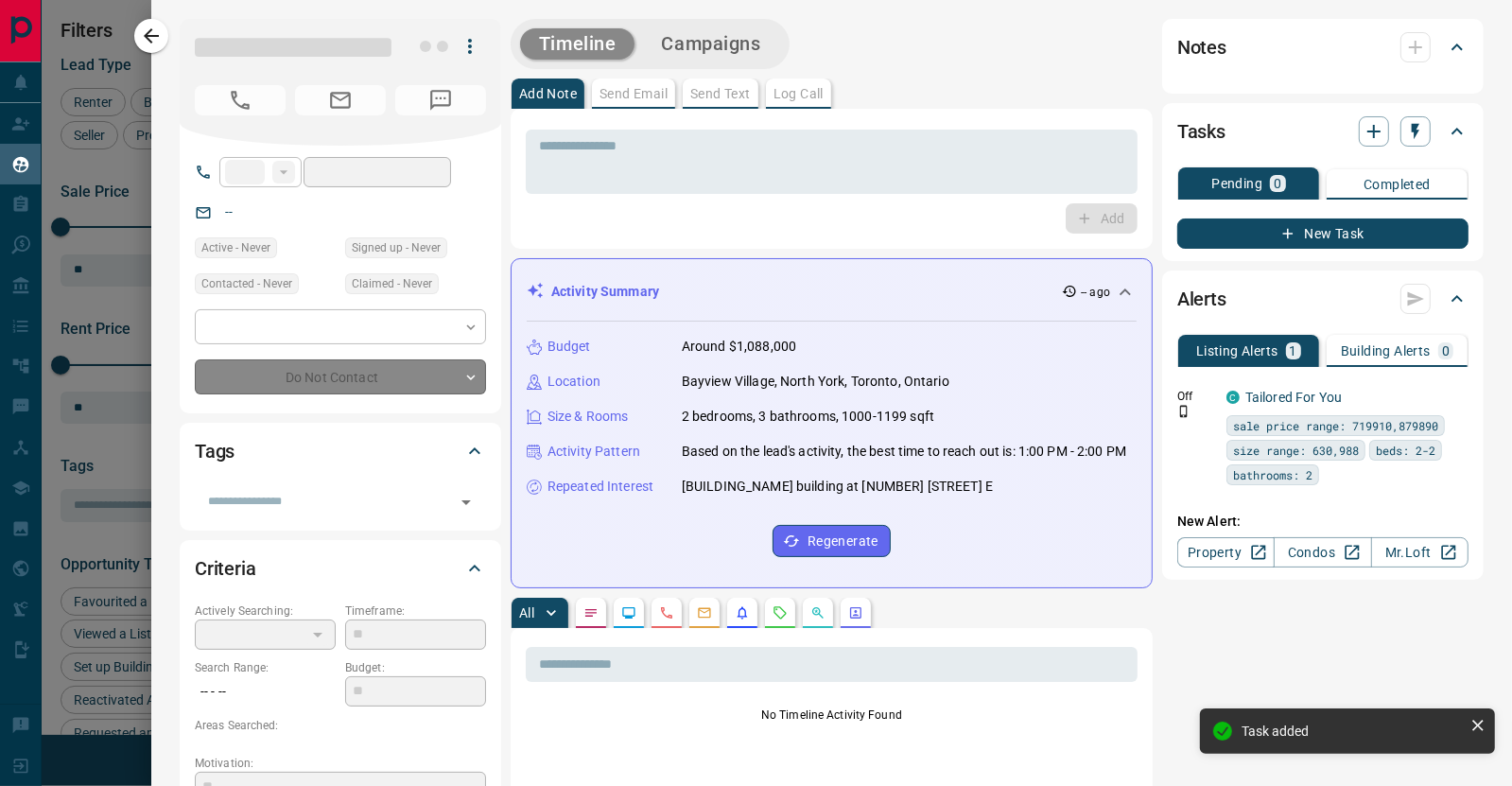type on "**********" 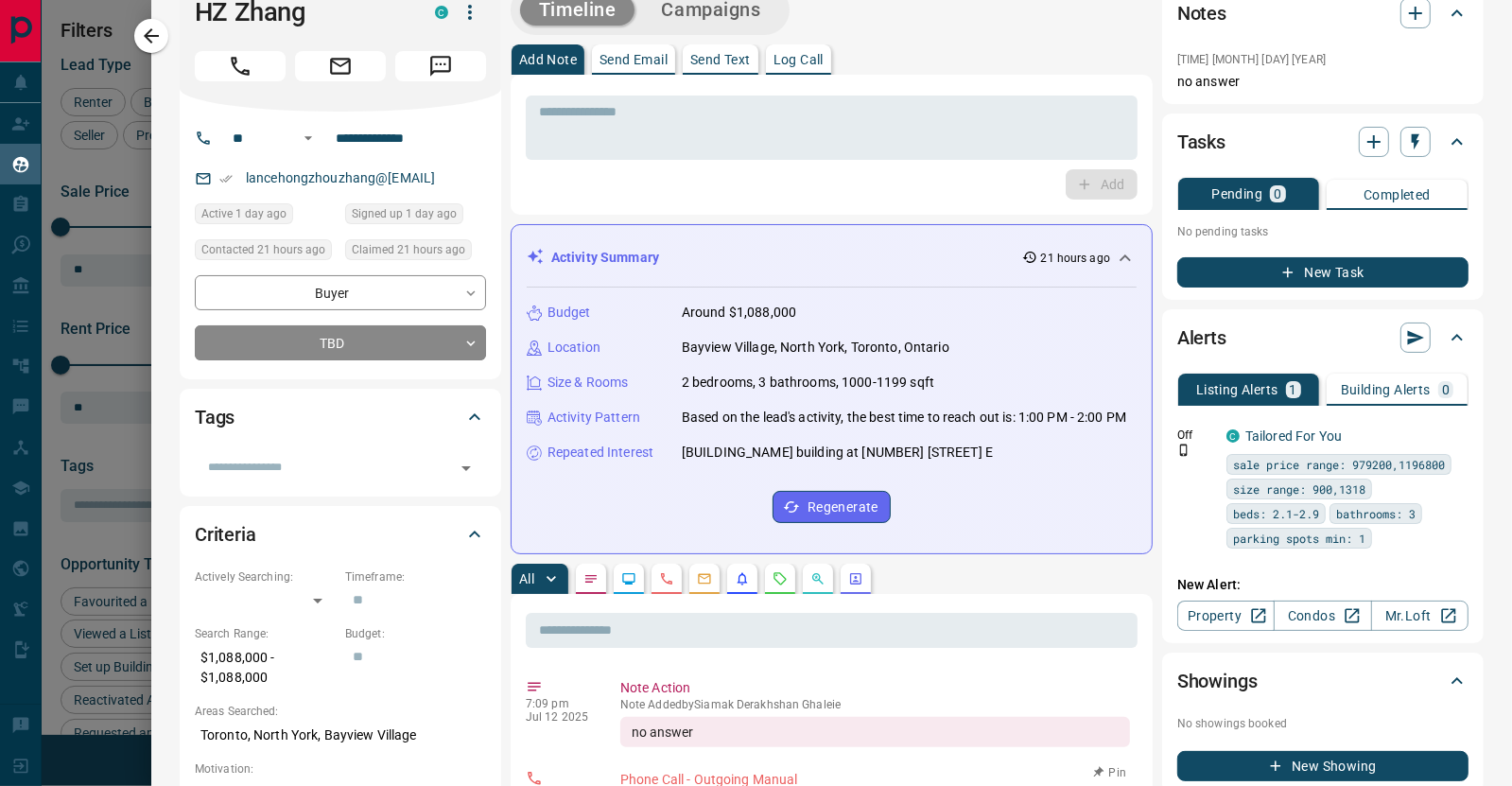 scroll, scrollTop: 0, scrollLeft: 0, axis: both 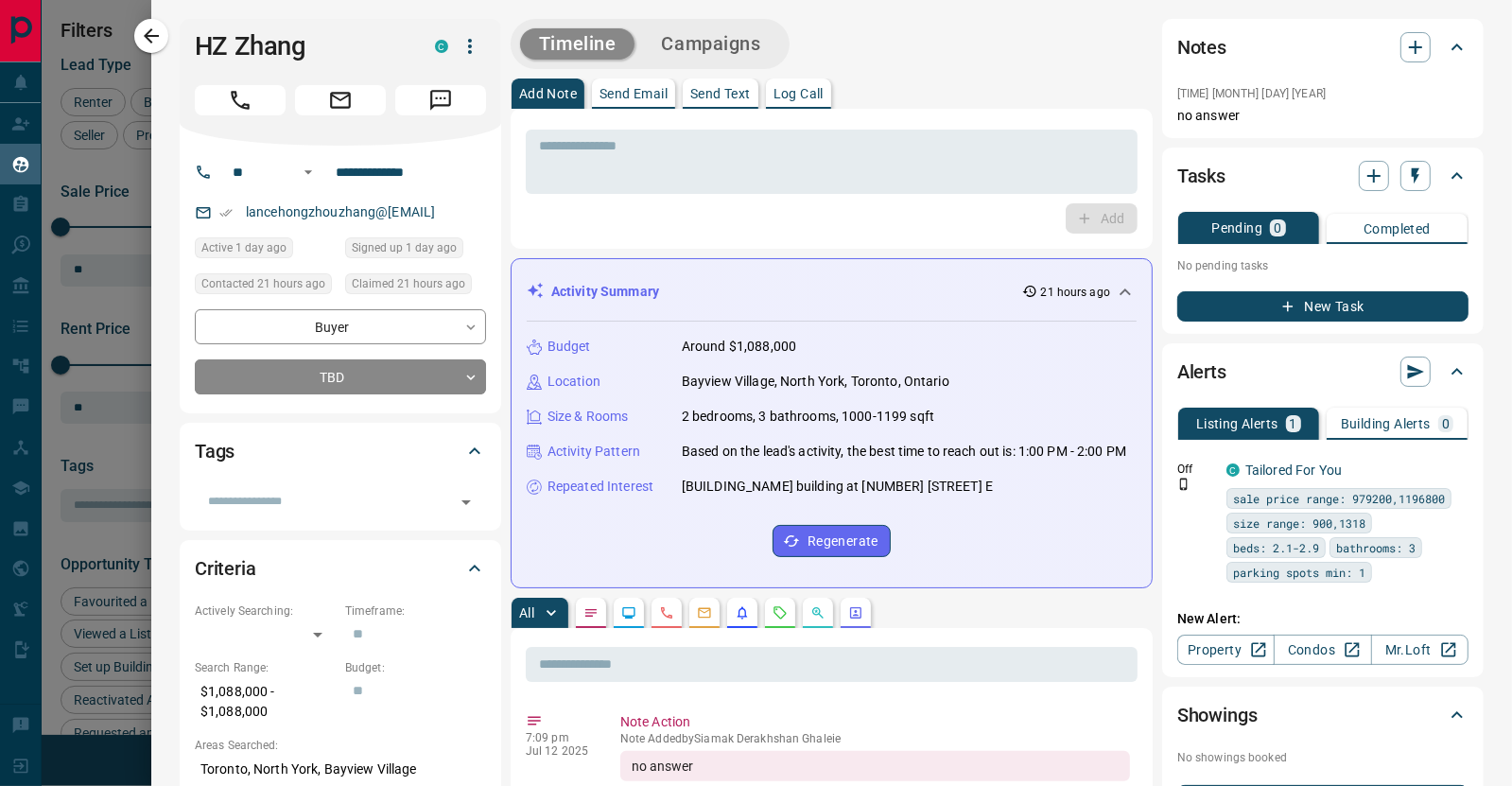 click on "Send Email" at bounding box center [634, 94] 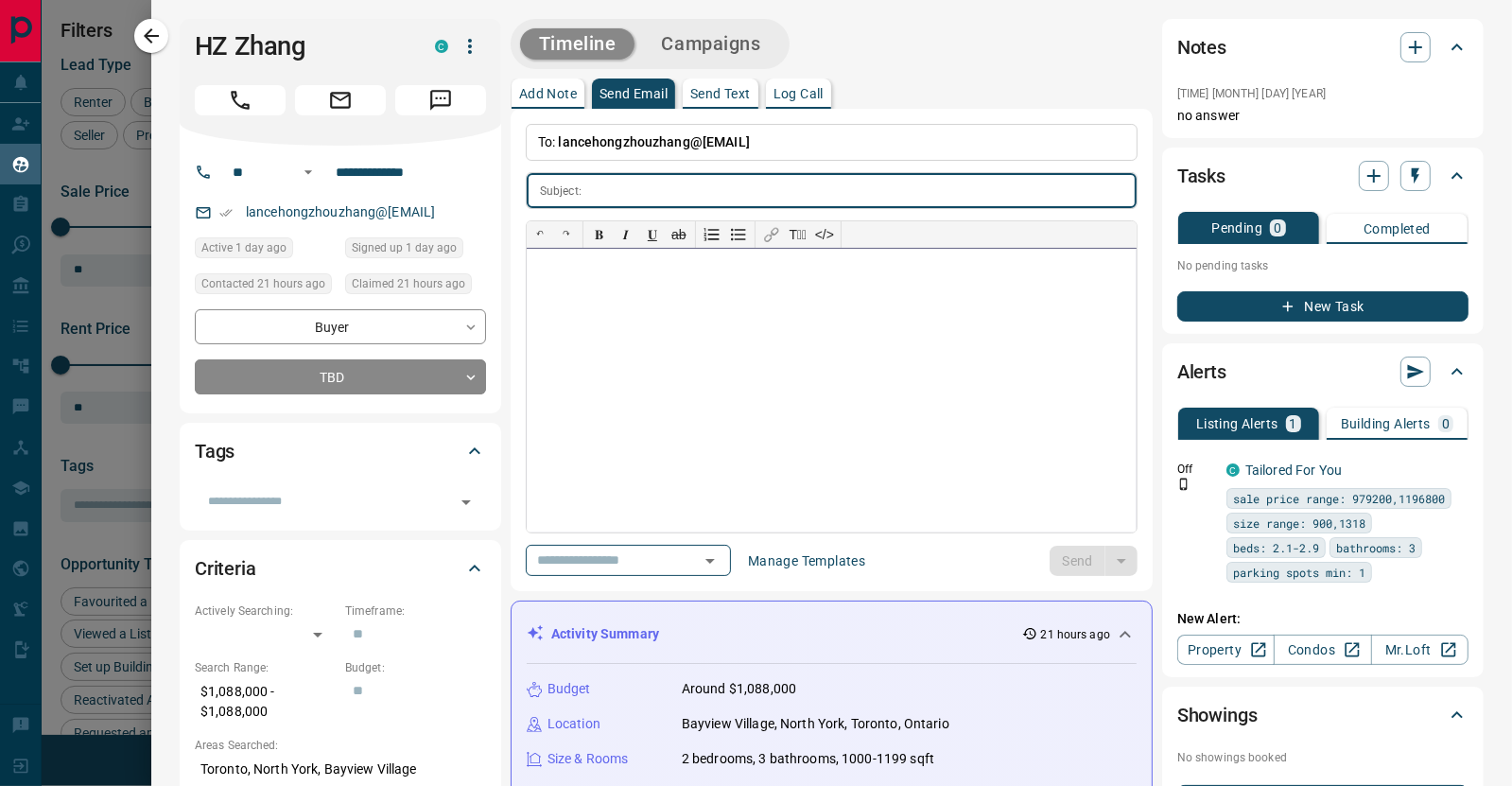 click at bounding box center (831, 391) 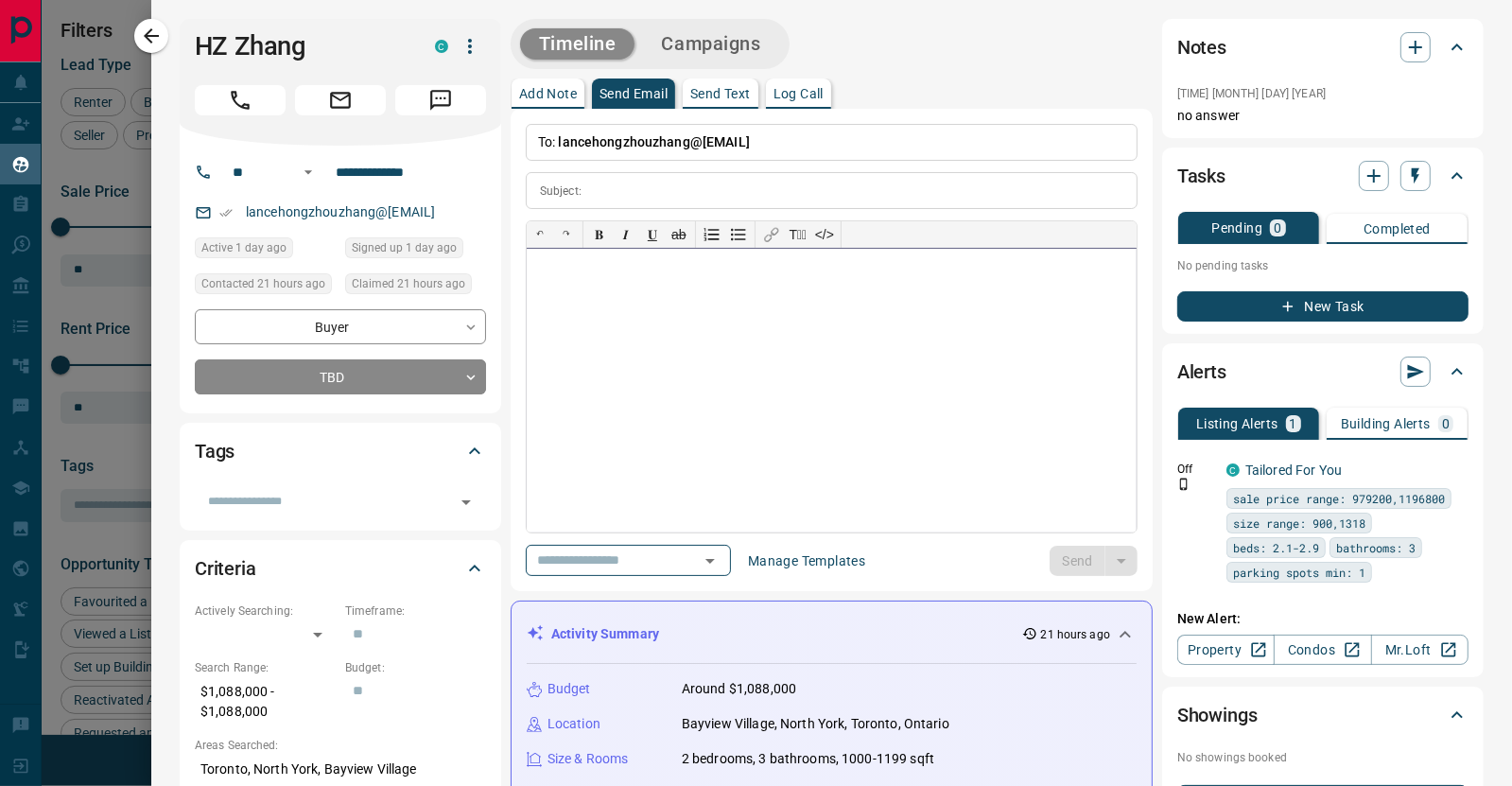 paste 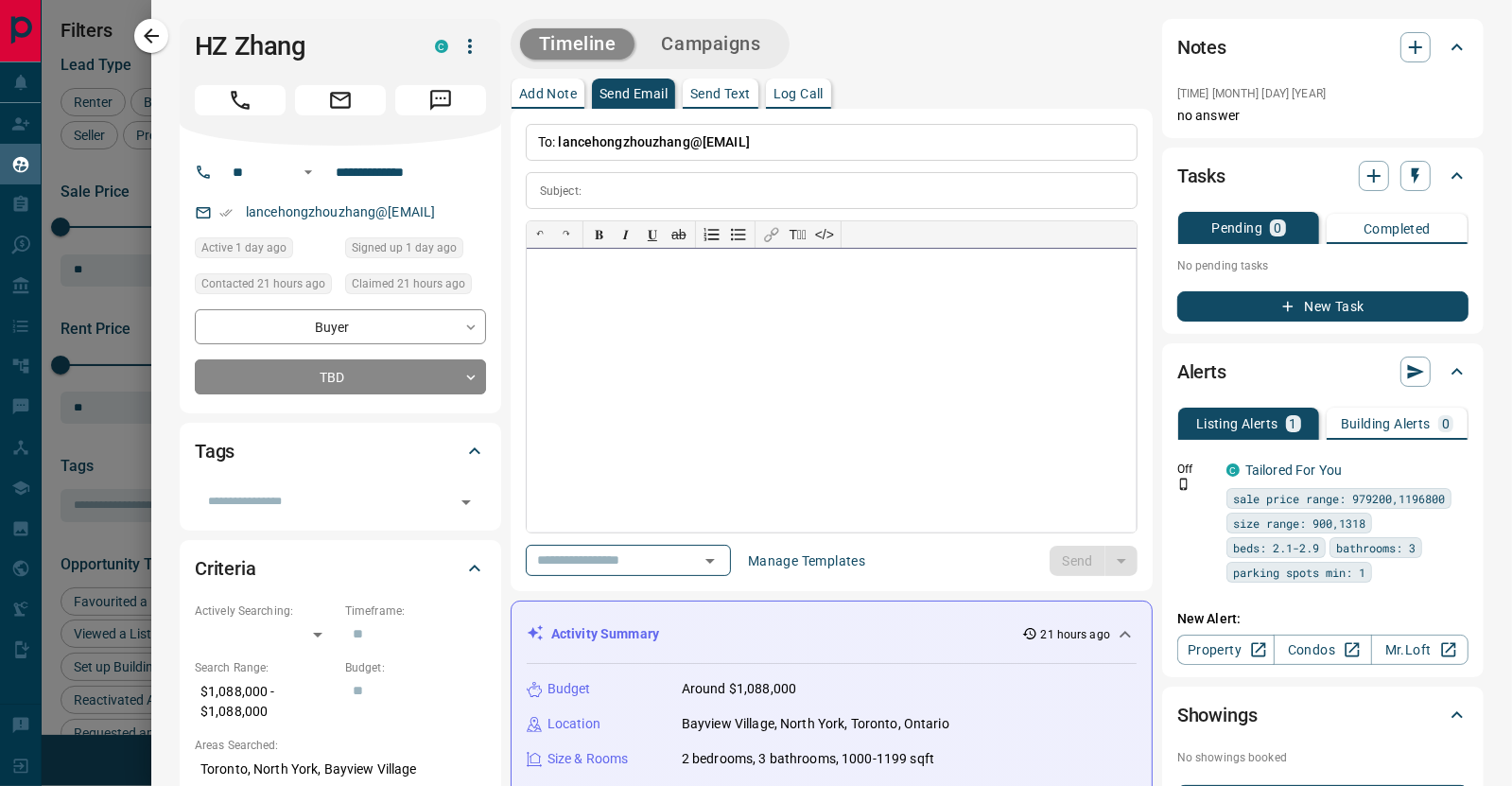 type 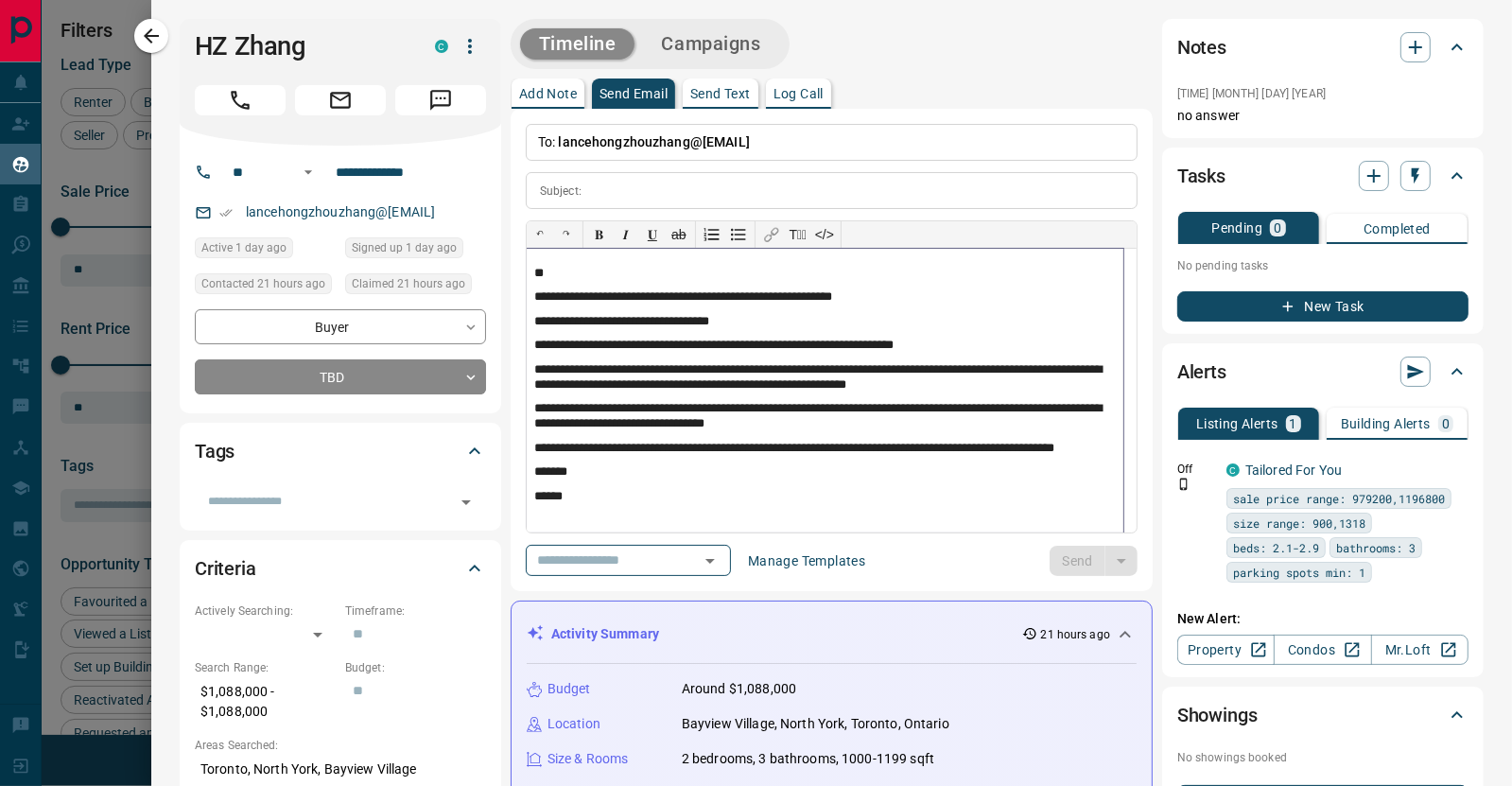 click on "**********" at bounding box center (825, 391) 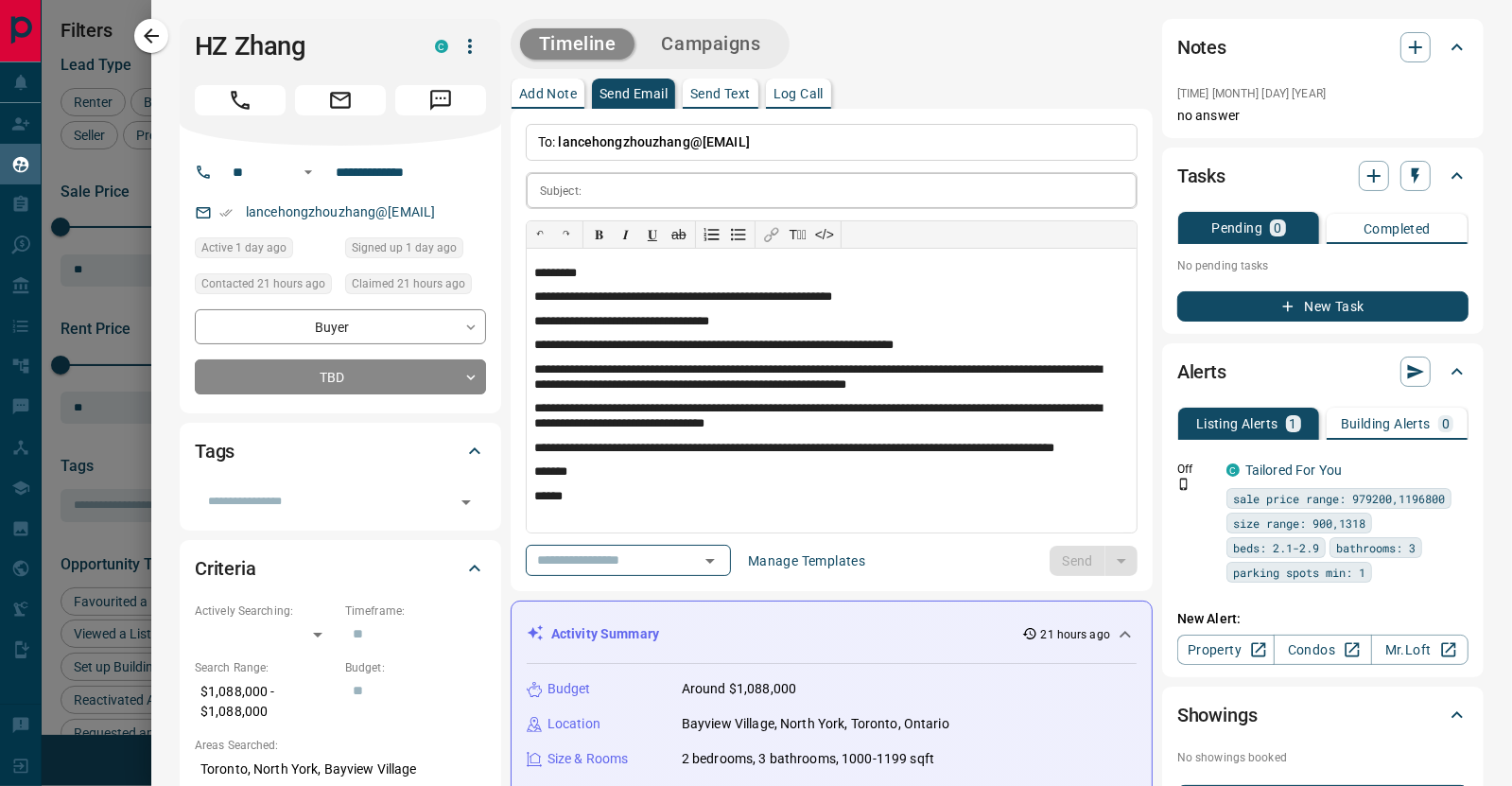 click at bounding box center [862, 190] 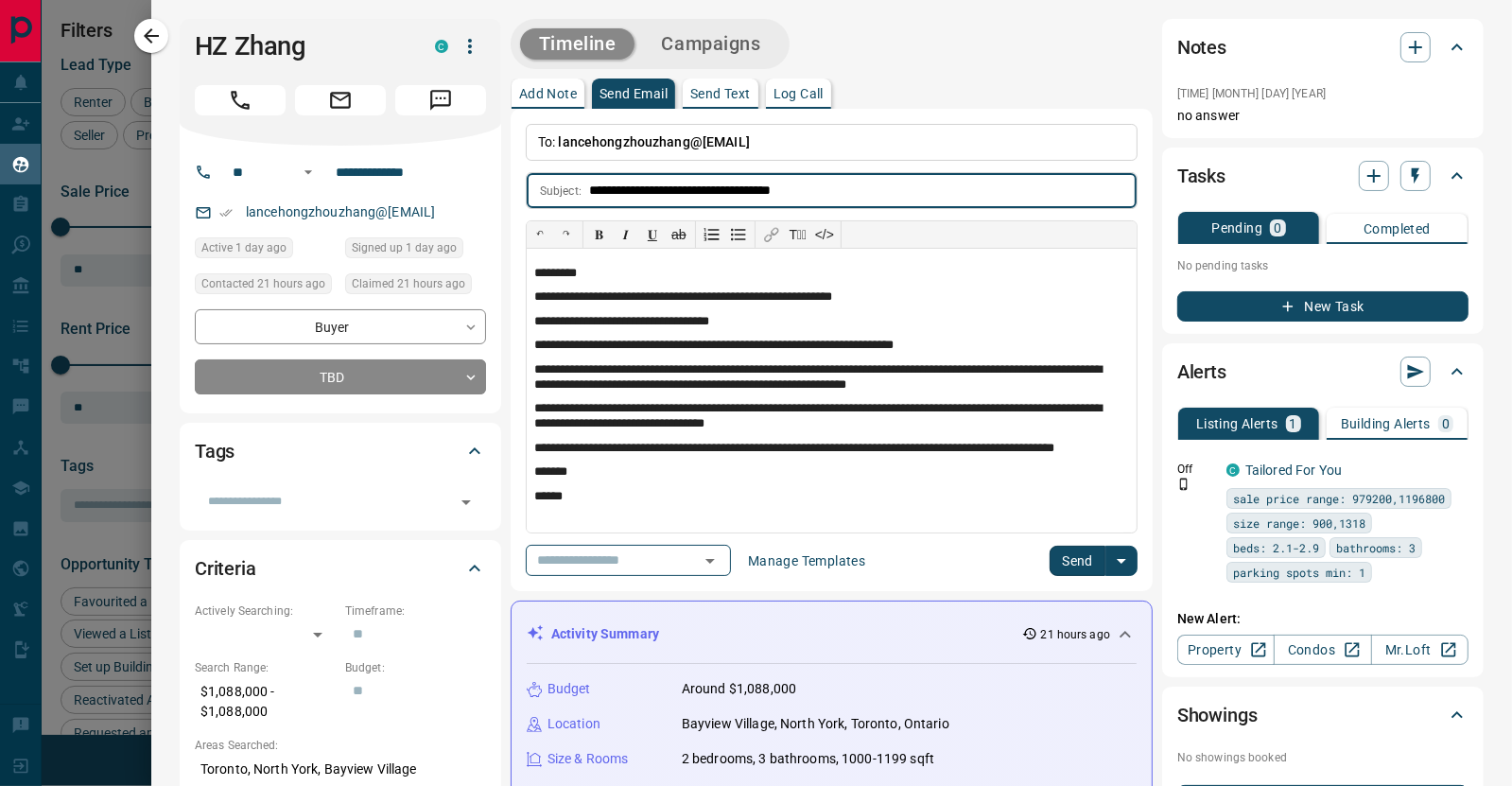 type on "**********" 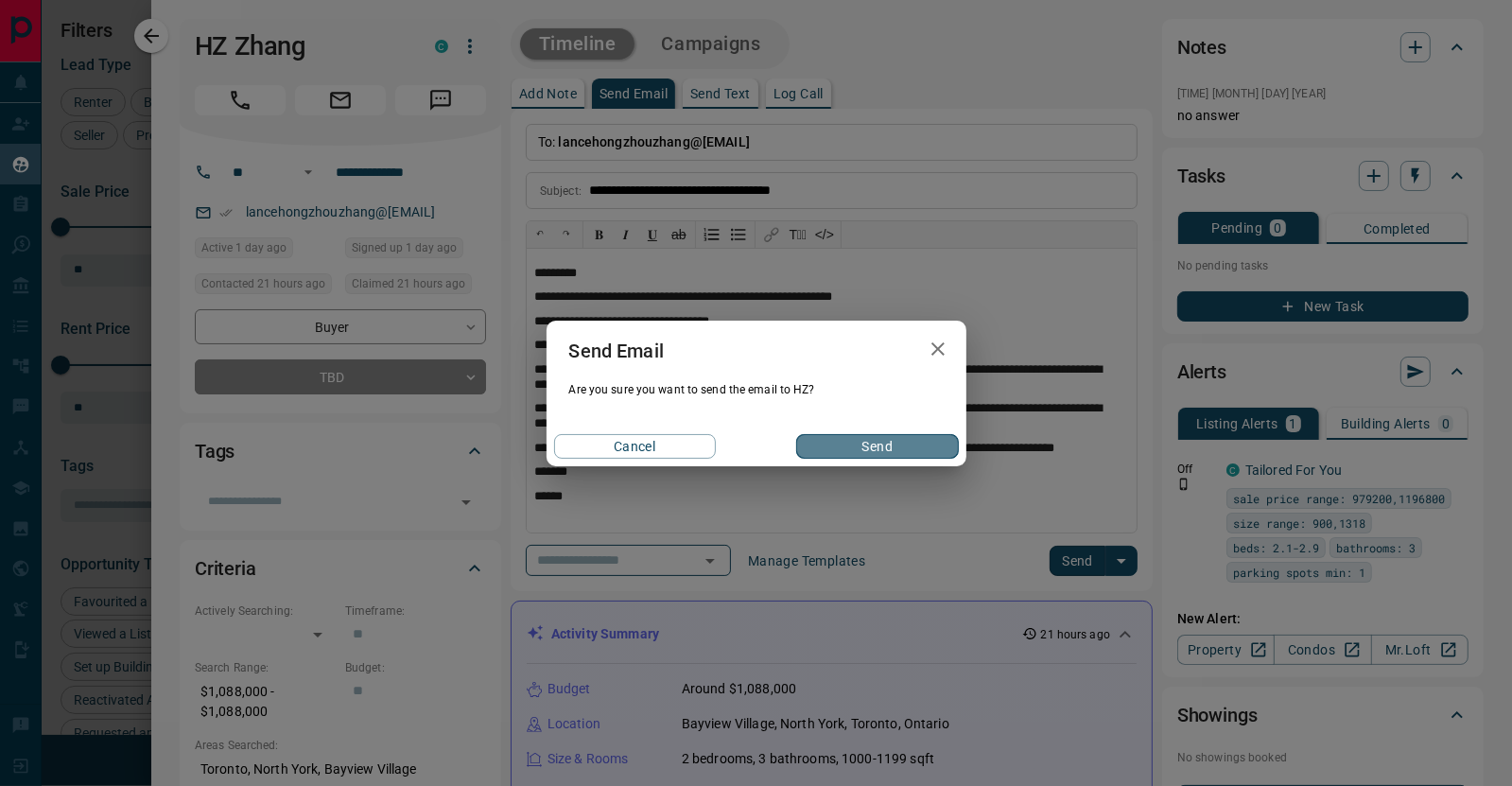 click on "Send" at bounding box center [877, 446] 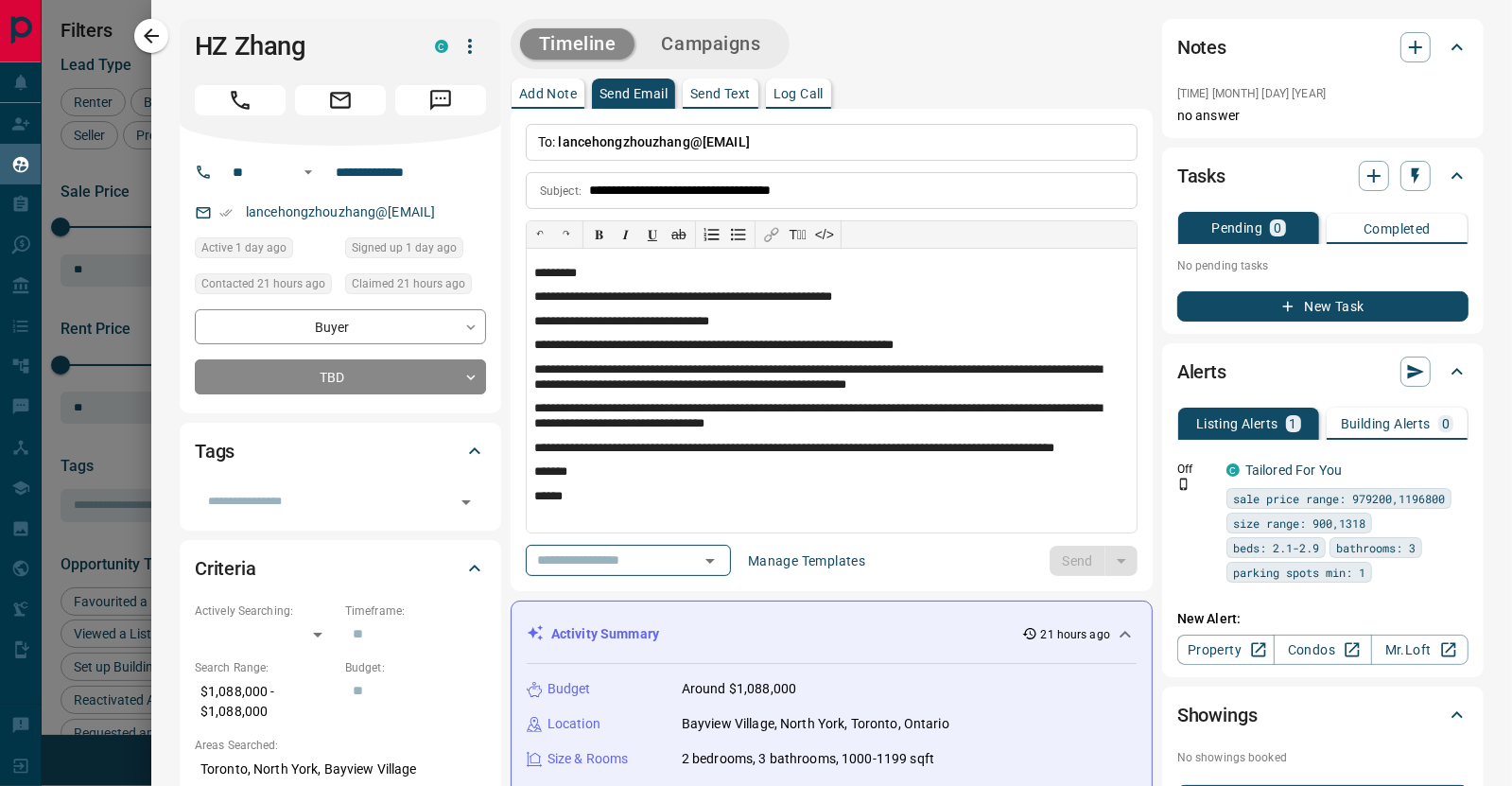 type 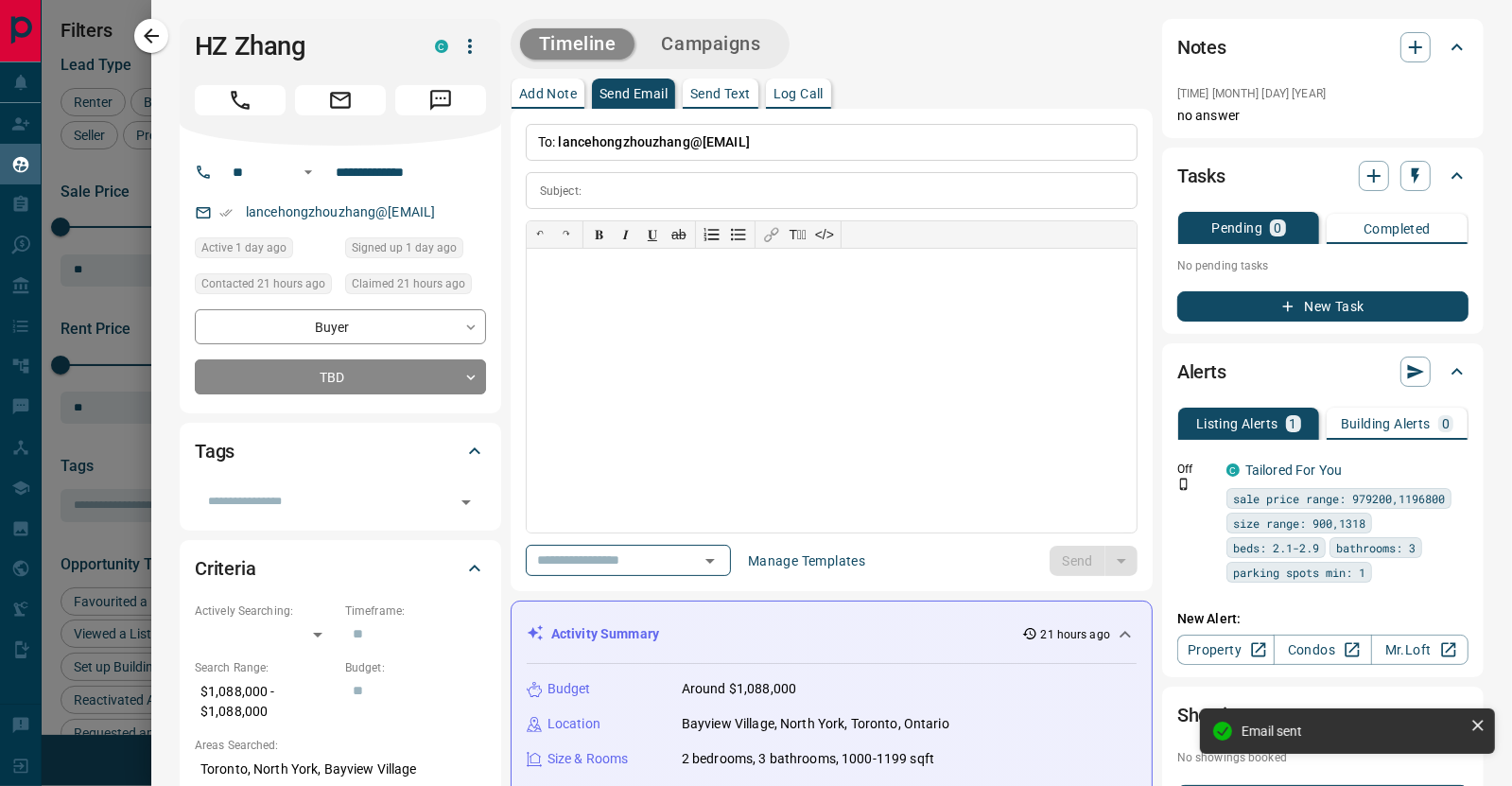 click on "Notes" at bounding box center [1312, 47] 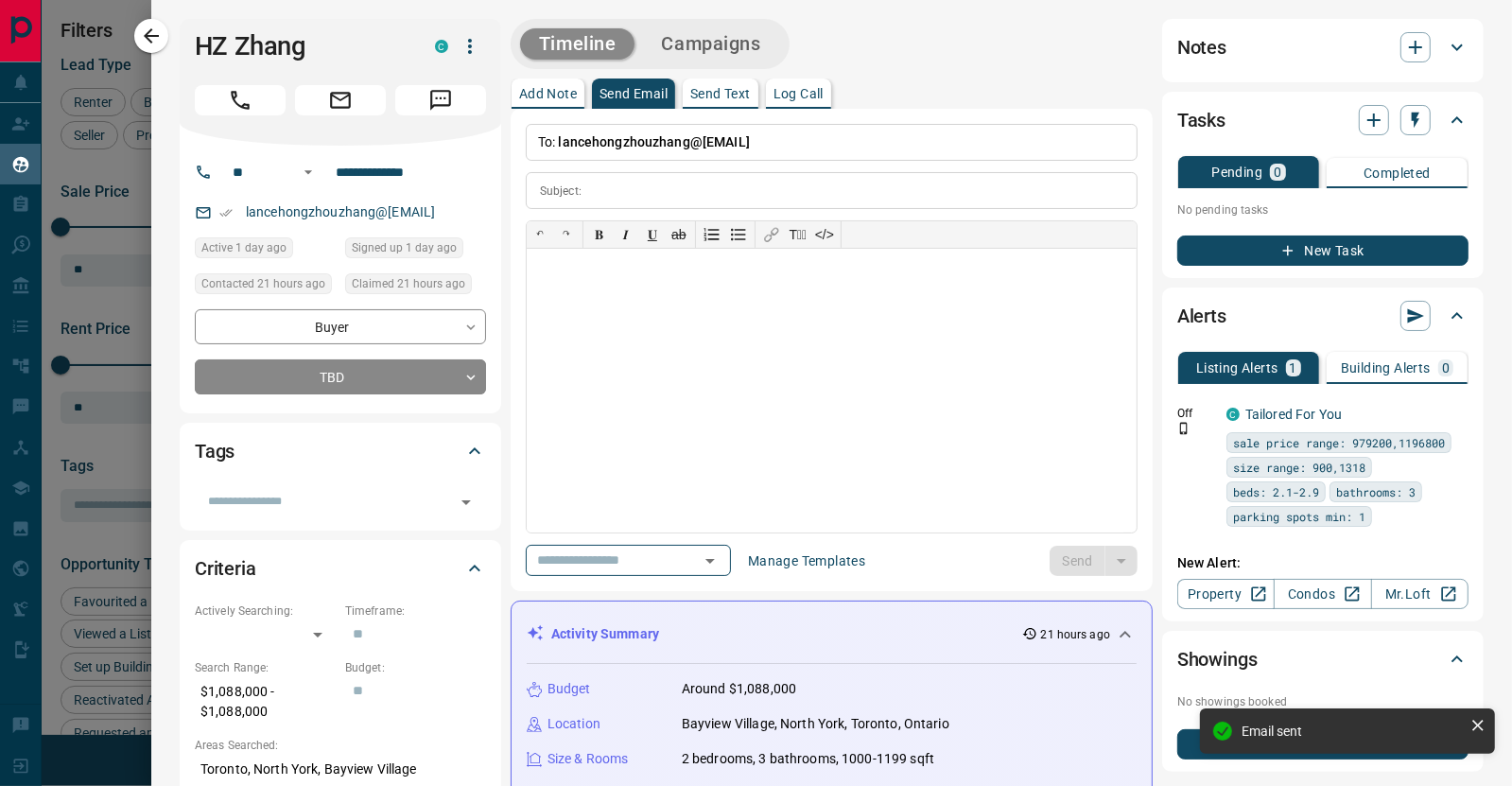 click on "Add Note" at bounding box center [547, 94] 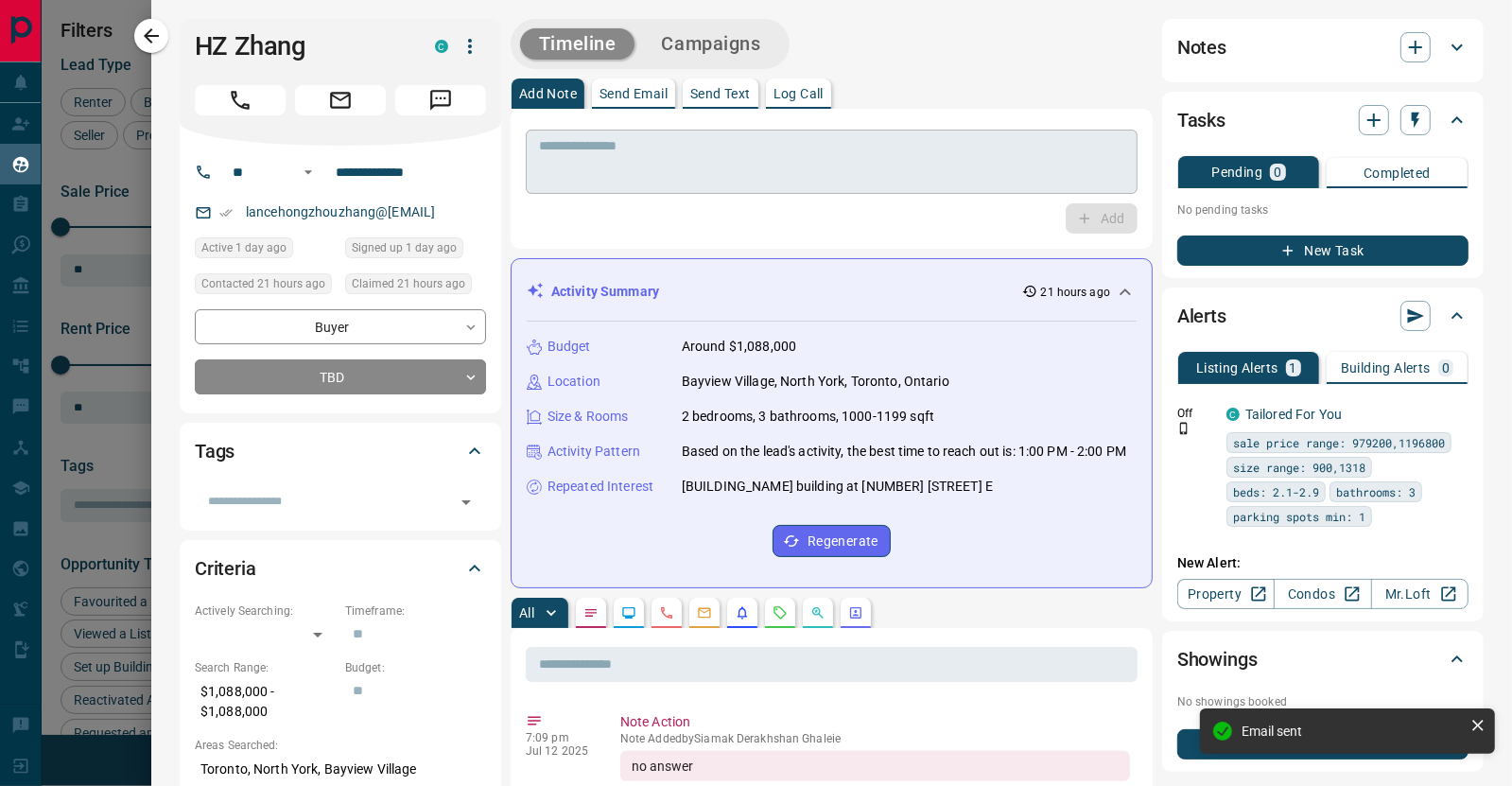 type 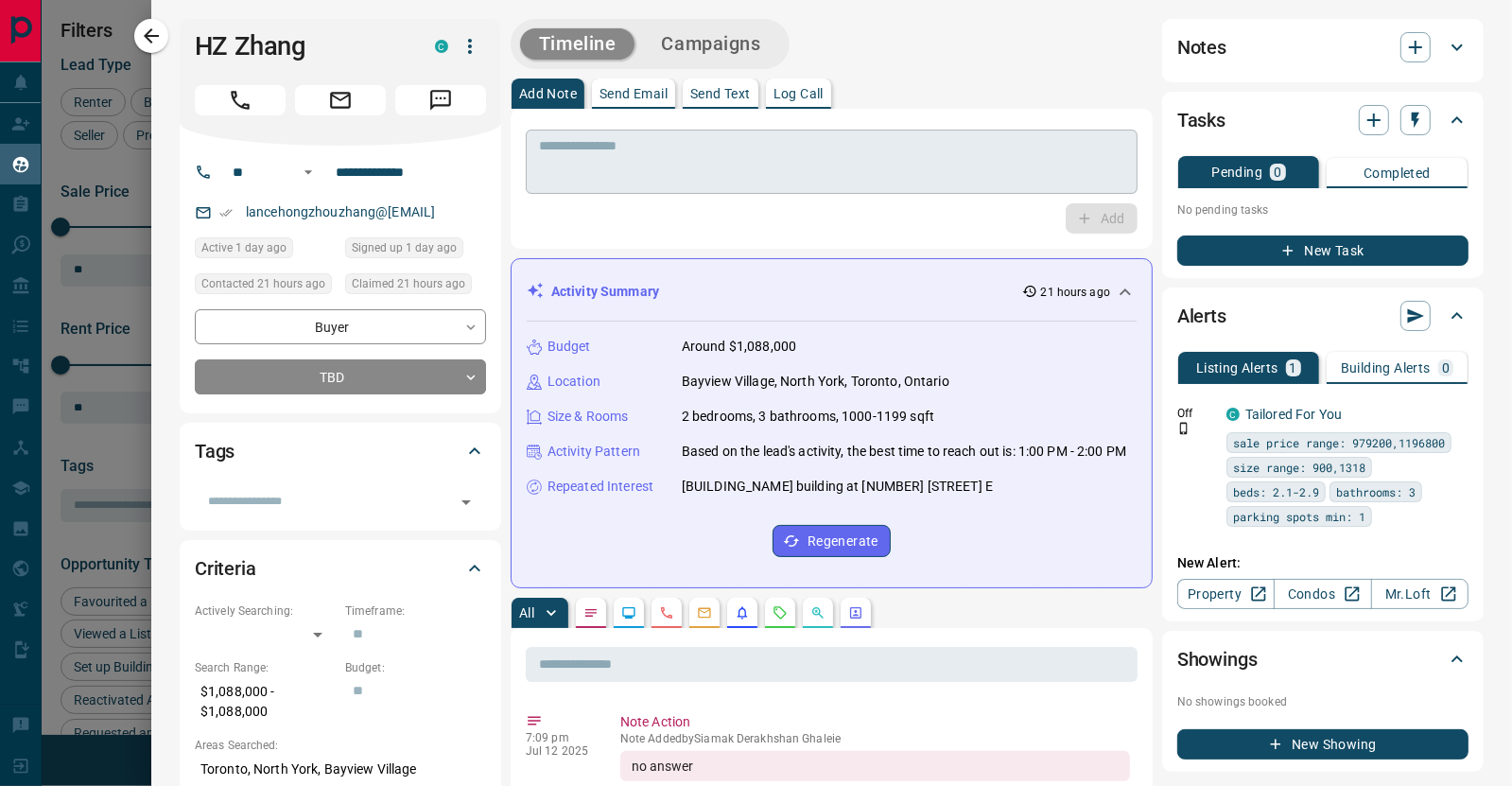 click at bounding box center (831, 162) 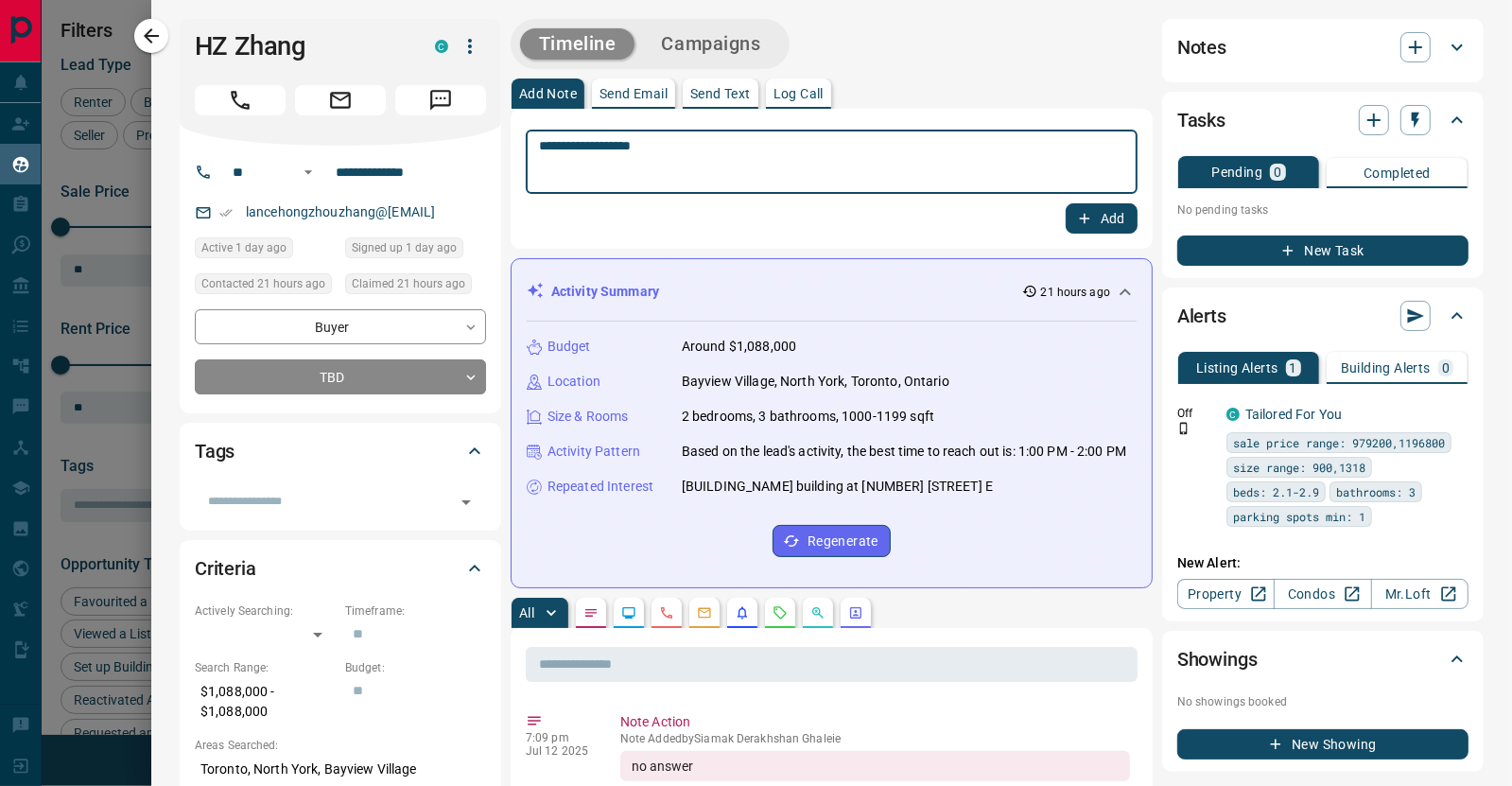 type on "**********" 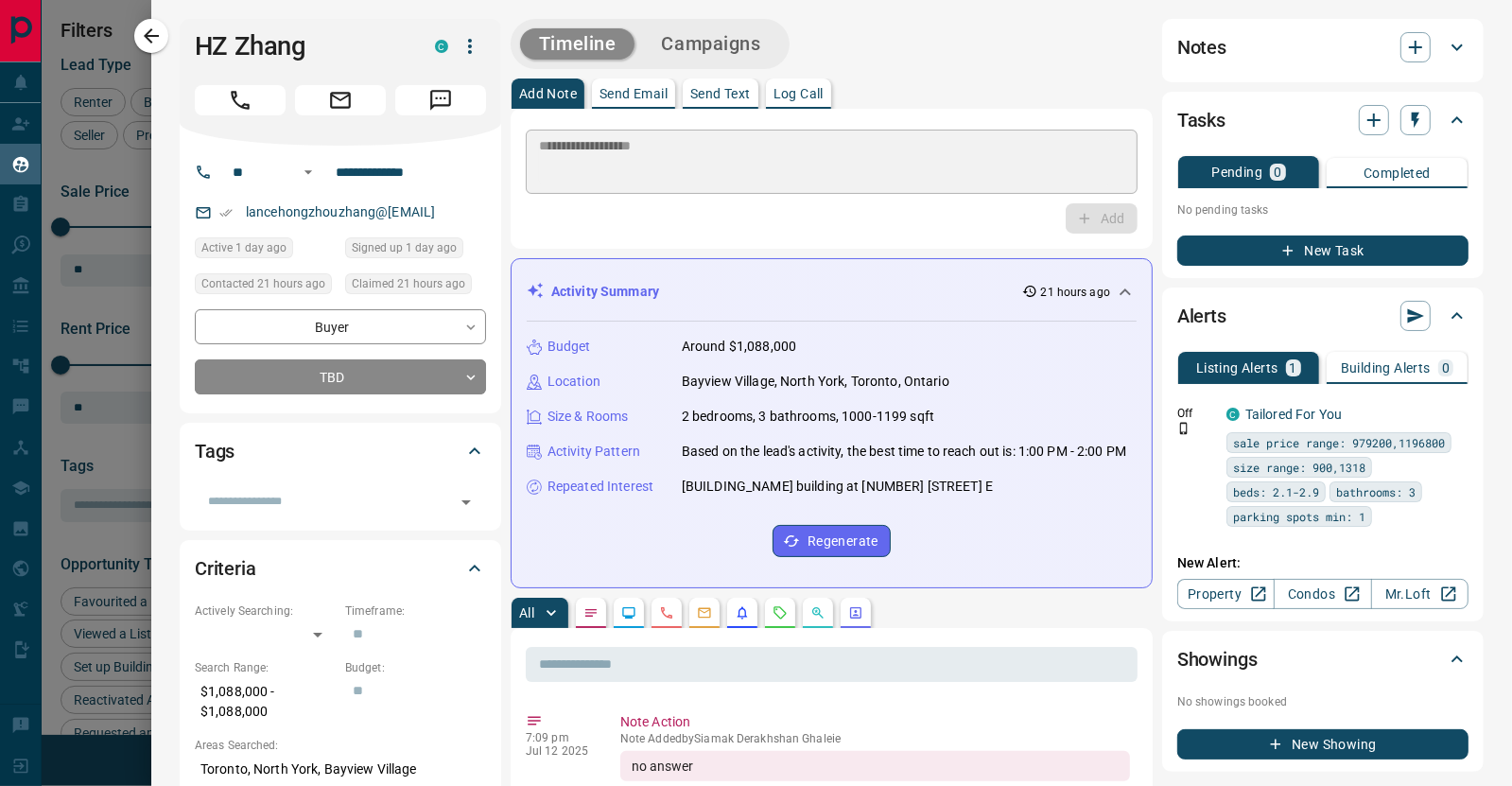 type 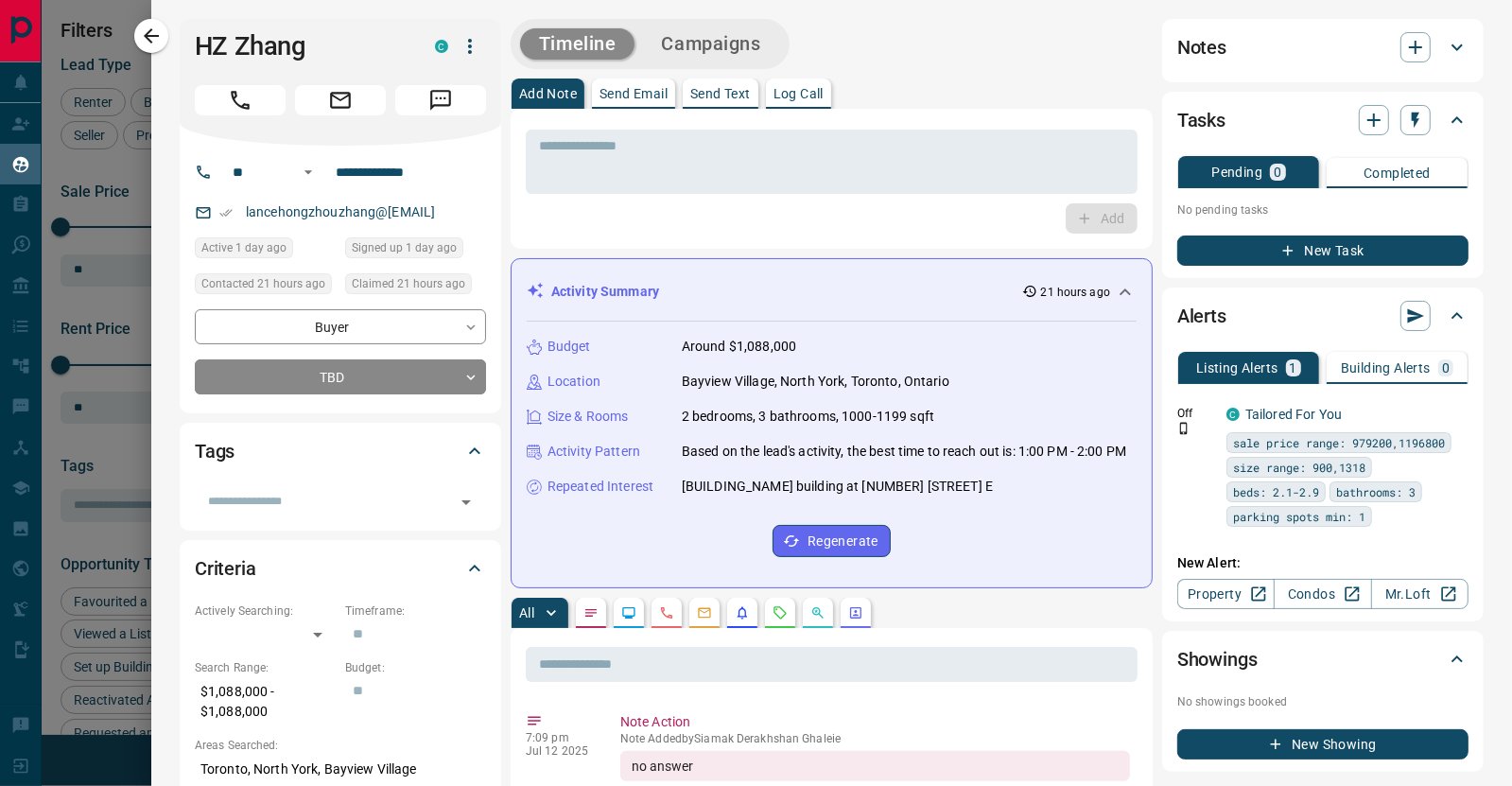 click on "Send Text" at bounding box center (721, 94) 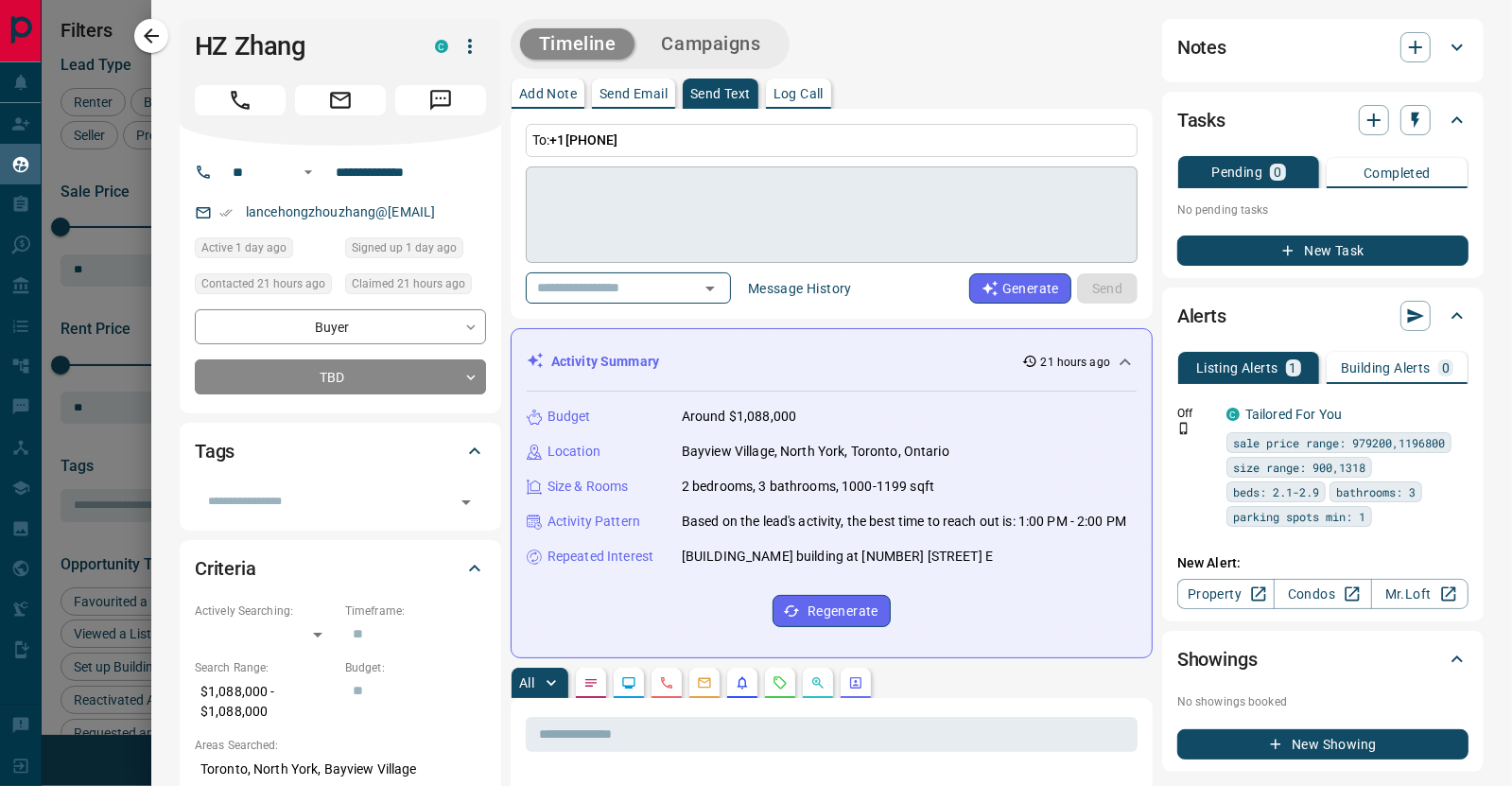 click on "[FIRST] [LAST]" at bounding box center [340, 82] 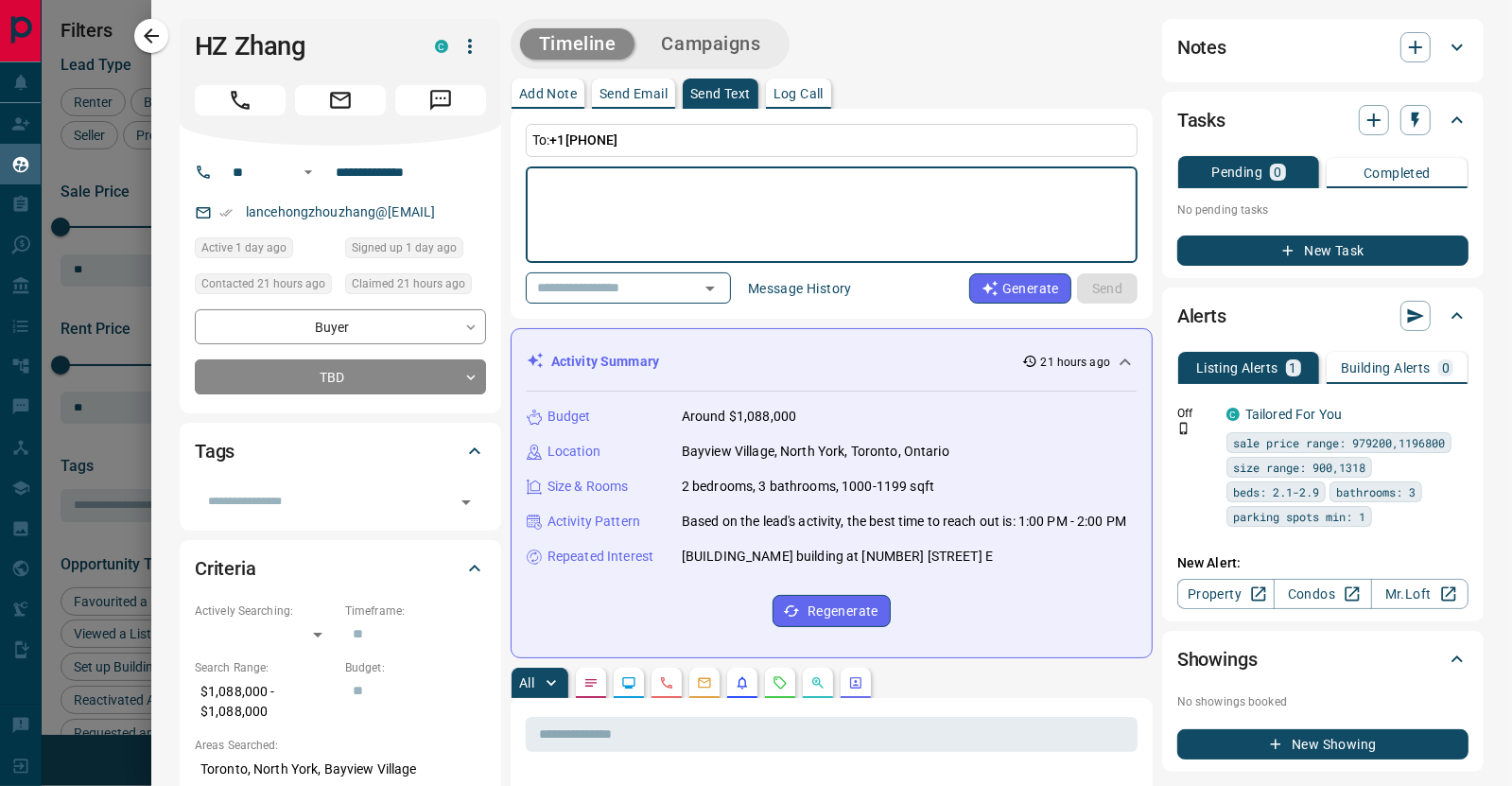 paste on "**********" 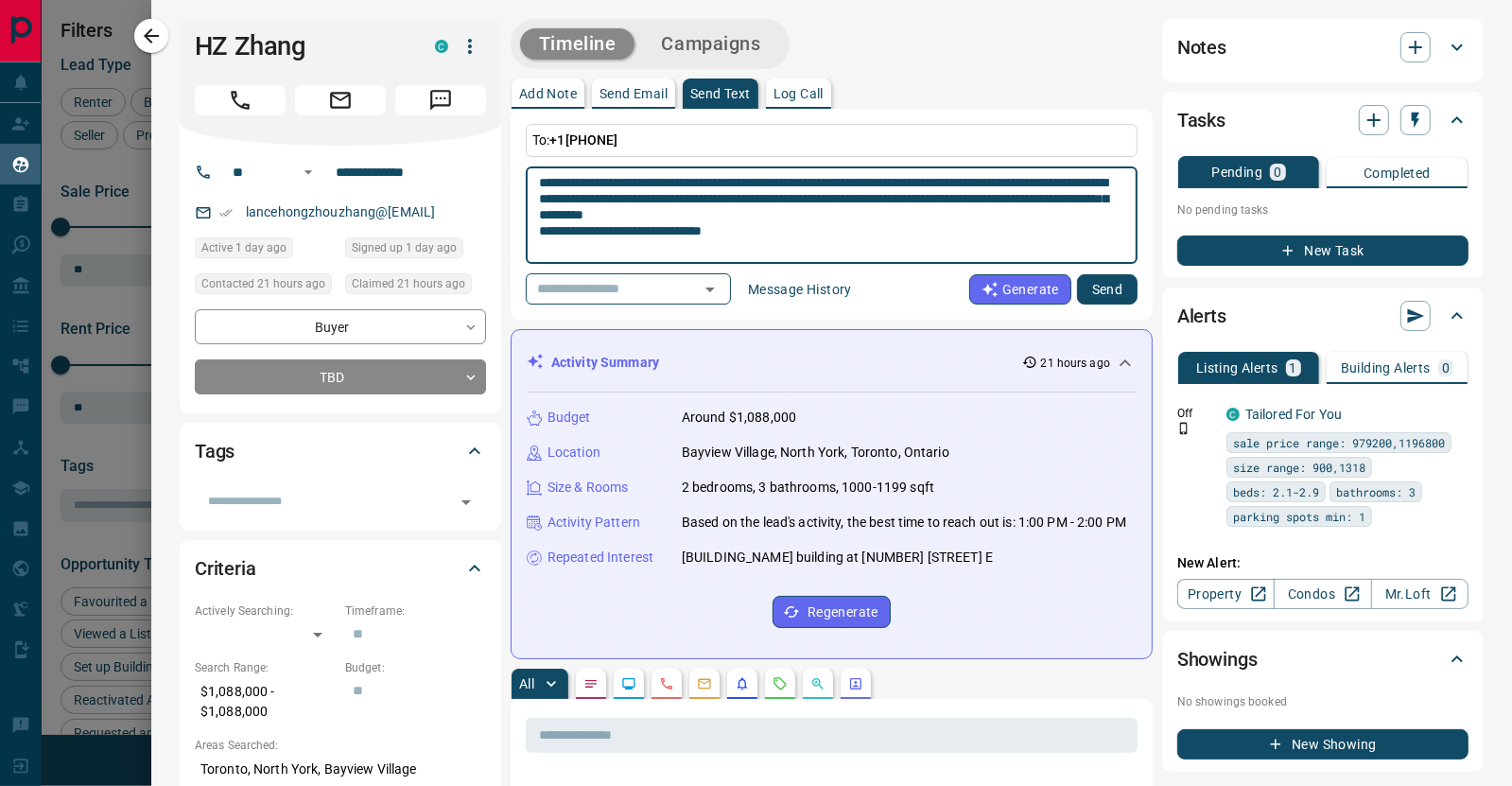click on "**********" at bounding box center (825, 216) 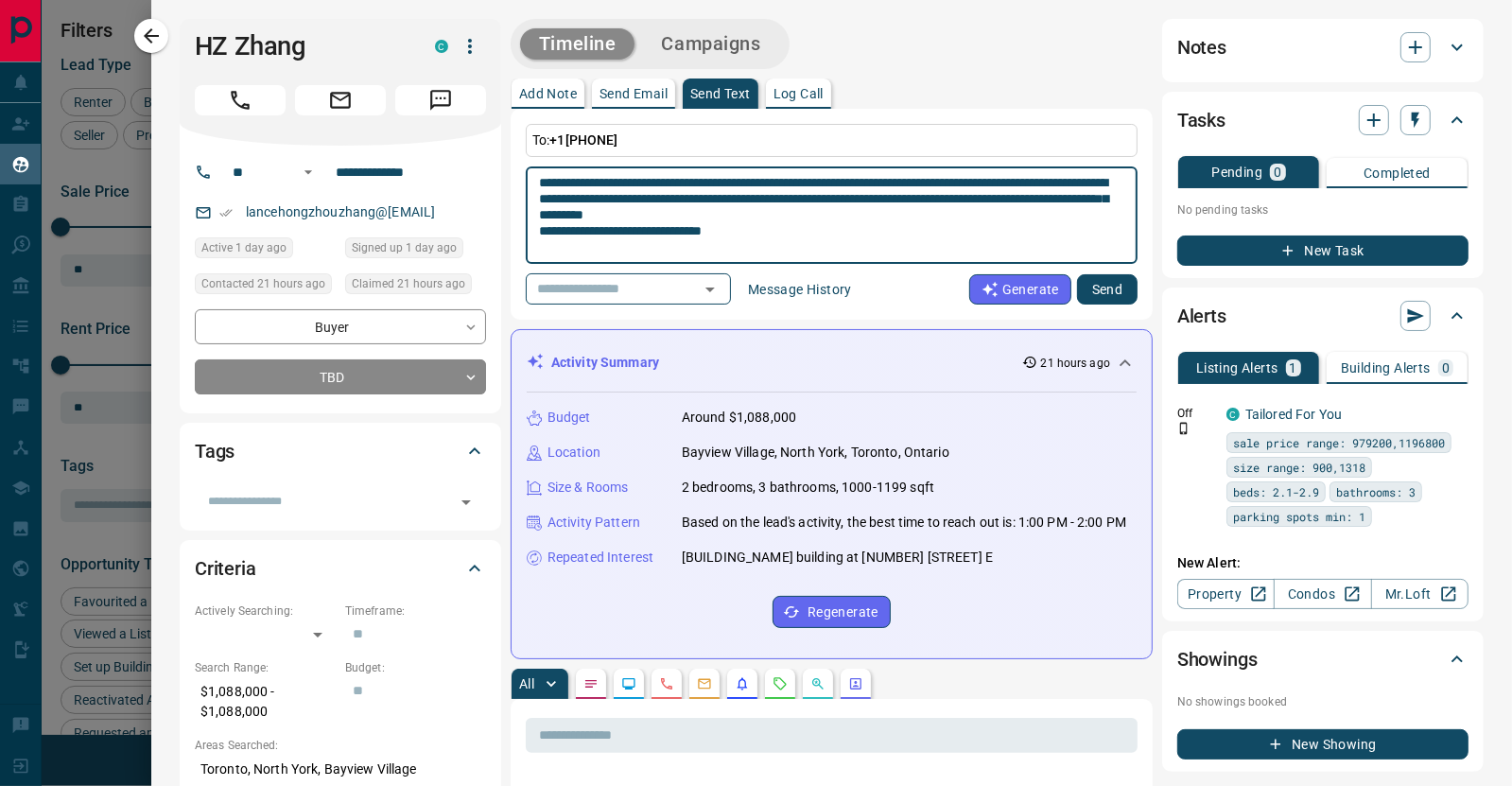 click on "**********" at bounding box center (825, 216) 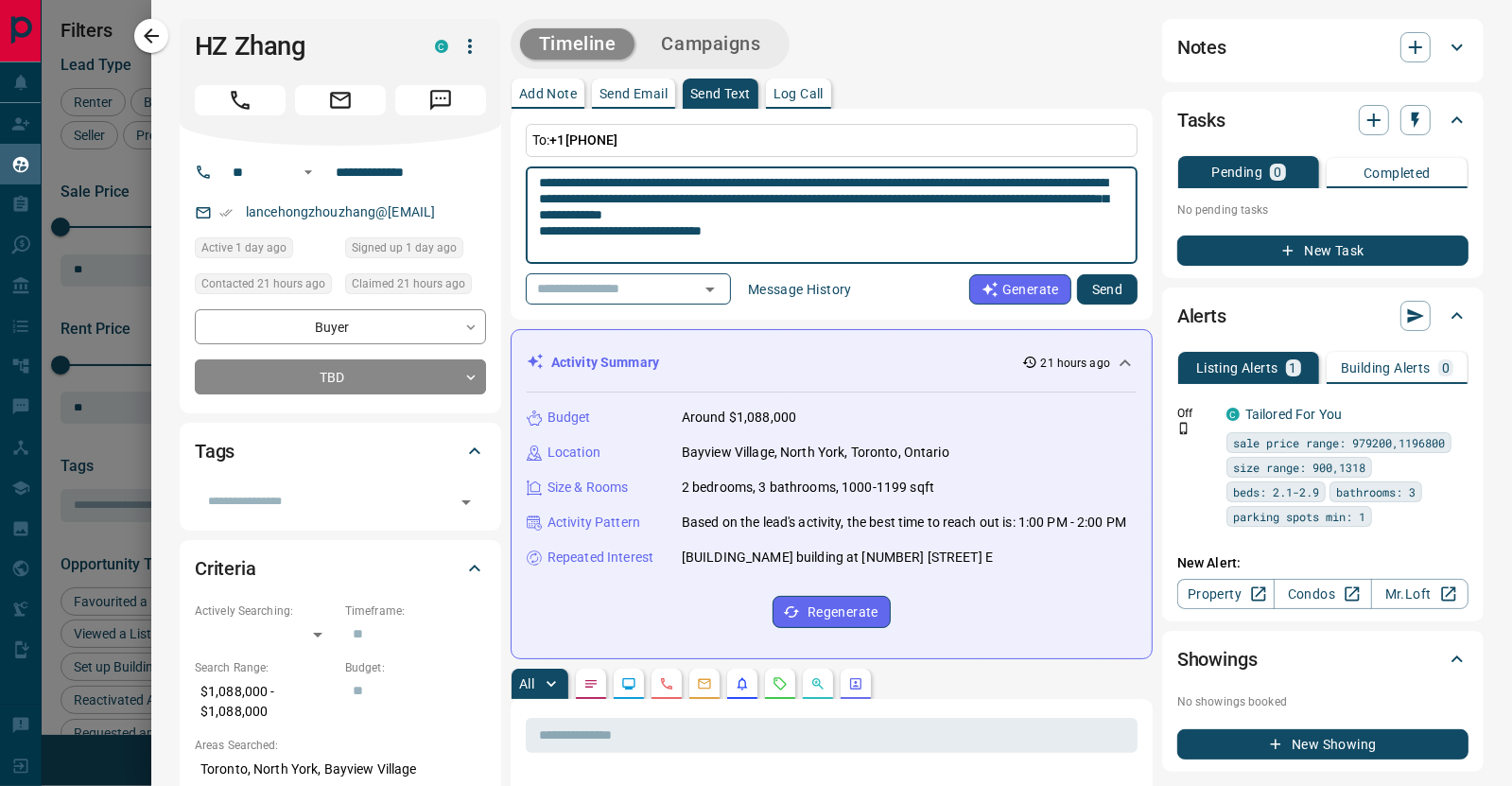 type on "**********" 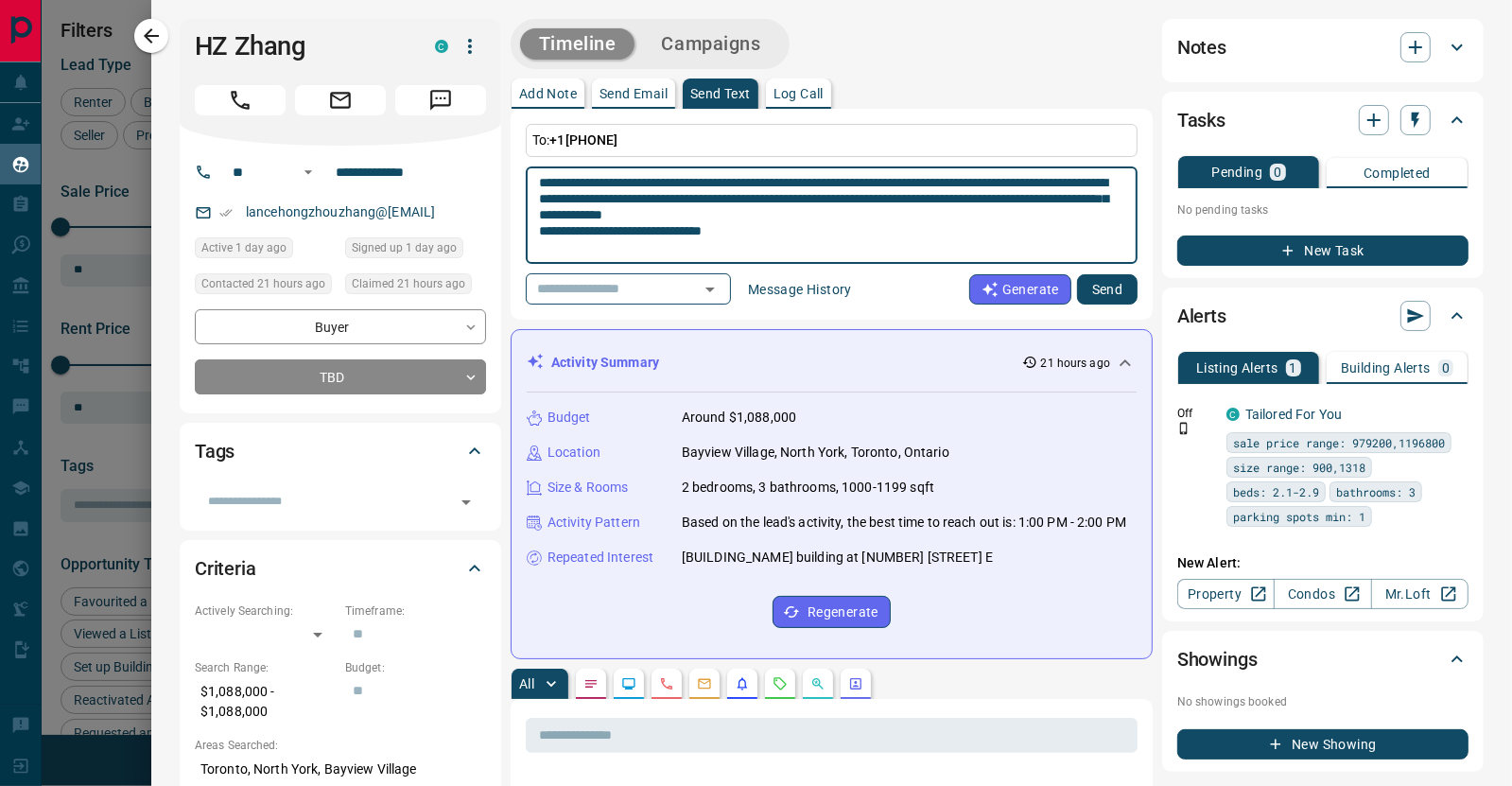 click on "Send" at bounding box center (1107, 289) 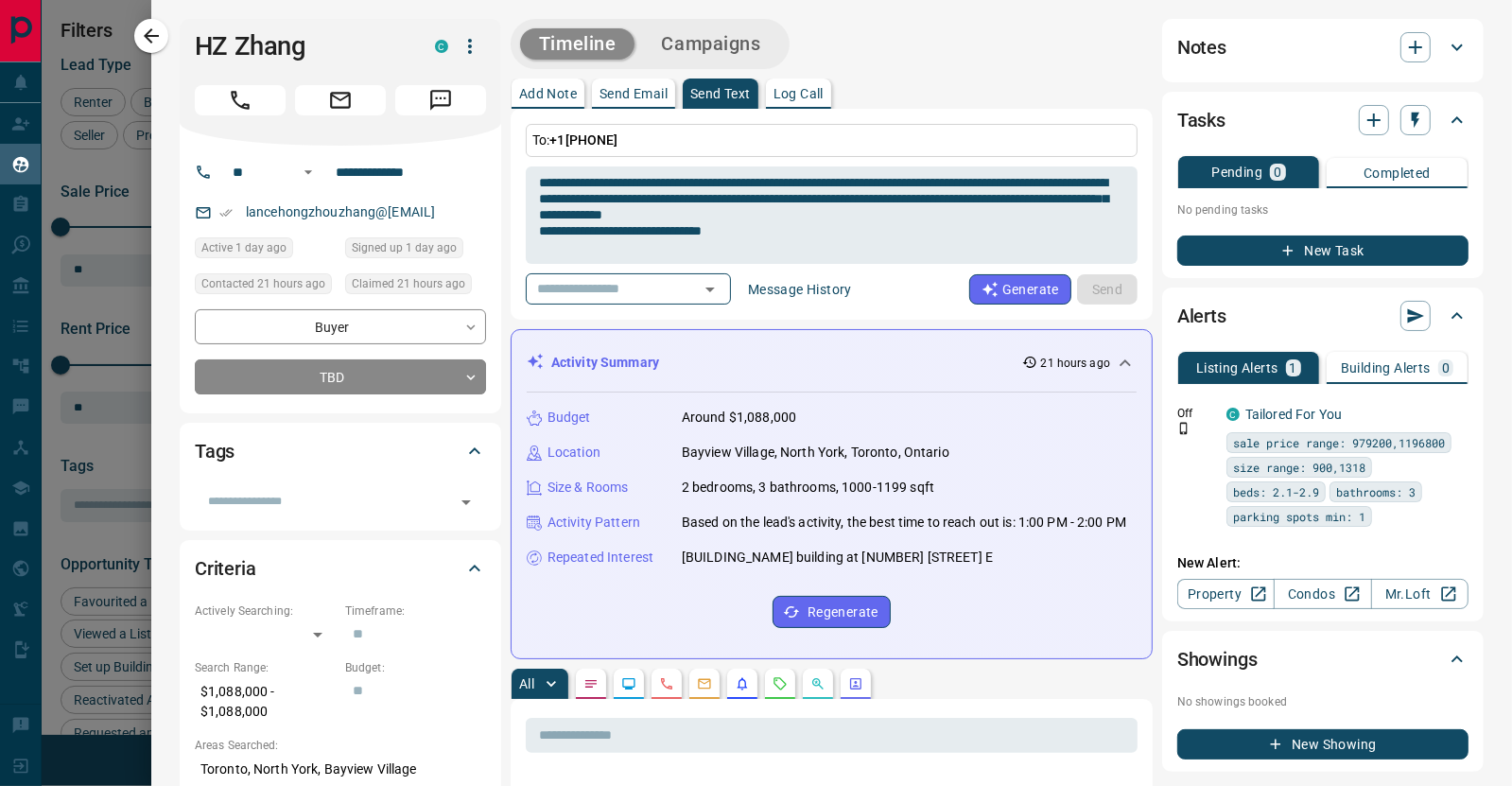type 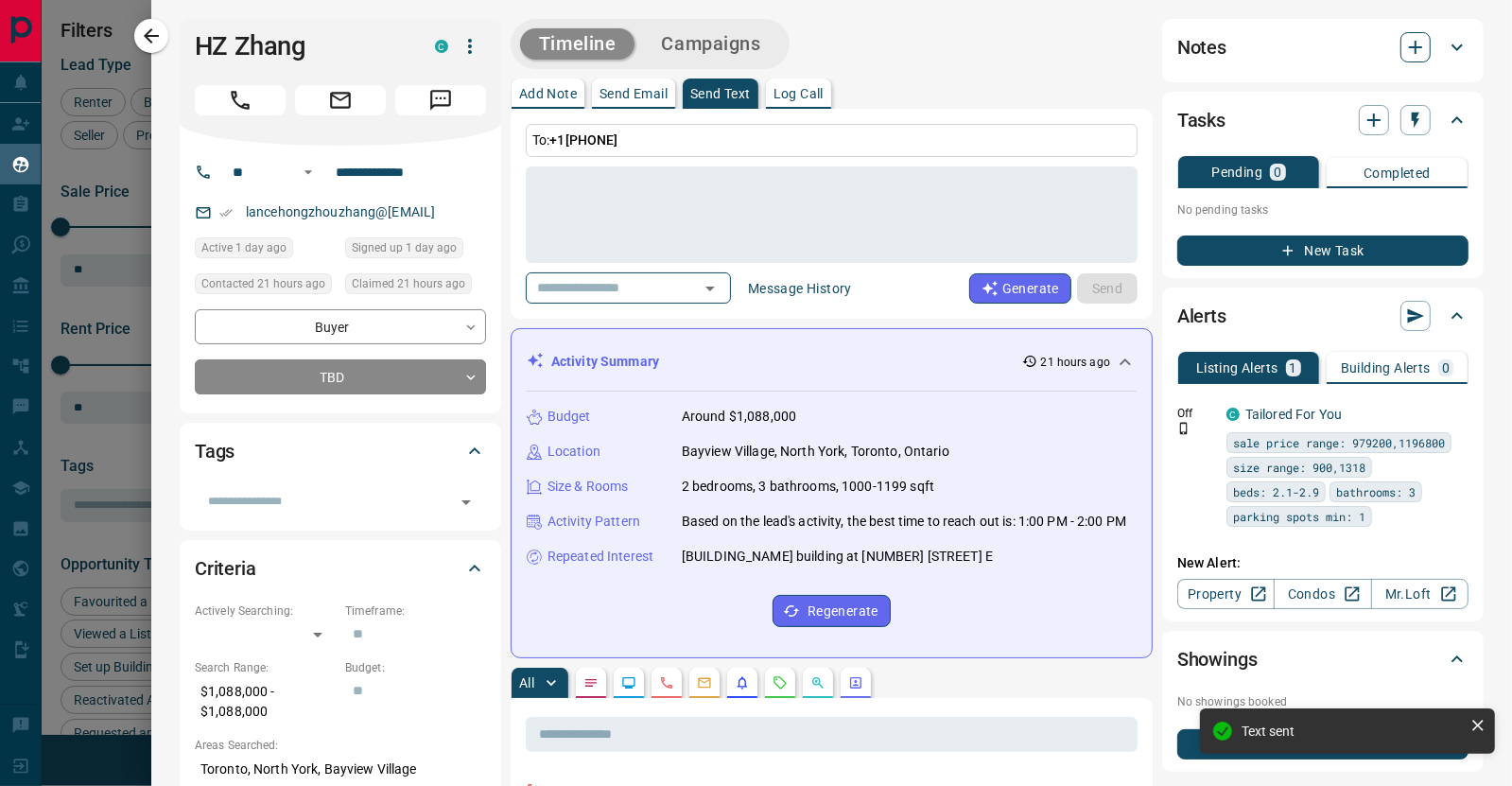 click 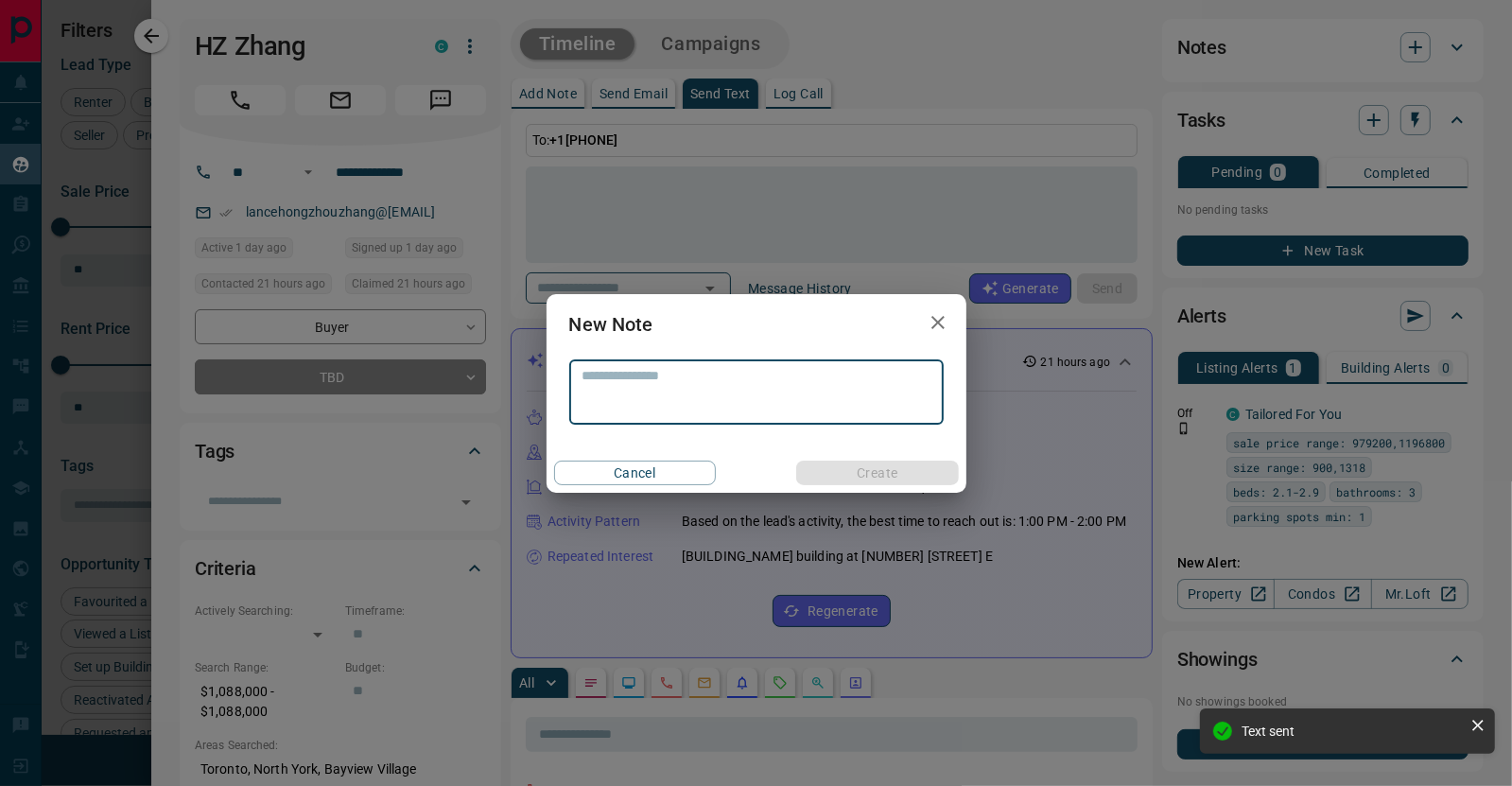click at bounding box center (756, 392) 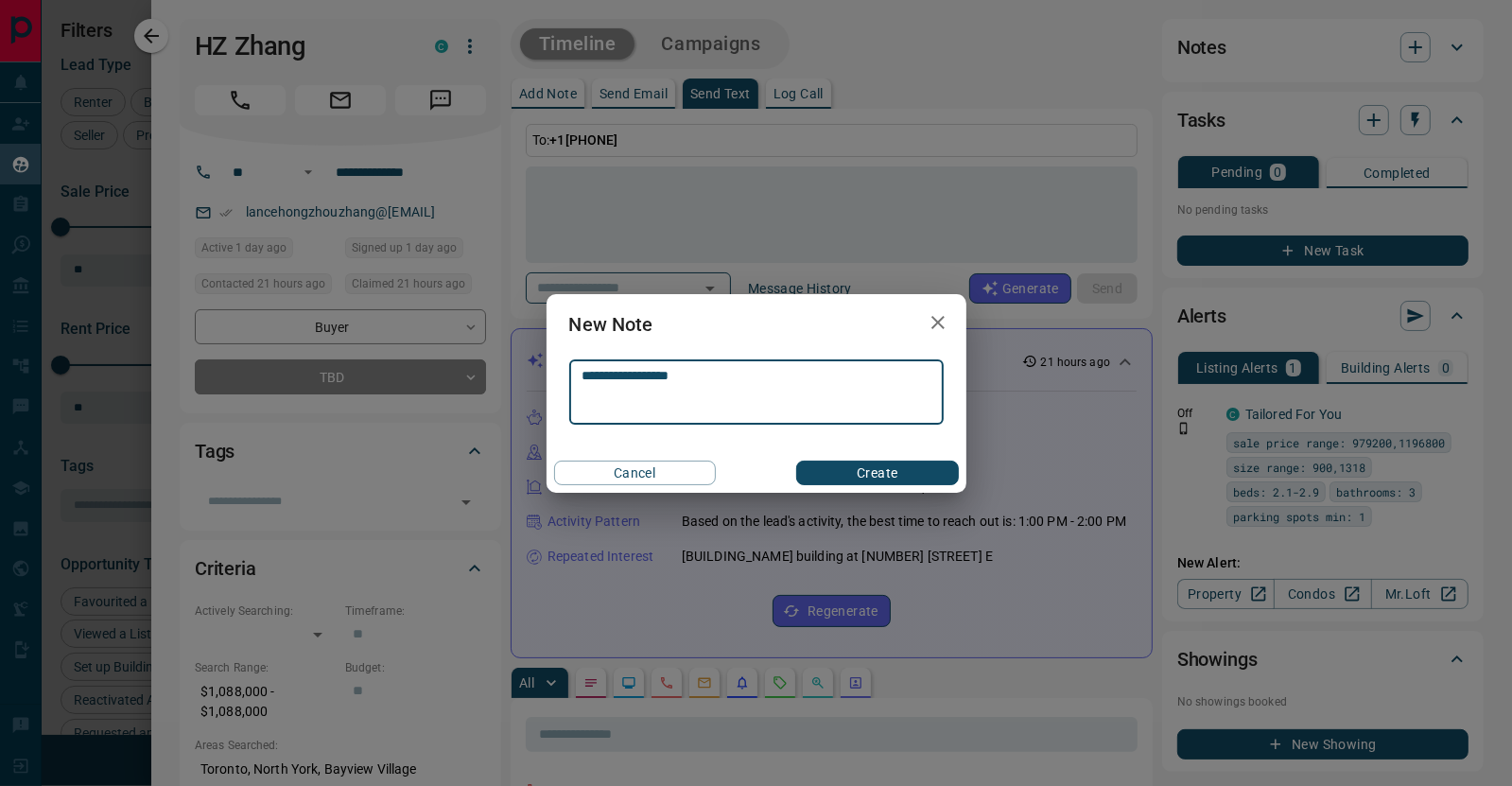 type on "**********" 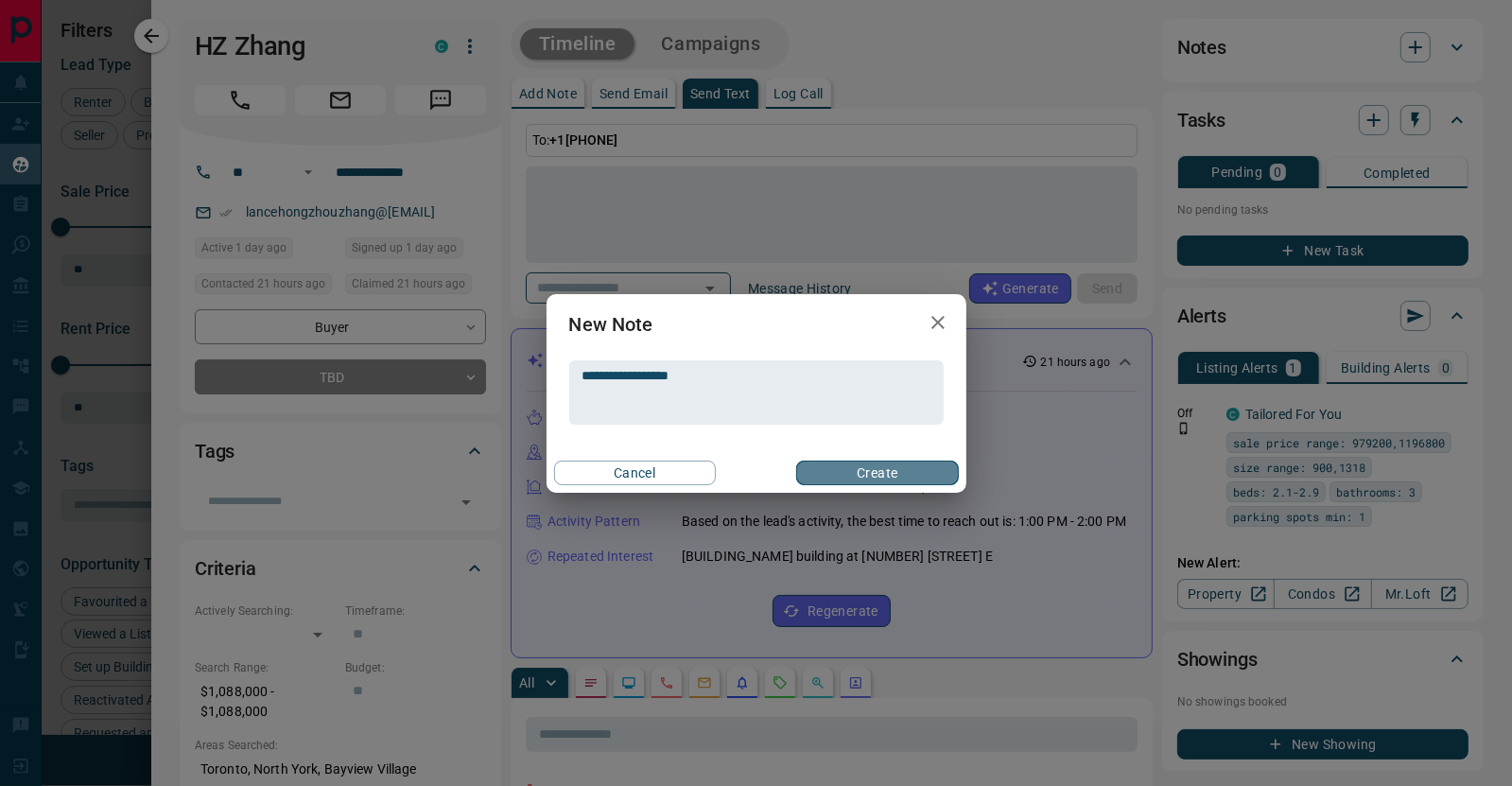 click on "Create" at bounding box center (877, 473) 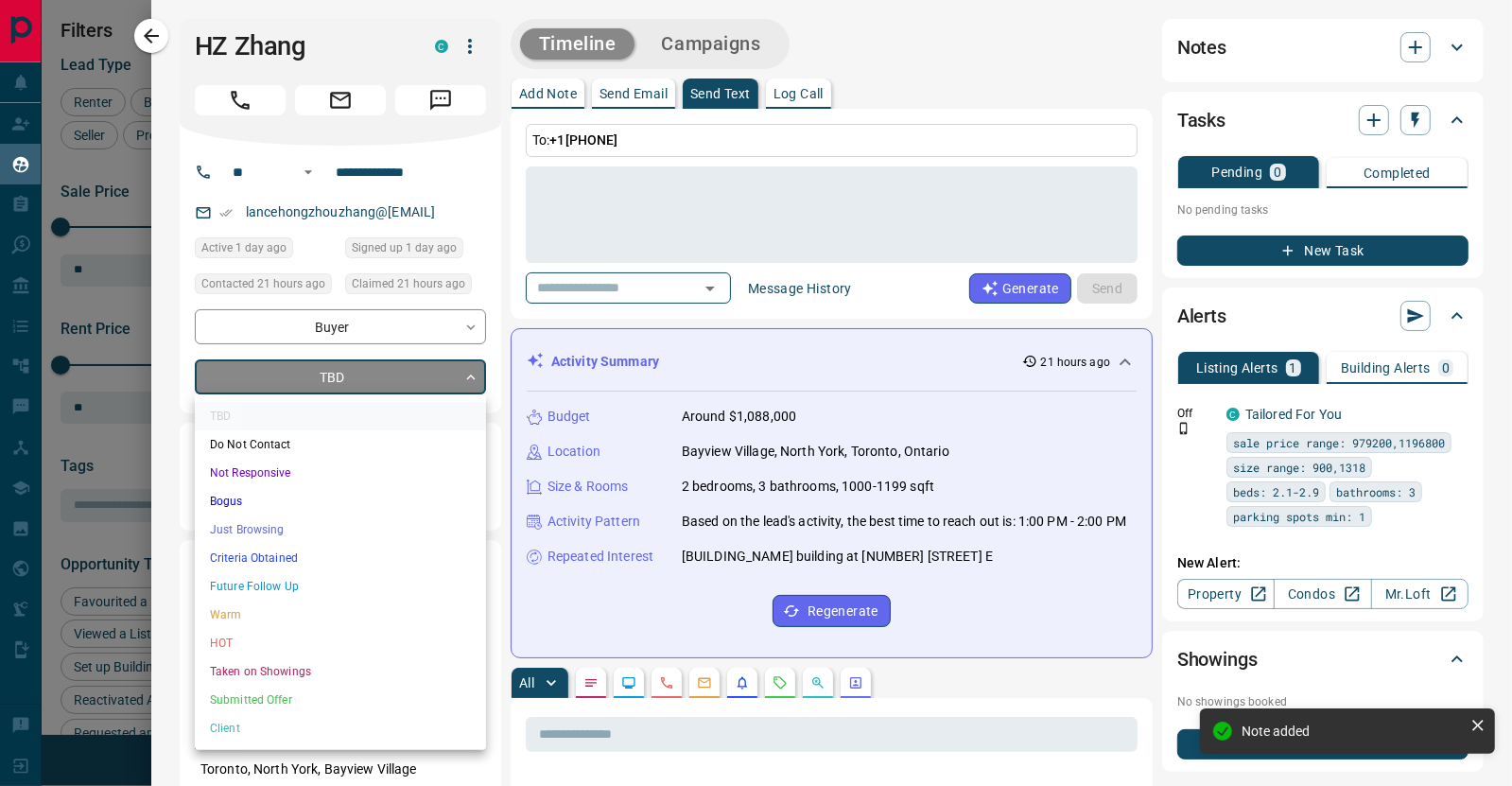 click on "Lead Transfers Claim Leads My Leads Tasks Opportunities Deals Campaigns Automations Messages Broker Bay Training Media Services Agent Resources Precon Worksheet Mobile Apps Disclosure Logout My Leads Filters 1 Manage Tabs New Lead All 491 TBD 151 Do Not Contact - Not Responsive 59 Bogus 1 Just Browsing 23 Criteria Obtained 3 Future Follow Up 101 Warm 105 HOT 15 Taken on Showings 4 Submitted Offer - Client 29 Name Details Last Active Claimed Date Status Tags Tar Yek Renter C $3K - $4K[CITY] 1 day ago Contacted 17 hours ago 21 hours ago Signed up 1 day ago TBD + [FIRST] [LAST] Renter C $0 - $1000M [CITY], [CITY] 56 minutes ago Contacted 17 hours ago 21 hours ago Signed up 5 years ago Just Browsing + [FIRST] [LAST] Renter C $2K - $2K[CITY] 21 hours ago Contacted 17 hours ago 21 hours ago Signed up 21 hours ago TBD + [FIRST] [LAST] Buyer C $1M - $1M [CITY], [CITY] 1 day ago Contacted 17 hours ago 21 hours ago Signed up 1 day ago TBD + [FIRST] [LAST] Buyer C $800K - $800K [CITY], [CITY] 21 hours ago Warm +" at bounding box center (756, 381) 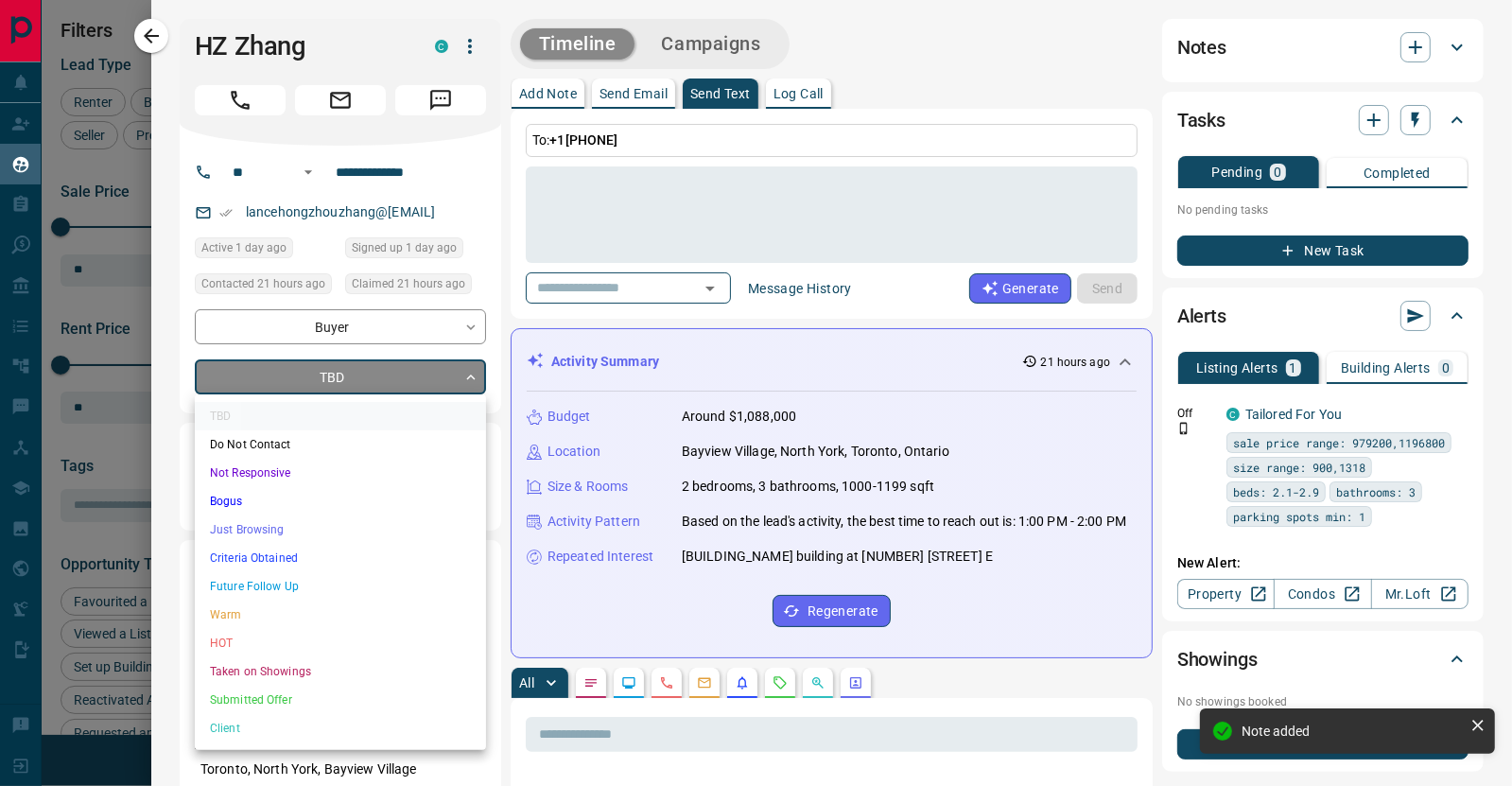 drag, startPoint x: 280, startPoint y: 581, endPoint x: 286, endPoint y: 568, distance: 14.3178211 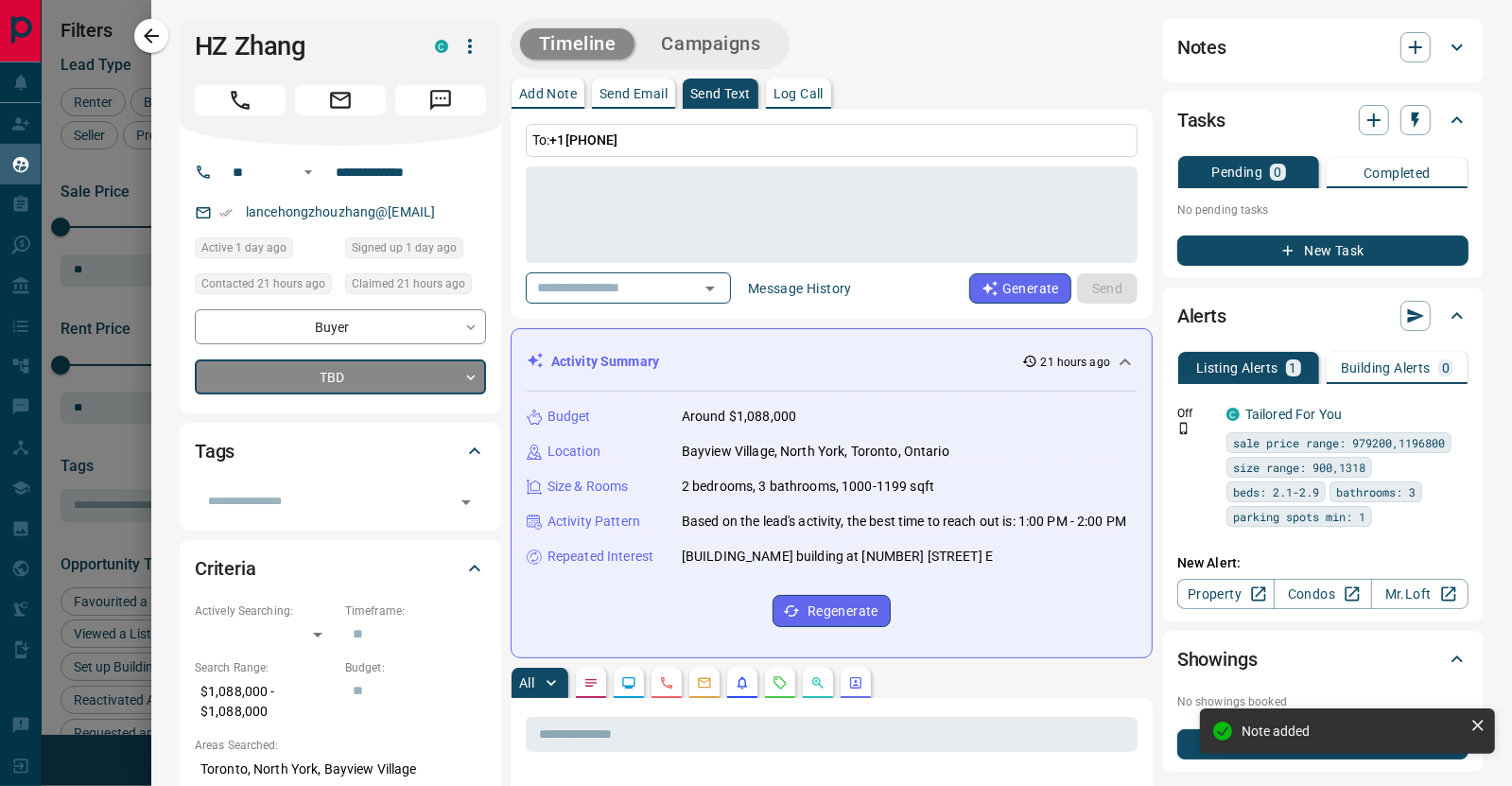 type on "*" 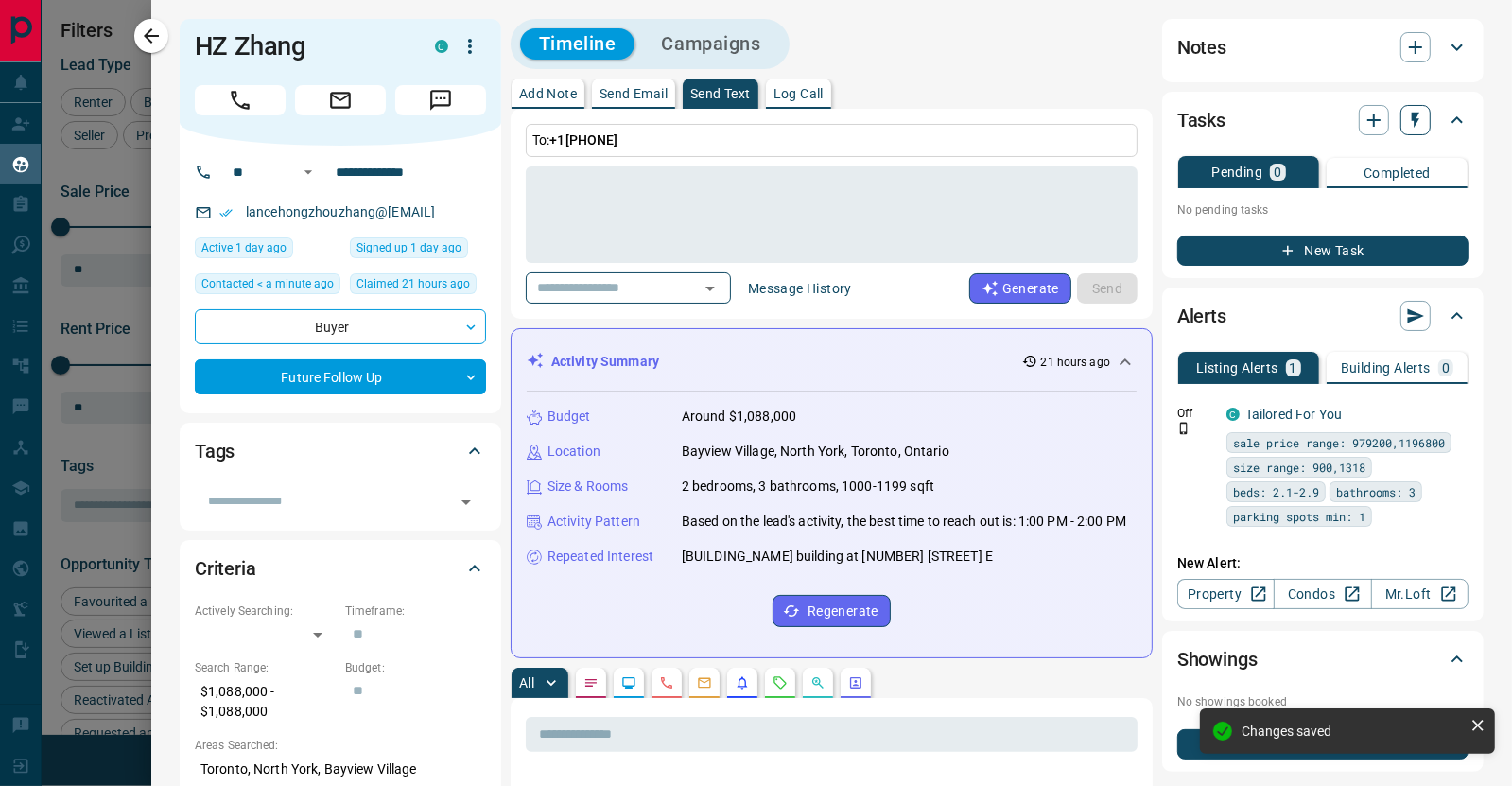 click 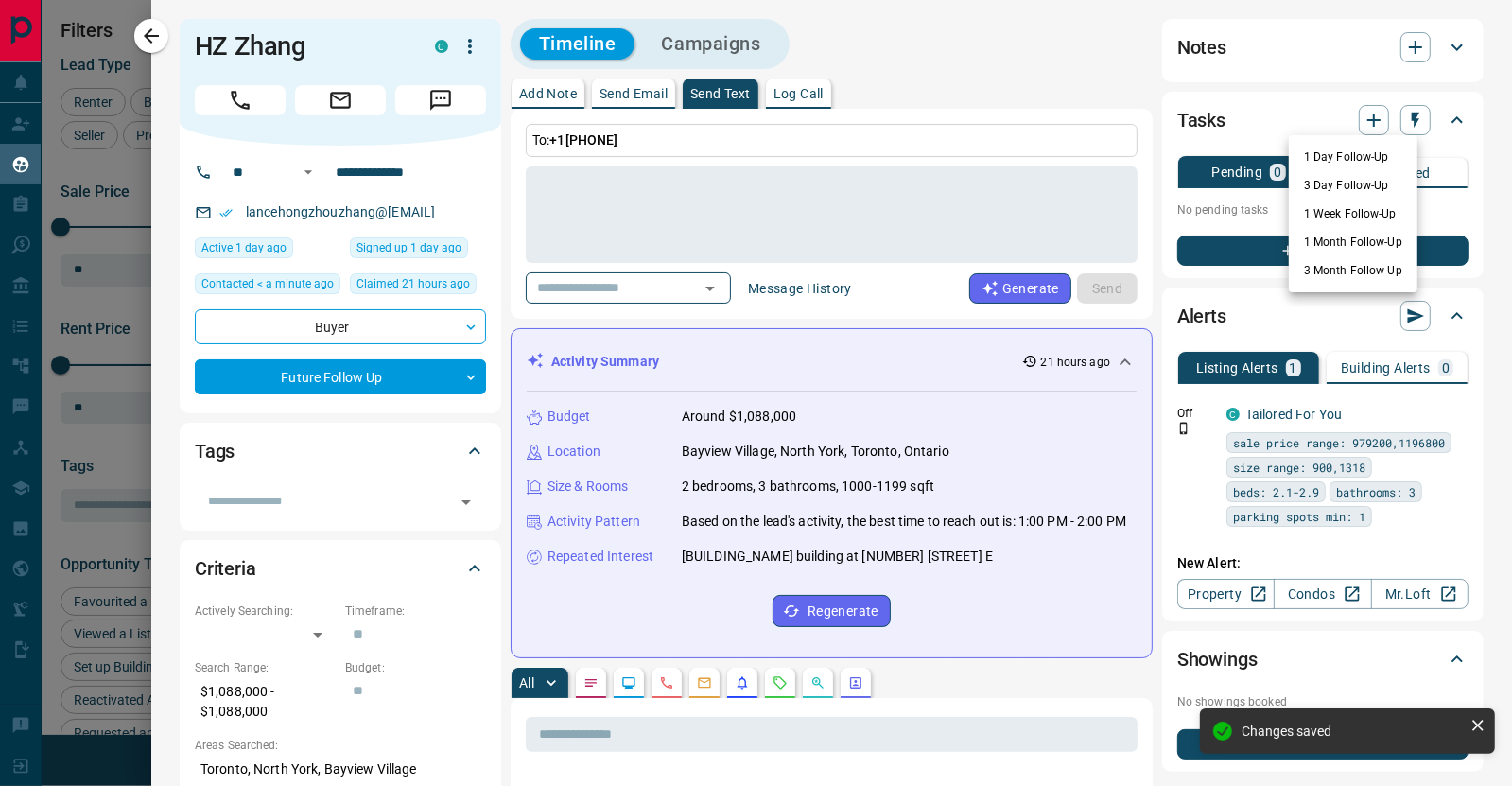 click on "3 Day Follow-Up" at bounding box center (1353, 185) 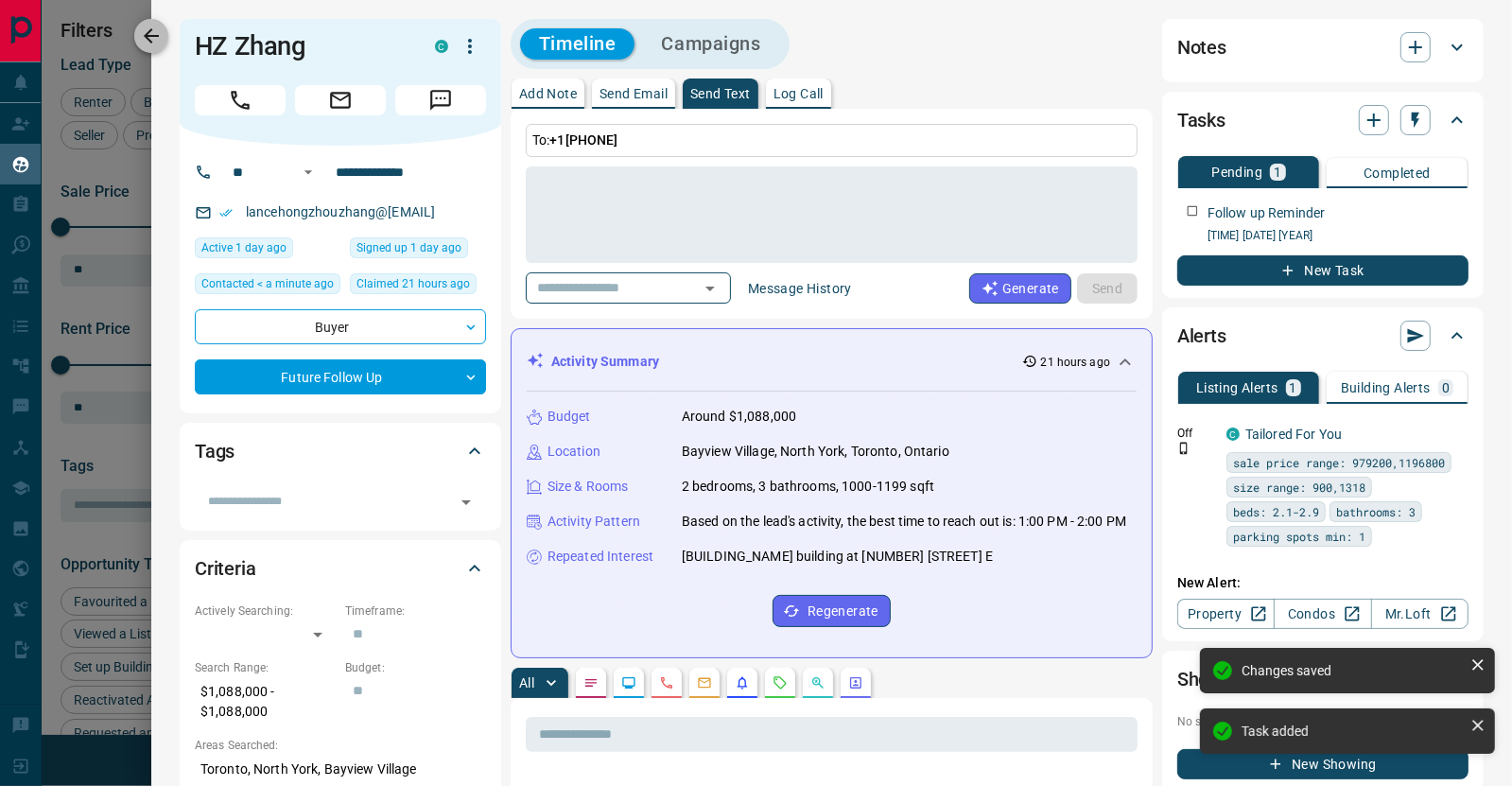 click 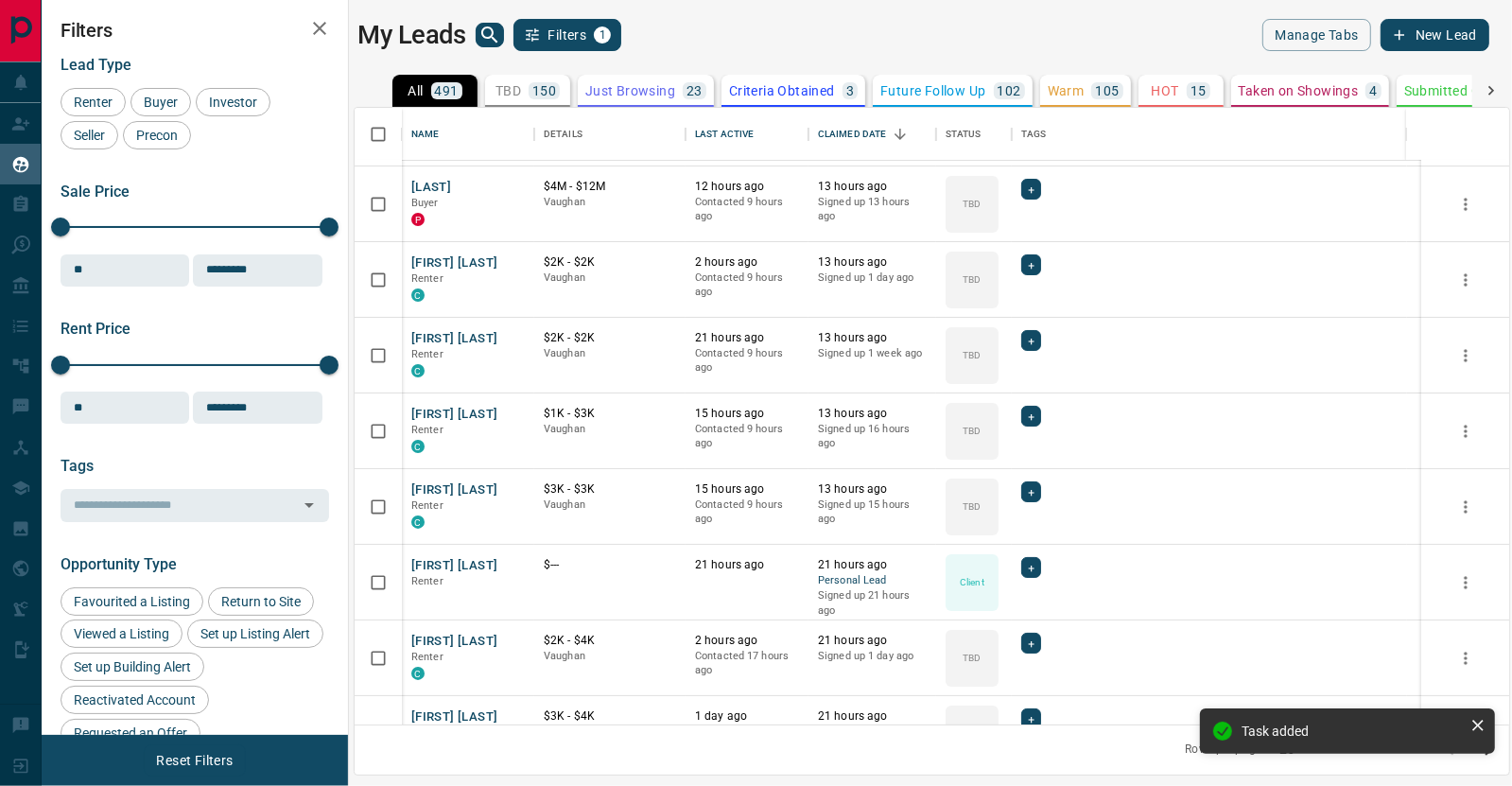 scroll, scrollTop: 284, scrollLeft: 0, axis: vertical 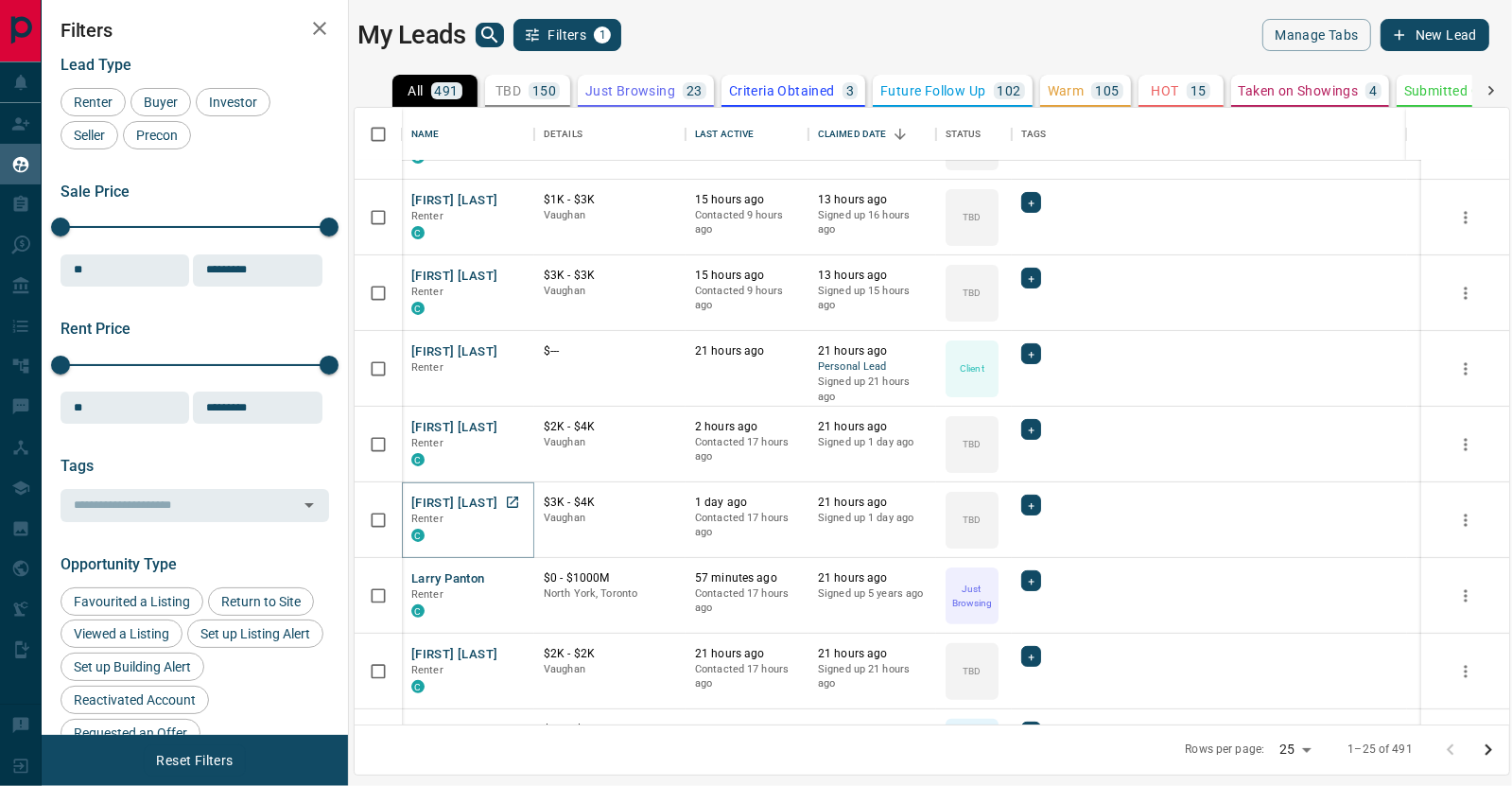 click on "[FIRST] [LAST]" at bounding box center (454, 503) 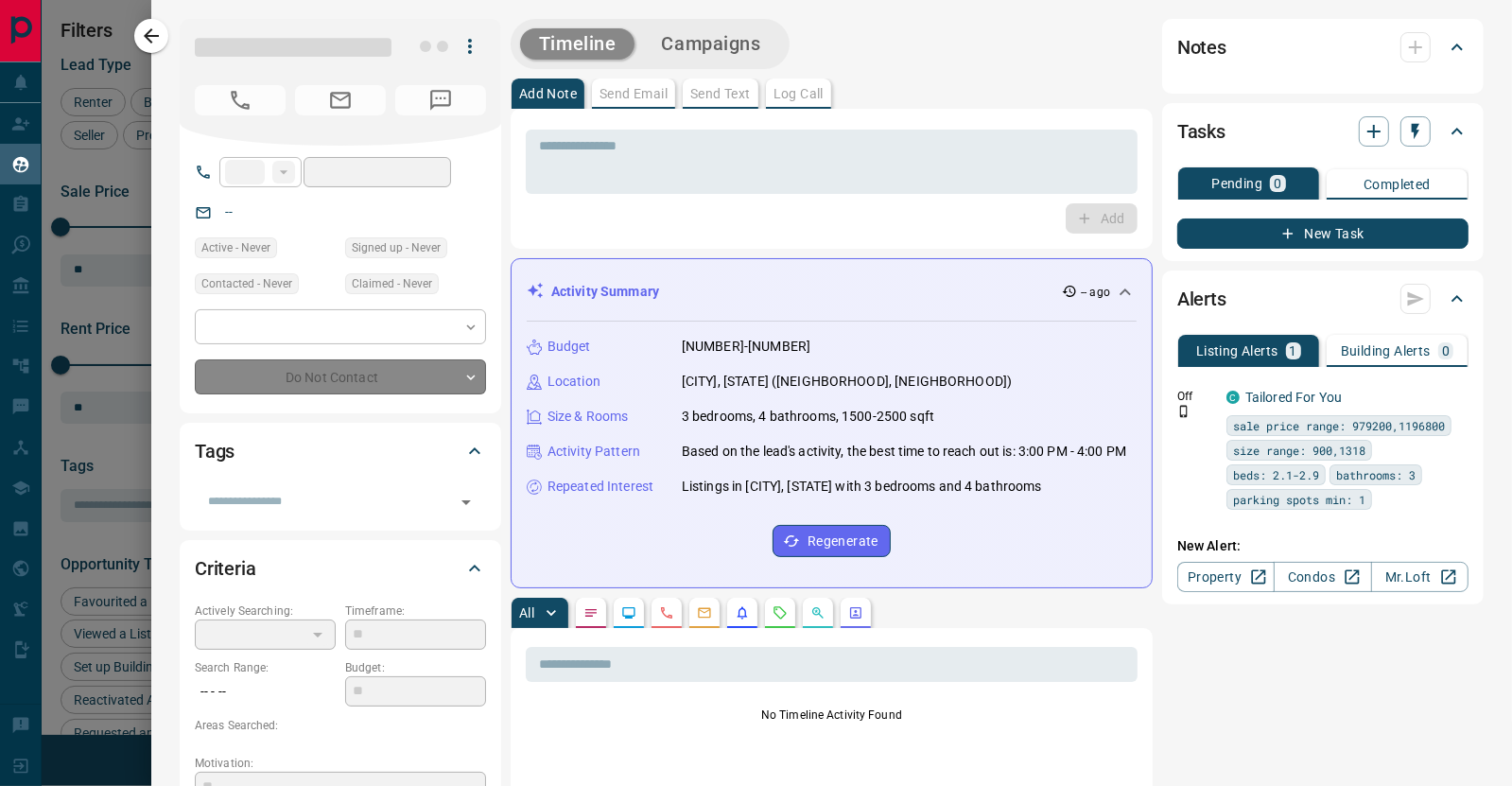 type on "**" 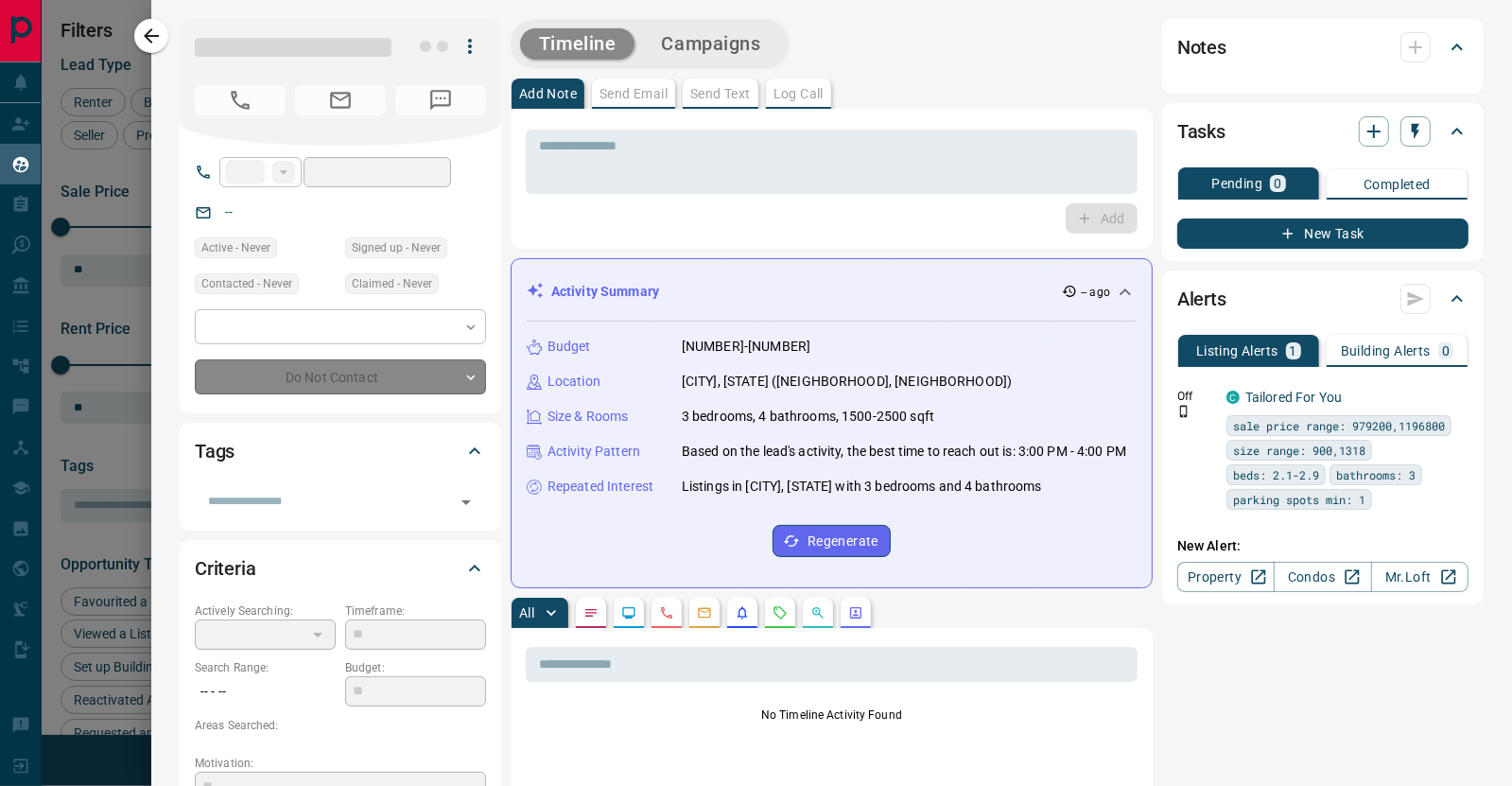 type on "**********" 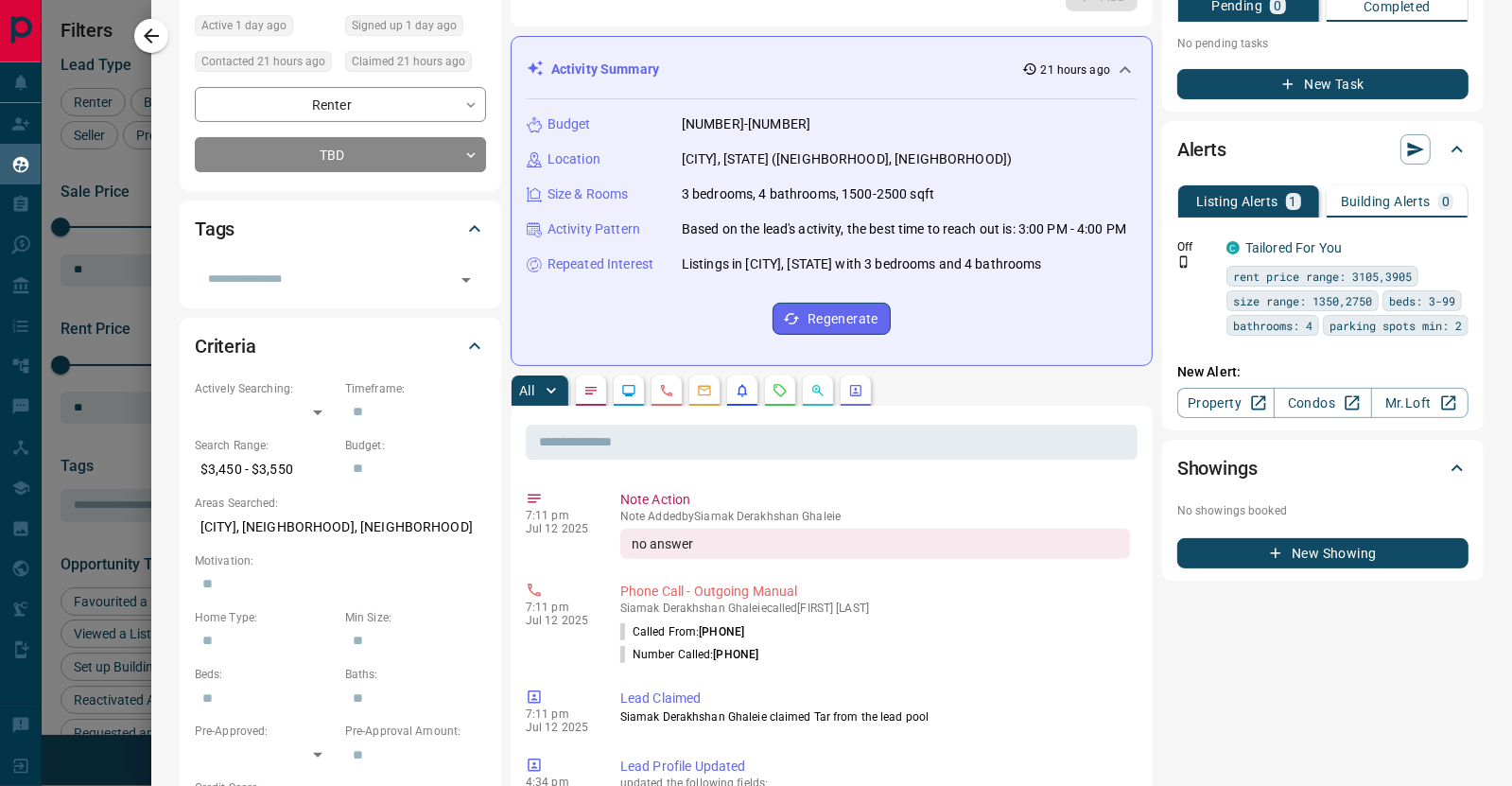 scroll, scrollTop: 22, scrollLeft: 0, axis: vertical 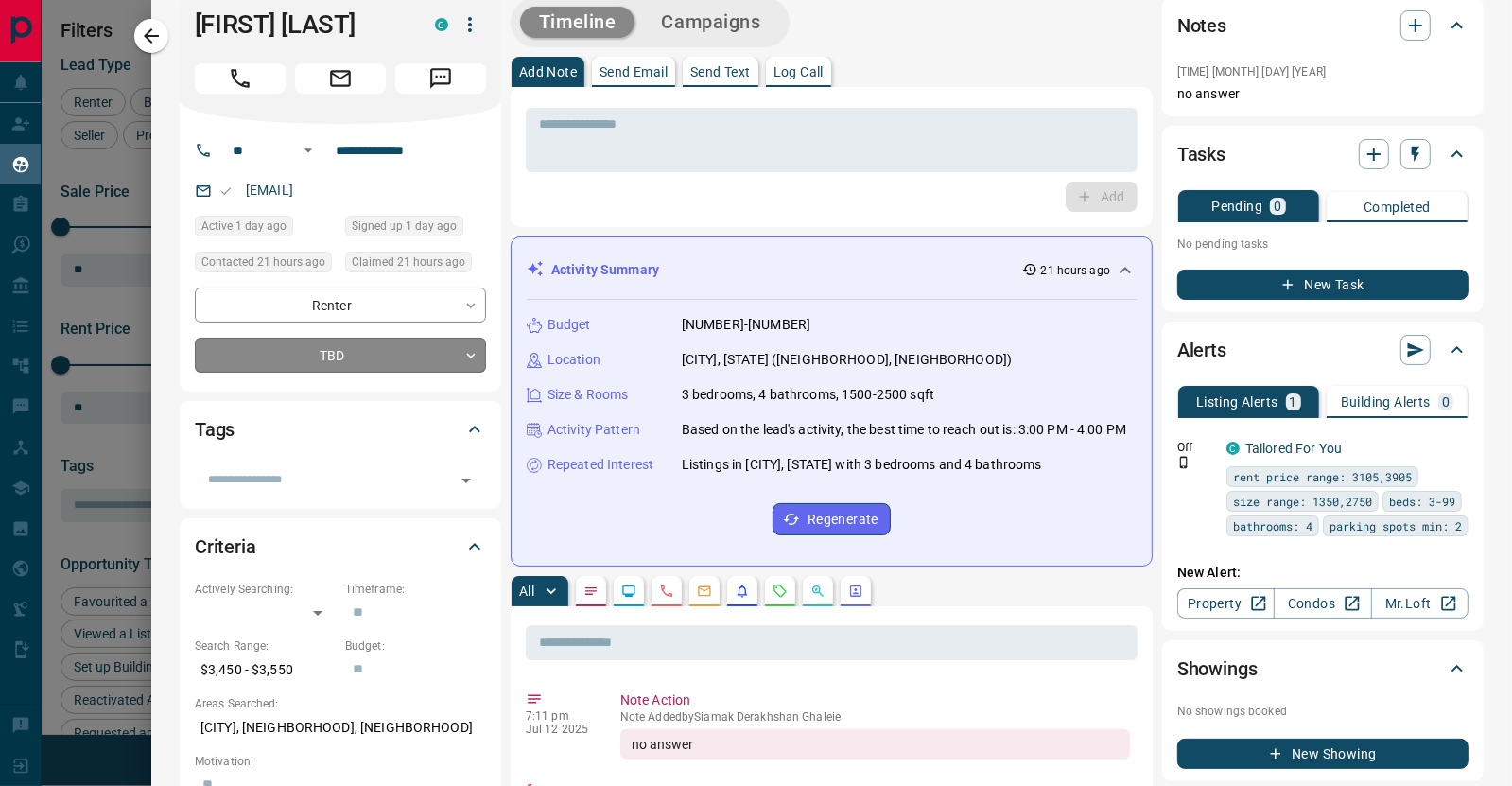 click on "Lead Transfers Claim Leads My Leads Tasks Opportunities Deals Campaigns Automations Messages Broker Bay Training Media Services Agent Resources Precon Worksheet Mobile Apps Disclosure Logout My Leads Filters 1 Manage Tabs New Lead All 491 TBD 150 Do Not Contact - Not Responsive 59 Bogus 1 Just Browsing 23 Criteria Obtained 3 Future Follow Up 102 Warm 105 HOT 15 Taken on Showings 4 Submitted Offer - Client 29 Name Details Last Active Claimed Date Status Tags Rosen Buyer P $4M - $12M Vaughan [TIME] ago Contacted [TIME] ago [TIME] ago Signed up [TIME] ago TBD + [FIRST] [LAST] Renter C $2K - $2K Vaughan [TIME] ago Contacted [TIME] ago [TIME] ago Signed up [TIME] ago TBD + [FIRST] [LAST] Renter C $2K - $2K Vaughan [TIME] ago Contacted [TIME] ago [TIME] ago Signed up [TIME] ago TBD + [FIRST] [LAST] Renter C $1K - $3K Vaughan [TIME] ago Contacted [TIME] ago [TIME] ago TBD + Renter +" at bounding box center (756, 381) 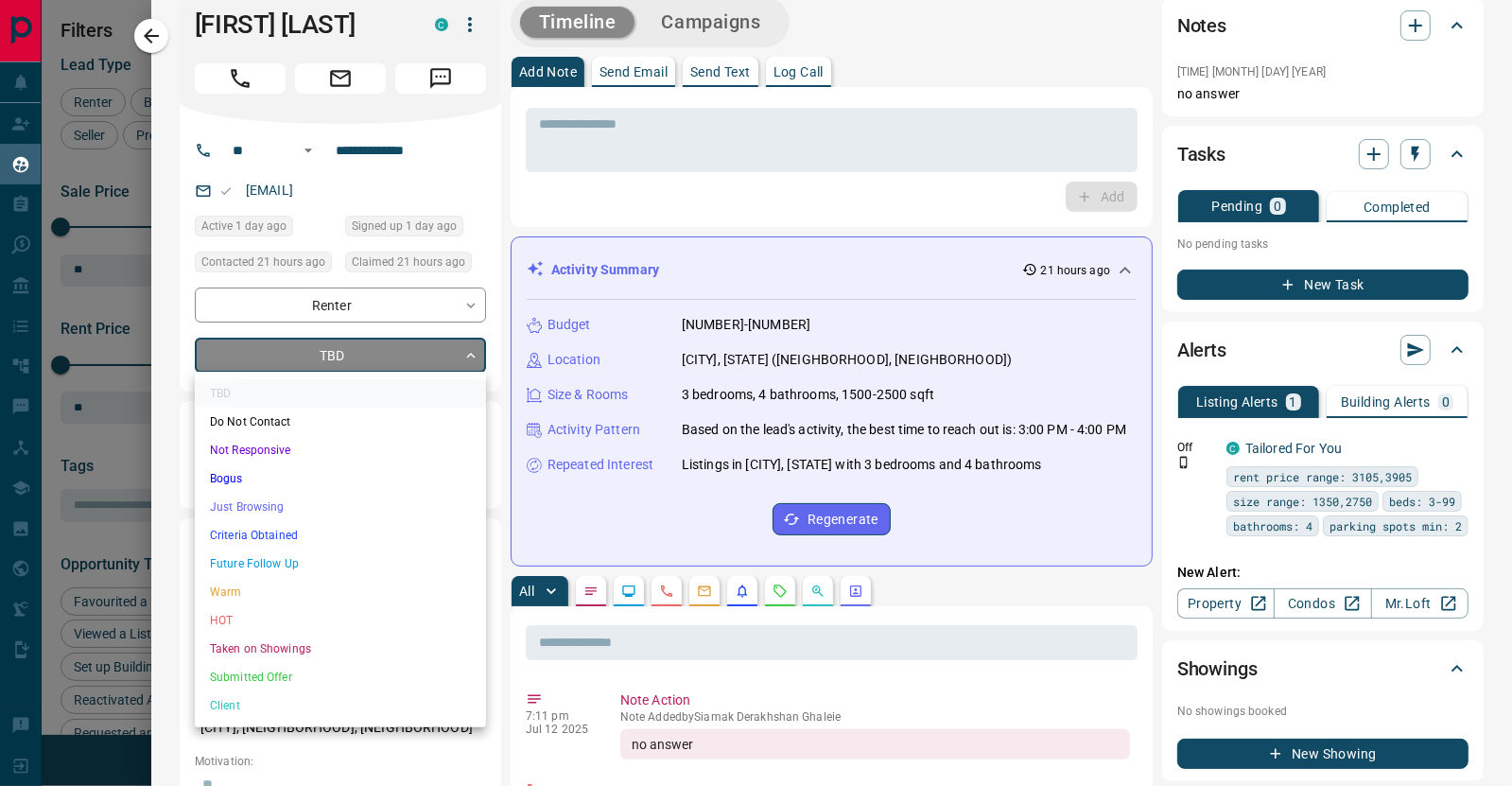 click on "Future Follow Up" at bounding box center (340, 564) 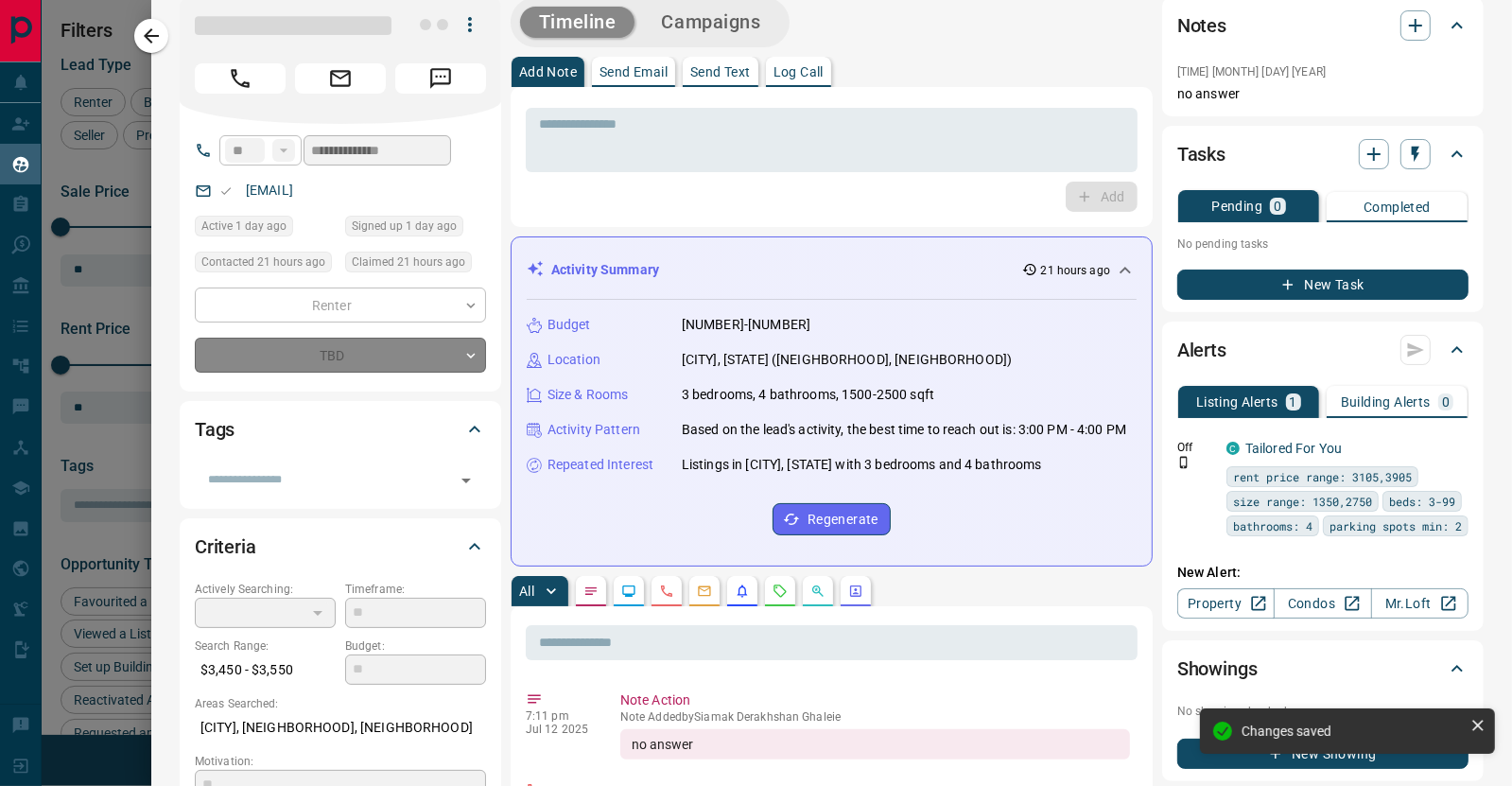 type on "*" 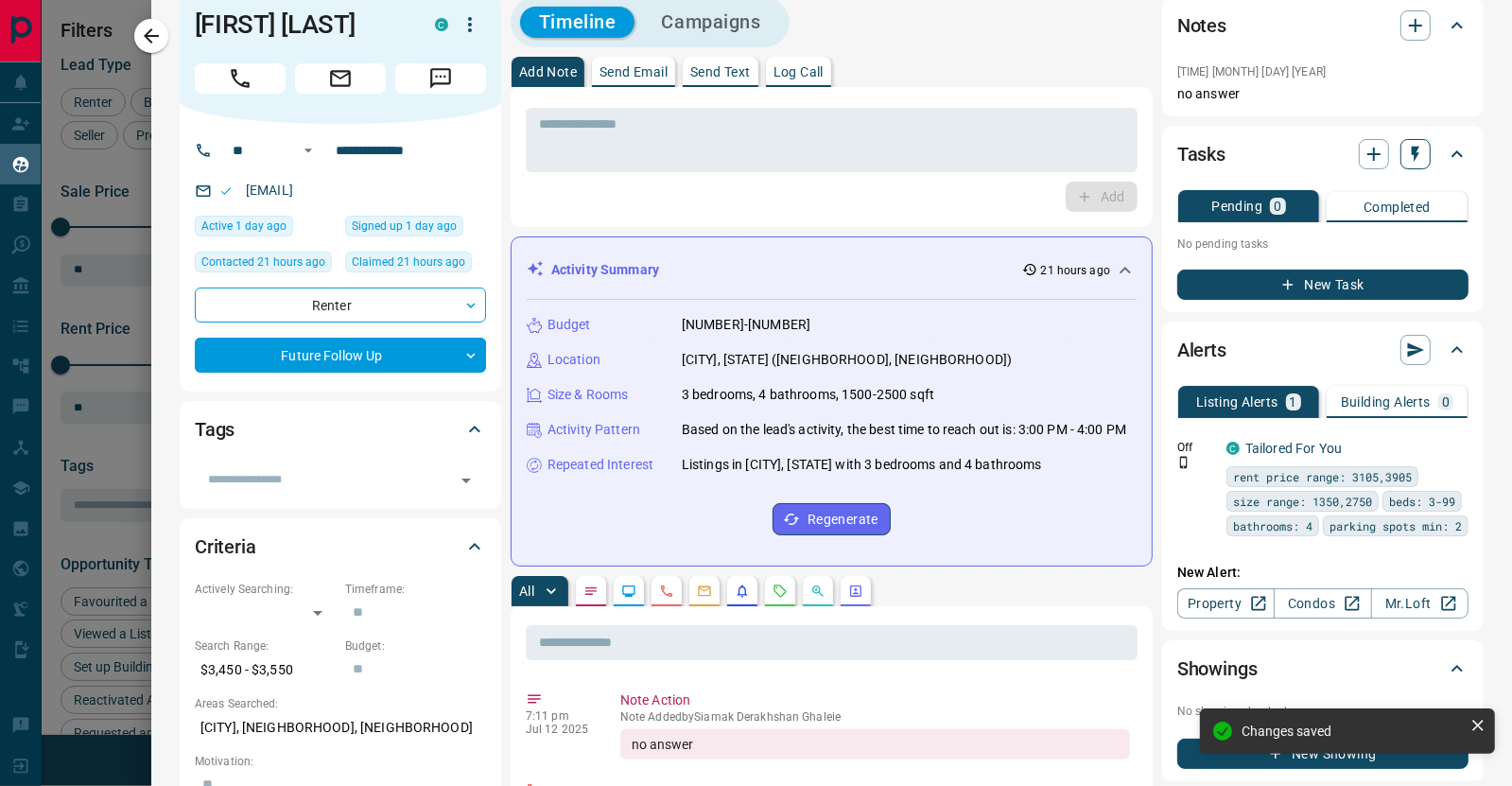 click 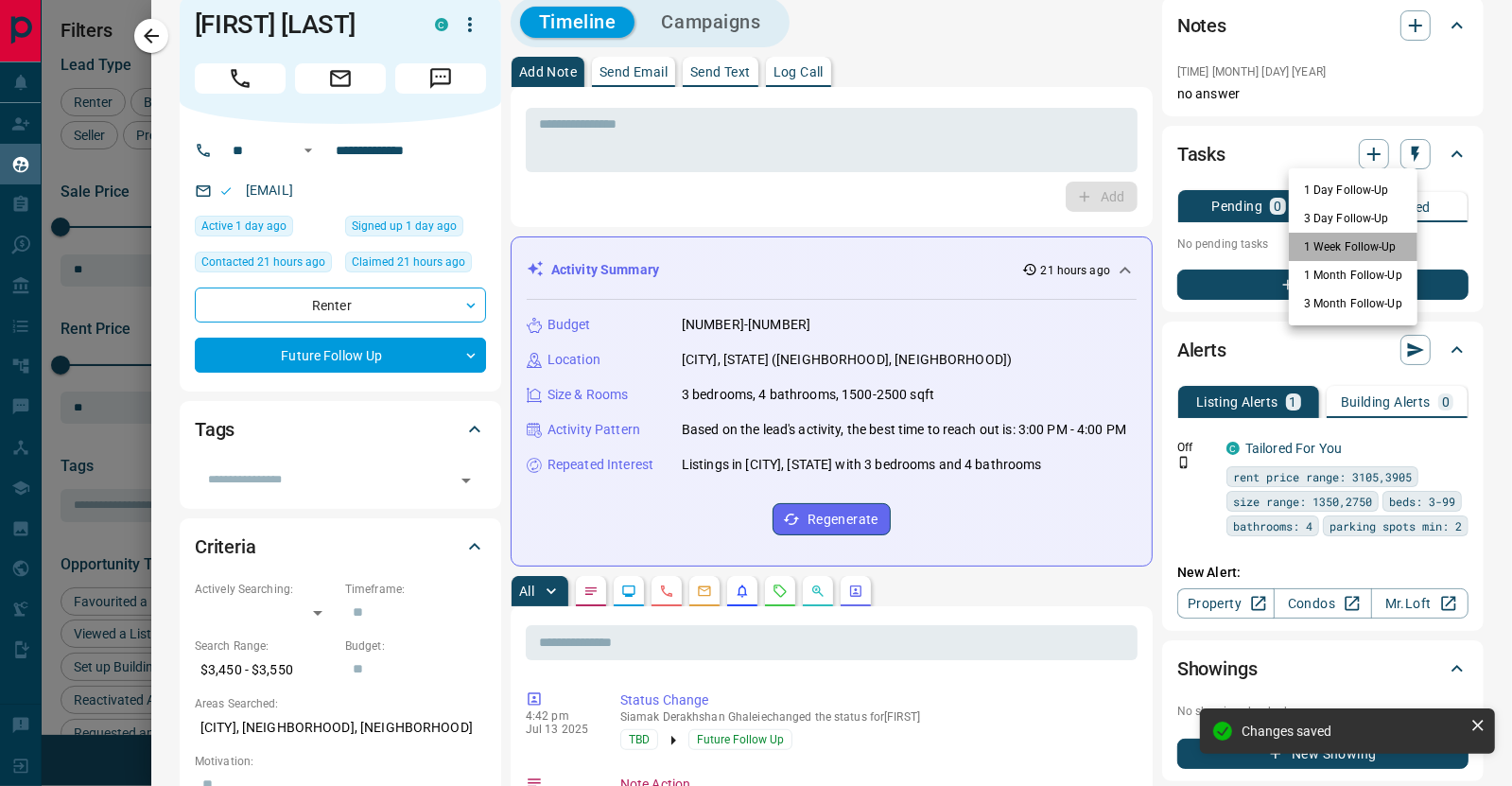 click on "1 Week Follow-Up" at bounding box center (1353, 247) 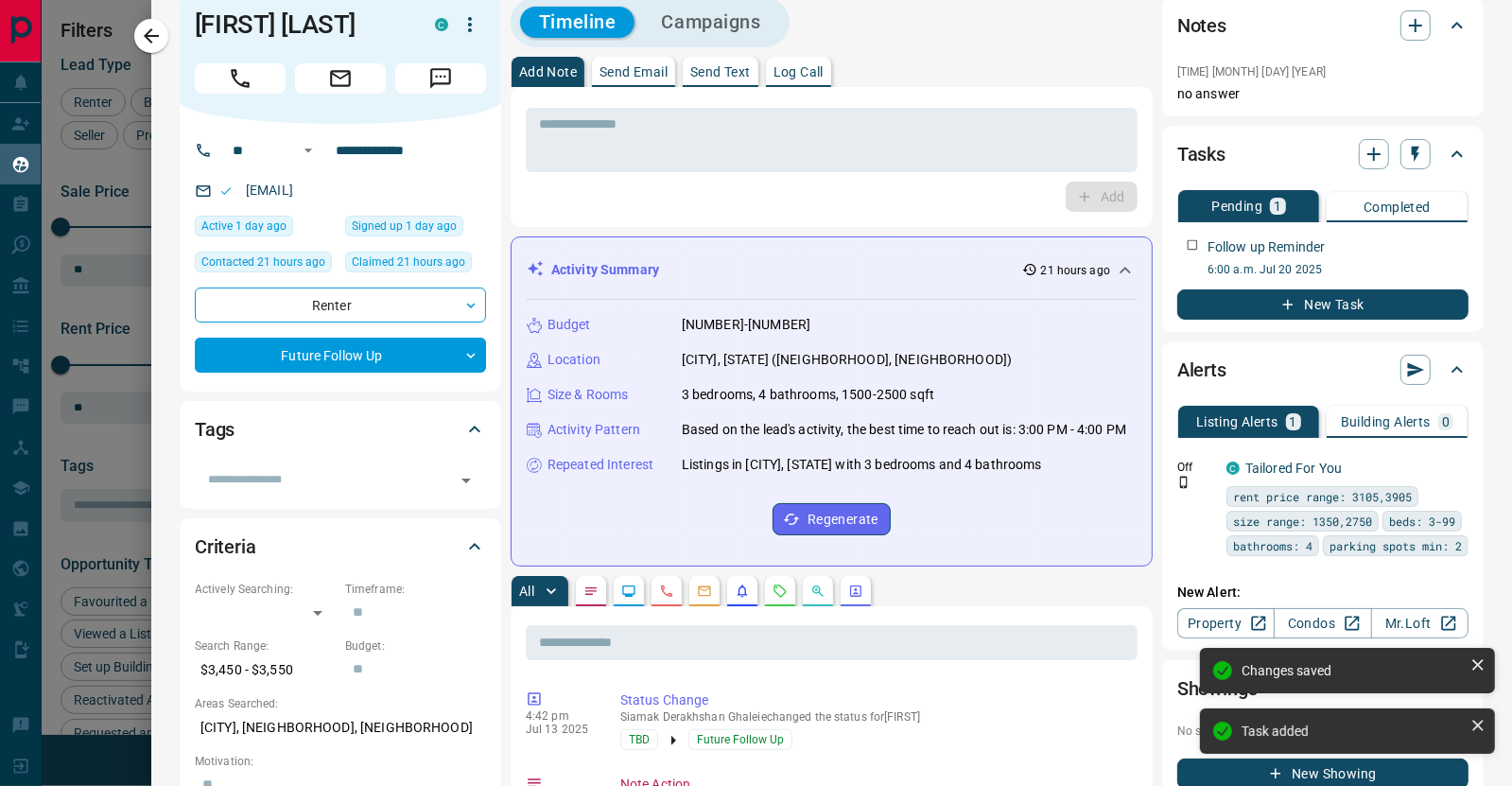 scroll, scrollTop: 0, scrollLeft: 0, axis: both 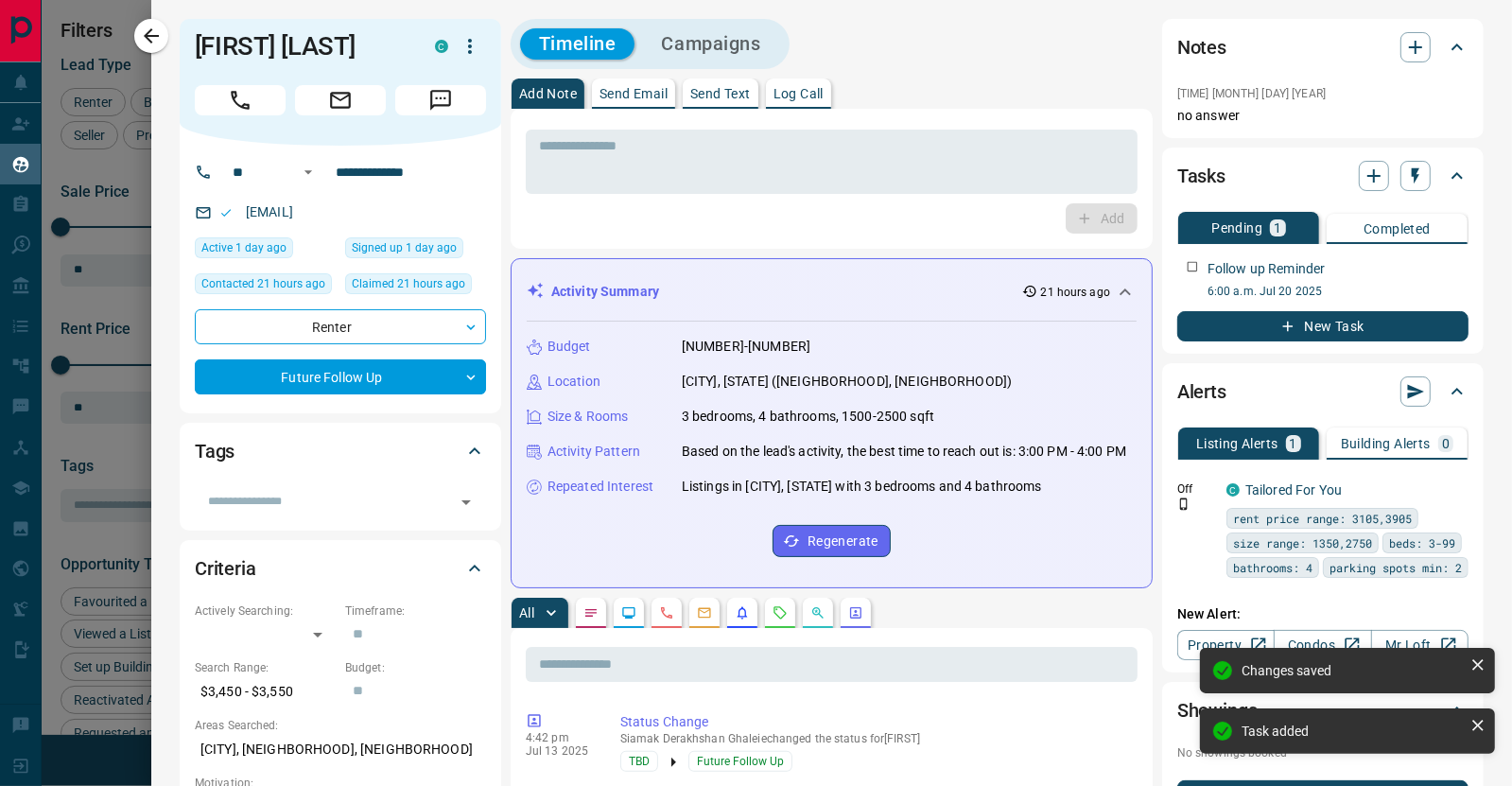 click on "Send Text" at bounding box center [721, 94] 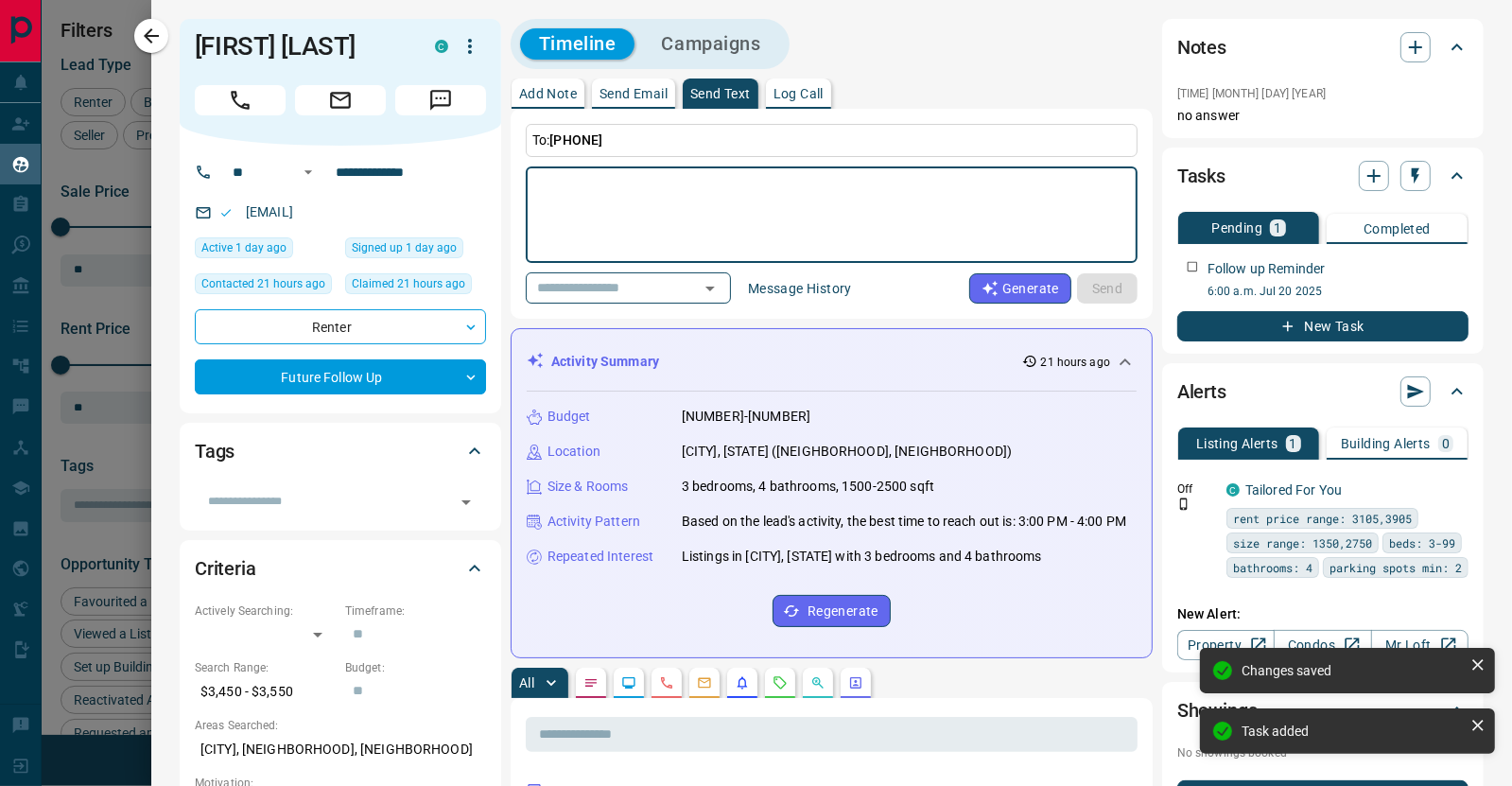 click at bounding box center (831, 215) 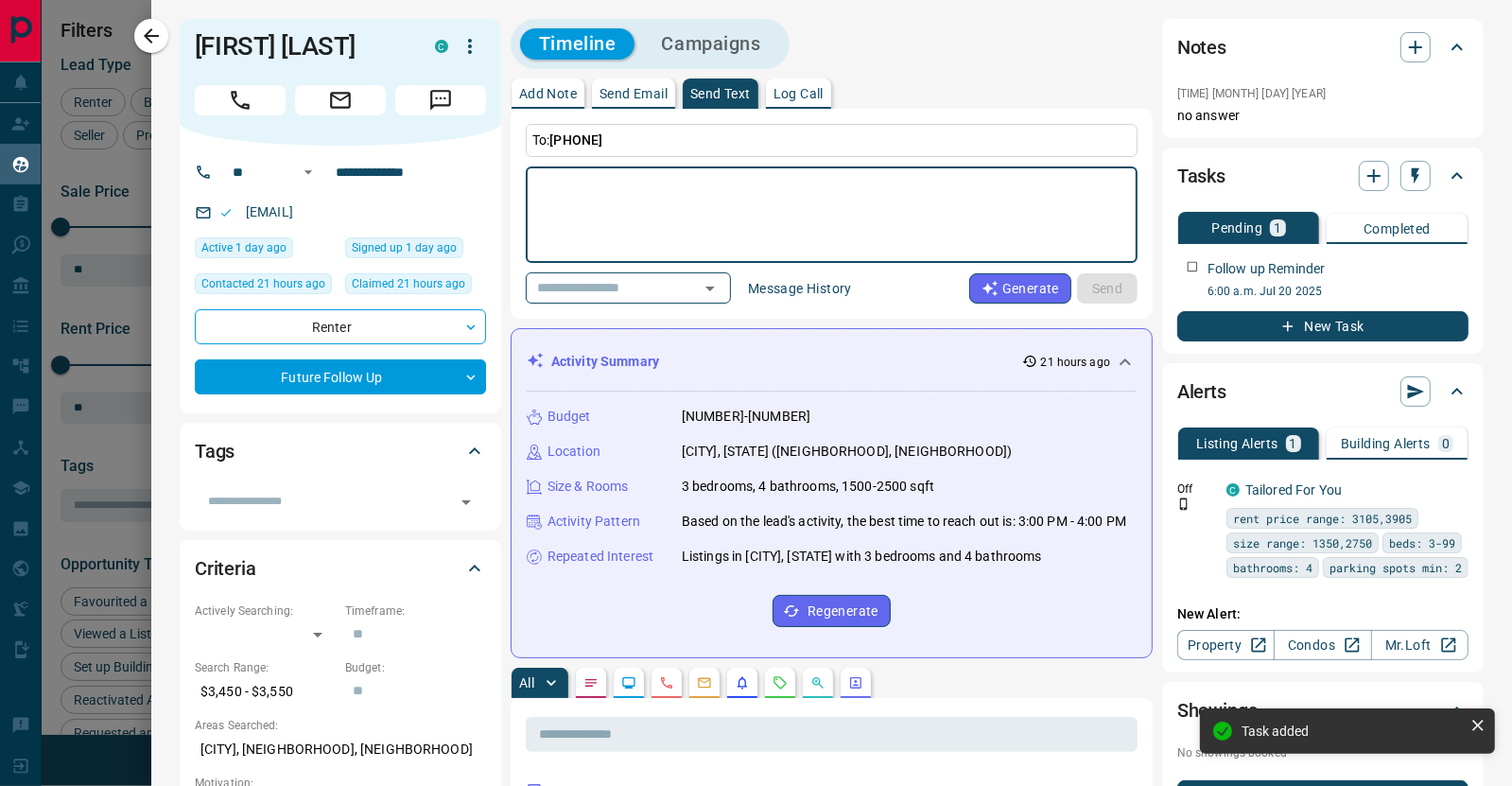 type on "**********" 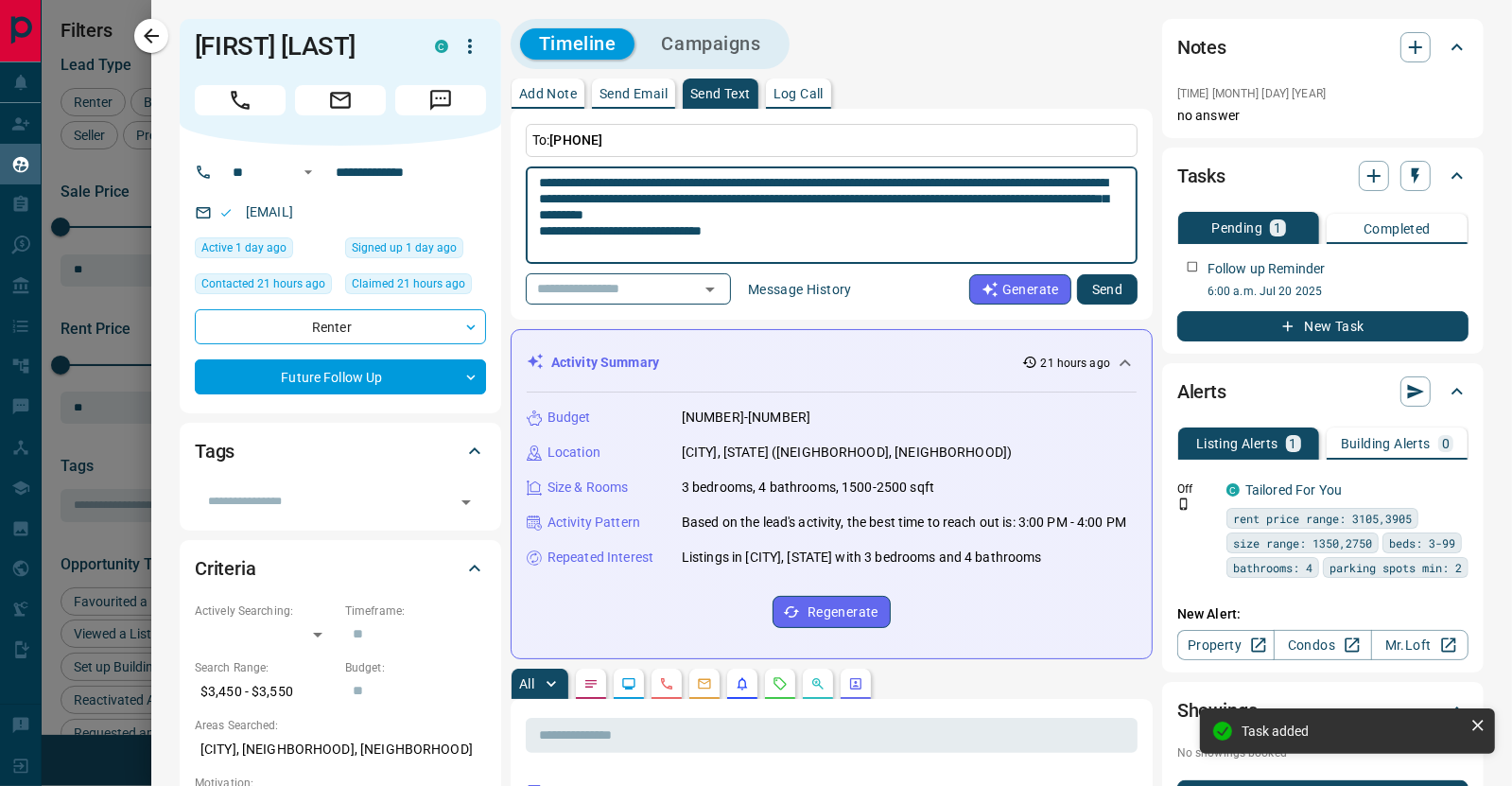 drag, startPoint x: 758, startPoint y: 227, endPoint x: 494, endPoint y: 166, distance: 270.95572 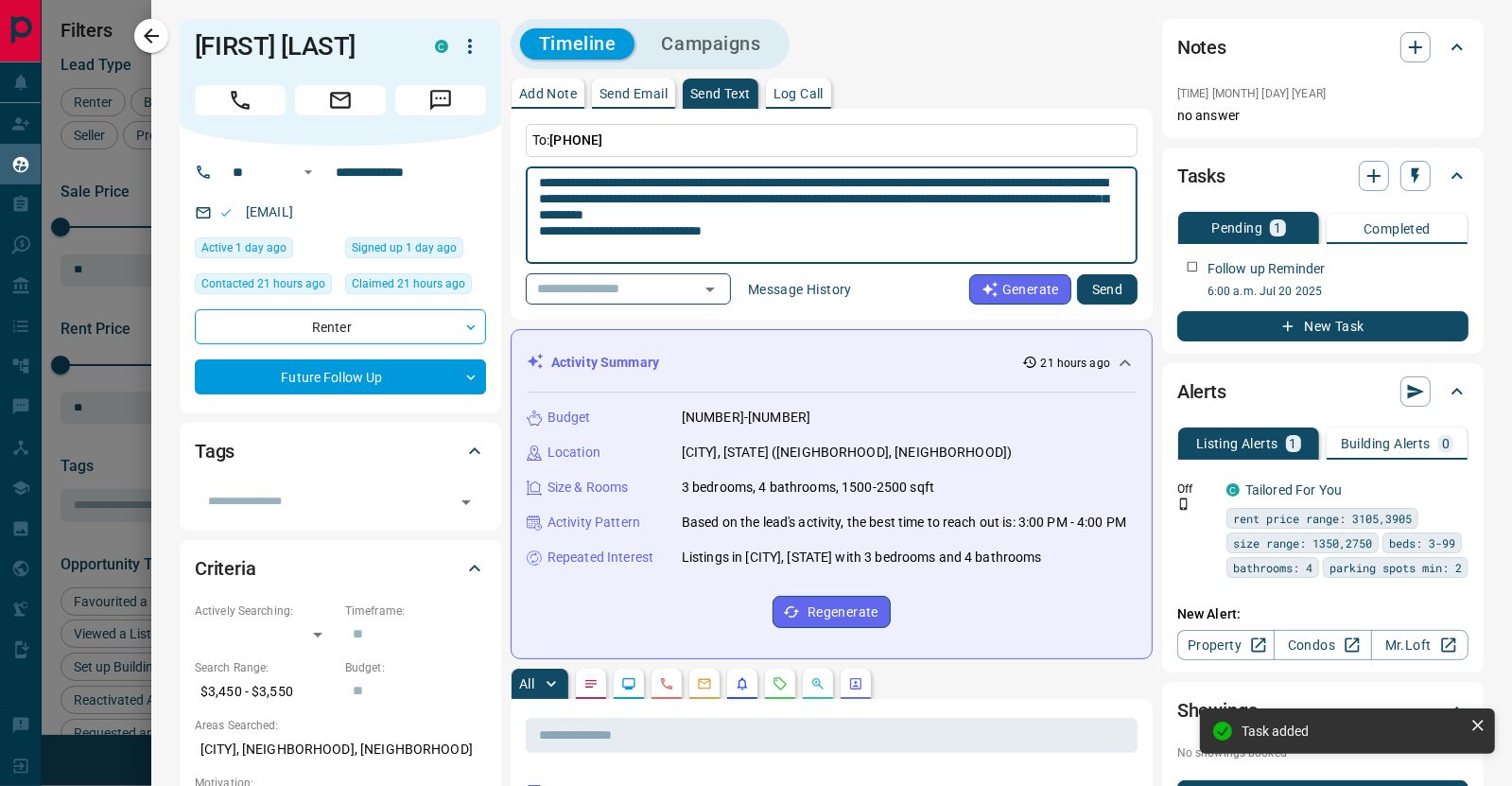 click on "**********" at bounding box center (831, 1121) 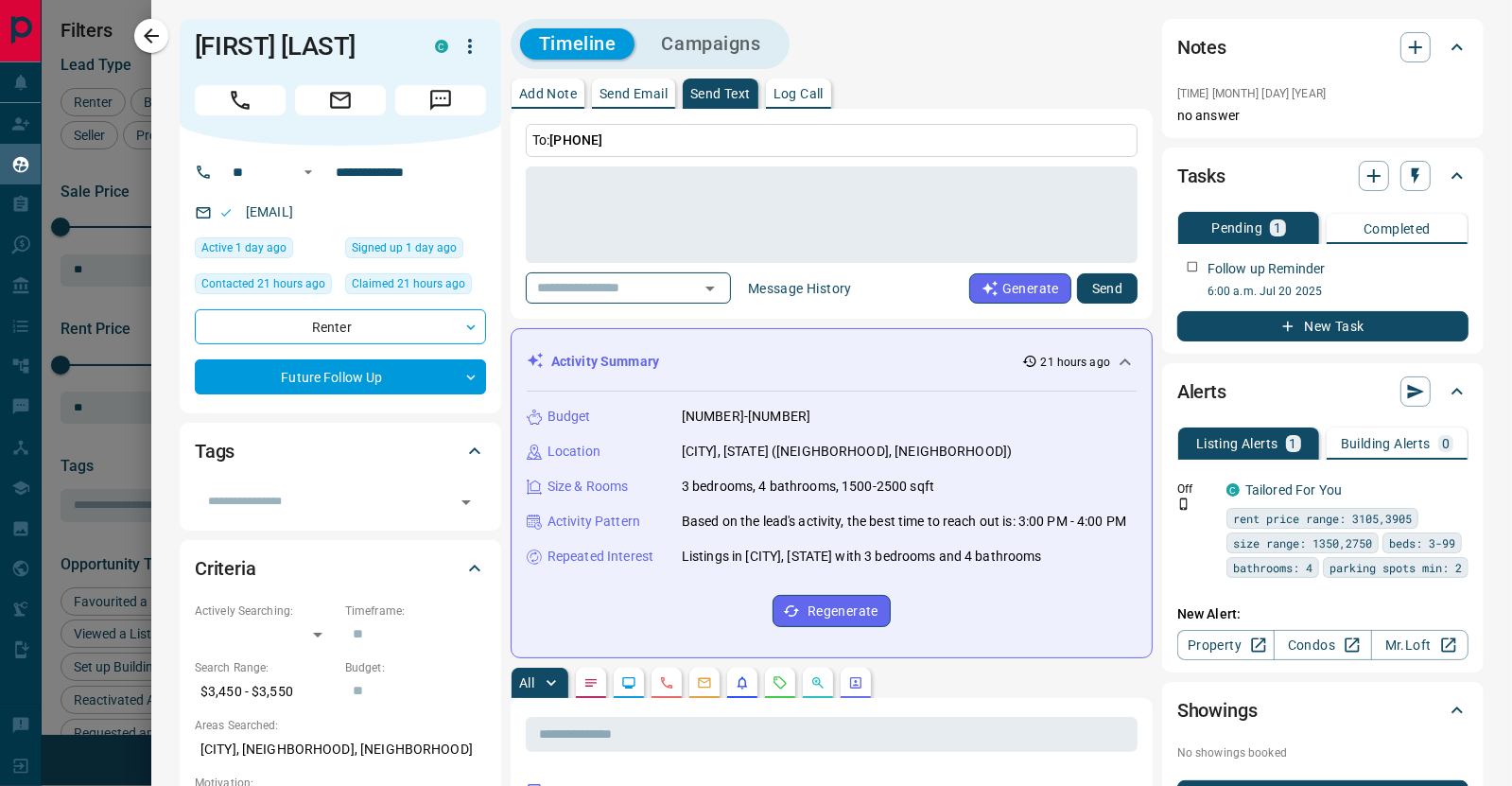 click on "[FIRST] [LAST]" at bounding box center [340, 82] 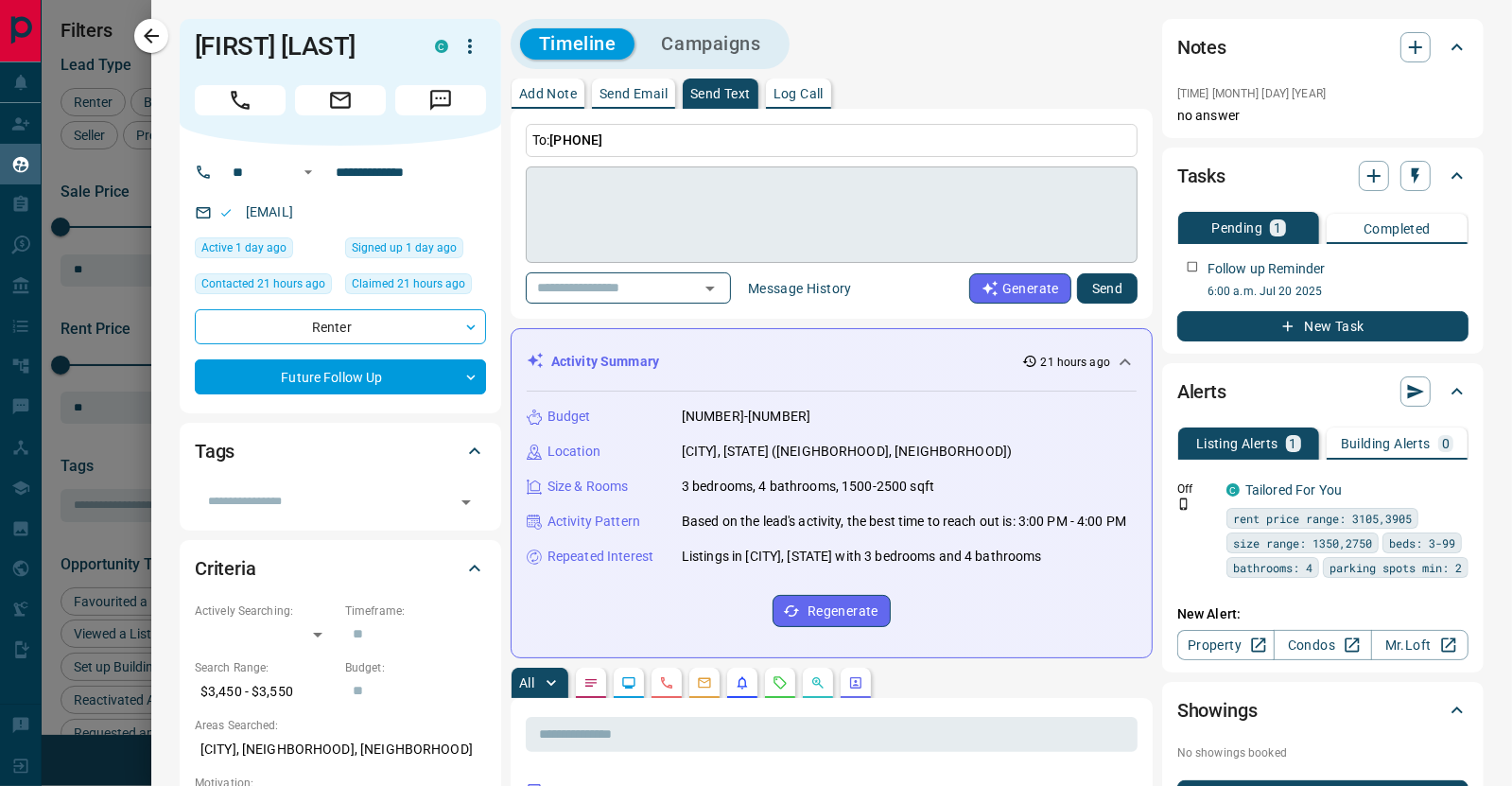 click at bounding box center [825, 215] 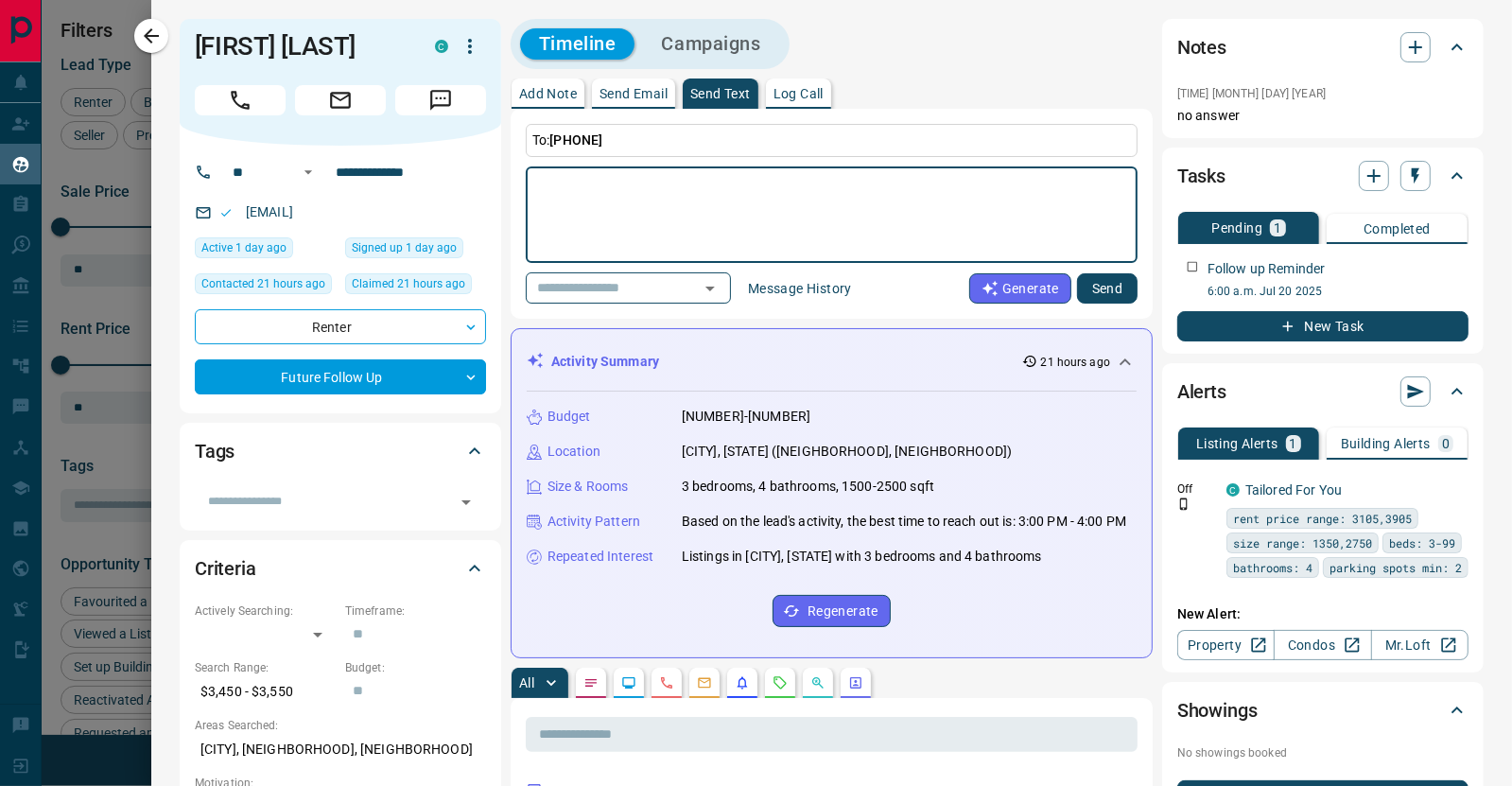paste on "**********" 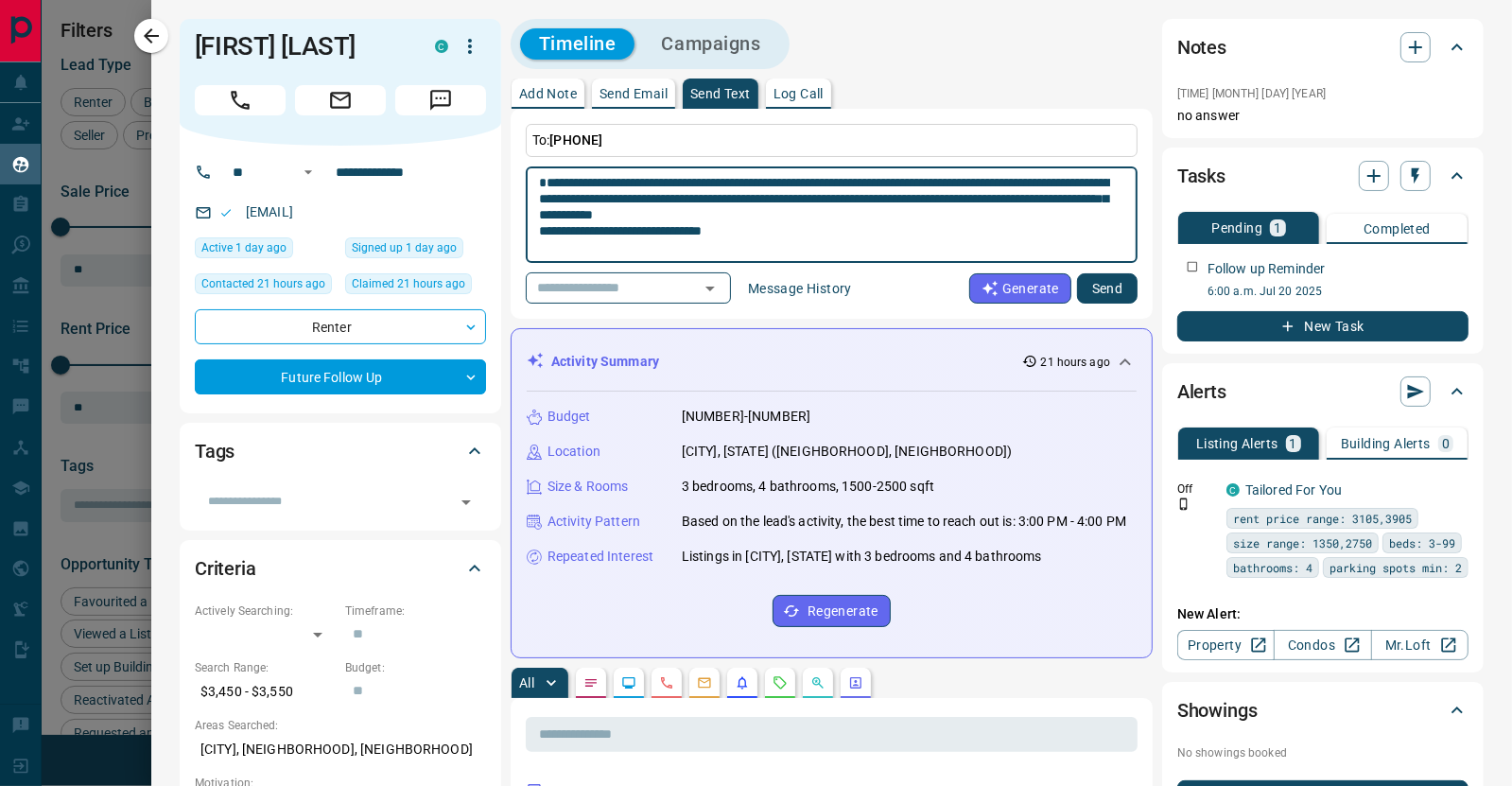 scroll, scrollTop: 0, scrollLeft: 0, axis: both 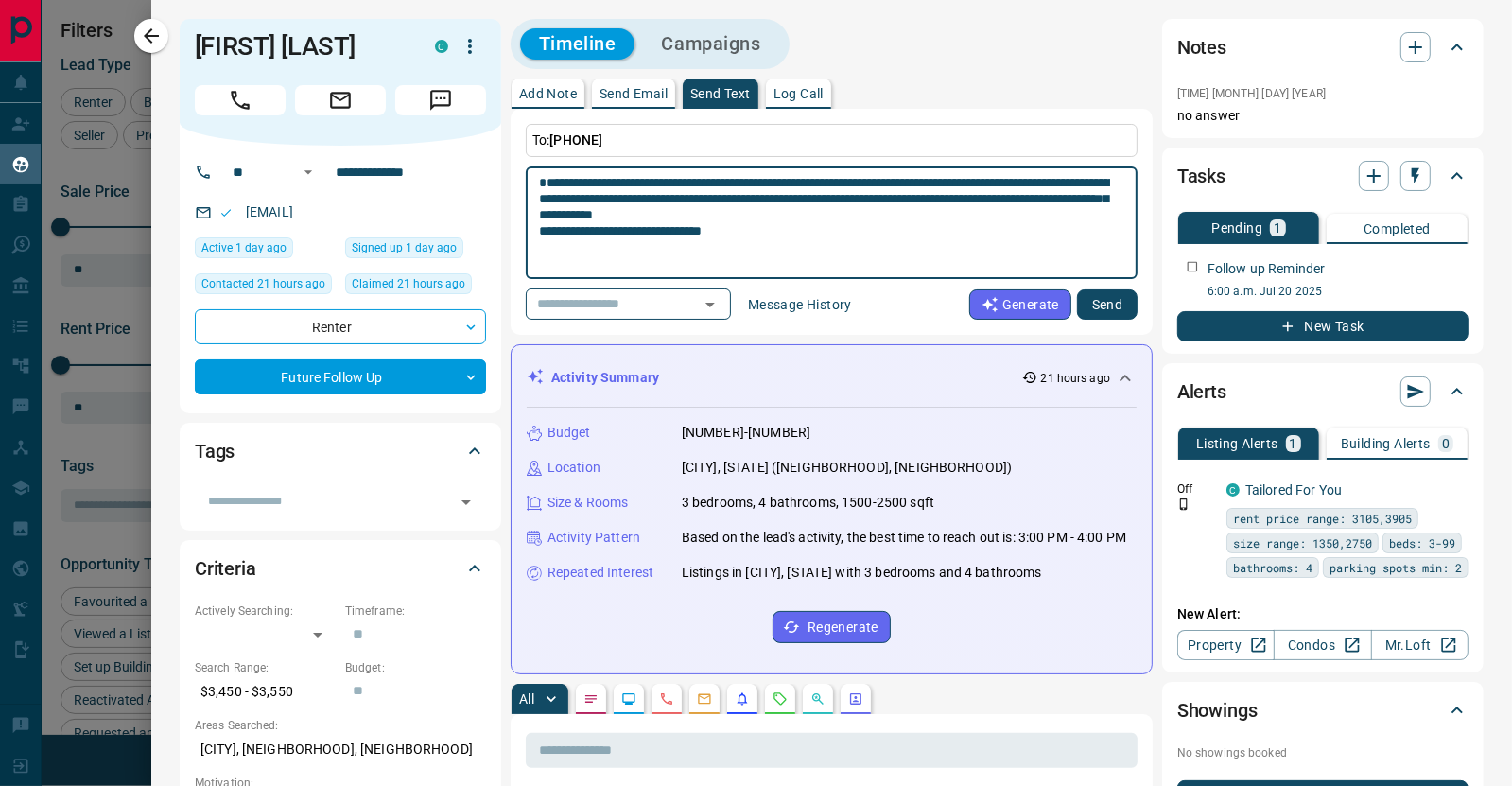 click on "**********" at bounding box center [825, 223] 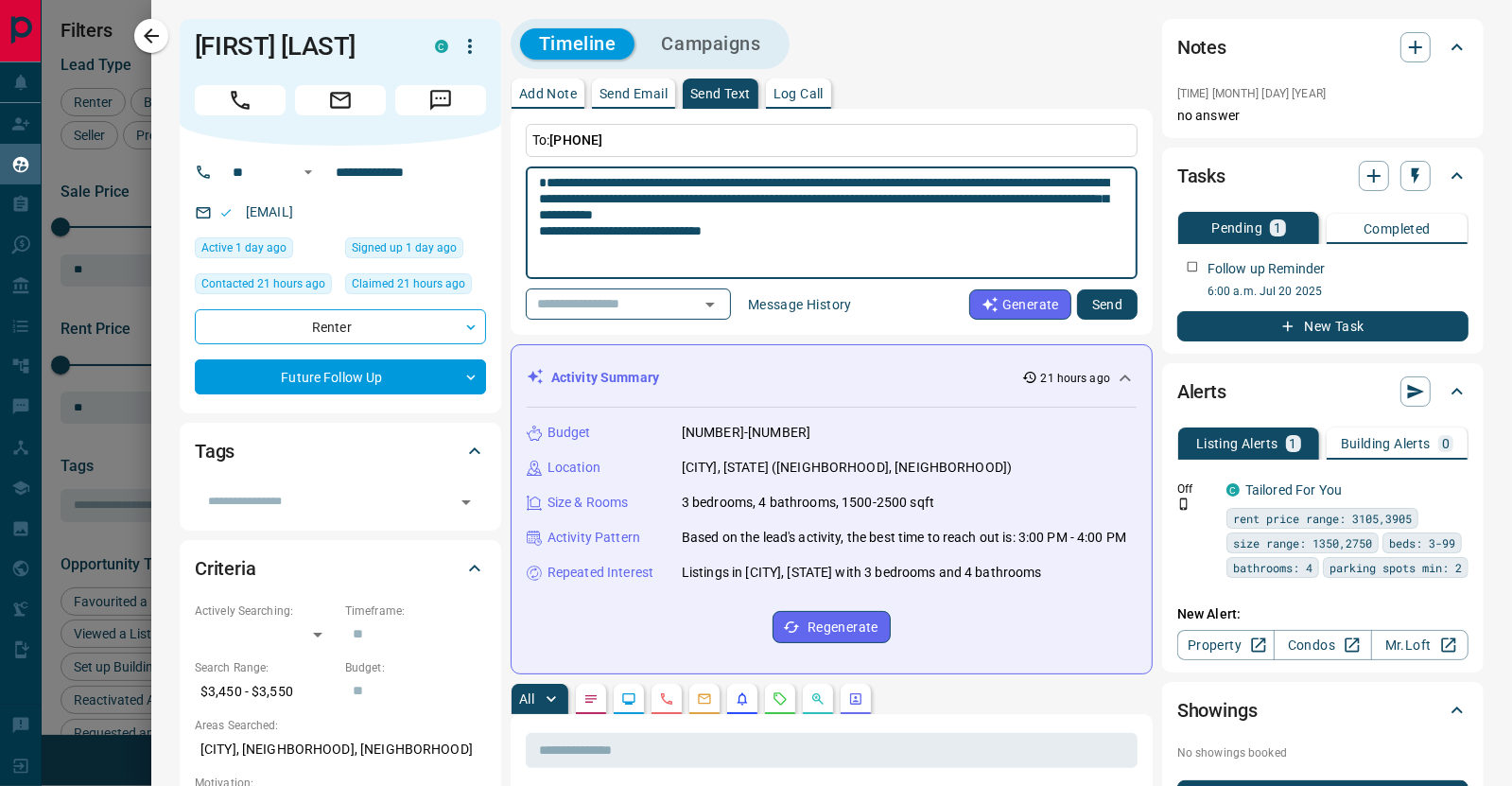 click on "**********" at bounding box center (825, 223) 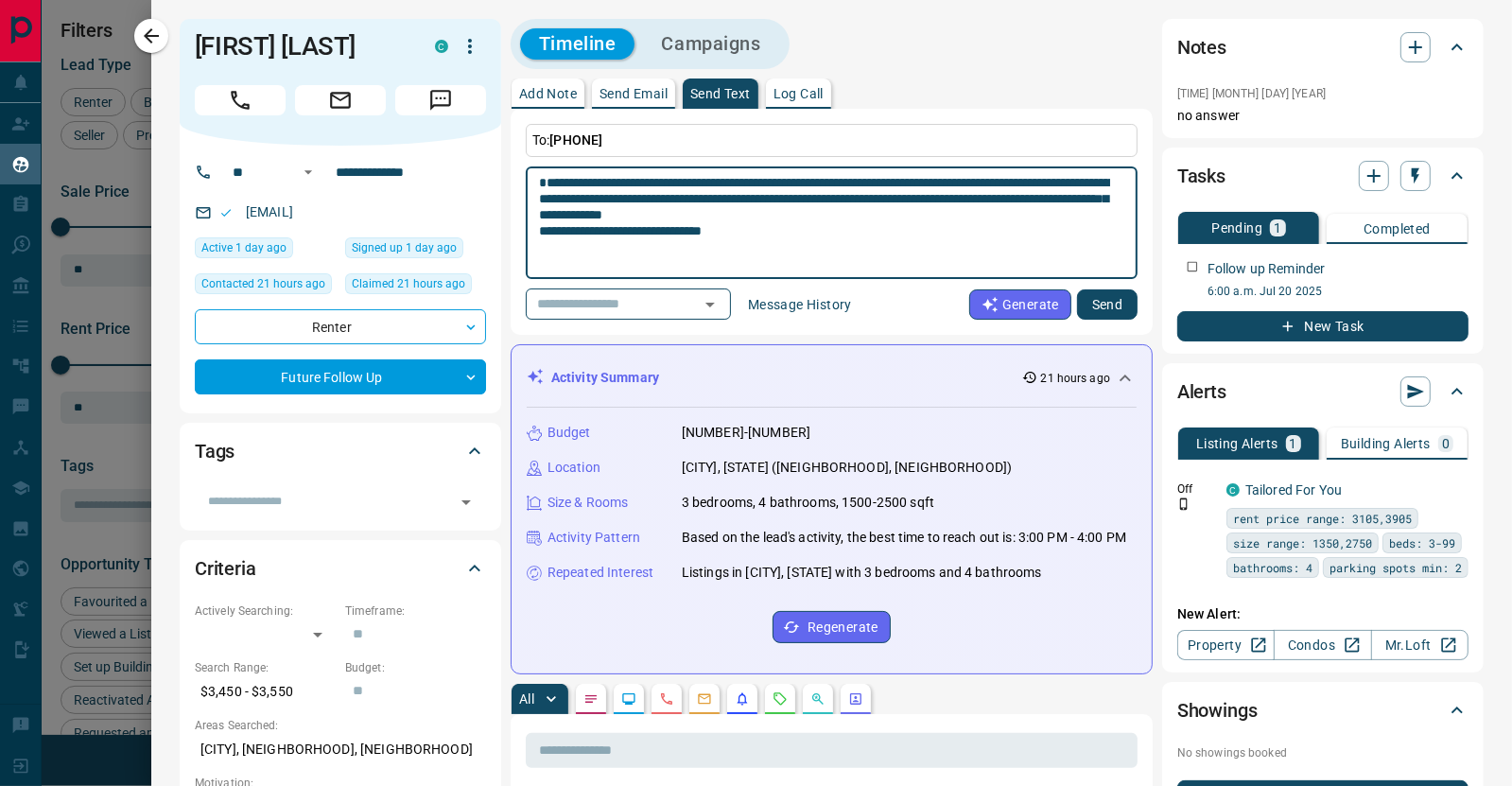 type on "**********" 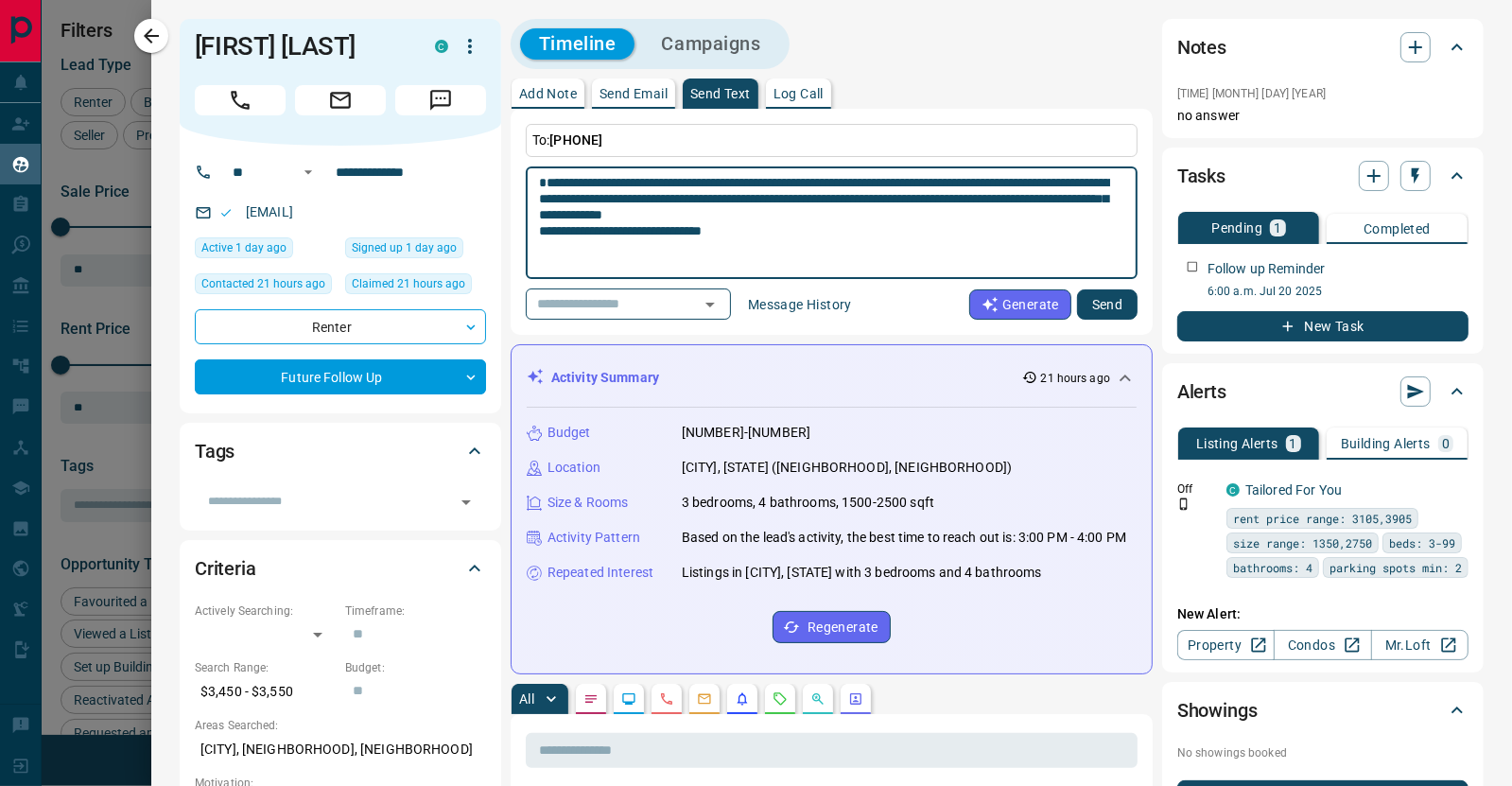 click on "Send" at bounding box center (1107, 305) 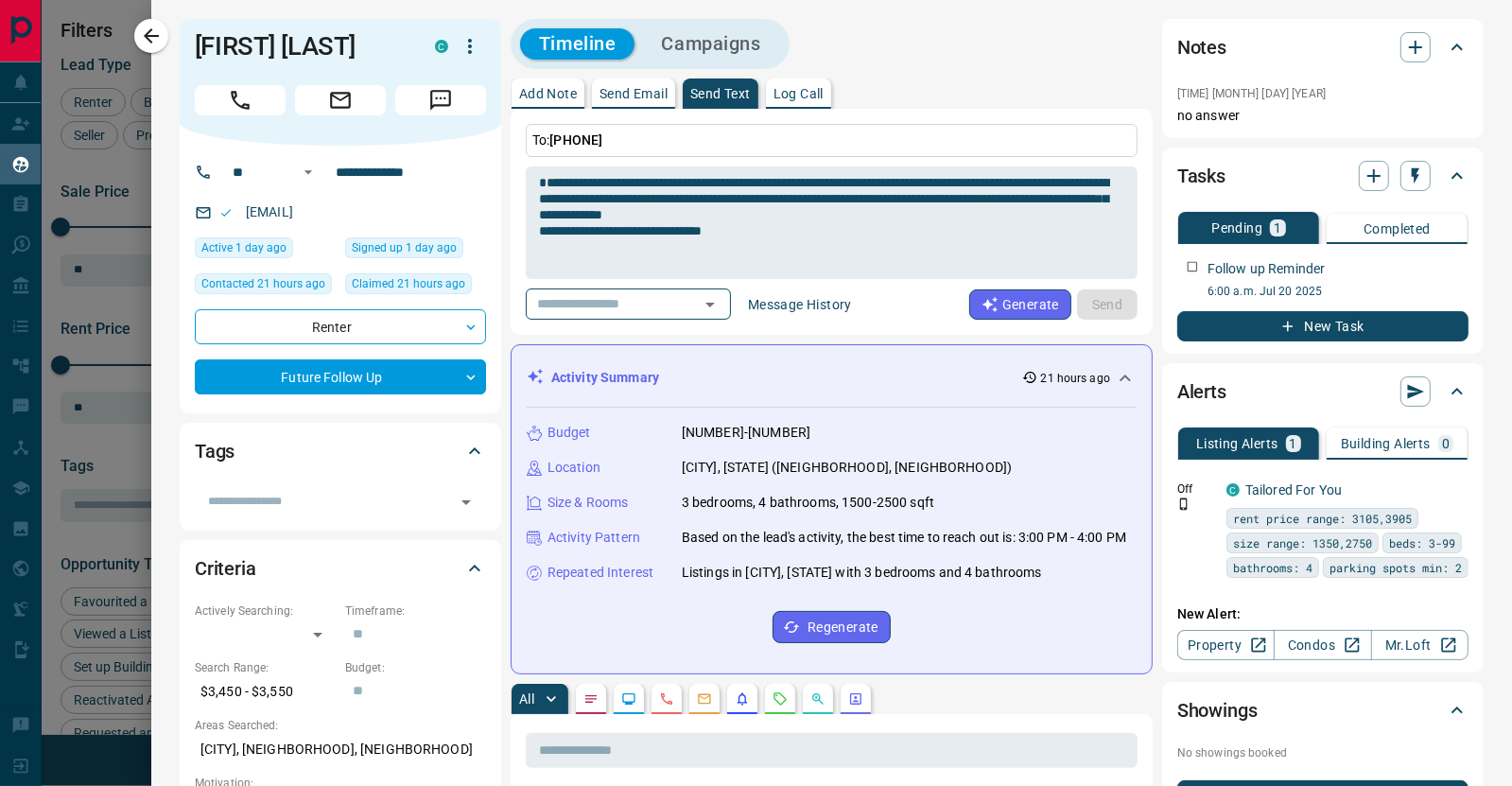 type 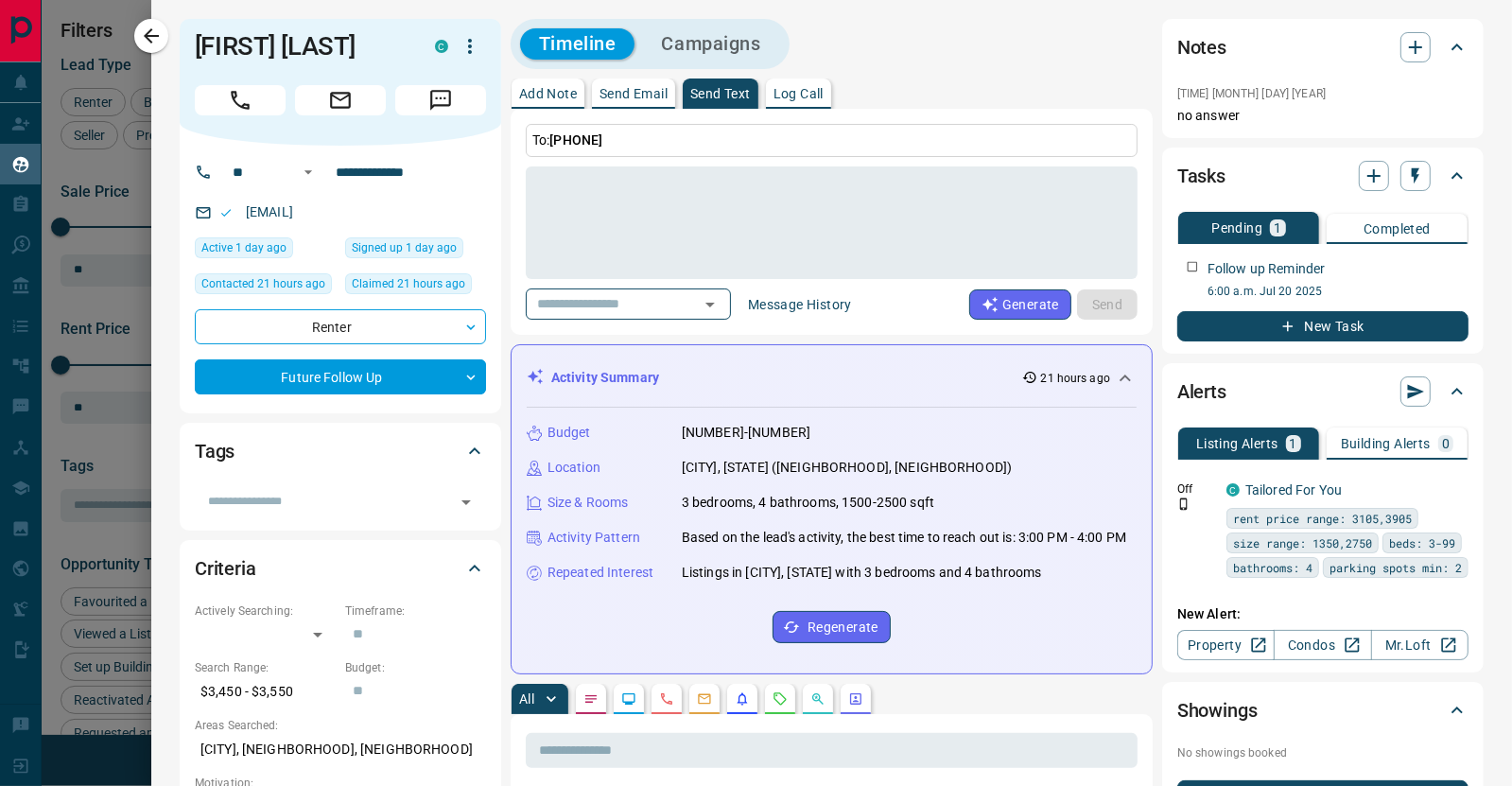 scroll, scrollTop: 0, scrollLeft: 0, axis: both 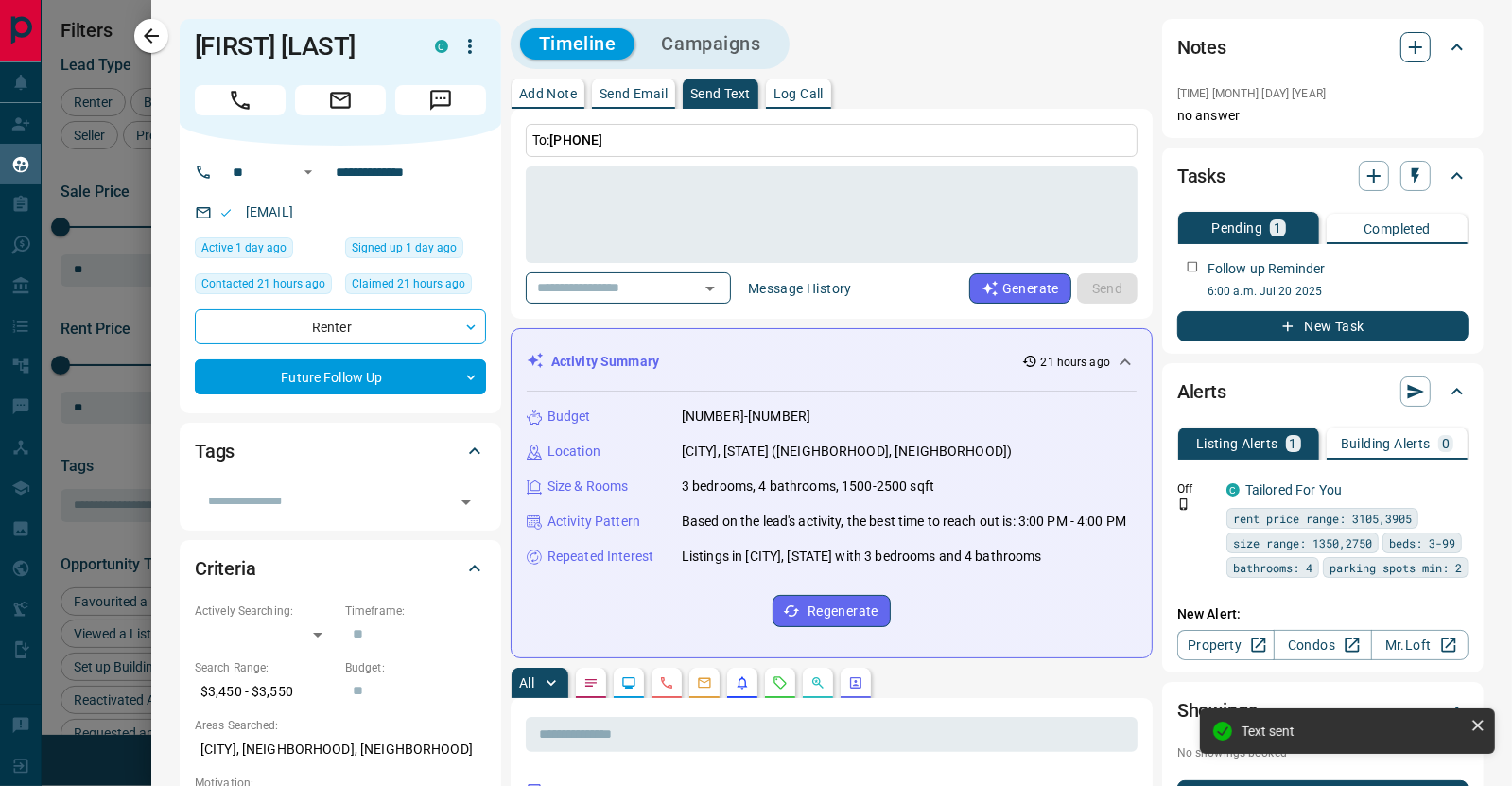 click 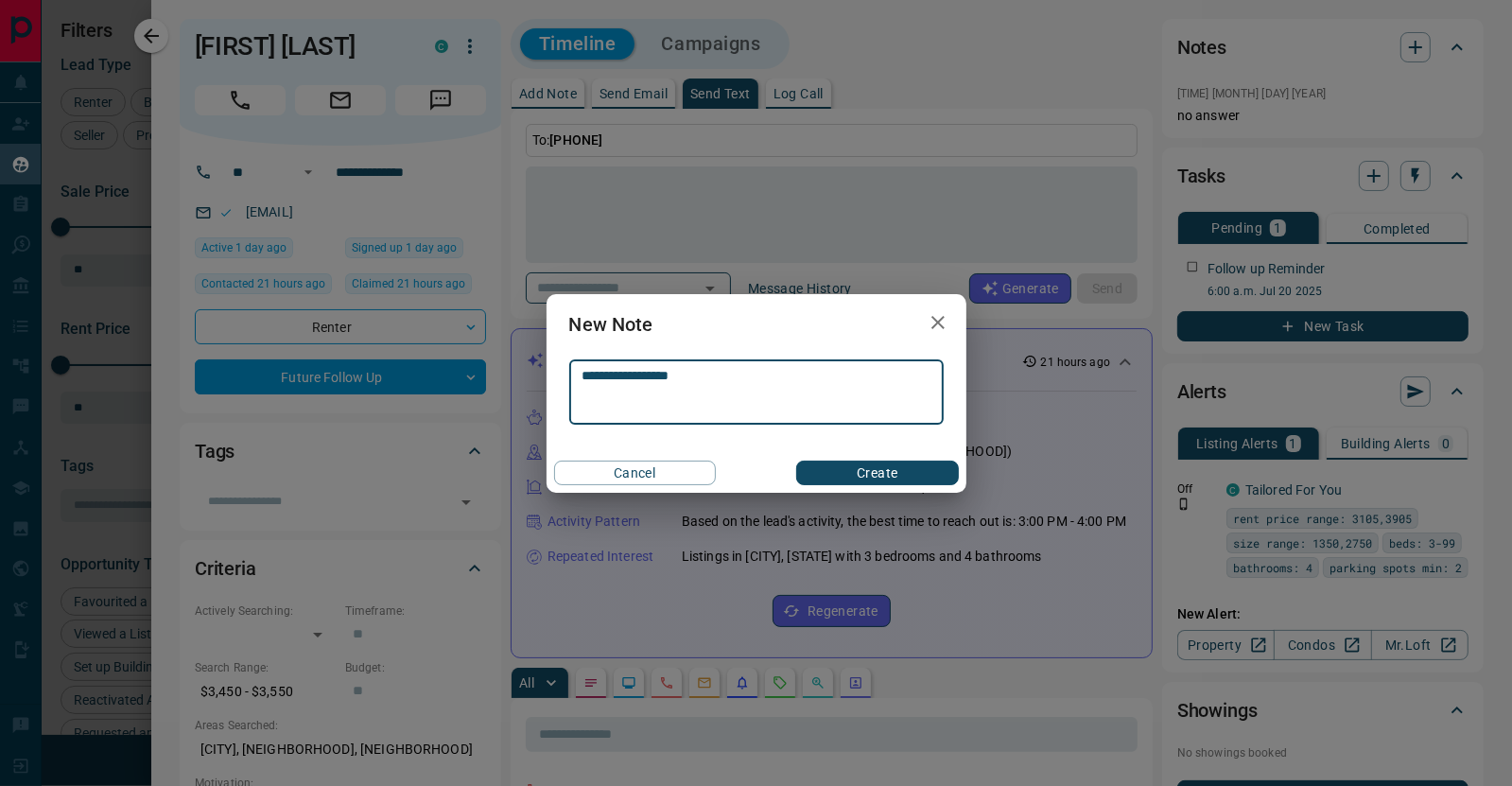 type on "**********" 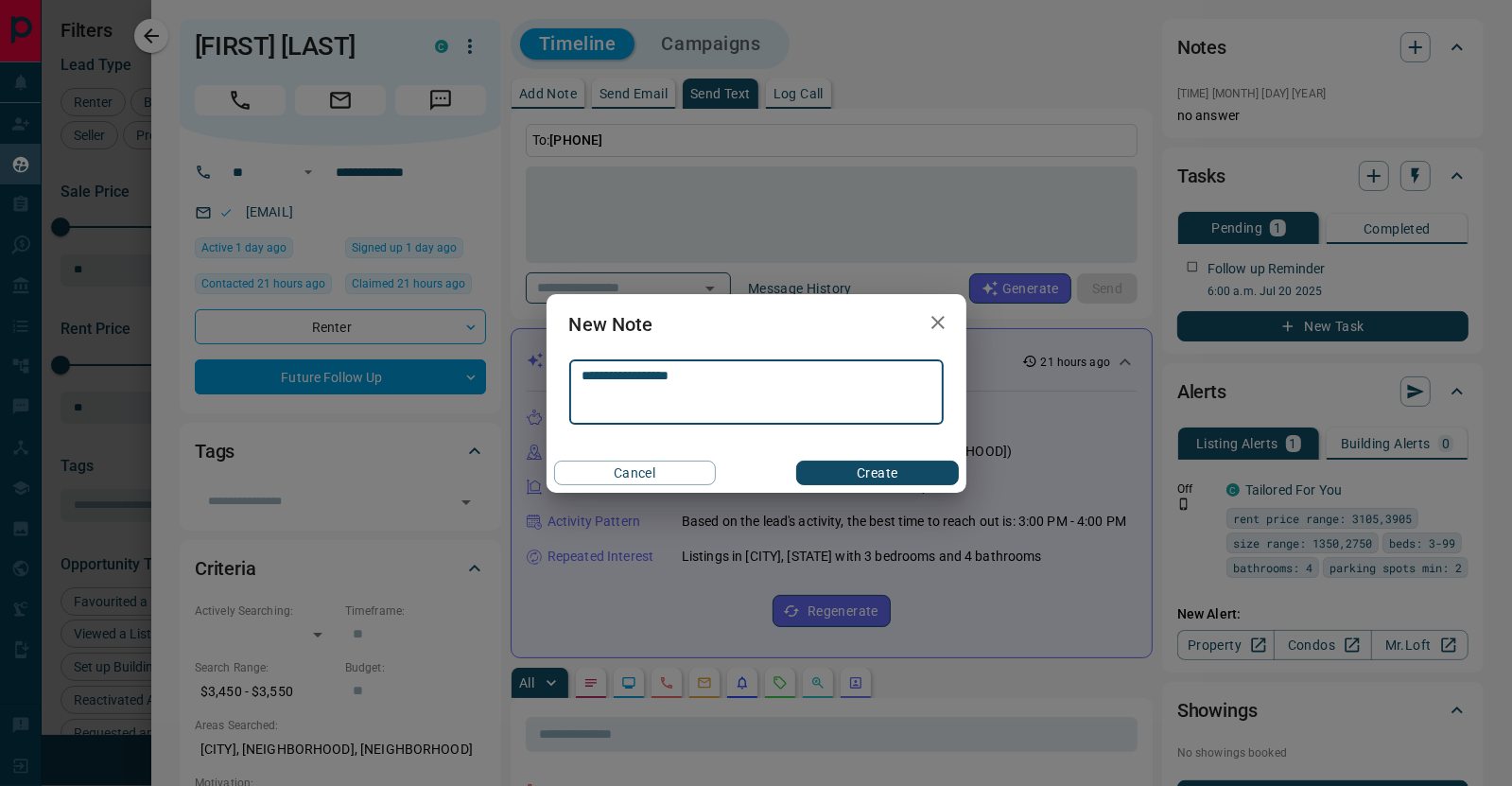 click on "Create" at bounding box center [877, 473] 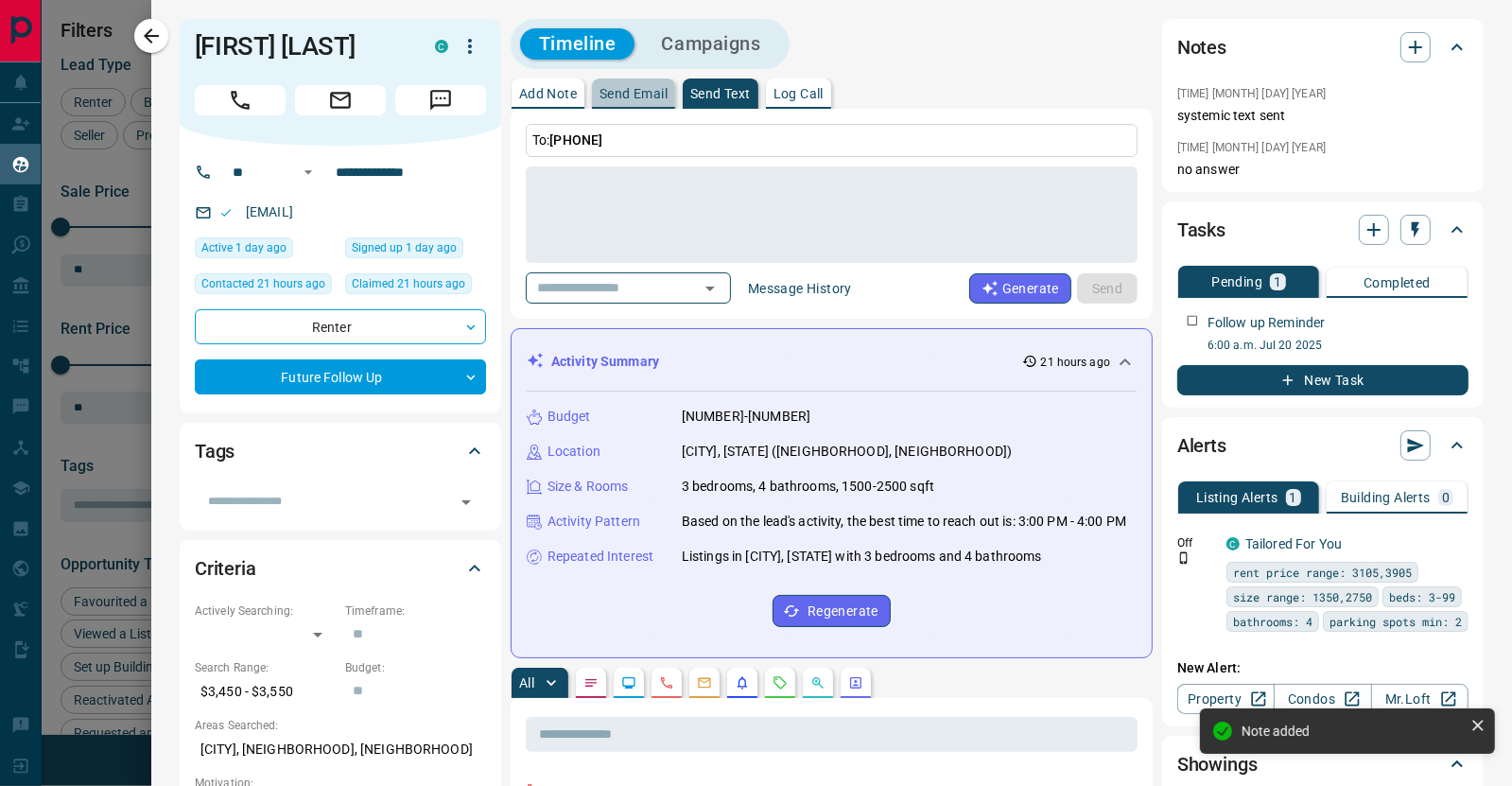 click on "Send Email" at bounding box center [634, 94] 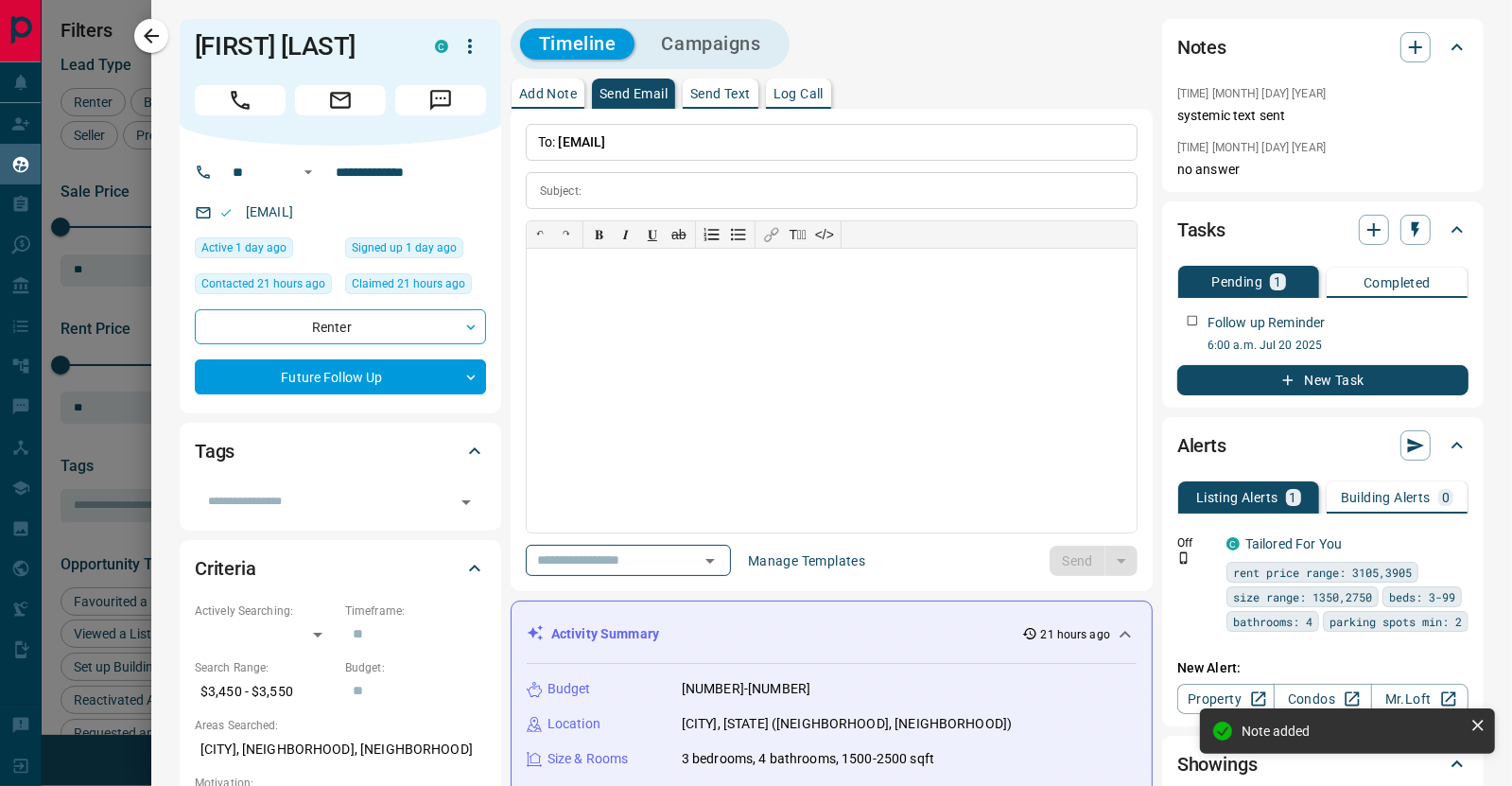 drag, startPoint x: 419, startPoint y: 18, endPoint x: 675, endPoint y: 353, distance: 421.61712 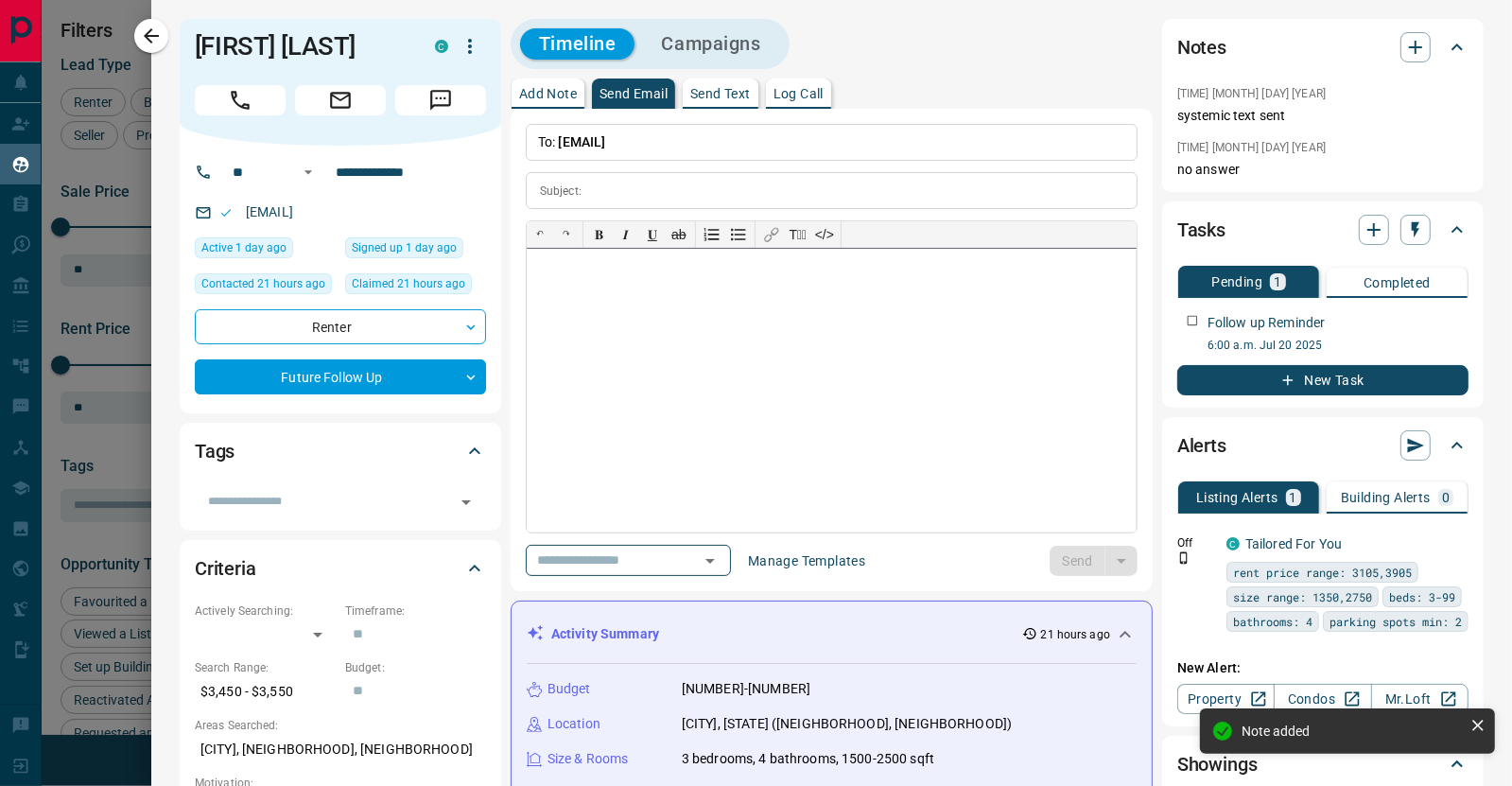 click at bounding box center [831, 391] 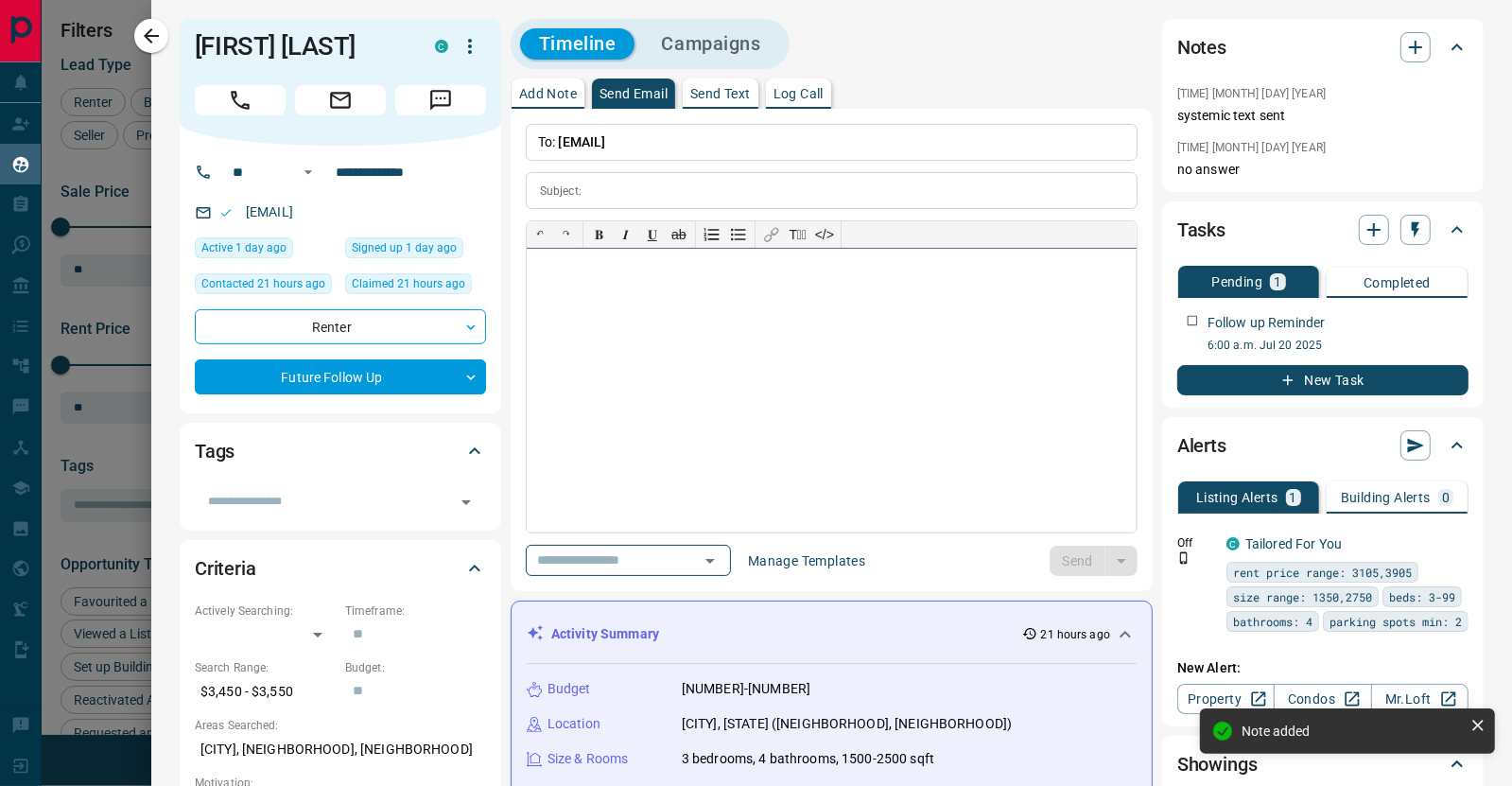 type 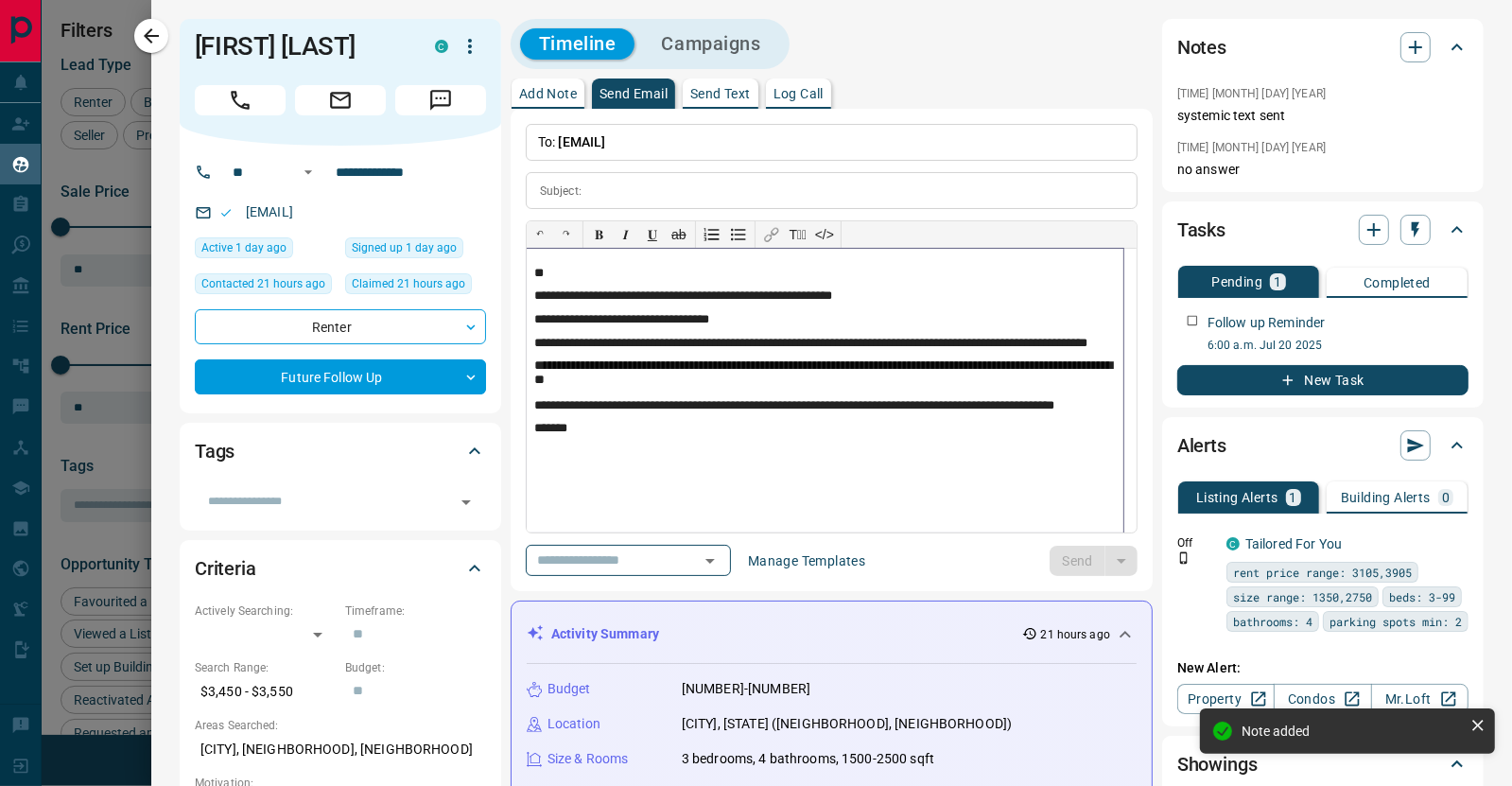 click on "**********" at bounding box center [621, 319] 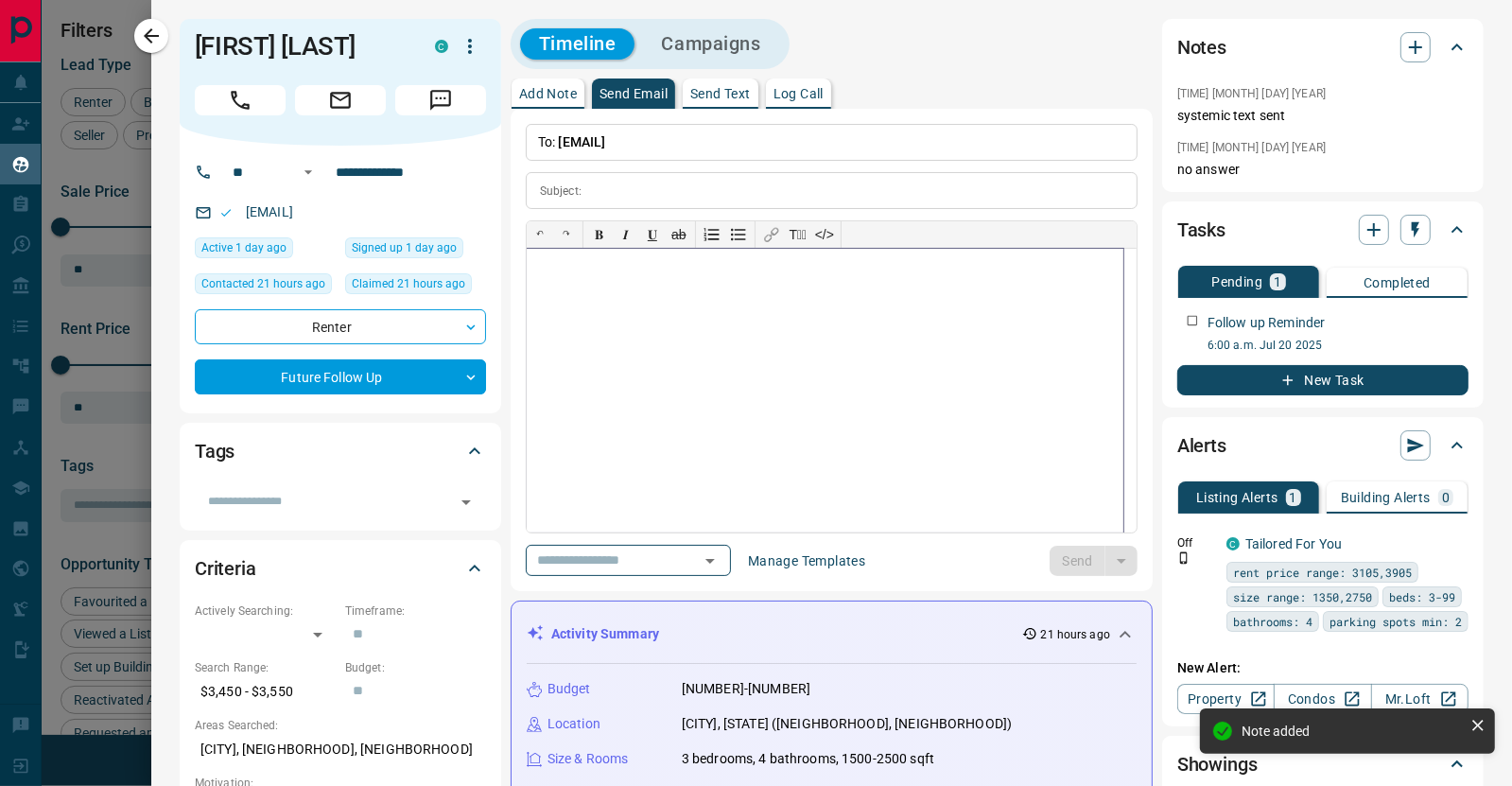 click on "**********" at bounding box center (831, 376) 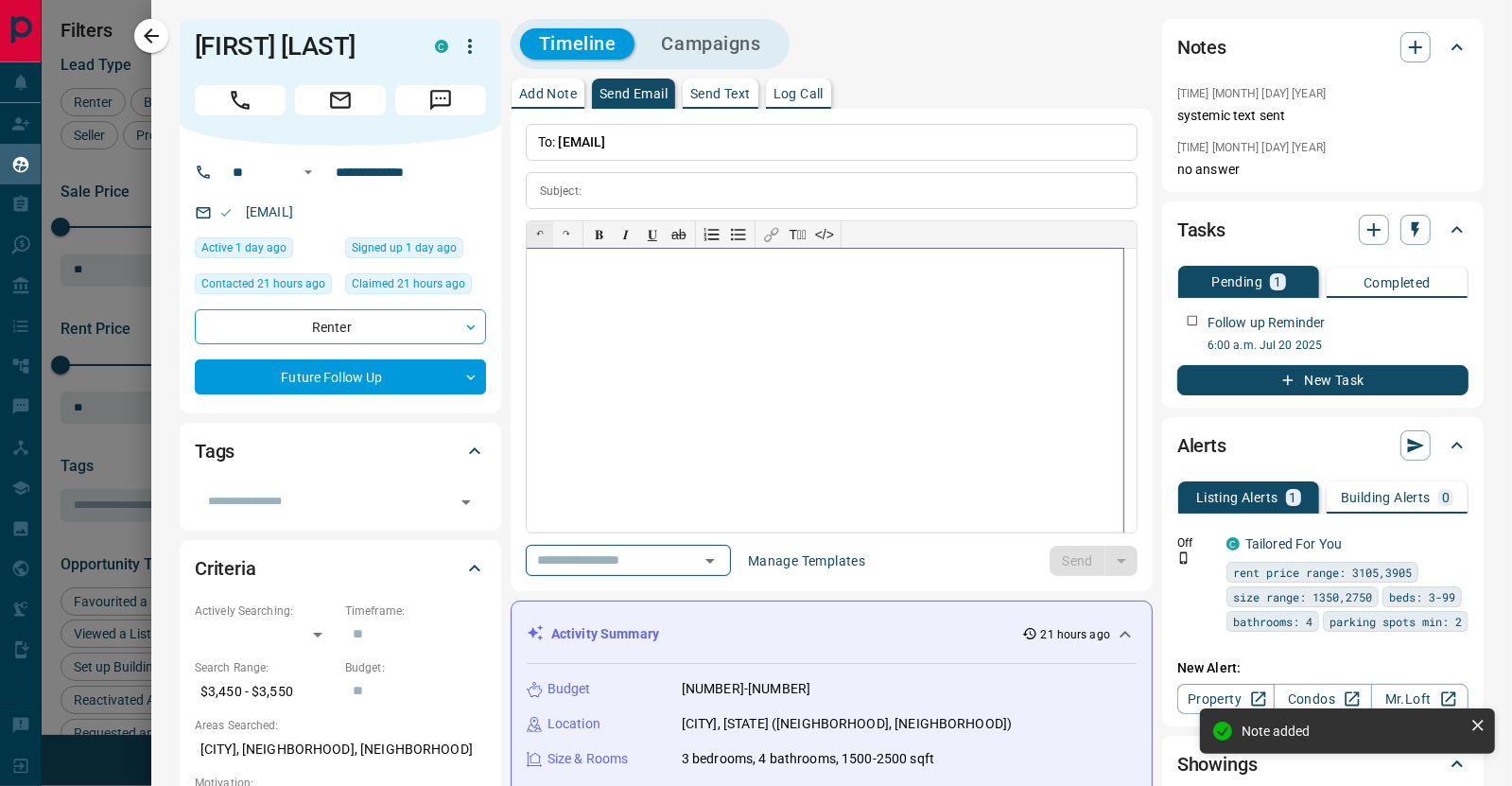 click on "↶" at bounding box center (540, 235) 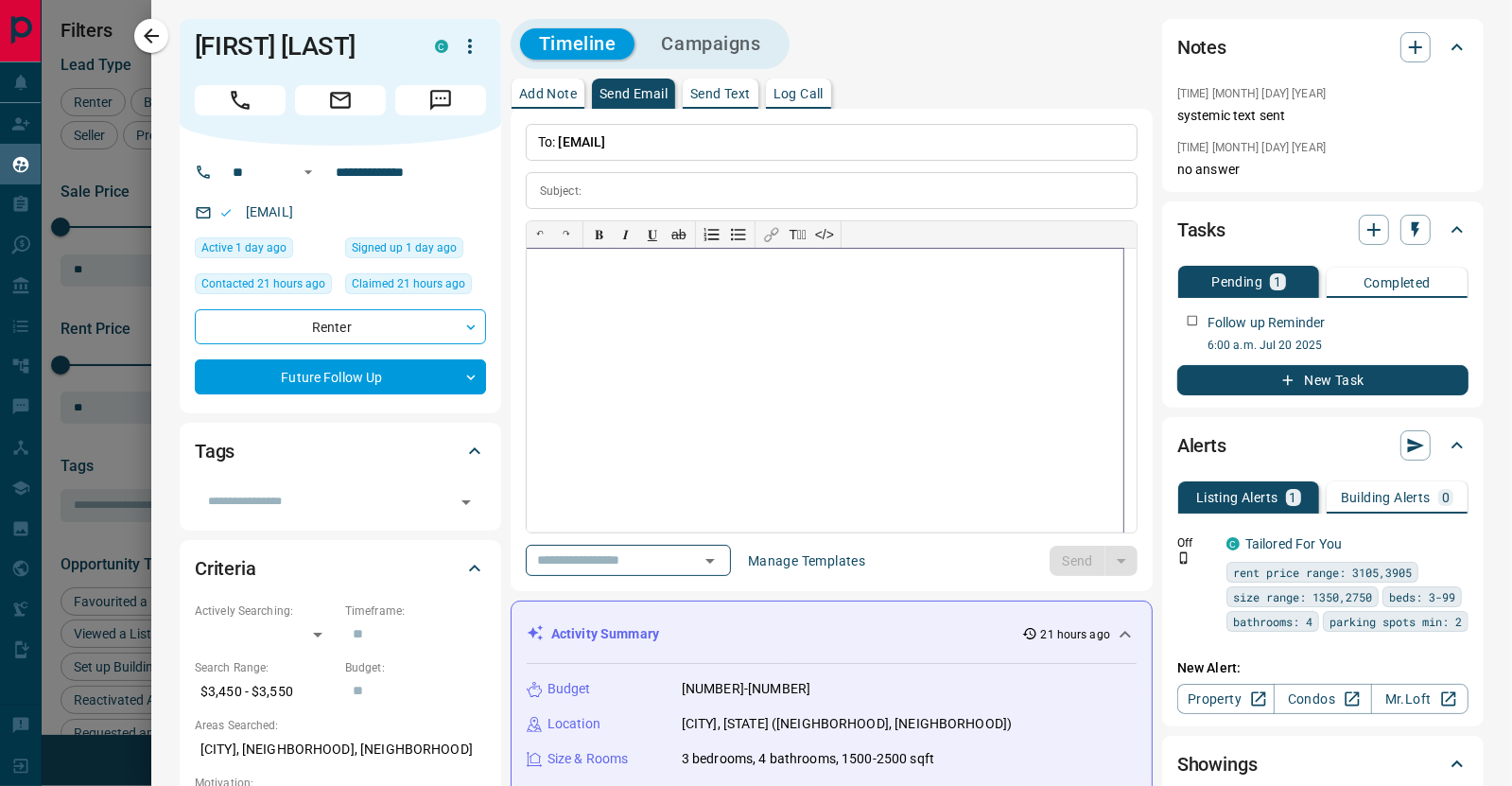 click at bounding box center (825, 391) 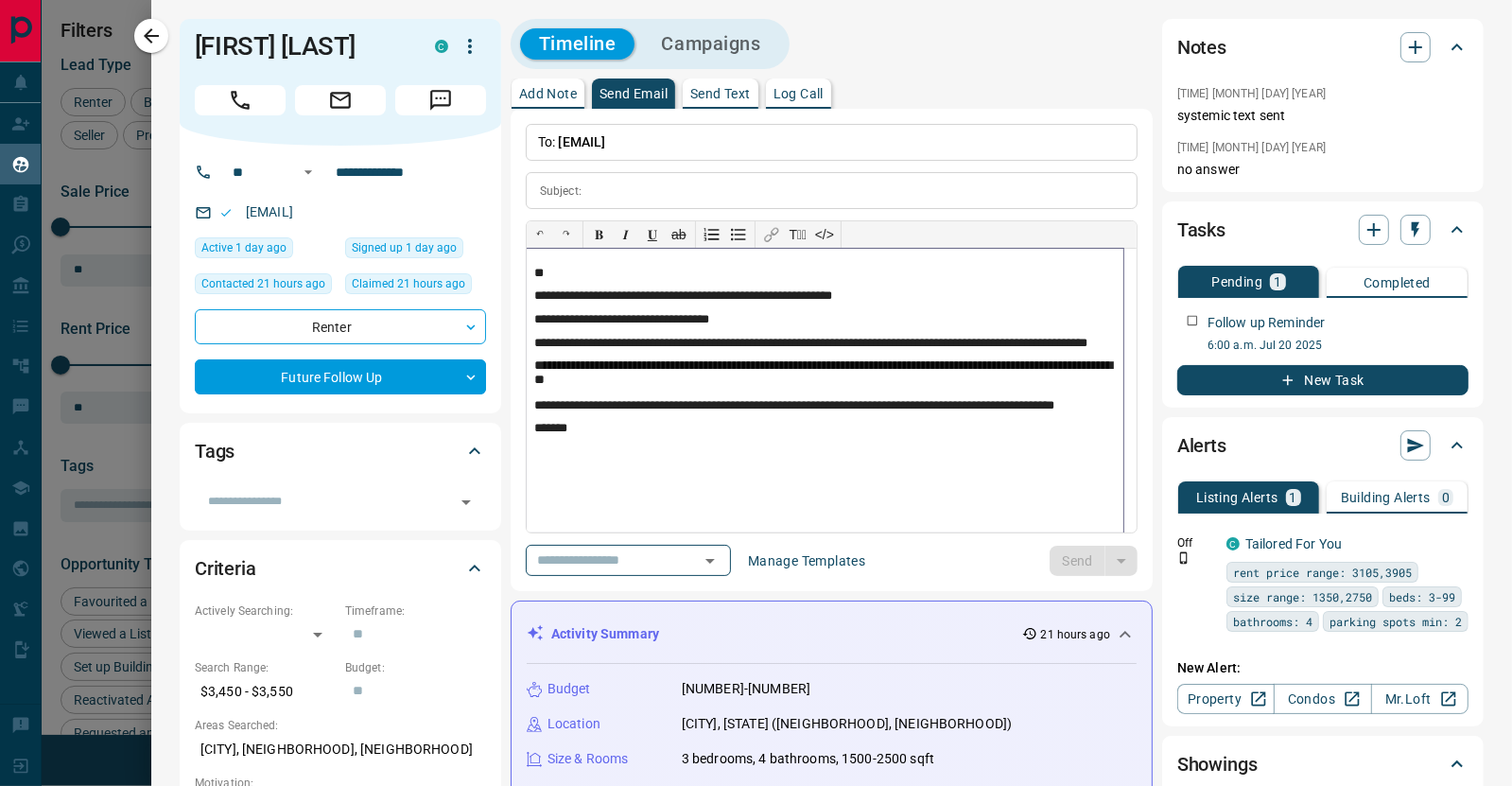 click on "**" at bounding box center [825, 272] 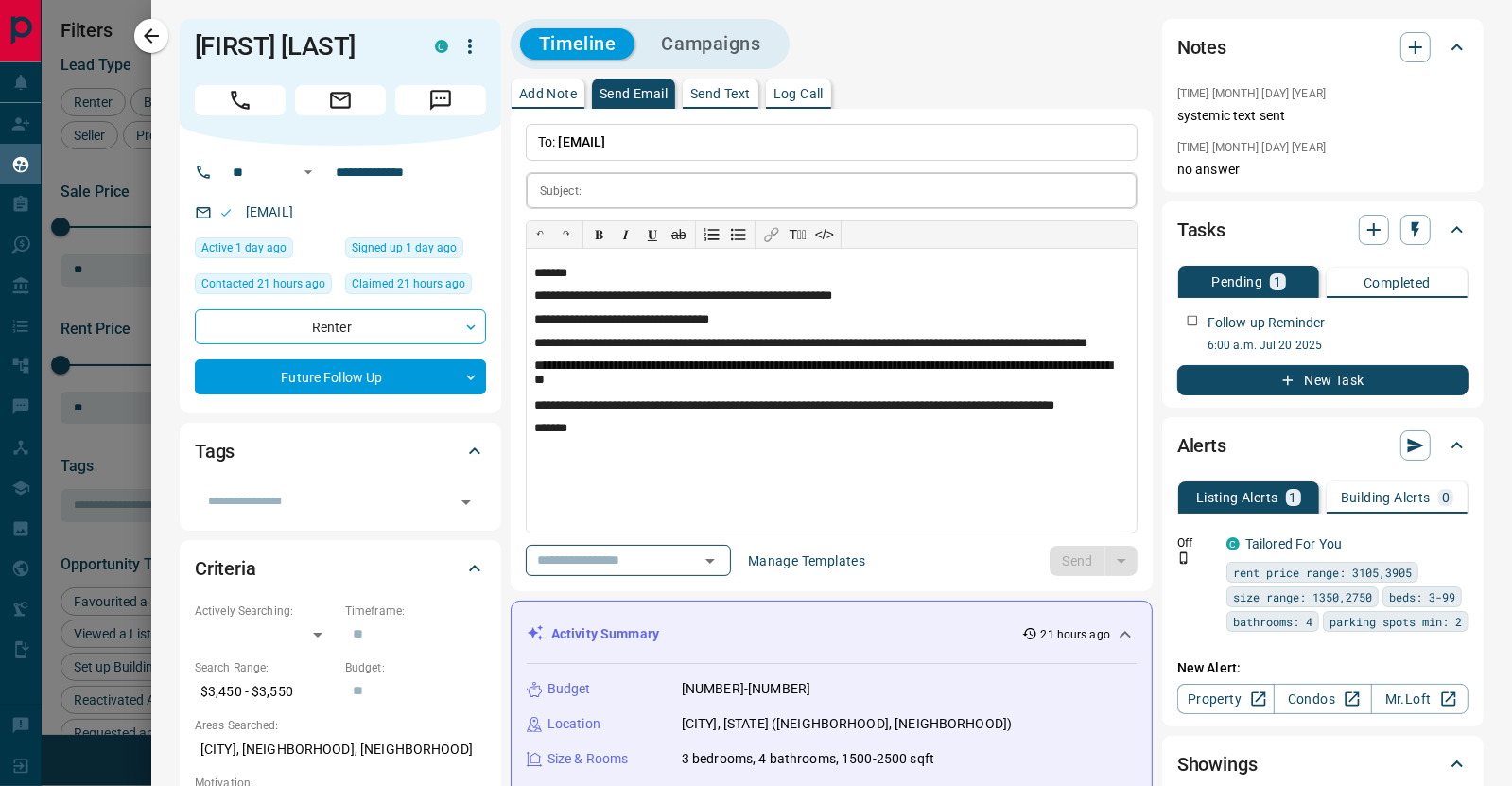 click at bounding box center [862, 190] 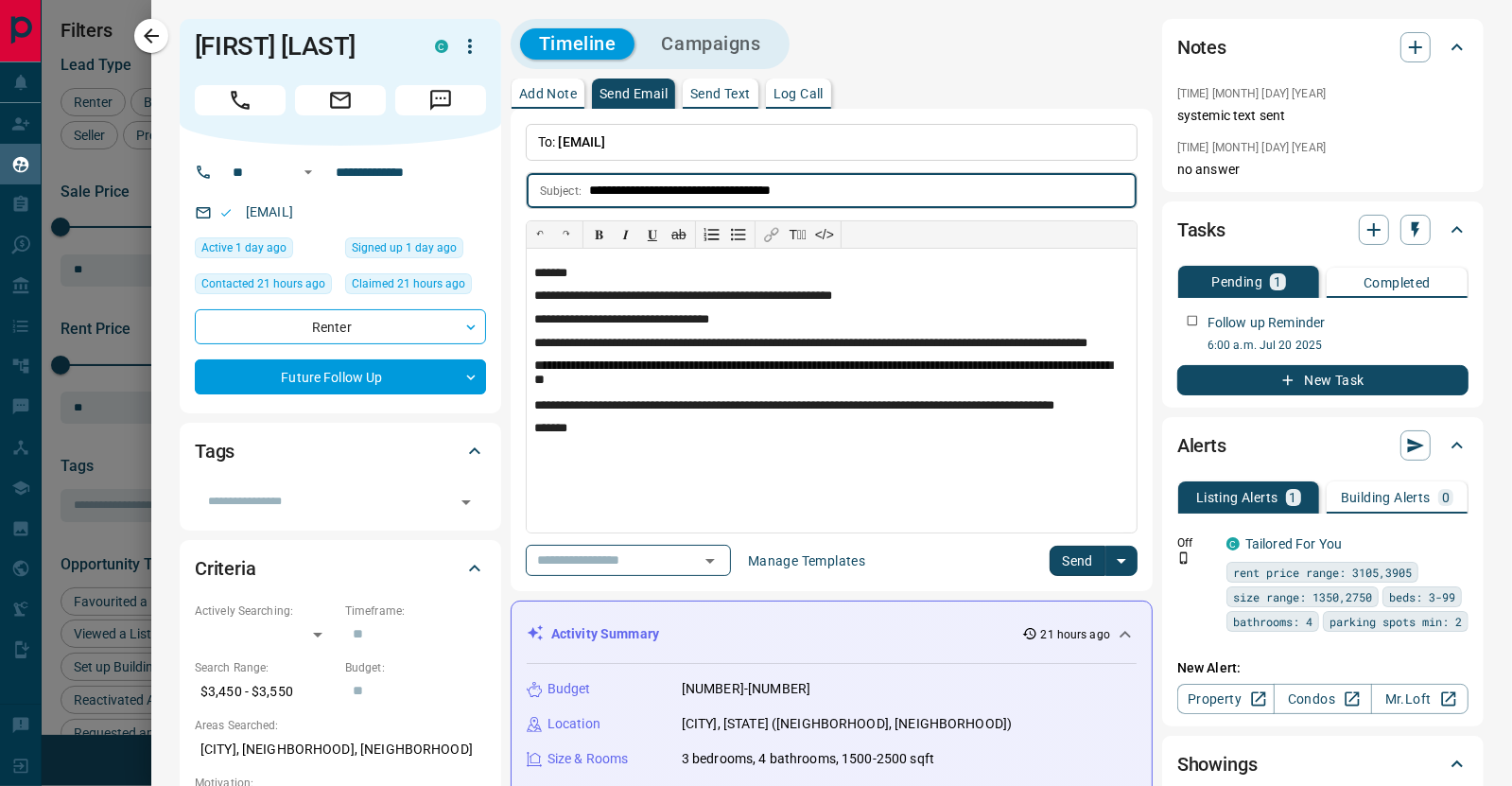 type on "**********" 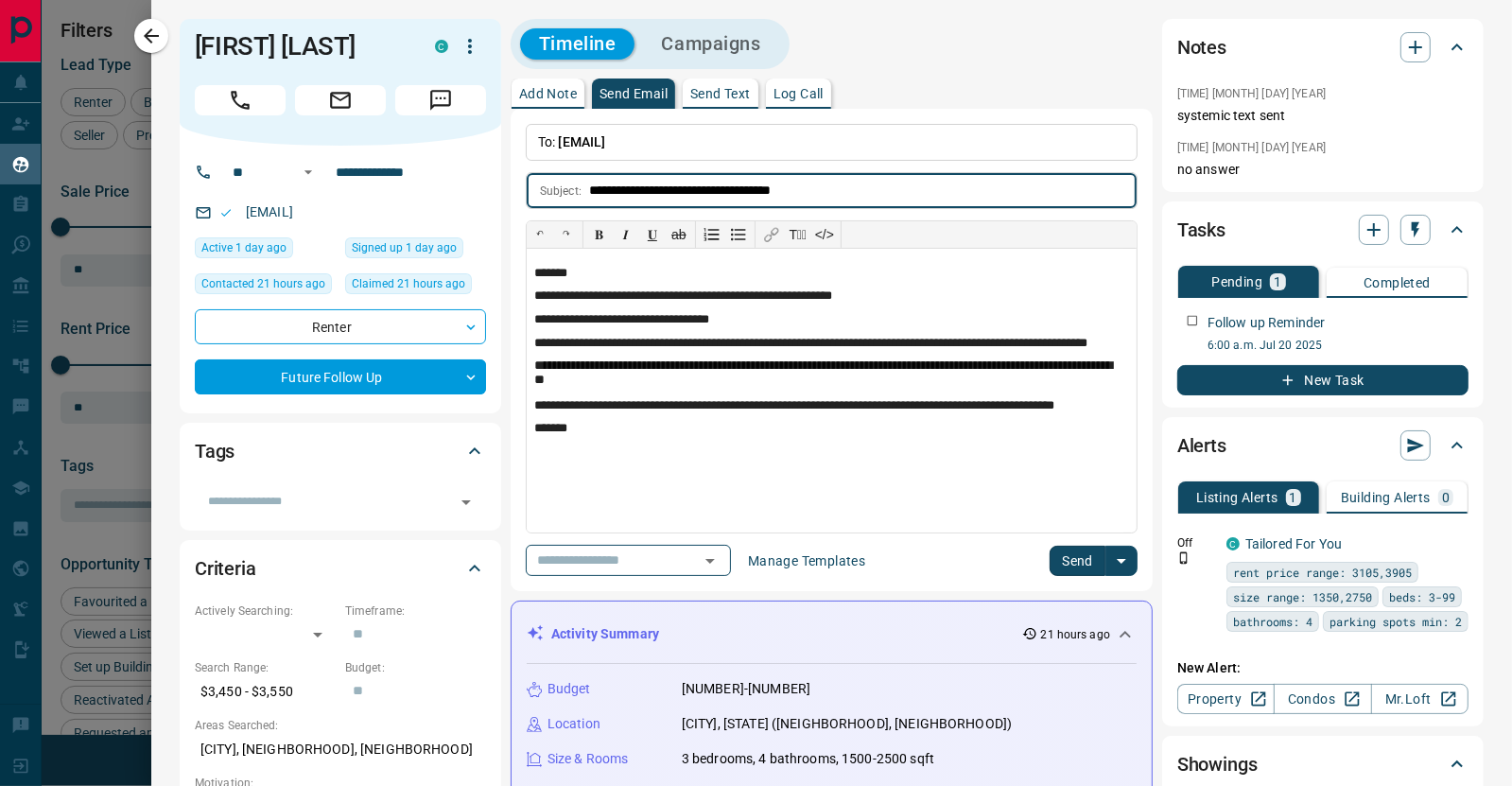 click on "Send" at bounding box center [1077, 561] 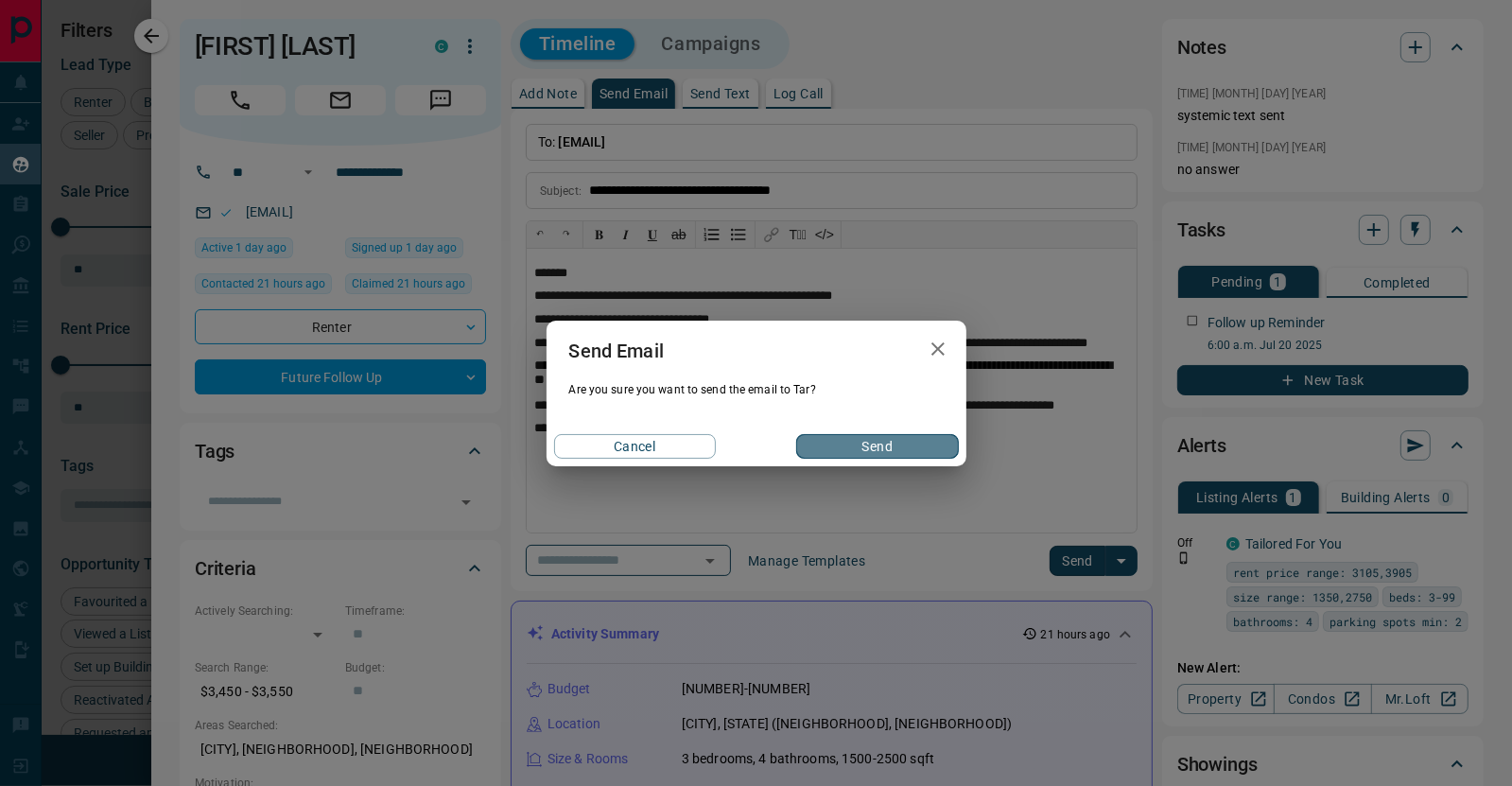click on "Send" at bounding box center [877, 446] 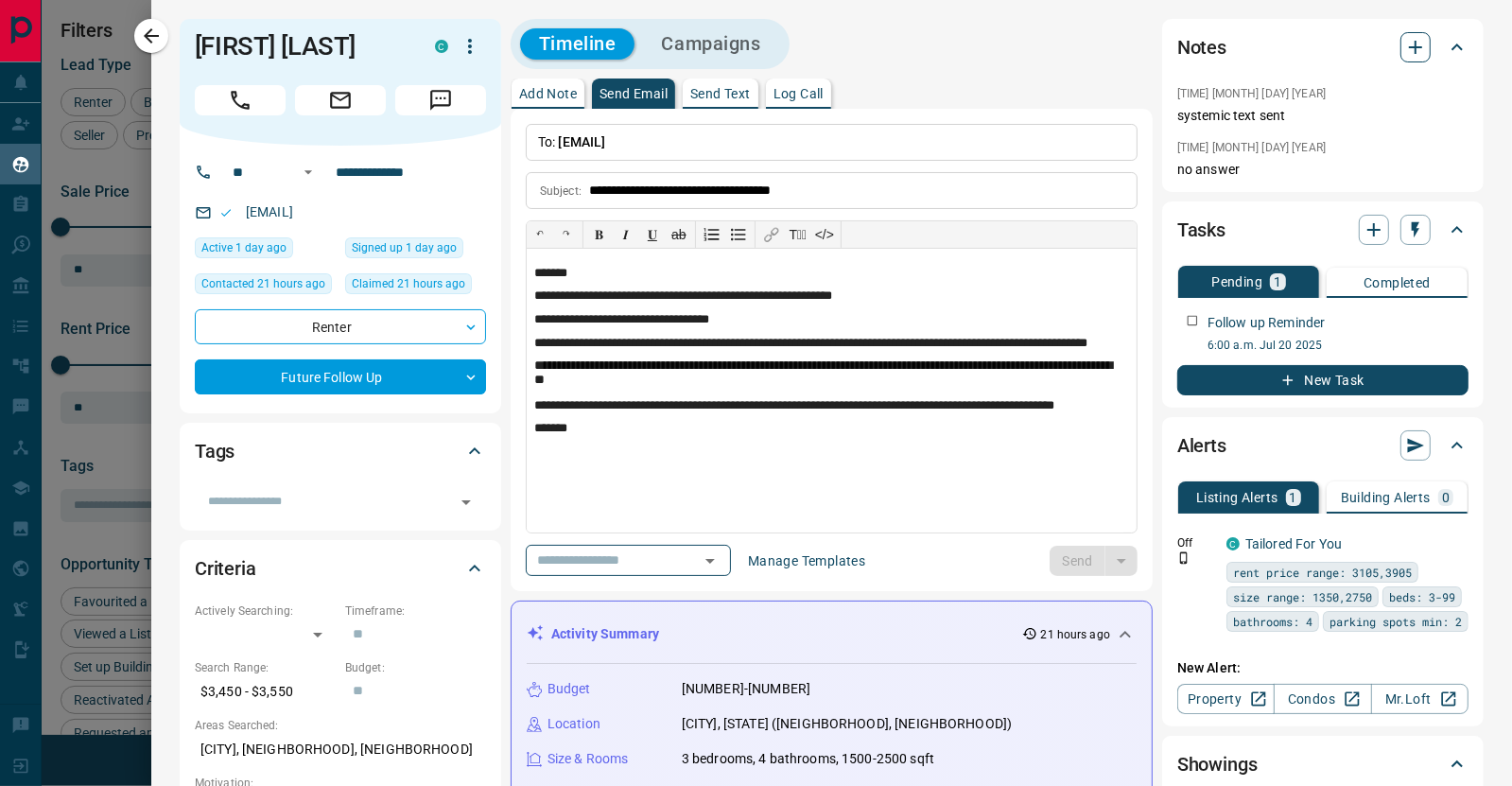 type 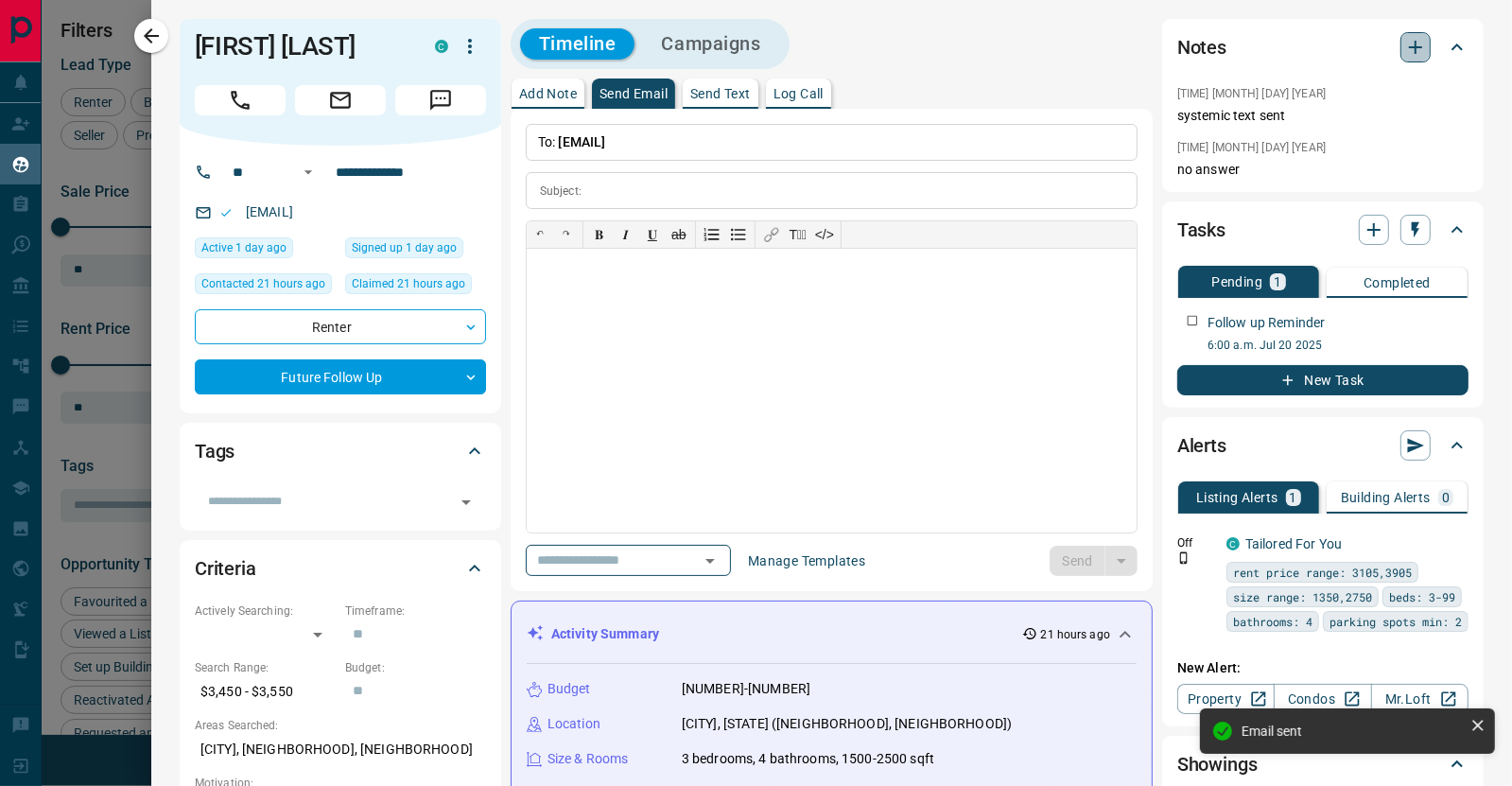 click 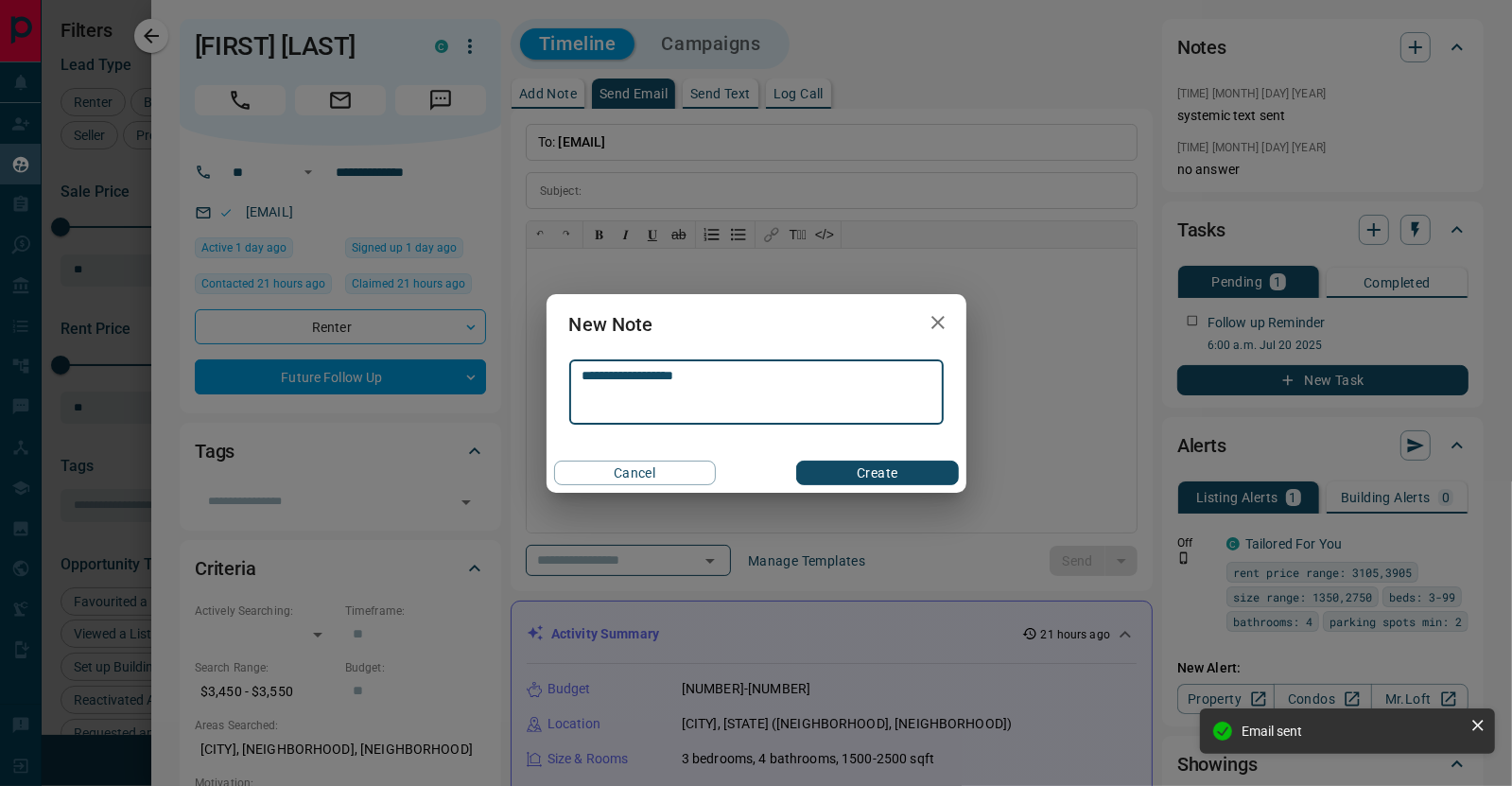 type on "**********" 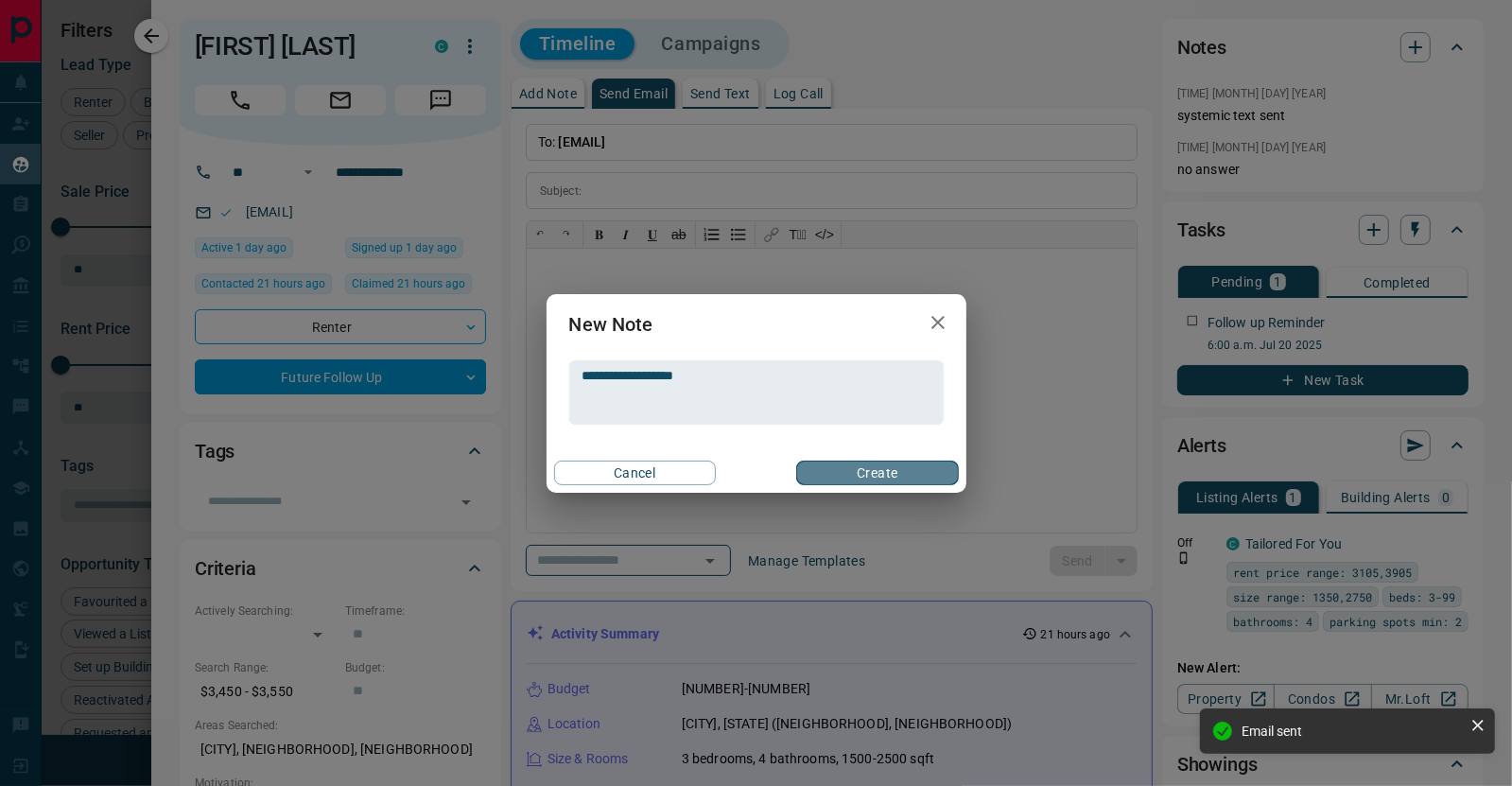 click on "Create" at bounding box center (877, 473) 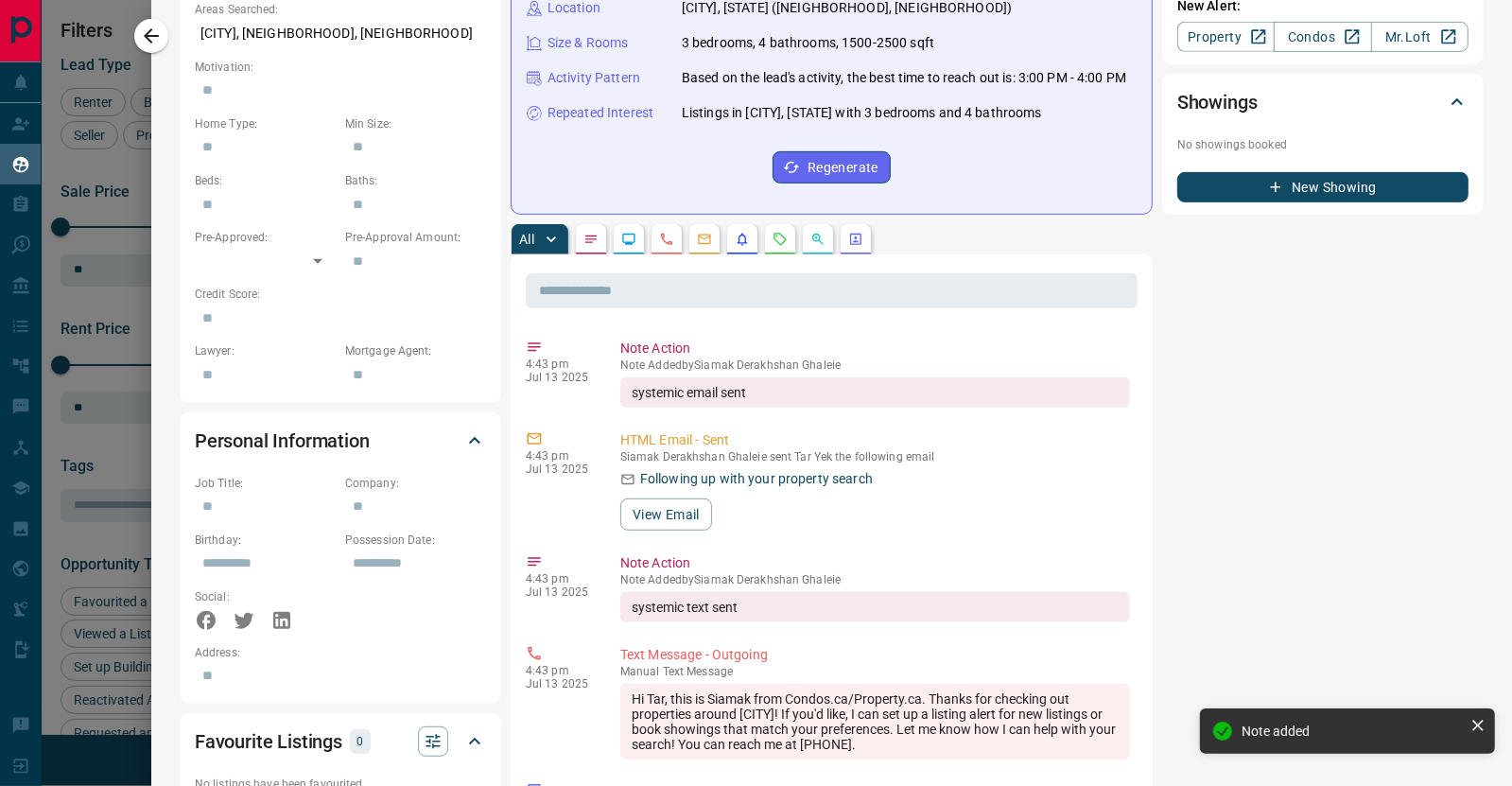 scroll, scrollTop: 757, scrollLeft: 0, axis: vertical 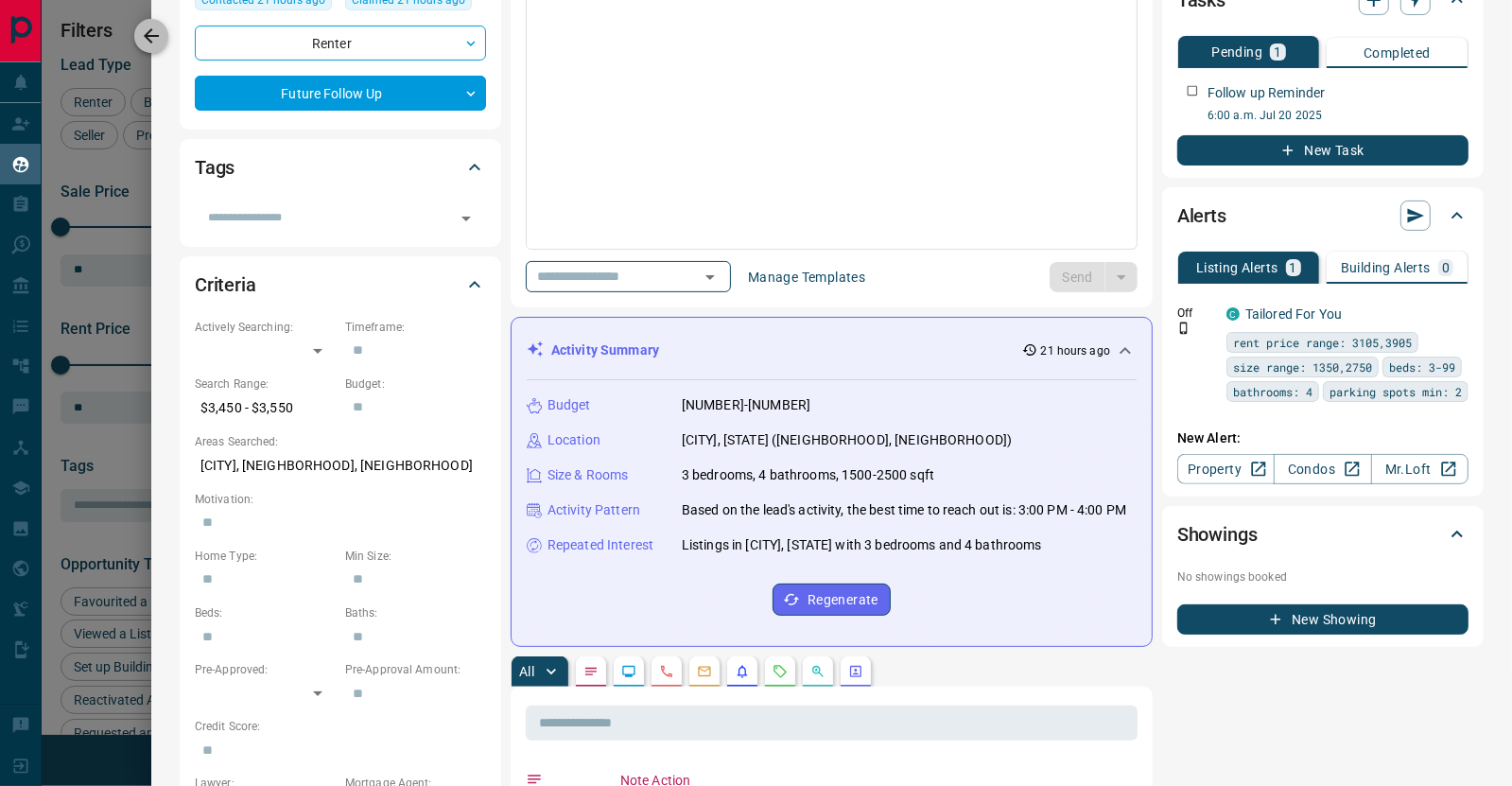 click at bounding box center [151, 36] 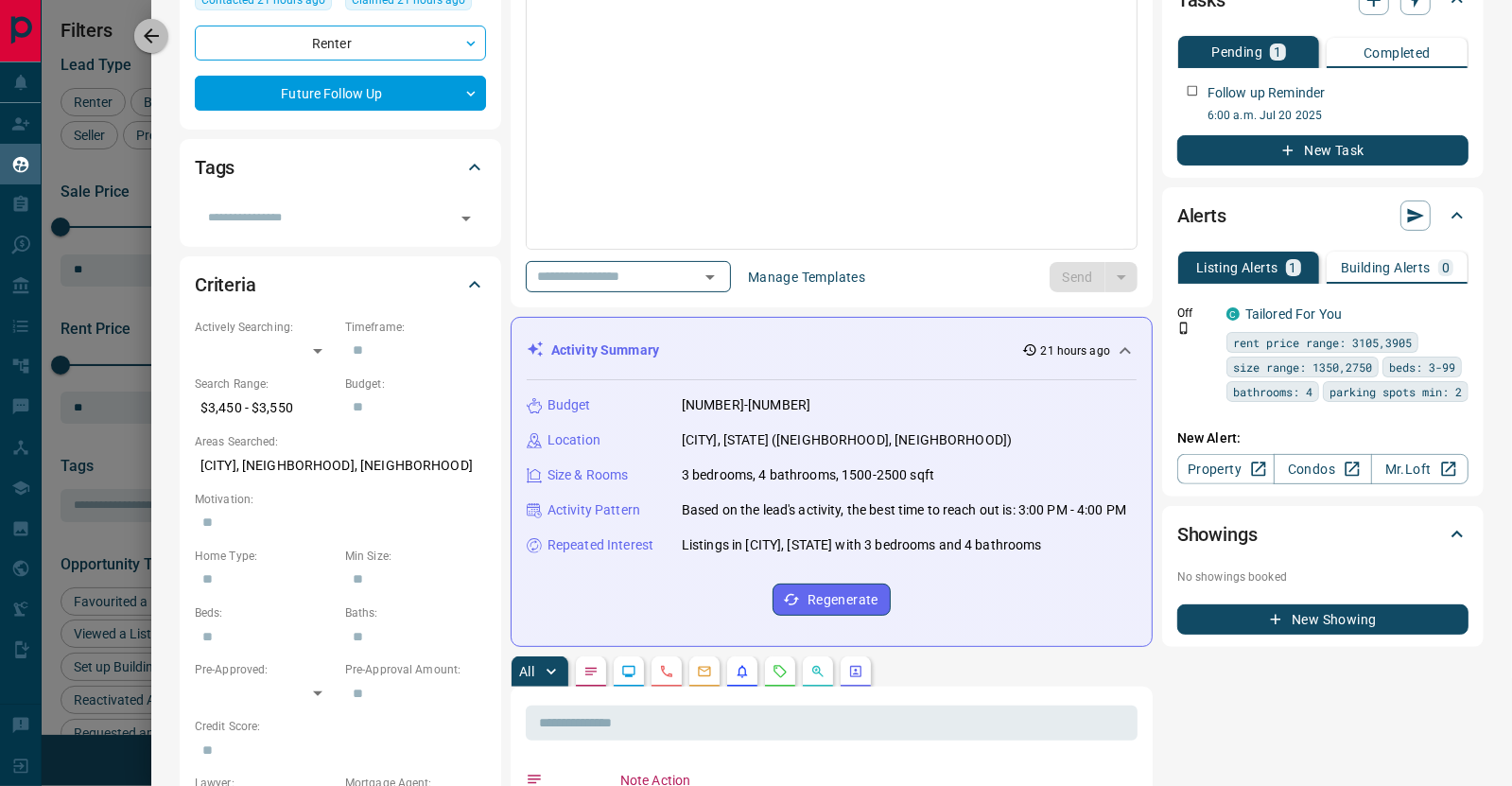 click on "**********" at bounding box center (831, 1025) 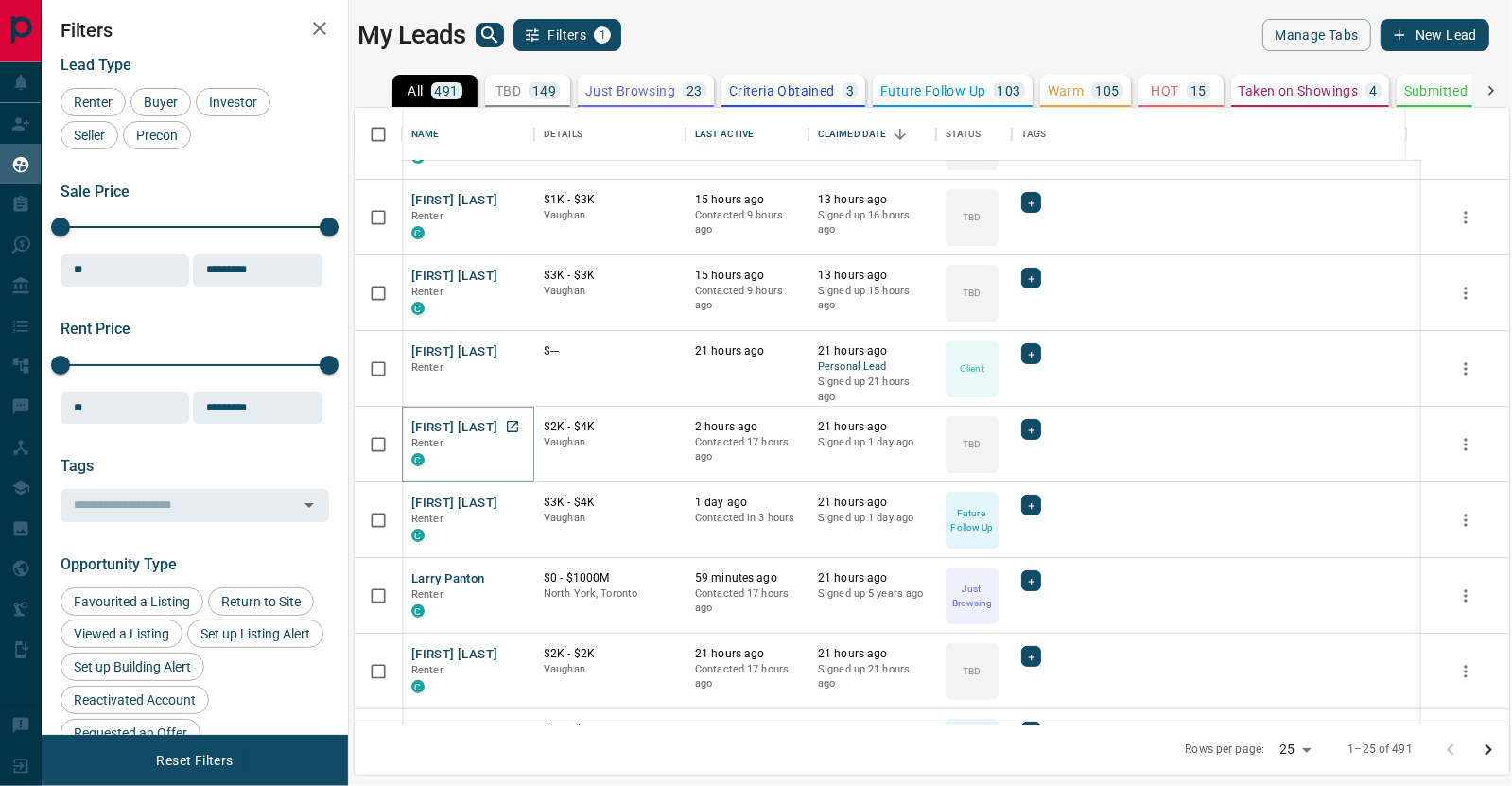 click on "[FIRST] [LAST]" at bounding box center [454, 428] 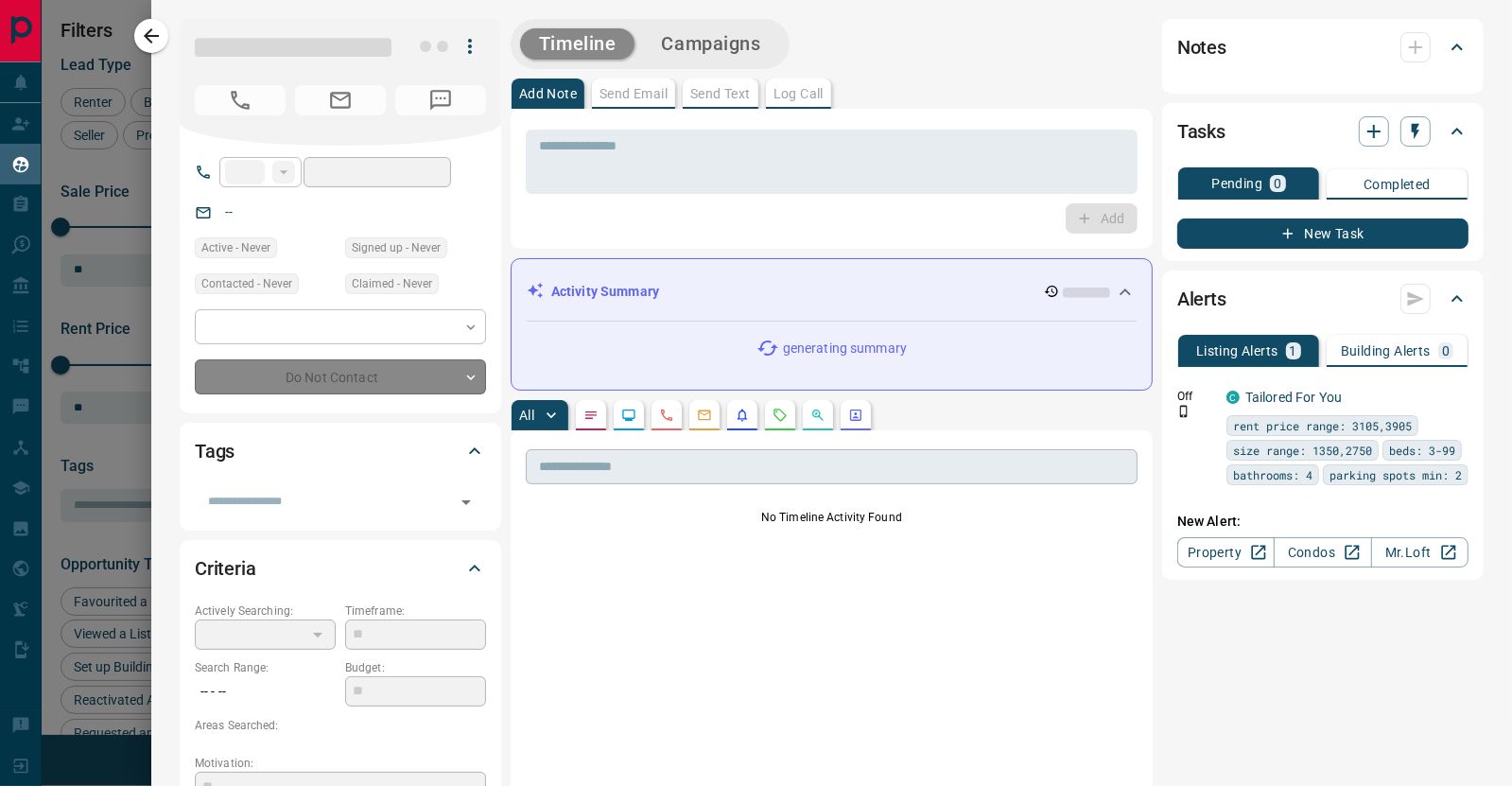 type on "**" 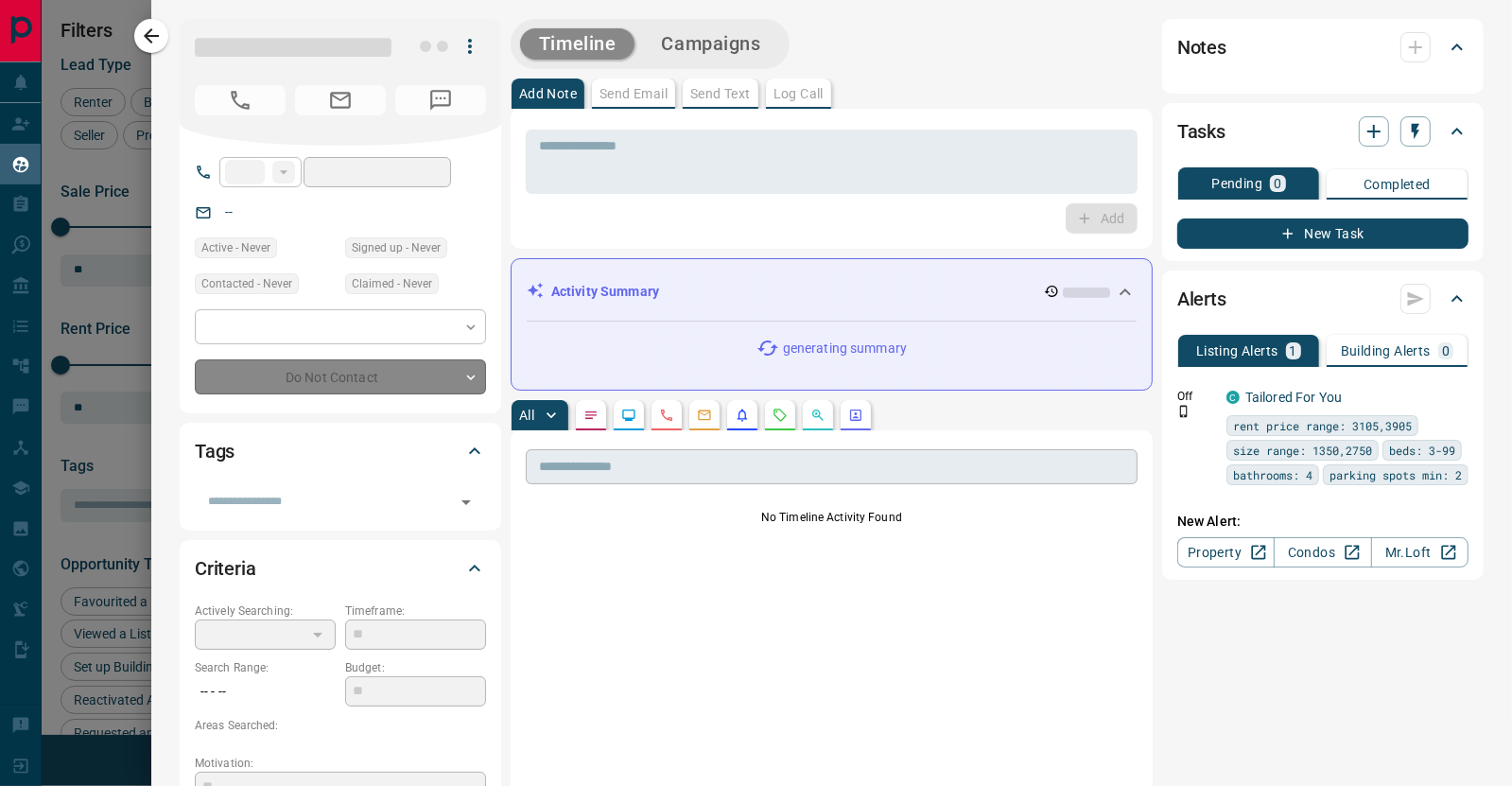 type on "**********" 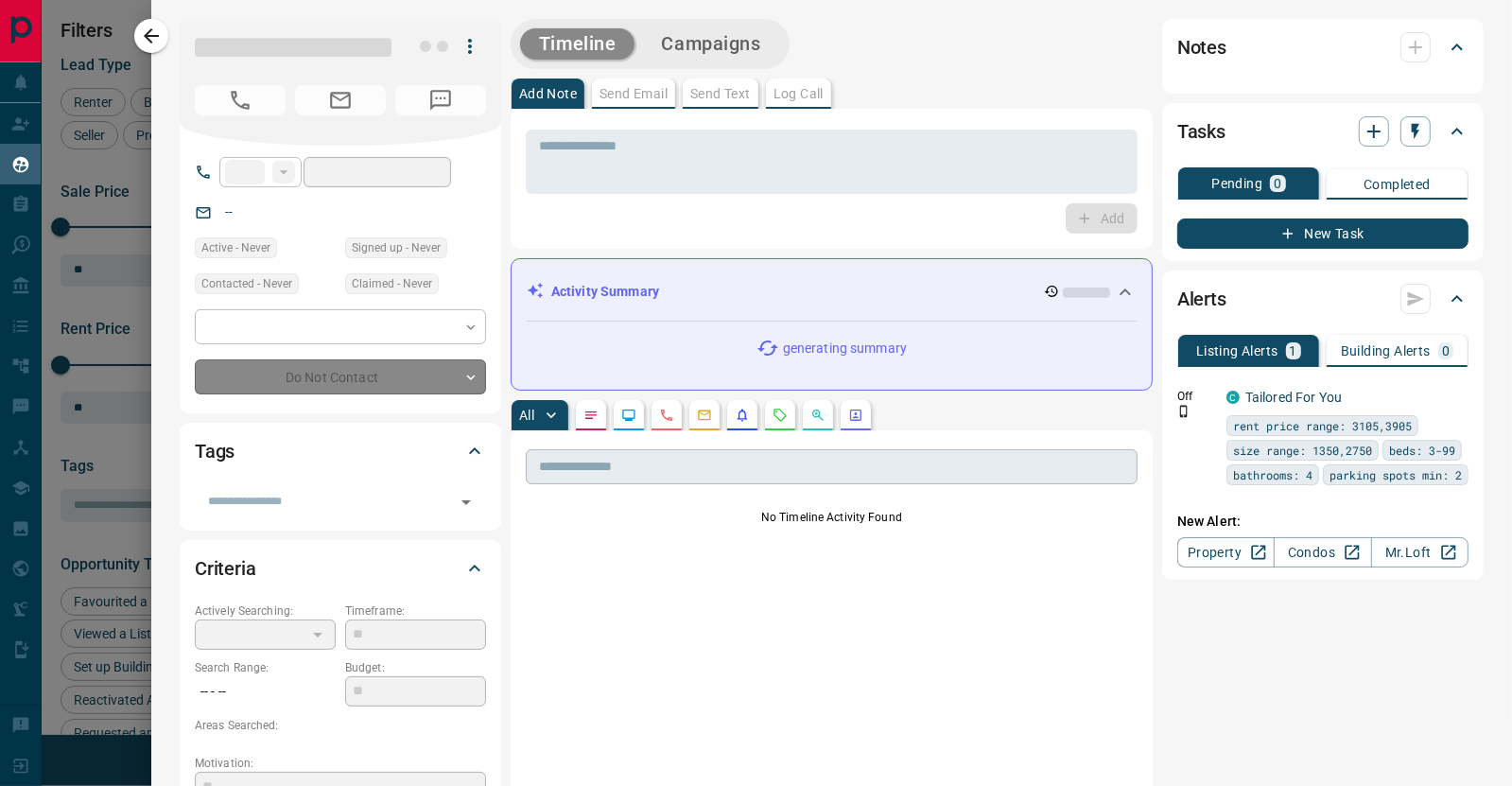 type on "**********" 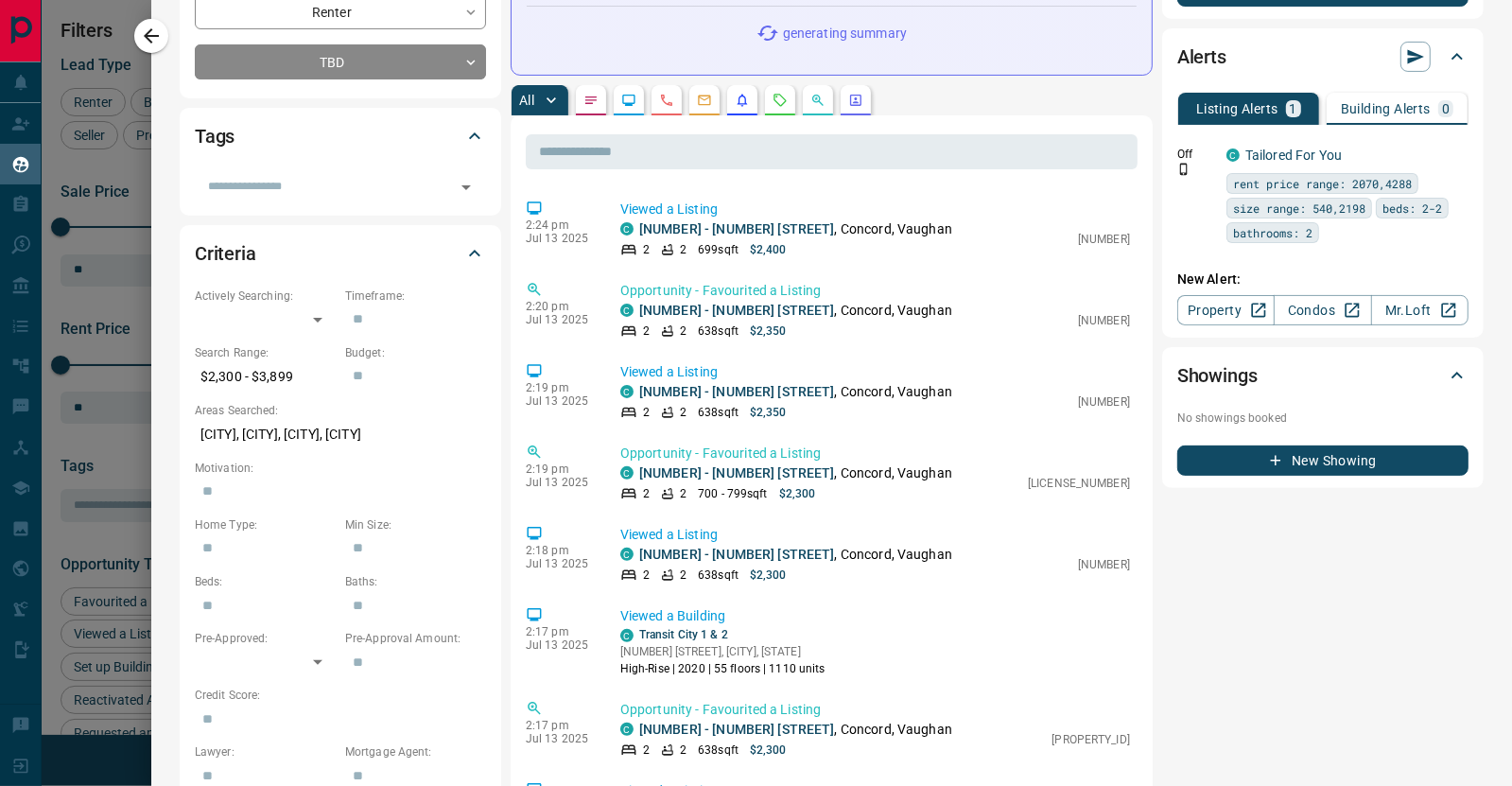 scroll, scrollTop: 378, scrollLeft: 0, axis: vertical 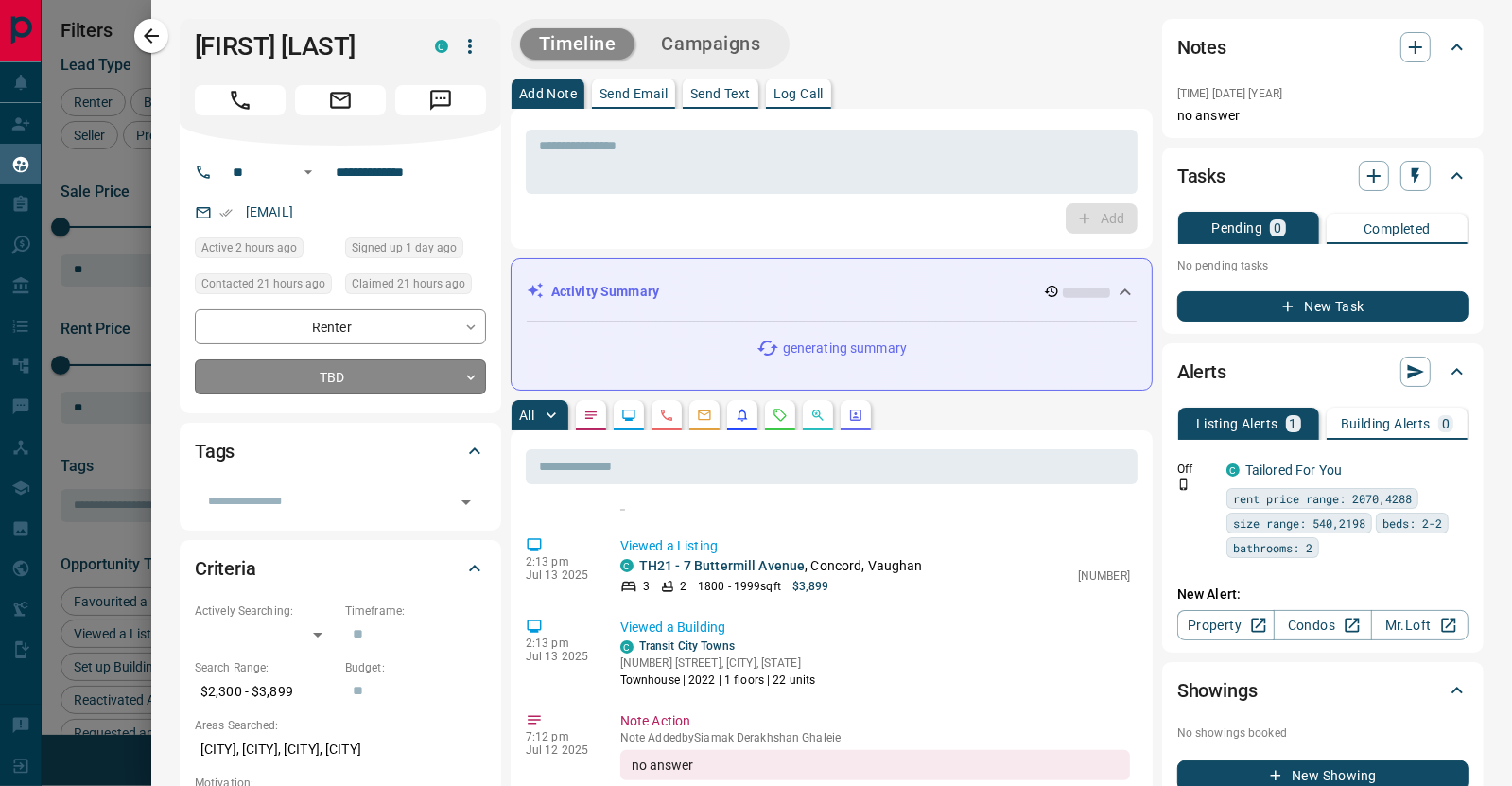 click on "Lead Transfers Claim Leads My Leads Tasks Opportunities Deals Campaigns Automations Messages Broker Bay Training Media Services Agent Resources Precon Worksheet Mobile Apps Disclosure Logout My Leads Filters 1 Manage Tabs New Lead All 491 TBD 149 Do Not Contact - Not Responsive 59 Bogus 1 Just Browsing 23 Criteria Obtained 3 Future Follow Up 103 Warm 105 HOT 15 Taken on Showings 4 Submitted Offer - Client 29 Name Details Last Active Claimed Date Status Tags  [LAST] Buyer P $4M - $12M [CITY] 12 hours ago Contacted 9 hours ago 13 hours ago Signed up 13 hours ago TBD + [FIRST] [LAST] Renter C $2K - $2K [CITY] 2 hours ago Contacted 9 hours ago 13 hours ago Signed up 1 day ago TBD + [FIRST] [LAST] Renter C $2K - $2K [CITY] 21 hours ago Contacted 9 hours ago 13 hours ago Signed up 1 week ago TBD + [FIRST] [LAST] Renter C $1K - $3K [CITY] 15 hours ago Contacted 9 hours ago 13 hours ago TBD + Renter +" at bounding box center (756, 381) 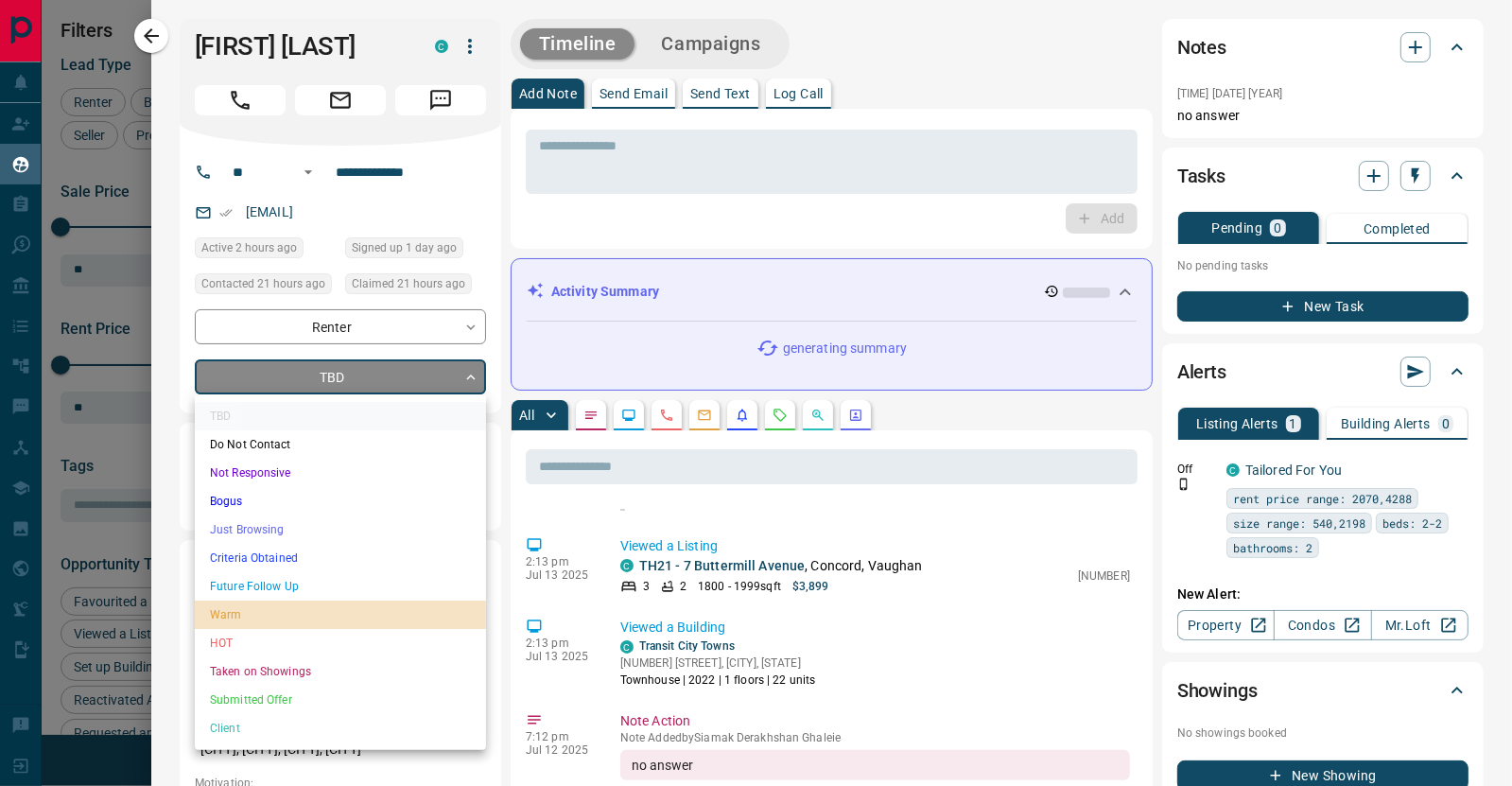 click on "Warm" at bounding box center (340, 615) 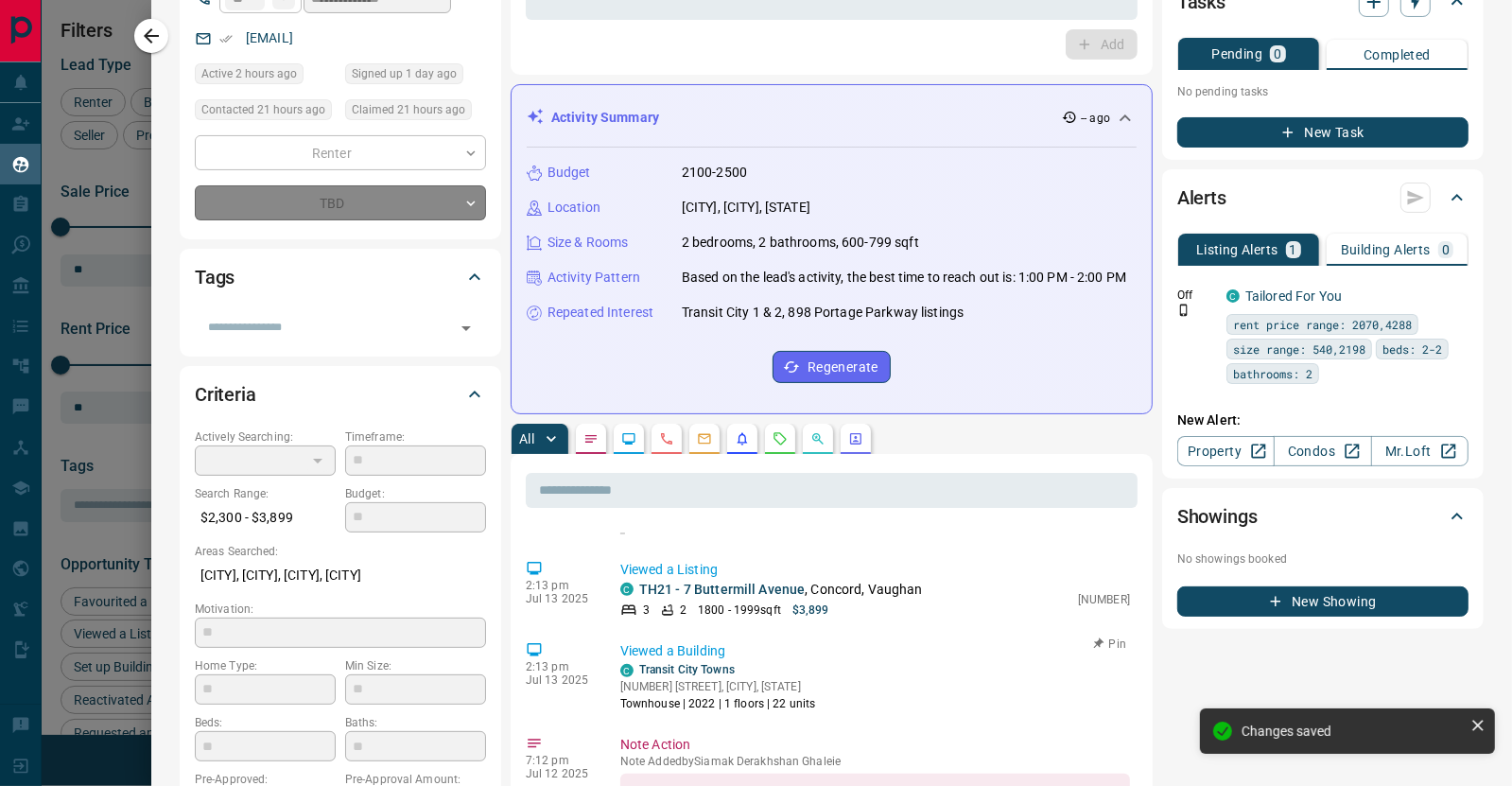 scroll, scrollTop: 378, scrollLeft: 0, axis: vertical 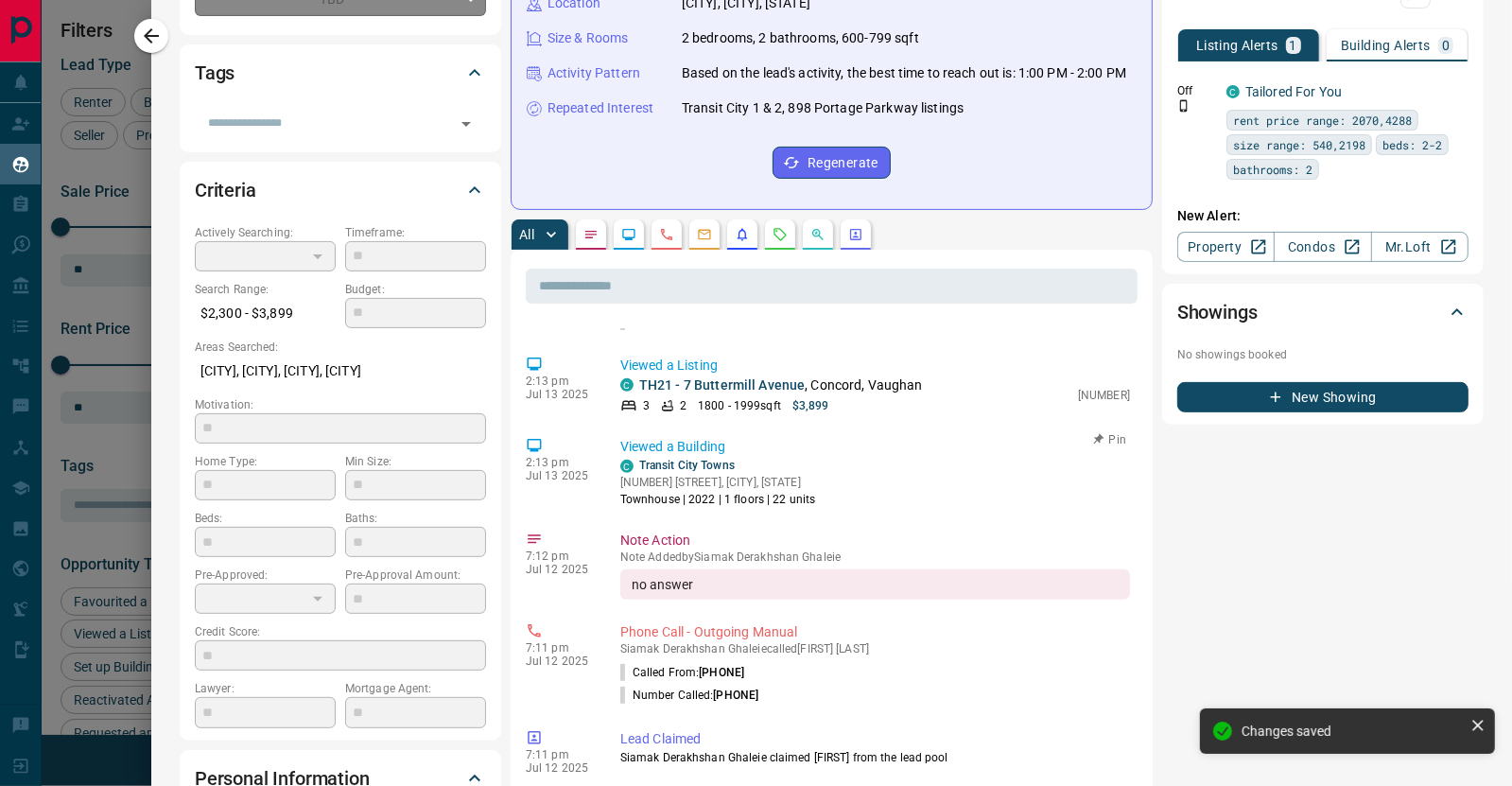 type on "*" 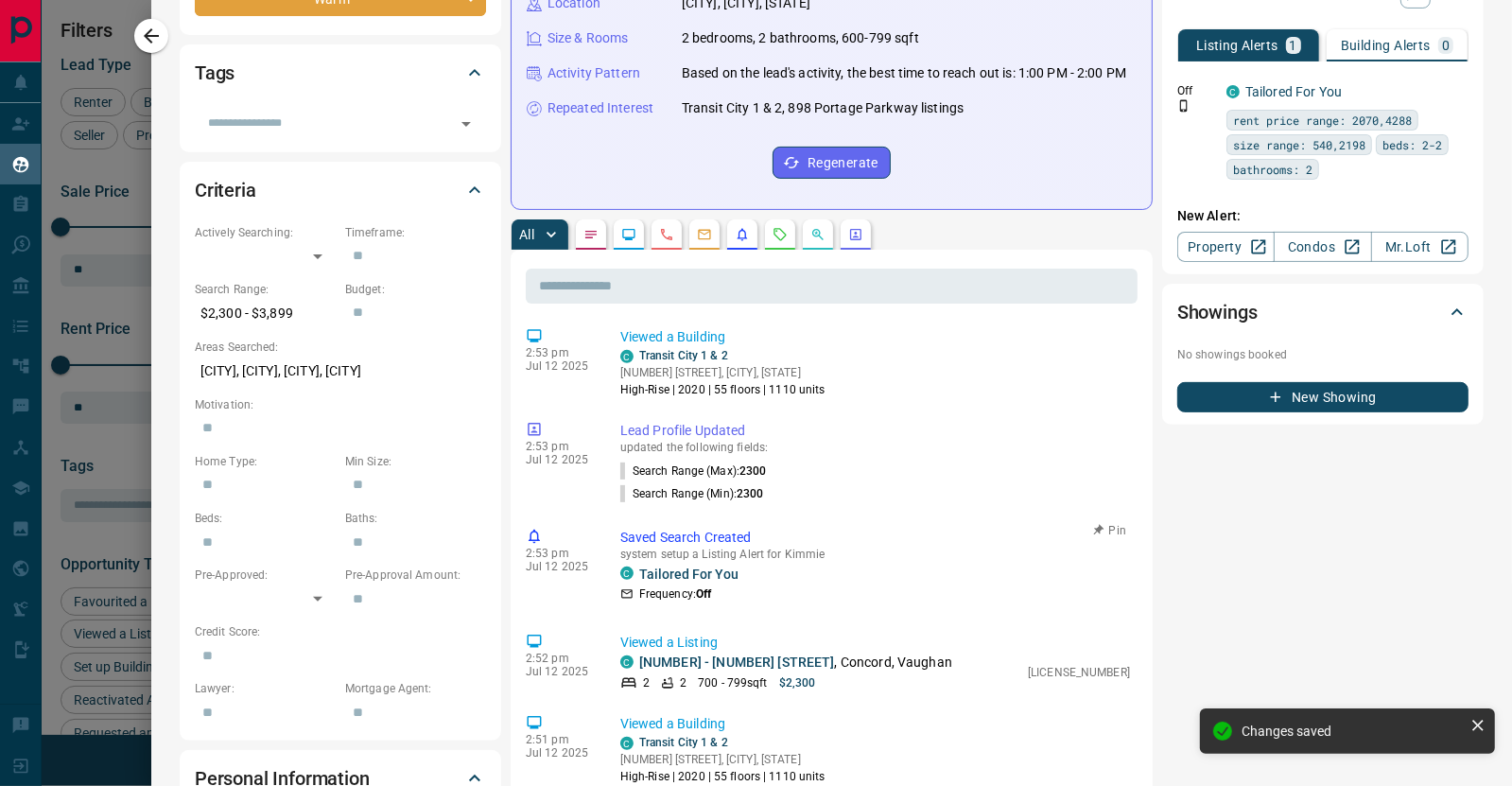 scroll, scrollTop: 2300, scrollLeft: 0, axis: vertical 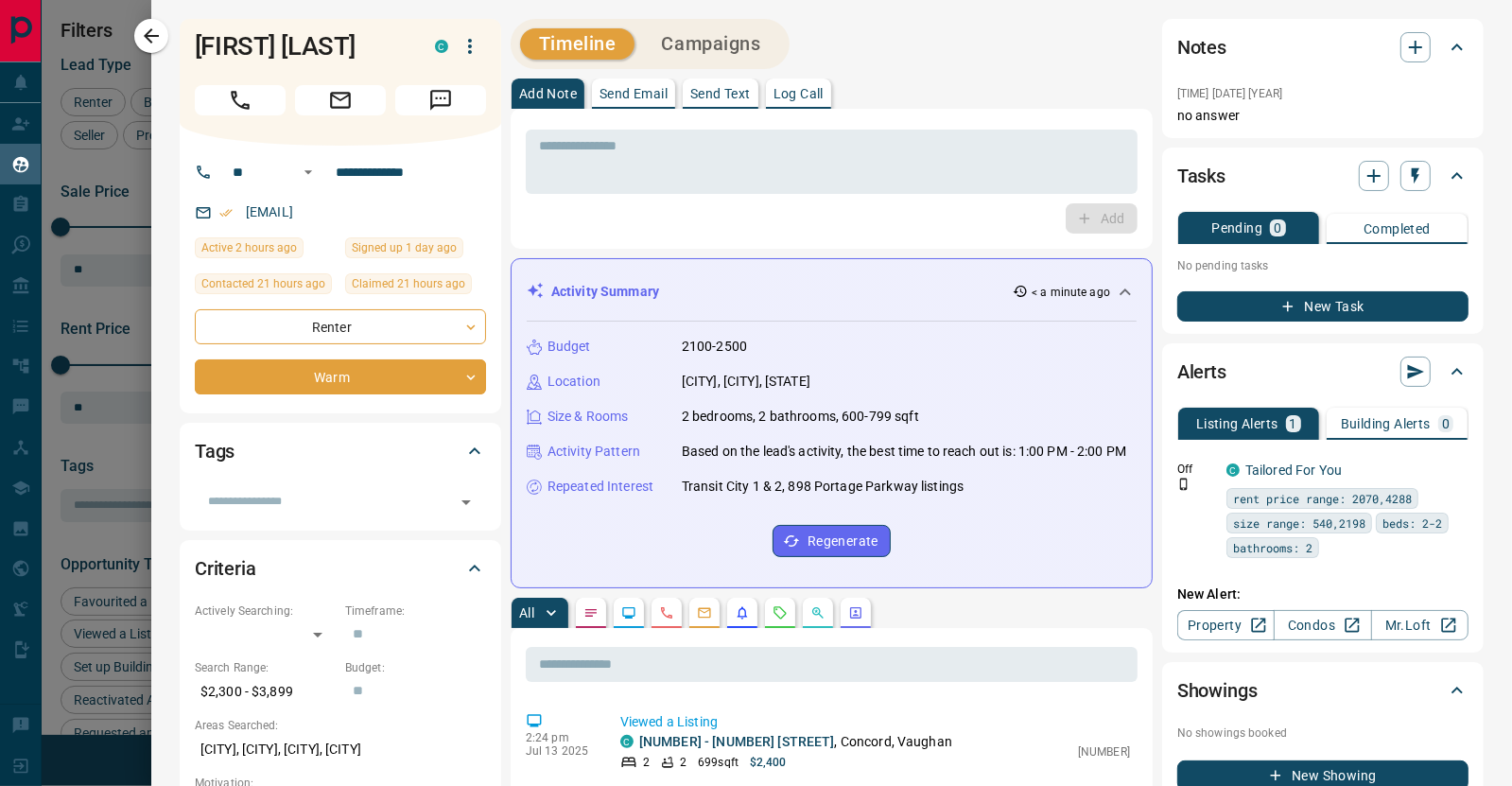 click on "Send Text" at bounding box center (721, 94) 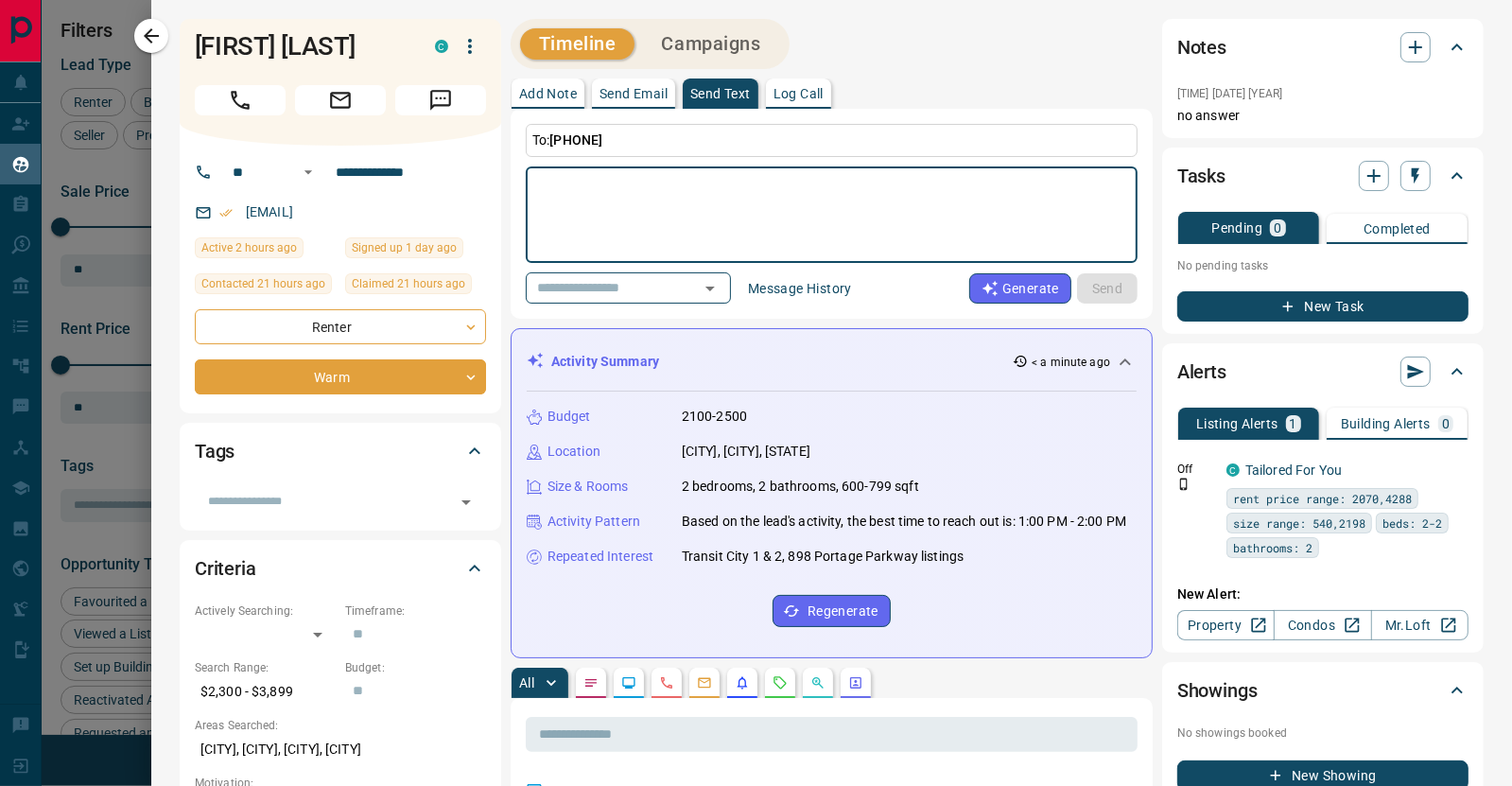 click at bounding box center [831, 215] 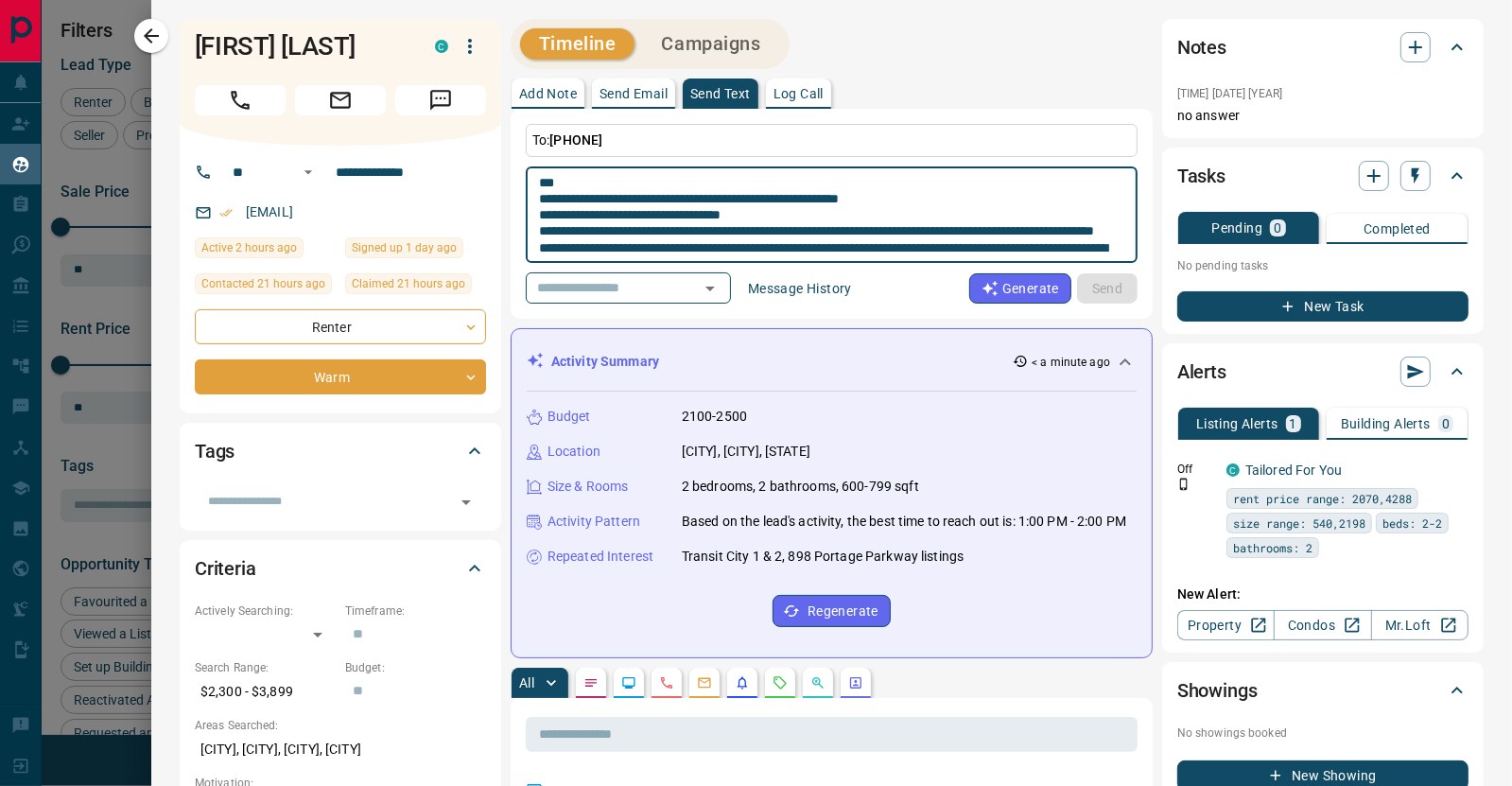 scroll, scrollTop: 81, scrollLeft: 0, axis: vertical 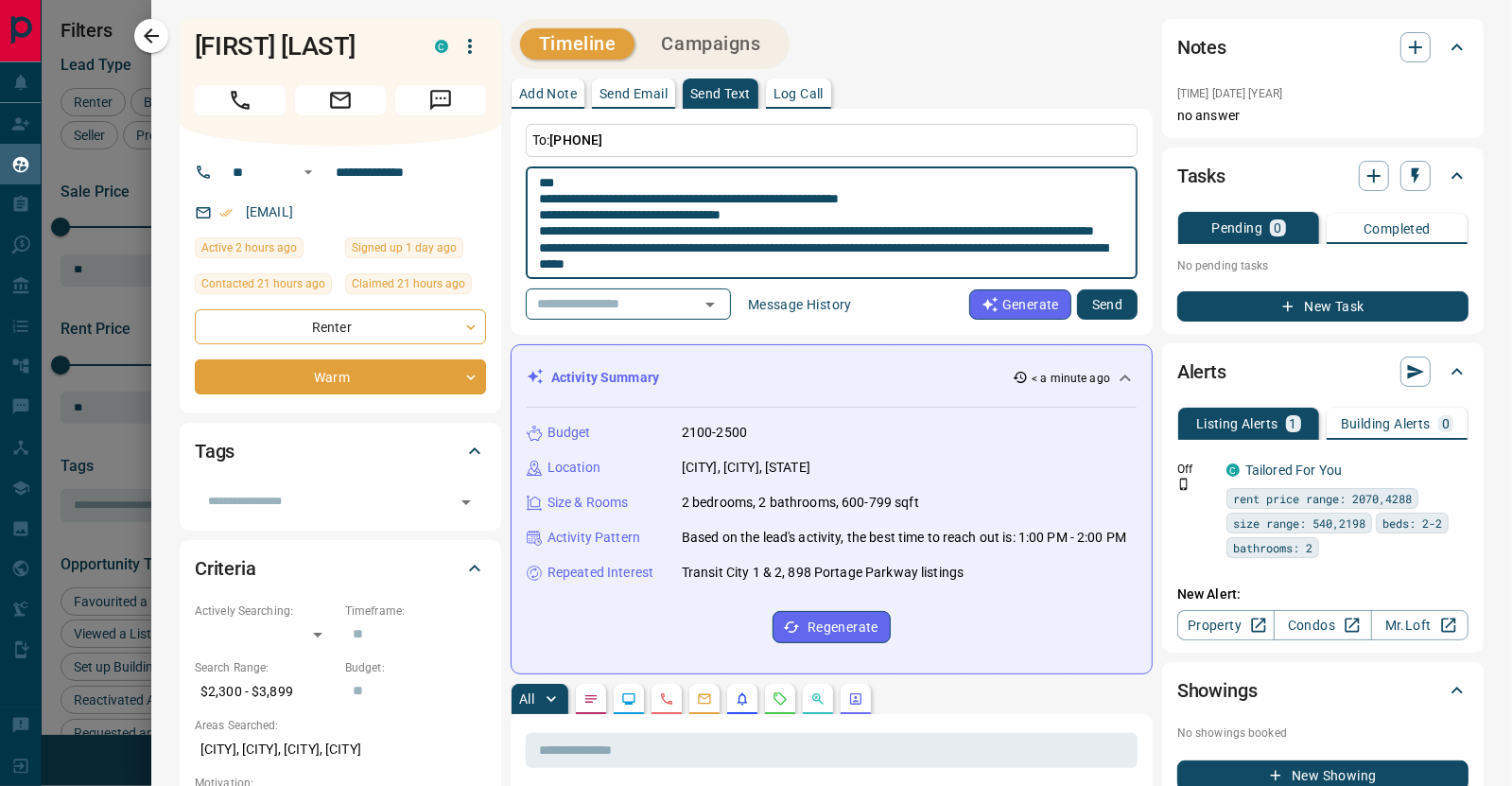 drag, startPoint x: 617, startPoint y: 255, endPoint x: 535, endPoint y: 166, distance: 121.017 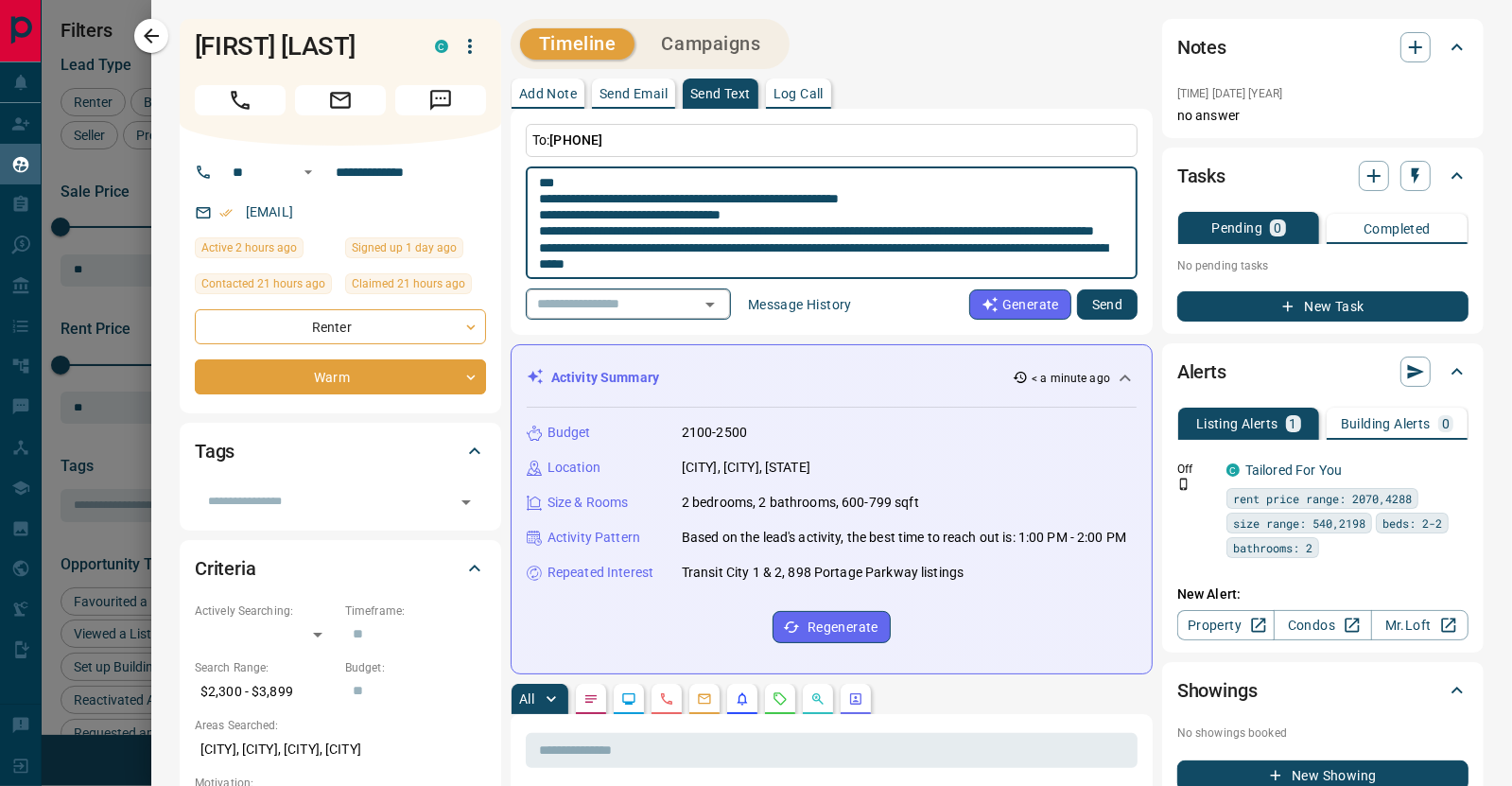 type 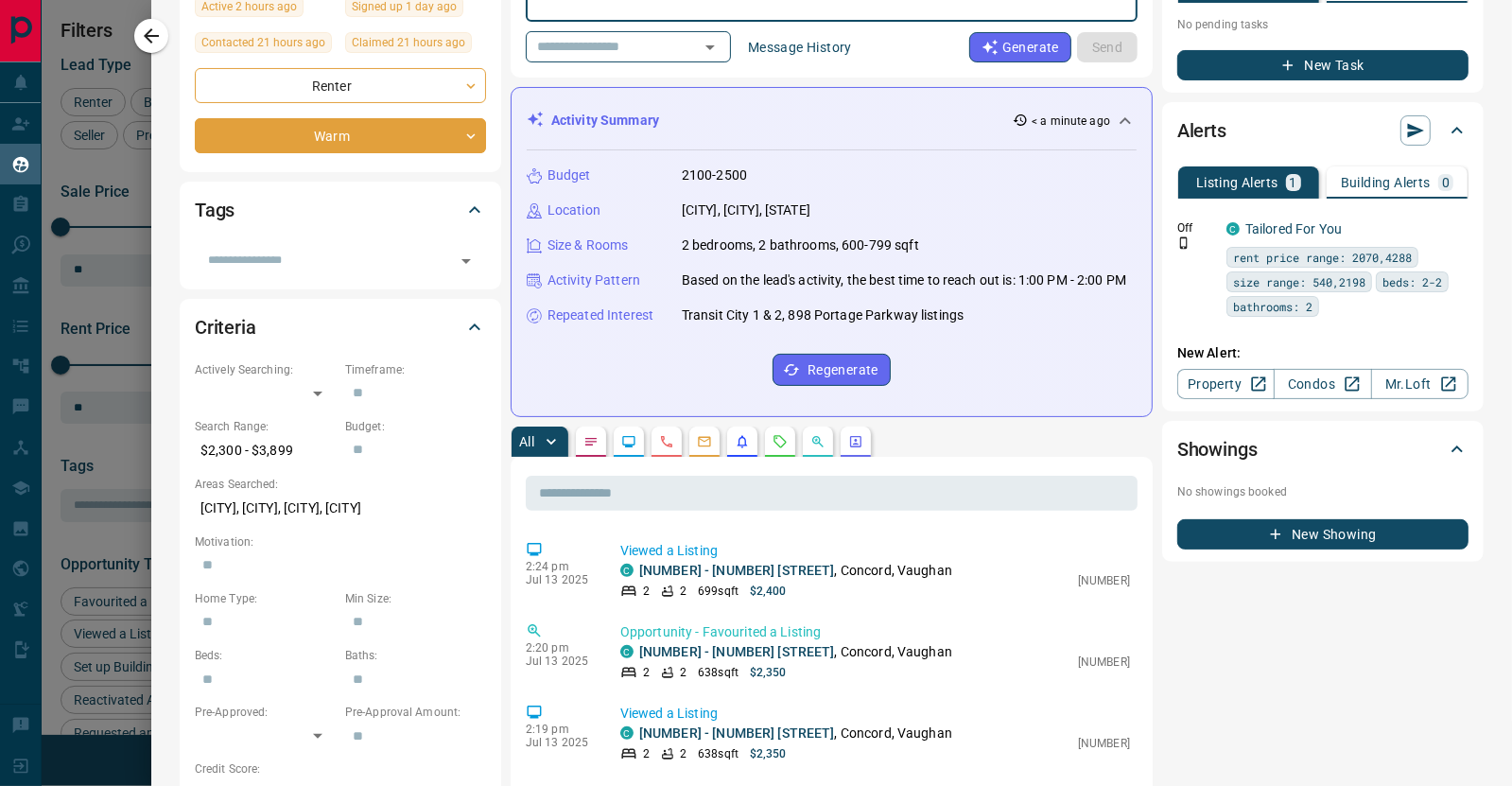 scroll, scrollTop: 0, scrollLeft: 0, axis: both 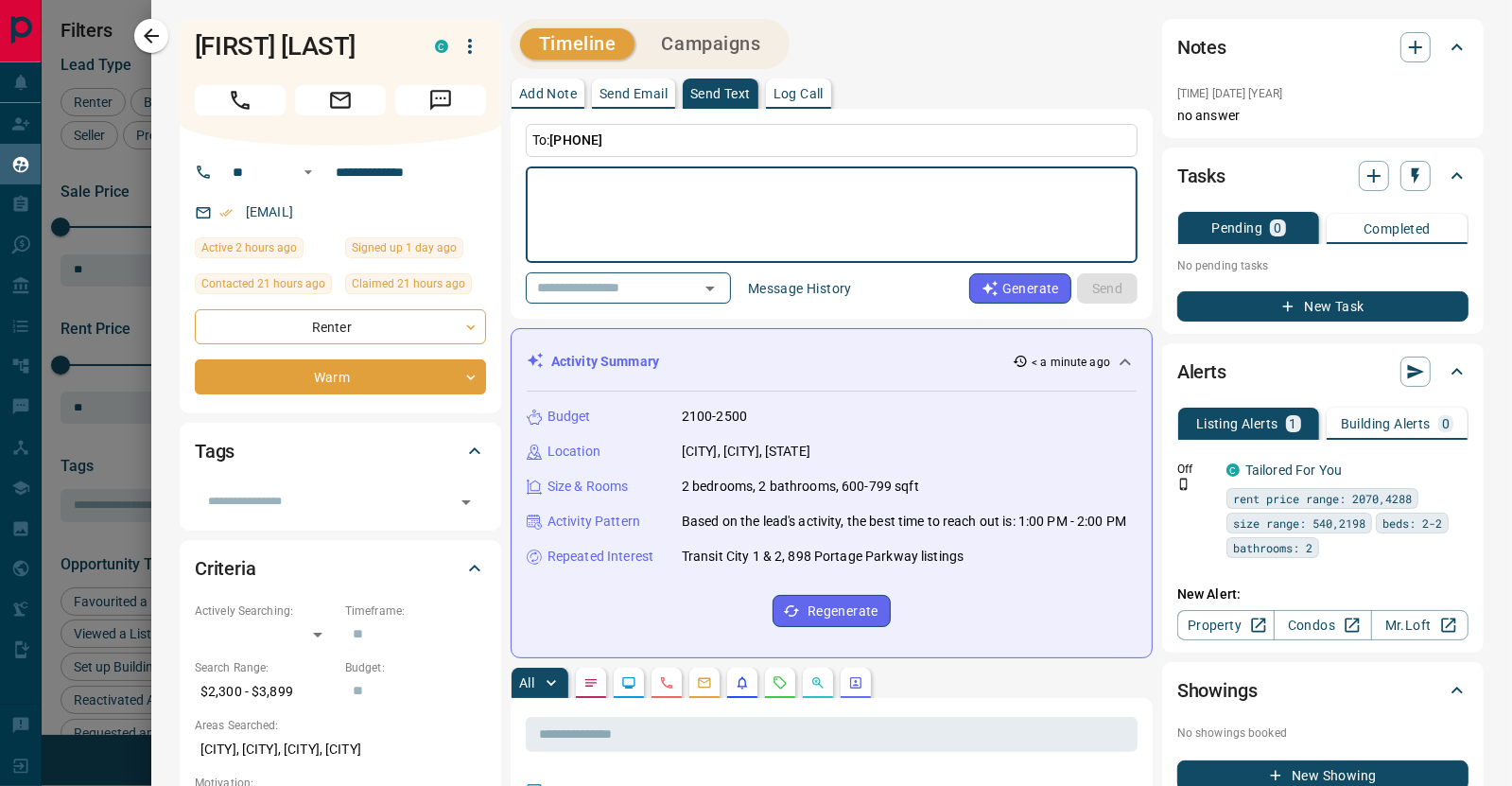 click on "Send Email" at bounding box center [634, 94] 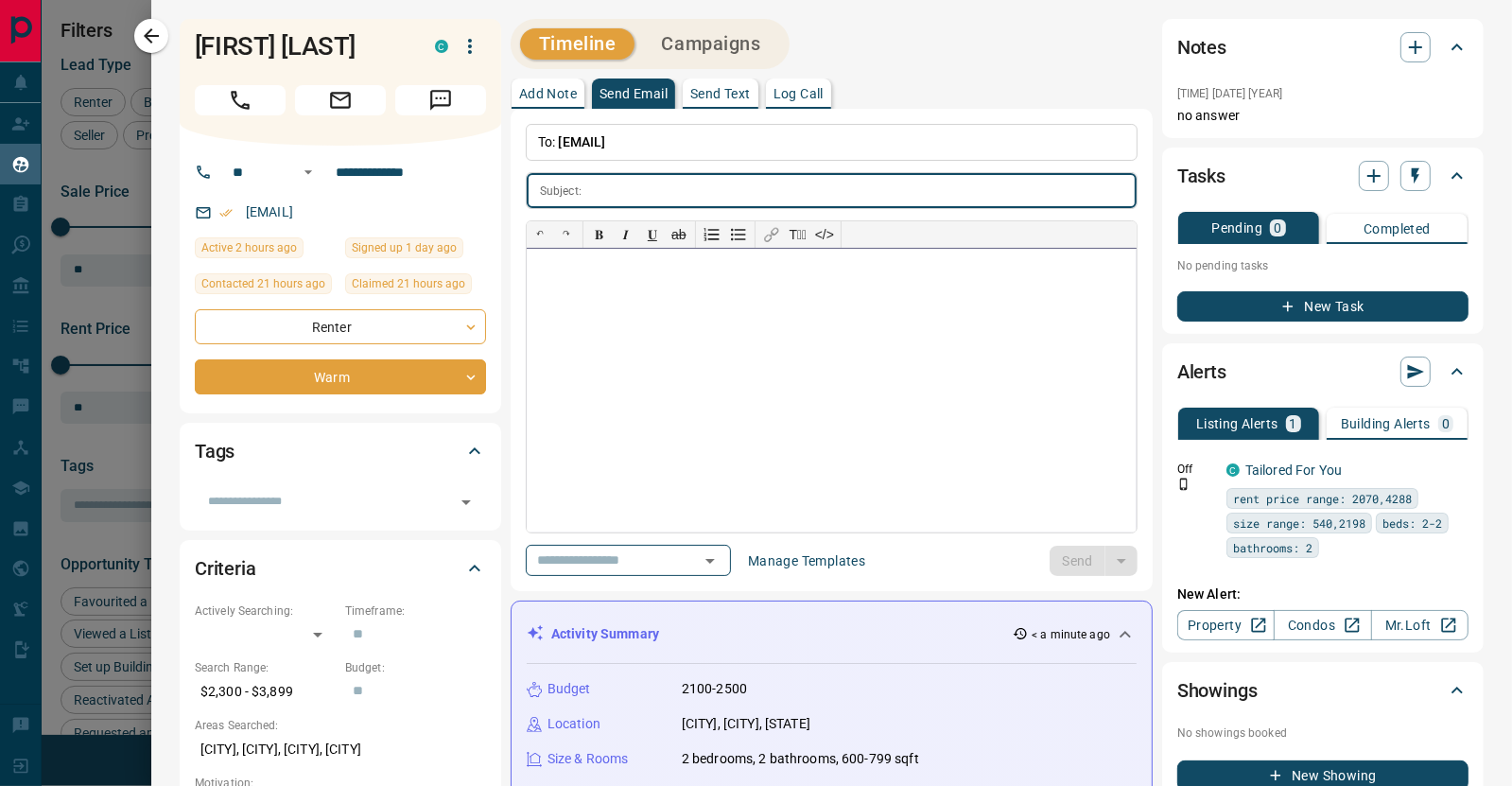 click at bounding box center (831, 391) 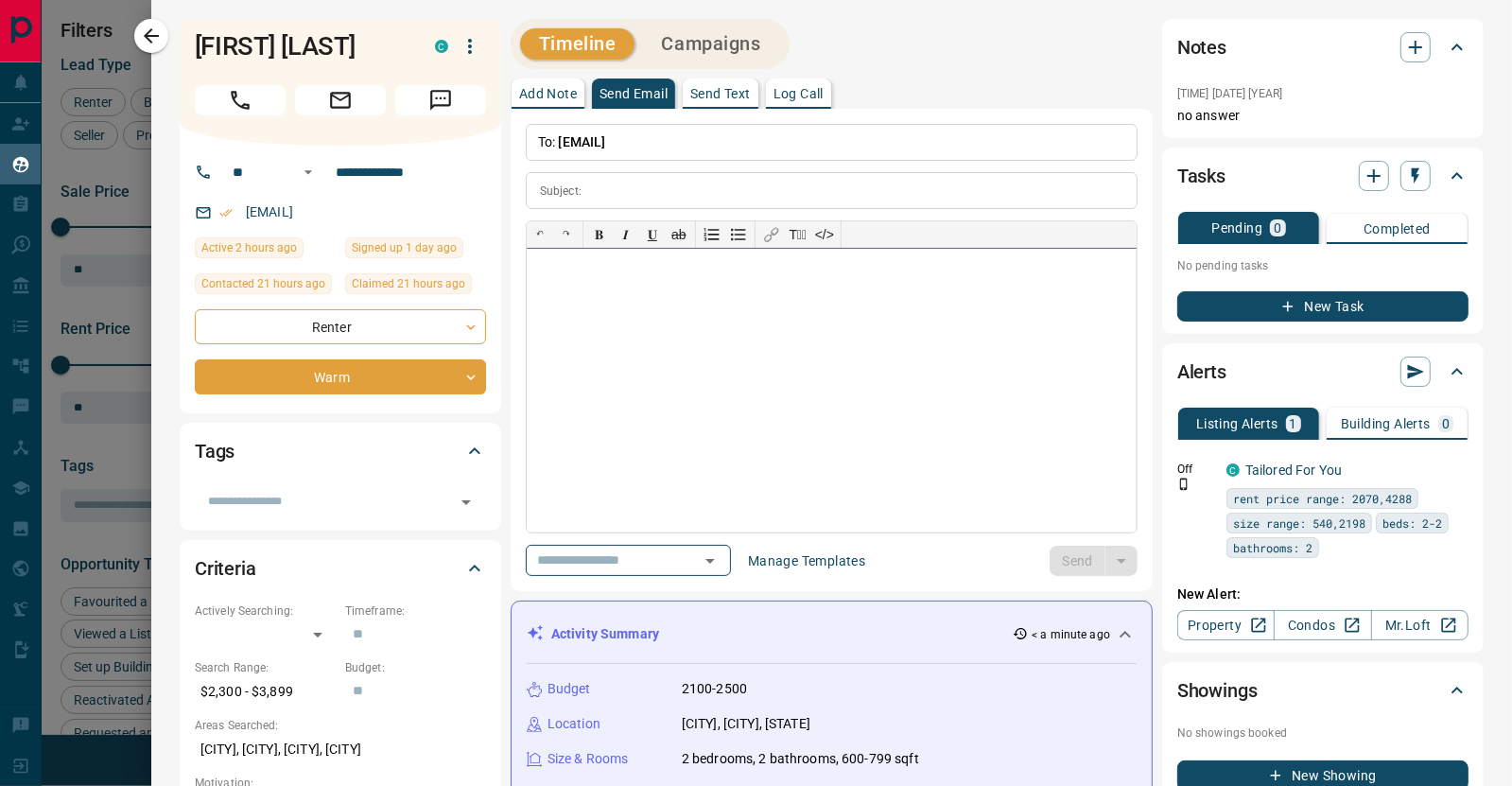 paste 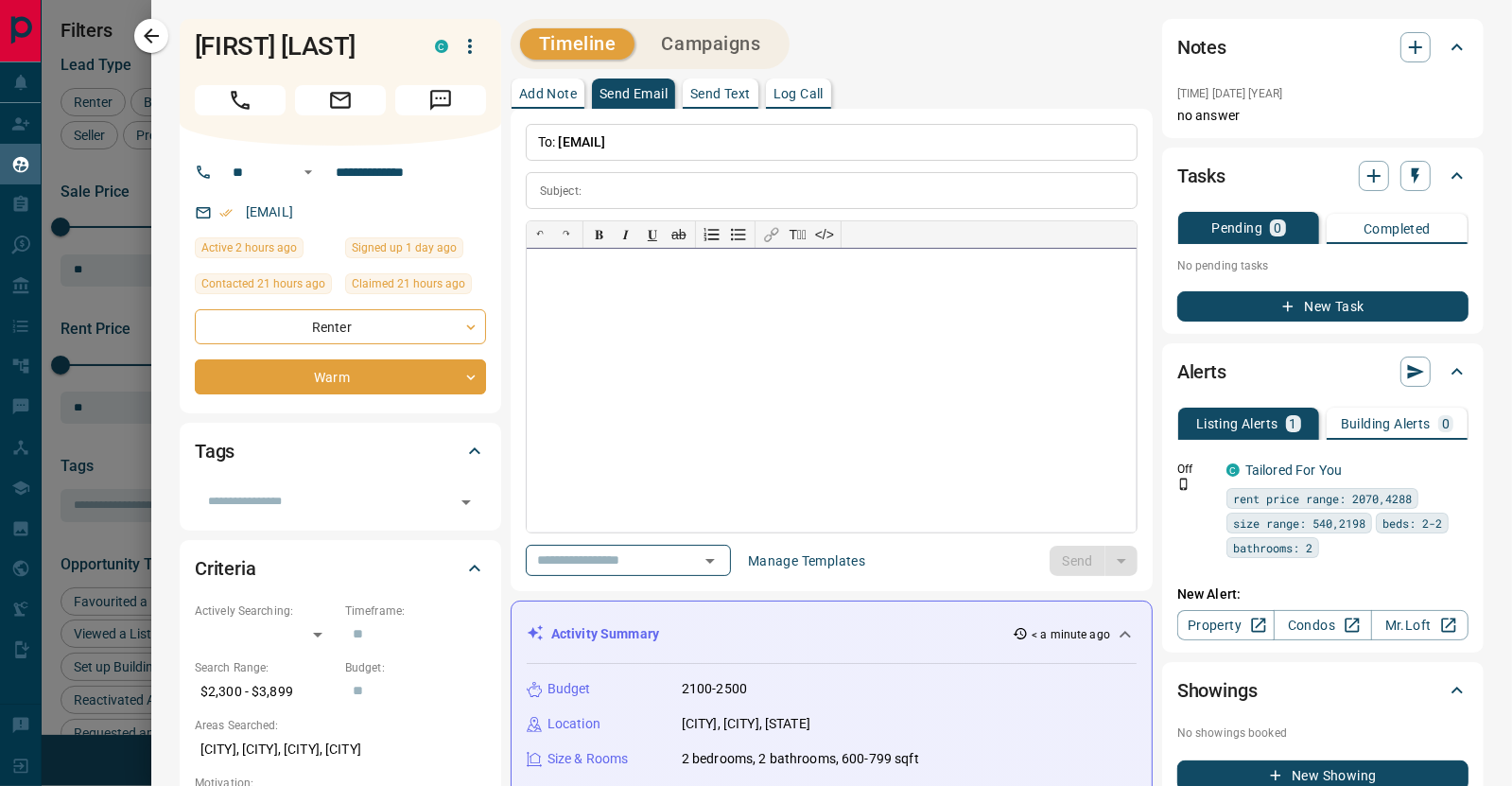 type 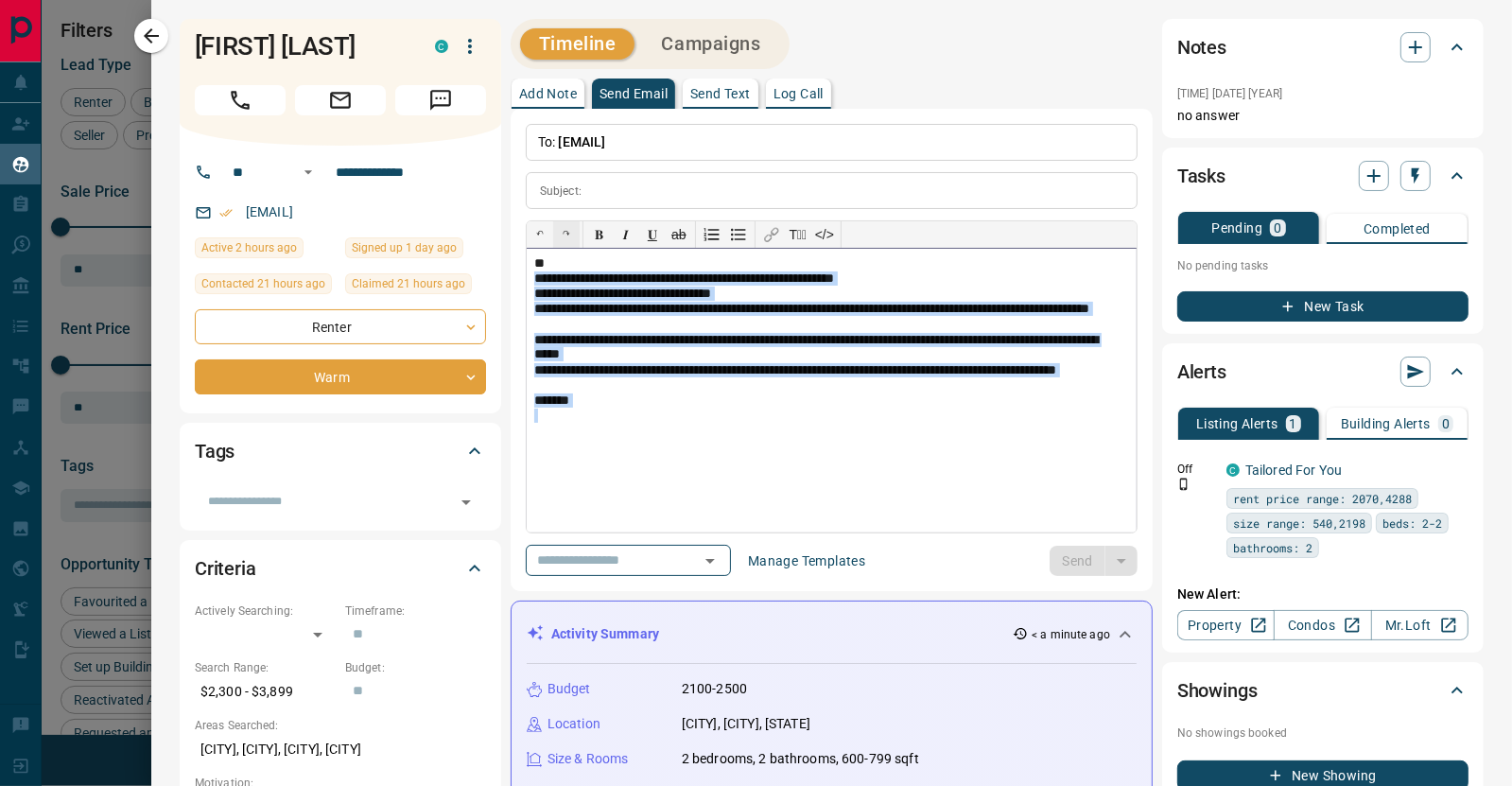 drag, startPoint x: 738, startPoint y: 439, endPoint x: 552, endPoint y: 245, distance: 268.76012 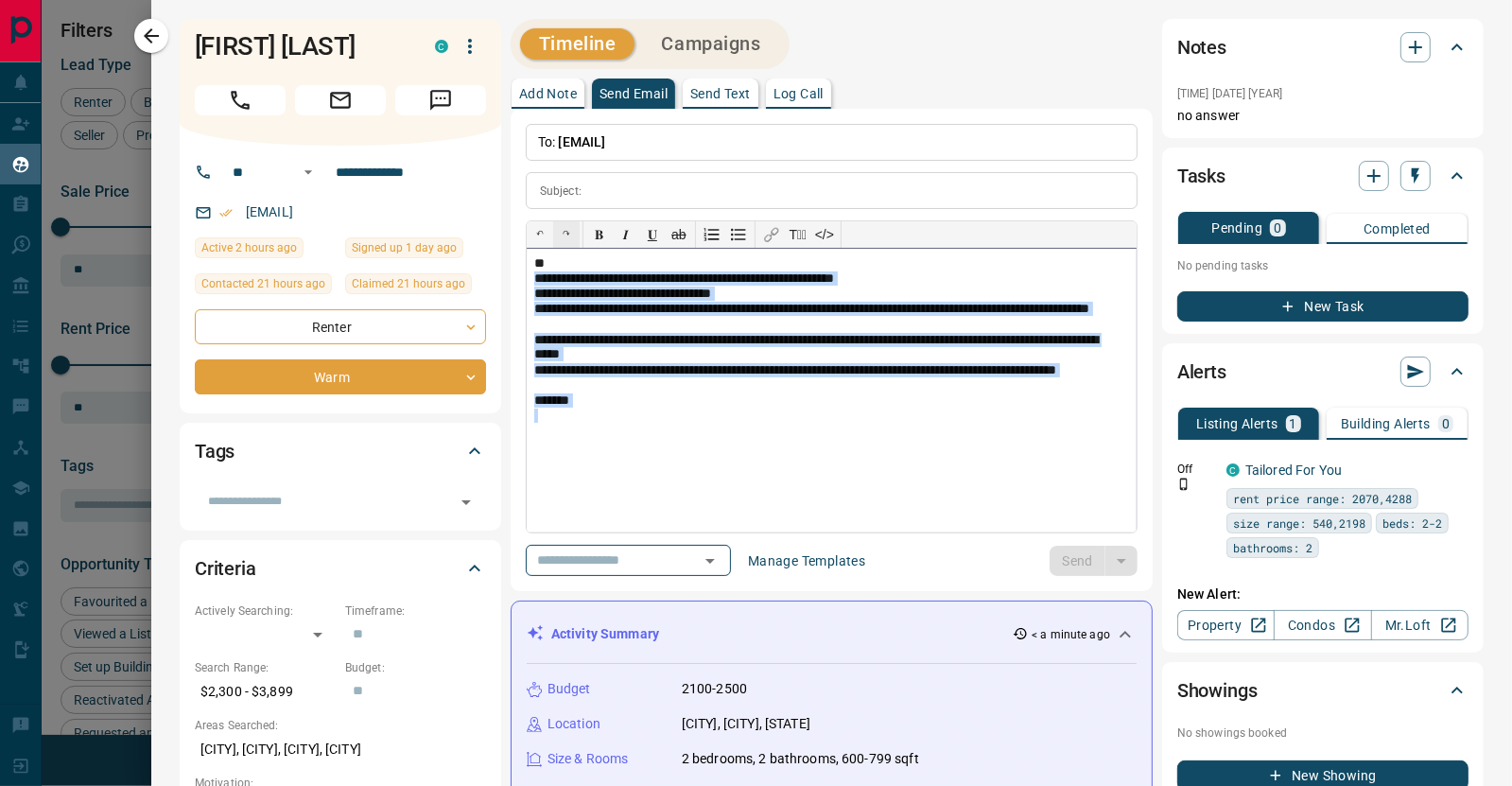 click on "**********" at bounding box center [831, 376] 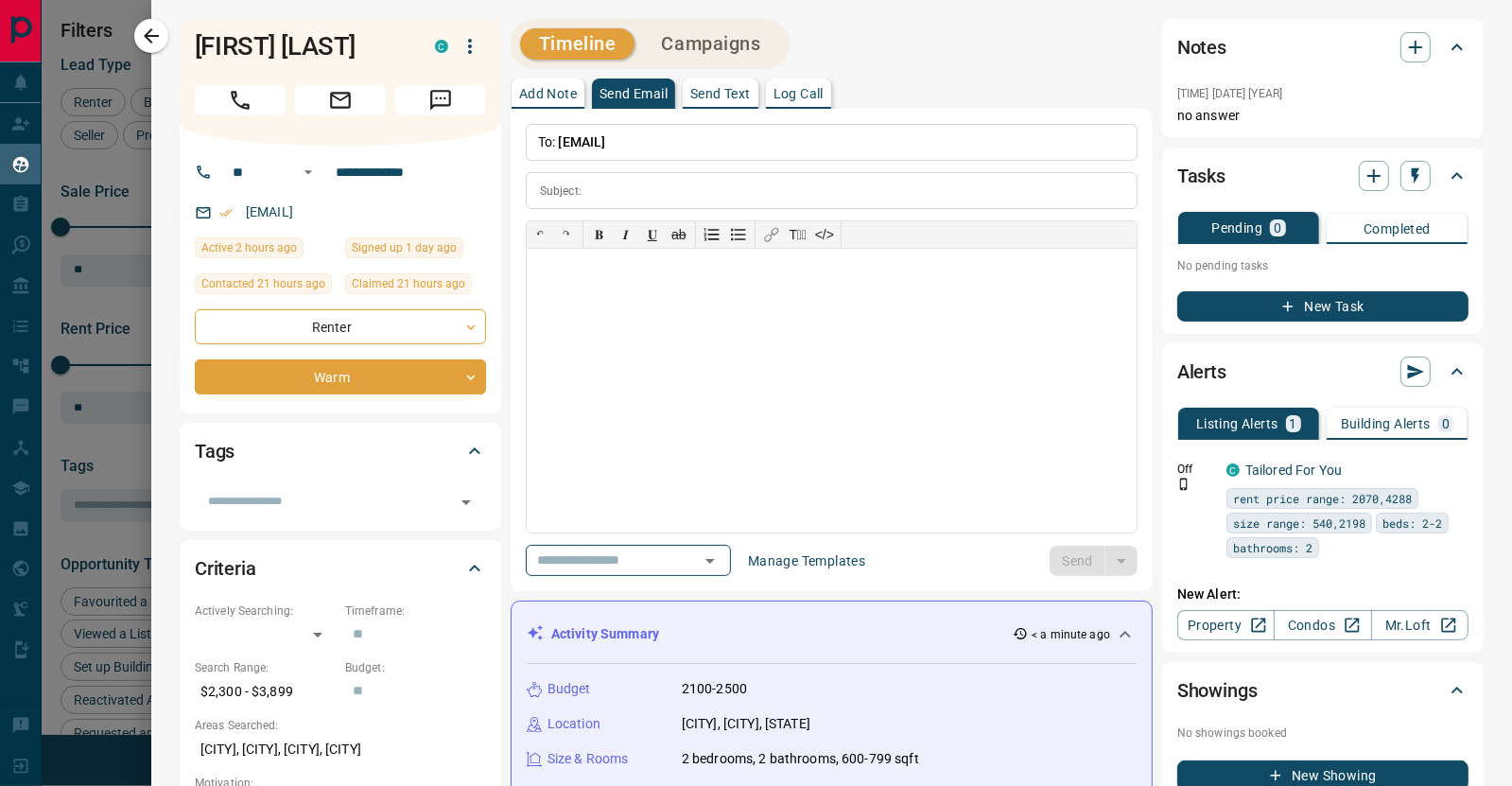 drag, startPoint x: 473, startPoint y: 11, endPoint x: 494, endPoint y: 22, distance: 23.706539 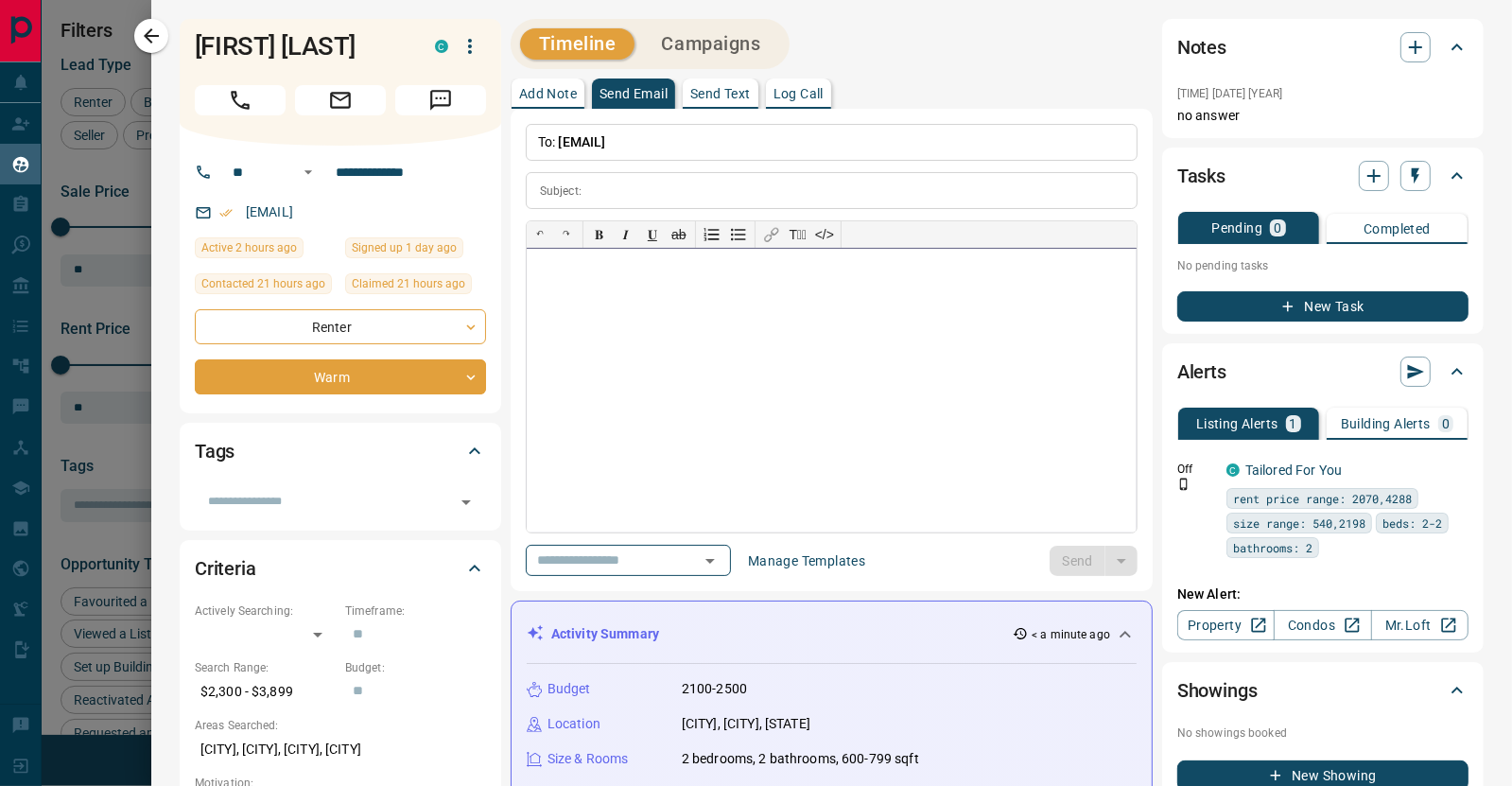 click at bounding box center [831, 391] 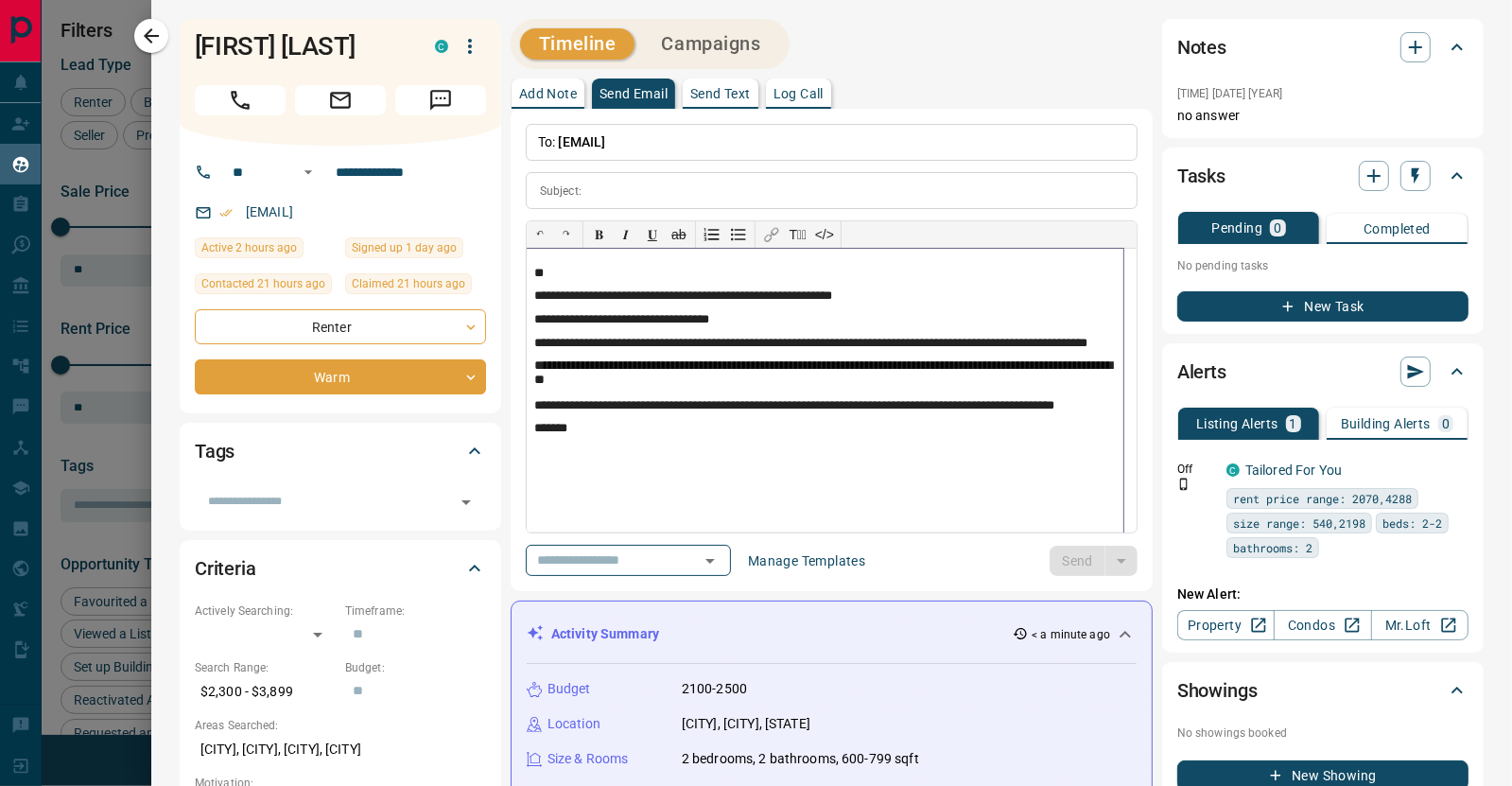 click on "**********" at bounding box center (825, 391) 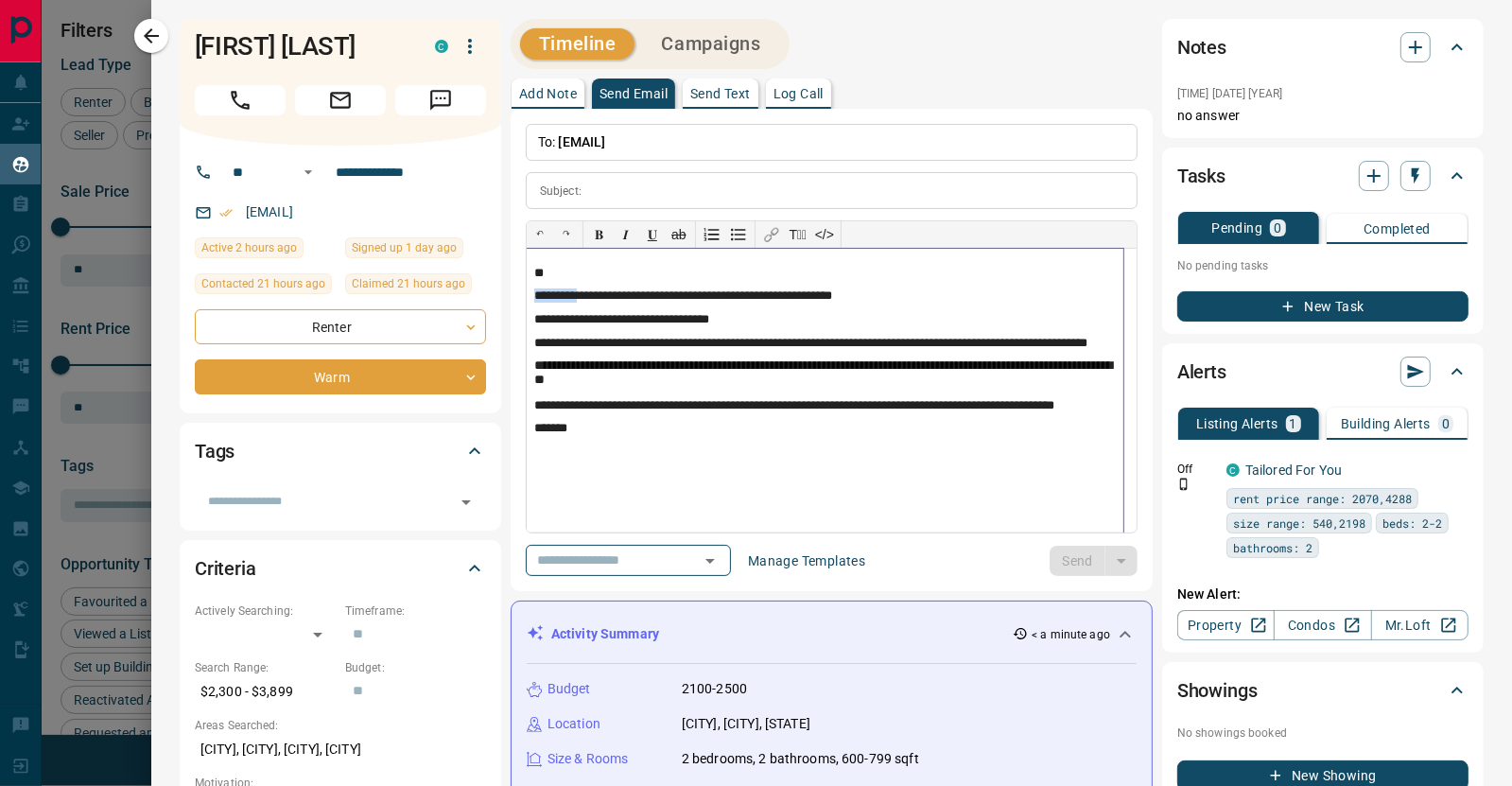 click on "**" at bounding box center (825, 272) 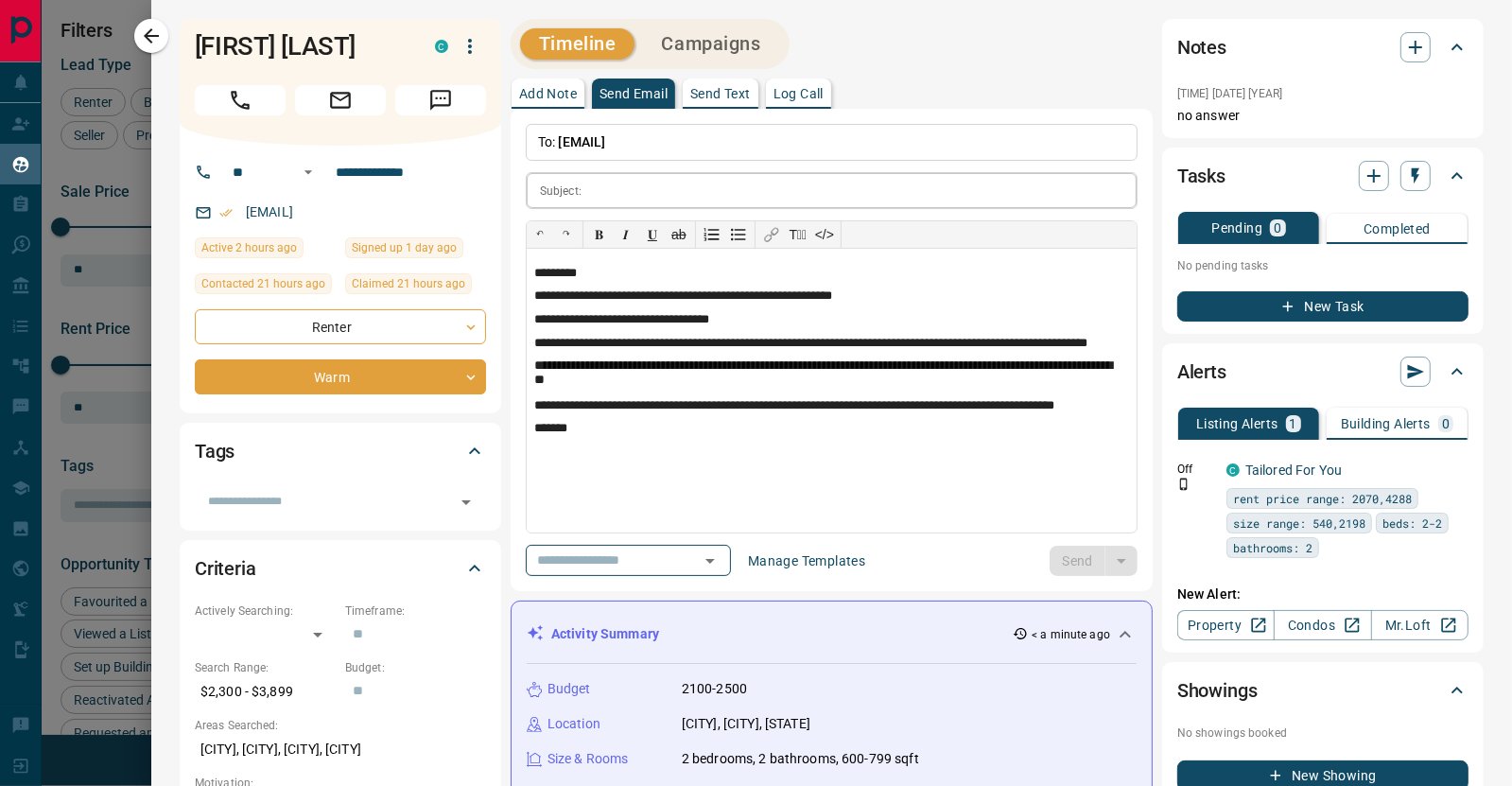 click at bounding box center [862, 190] 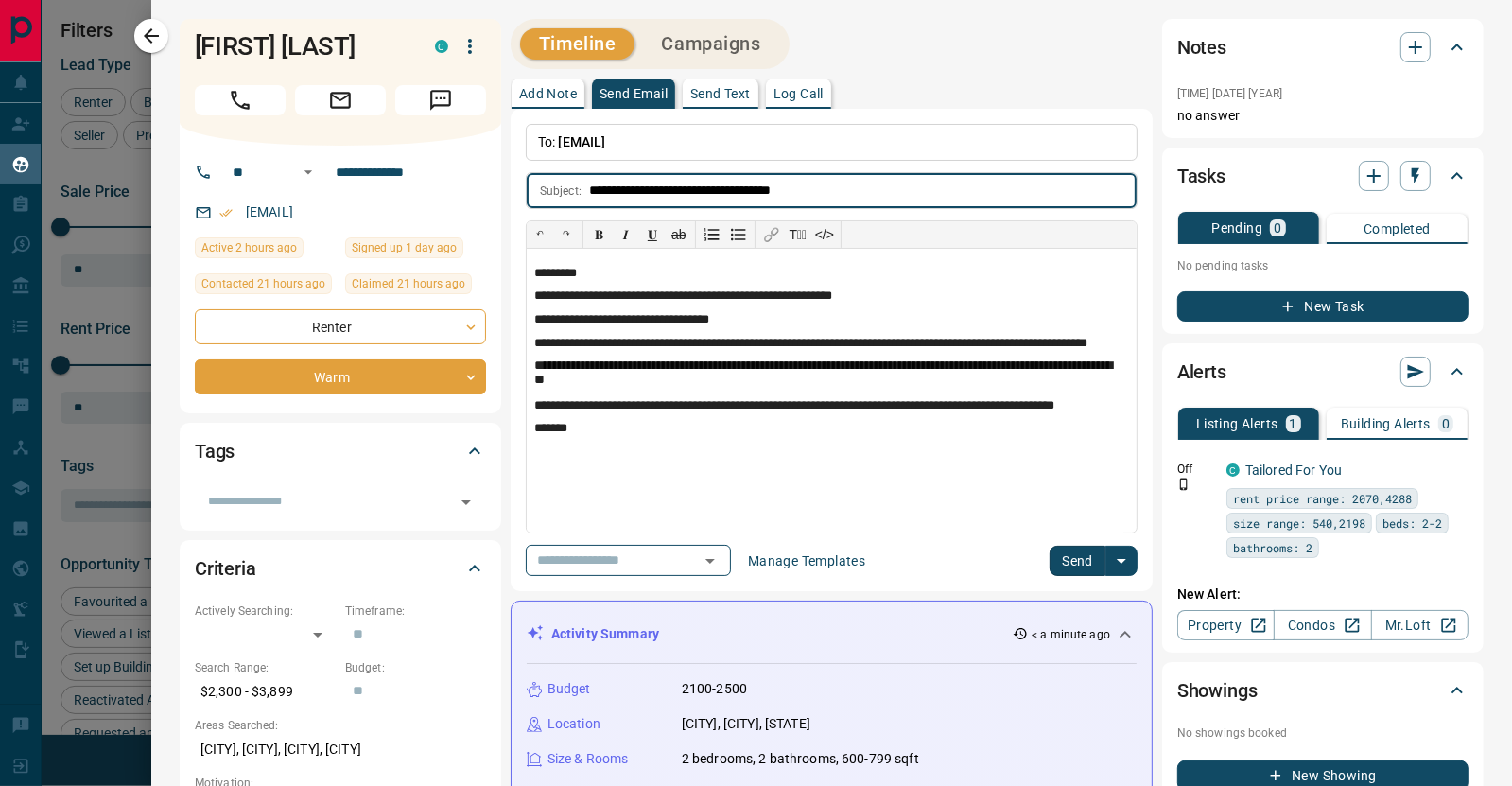 type on "**********" 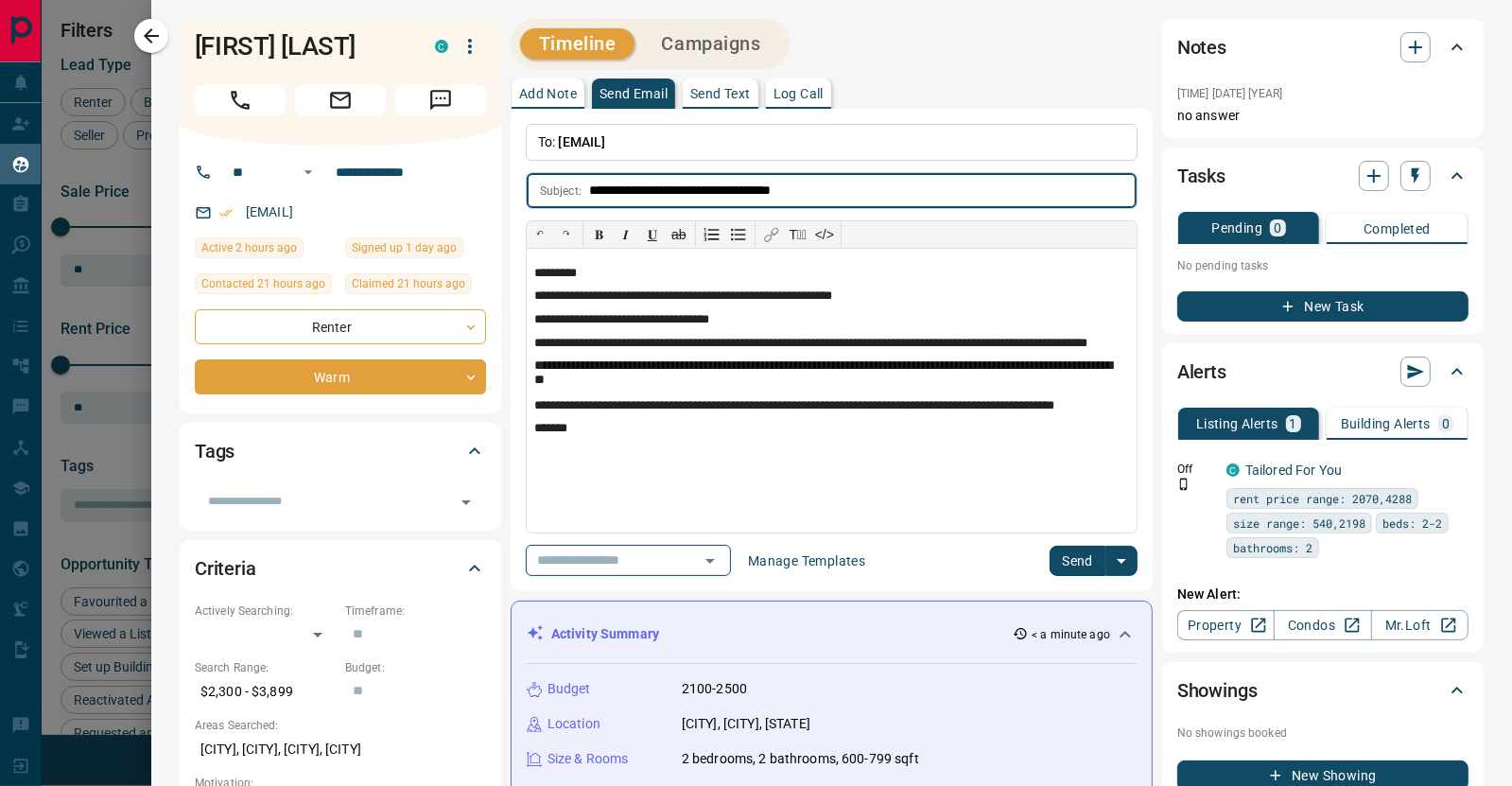 click on "Send" at bounding box center [1077, 561] 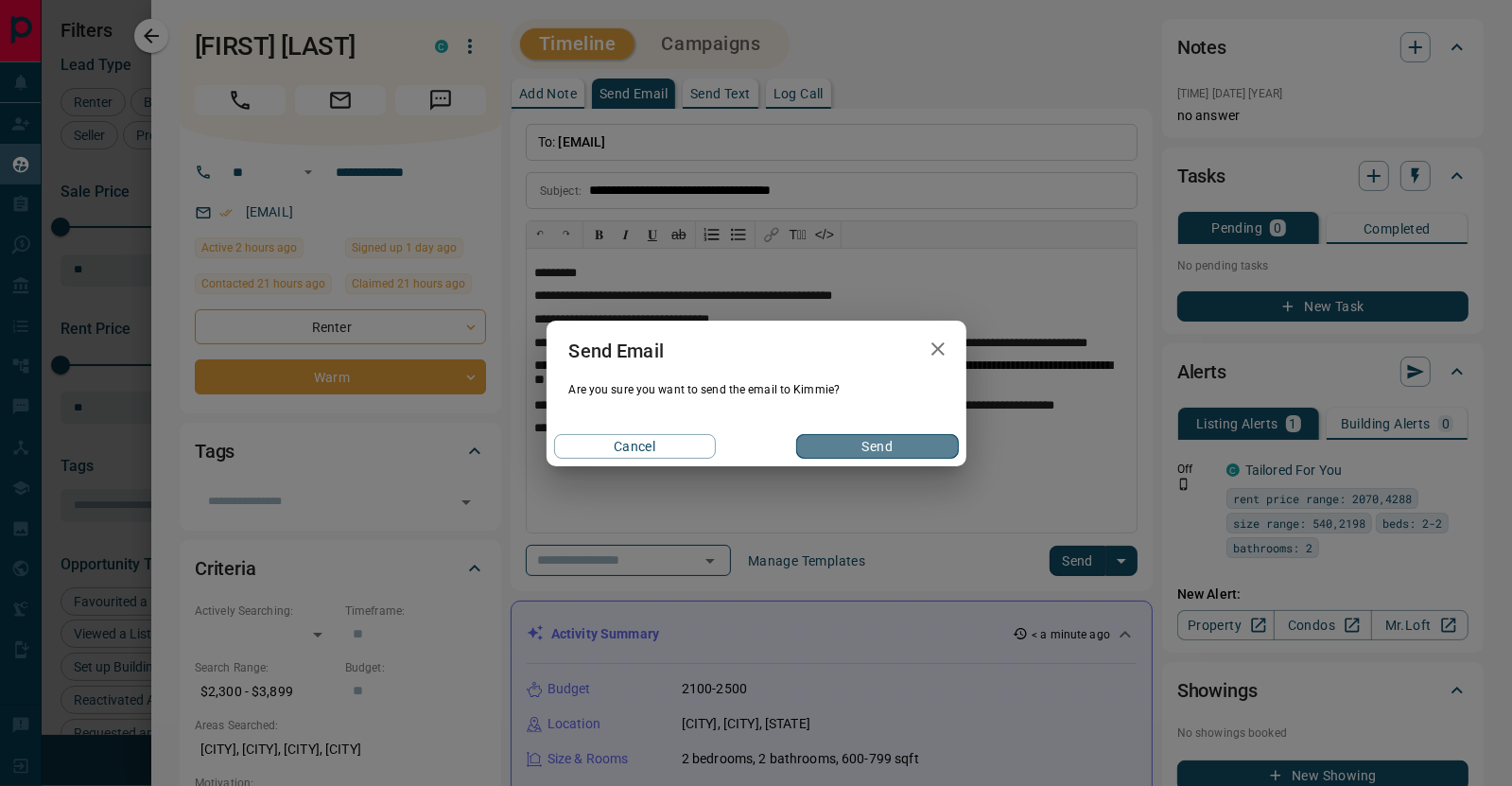drag, startPoint x: 839, startPoint y: 445, endPoint x: 1210, endPoint y: 243, distance: 422.42751 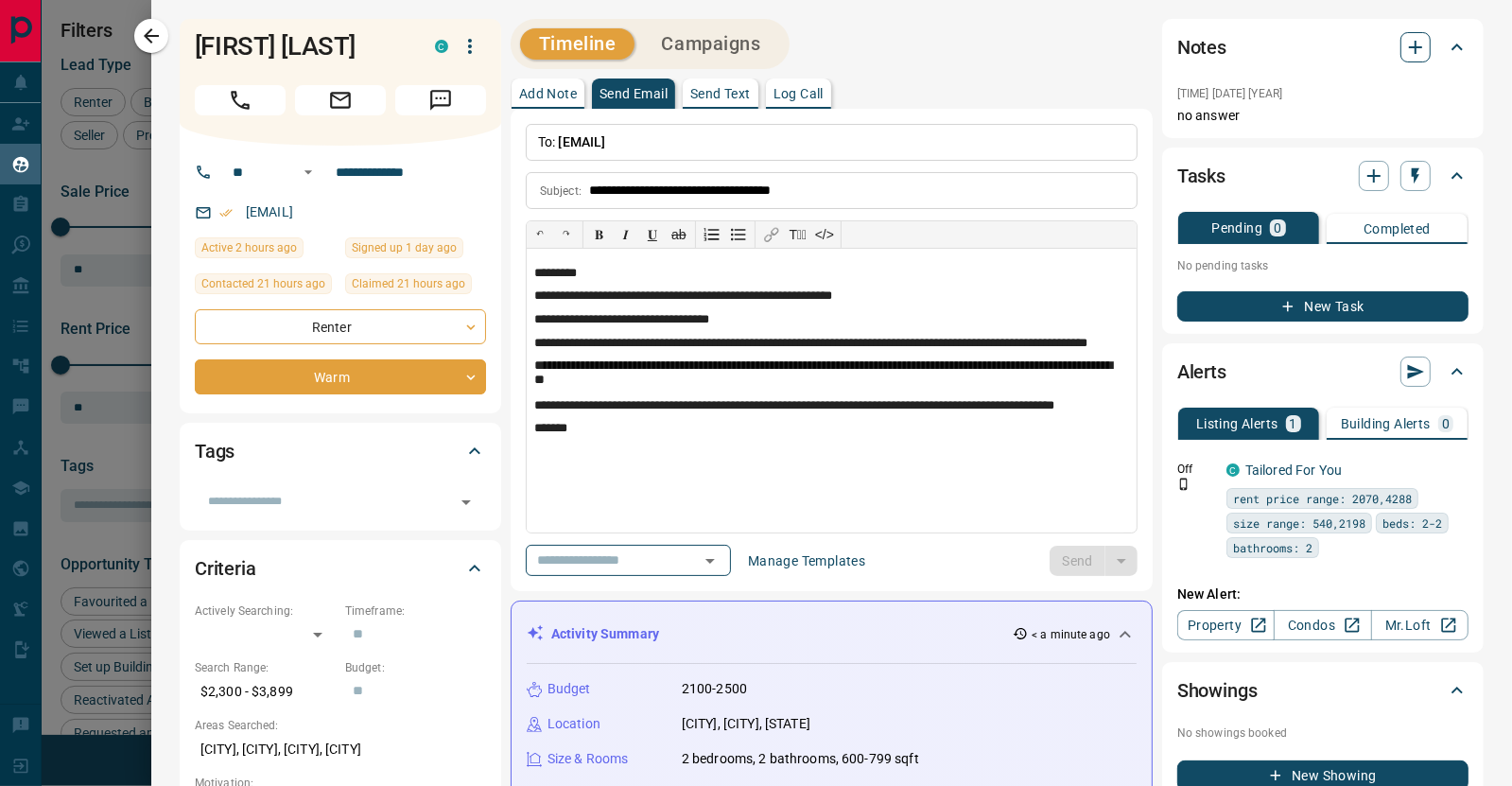 click 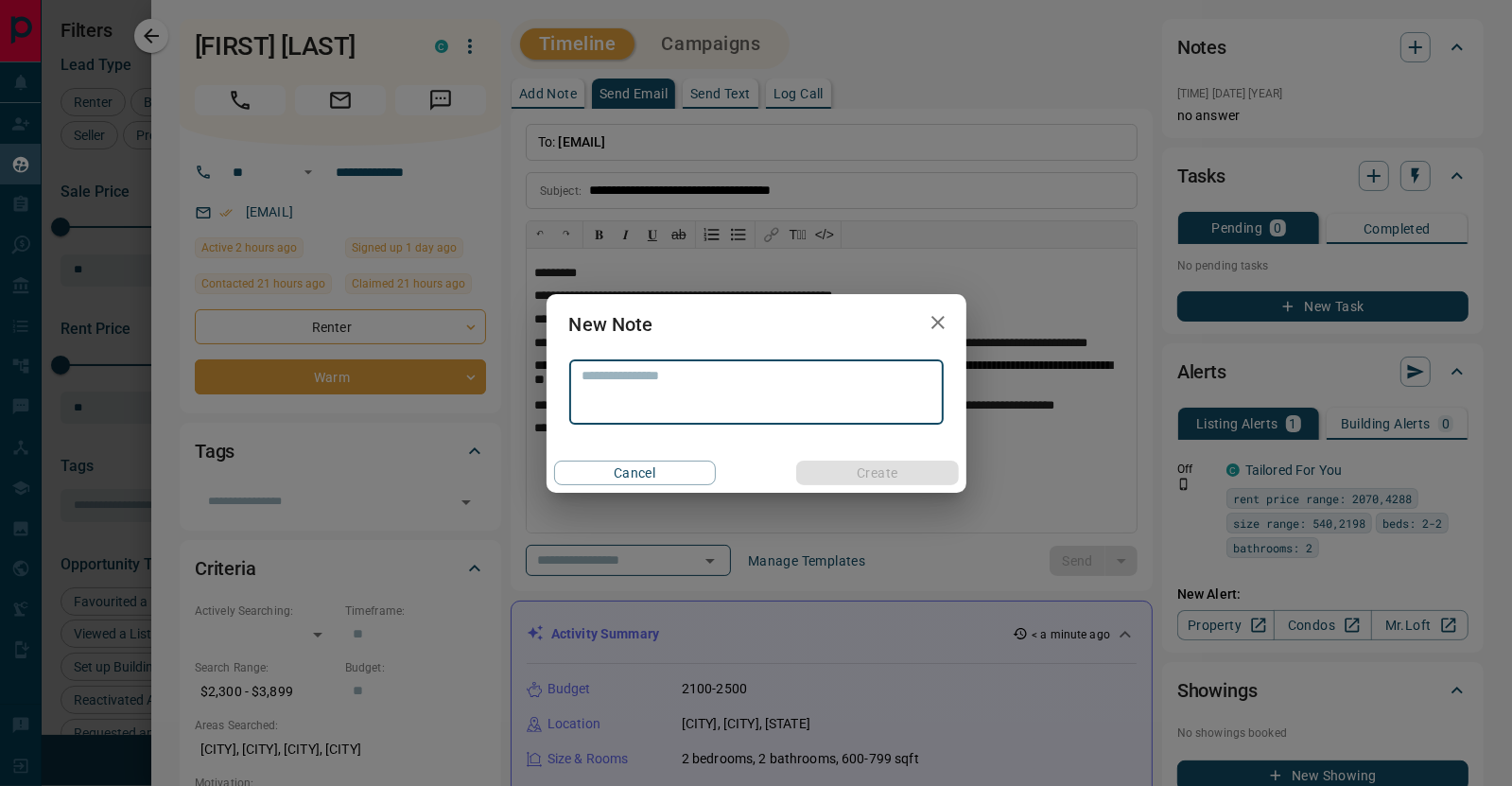 type 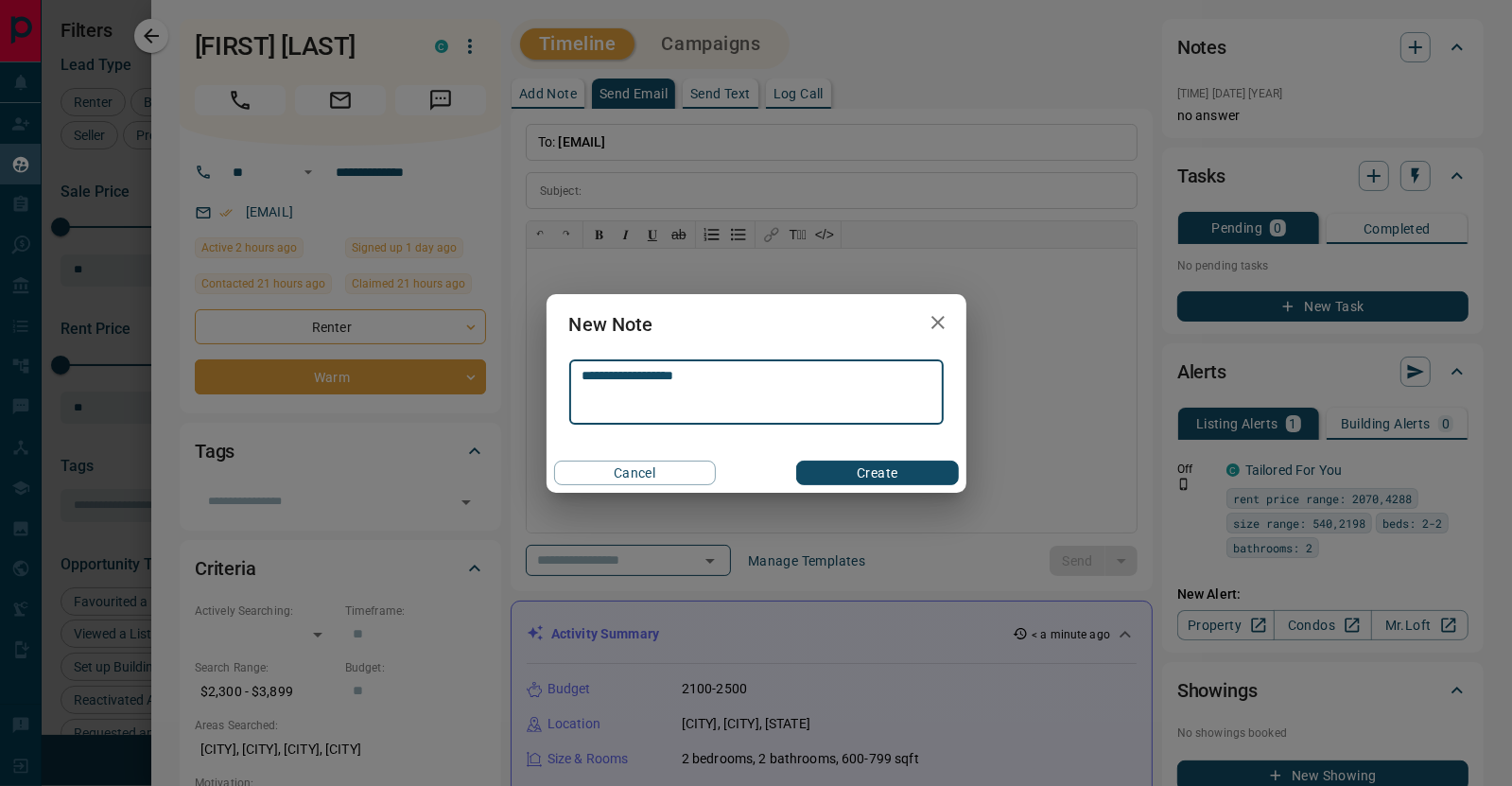 type on "**********" 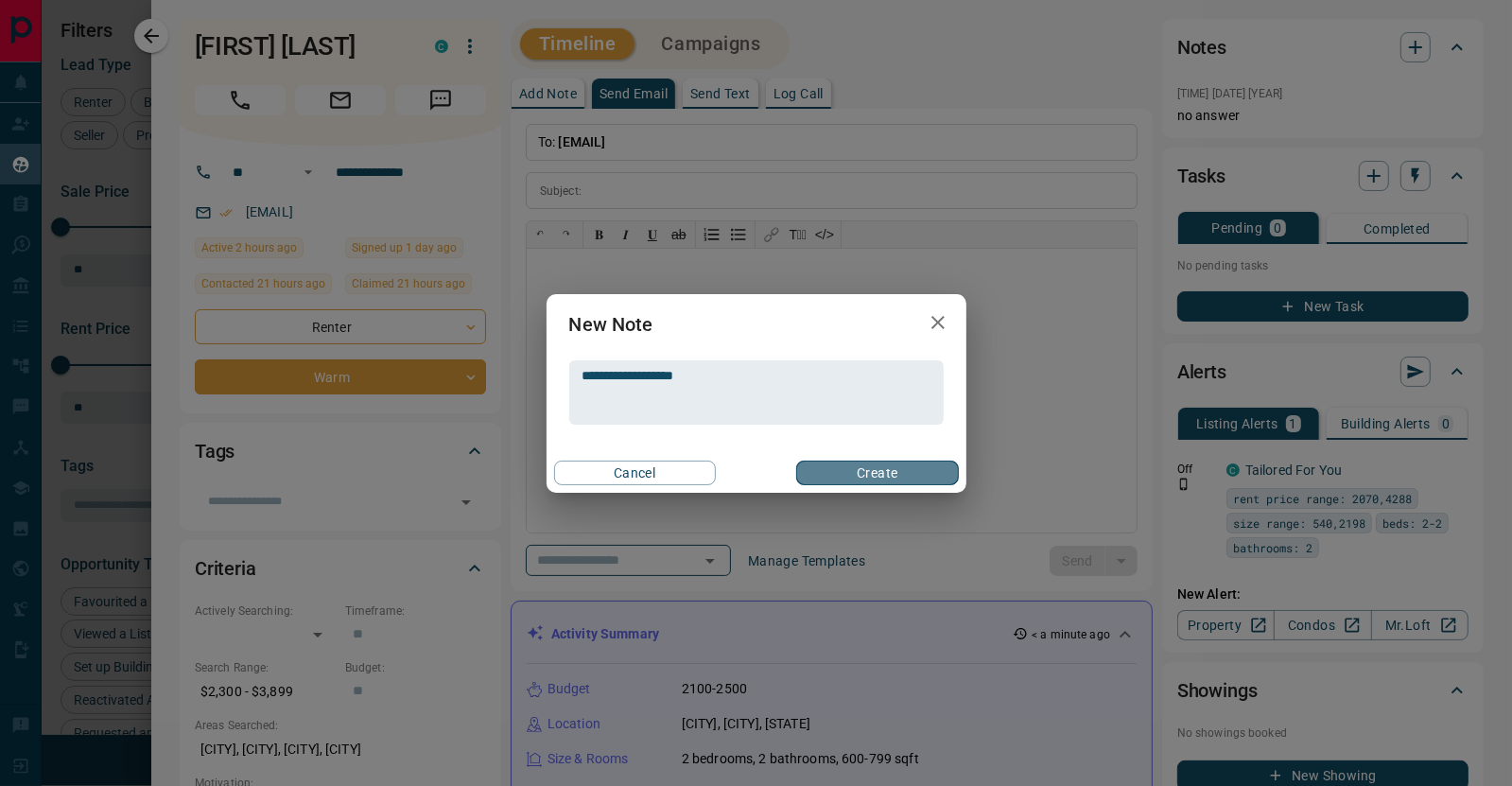 click on "Create" at bounding box center (877, 473) 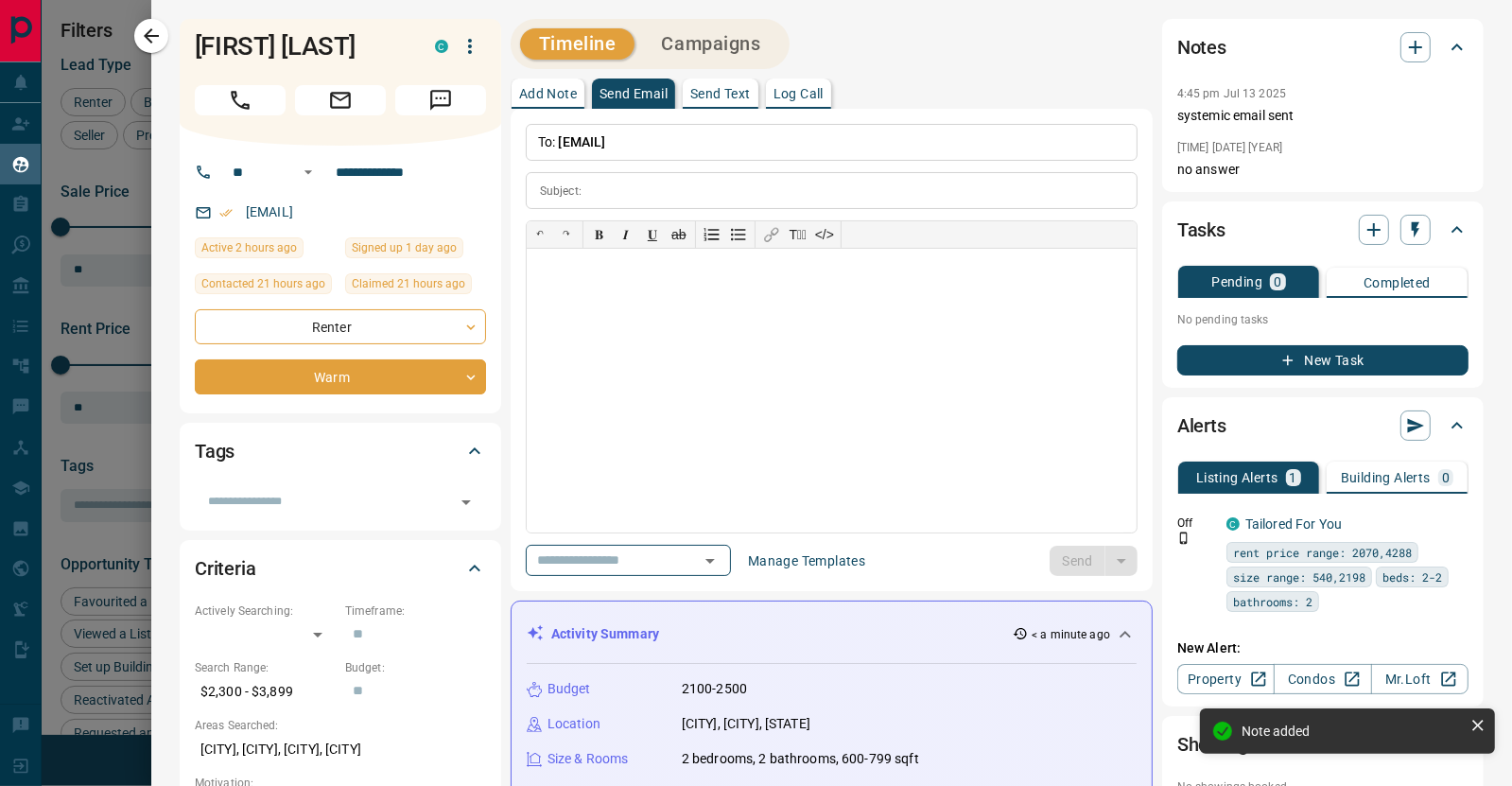 click on "Send Text" at bounding box center [721, 94] 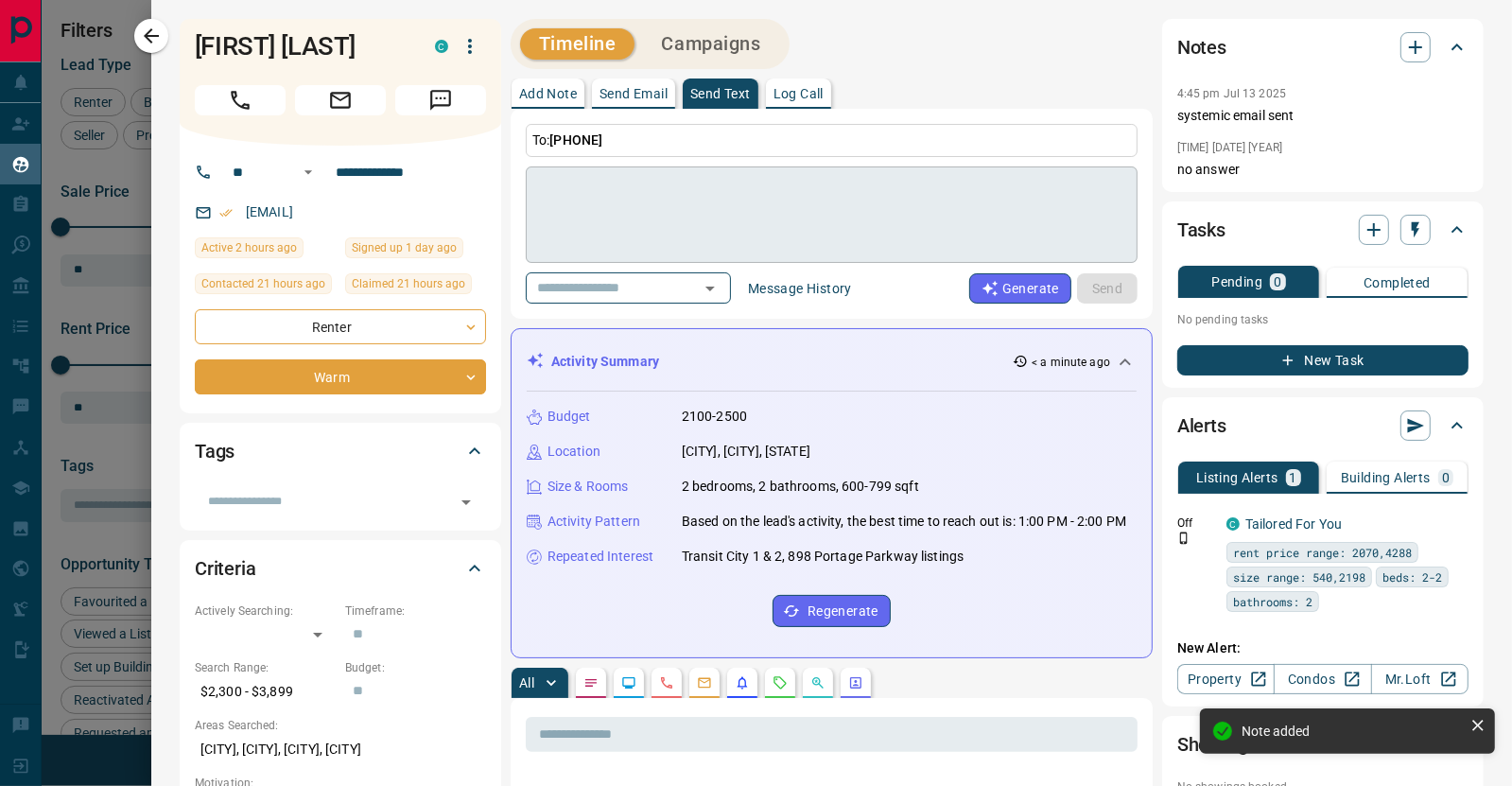 drag, startPoint x: 490, startPoint y: 9, endPoint x: 756, endPoint y: 192, distance: 322.86994 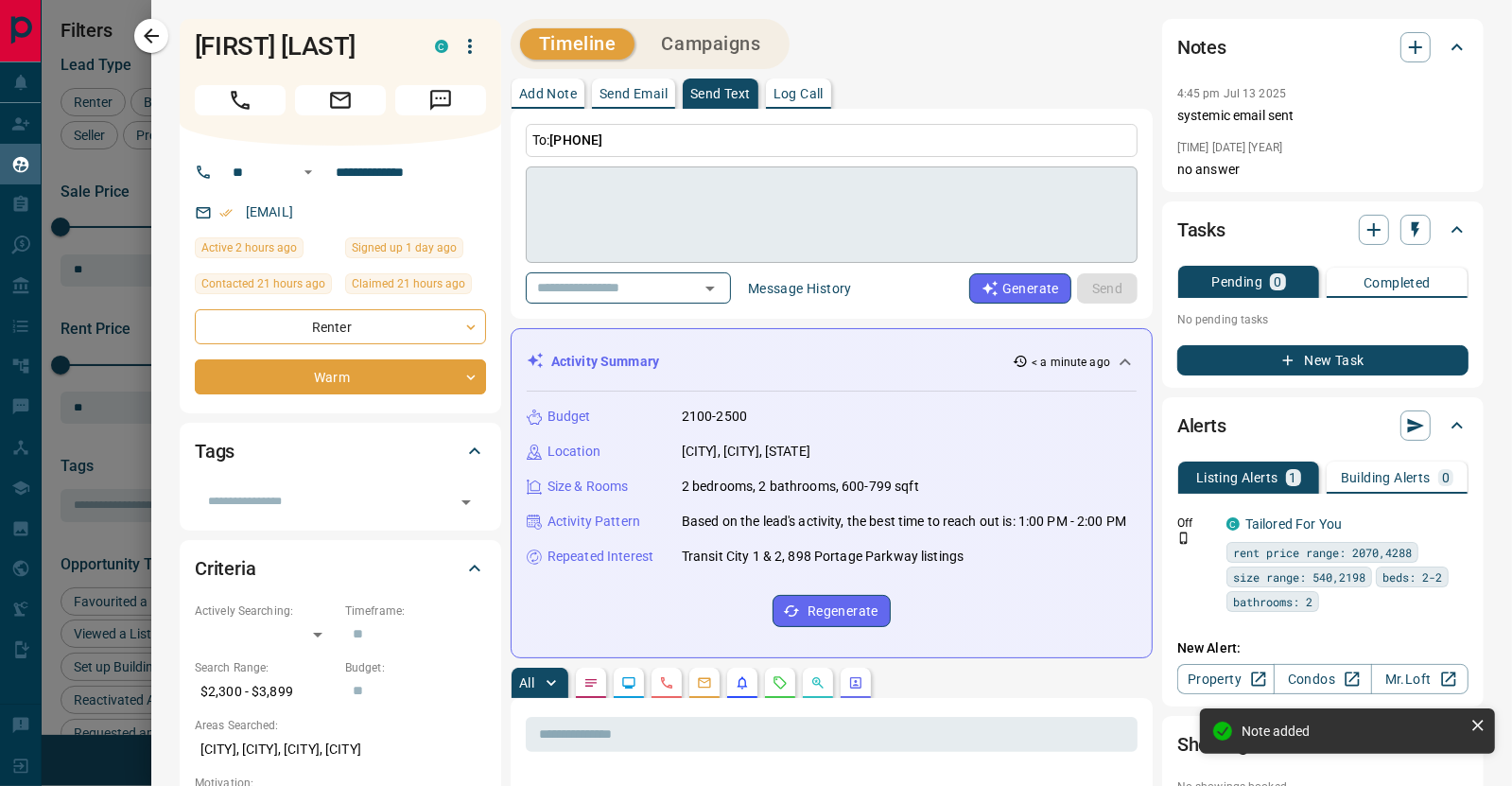 click on "**********" at bounding box center [831, 1173] 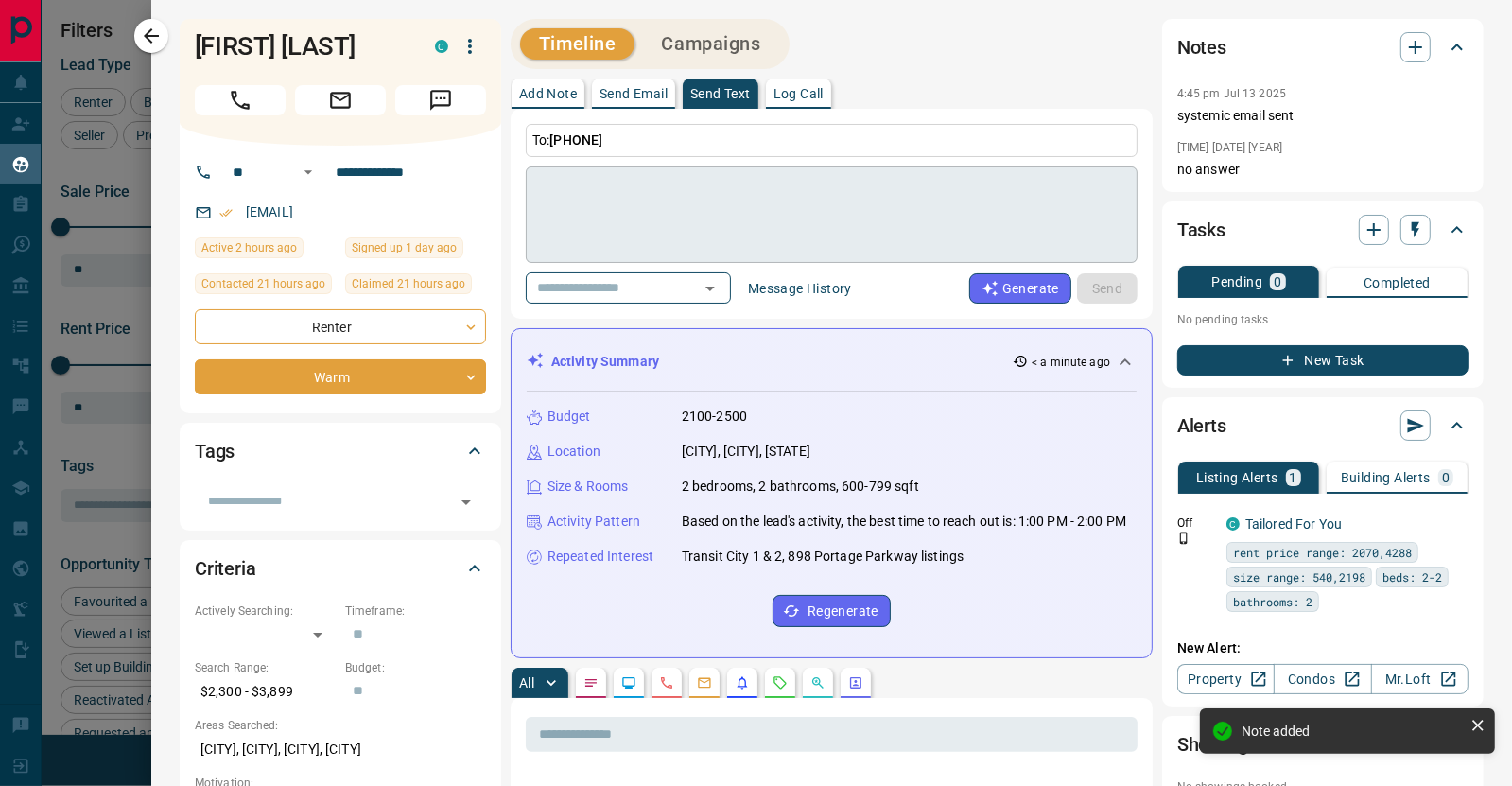 click at bounding box center [831, 215] 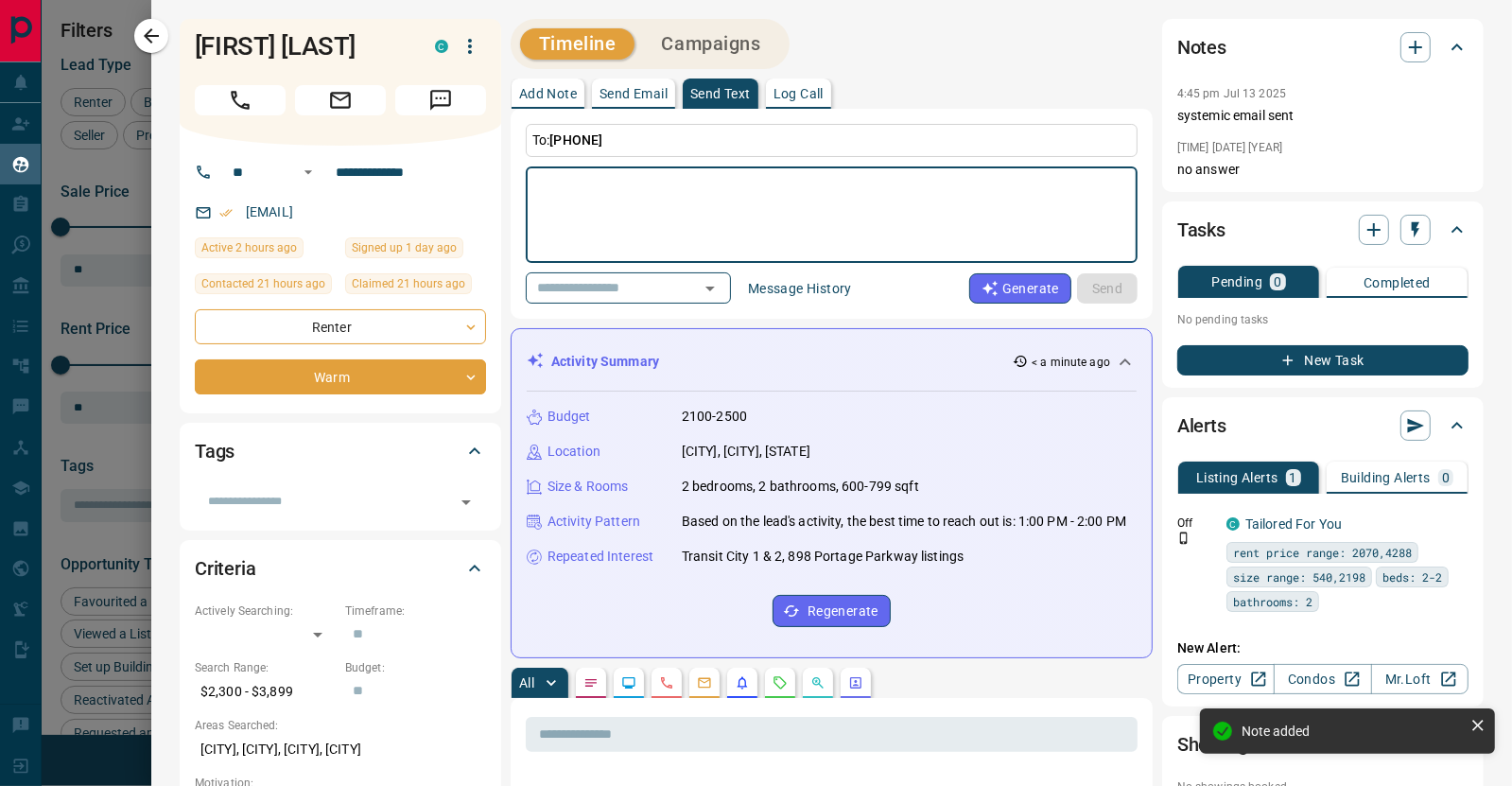 paste on "**********" 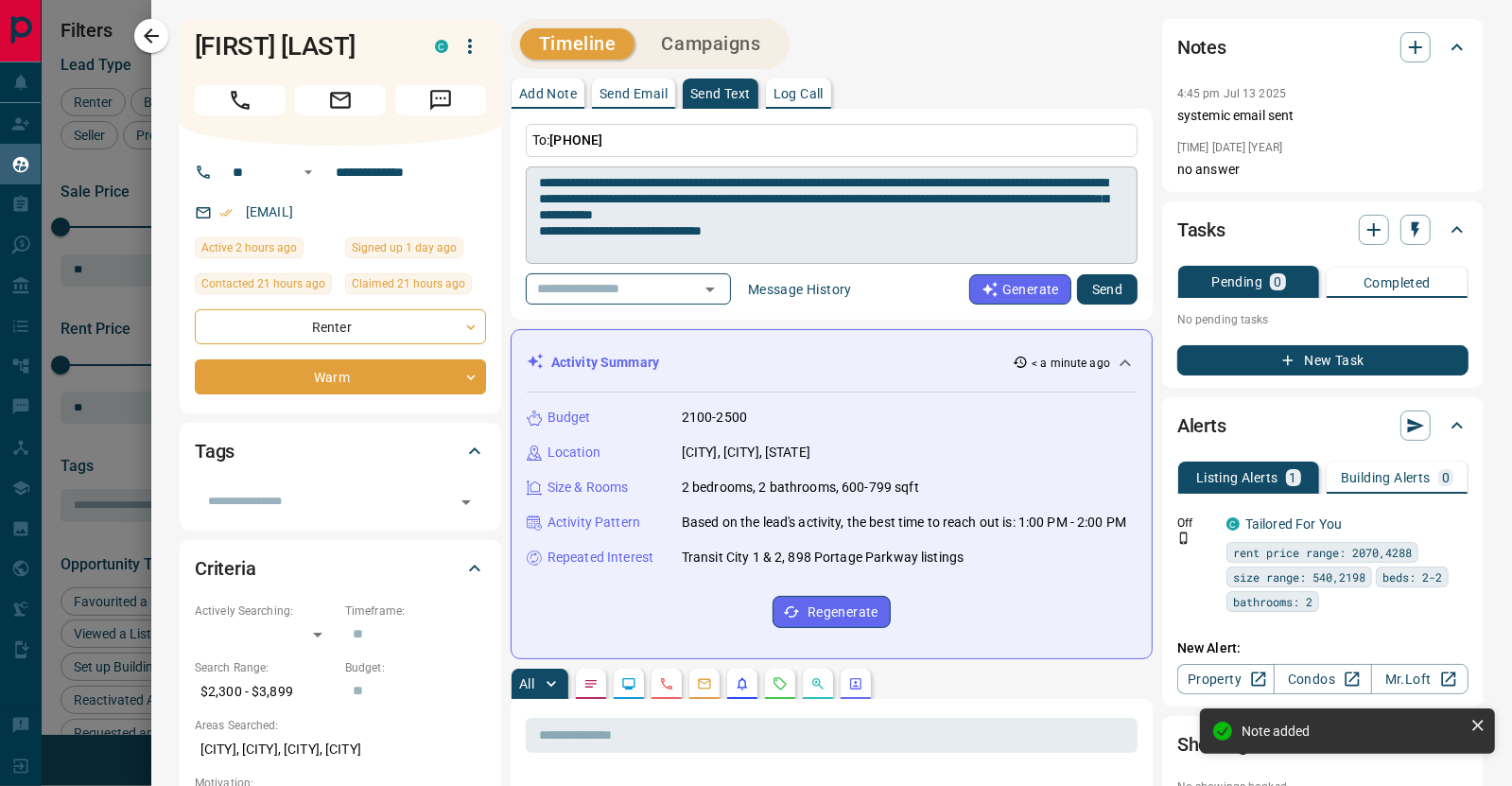 click on "**********" at bounding box center (831, 215) 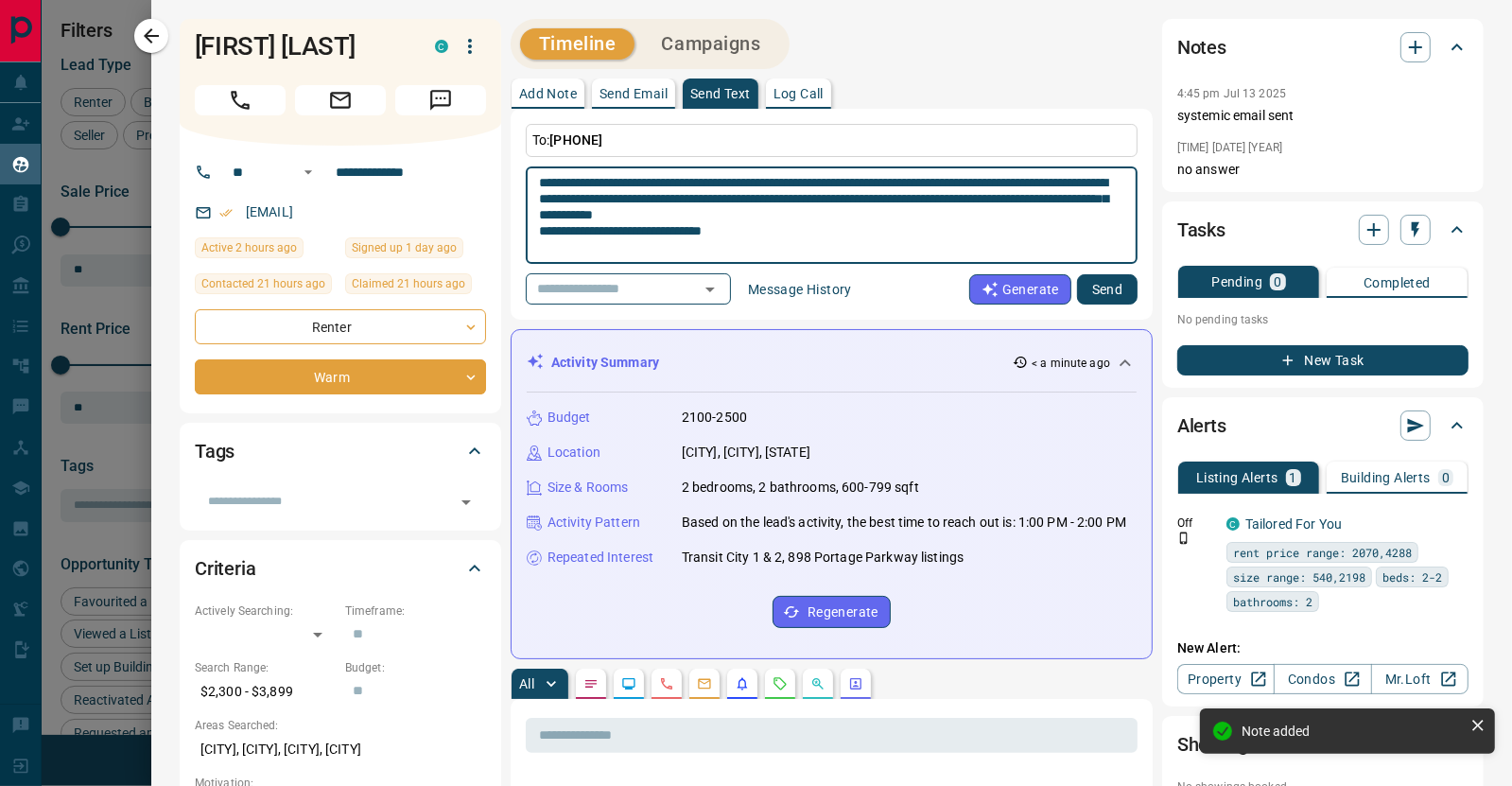 click on "**********" at bounding box center (825, 216) 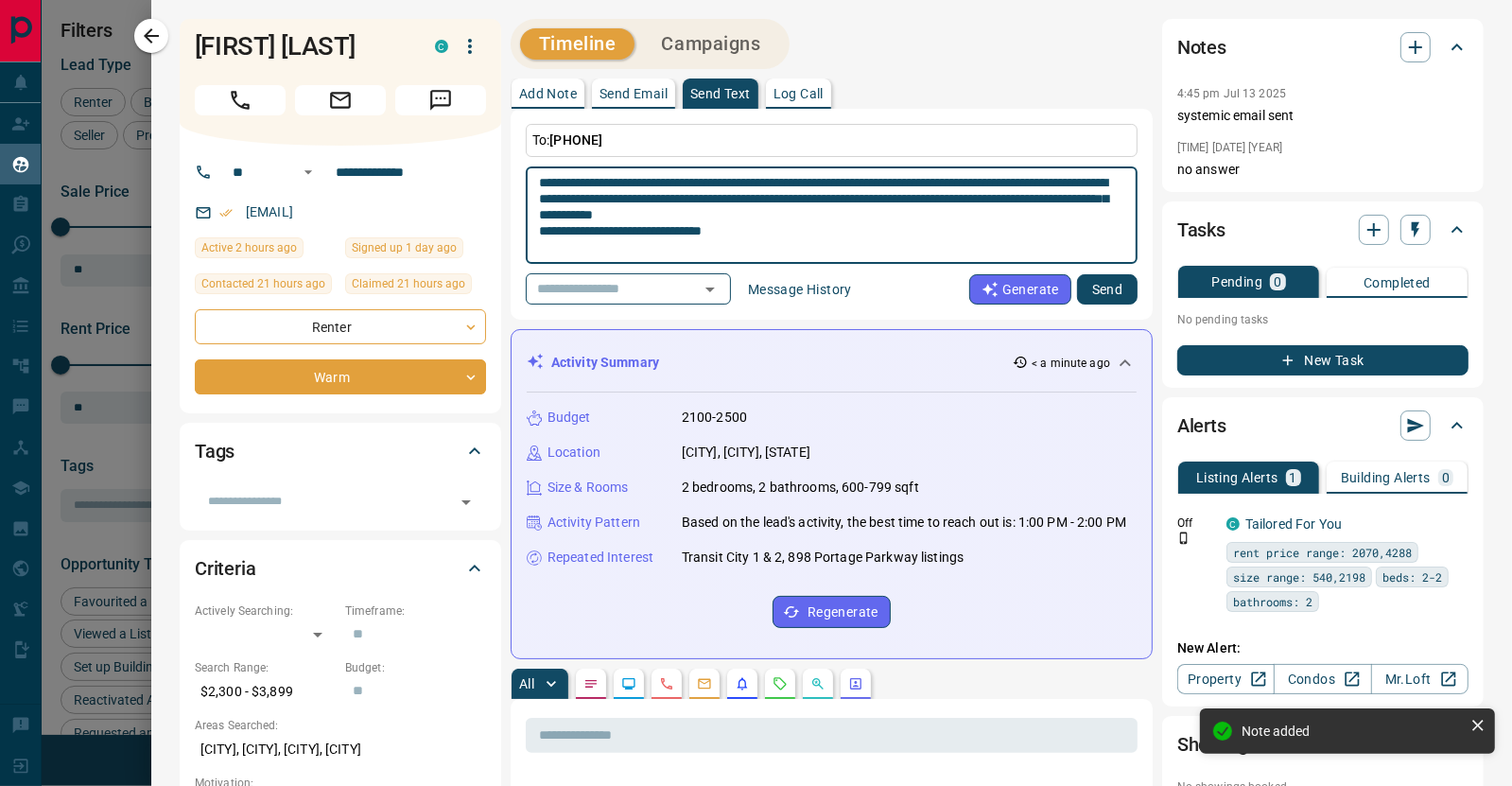 click on "**********" at bounding box center [825, 216] 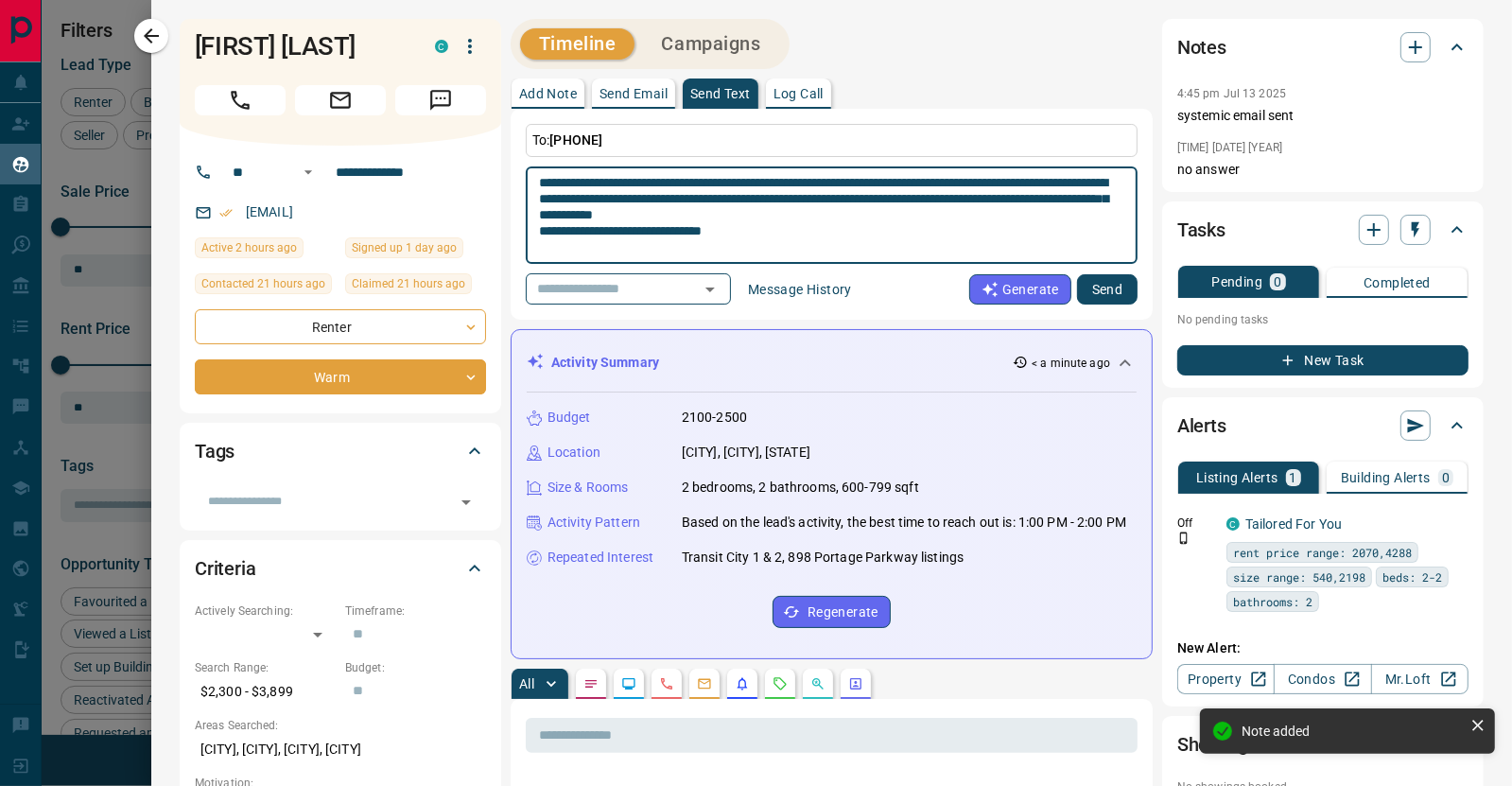 click on "**********" at bounding box center [825, 216] 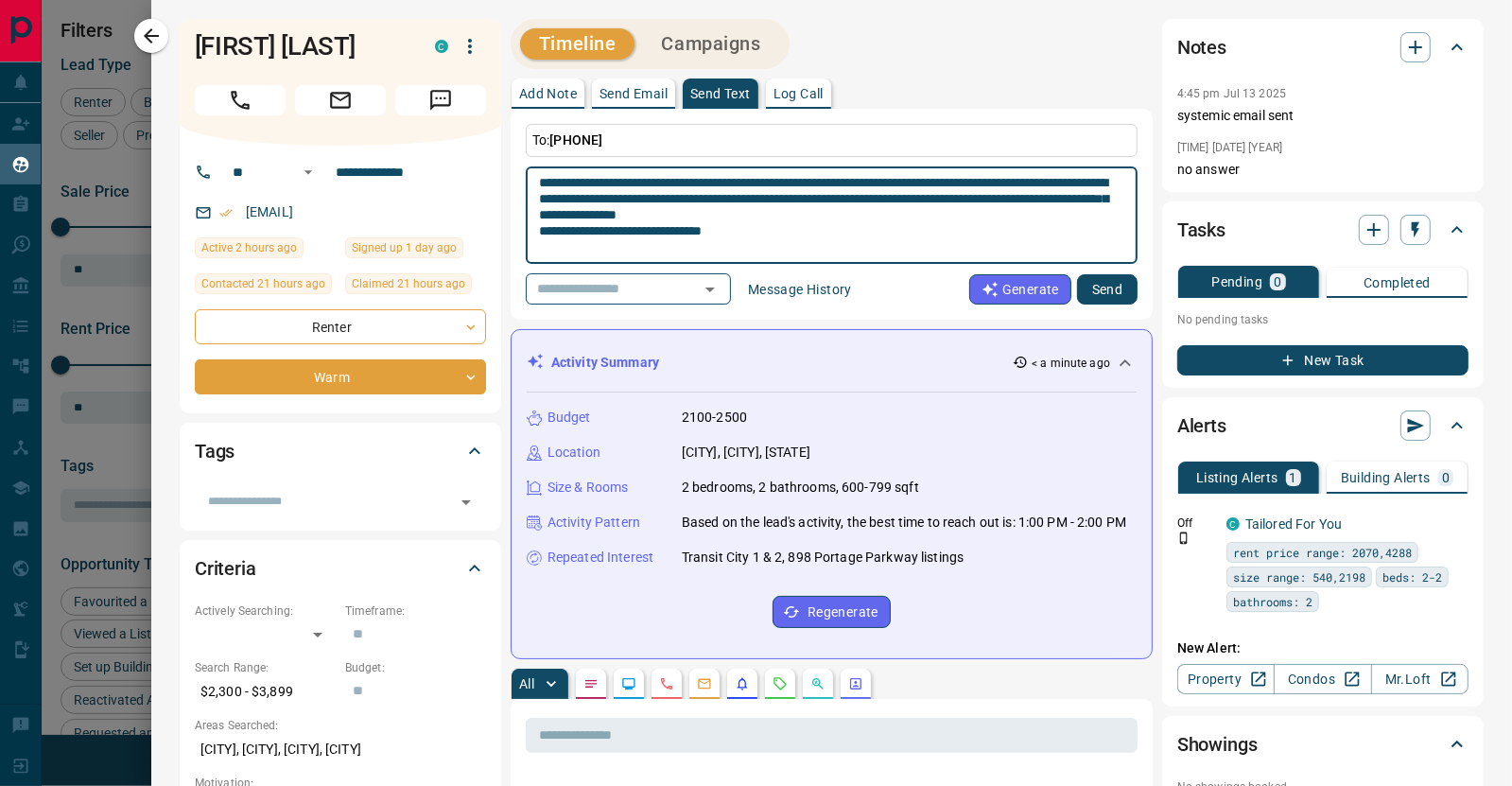 type on "**********" 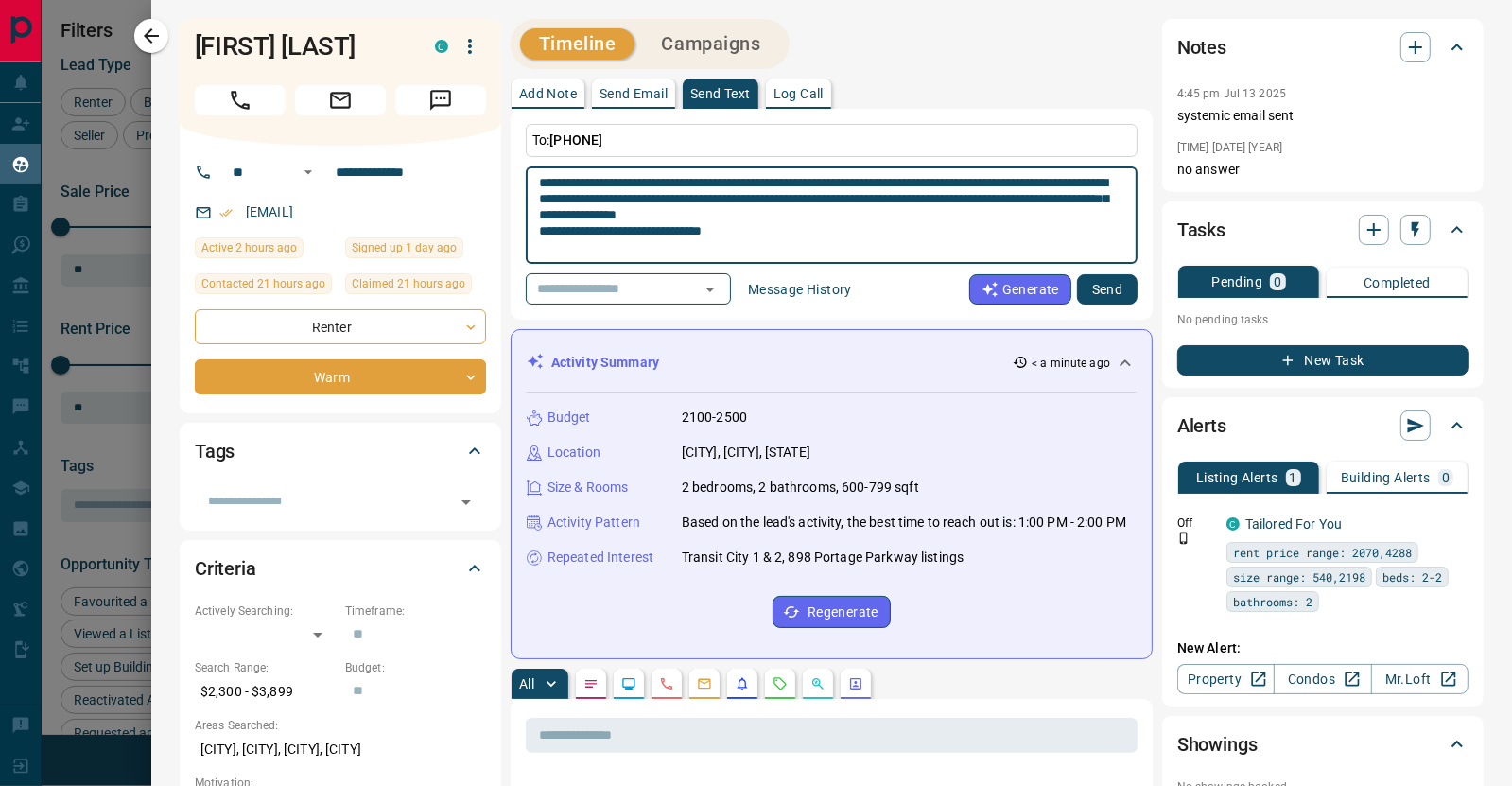 click on "Send" at bounding box center (1107, 289) 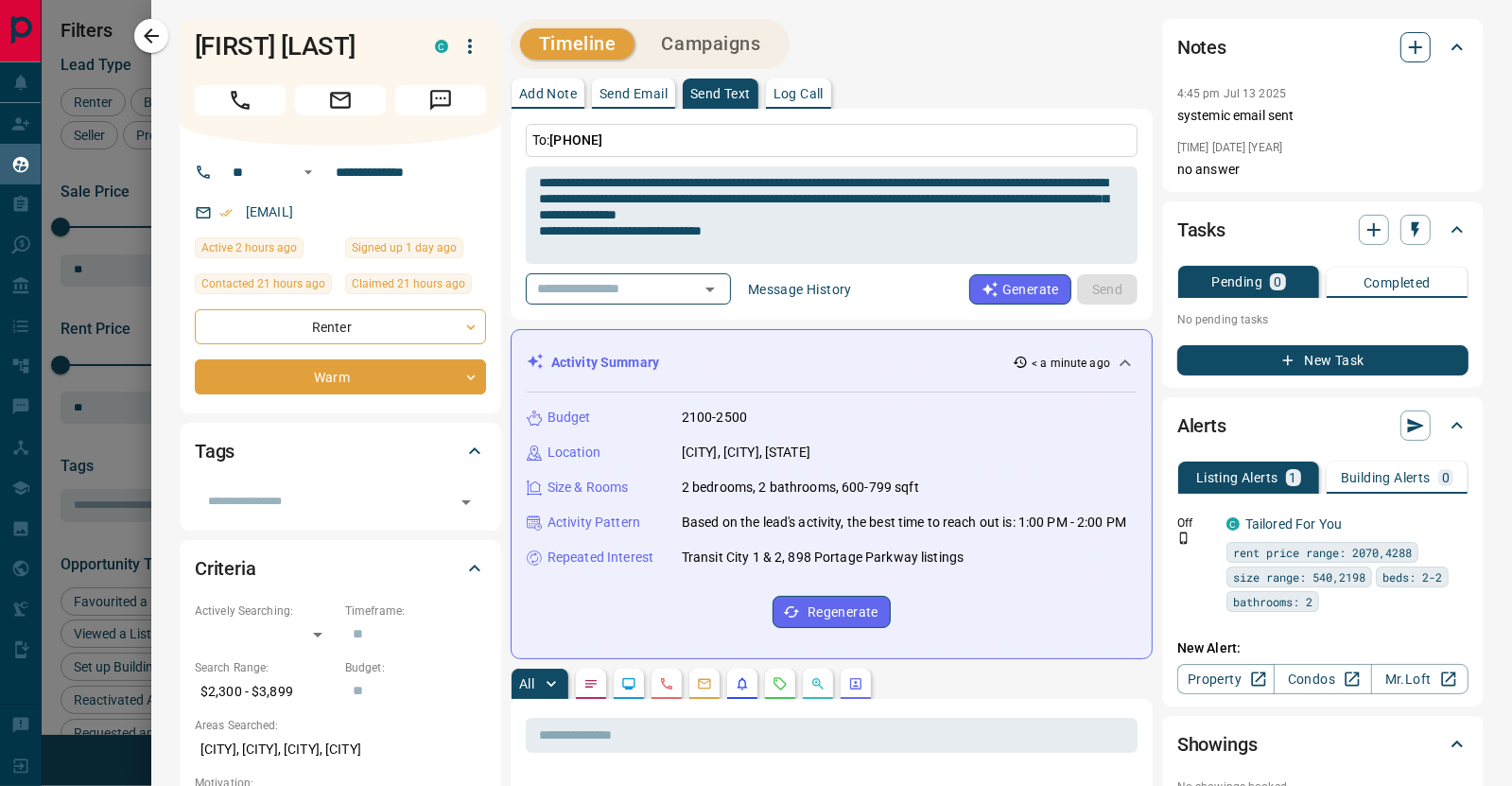 type 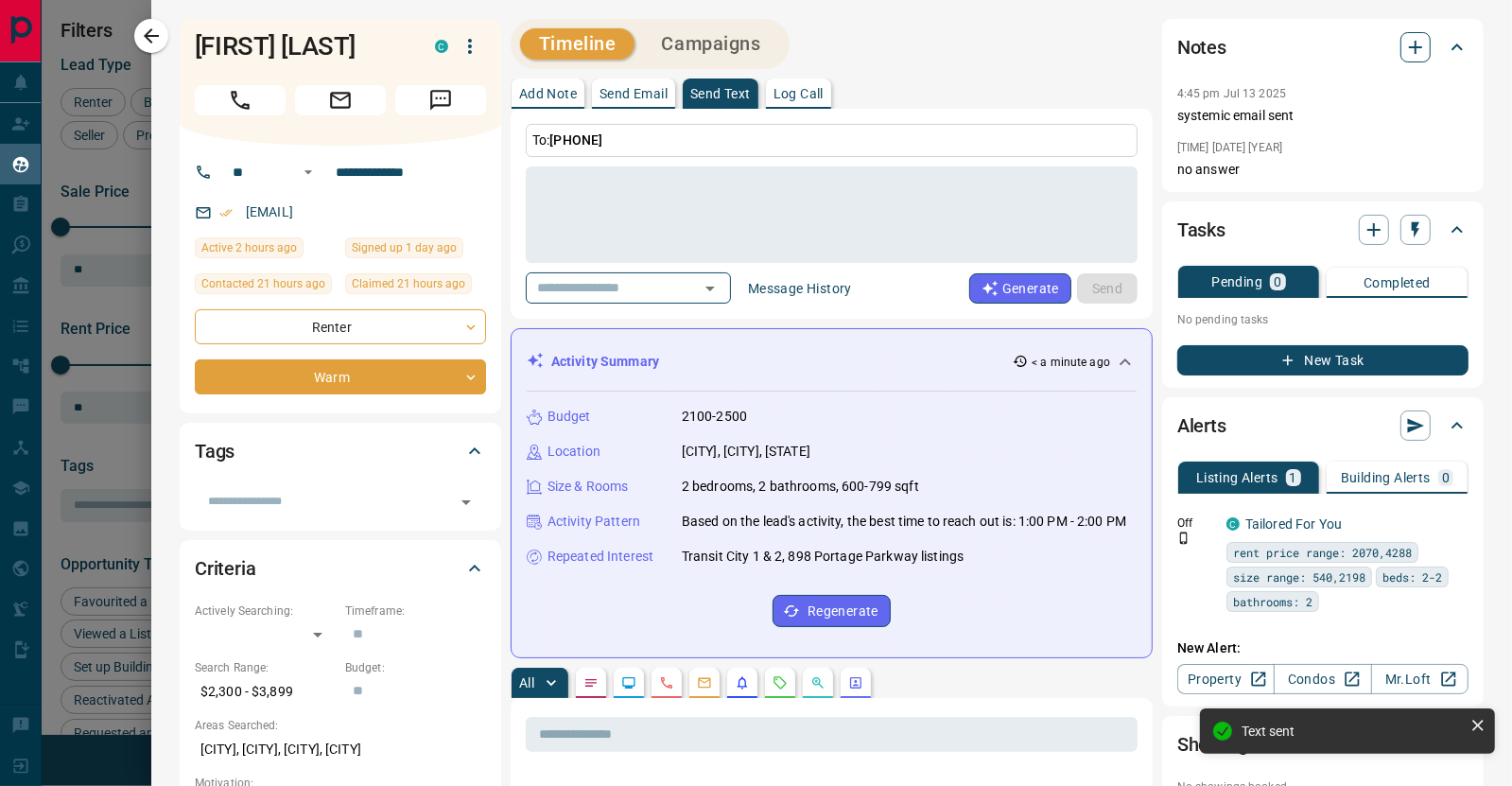 click 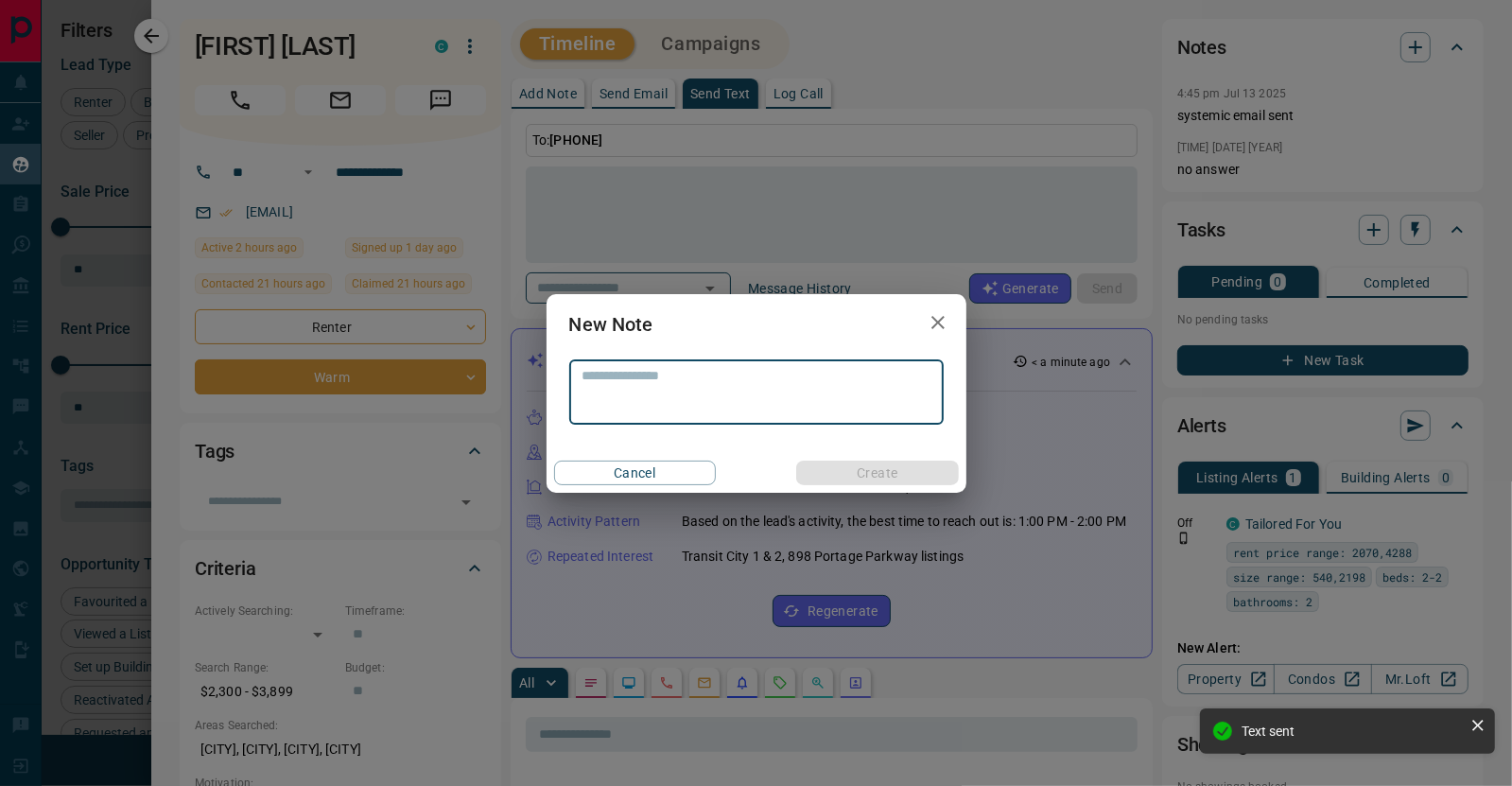 click at bounding box center [756, 392] 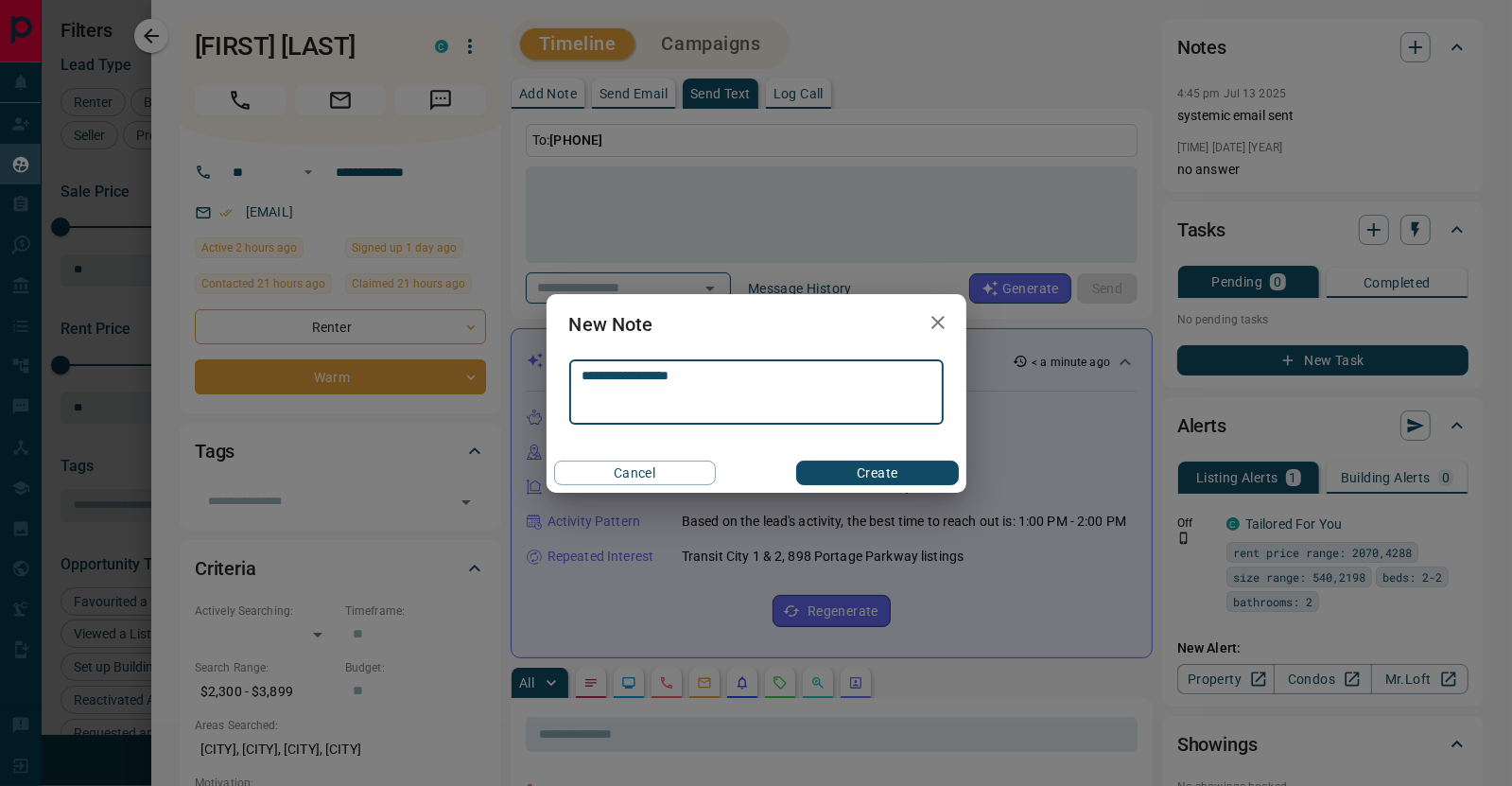 type on "**********" 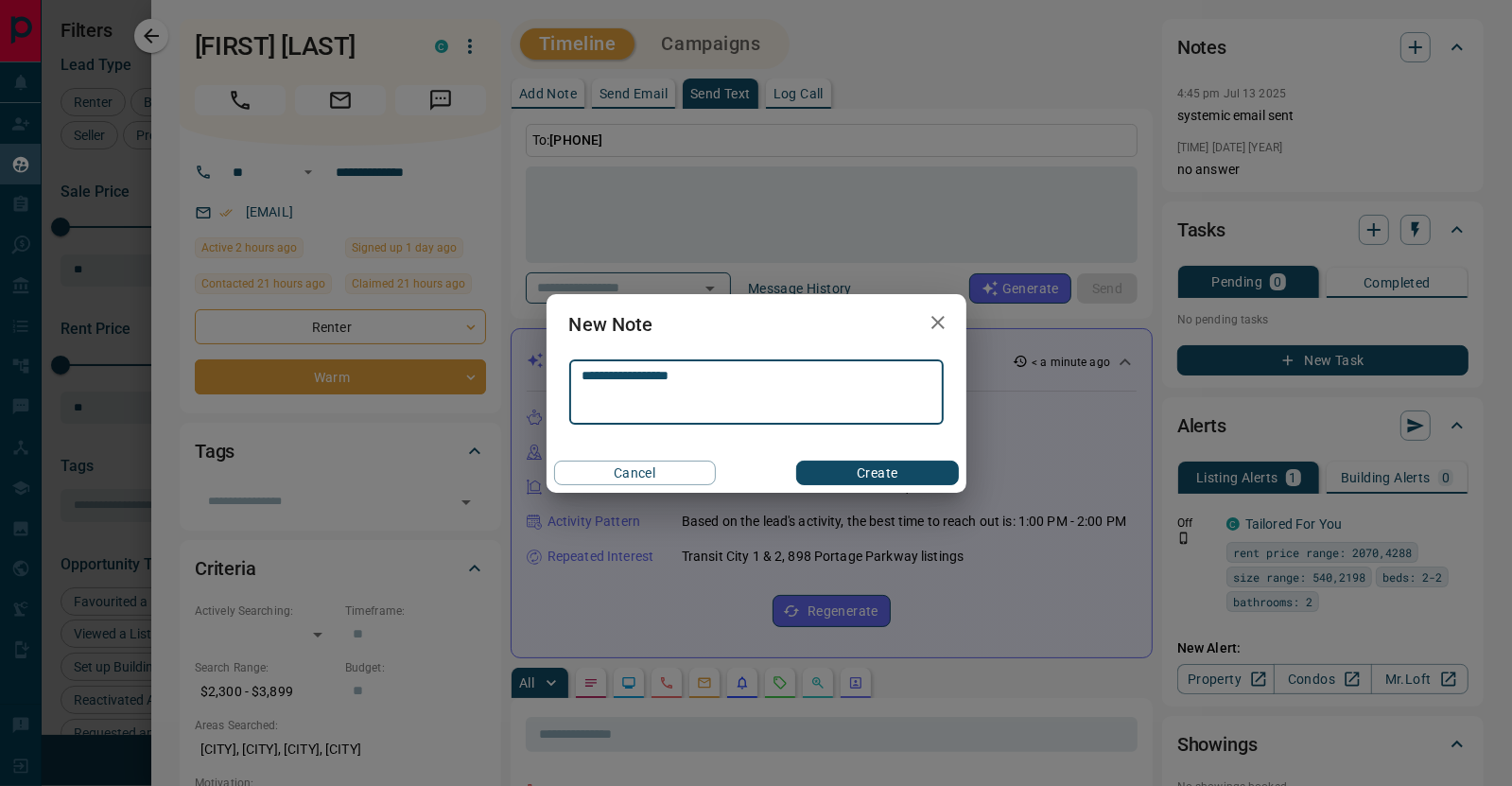 click on "Create" at bounding box center [877, 473] 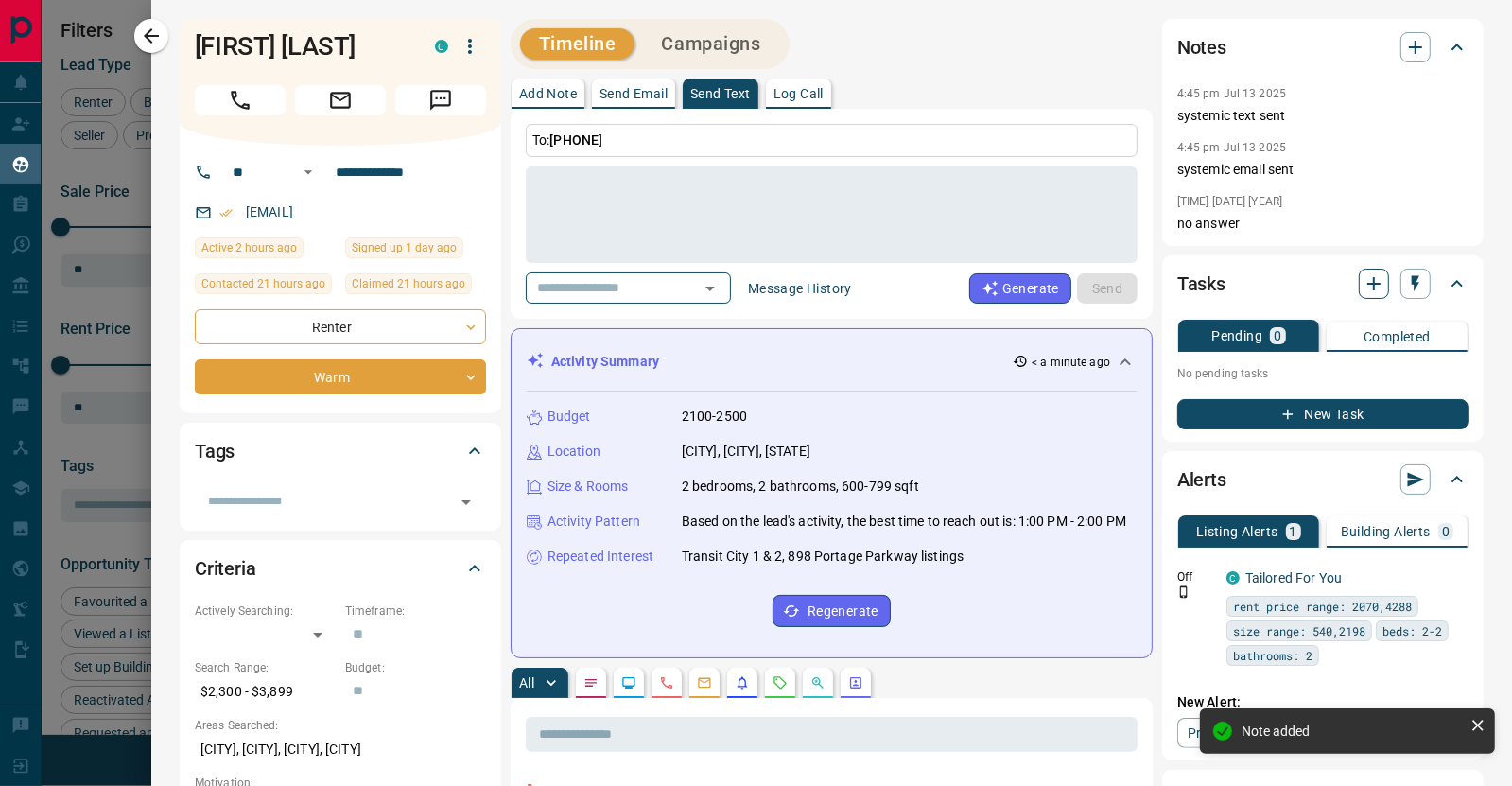 click 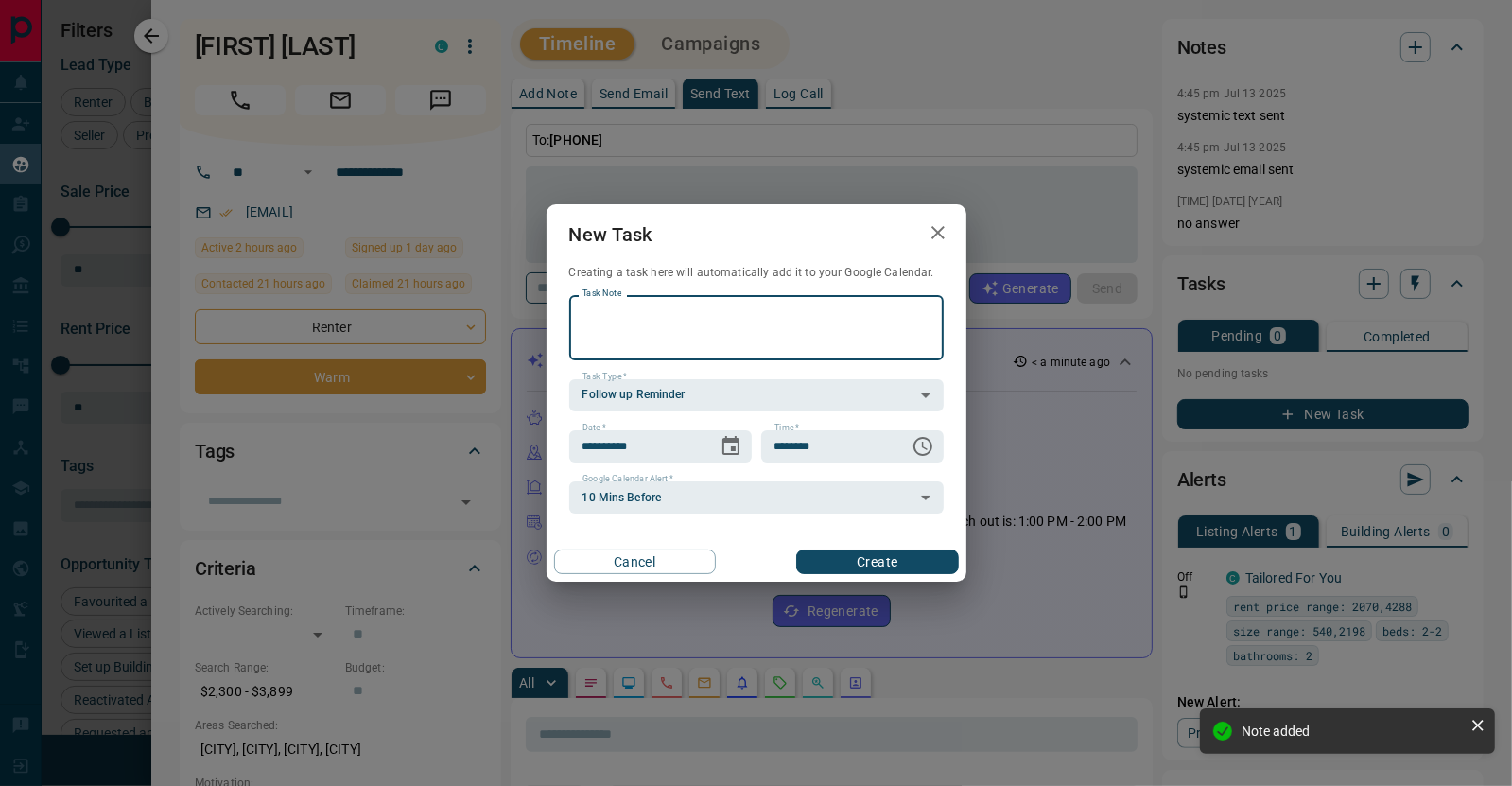 click 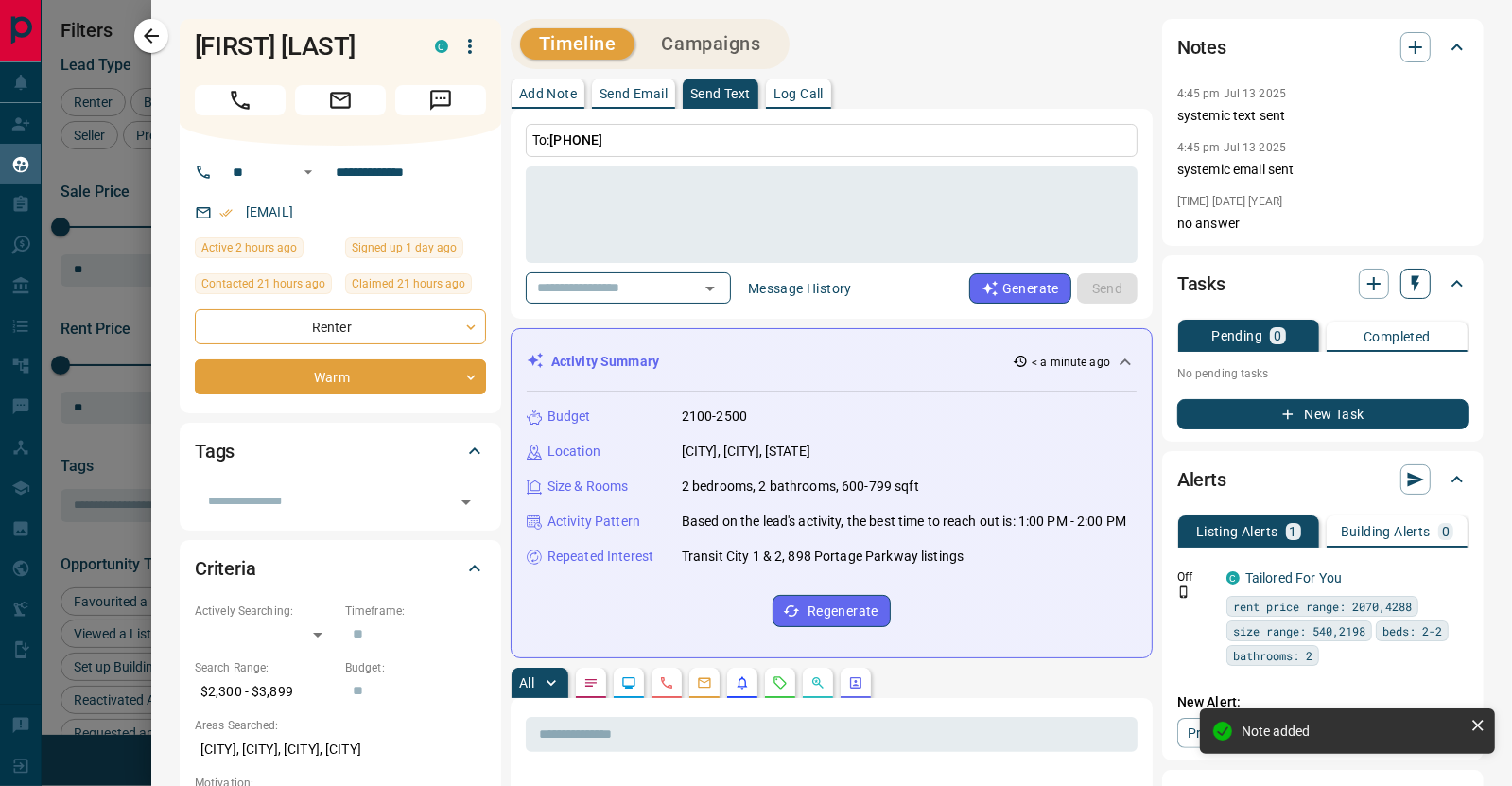 click 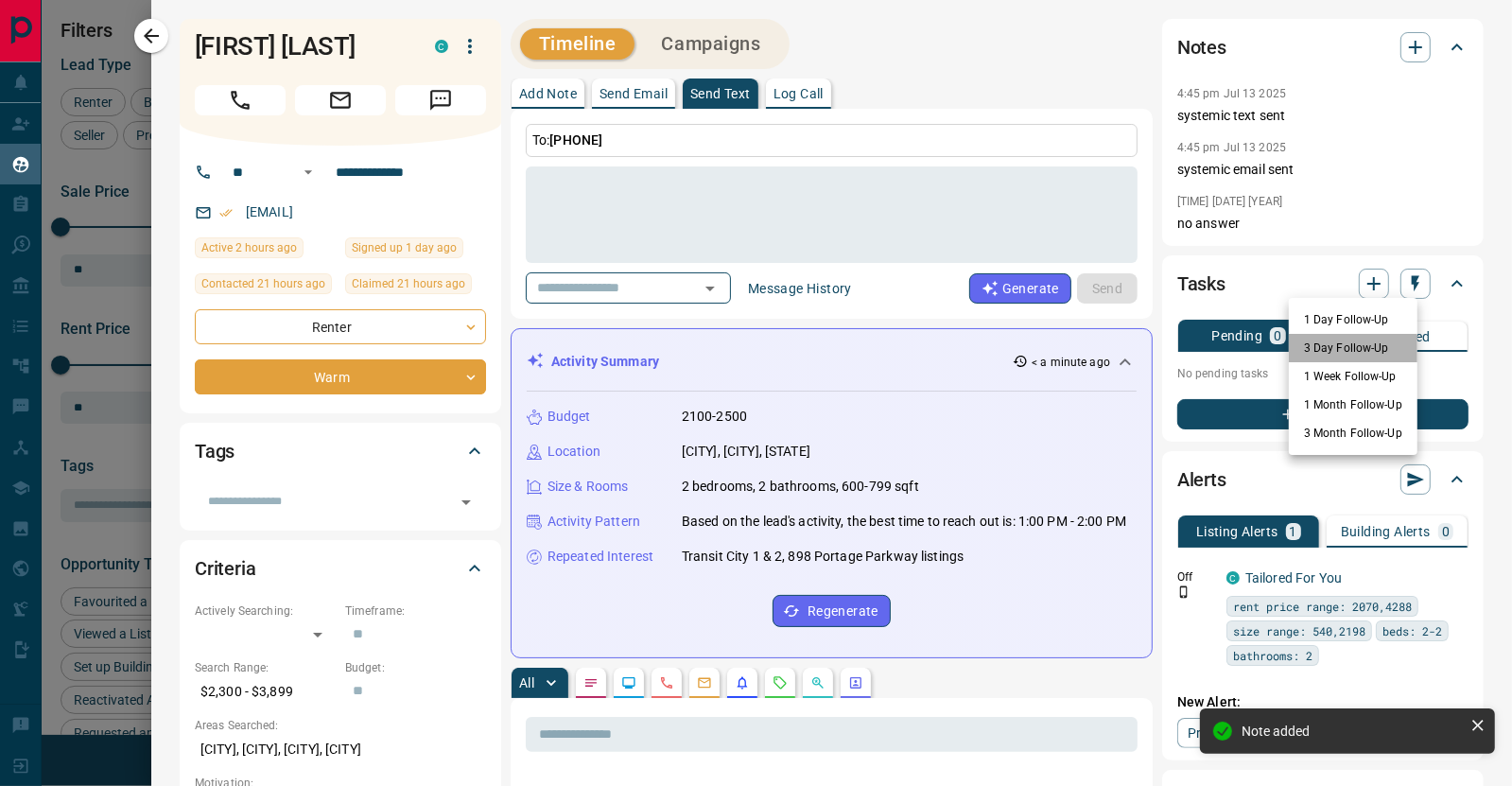 click on "3 Day Follow-Up" at bounding box center [1353, 348] 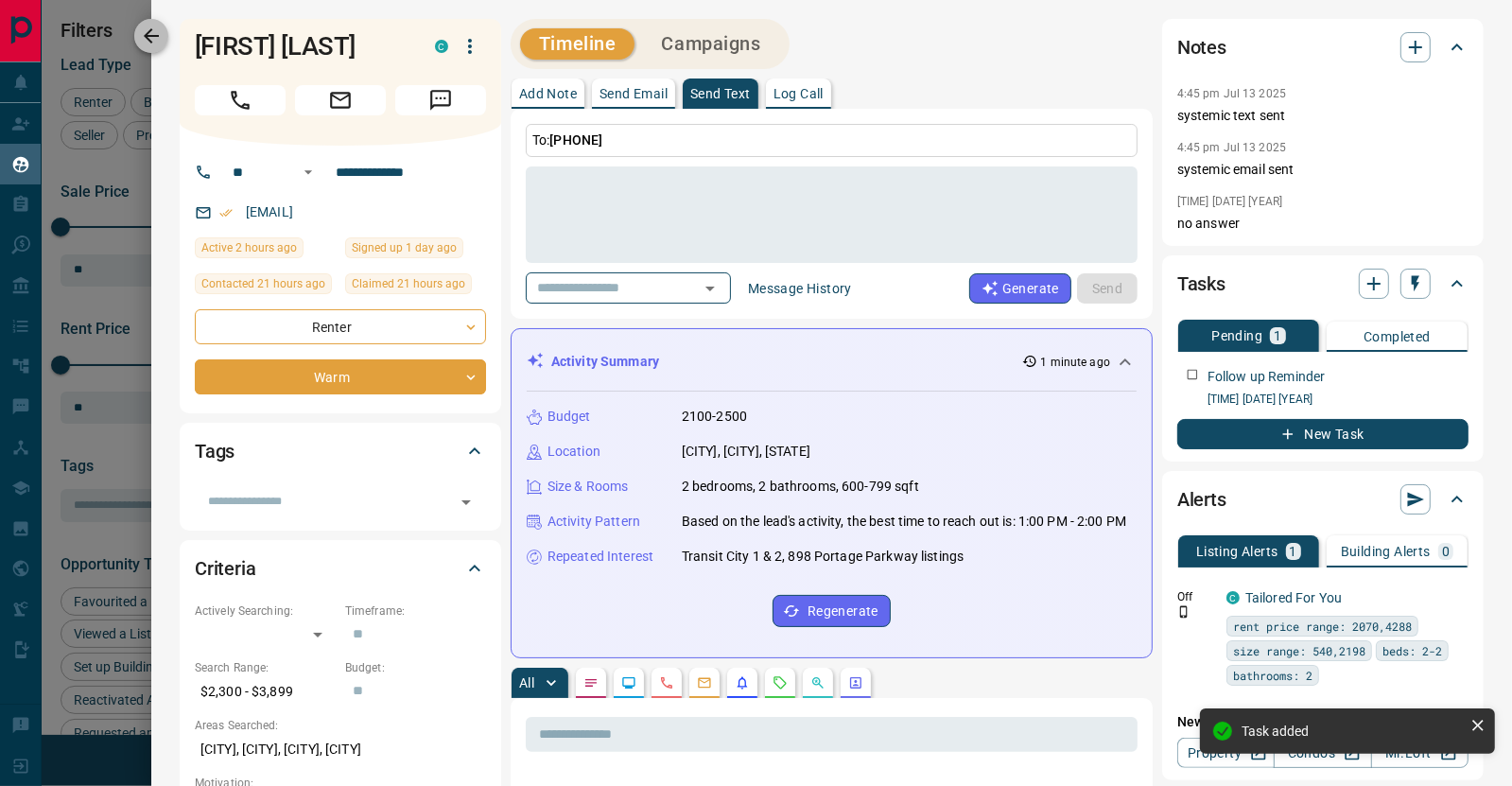 click 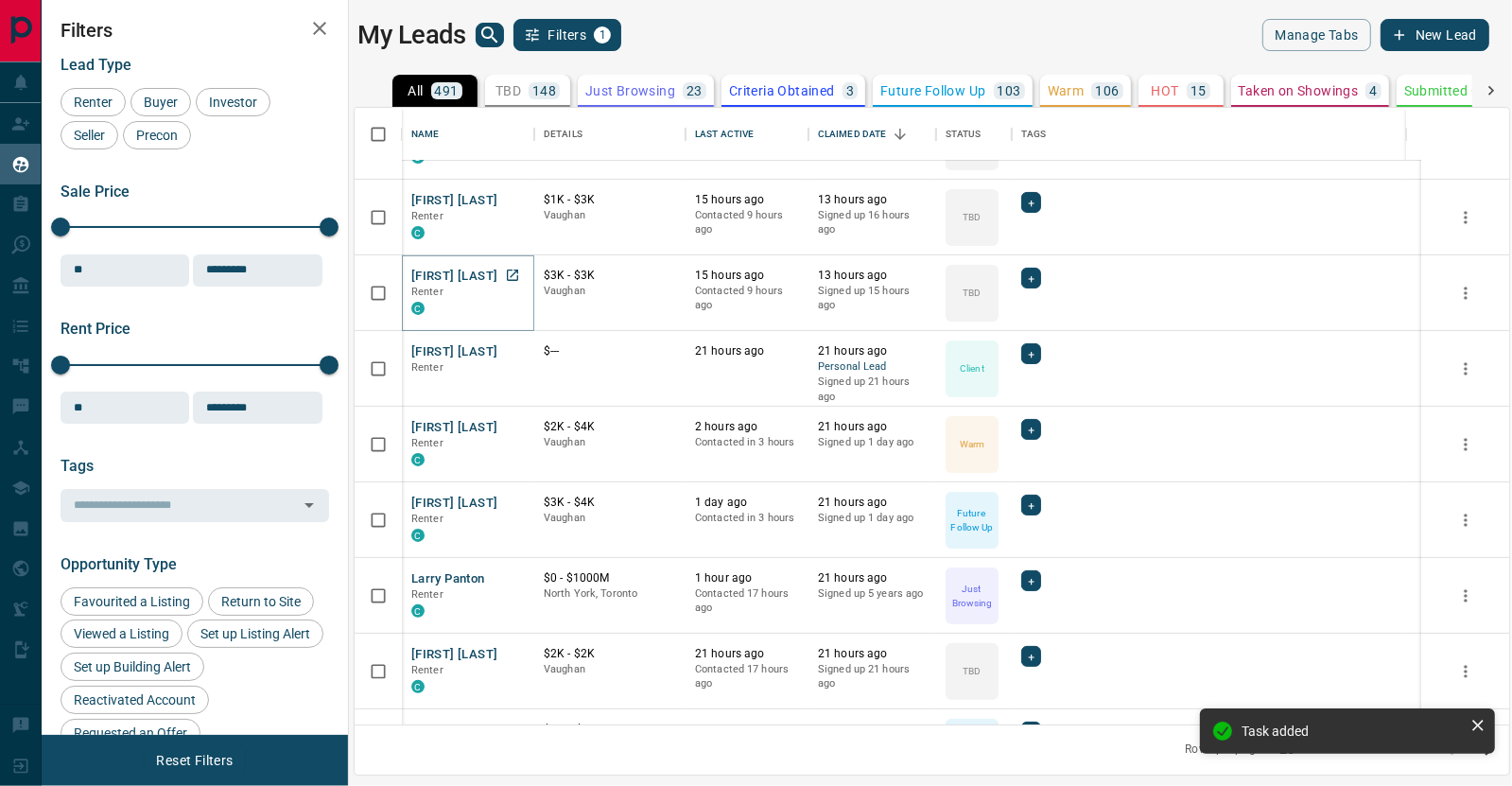 click on "[FIRST] [LAST]" at bounding box center (454, 276) 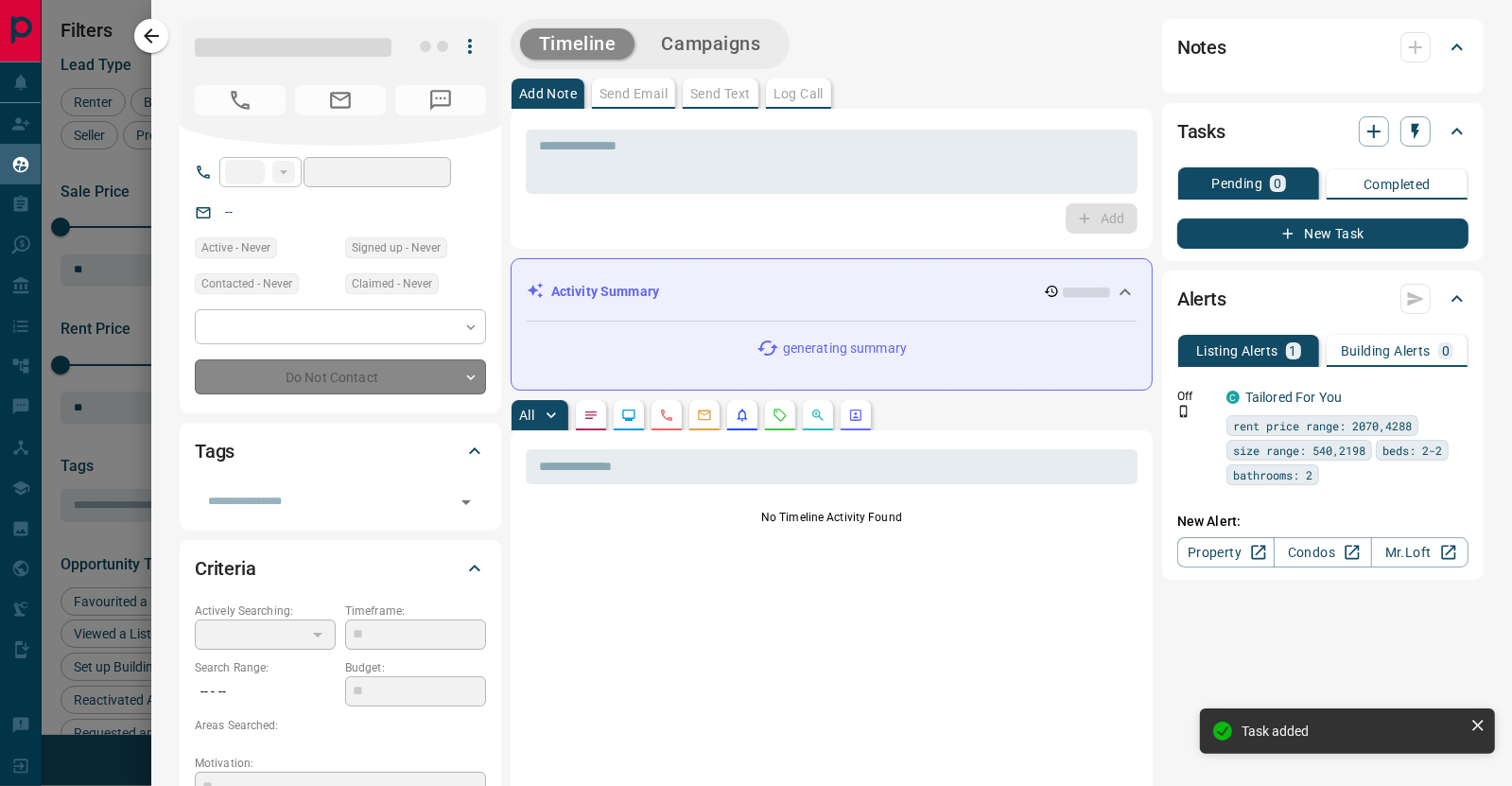 type on "**" 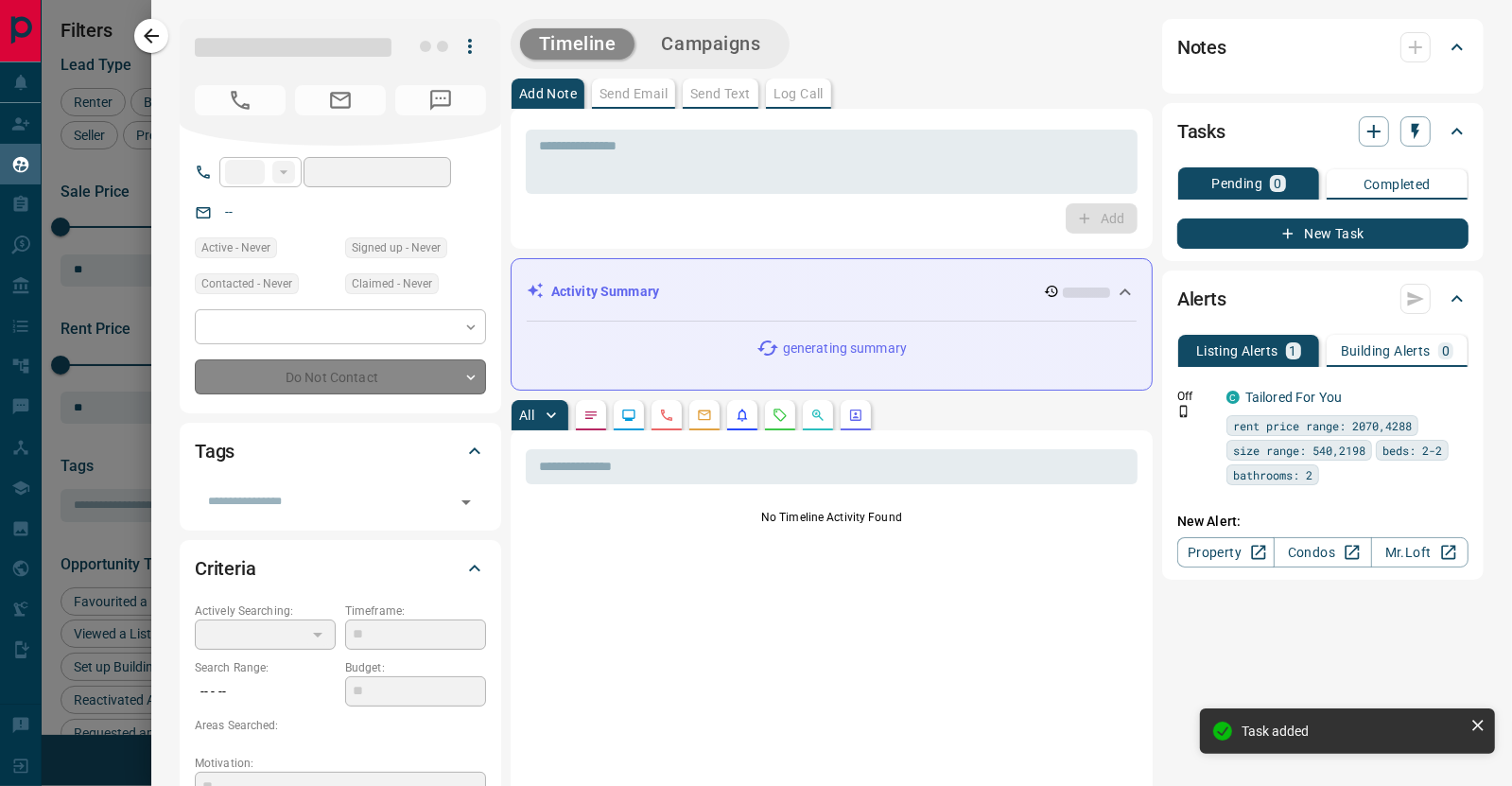 type on "**********" 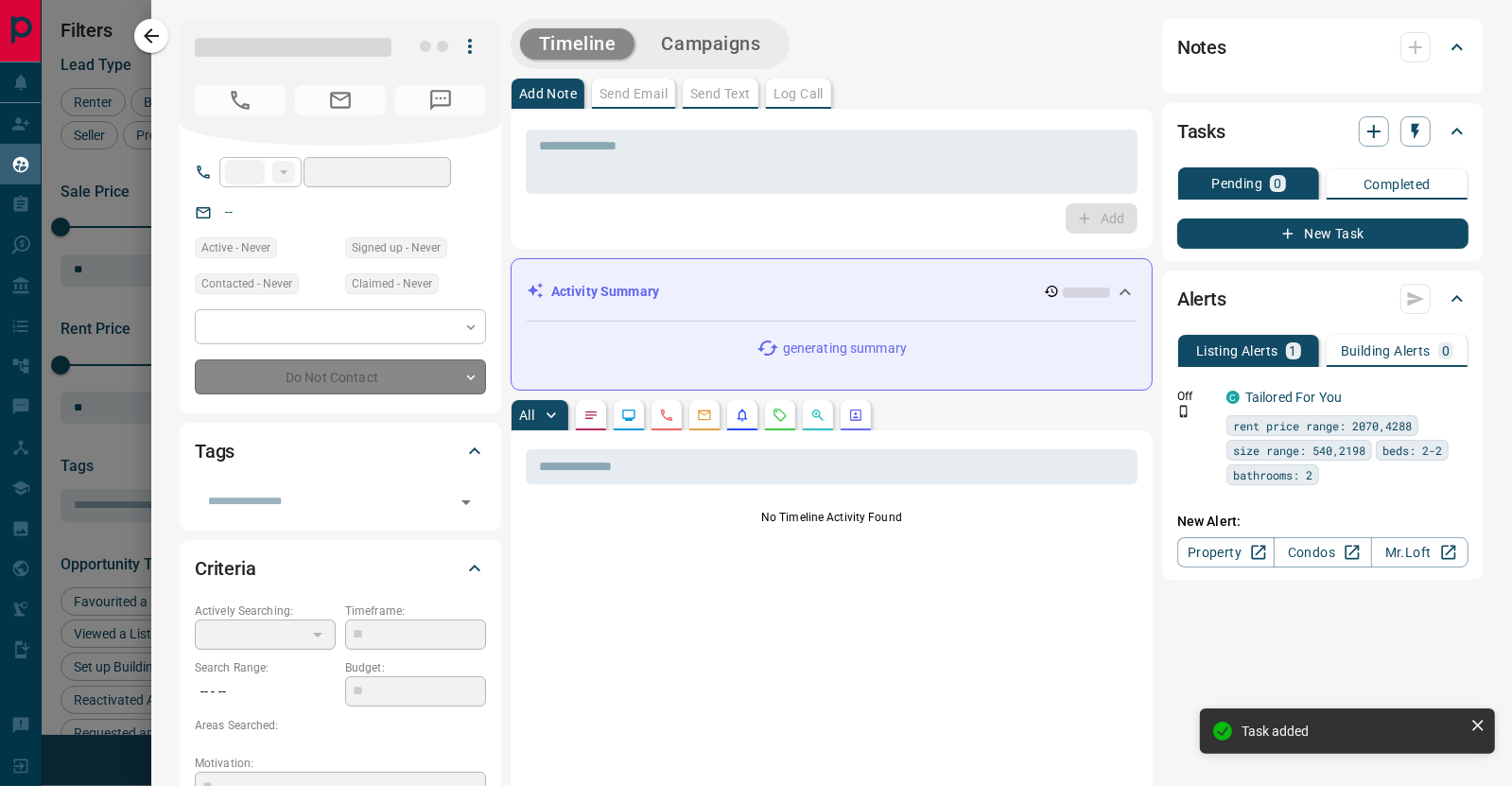 type on "**********" 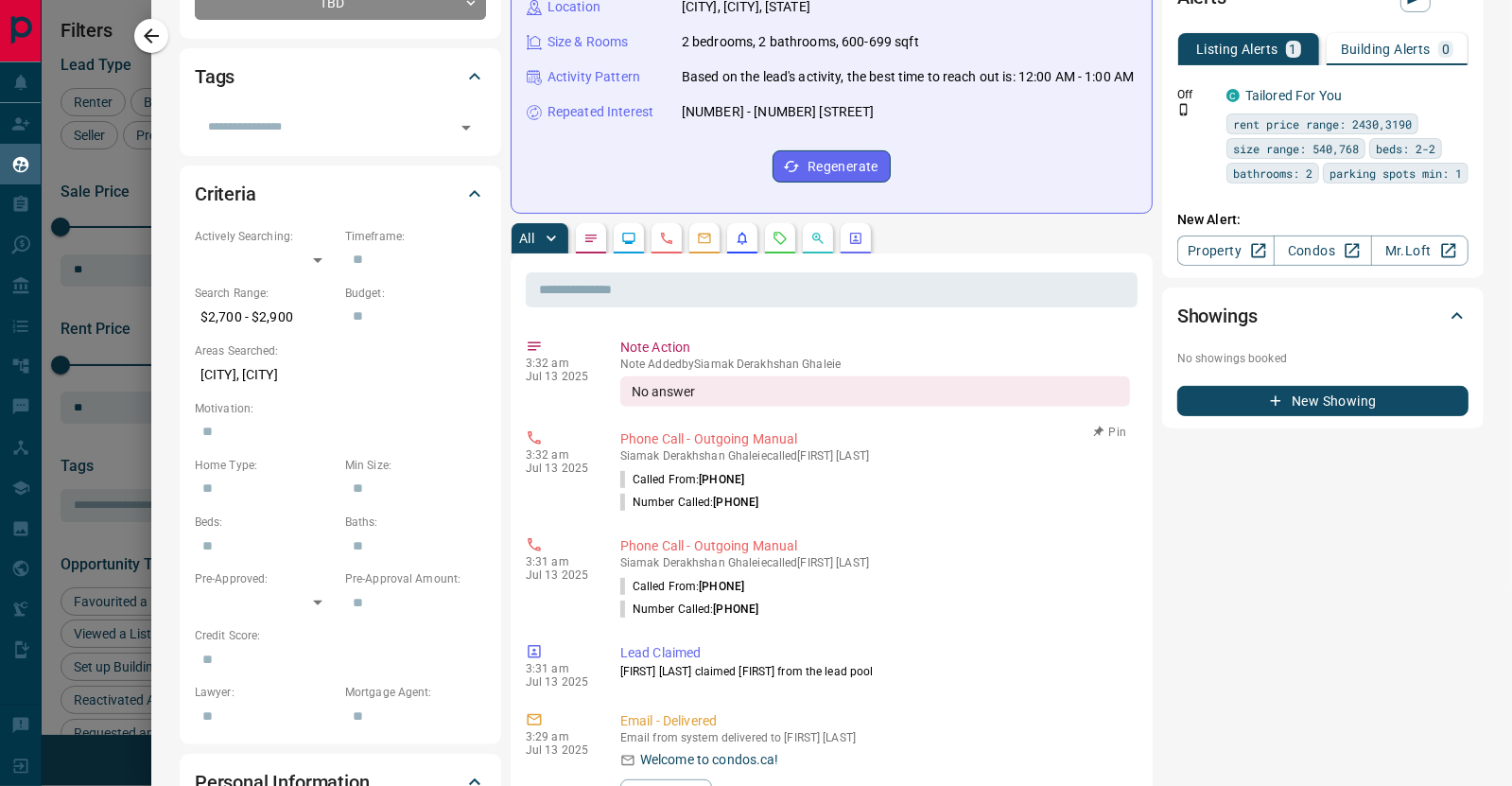 scroll, scrollTop: 223, scrollLeft: 0, axis: vertical 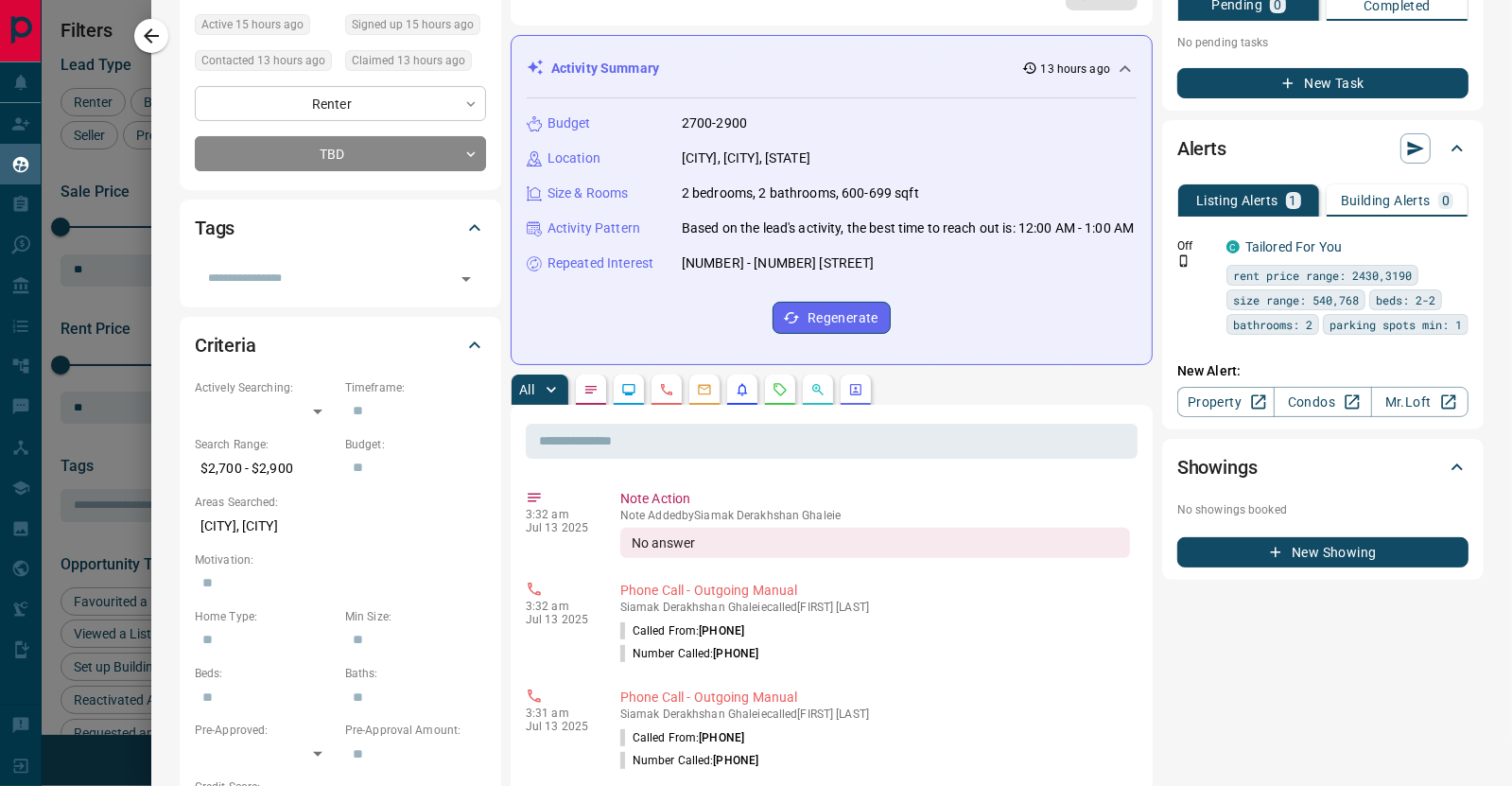 click on "Lead Transfers Claim Leads My Leads Tasks Opportunities Deals Campaigns Automations Messages Broker Bay Training Media Services Agent Resources Precon Worksheet Mobile Apps Disclosure Logout My Leads Filters 1 Manage Tabs New Lead All 491 TBD 148 Do Not Contact - Not Responsive 59 Bogus 1 Just Browsing 23 Criteria Obtained 3 Future Follow Up 103 Warm 106 HOT 15 Taken on Showings 4 Submitted Offer - Client 29 Name Details Last Active Claimed Date Status Tags  Rosen Buyer P [PRICE] - [PRICE] [CITY] 13 hours ago Contacted 9 hours ago 13 hours ago Signed up 13 hours ago TBD + [FIRST] [LAST] Renter C [PRICE] - [PRICE] [CITY] 2 hours ago Contacted 9 hours ago 13 hours ago Signed up 1 day ago TBD + [FIRST] [LAST] Renter C [PRICE] - [PRICE] [CITY] 21 hours ago Contacted 9 hours ago 13 hours ago Signed up 1 week ago TBD + [FIRST] [LAST] Renter C [PRICE] - [PRICE] [CITY] 15 hours ago Contacted 9 hours ago 13 hours ago TBD + Renter +" at bounding box center (756, 381) 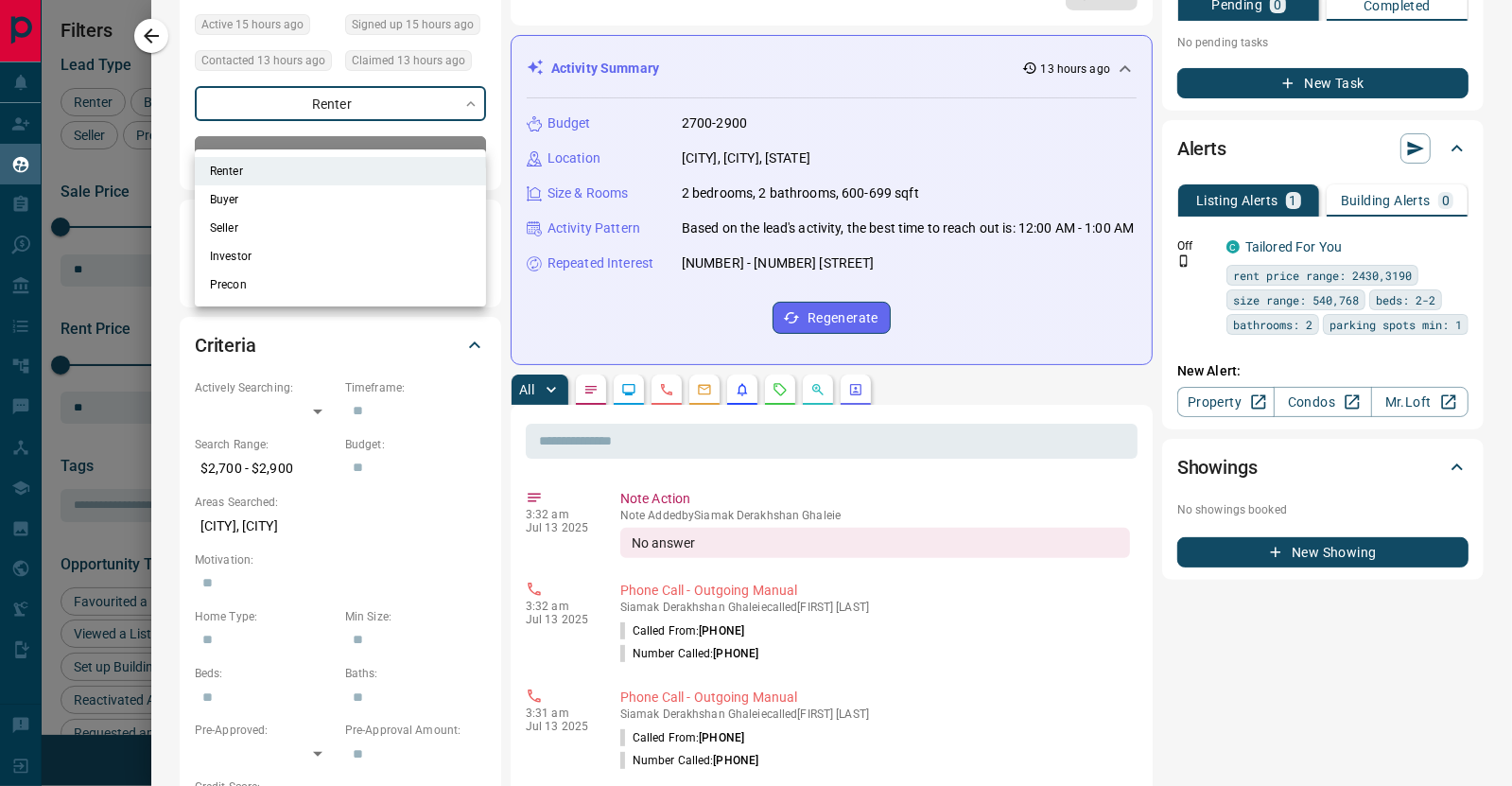 click at bounding box center [756, 393] 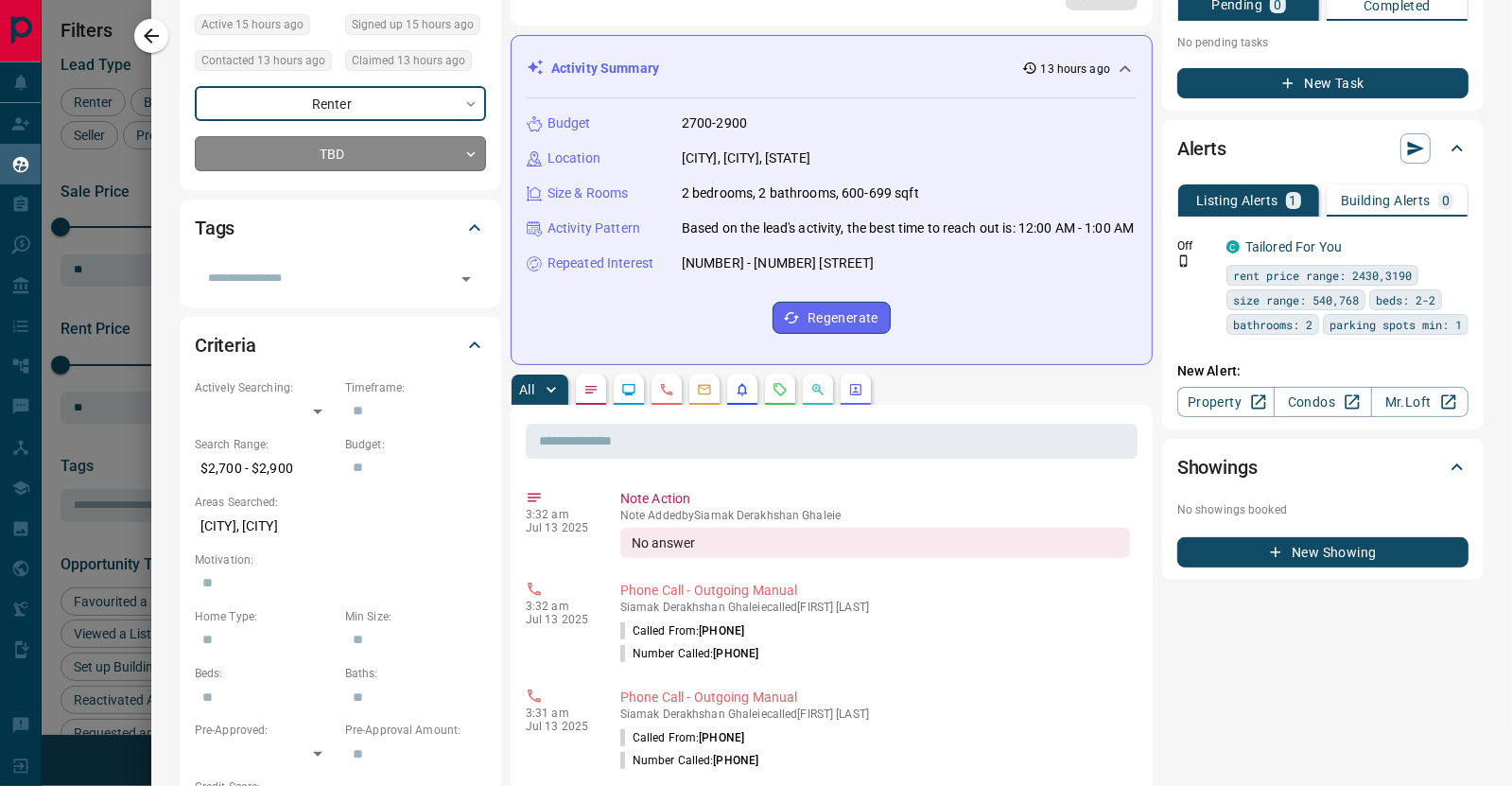 click on "Lead Transfers Claim Leads My Leads Tasks Opportunities Deals Campaigns Automations Messages Broker Bay Training Media Services Agent Resources Precon Worksheet Mobile Apps Disclosure Logout My Leads Filters 1 Manage Tabs New Lead All 491 TBD 148 Do Not Contact - Not Responsive 59 Bogus 1 Just Browsing 23 Criteria Obtained 3 Future Follow Up 103 Warm 106 HOT 15 Taken on Showings 4 Submitted Offer - Client 29 Name Details Last Active Claimed Date Status Tags  Rosen Buyer P [PRICE] - [PRICE] [CITY] 13 hours ago Contacted 9 hours ago 13 hours ago Signed up 13 hours ago TBD + [FIRST] [LAST] Renter C [PRICE] - [PRICE] [CITY] 2 hours ago Contacted 9 hours ago 13 hours ago Signed up 1 day ago TBD + [FIRST] [LAST] Renter C [PRICE] - [PRICE] [CITY] 21 hours ago Contacted 9 hours ago 13 hours ago Signed up 1 week ago TBD + [FIRST] [LAST] Renter C [PRICE] - [PRICE] [CITY] 15 hours ago Contacted 9 hours ago 13 hours ago TBD + Renter +" at bounding box center (756, 381) 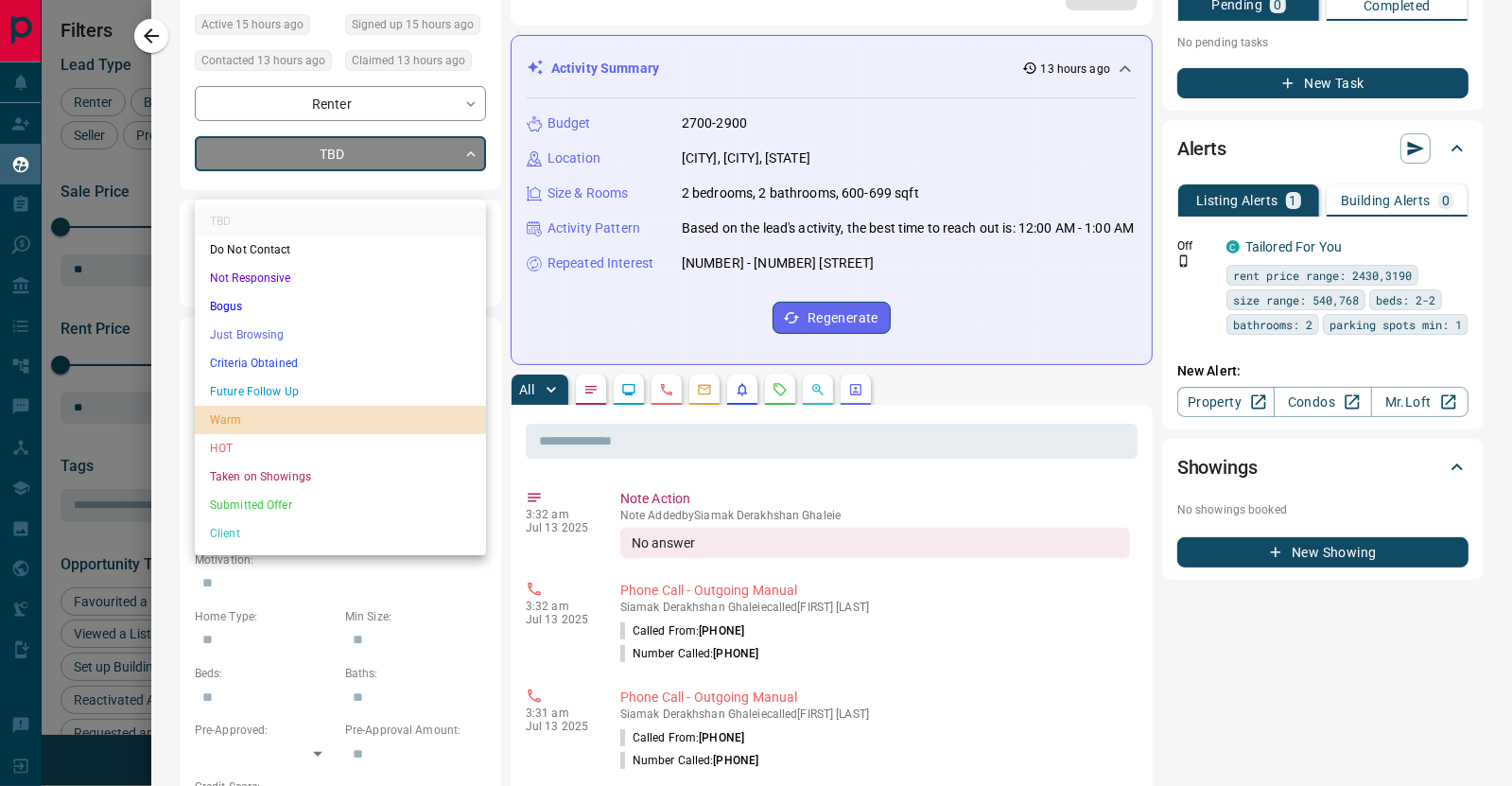 click on "Warm" at bounding box center [340, 420] 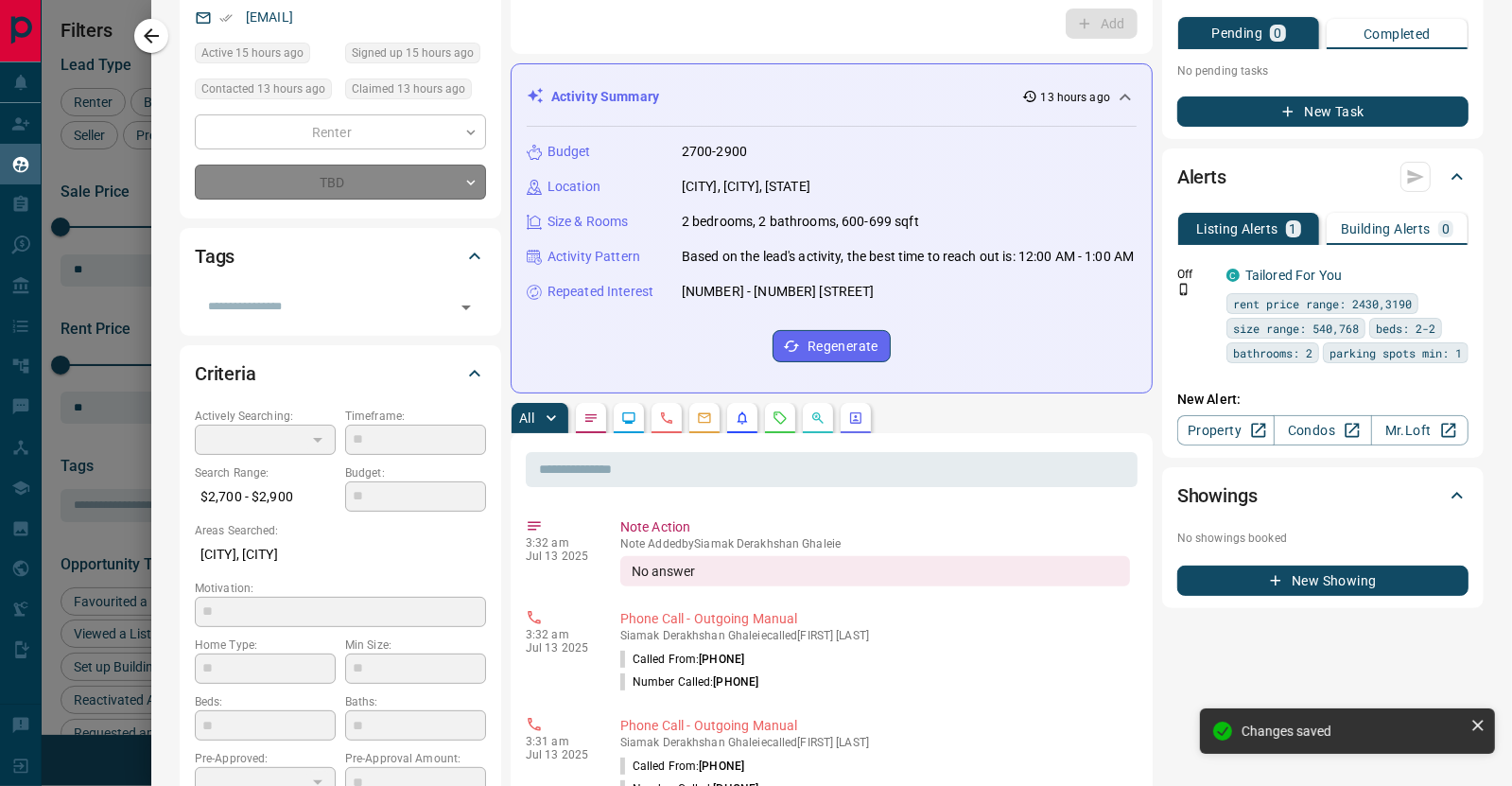 type on "*" 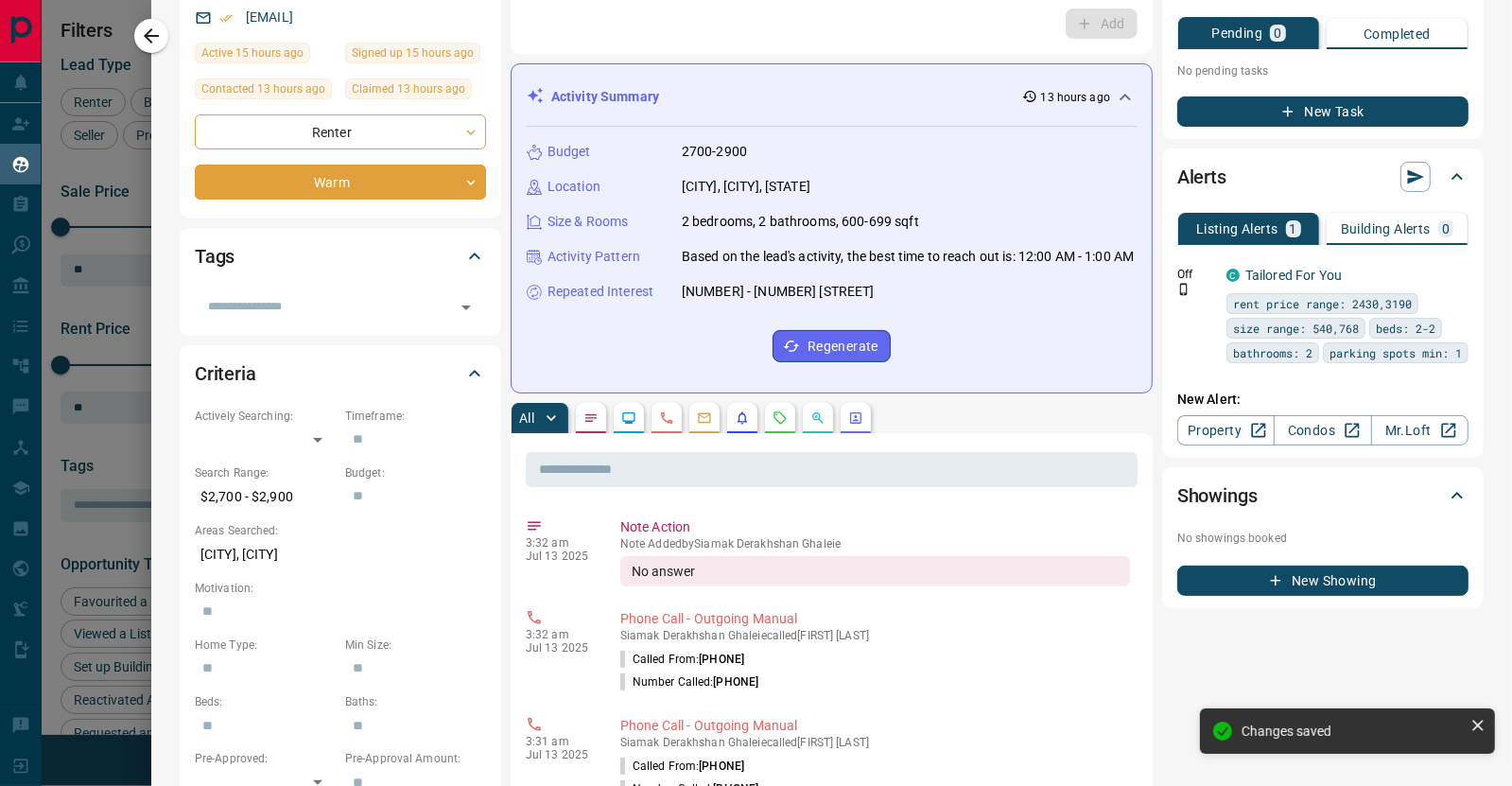 scroll, scrollTop: 223, scrollLeft: 0, axis: vertical 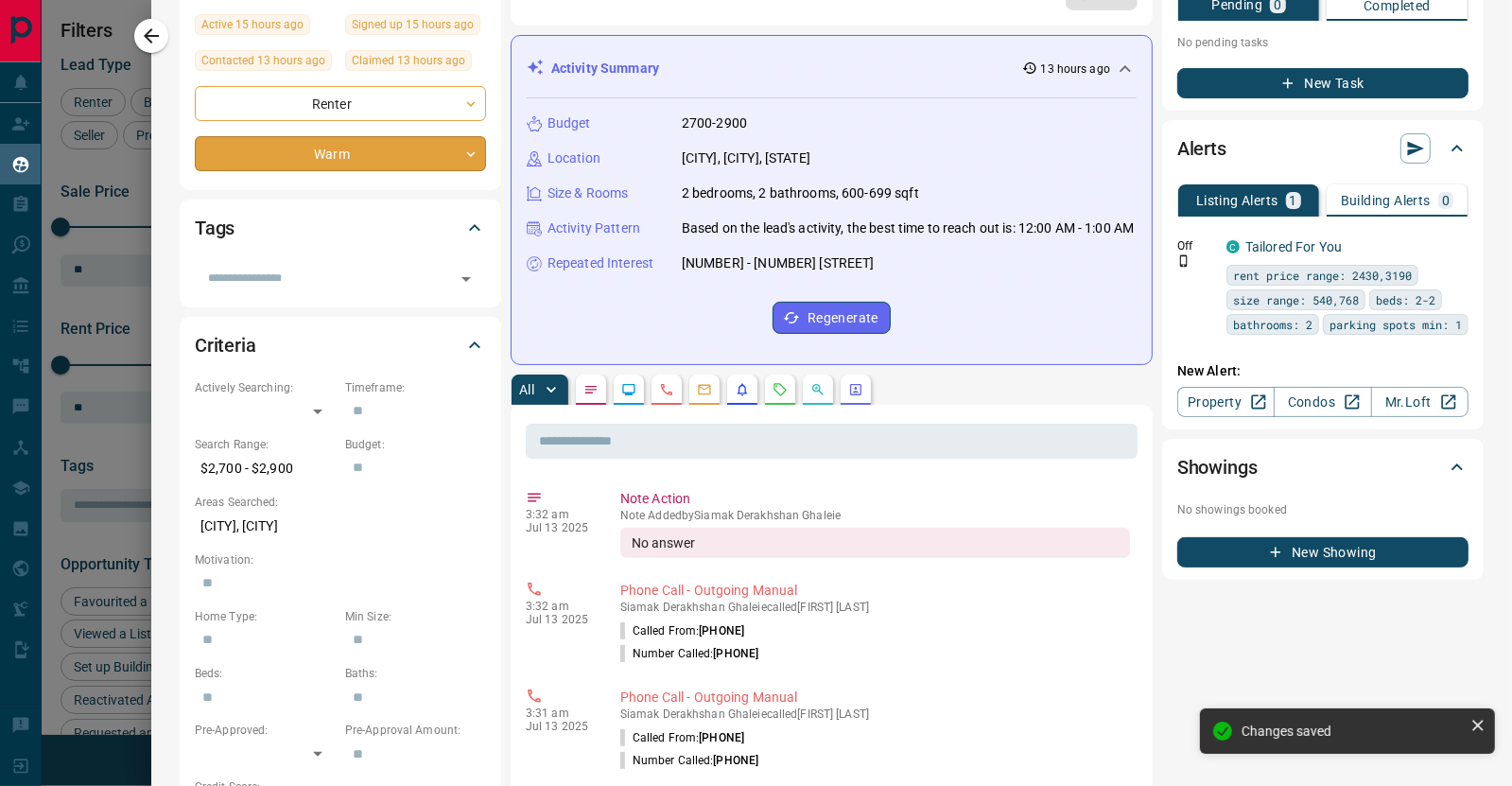 click on "Lead Transfers Claim Leads My Leads Tasks Opportunities Deals Campaigns Automations Messages Broker Bay Training Media Services Agent Resources Precon Worksheet Mobile Apps Disclosure Logout My Leads Filters 1 Manage Tabs New Lead All 491 TBD 148 Do Not Contact - Not Responsive 59 Bogus 1 Just Browsing 23 Criteria Obtained 3 Future Follow Up 103 Warm 106 HOT 15 Taken on Showings 4 Submitted Offer - Client 29 Name Details Last Active Claimed Date Status Tags  Rosen Buyer P [PRICE] - [PRICE] [CITY] 13 hours ago Contacted 9 hours ago 13 hours ago Signed up 13 hours ago TBD + [FIRST] [LAST] Renter C [PRICE] - [PRICE] [CITY] 2 hours ago Contacted 9 hours ago 13 hours ago Signed up 1 day ago TBD + [FIRST] [LAST] Renter C [PRICE] - [PRICE] [CITY] 21 hours ago Contacted 9 hours ago 13 hours ago Signed up 1 week ago TBD + [FIRST] [LAST] Renter C [PRICE] - [PRICE] [CITY] 15 hours ago Contacted 9 hours ago 13 hours ago TBD + Renter +" at bounding box center (756, 381) 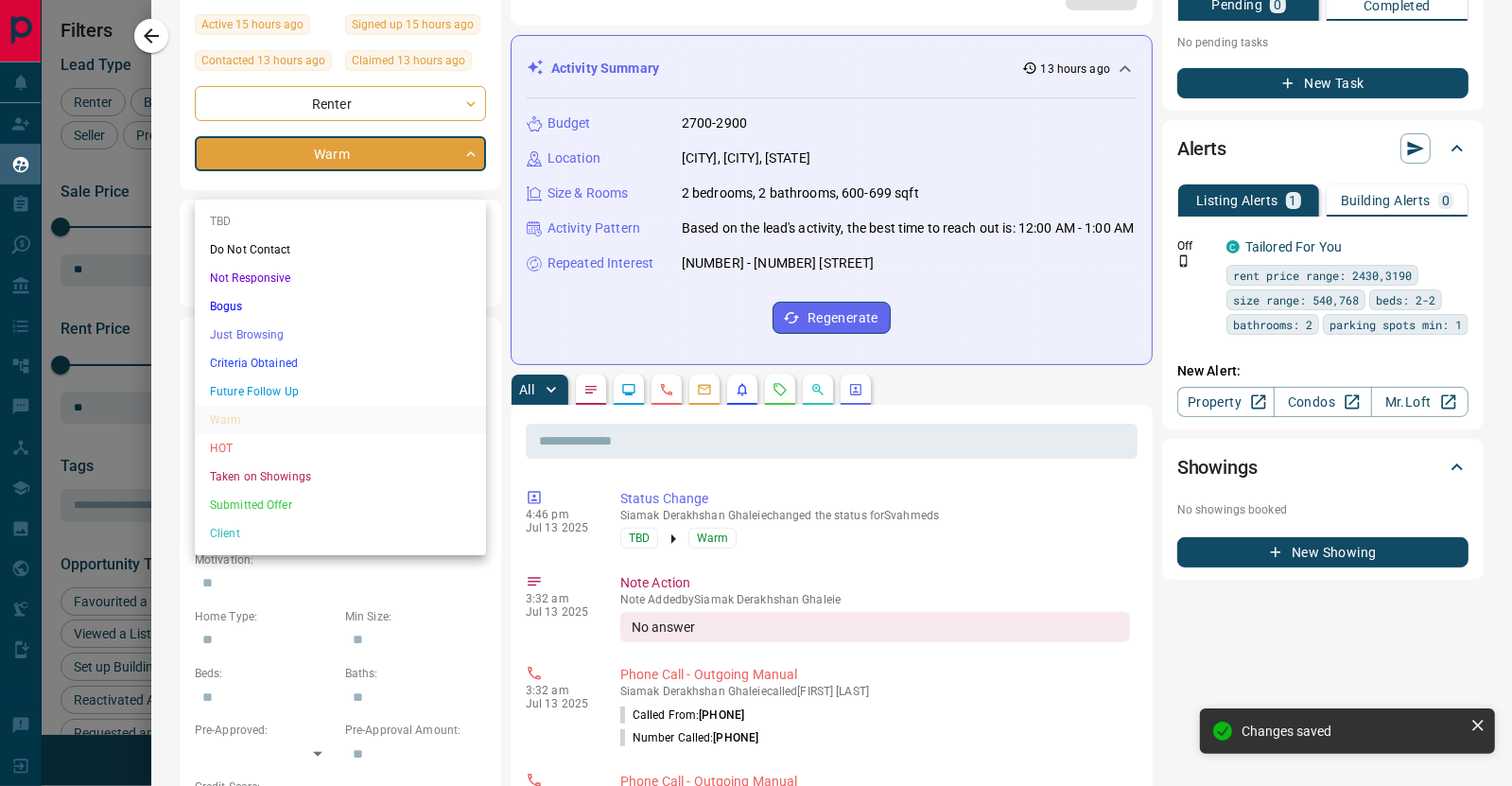 click at bounding box center (756, 393) 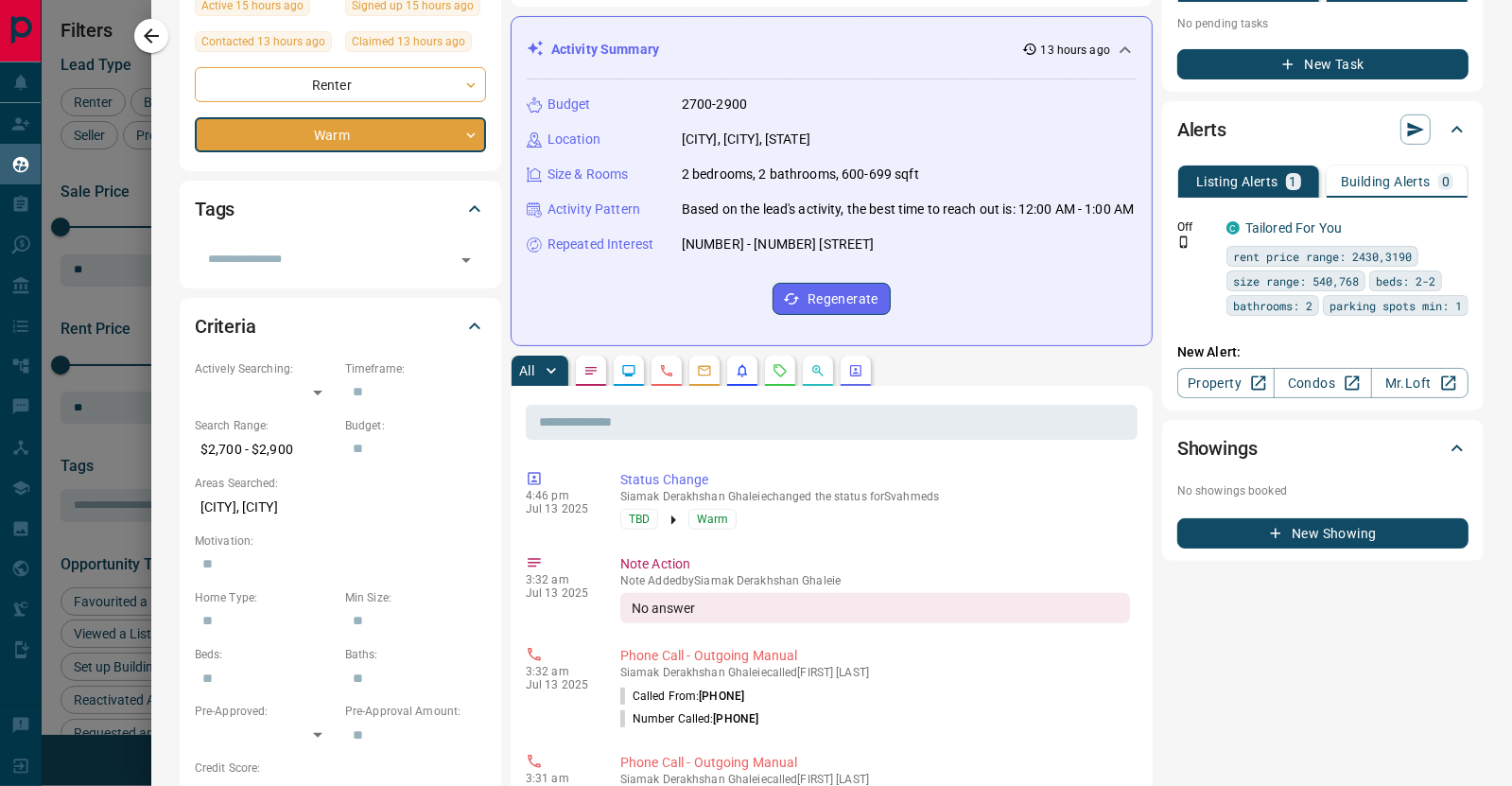 scroll, scrollTop: 0, scrollLeft: 0, axis: both 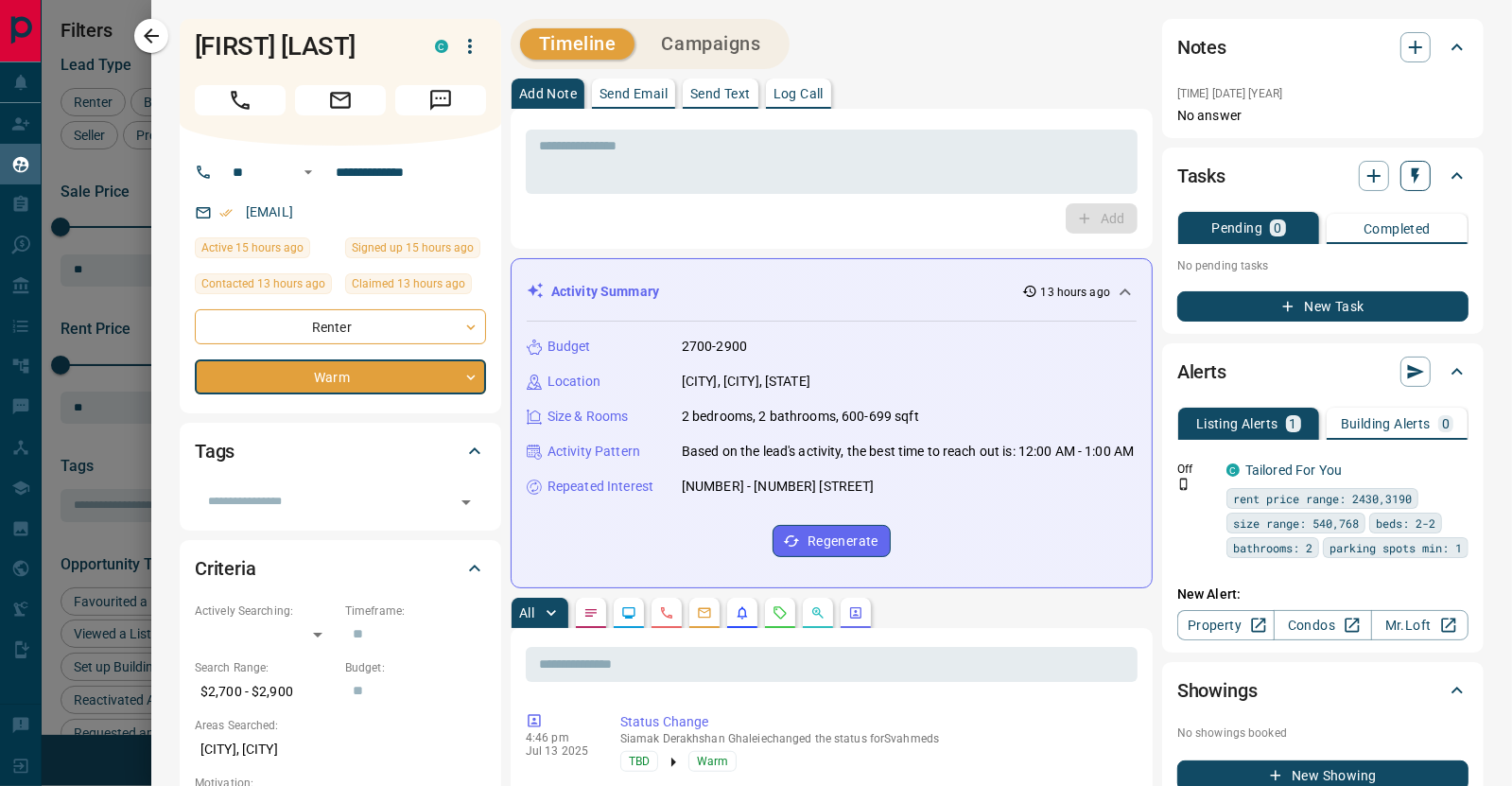 click 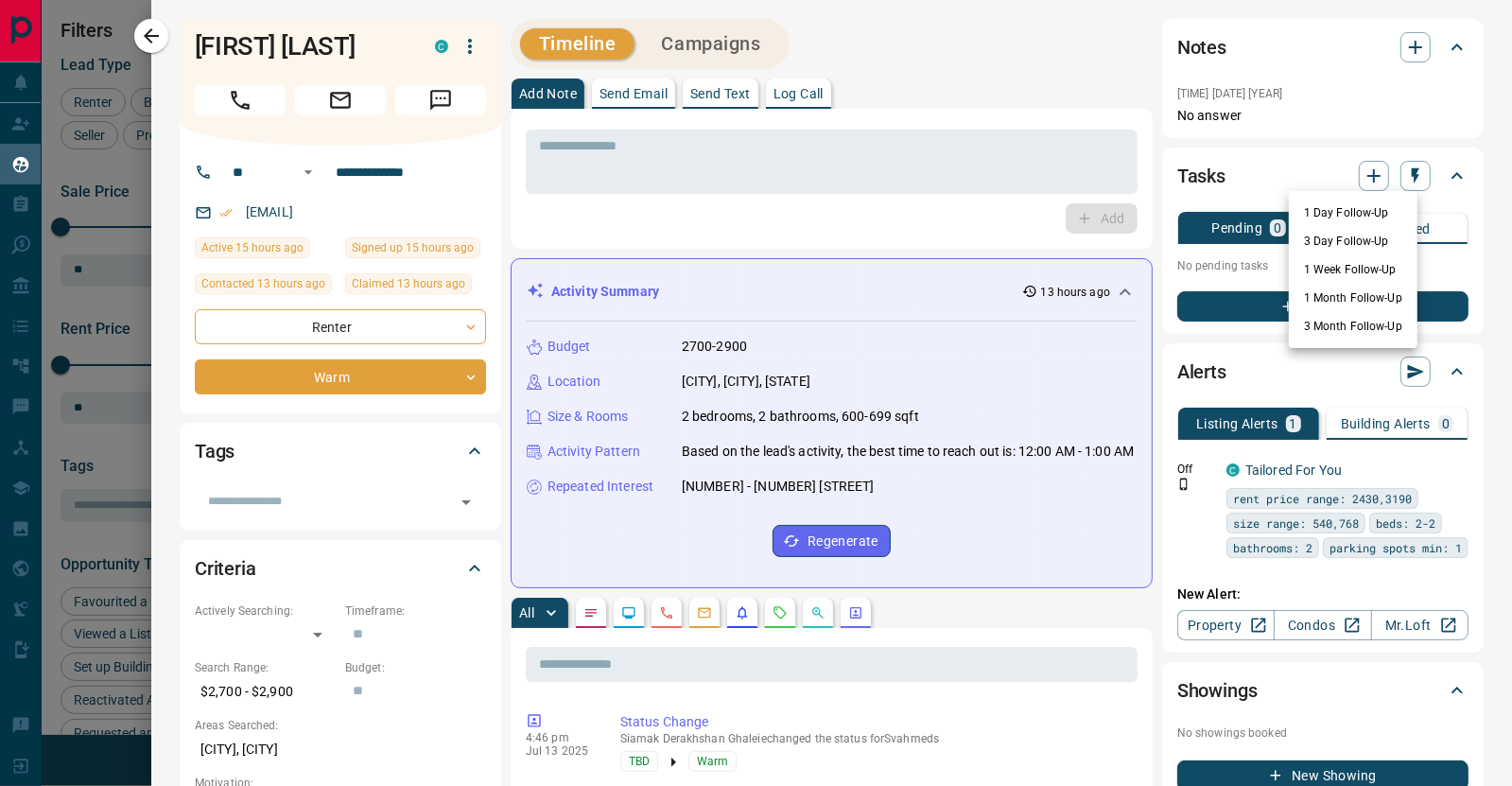 click on "3 Day Follow-Up" at bounding box center (1353, 241) 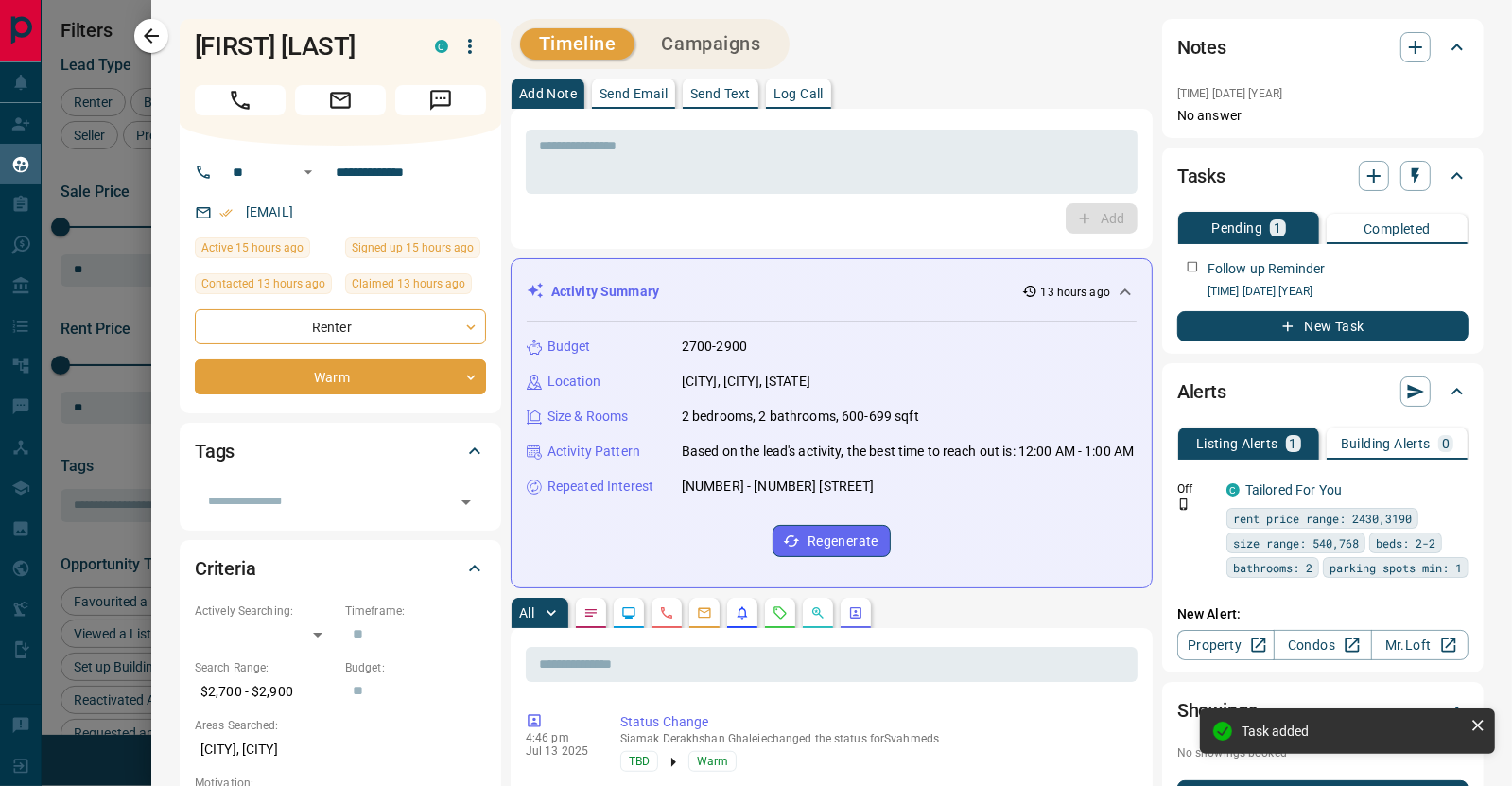 click on "**********" at bounding box center (831, 1138) 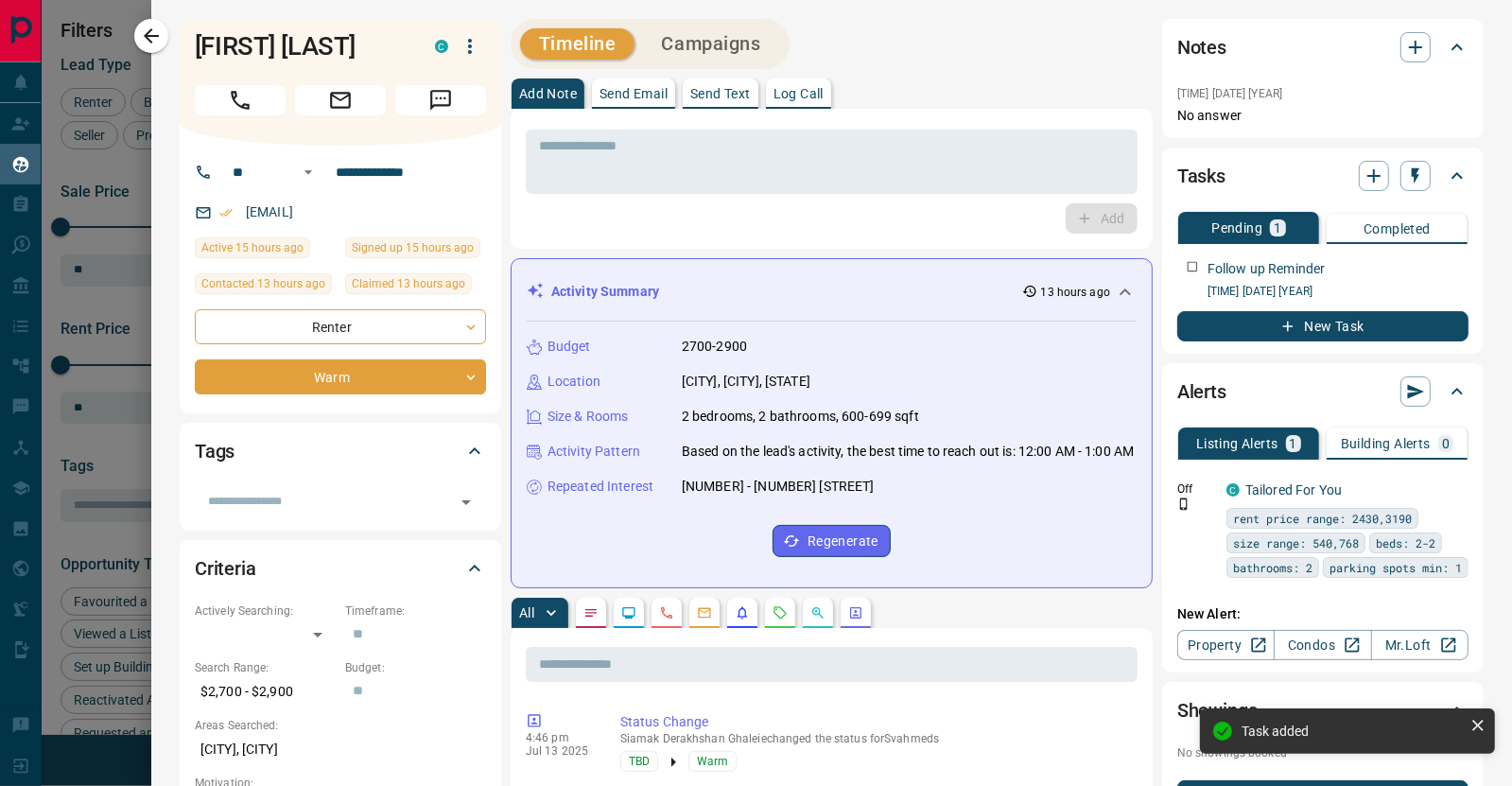 click on "Send Email" at bounding box center (634, 94) 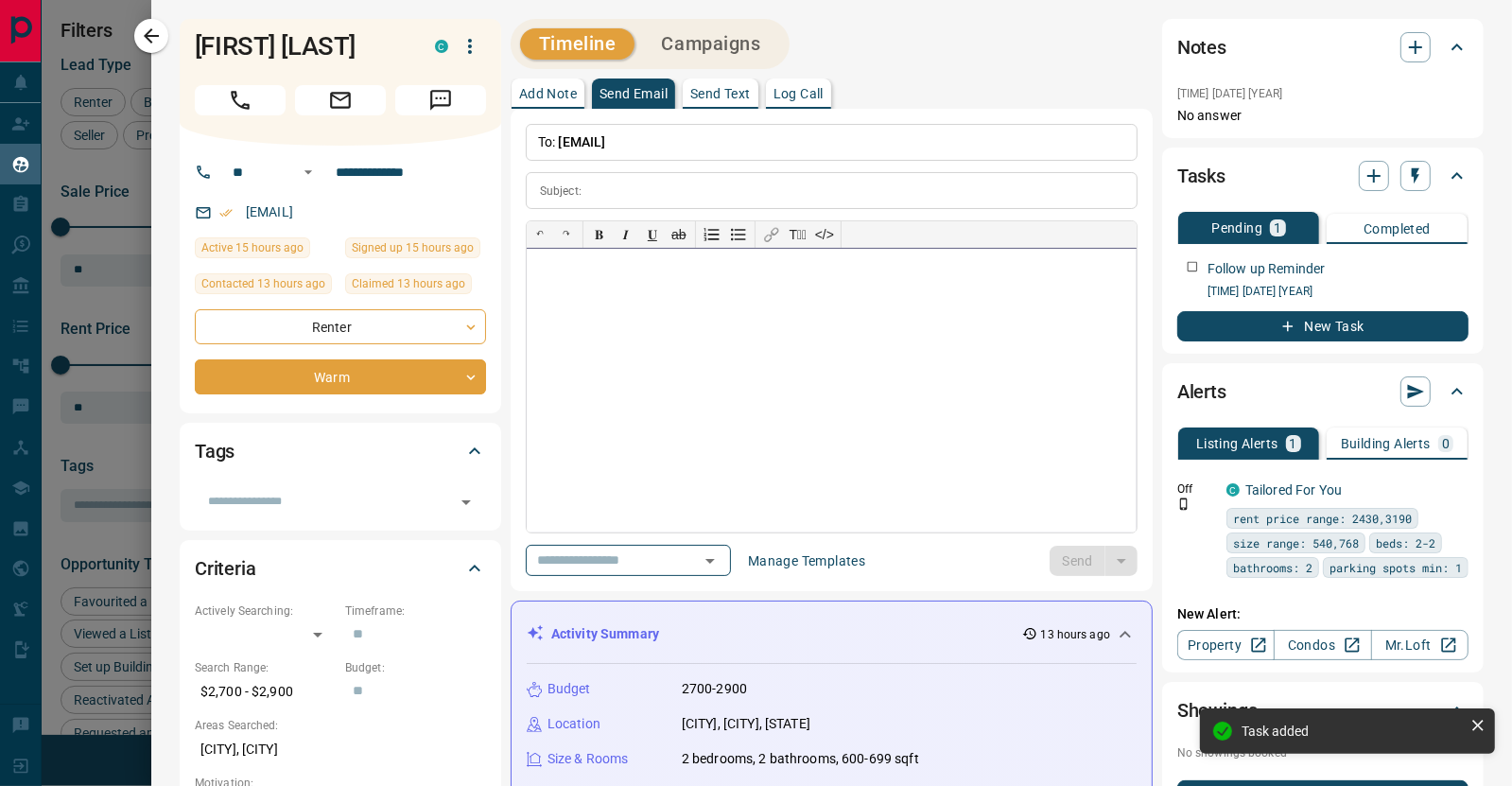 click at bounding box center (831, 391) 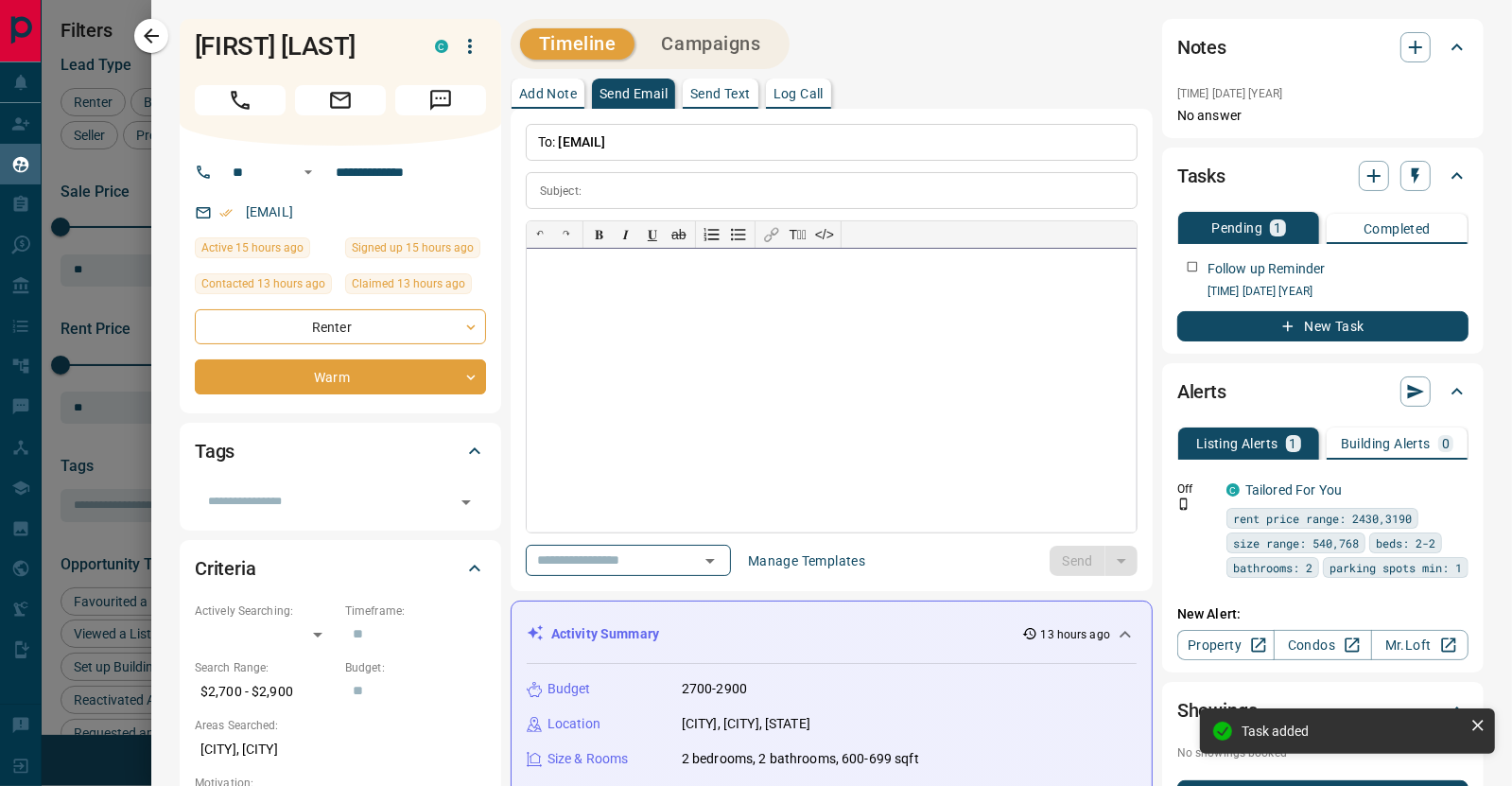 type 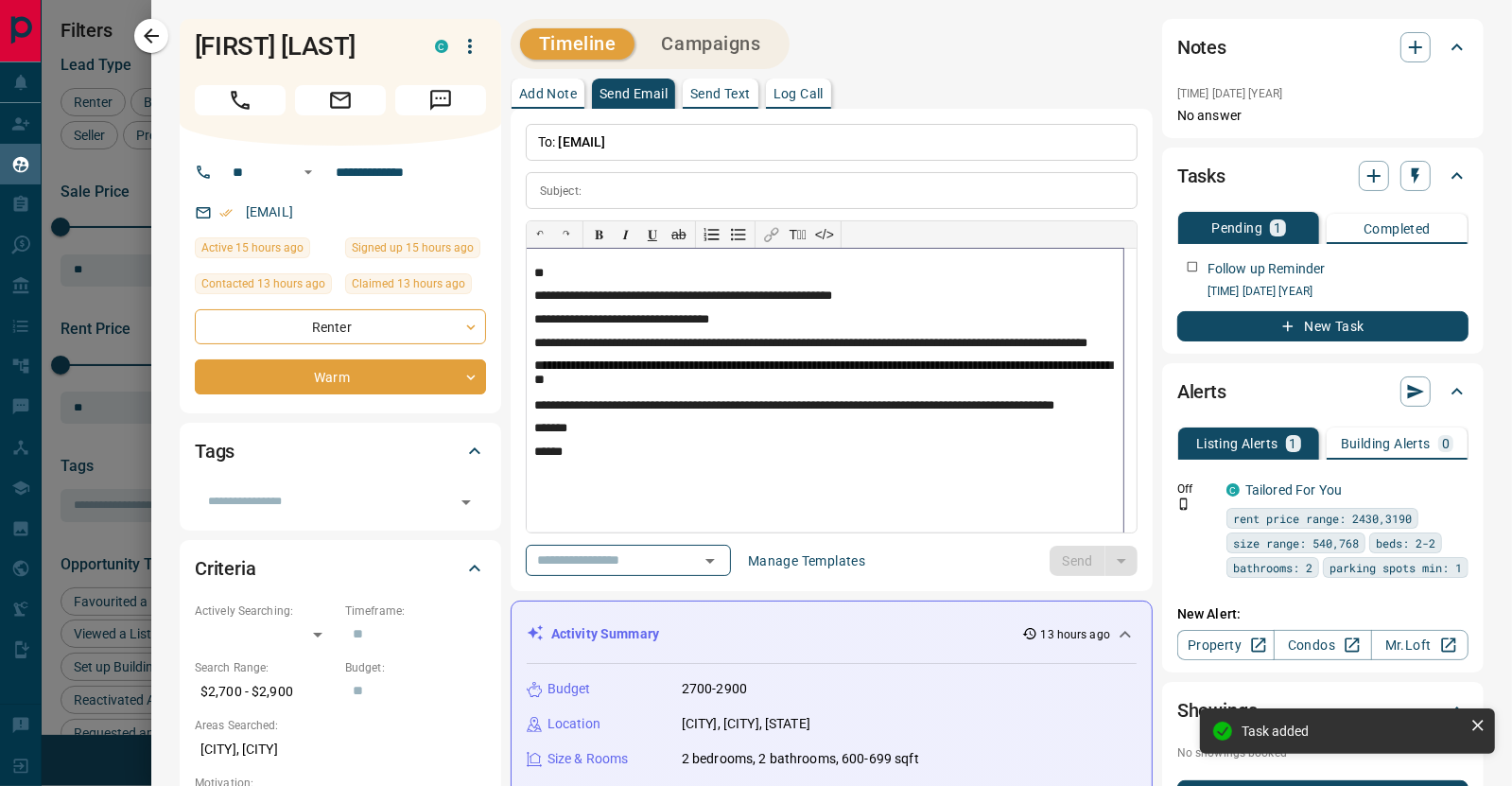 click on "**********" at bounding box center (683, 295) 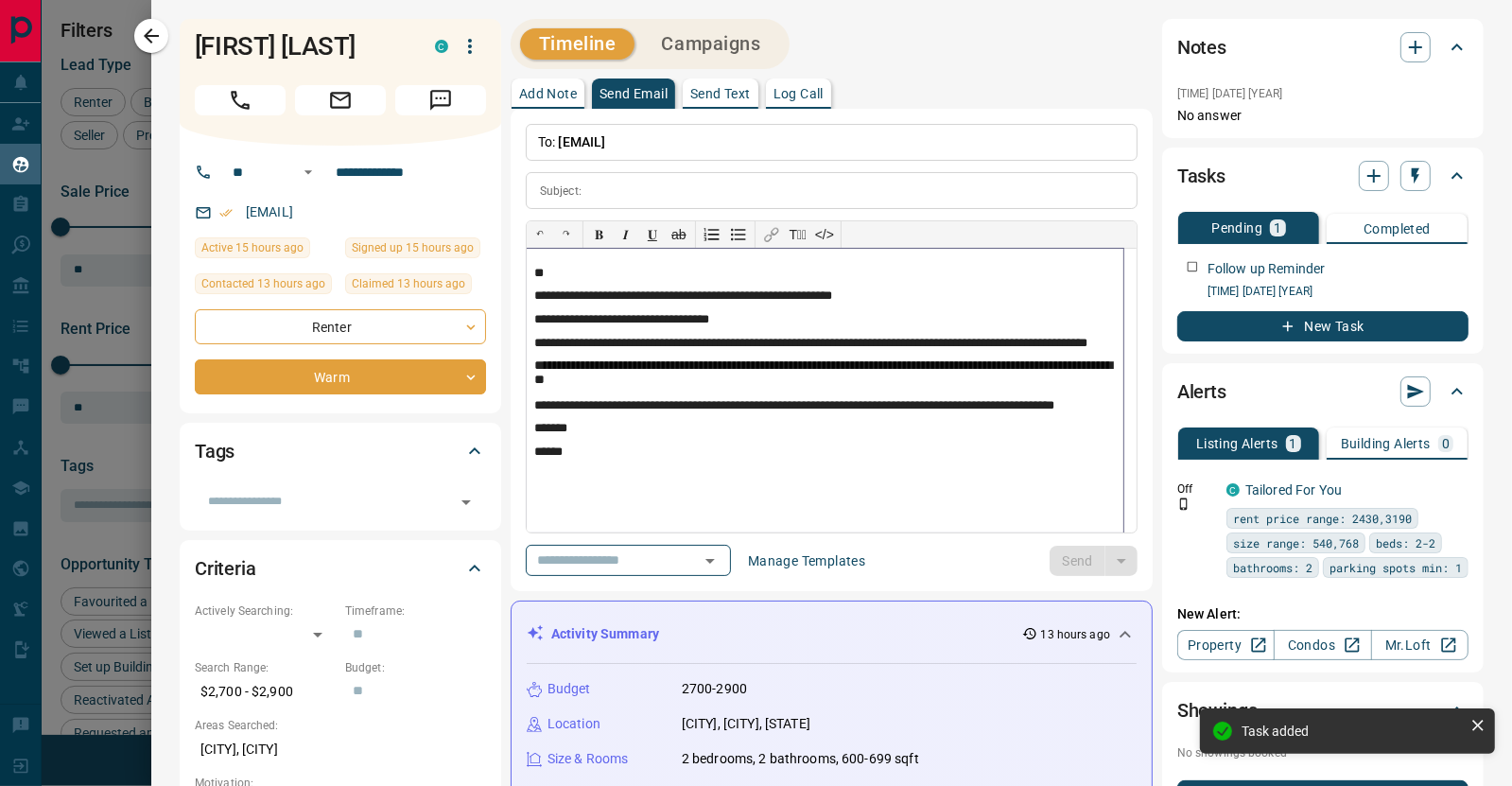 click on "**" at bounding box center (825, 272) 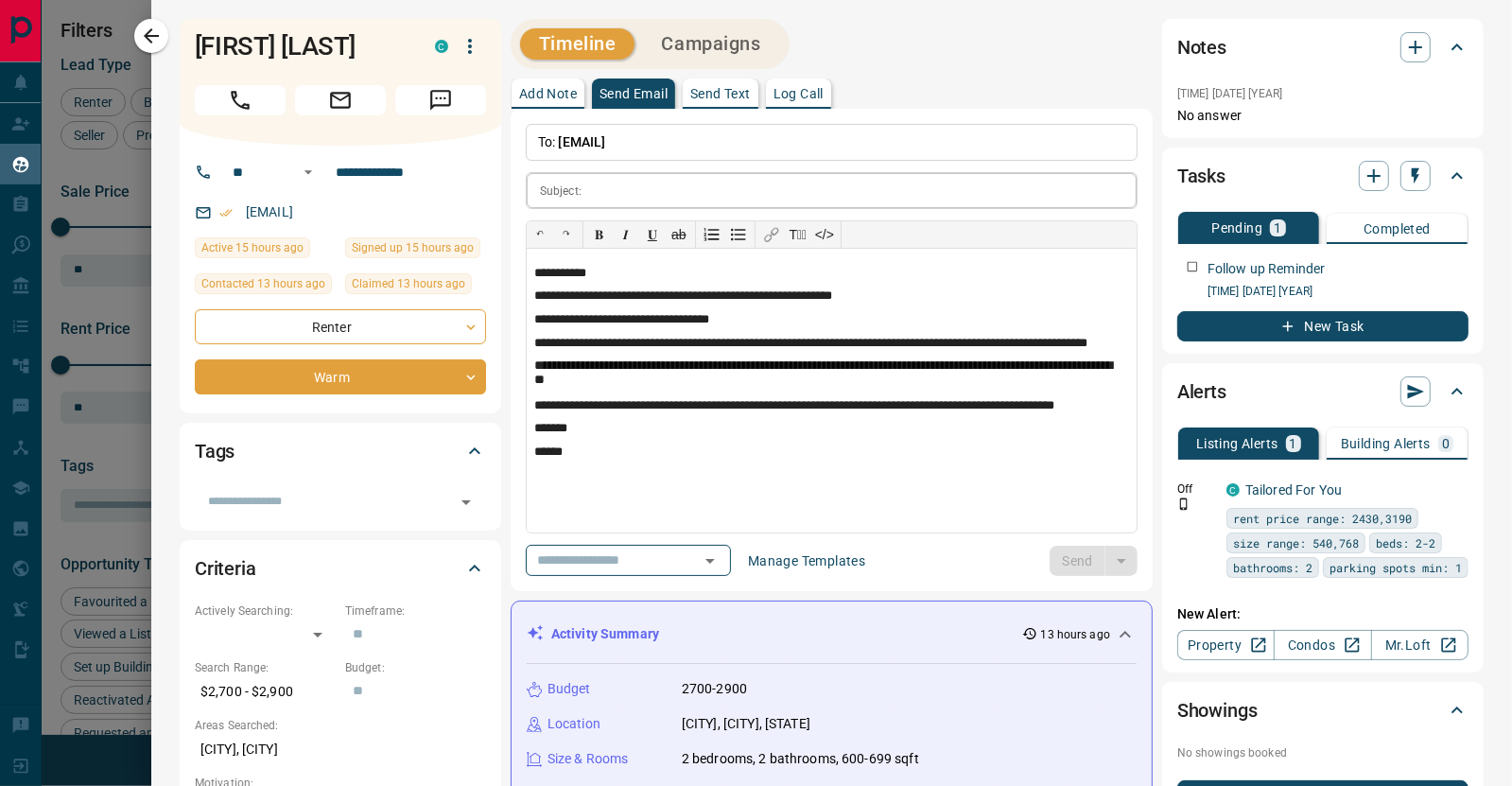 click at bounding box center (862, 190) 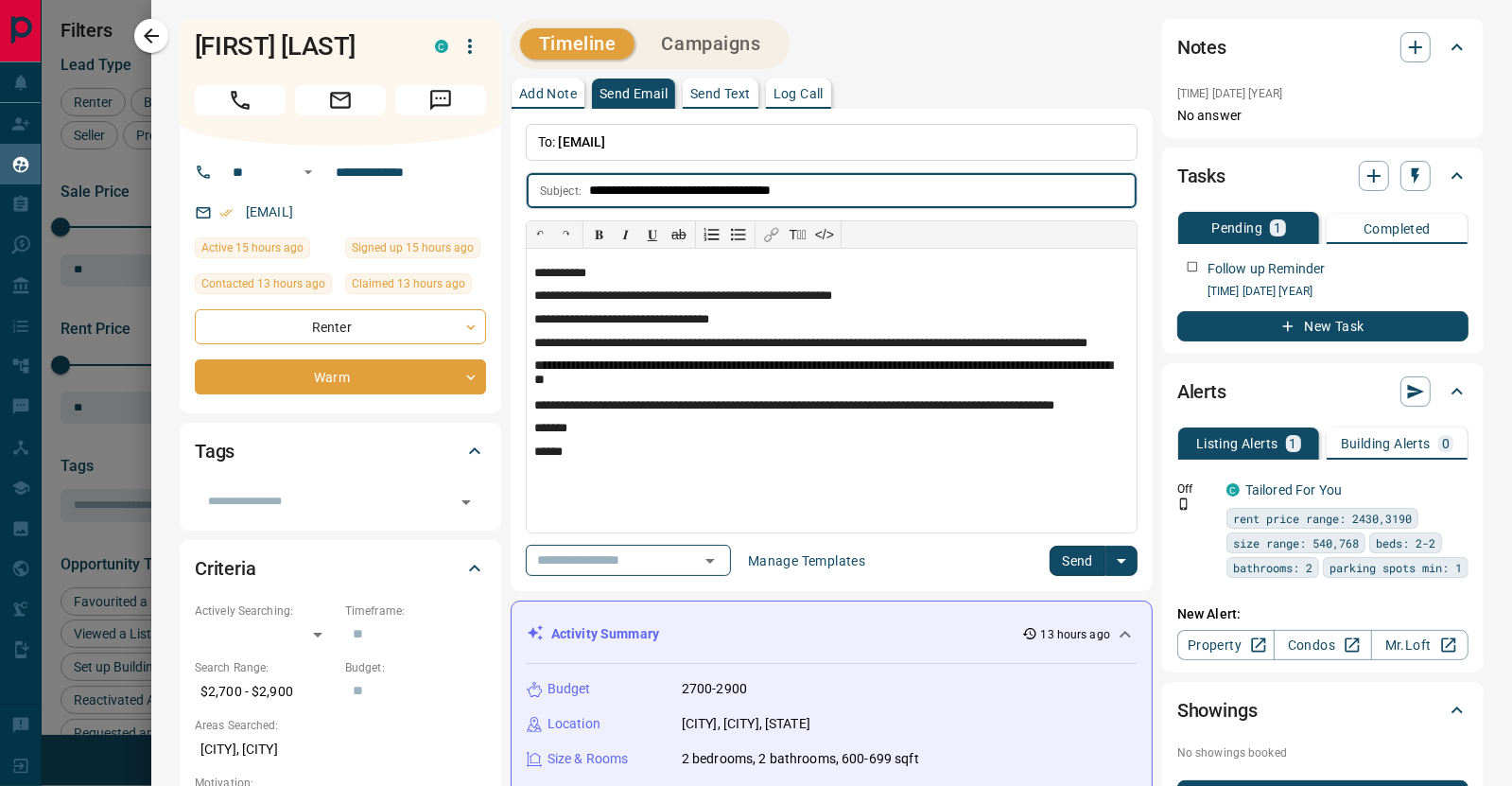 type on "**********" 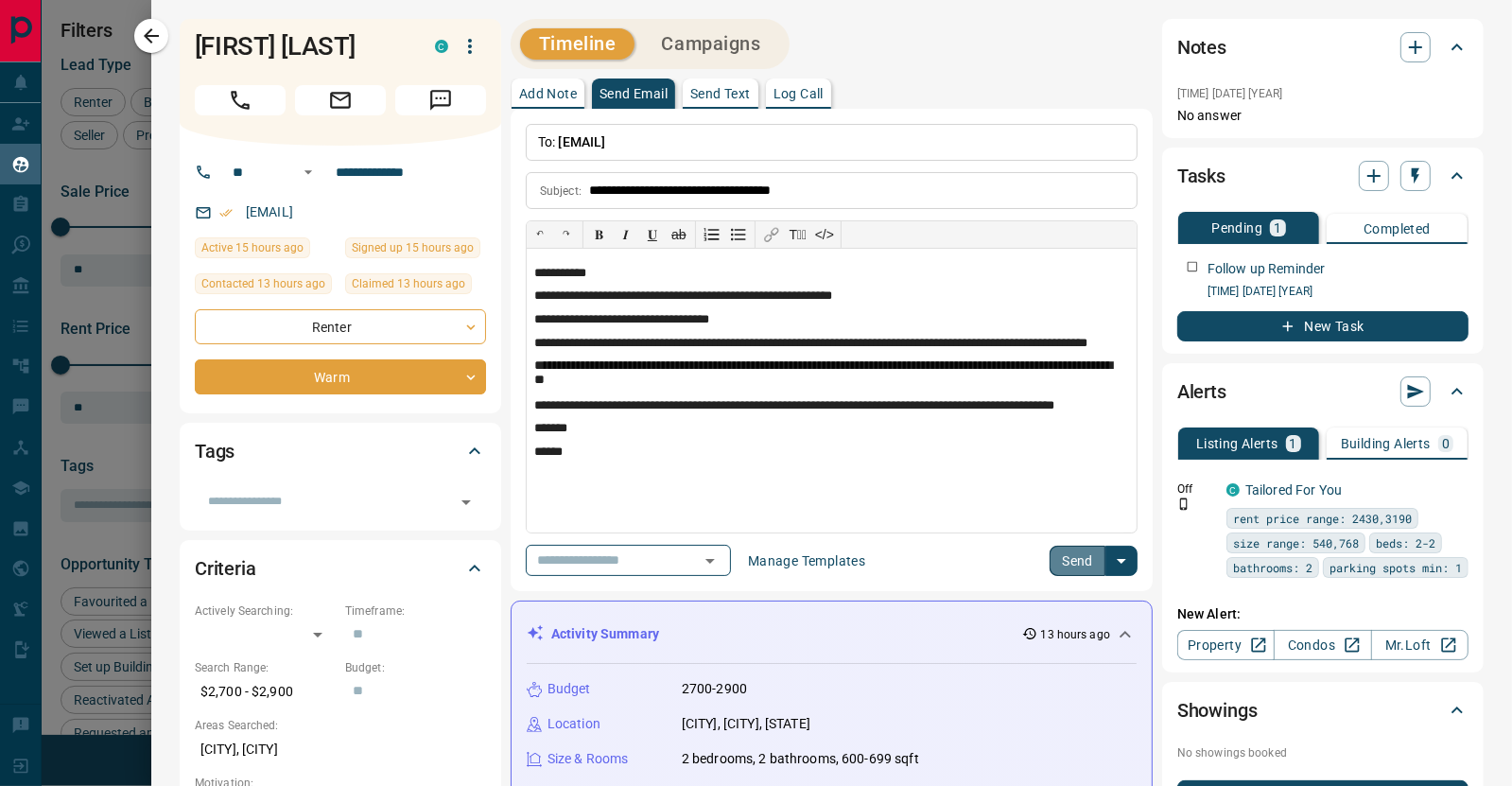 click on "Send" at bounding box center [1077, 561] 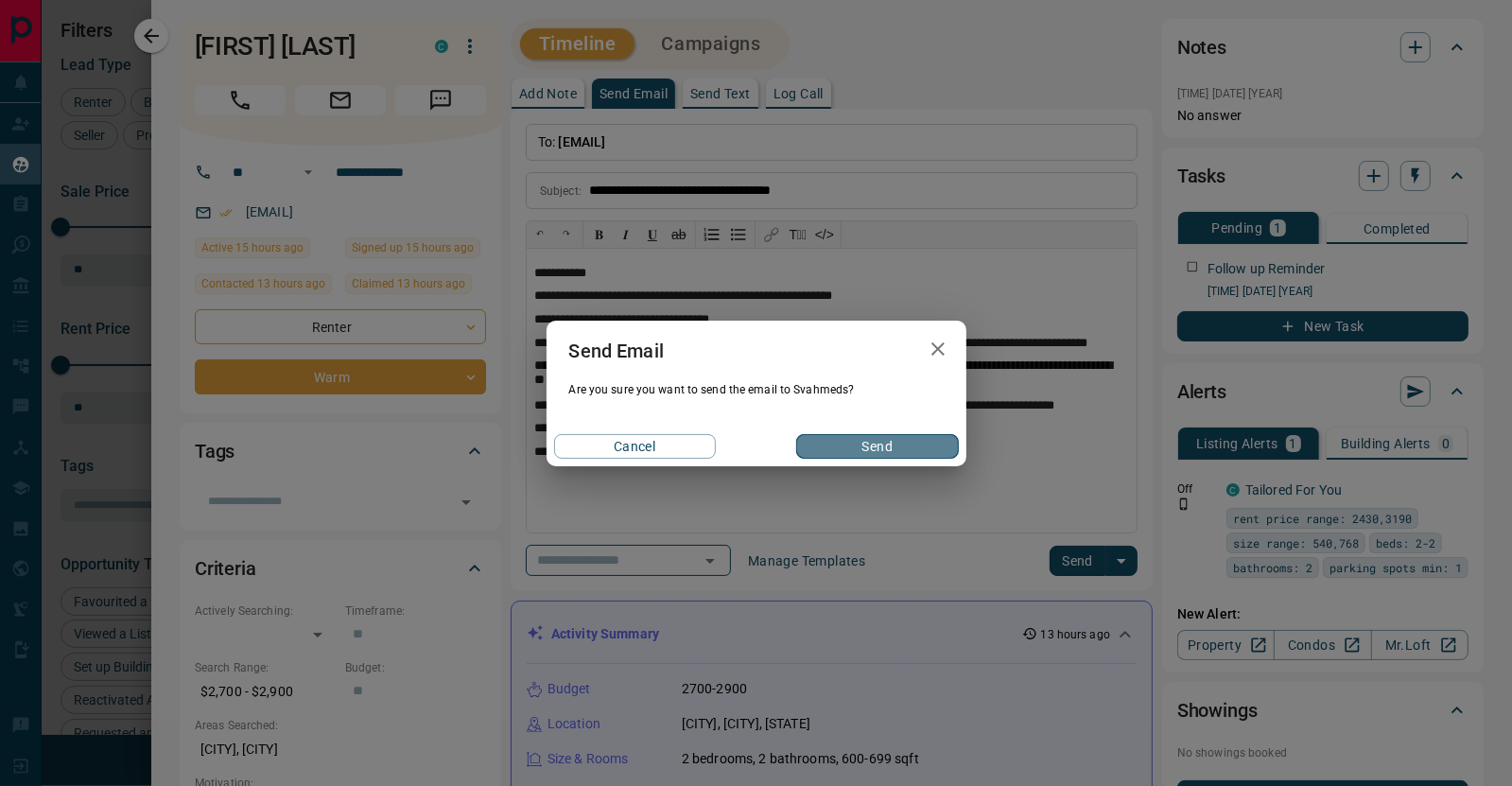 drag, startPoint x: 817, startPoint y: 443, endPoint x: 780, endPoint y: 323, distance: 125.5747 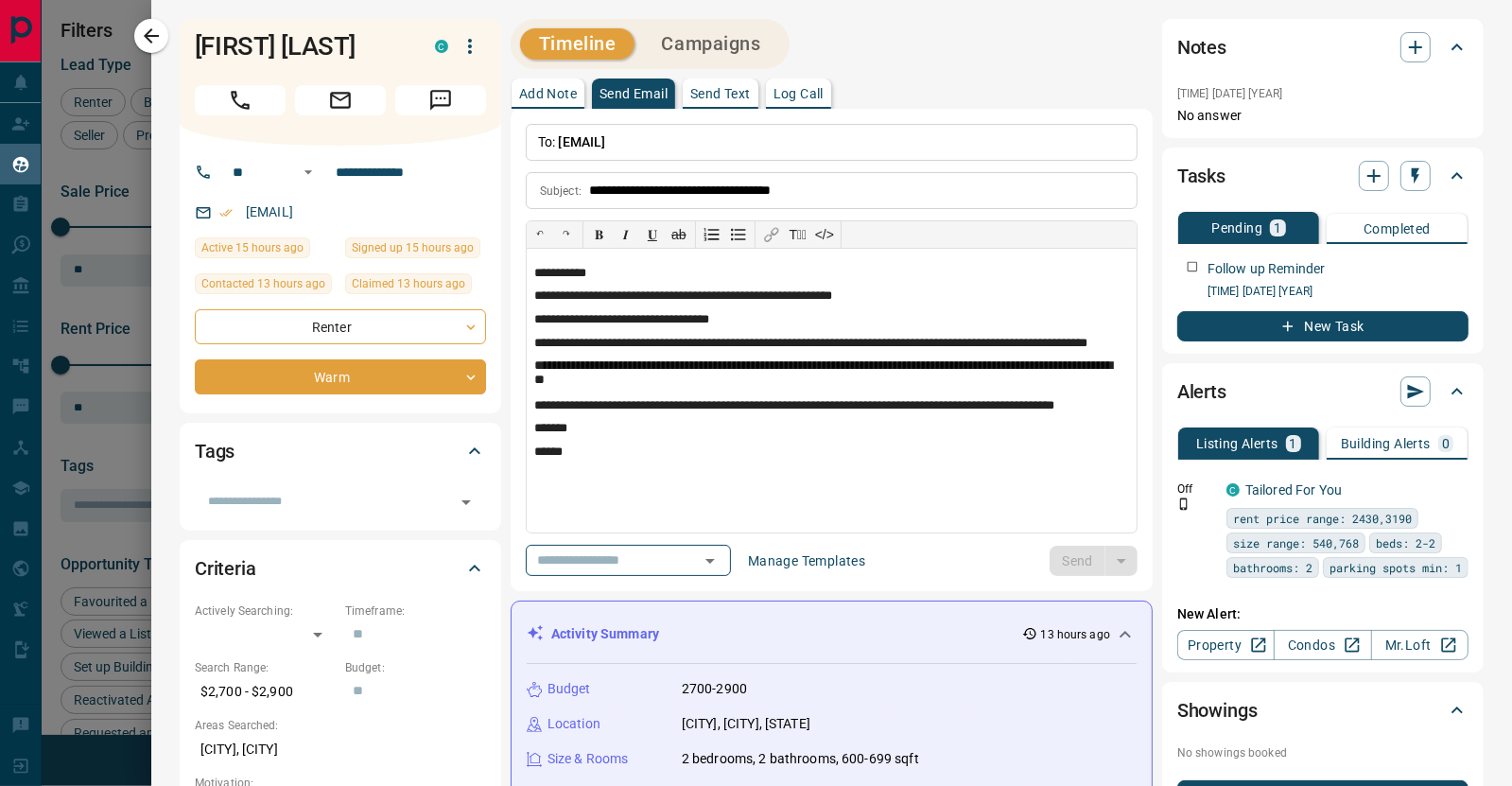 type 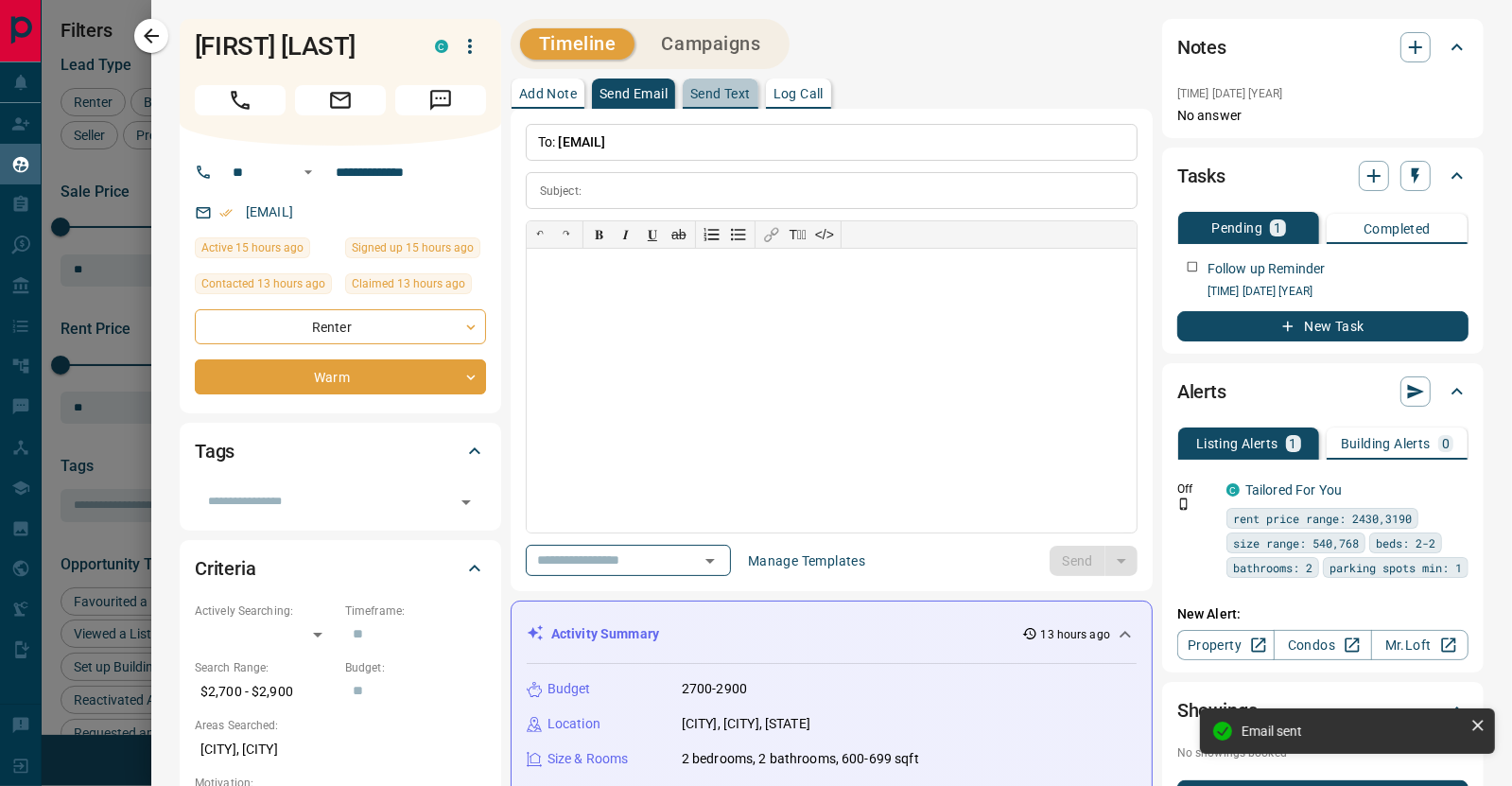 click on "Send Text" at bounding box center (721, 94) 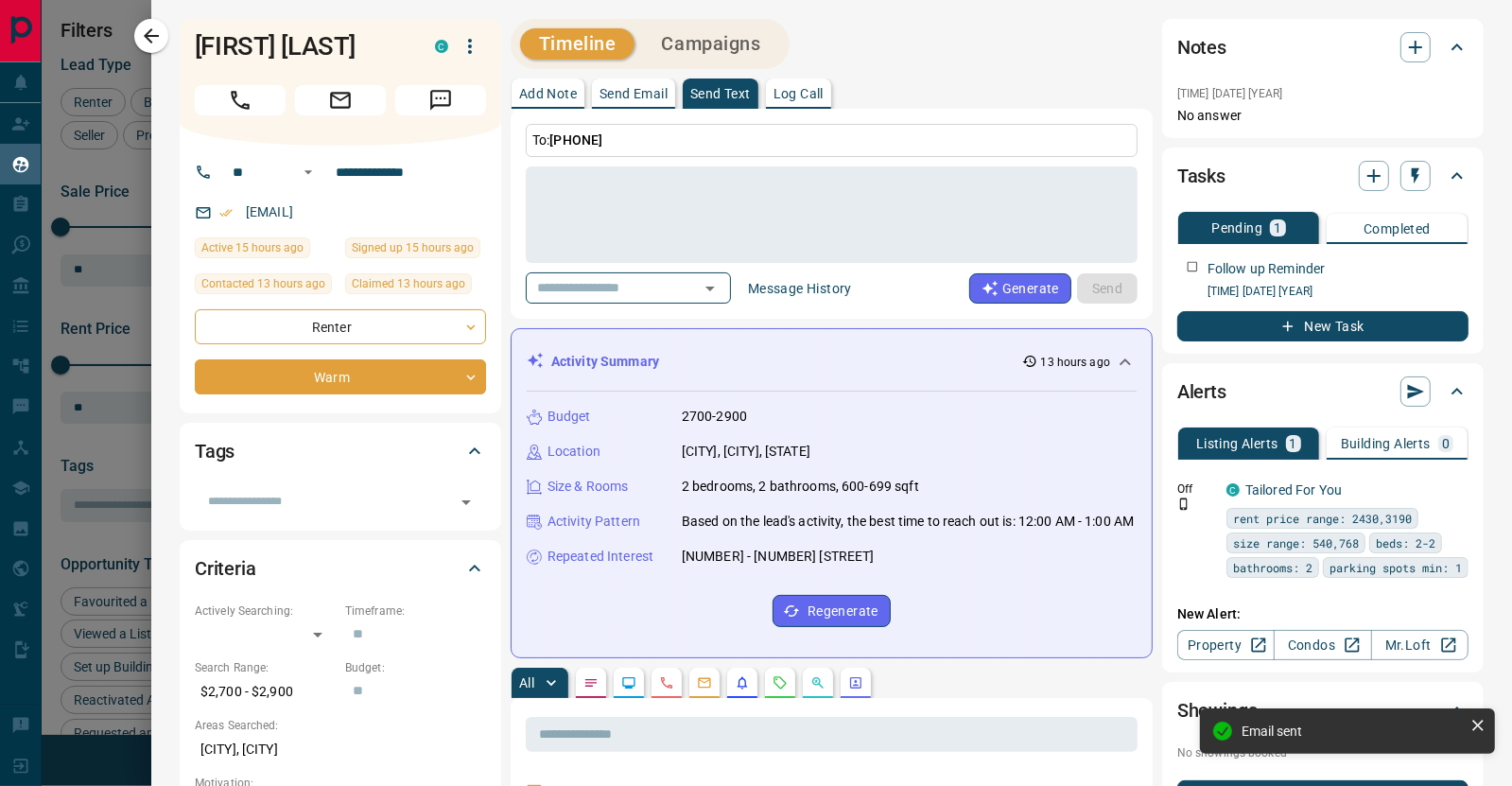 drag, startPoint x: 473, startPoint y: 22, endPoint x: 618, endPoint y: 216, distance: 242.2003 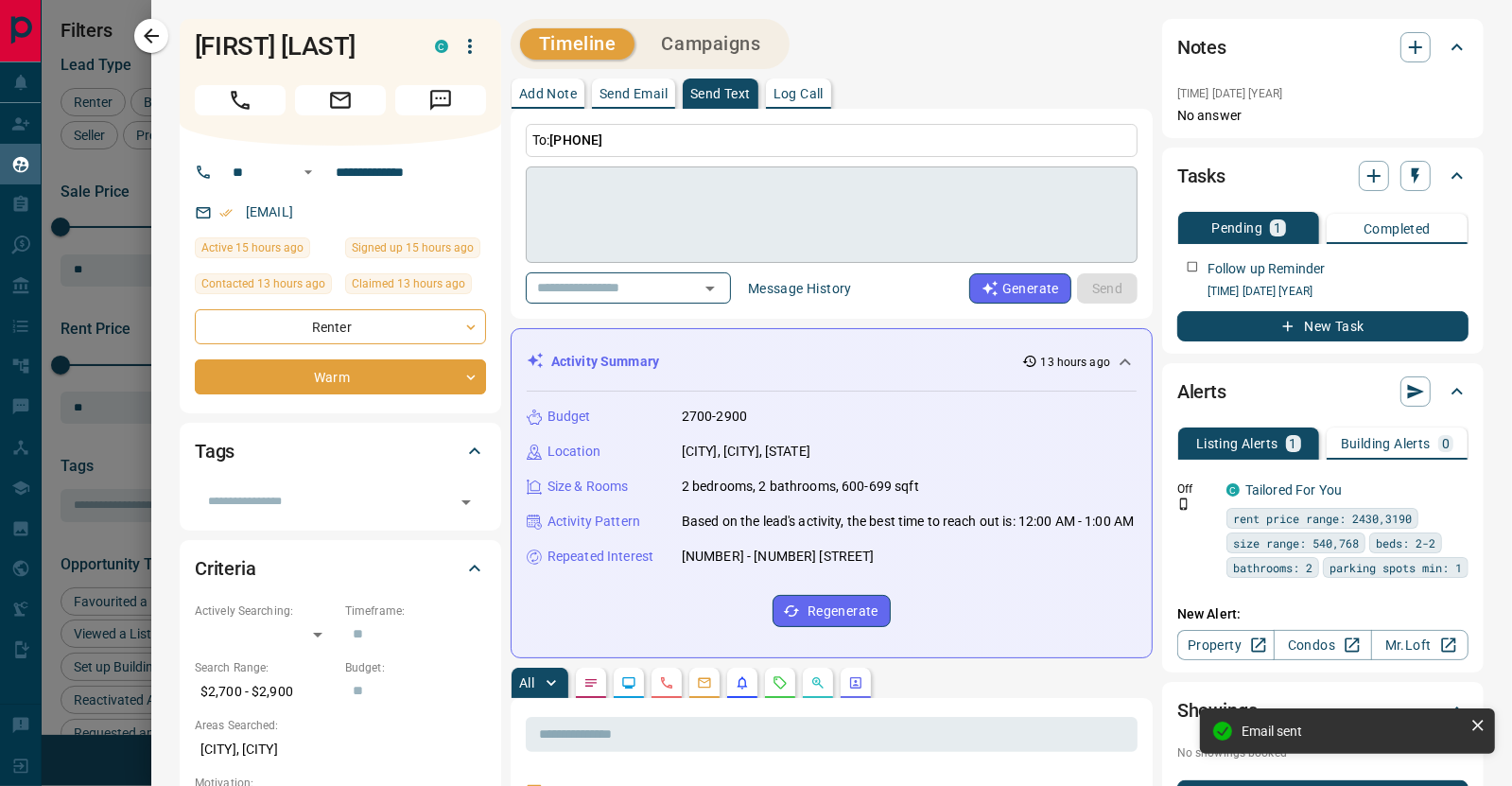 click at bounding box center [831, 215] 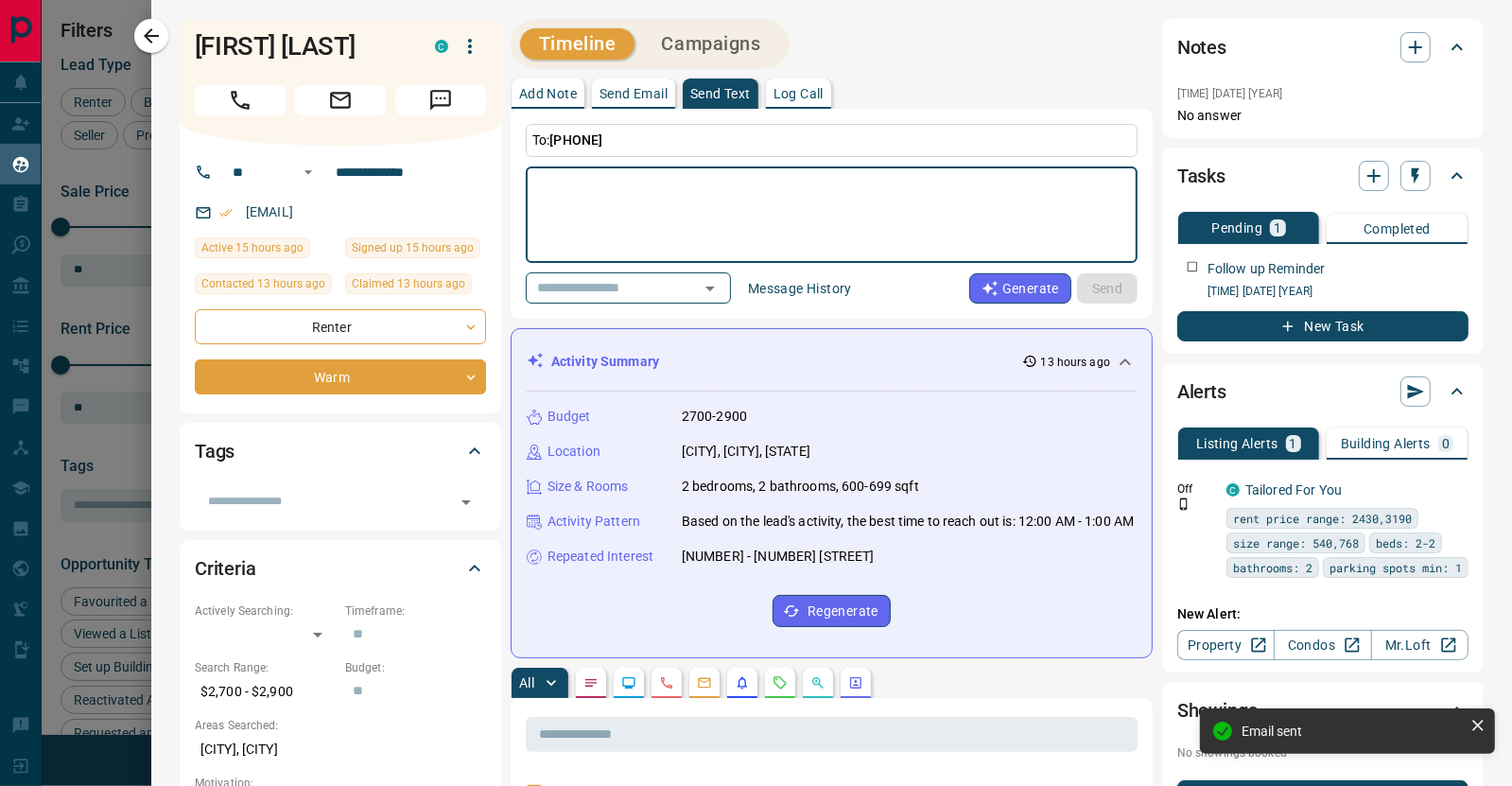 paste on "**********" 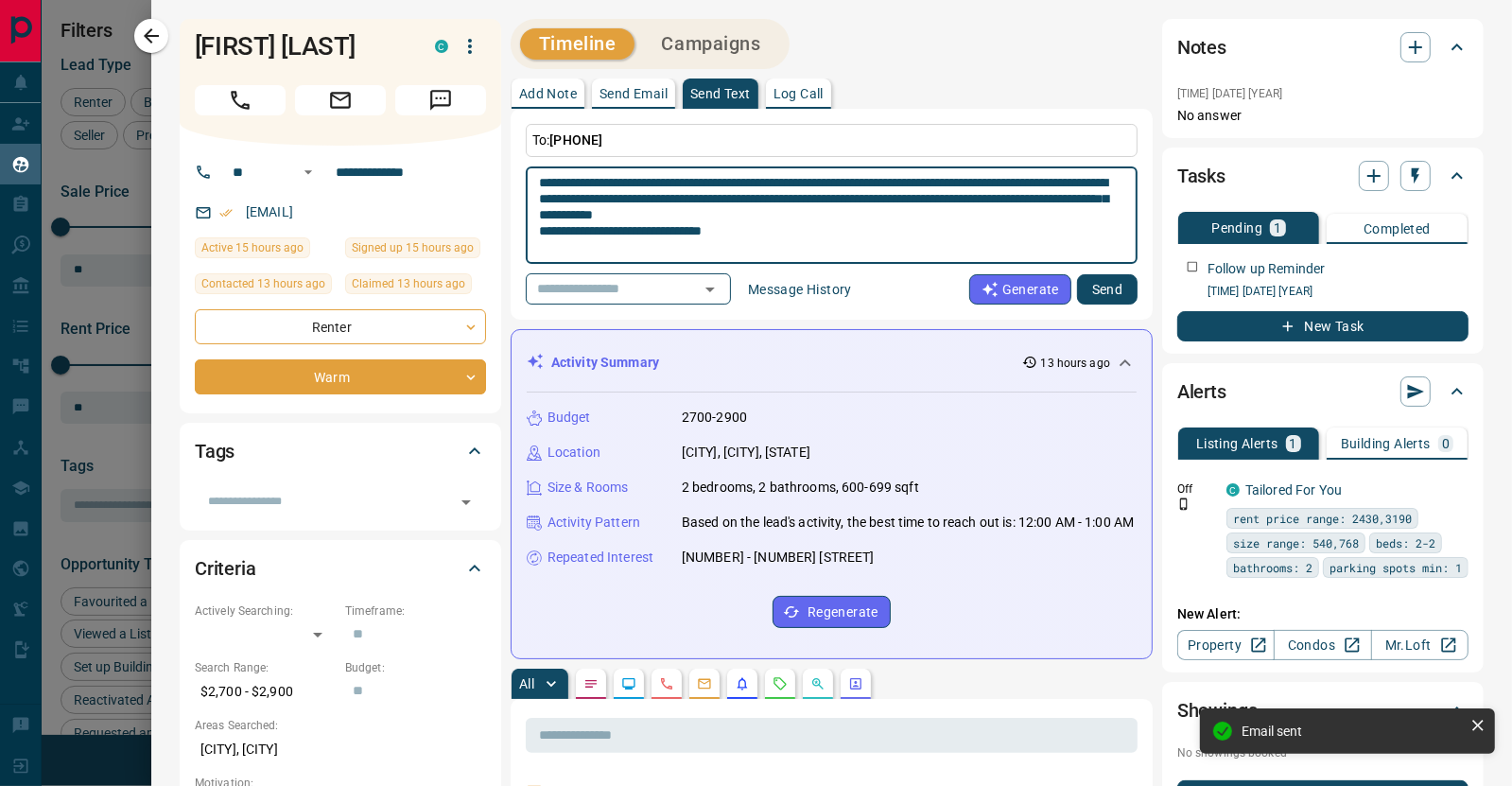 click on "**********" at bounding box center (825, 216) 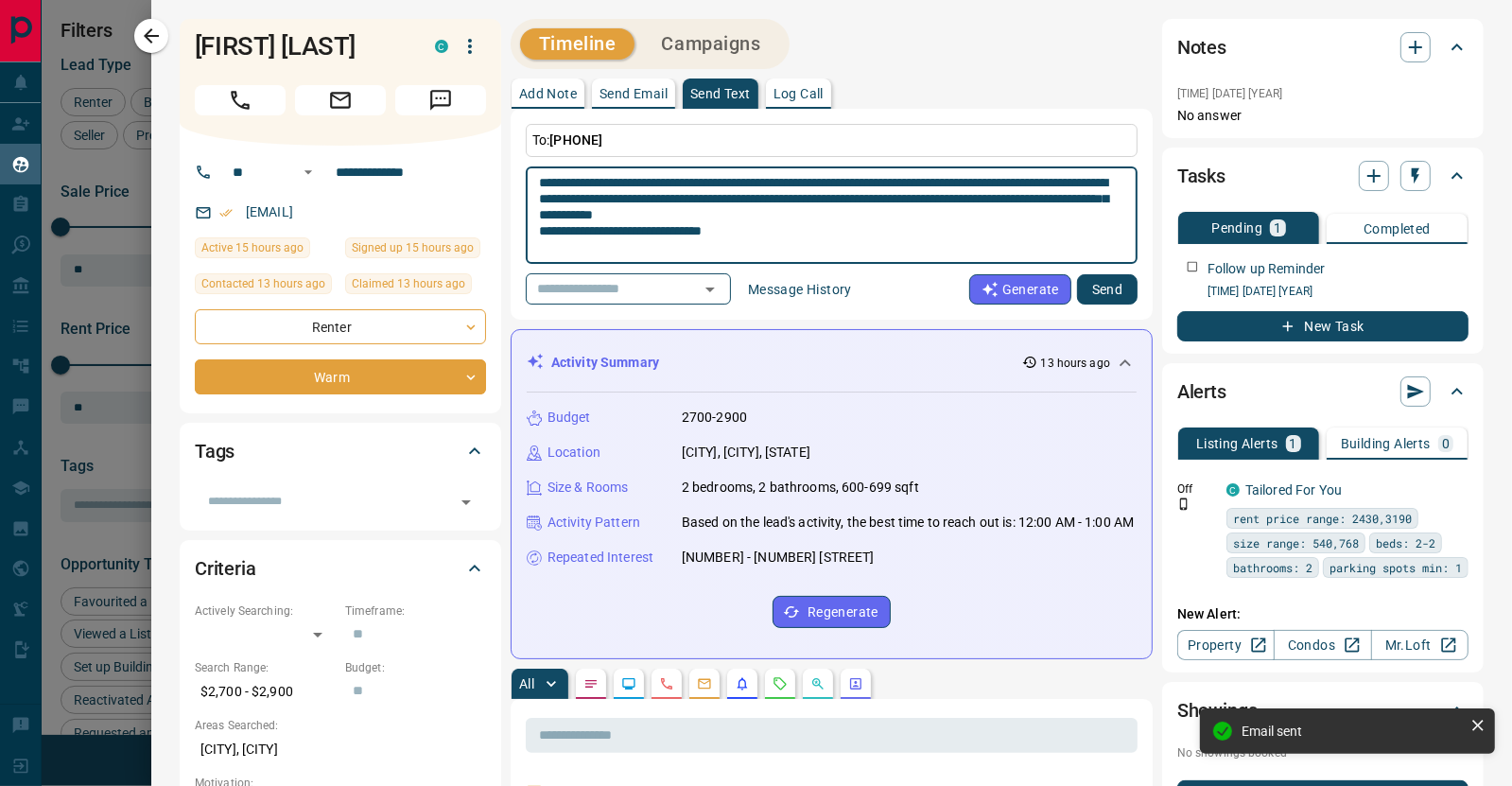 click on "**********" at bounding box center [825, 216] 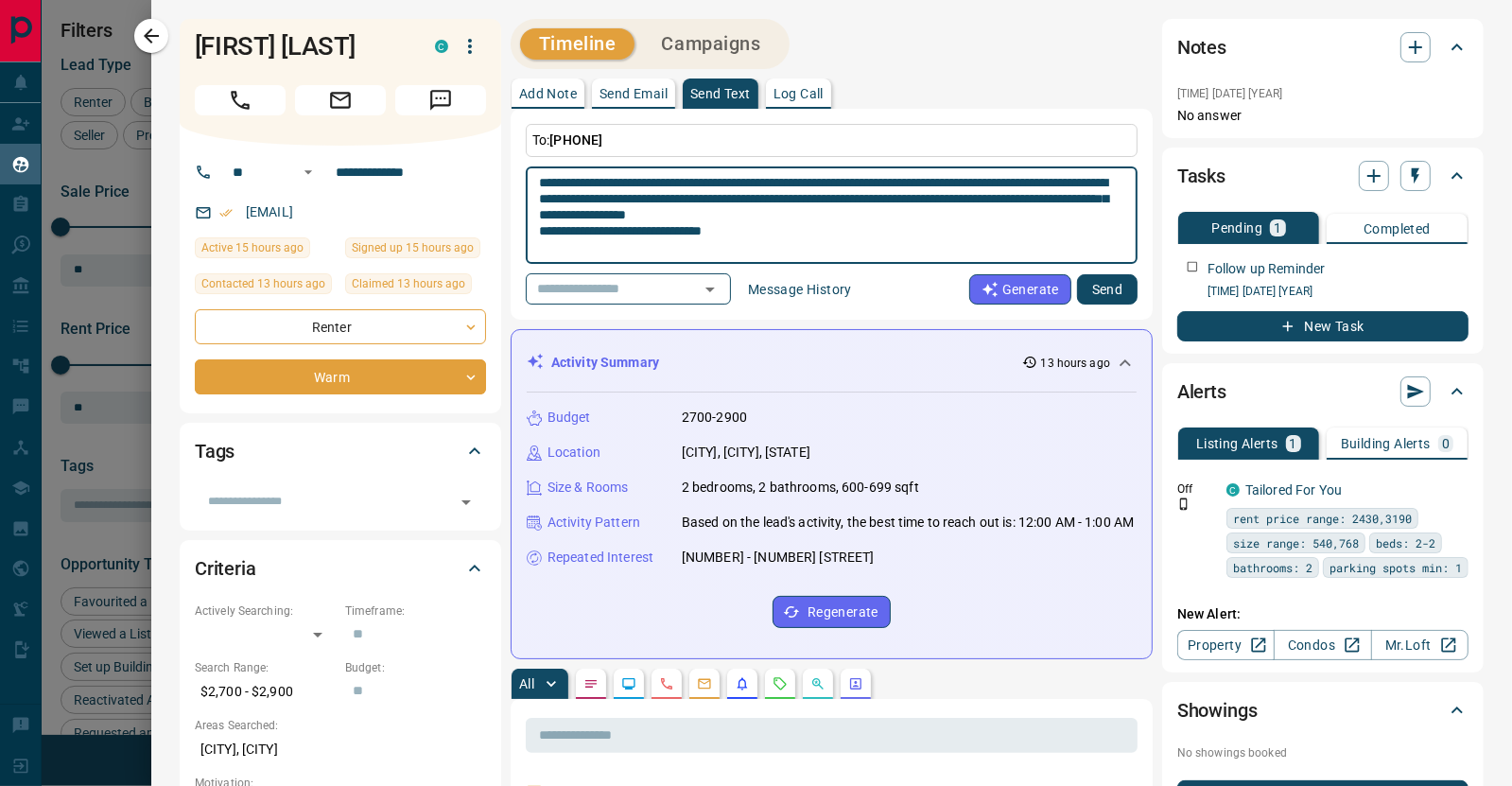 type on "**********" 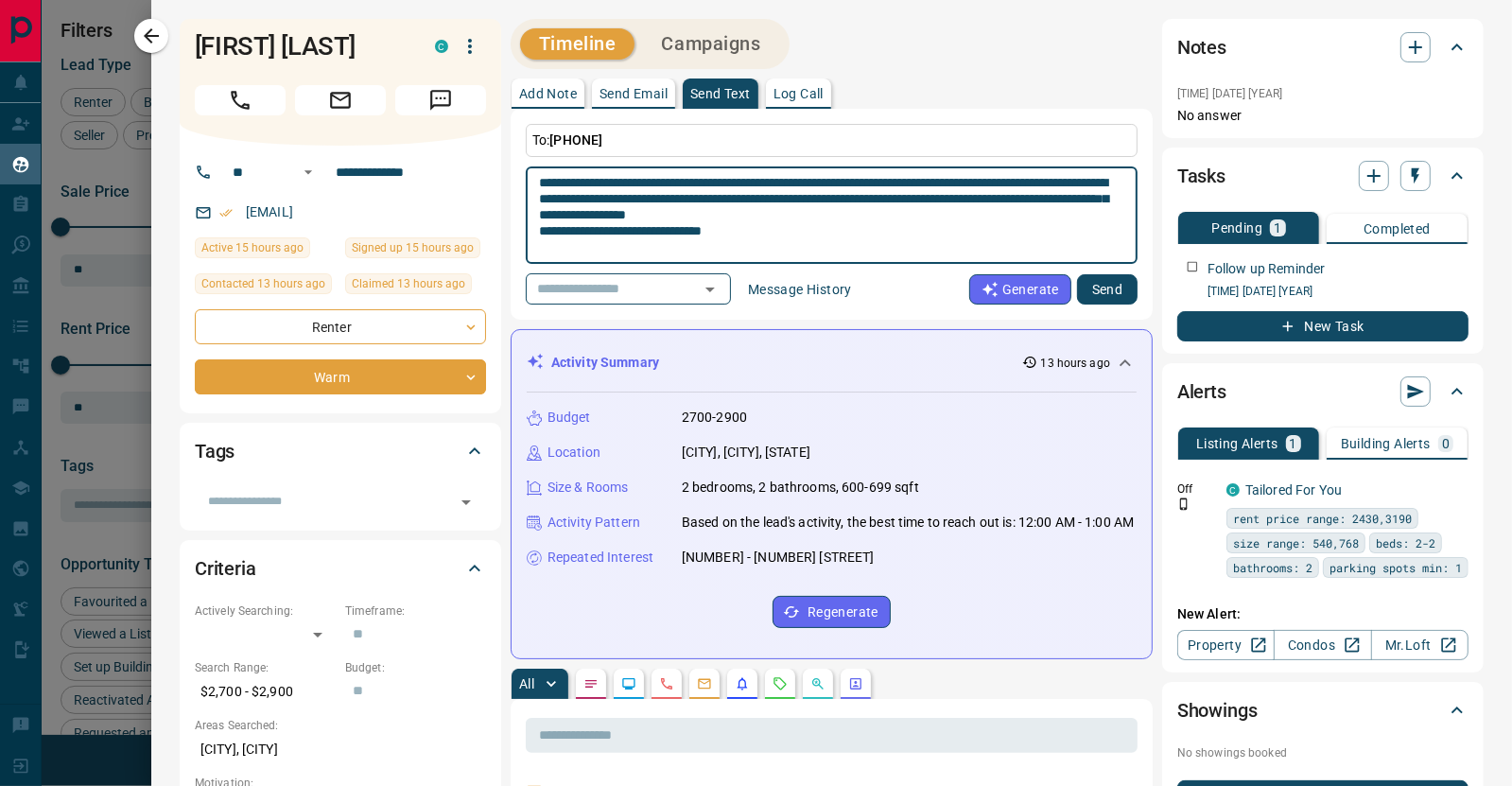click on "Send" at bounding box center (1107, 289) 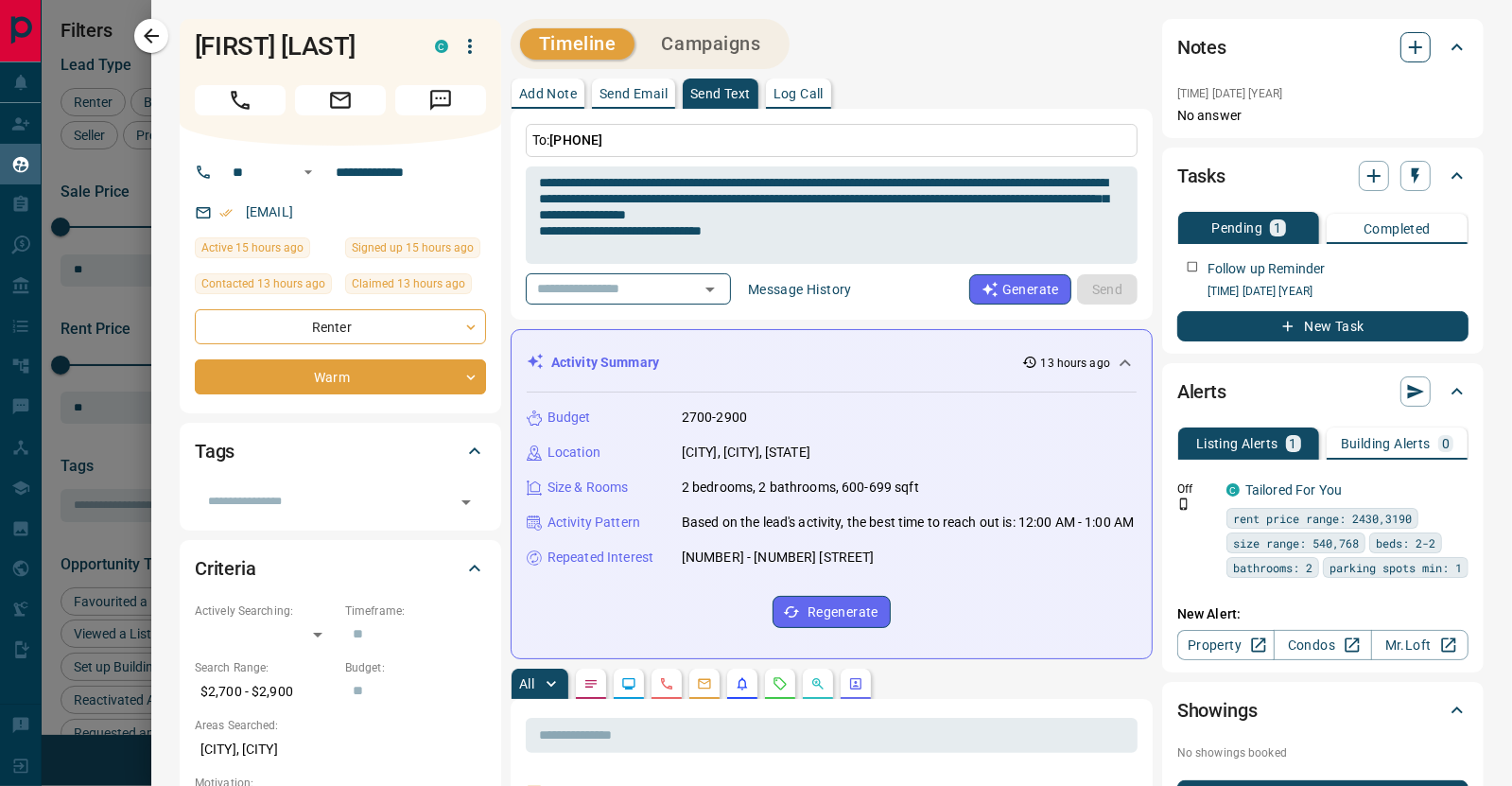 type 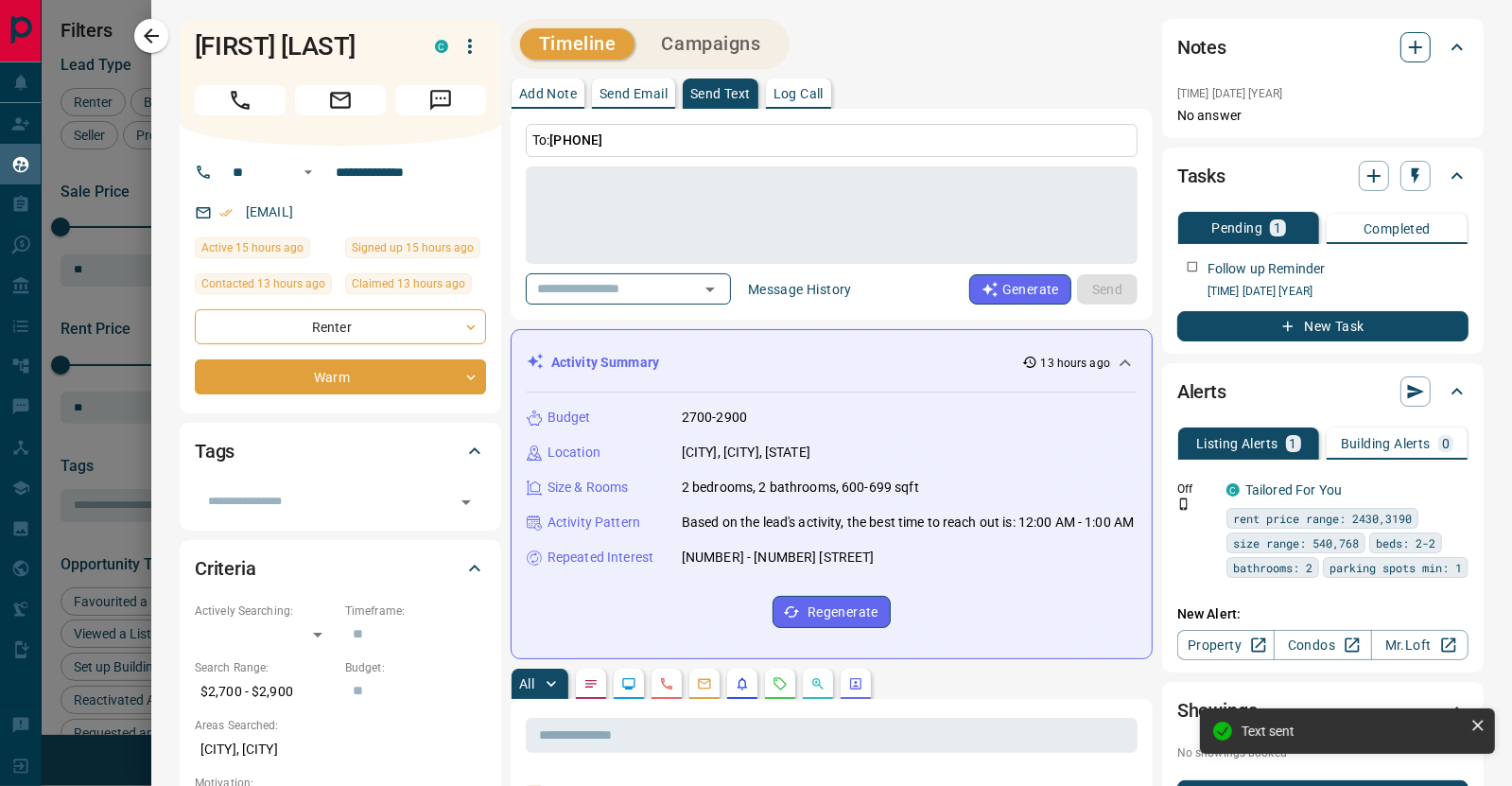 click 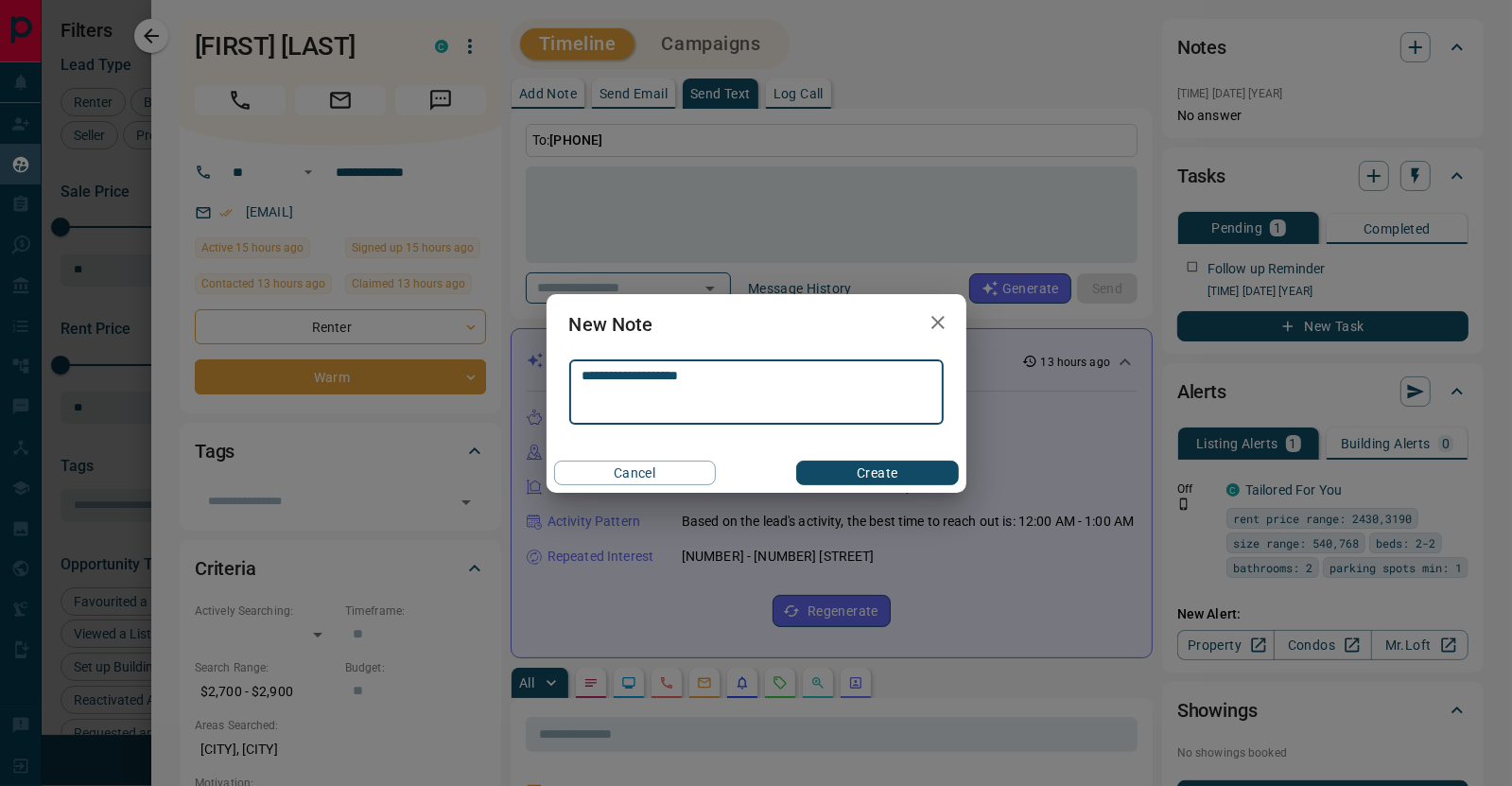 type on "**********" 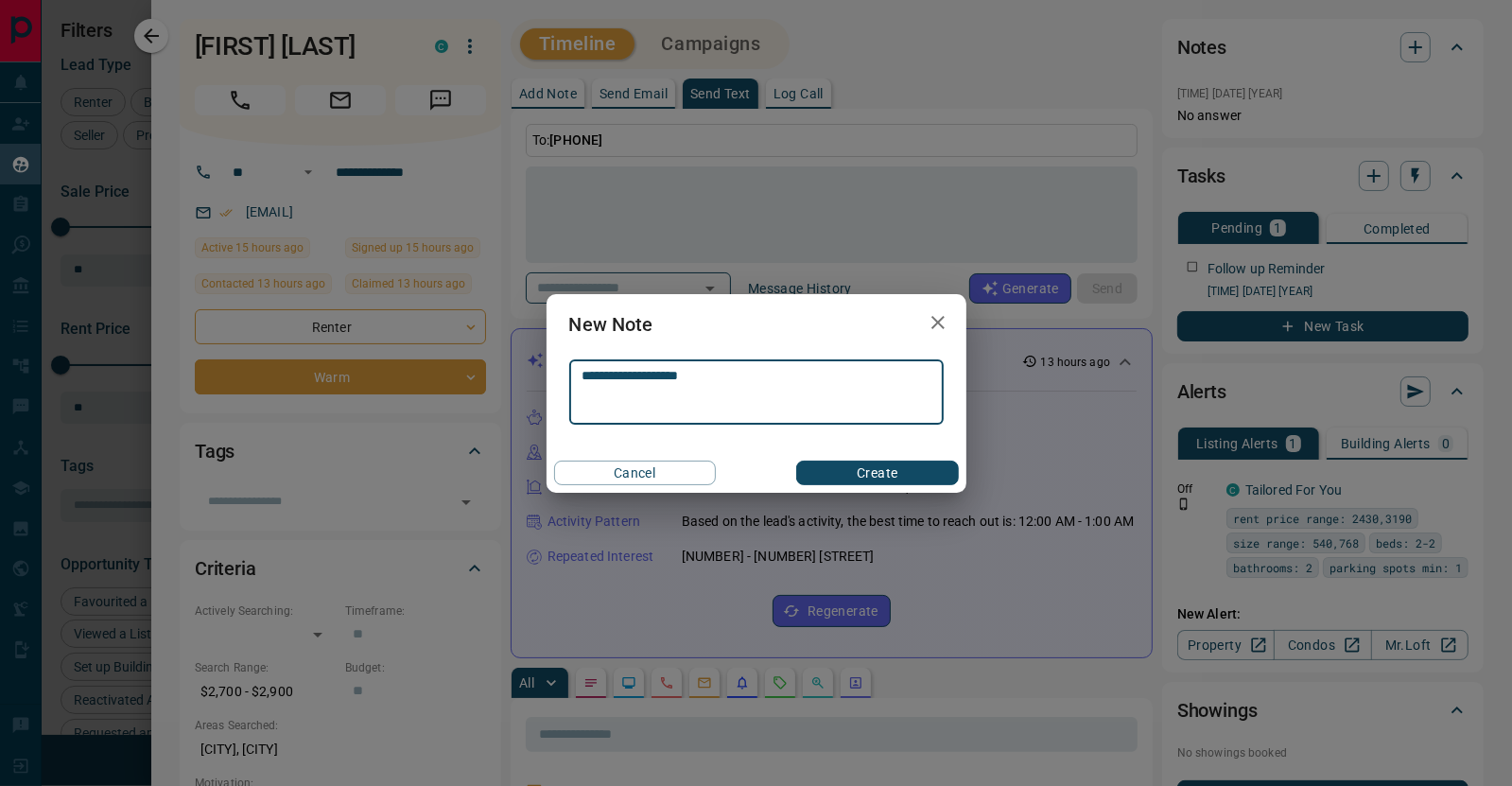 click on "Create" at bounding box center [877, 473] 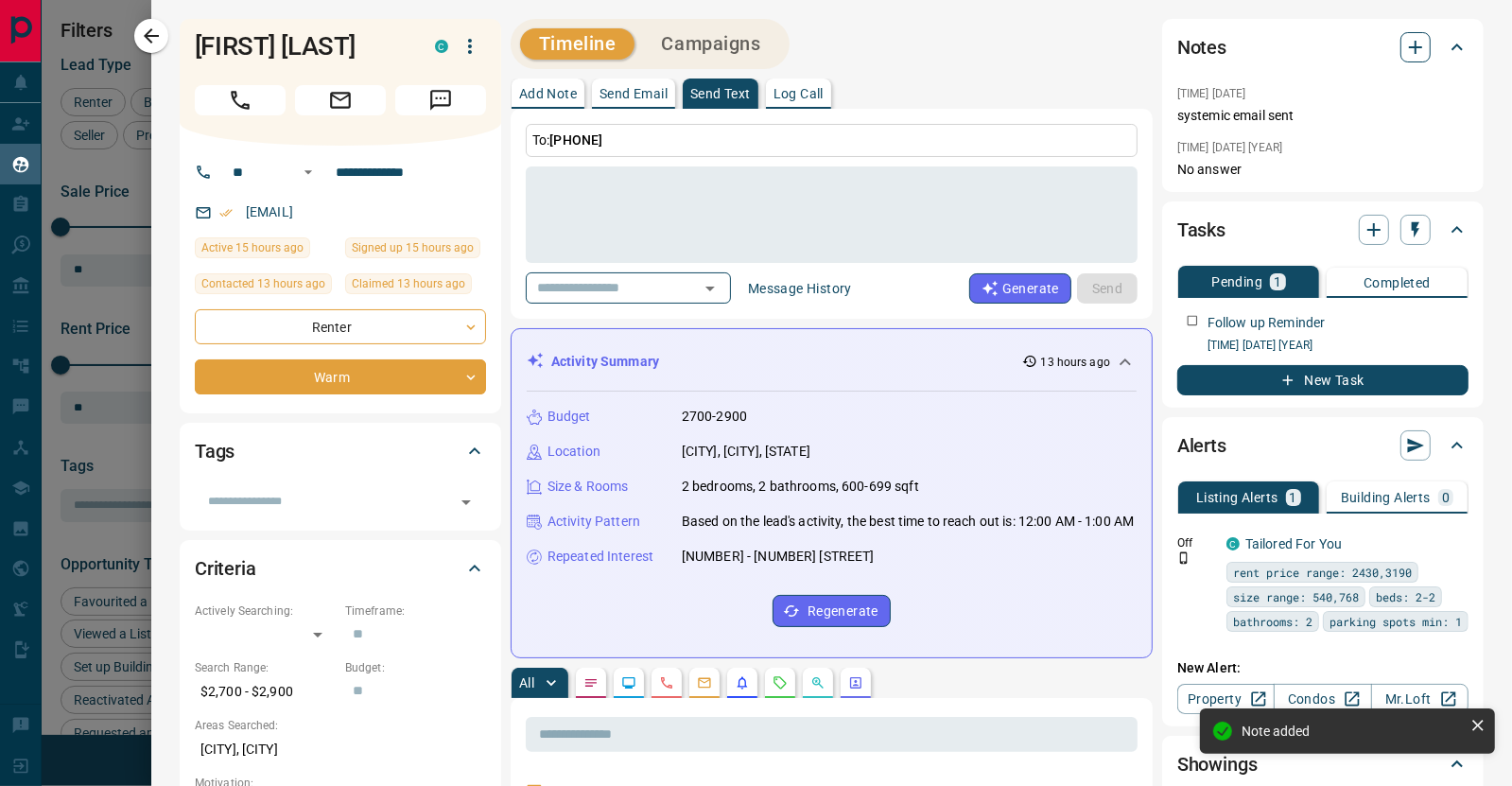click 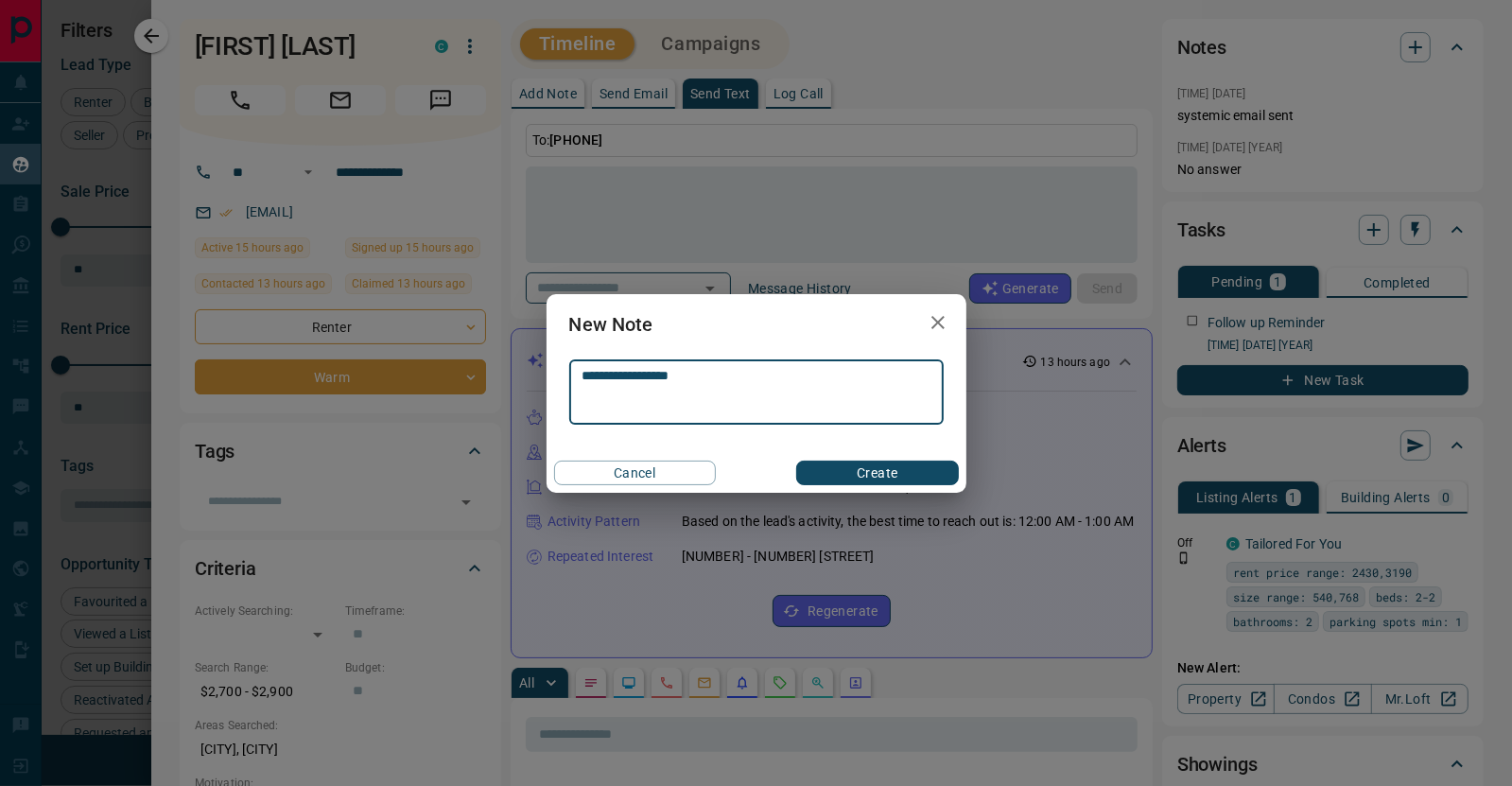 type on "**********" 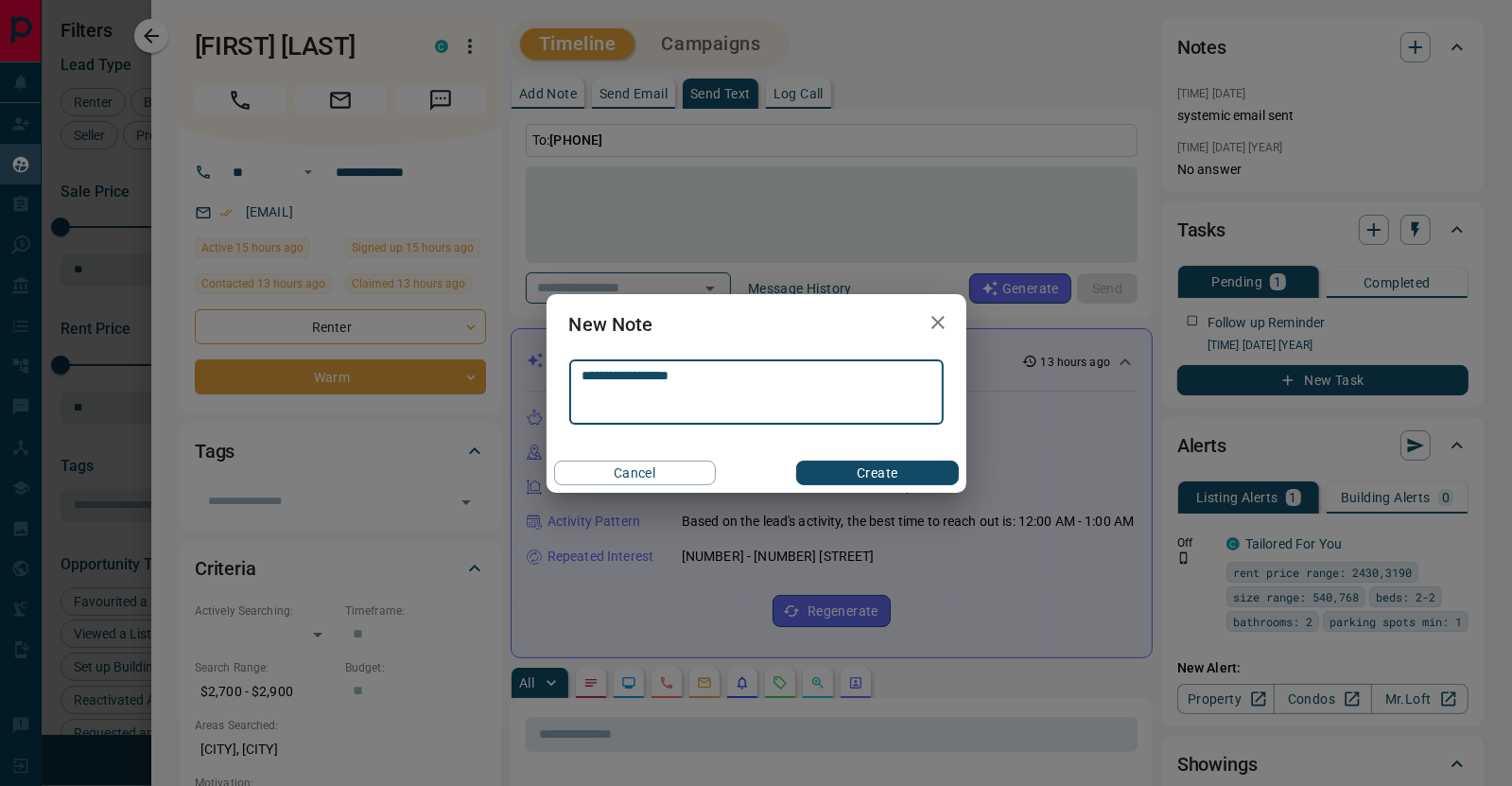 click on "Create" at bounding box center [877, 473] 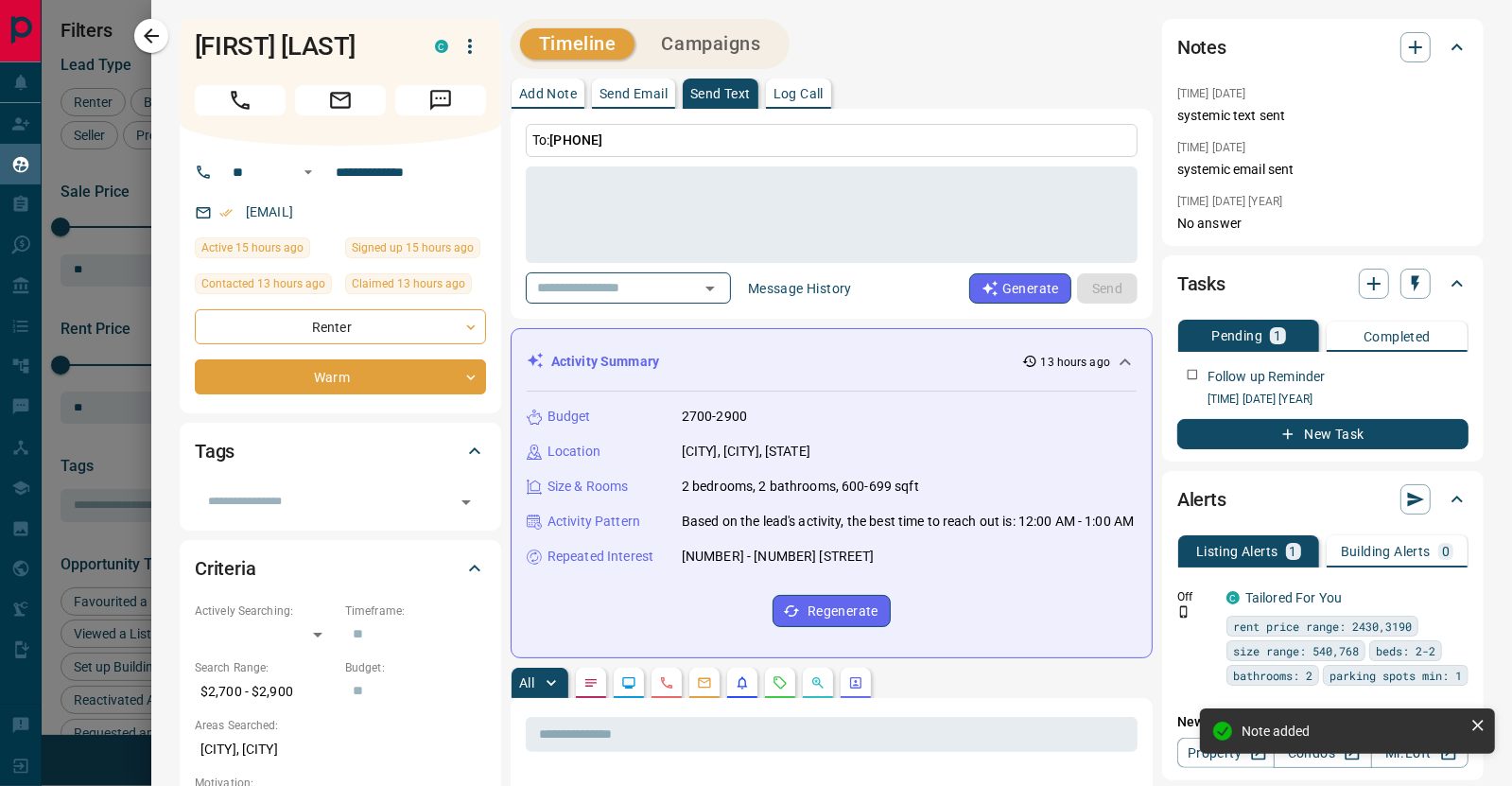 click 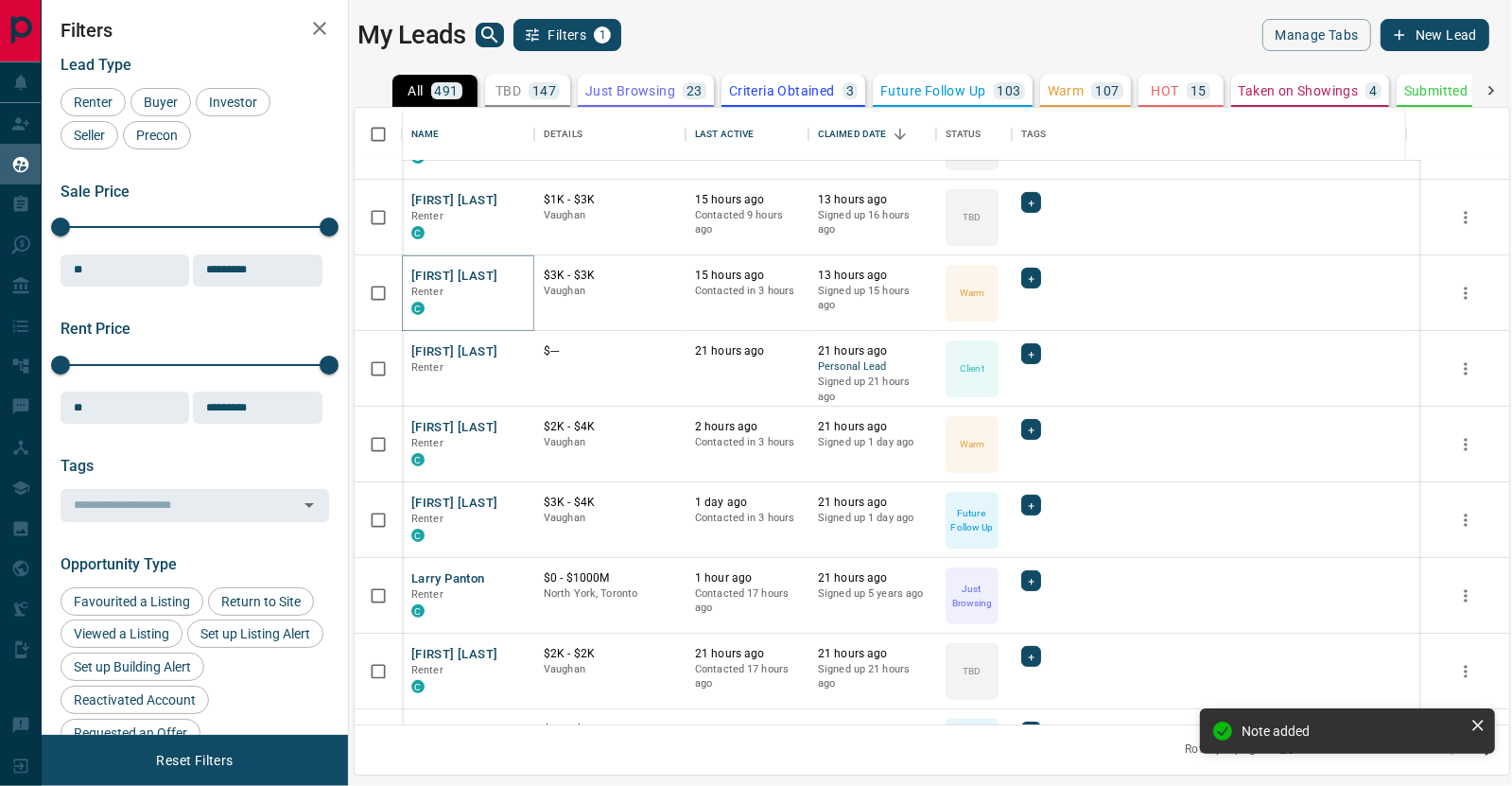 scroll, scrollTop: 0, scrollLeft: 0, axis: both 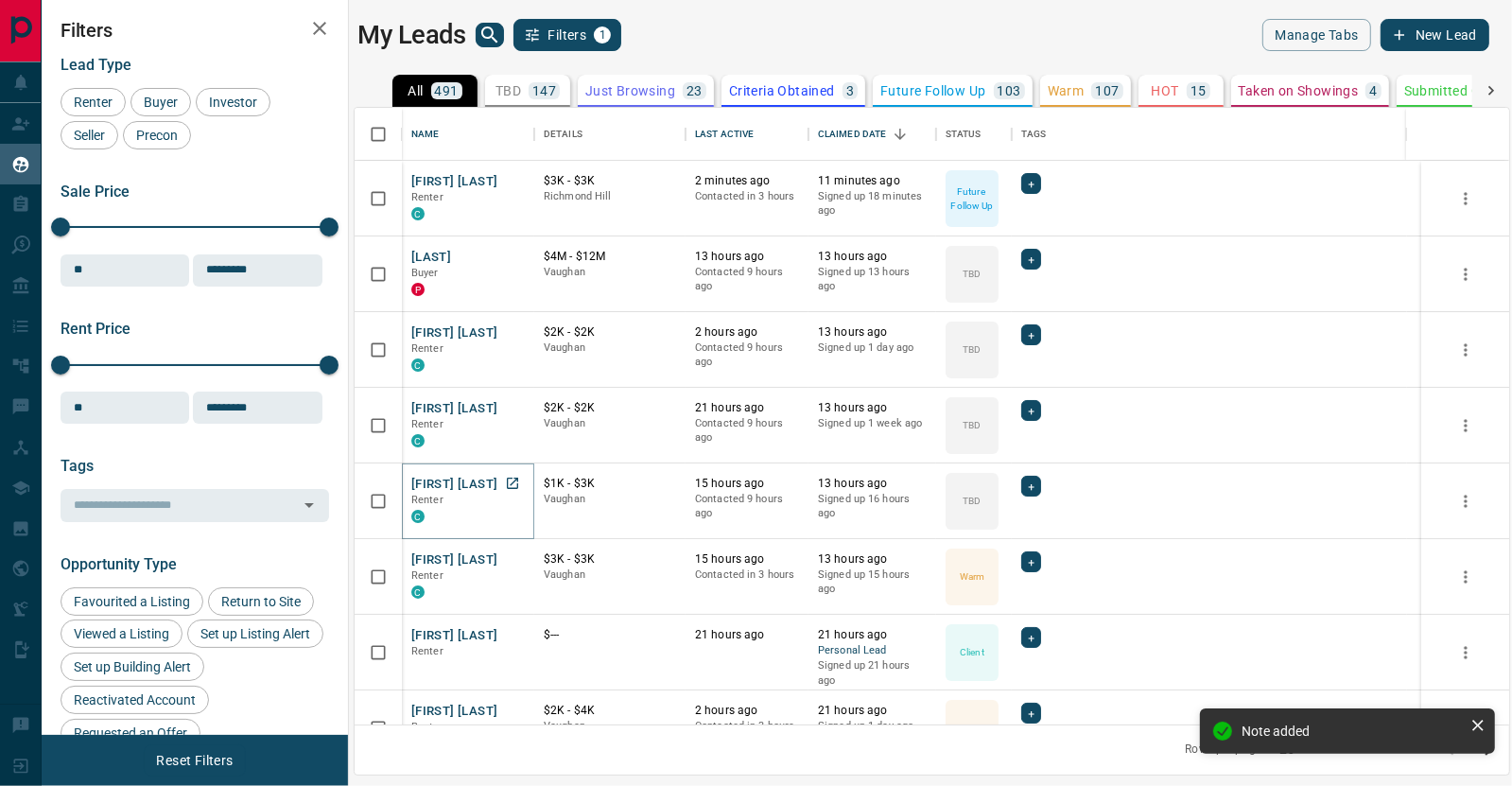click on "[FIRST] [LAST]" at bounding box center (454, 484) 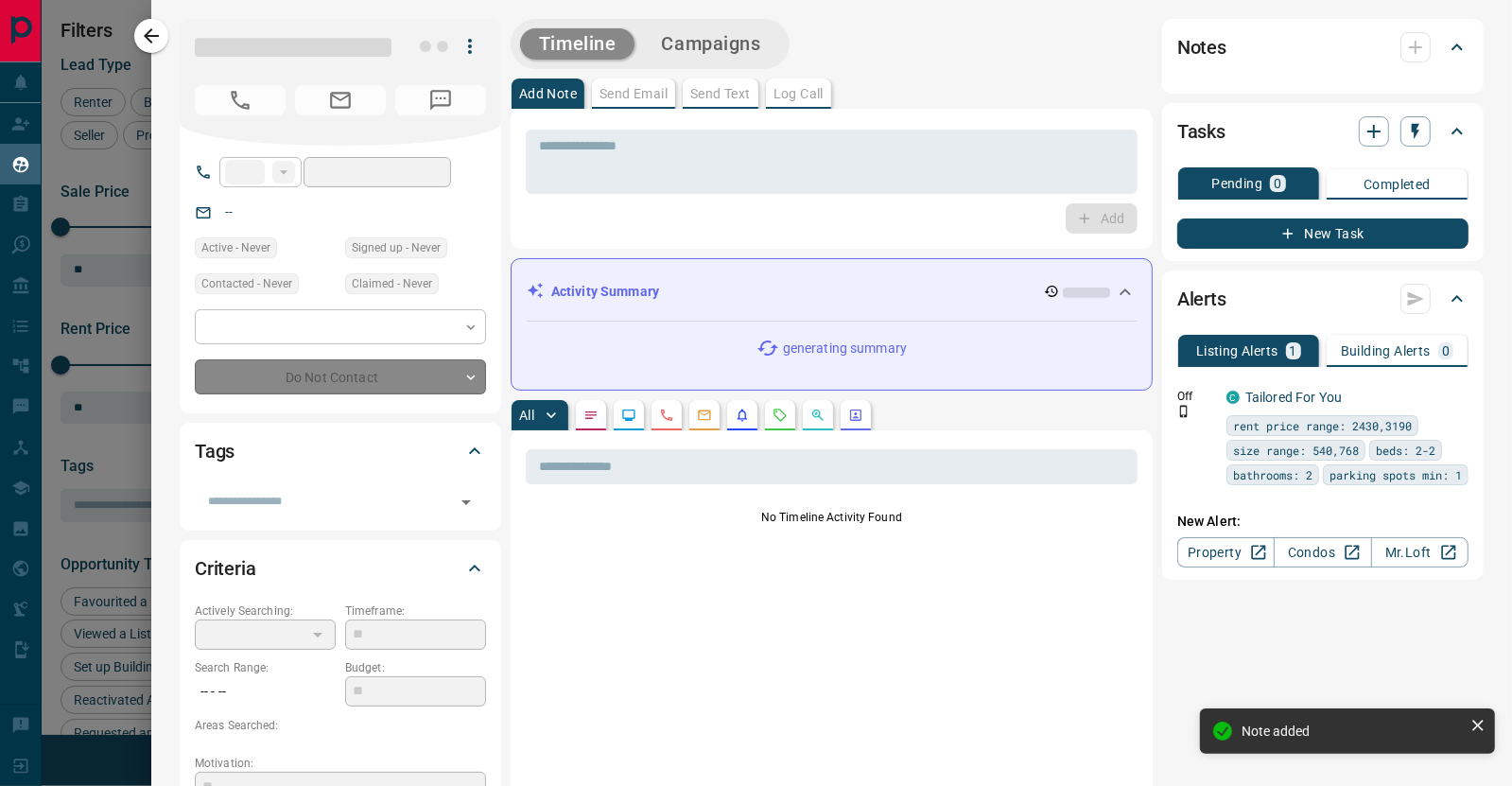 type on "**" 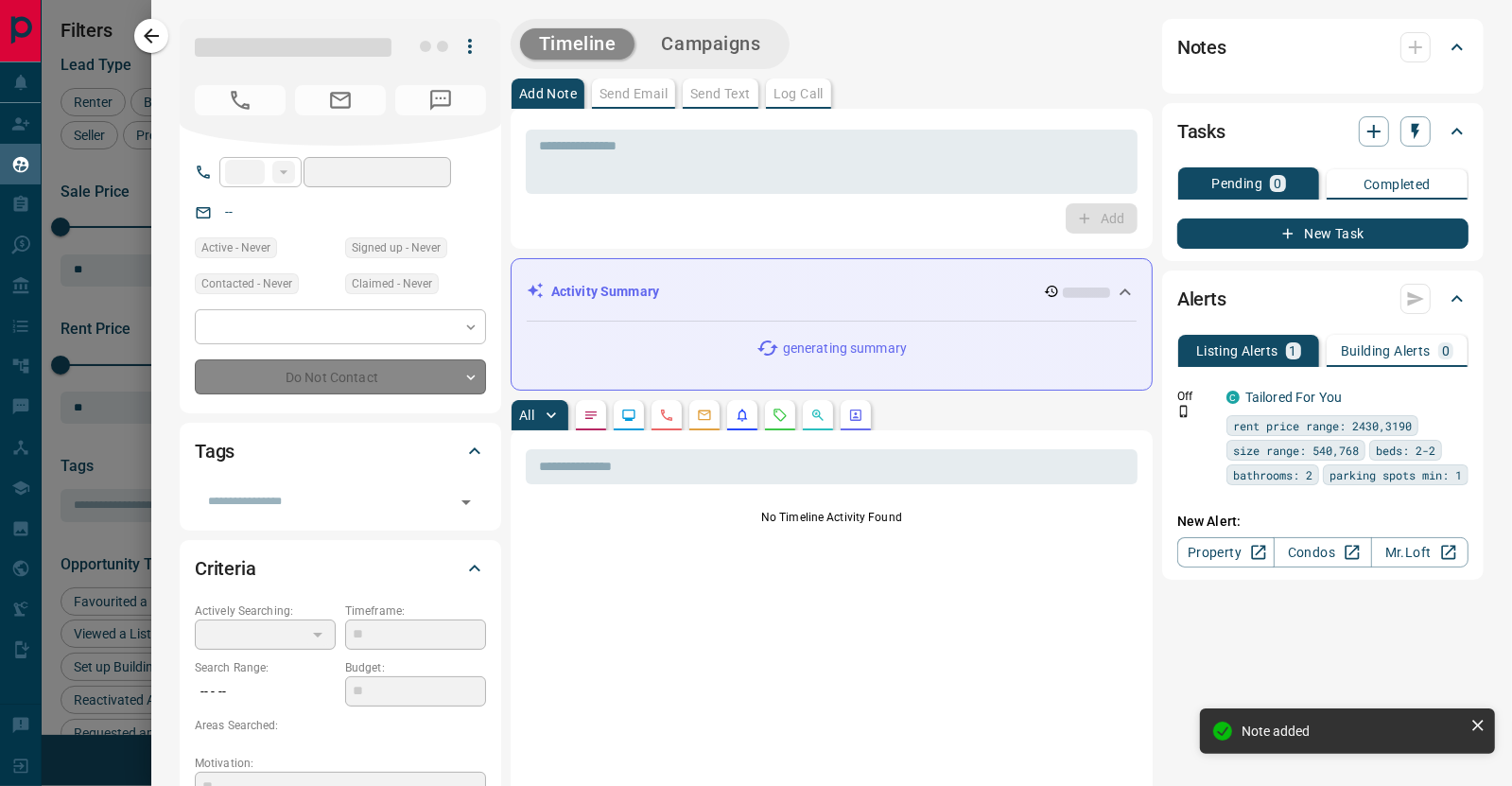 type on "**********" 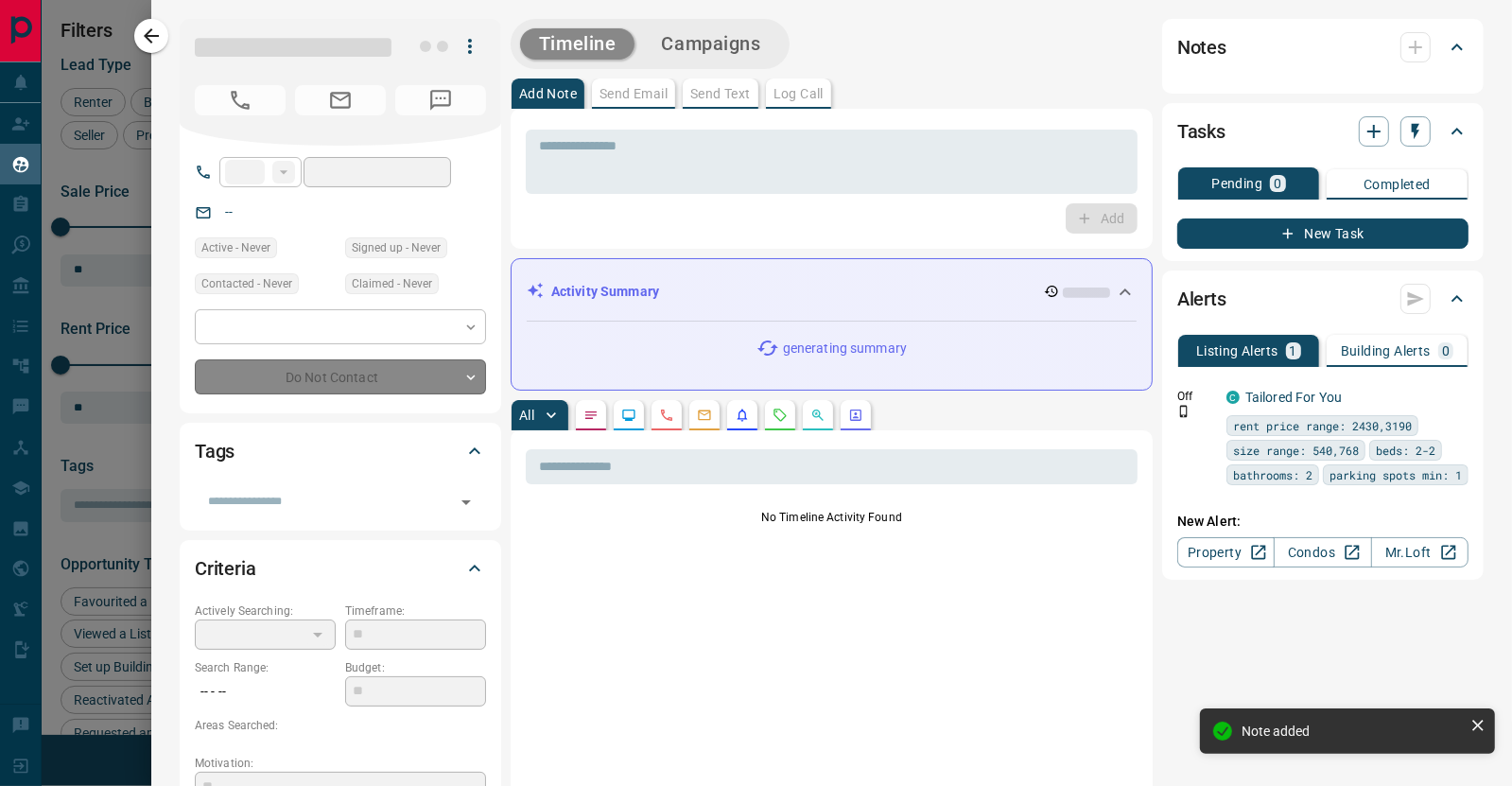 type on "**********" 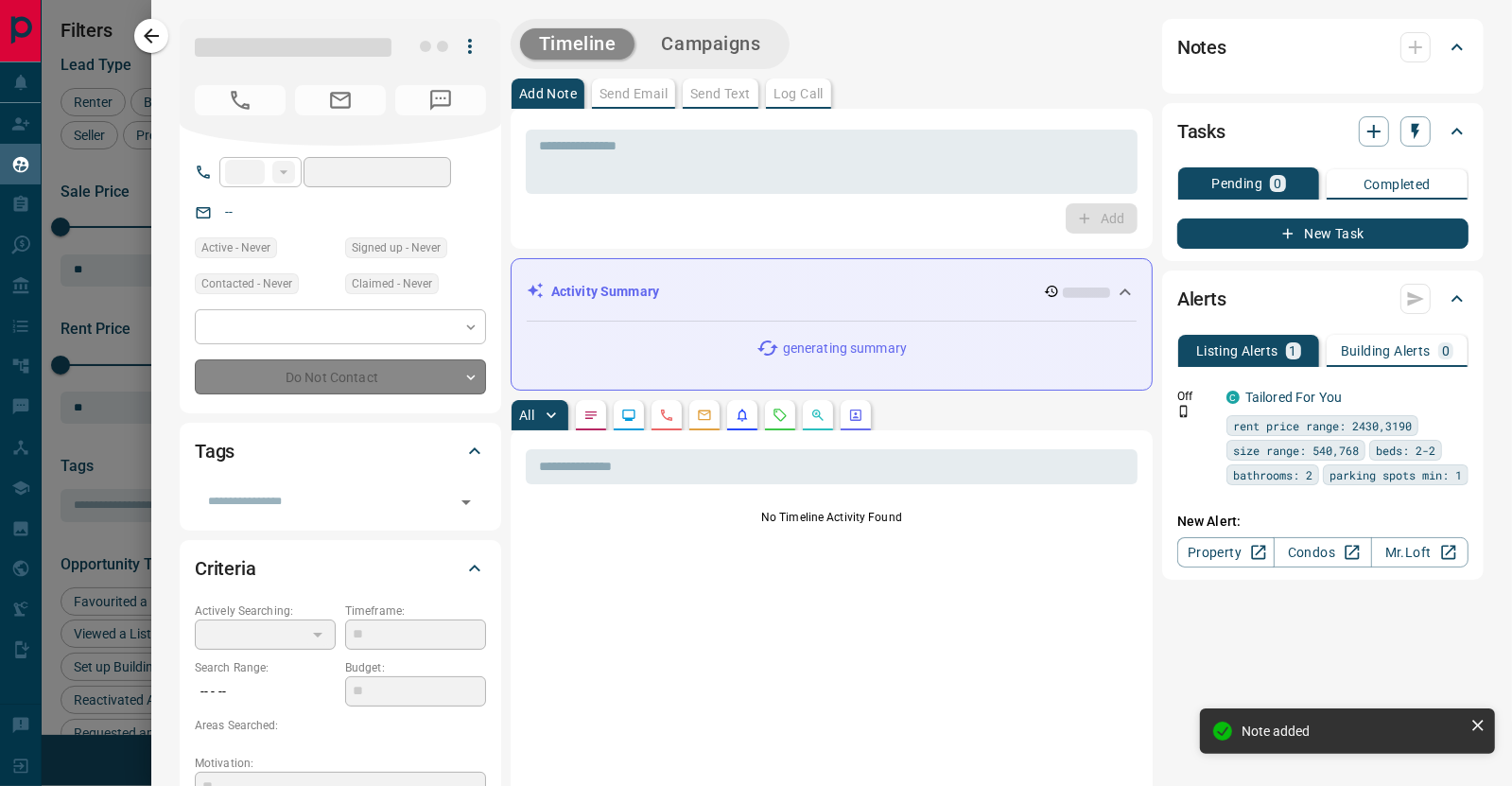 type on "*******" 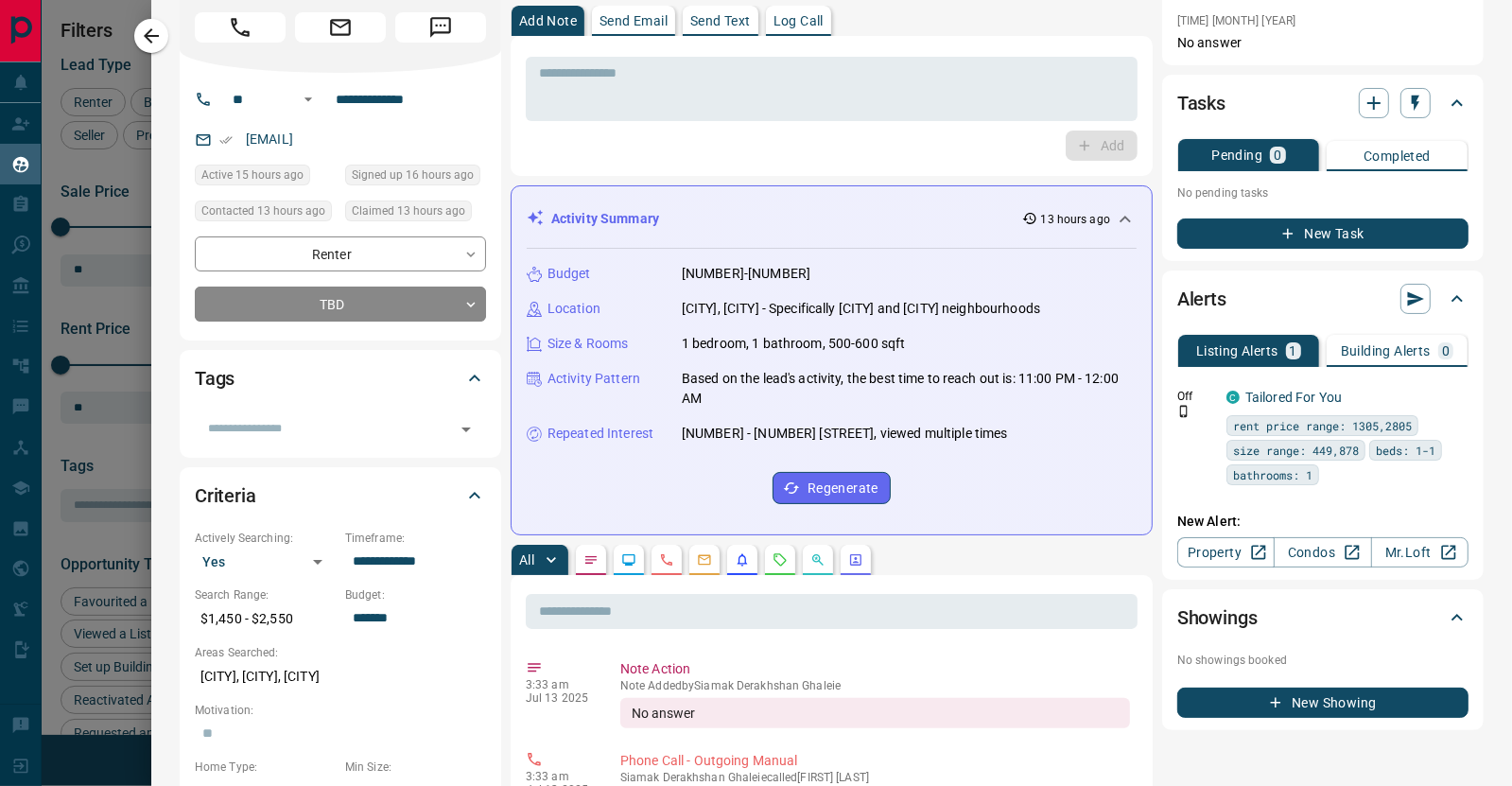 scroll, scrollTop: 0, scrollLeft: 0, axis: both 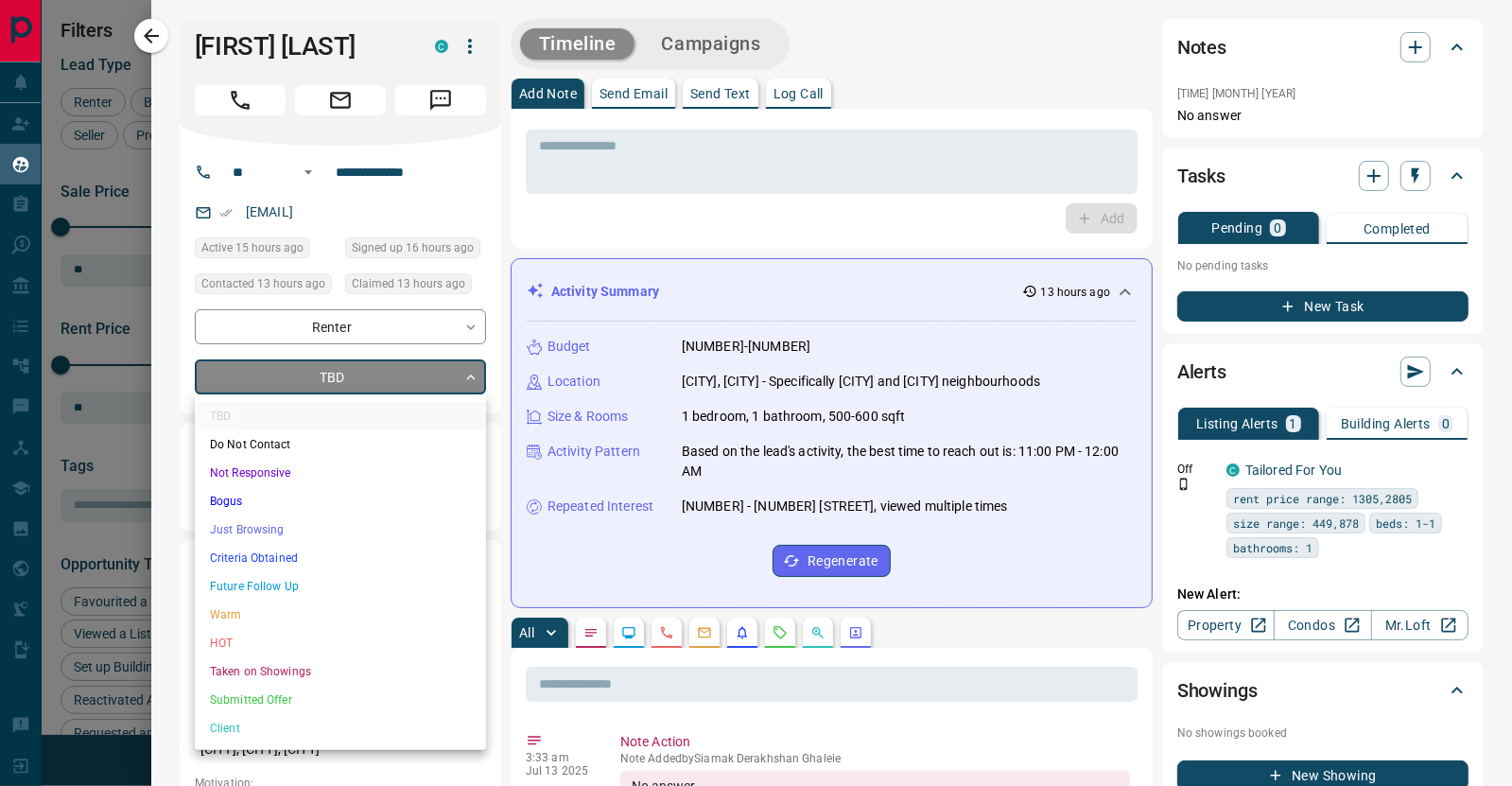drag, startPoint x: 381, startPoint y: 379, endPoint x: 389, endPoint y: 427, distance: 48.6621 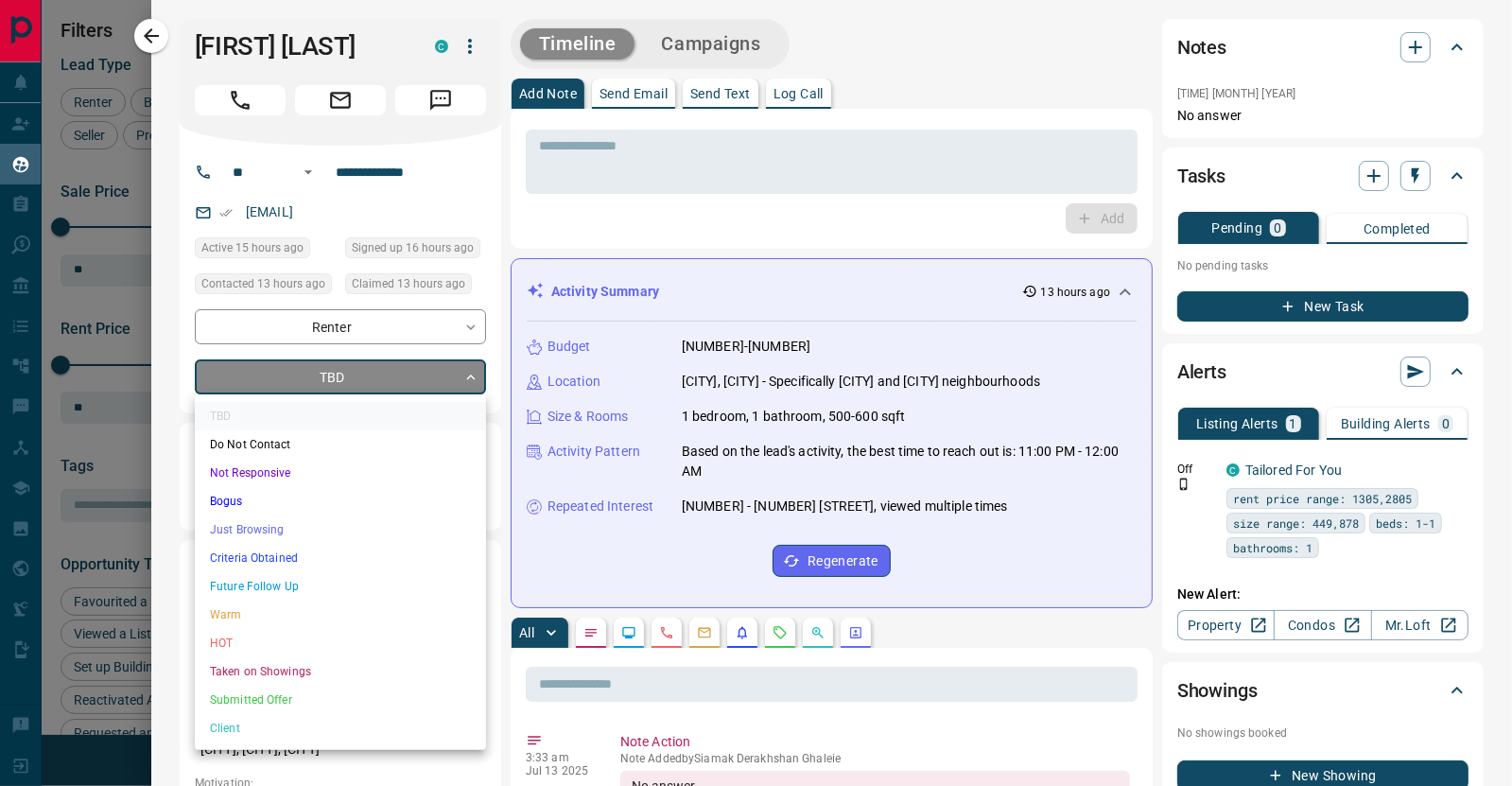click on "Lead Transfers Claim Leads My Leads Tasks Opportunities Deals Campaigns Automations Messages Broker Bay Training Media Services Agent Resources Precon Worksheet Mobile Apps Disclosure Logout My Leads Filters 1 Manage Tabs New Lead All 491 TBD 147 Do Not Contact - Not Responsive 59 Bogus 1 Just Browsing 23 Criteria Obtained 3 Future Follow Up 103 Warm 107 HOT 15 Taken on Showings 4 Submitted Offer - Client 29 Name Details Last Active Claimed Date Status Tags Shao Yuan Jiang Renter C $3K - $3K Richmond Hill 2 minutes ago Contacted in 3 hours 11 minutes ago Signed up 18 minutes ago Future Follow Up +  Rosen Buyer P $4M - $12M Vaughan 13 hours ago Contacted 9 hours ago 13 hours ago Signed up 13 hours ago TBD + Divya Sri Renter C $2K - $2K Vaughan 2 hours ago Contacted 9 hours ago 13 hours ago Signed up 1 day ago TBD + Ally Seow Renter C $2K - $2K Vaughan 21 hours ago Contacted 9 hours ago 13 hours ago Signed up 1 week ago TBD + Modupe Ashiru Renter C $1K - $3K Vaughan 15 hours ago Contacted 9 hours ago TBD + C +" at bounding box center (756, 381) 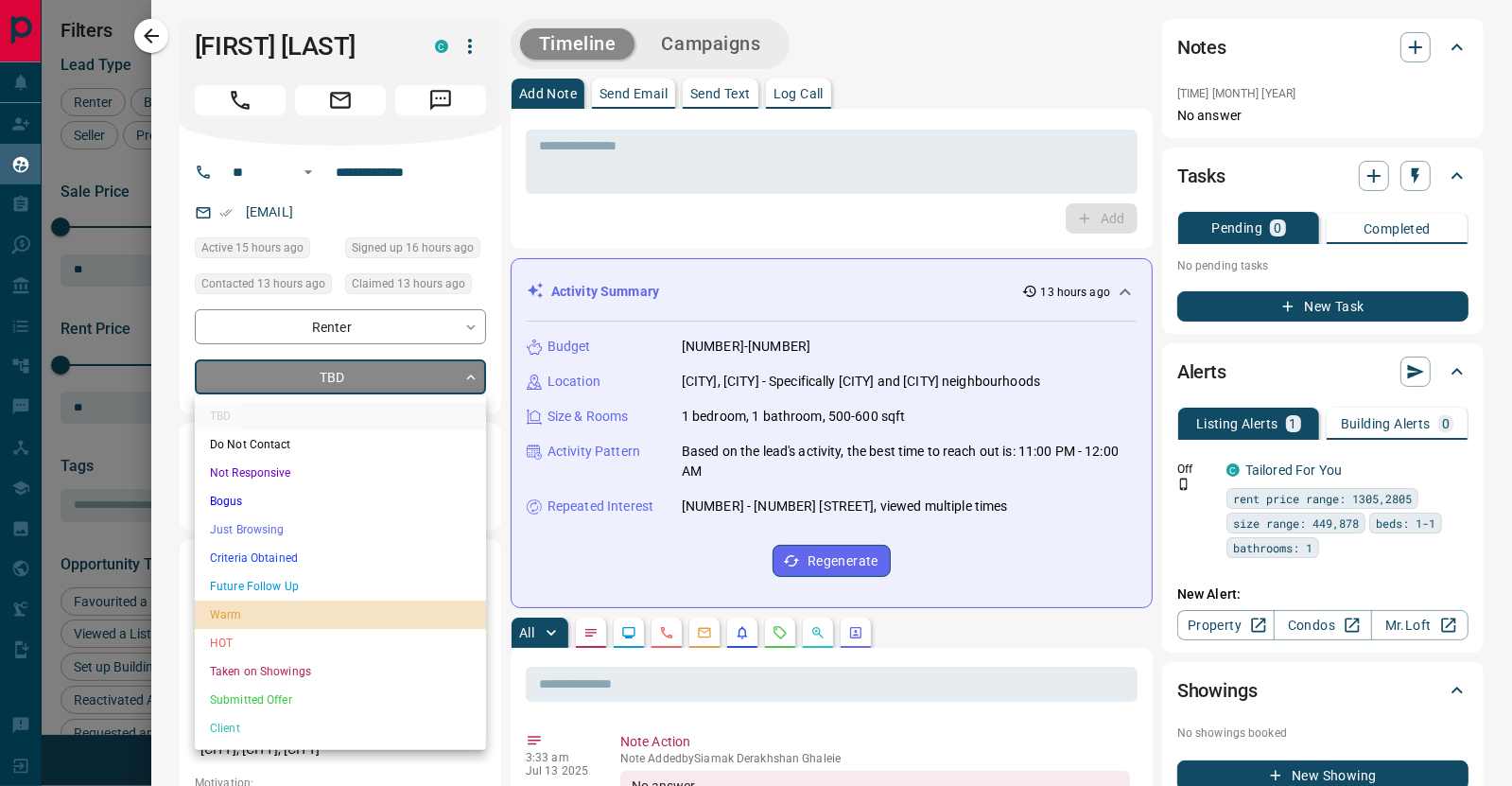 click on "Warm" at bounding box center (340, 615) 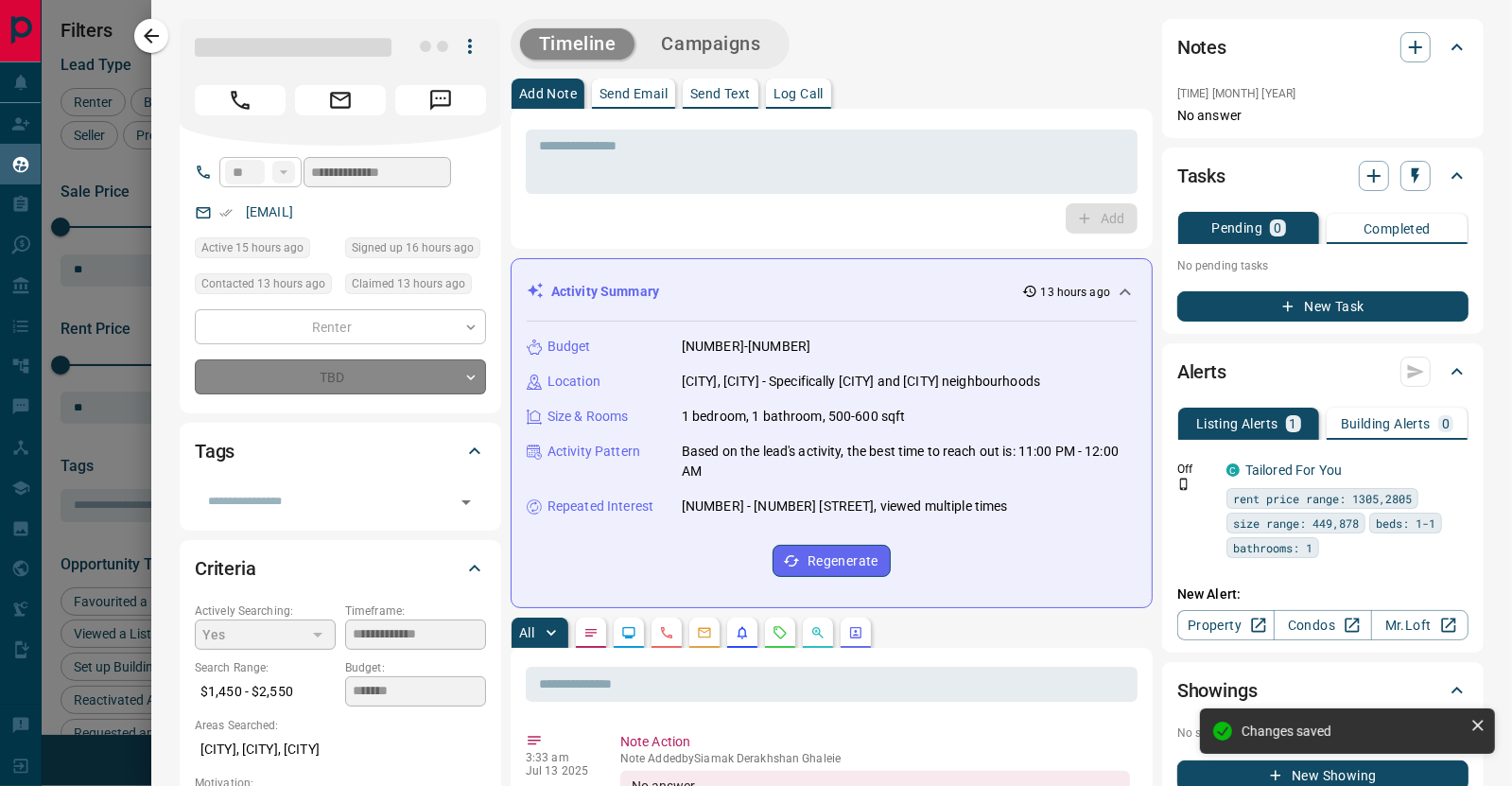 type on "*" 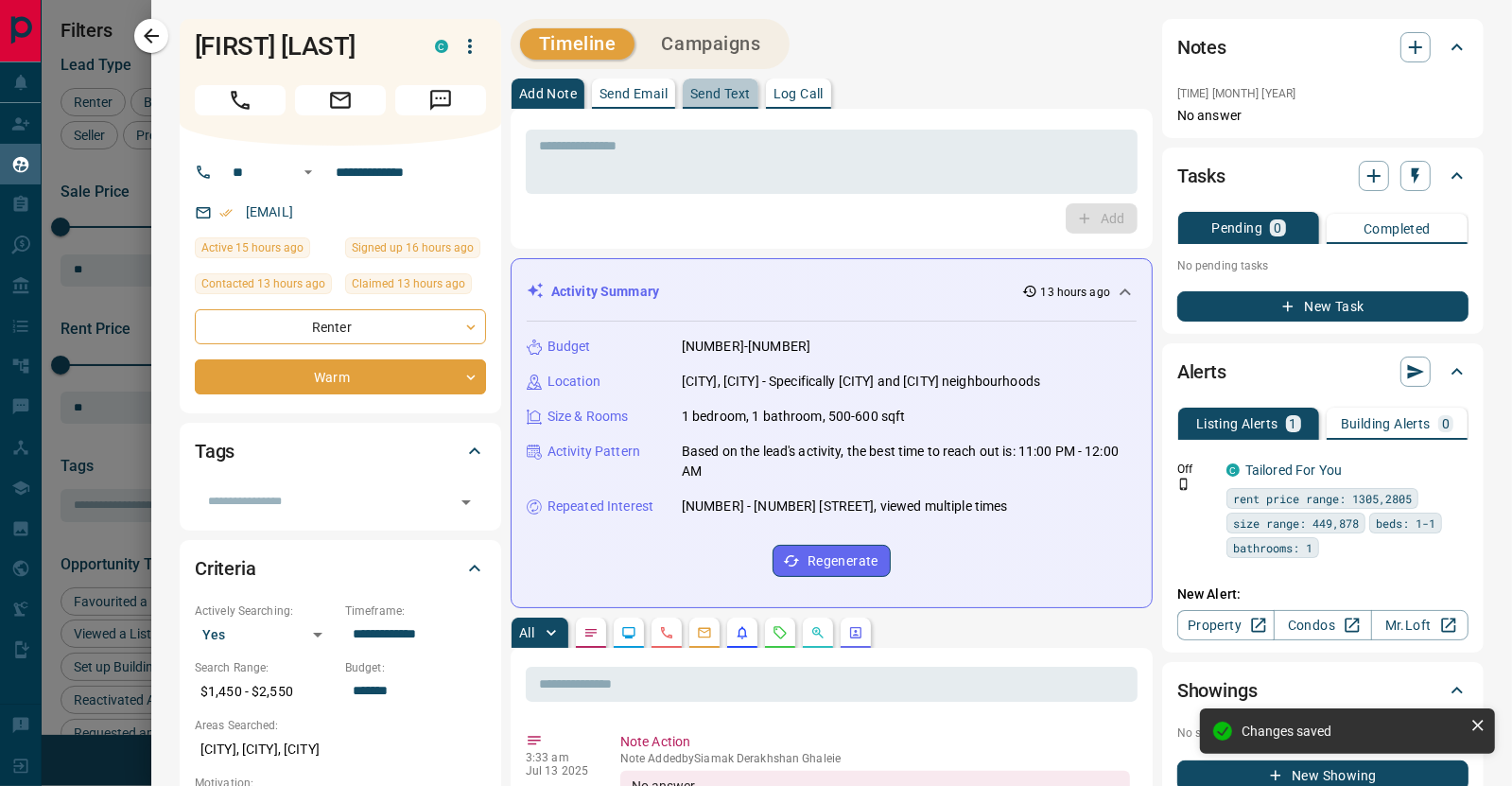 click on "Send Text" at bounding box center [721, 94] 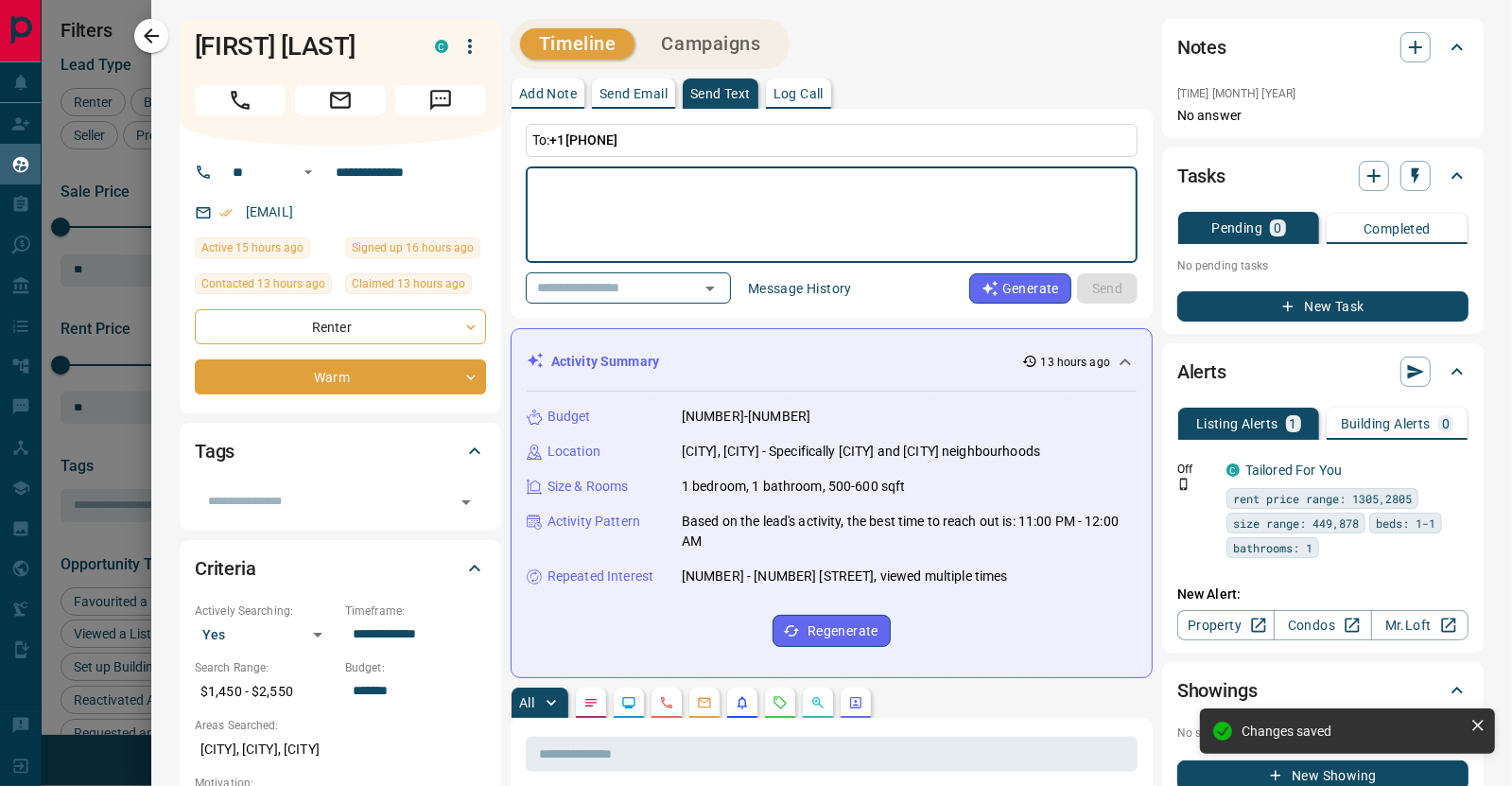 click at bounding box center [831, 215] 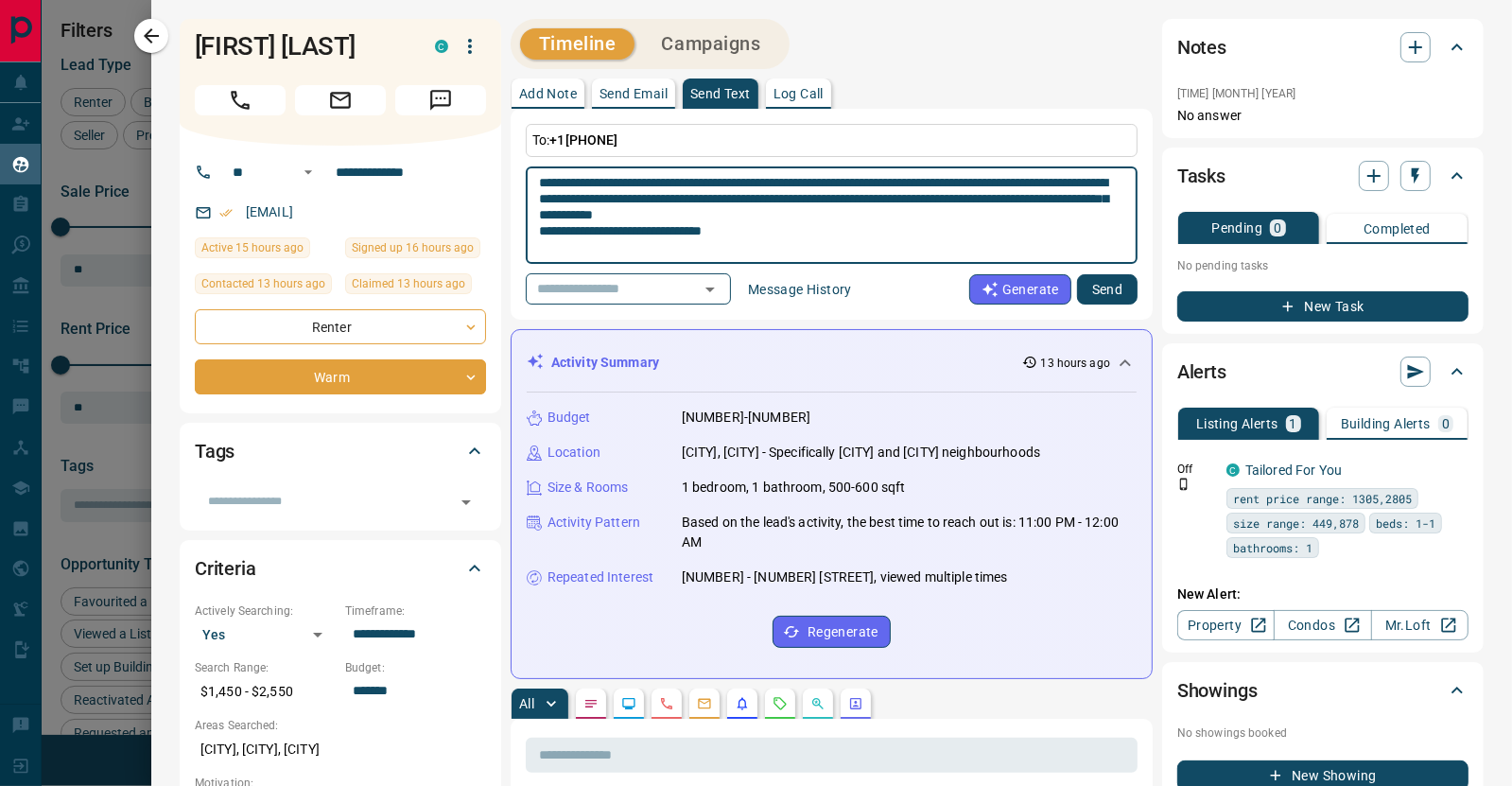 click on "**********" at bounding box center (825, 216) 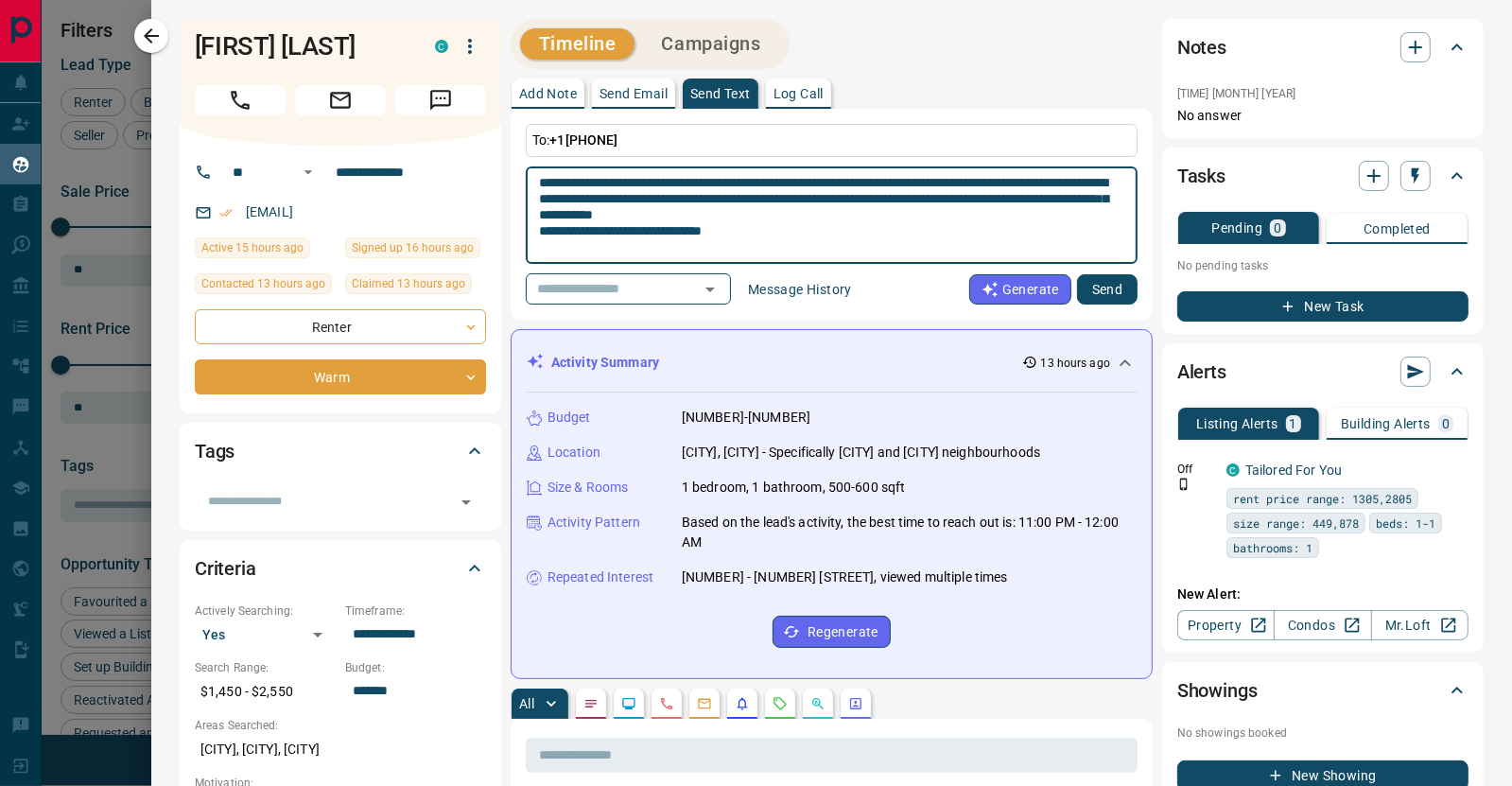 click on "**********" at bounding box center [825, 216] 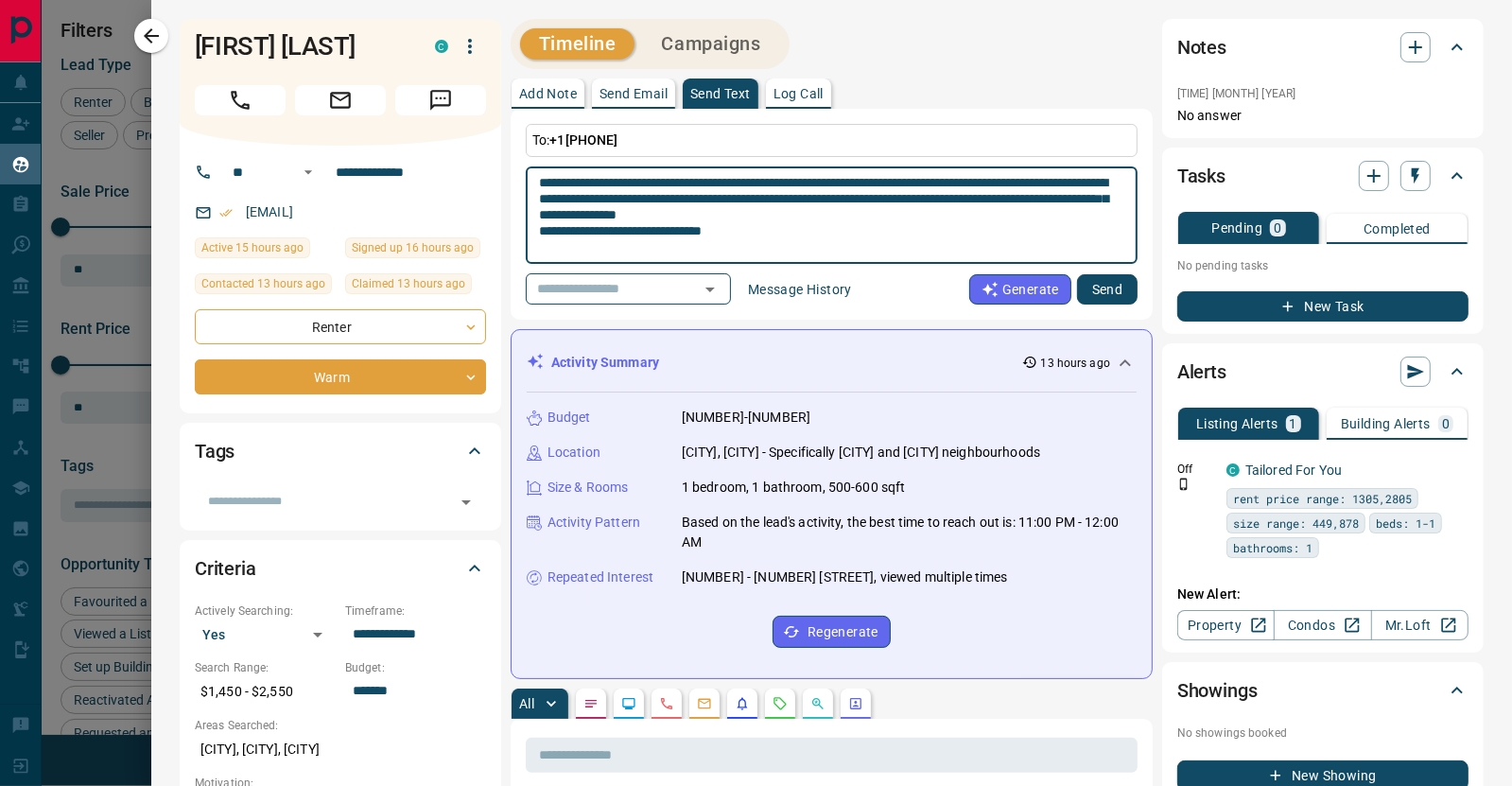 type on "**********" 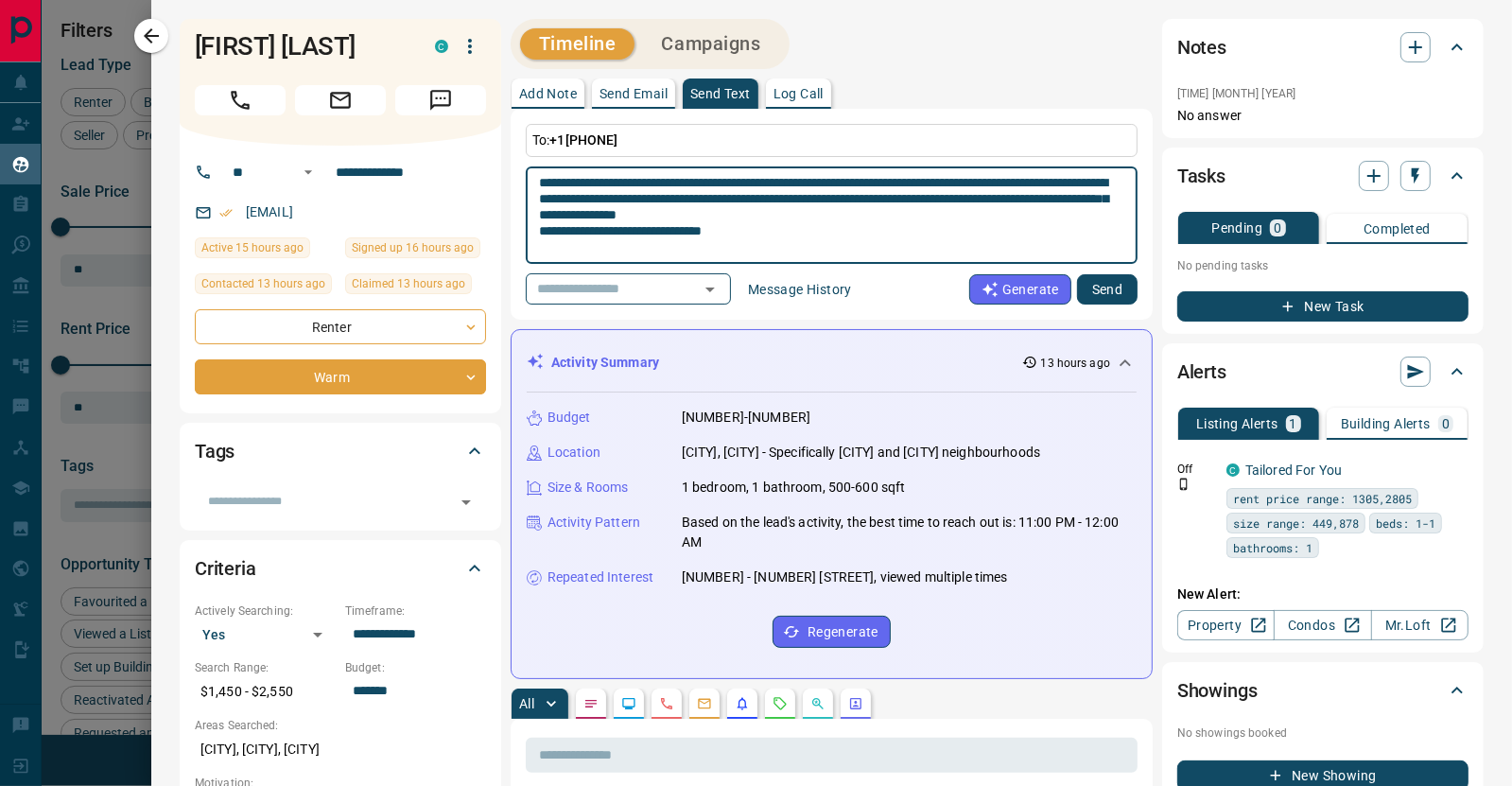 click on "Send" at bounding box center [1107, 289] 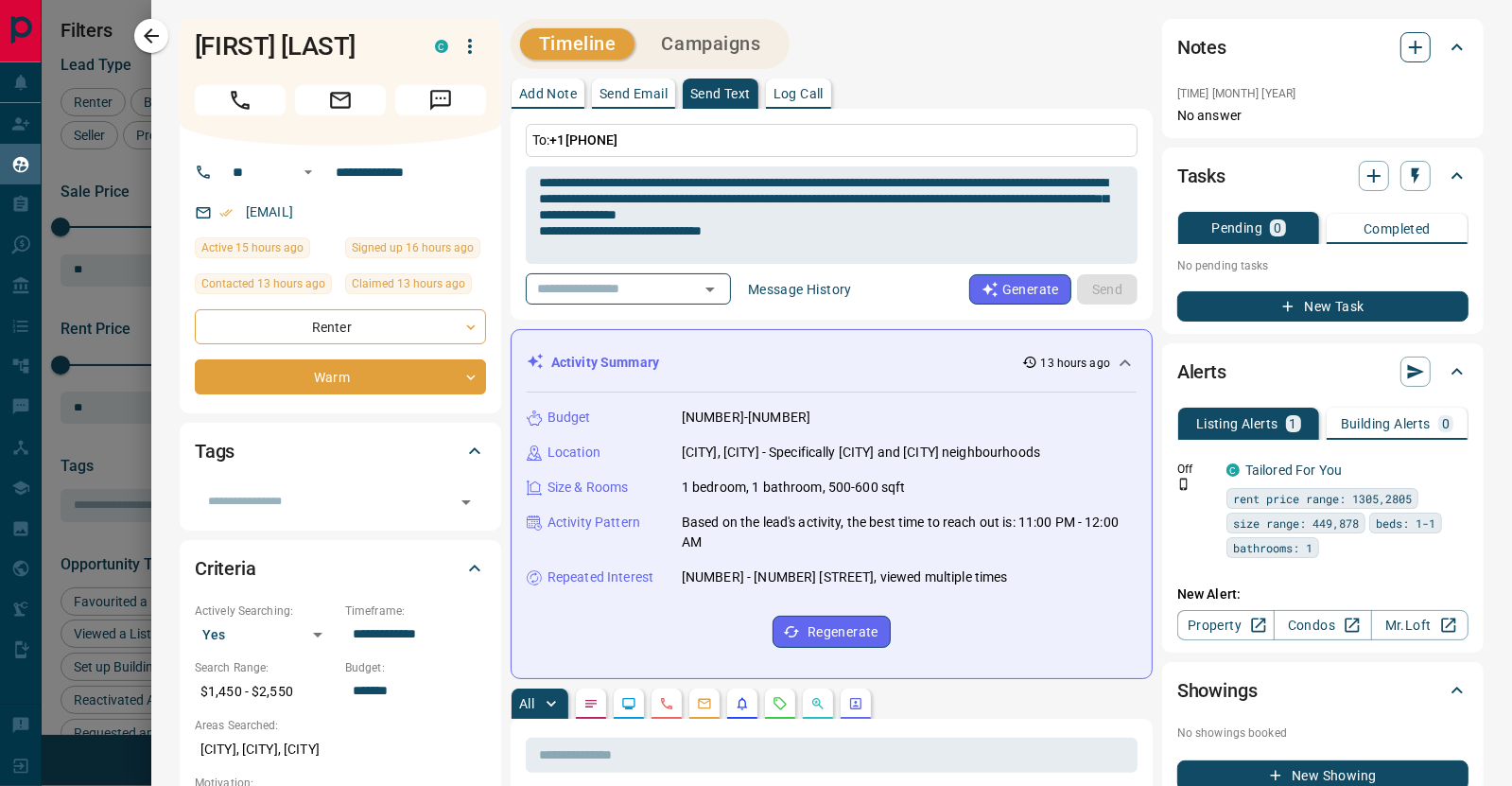 type 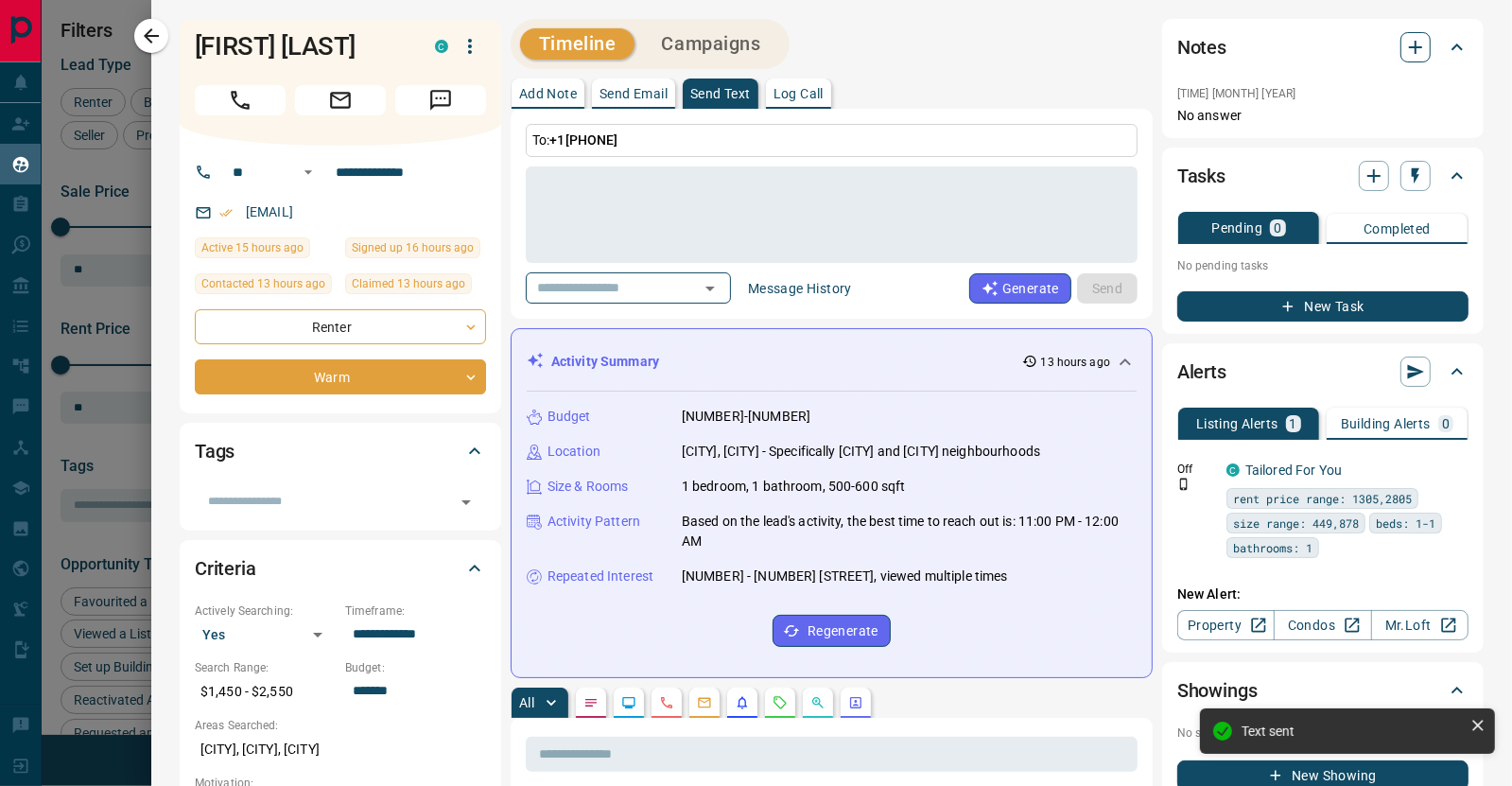 click 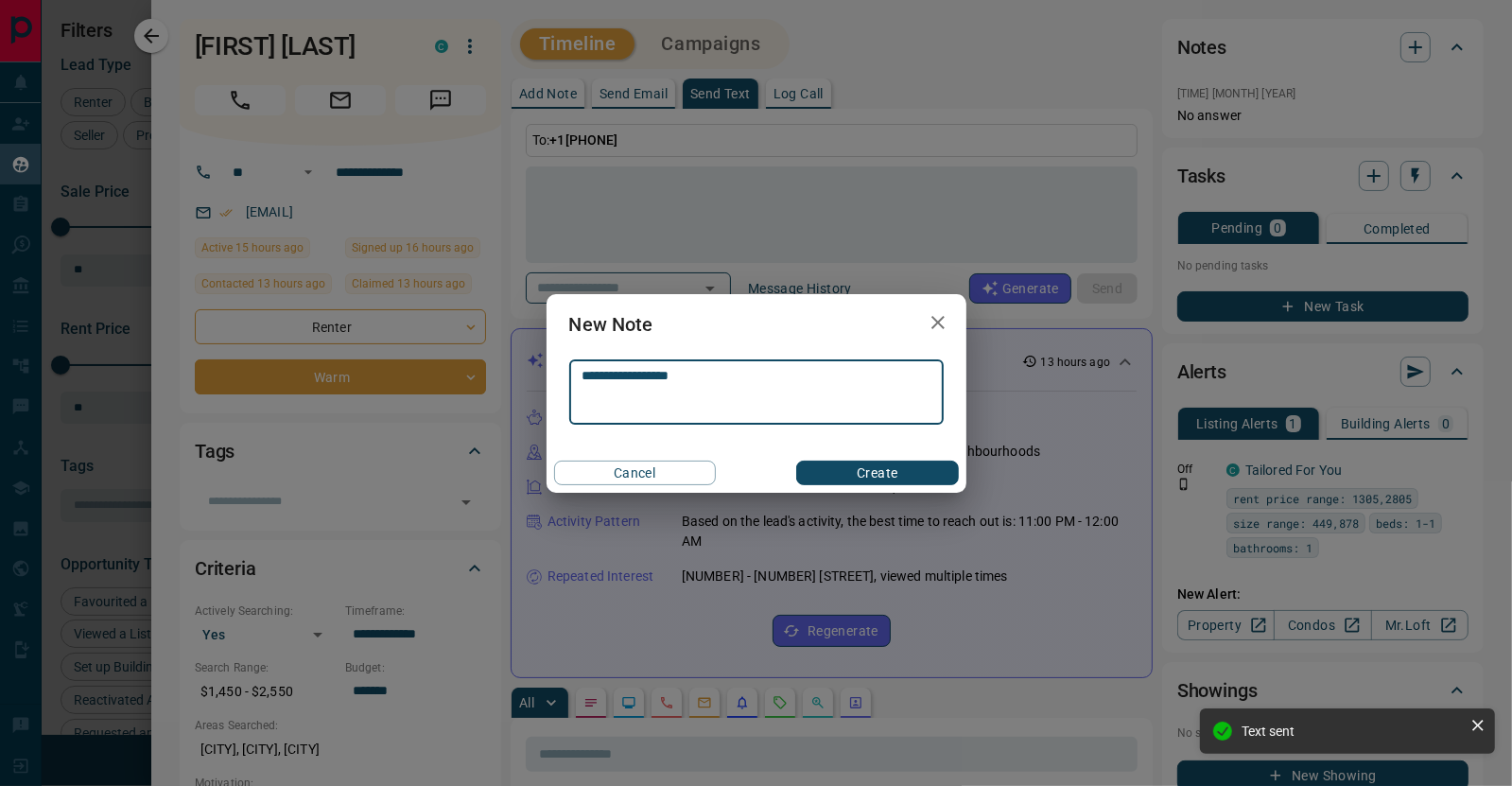 type on "**********" 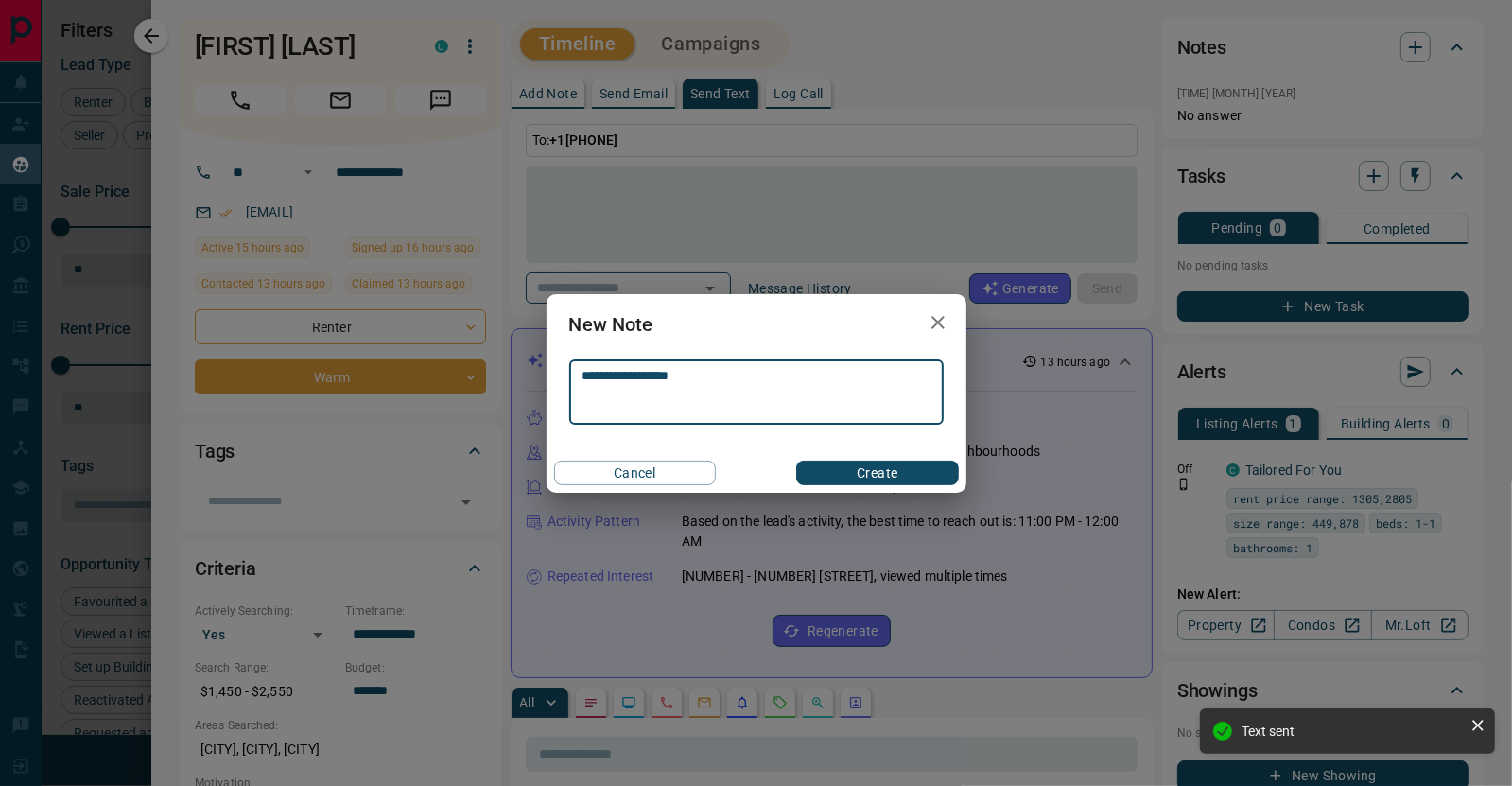 drag, startPoint x: 895, startPoint y: 469, endPoint x: 824, endPoint y: 457, distance: 72.00694 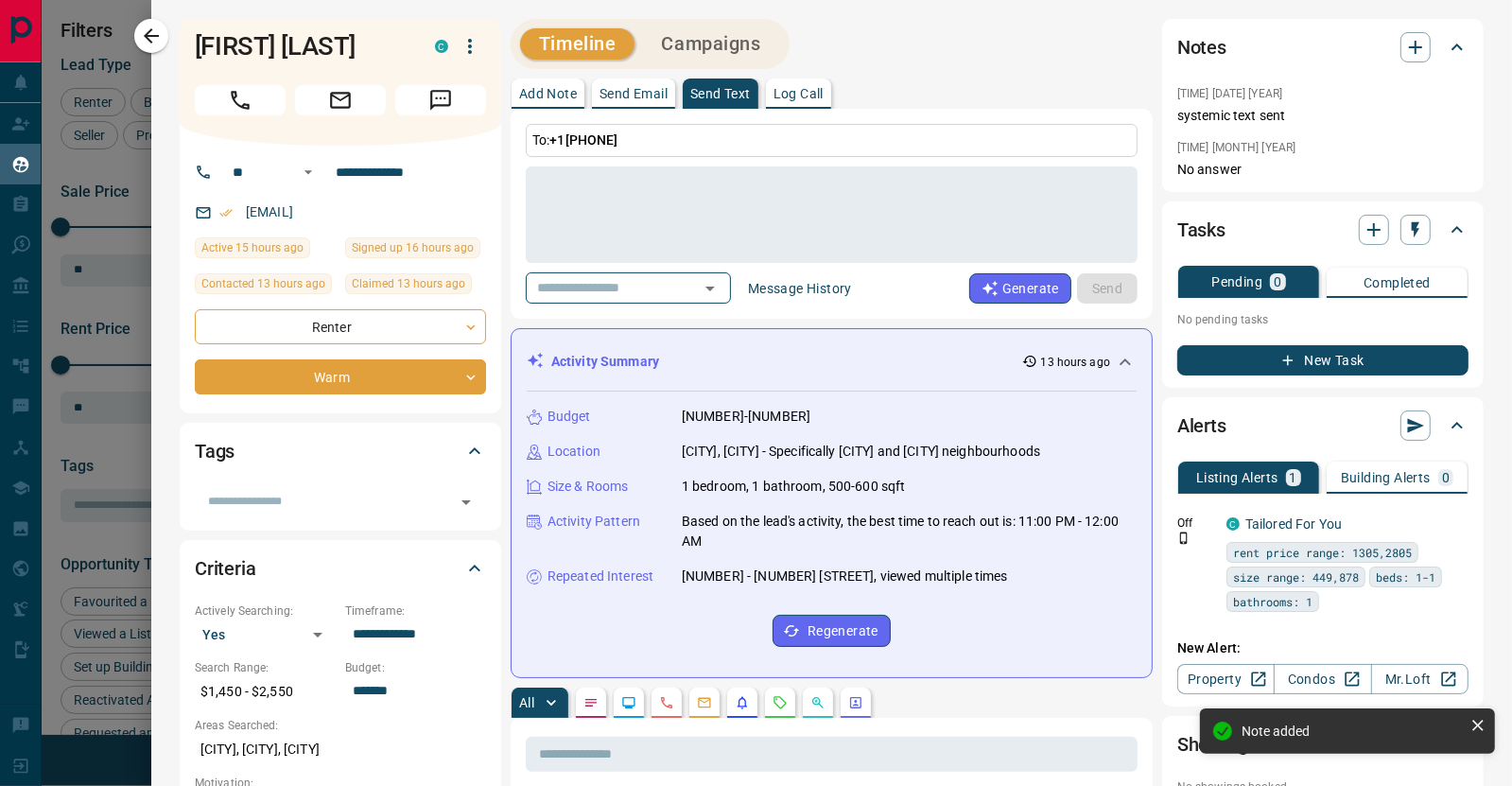 click on "Send Email" at bounding box center [634, 94] 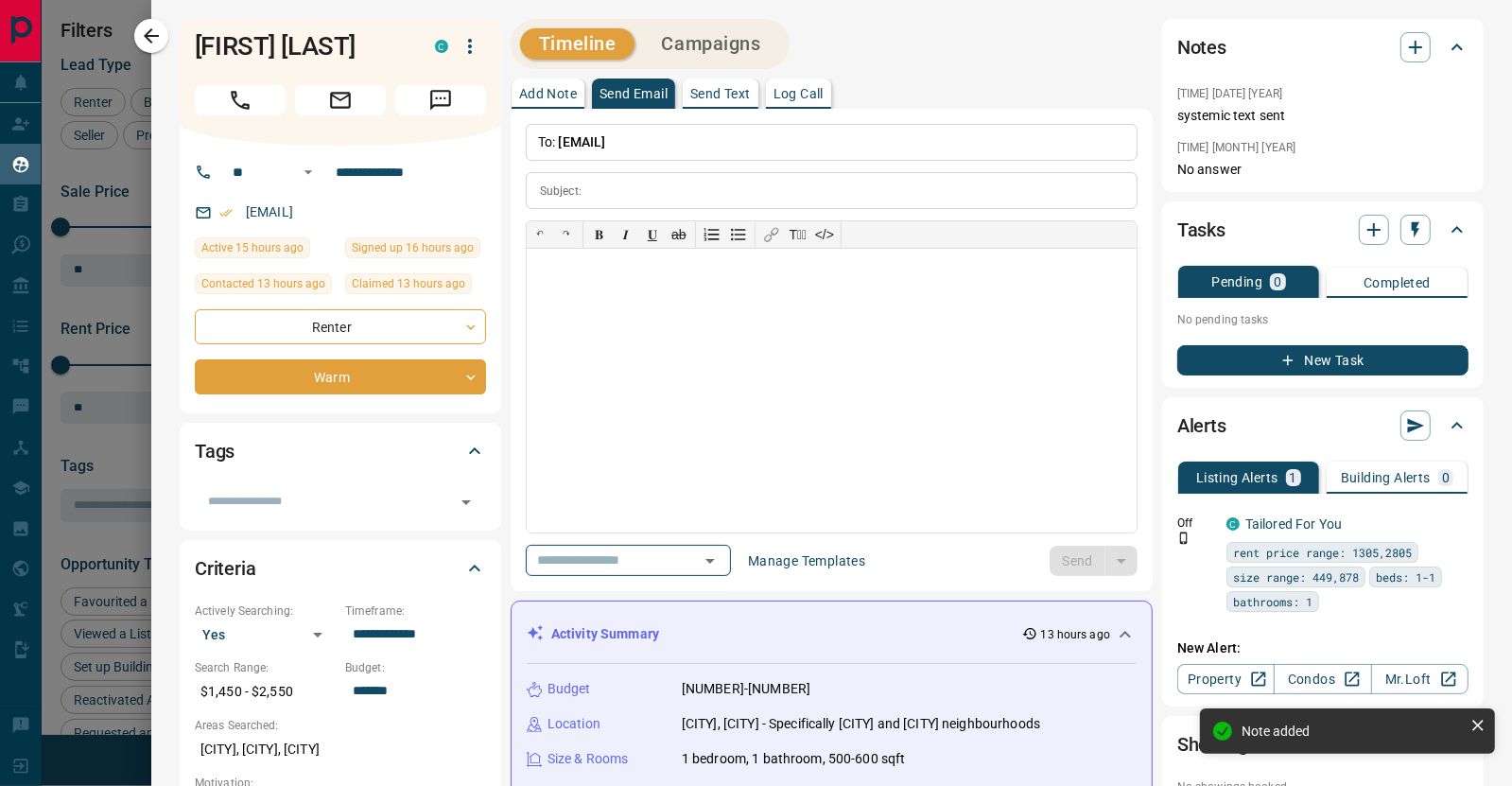 click on "[FIRST] [LAST] [EMAIL] Active [TIME] ago Signed up [TIME] ago Contacted [TIME] ago Claimed [TIME] ago Renter [TAGS] Criteria Actively Searching: Yes [CRITERIA] Timeframe: [TIME] Search Range: $1,450 - $2,550 Budget: [BUDGET] Areas Searched: Vaughan, Vaughan Corporate Centre, Concord Size & Rooms All" at bounding box center [831, 1319] 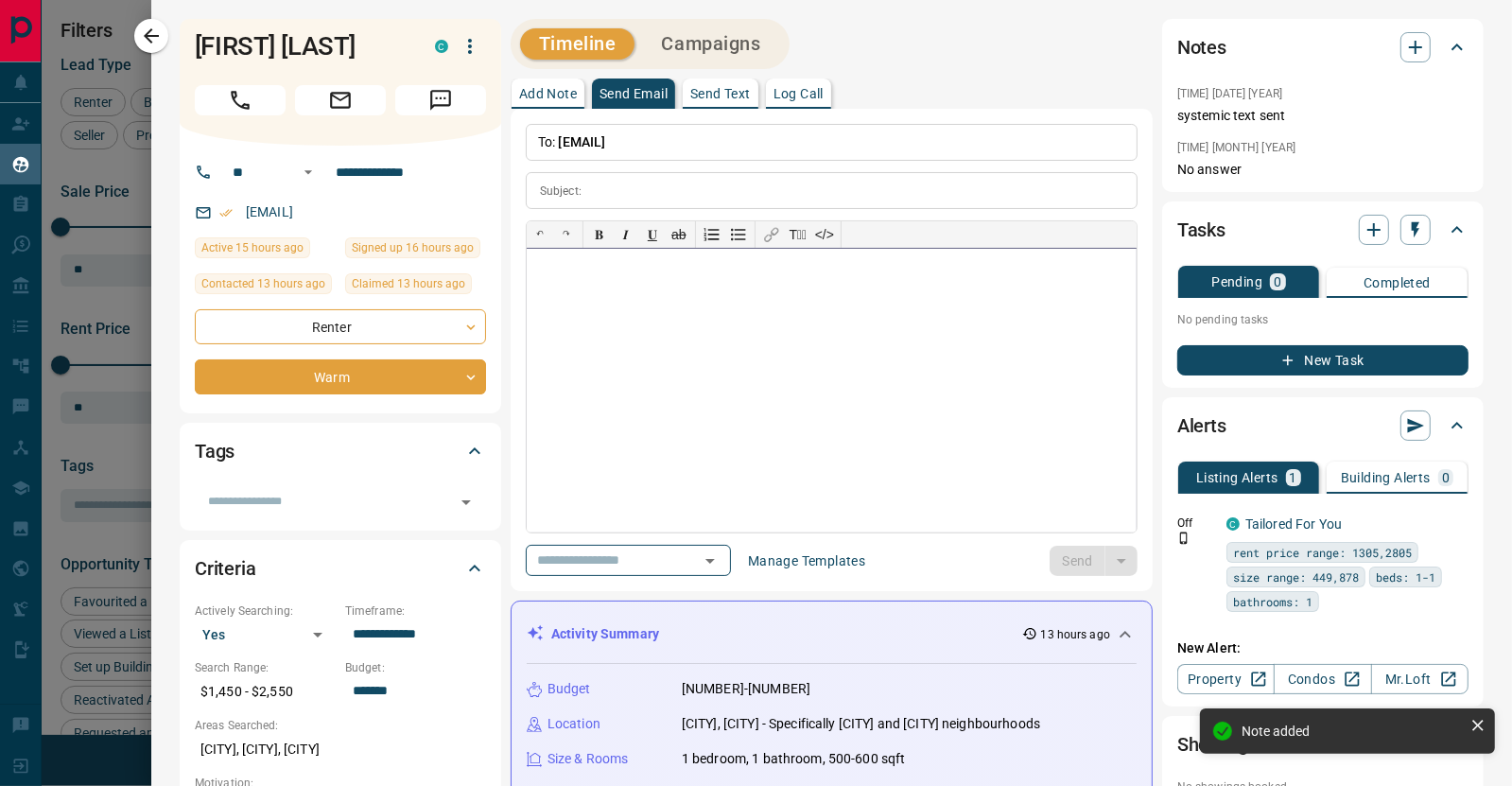 click at bounding box center [831, 391] 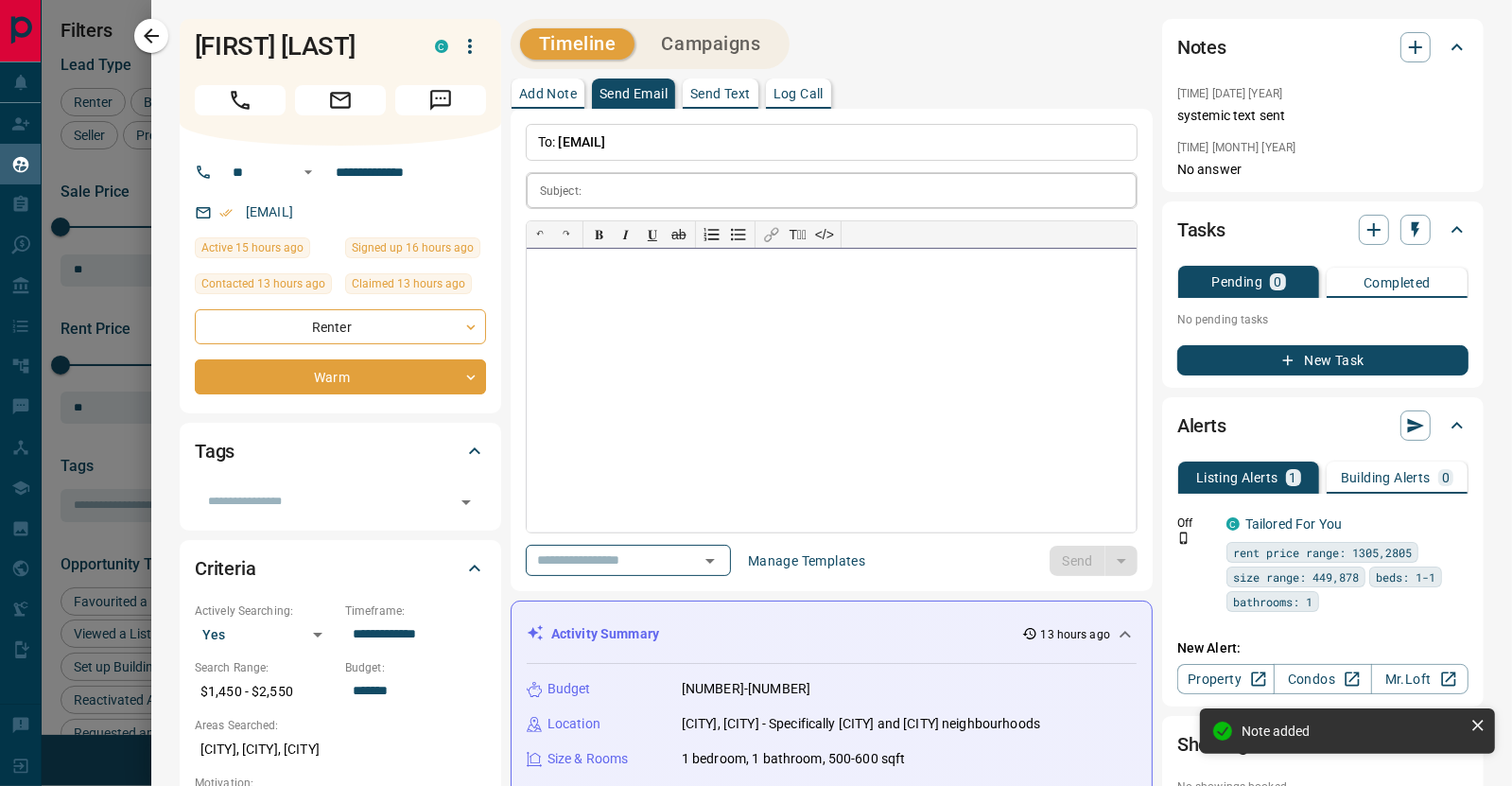 type 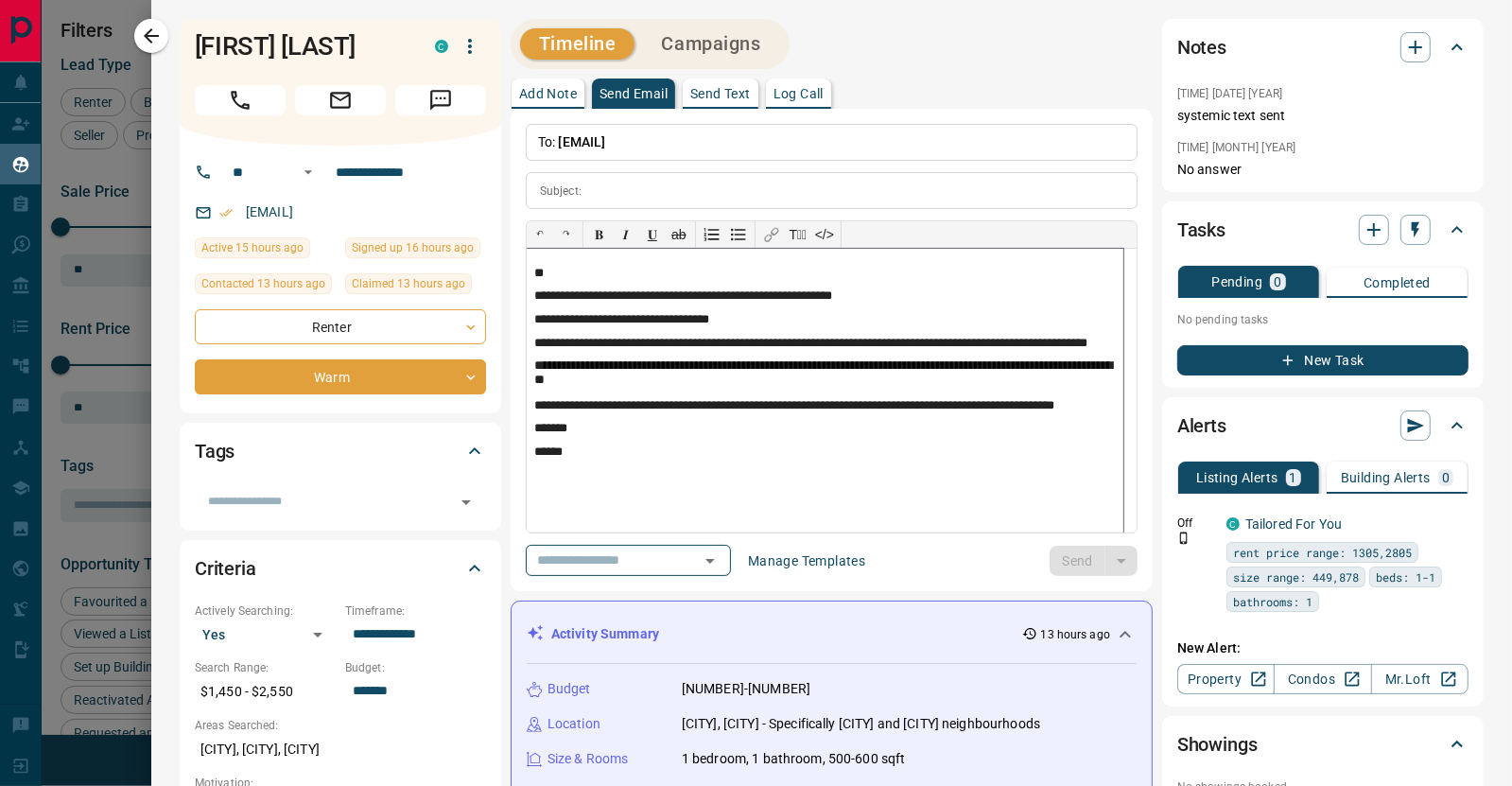 click on "**" at bounding box center (825, 272) 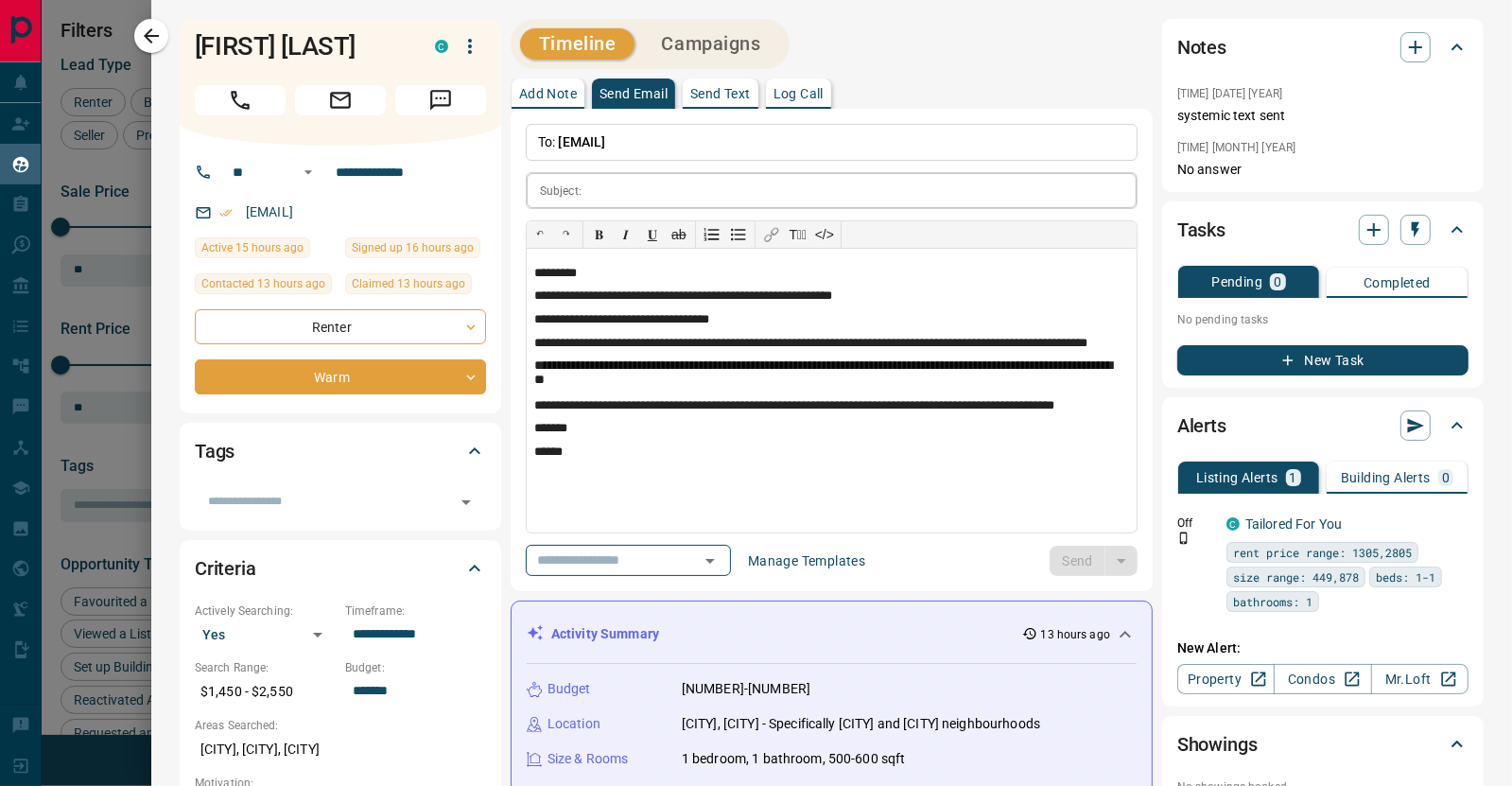 click at bounding box center [862, 190] 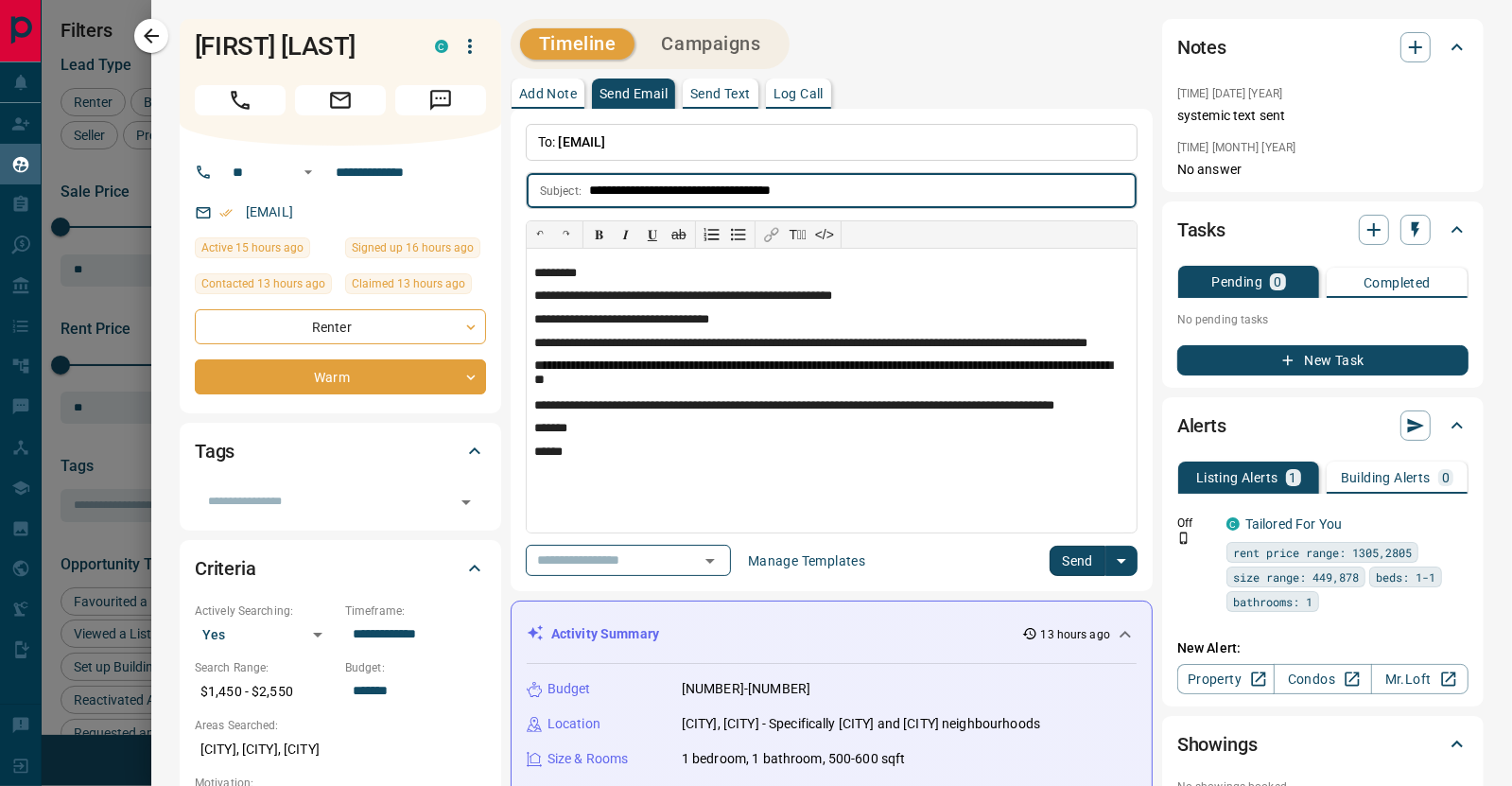 click on "**********" at bounding box center [862, 190] 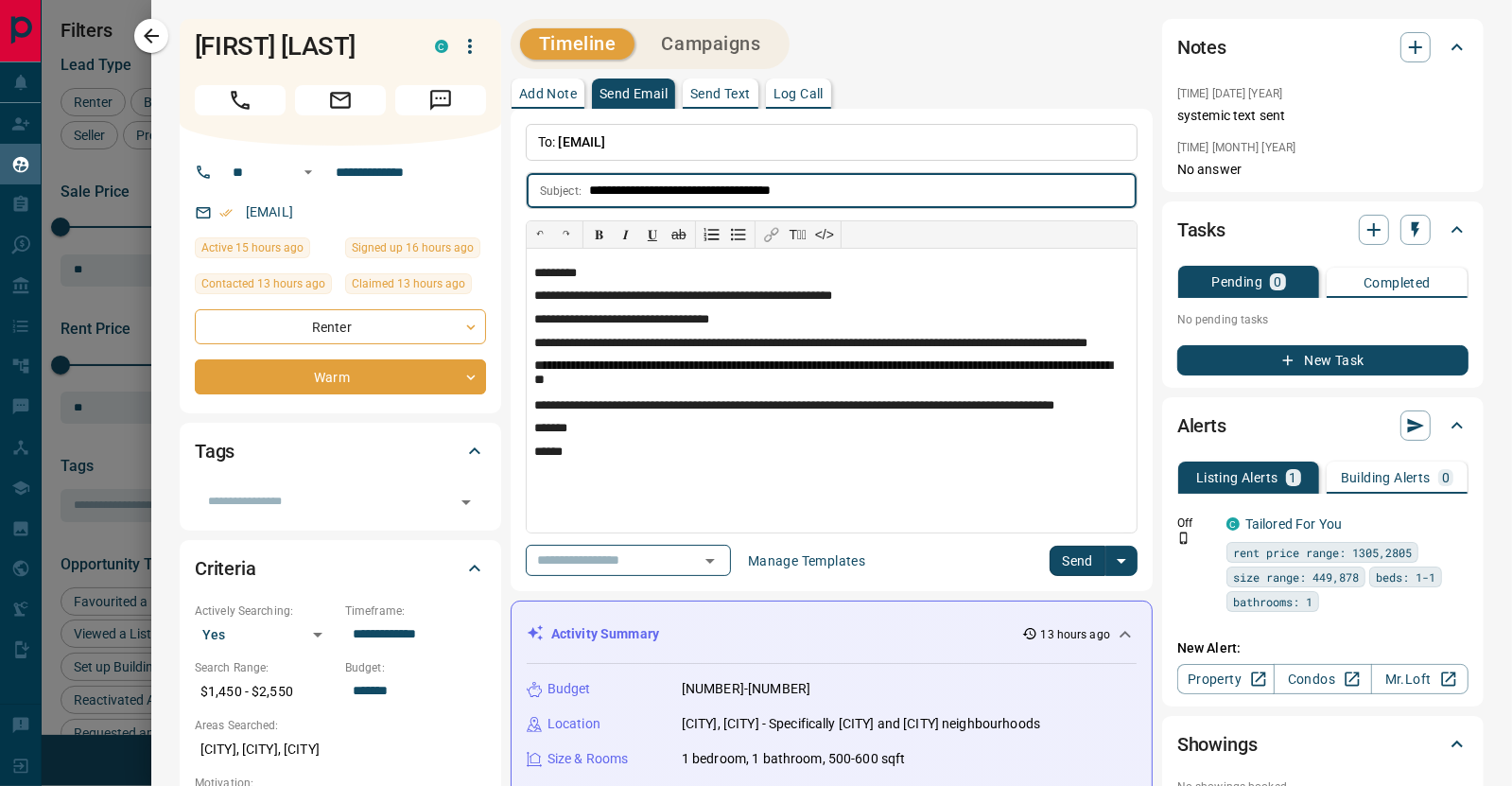 type on "**********" 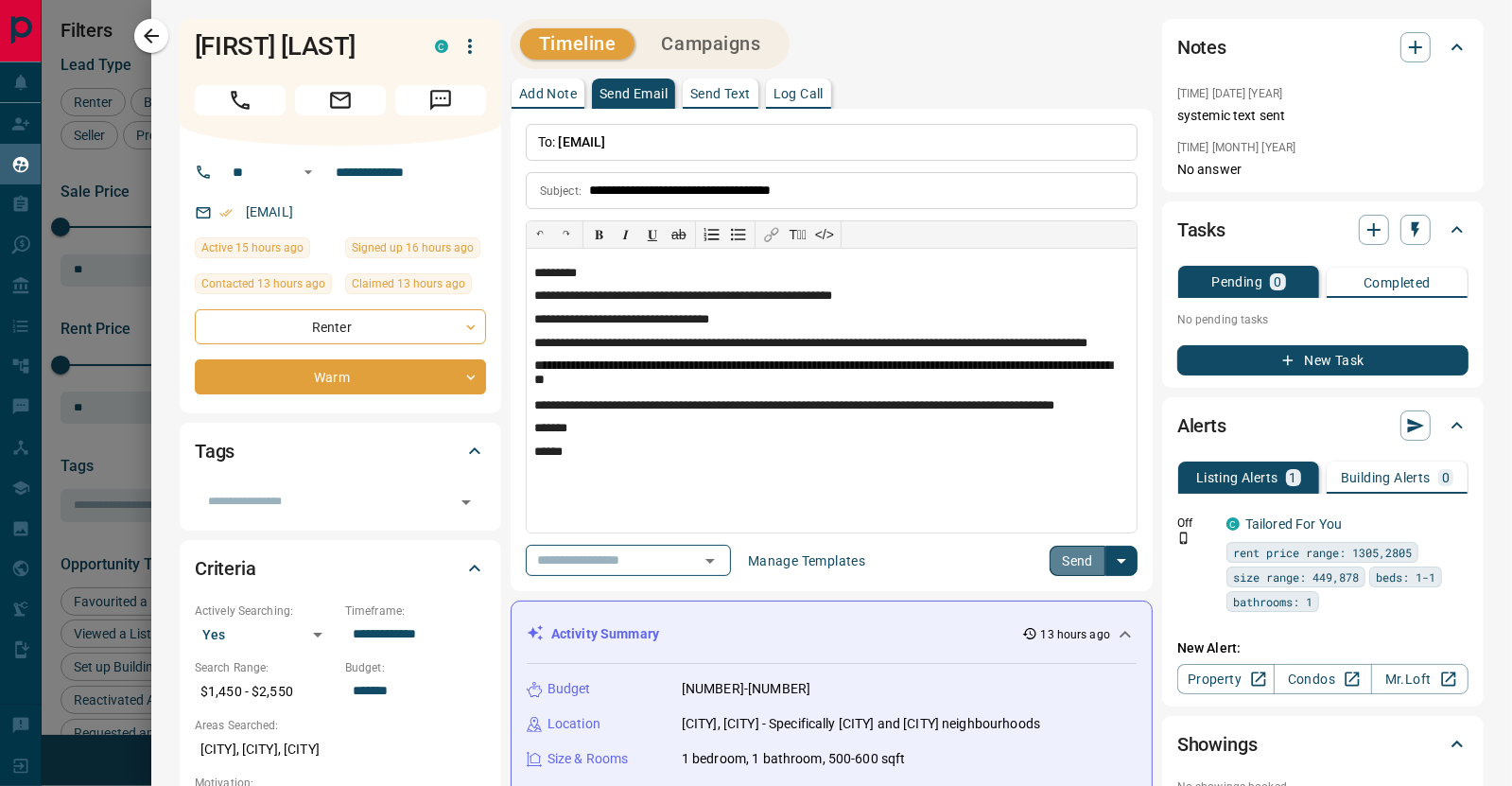 click on "Send" at bounding box center [1077, 561] 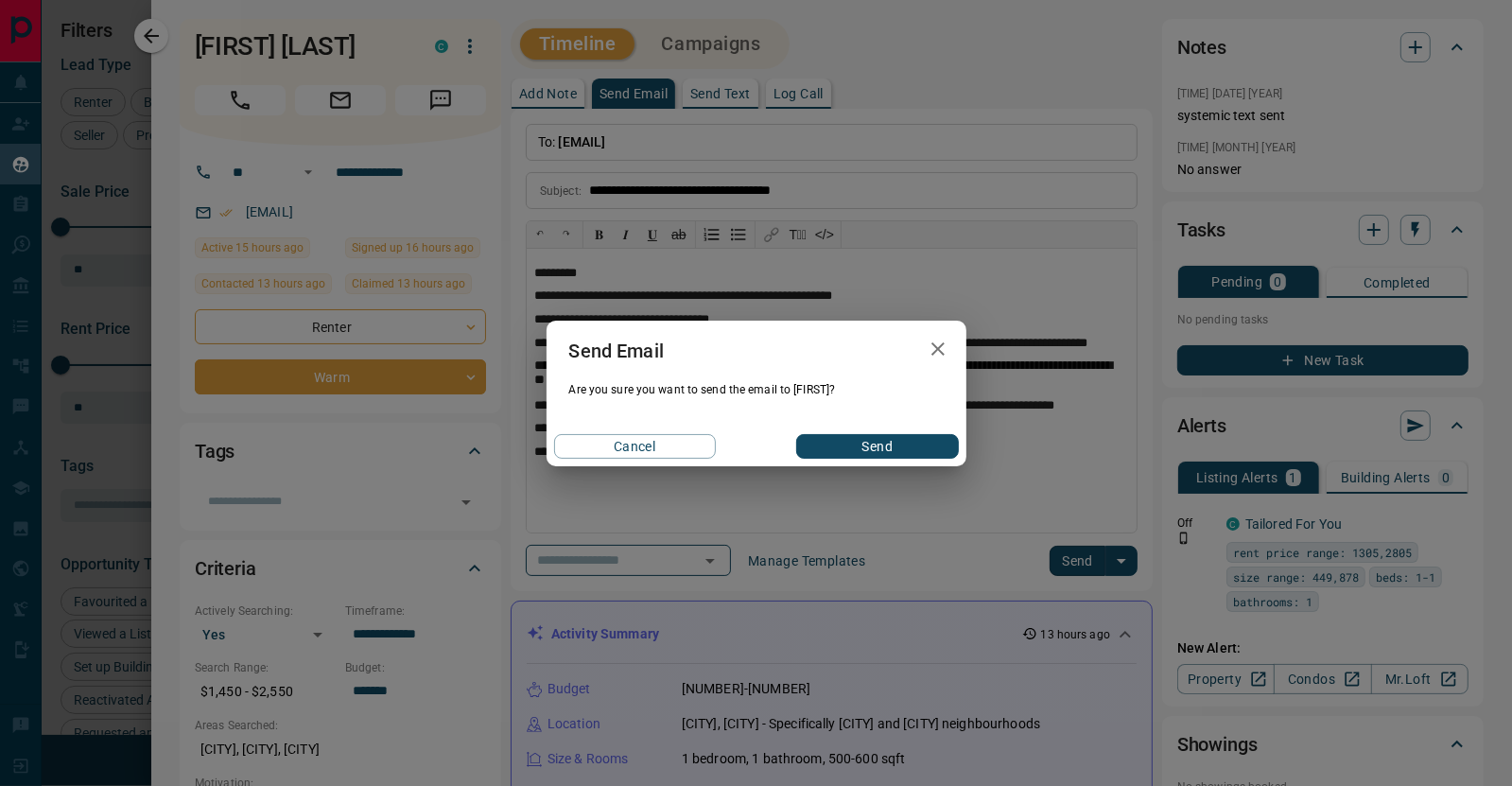 drag, startPoint x: 848, startPoint y: 446, endPoint x: 850, endPoint y: 437, distance: 9.219544 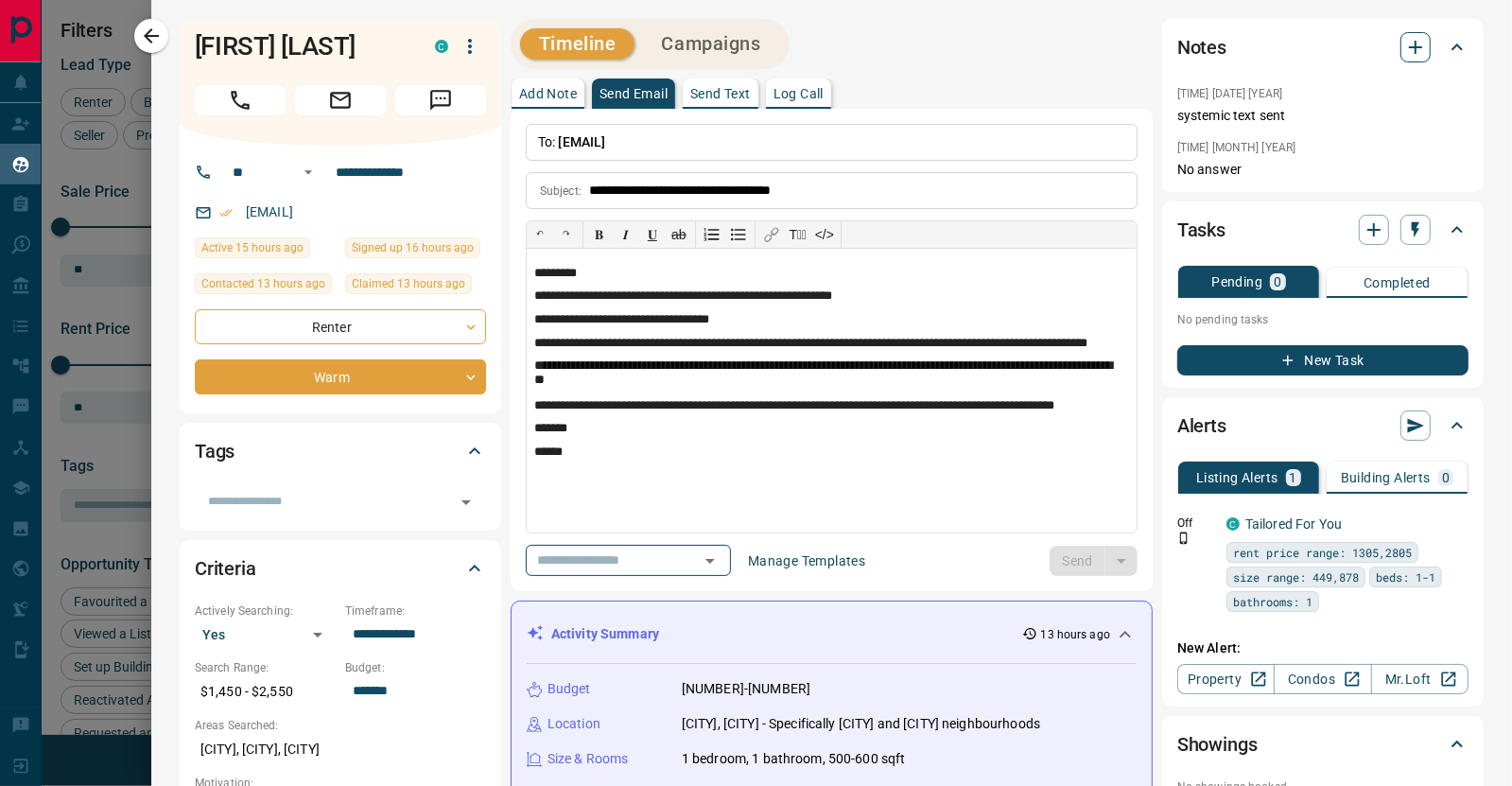 click 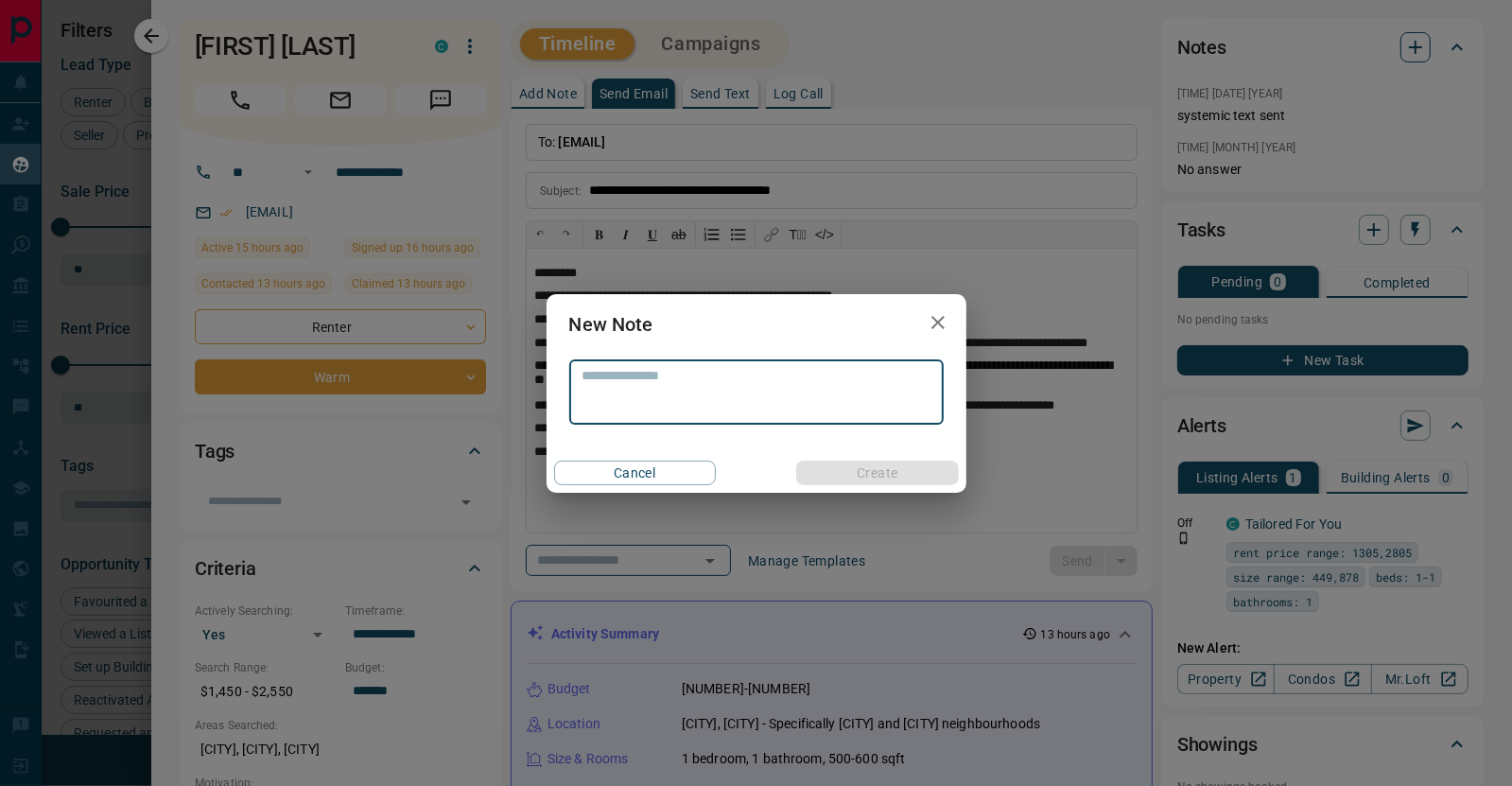 type 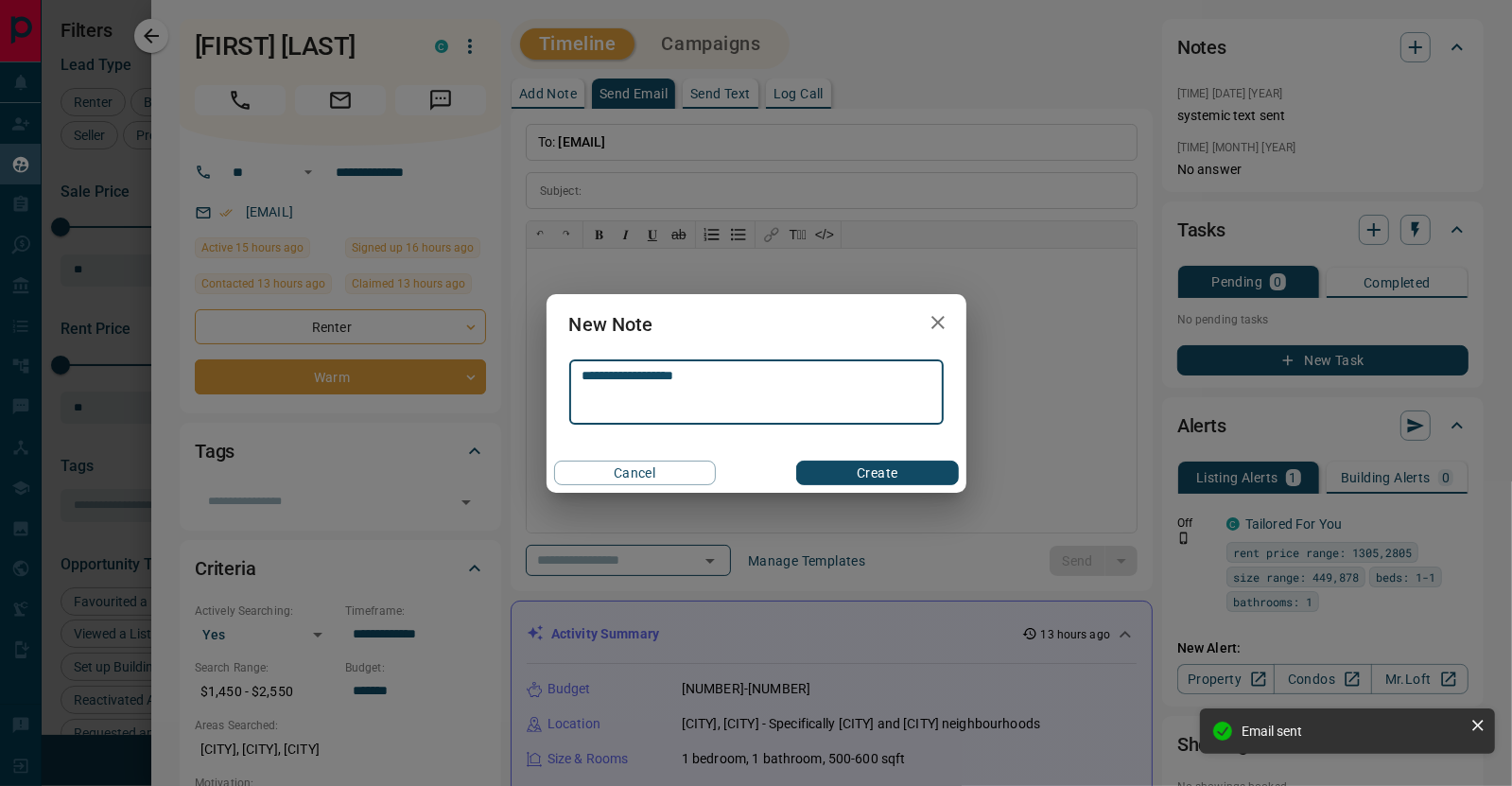 type on "**********" 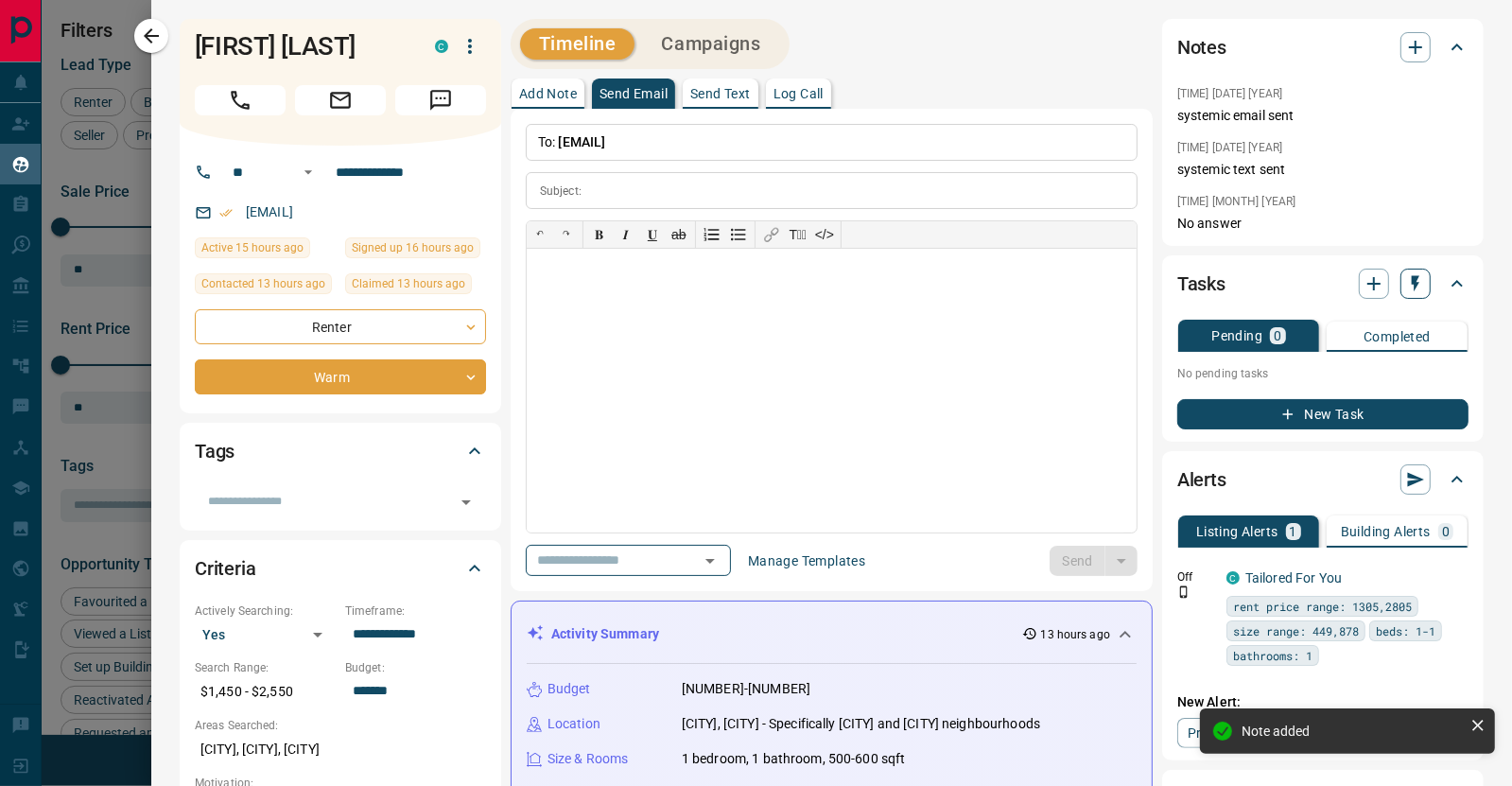 click 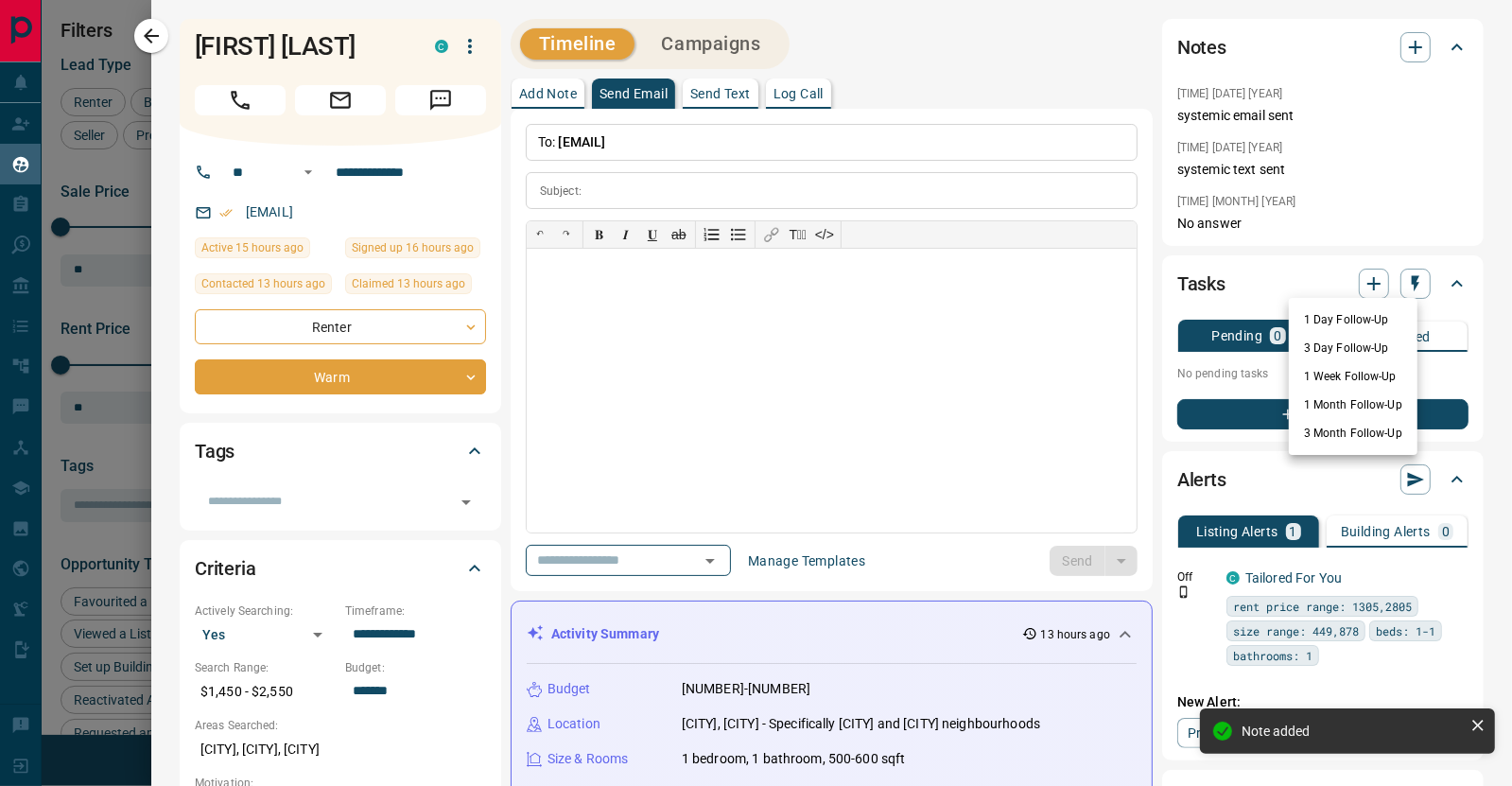 click on "1 Day Follow-Up" at bounding box center [1353, 320] 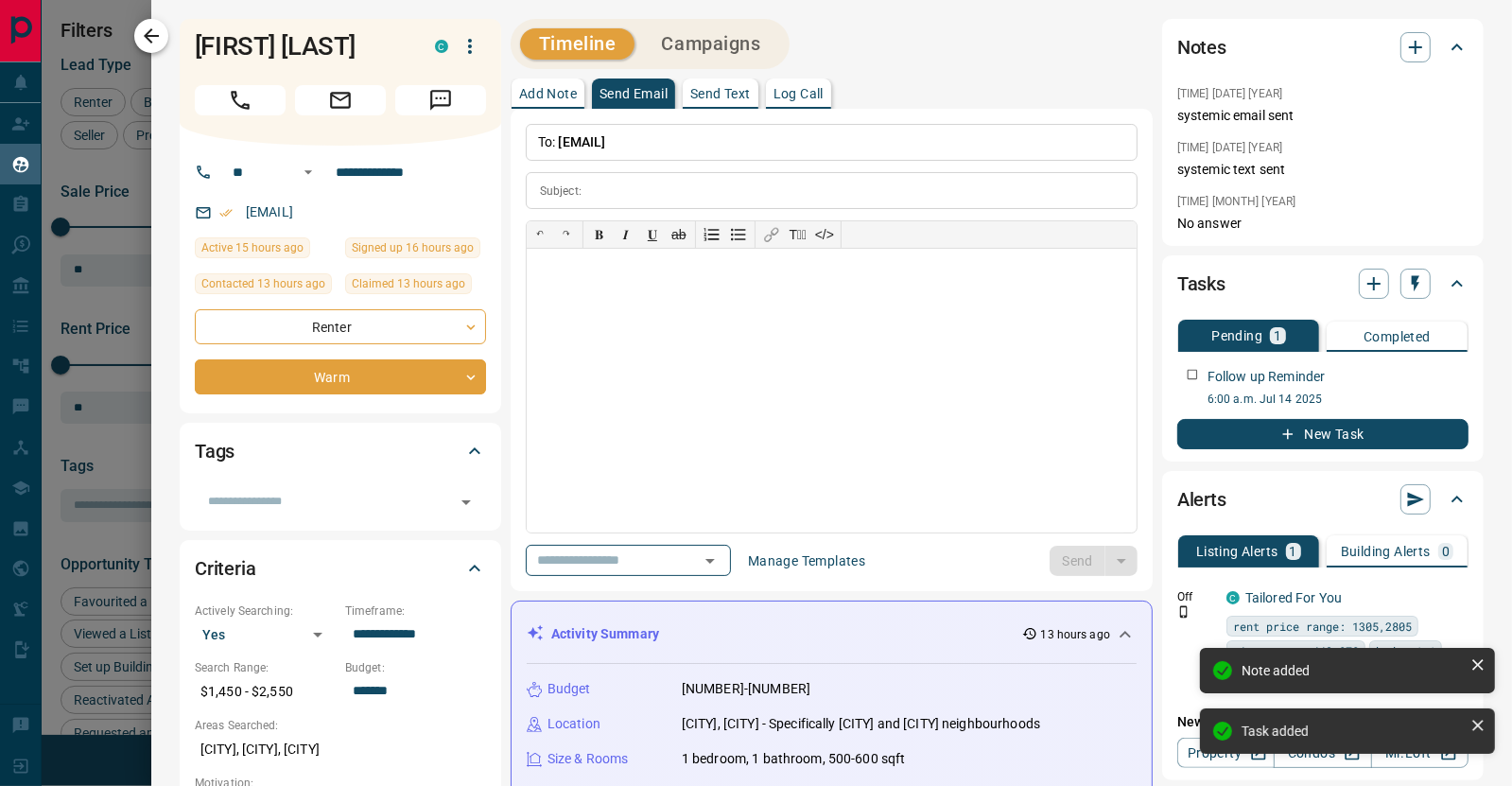 drag, startPoint x: 152, startPoint y: 27, endPoint x: 686, endPoint y: 372, distance: 635.7523 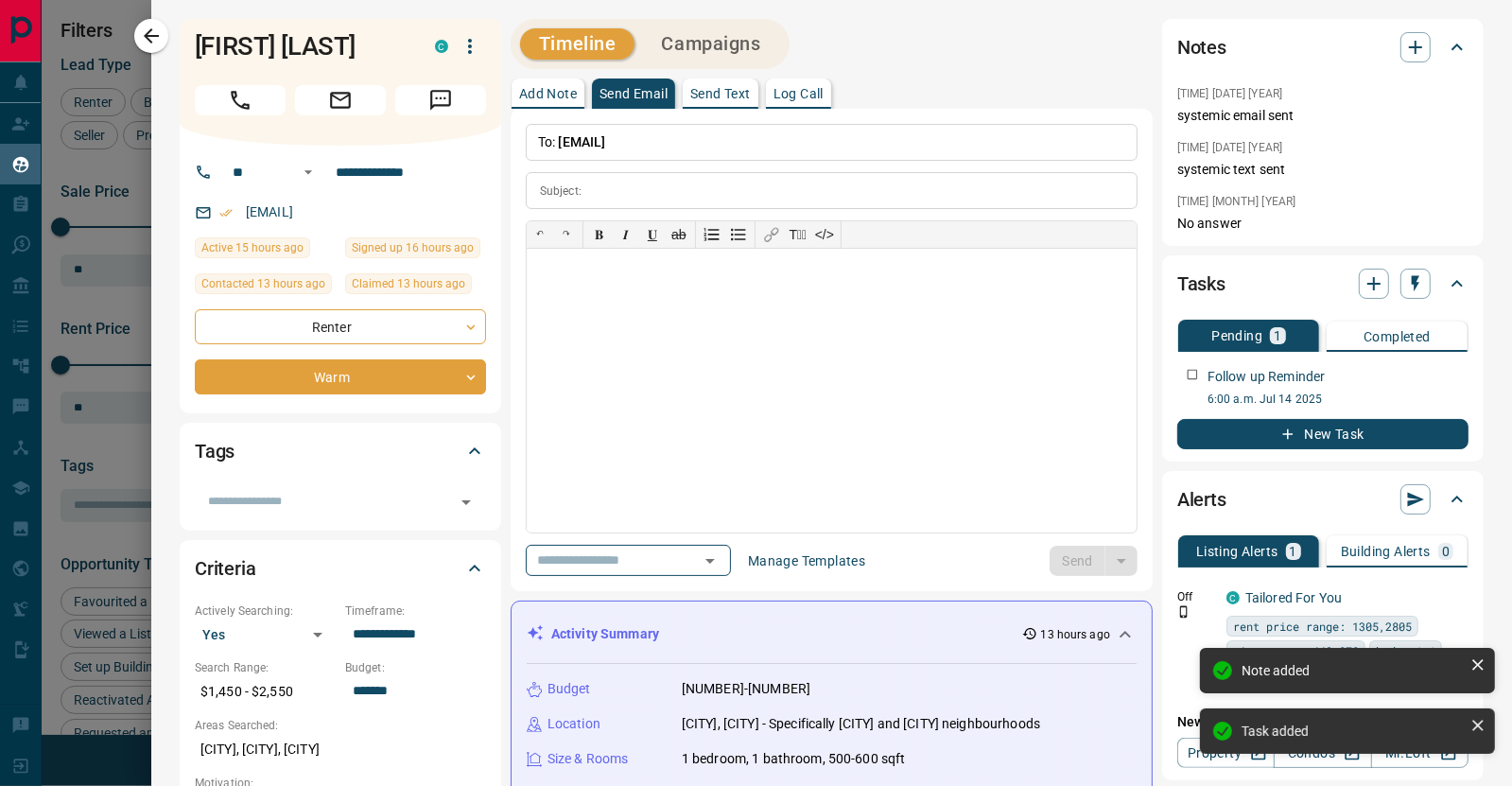 click 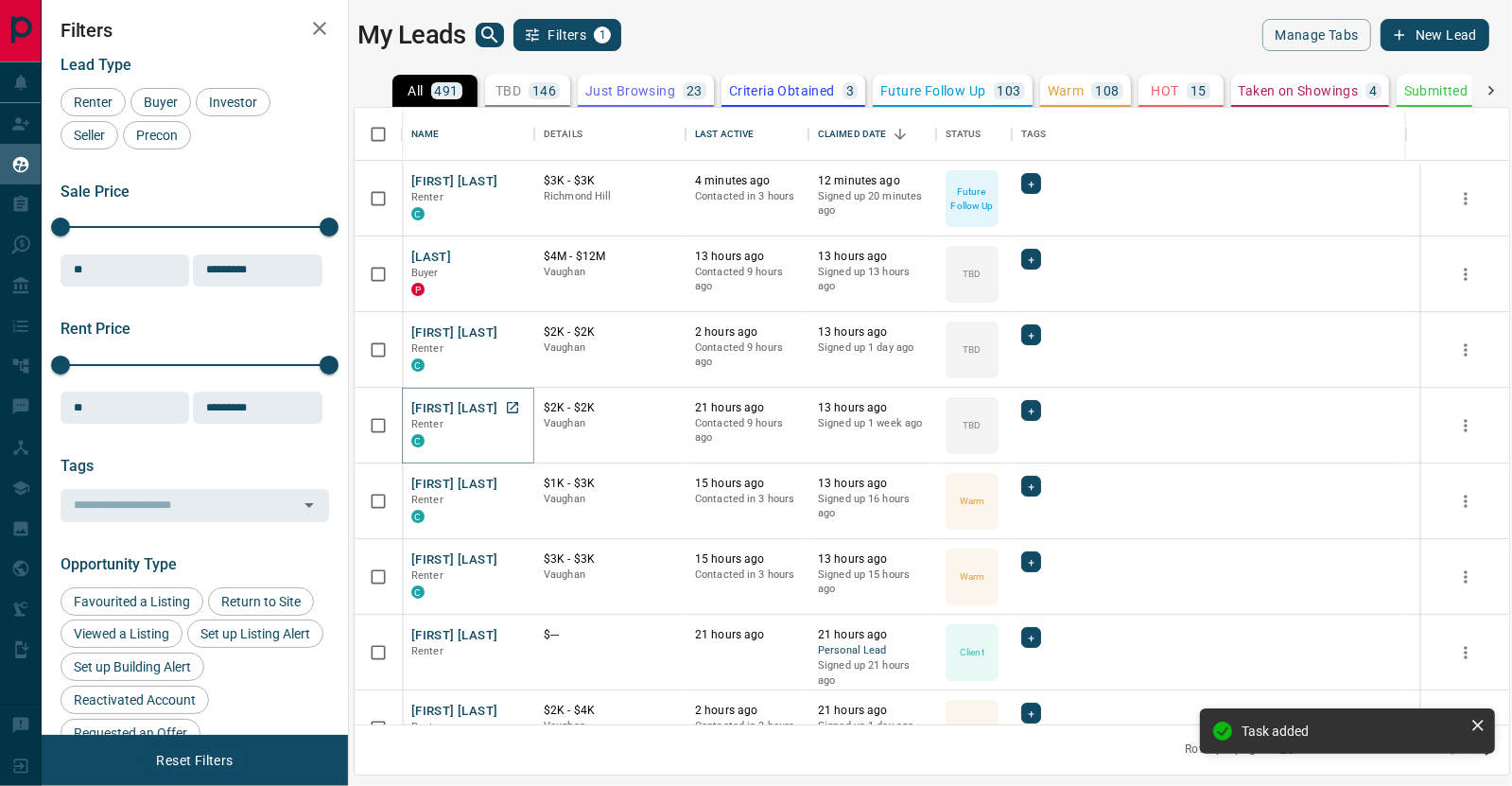 click on "[FIRST] [LAST]" at bounding box center (454, 409) 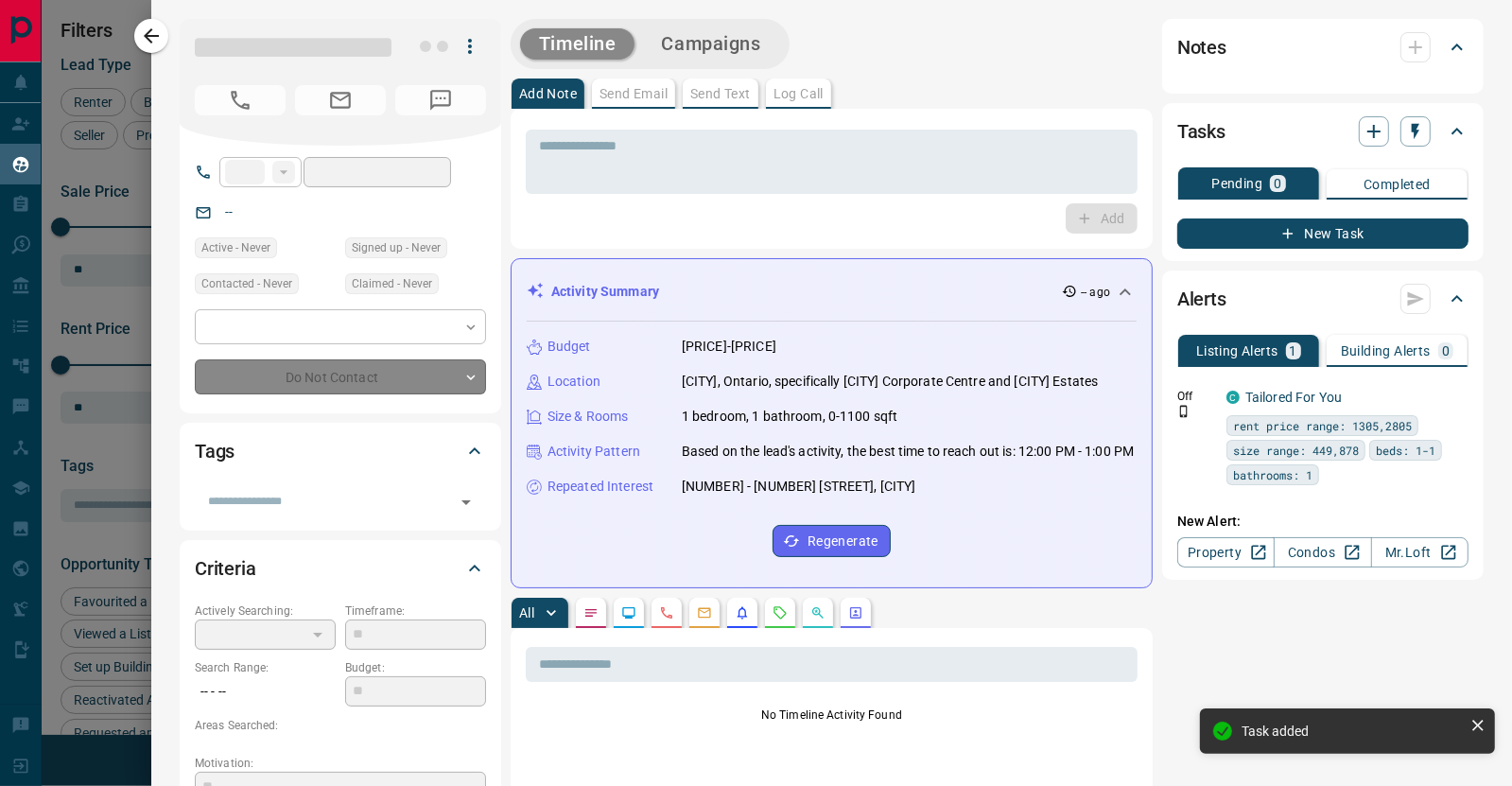 type on "**" 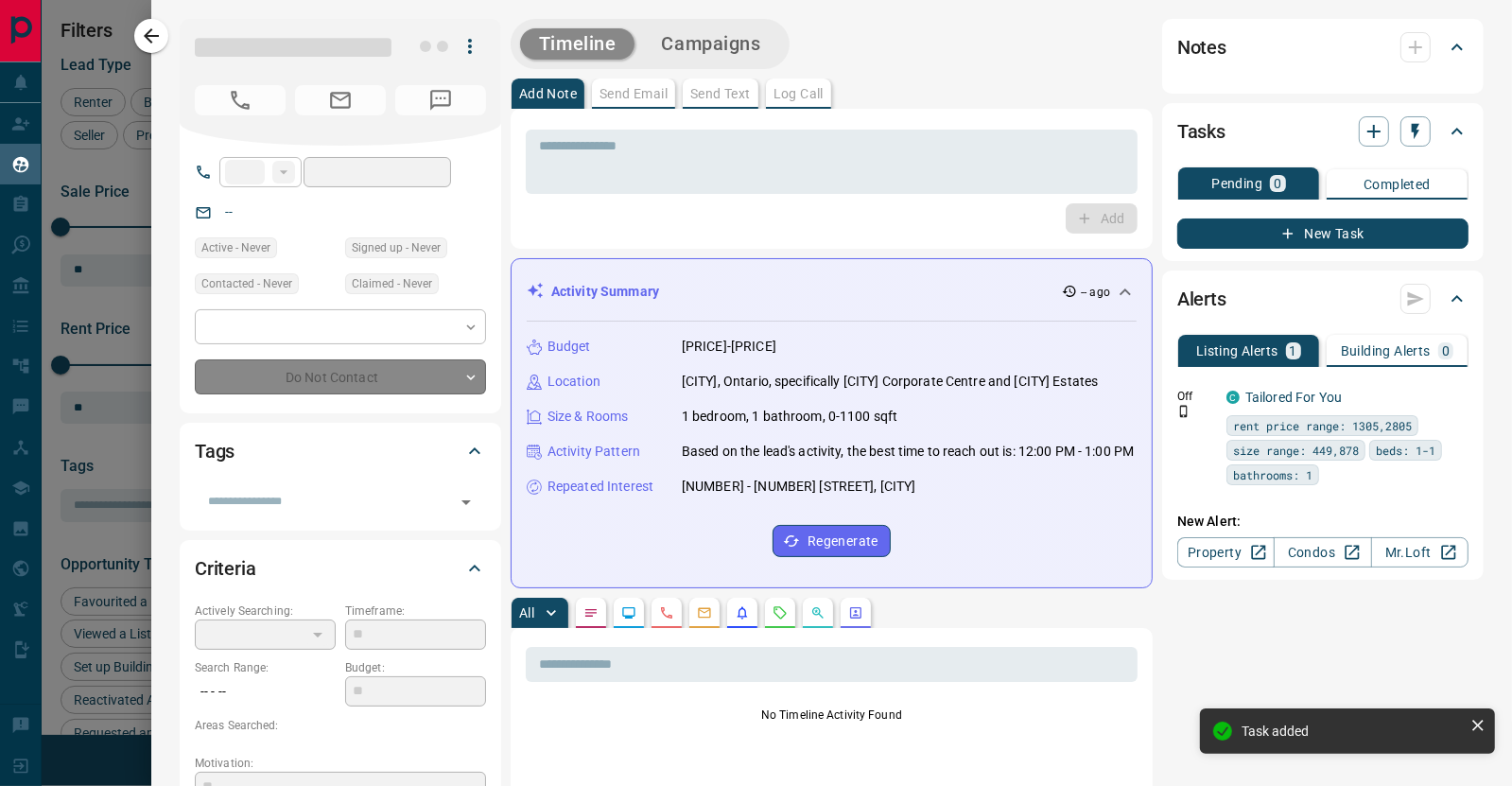 type on "**********" 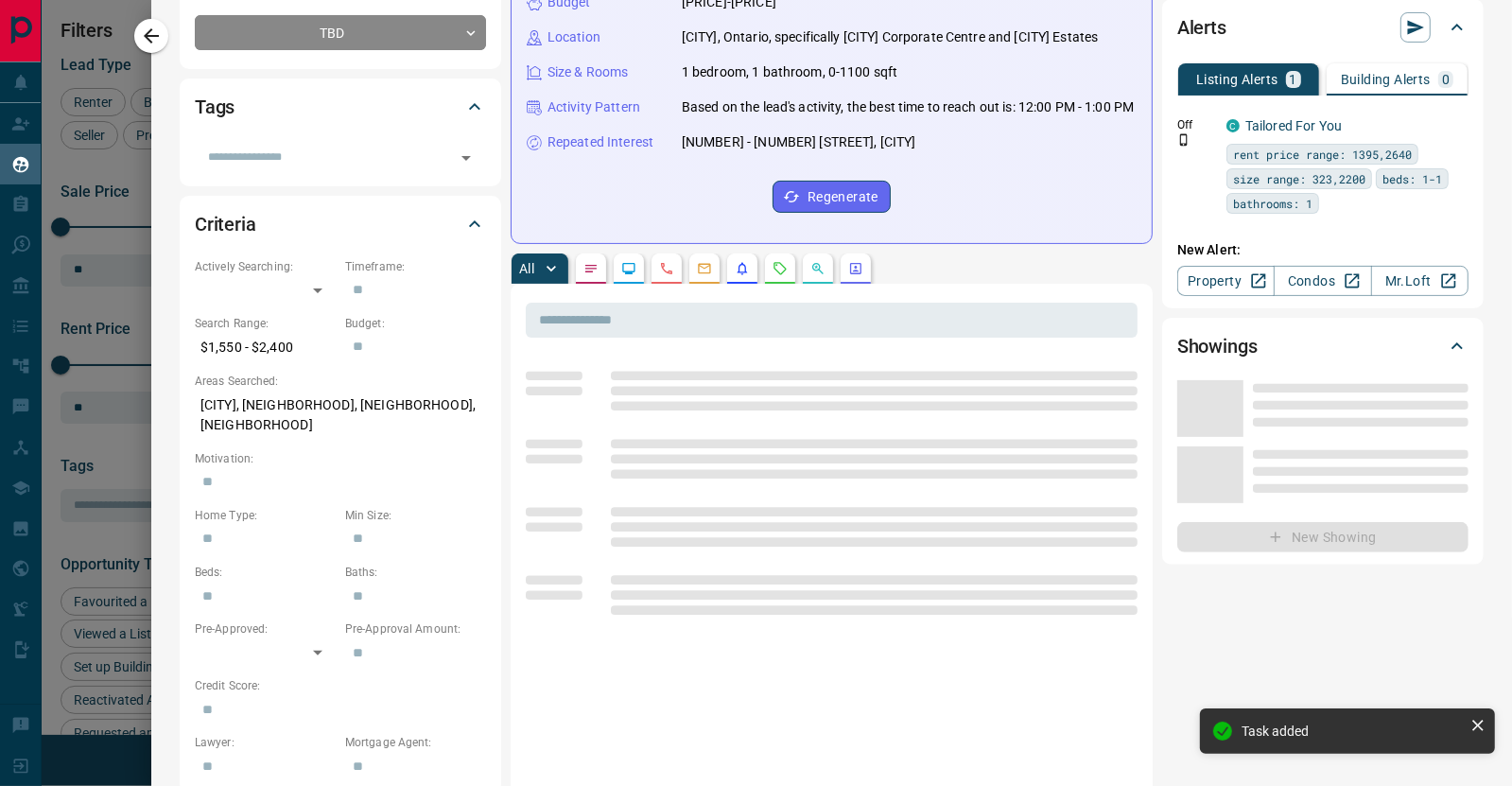 scroll, scrollTop: 661, scrollLeft: 0, axis: vertical 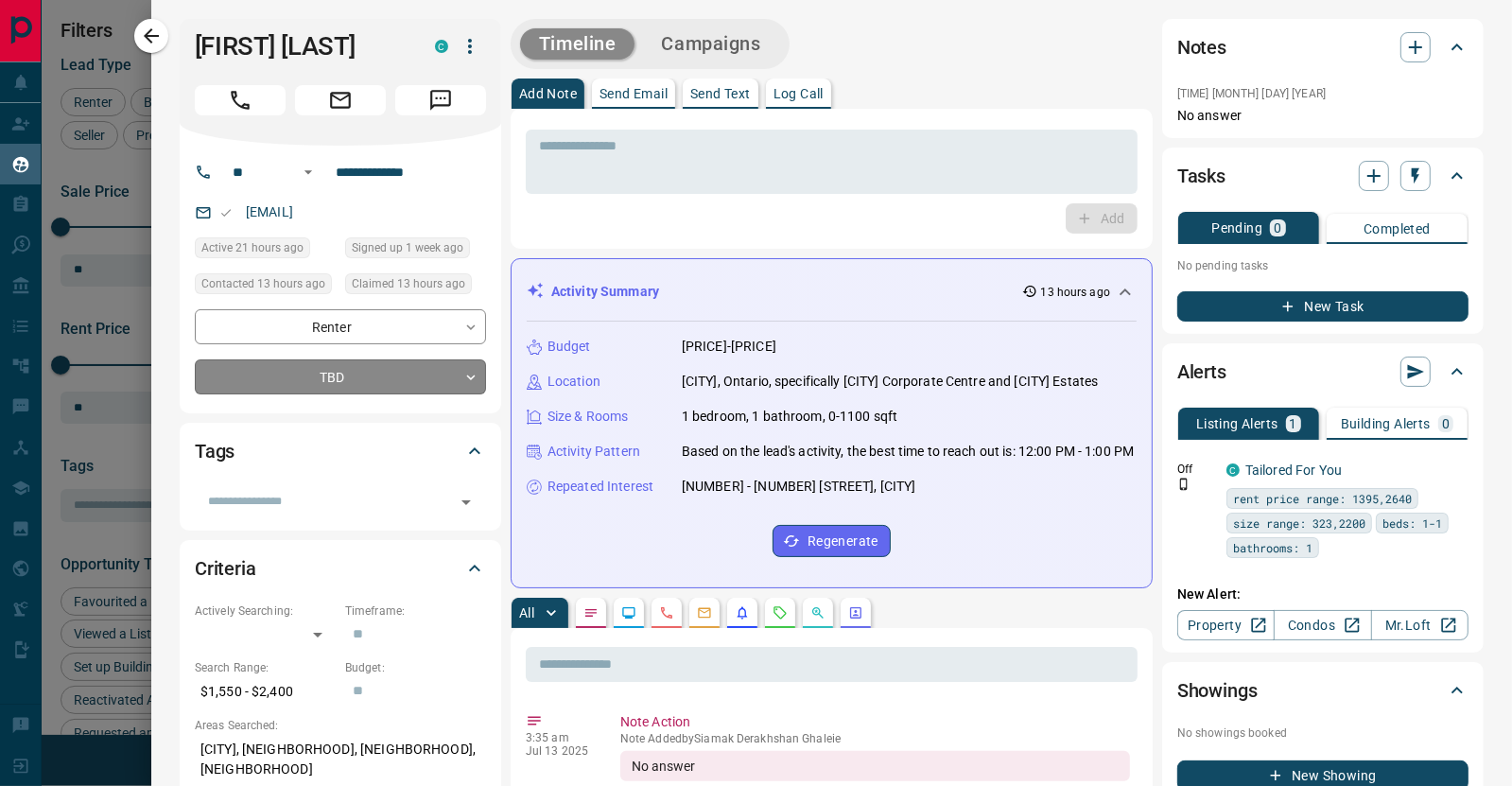 click on "Lead Transfers Claim Leads My Leads Tasks Opportunities Deals Campaigns Automations Messages Broker Bay Training Media Services Agent Resources Precon Worksheet Mobile Apps Disclosure Logout My Leads Filters 1 Manage Tabs New Lead All 491 TBD 146 Do Not Contact - Not Responsive 59 Bogus 1 Just Browsing 23 Criteria Obtained 3 Future Follow Up 103 Warm 108 HOT 15 Taken on Showings 4 Submitted Offer - Client 29 Name Details Last Active Claimed Date Status Tags [FIRST] [LAST] Renter C $3K - $3K [CITY] 4 minutes ago Contacted in 3 hours 12 minutes ago Signed up 20 minutes ago Future Follow Up +  Rosen Buyer P $4M - $12M [CITY] 13 hours ago Contacted 9 hours ago 13 hours ago Signed up 13 hours ago TBD + Divya Sri Renter C $2K - $2K [CITY] 2 hours ago Contacted 9 hours ago 13 hours ago Signed up 1 day ago TBD + Ally Seow Renter C $2K - $2K [CITY] 21 hours ago Contacted 9 hours ago 13 hours ago Signed up 1 week ago TBD + [FIRST] [LAST] Renter C $1K - $3K [CITY] 15 hours ago Contacted in 3 hours Warm + C +" at bounding box center (756, 381) 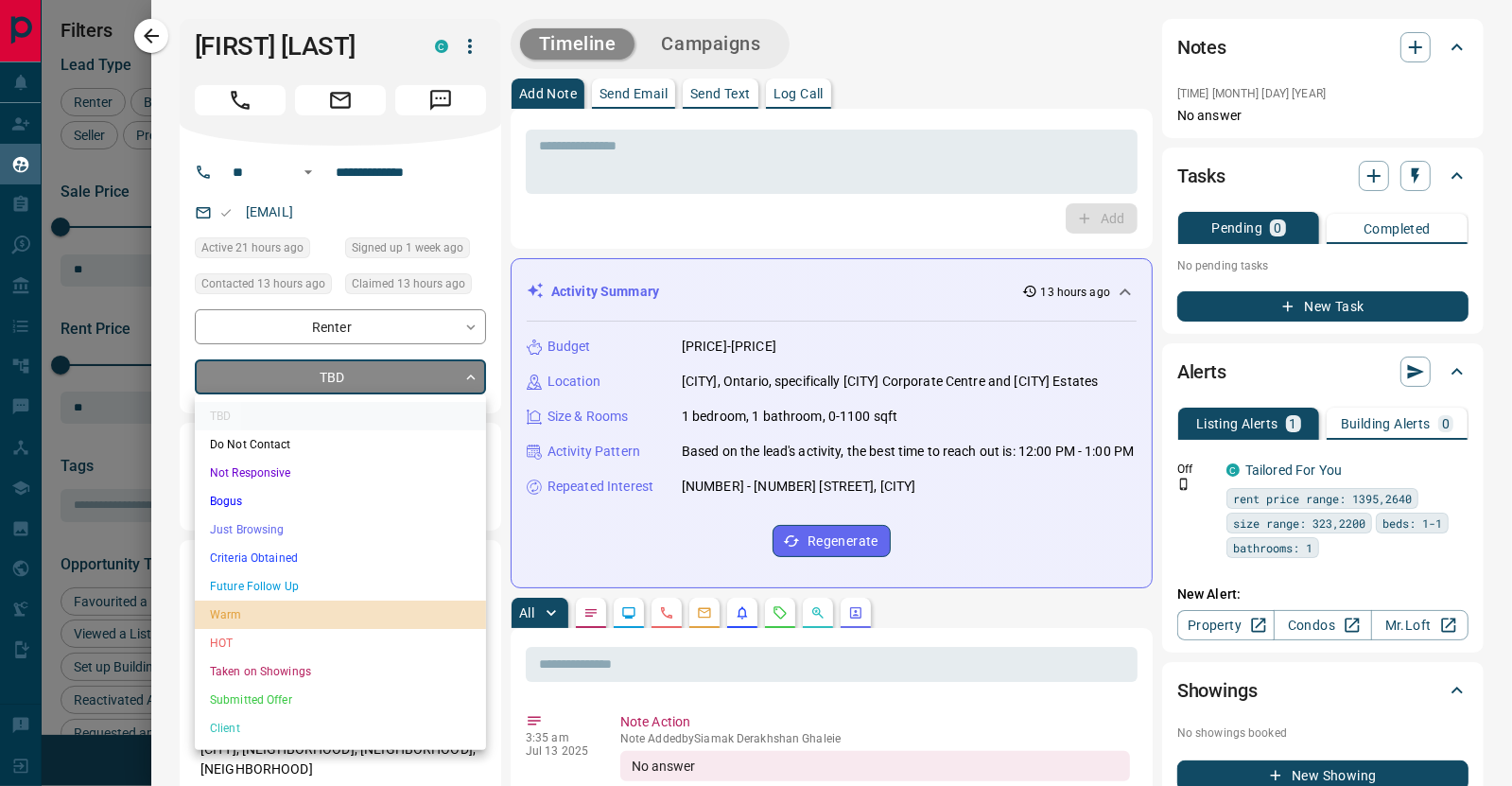 click on "Warm" at bounding box center (340, 615) 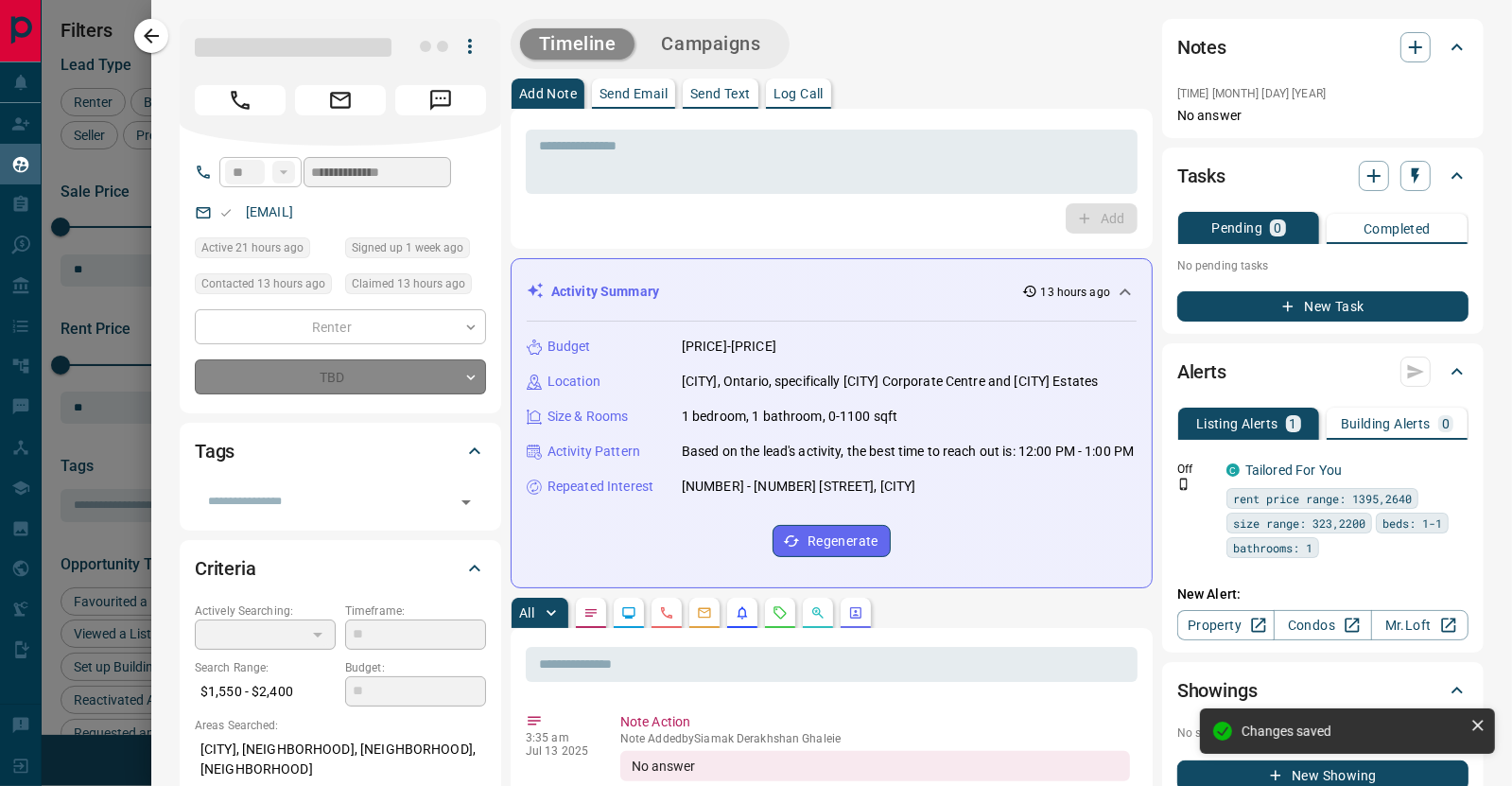 type on "*" 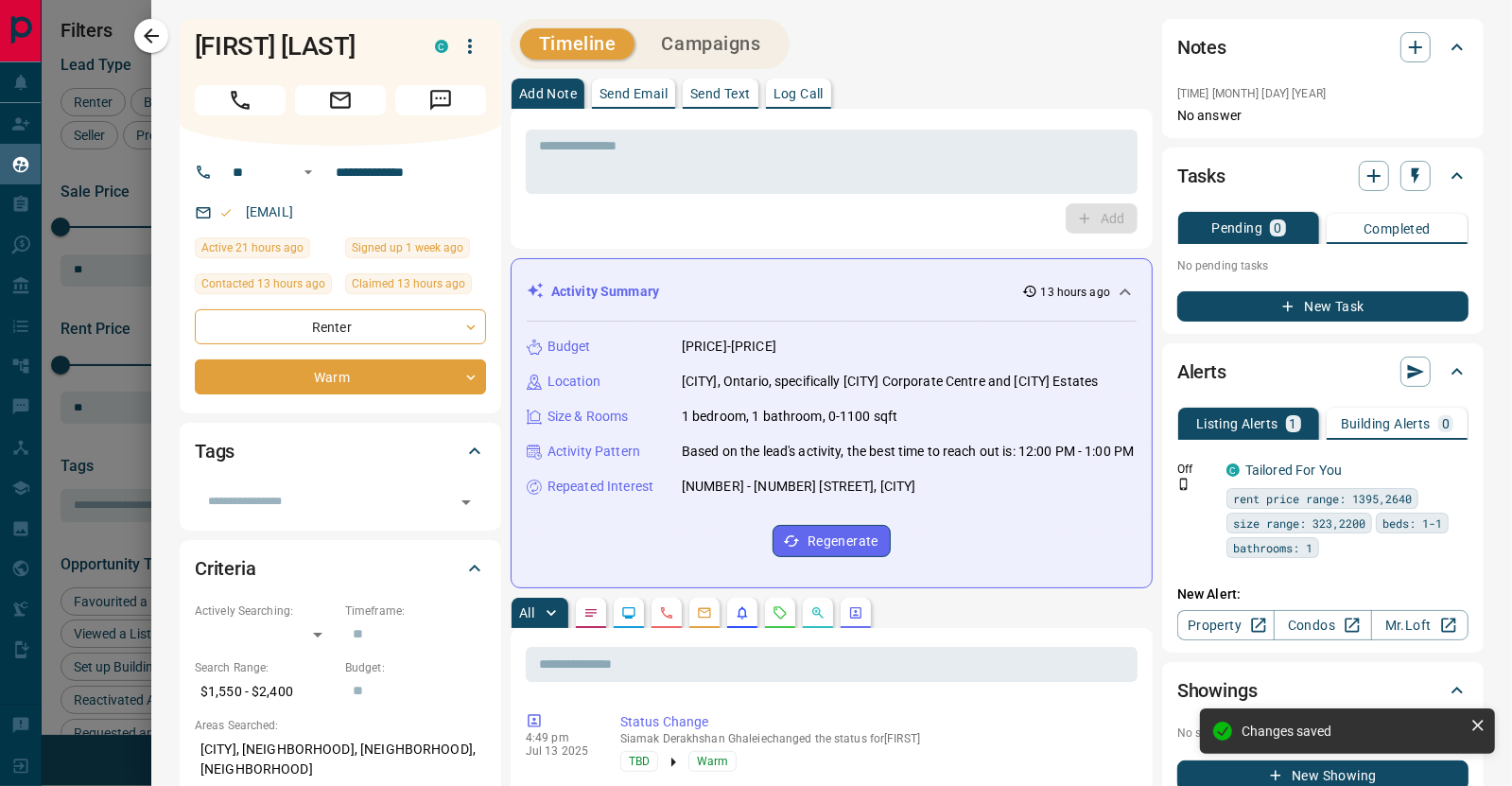 drag, startPoint x: 367, startPoint y: 17, endPoint x: 403, endPoint y: 18, distance: 36.013886 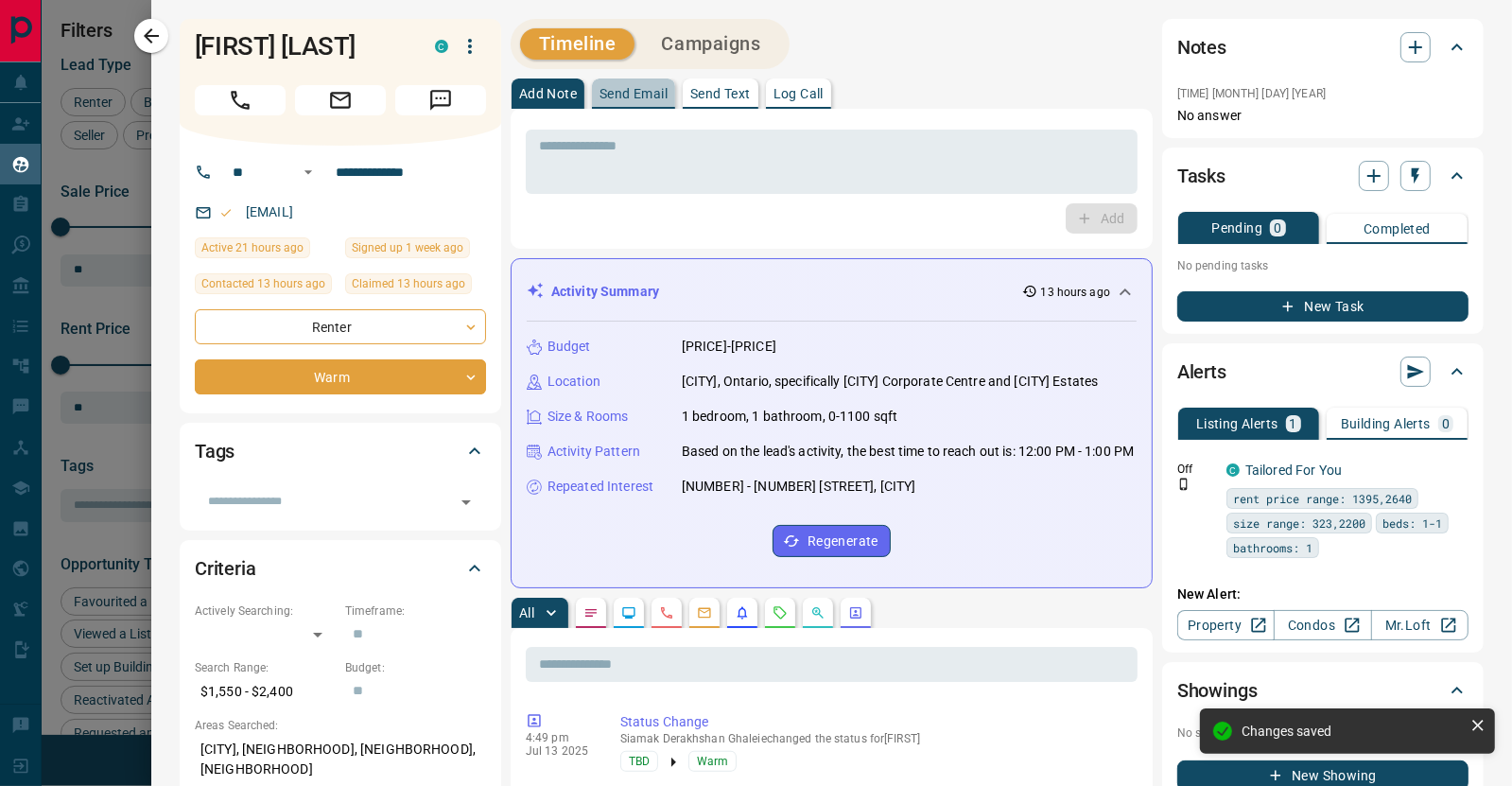 click on "Send Email" at bounding box center (634, 94) 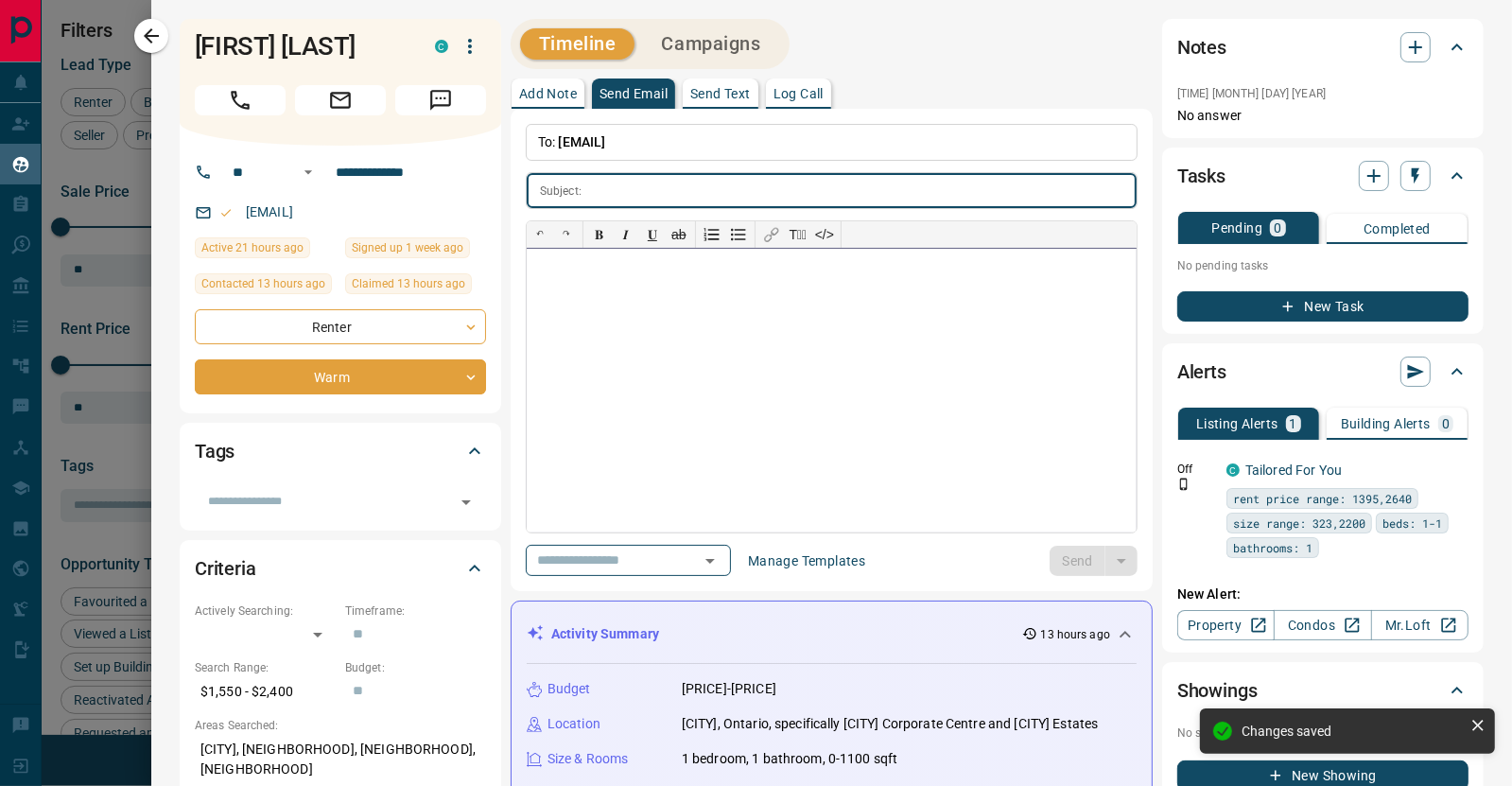 click at bounding box center [831, 391] 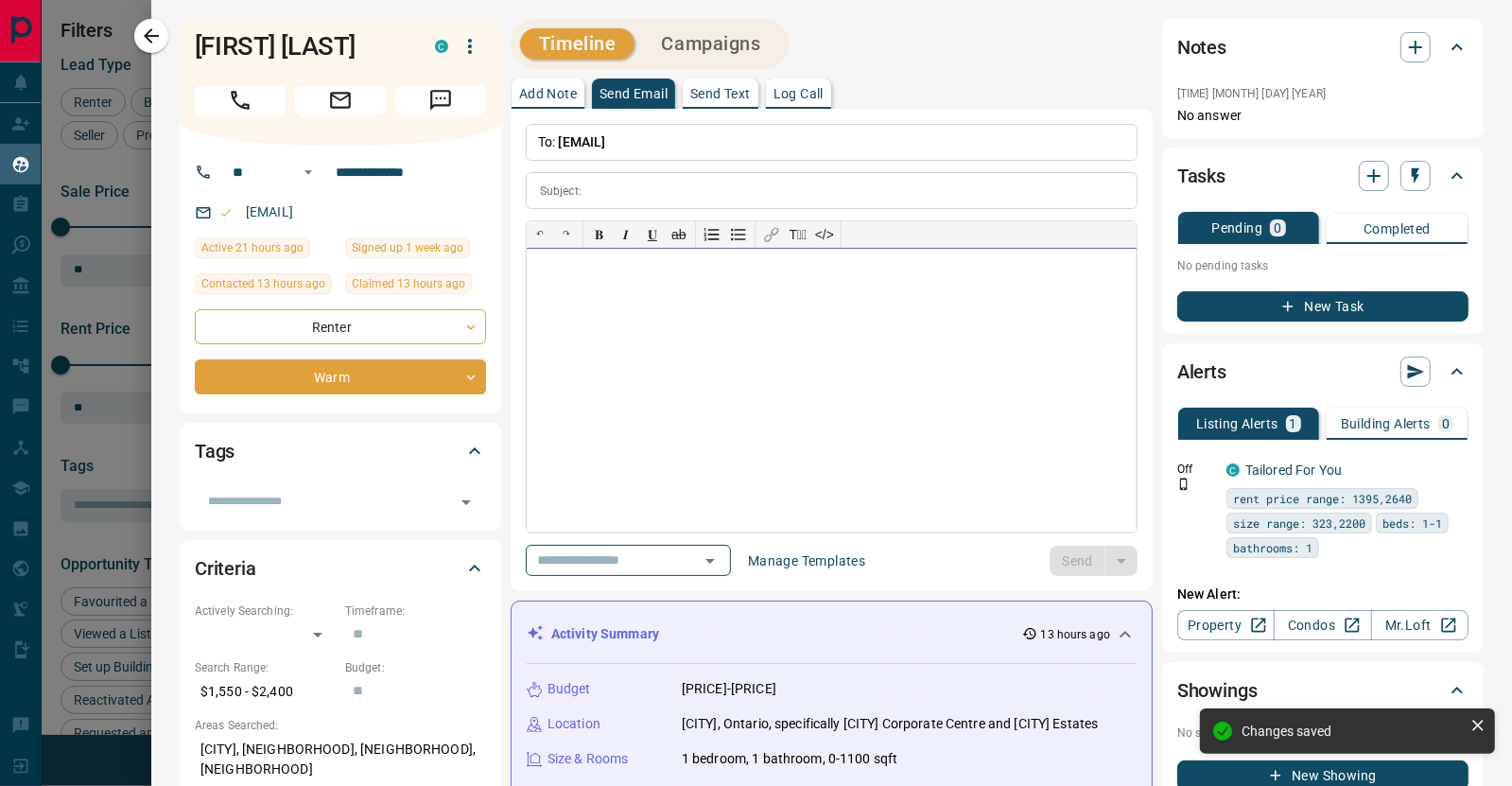 paste 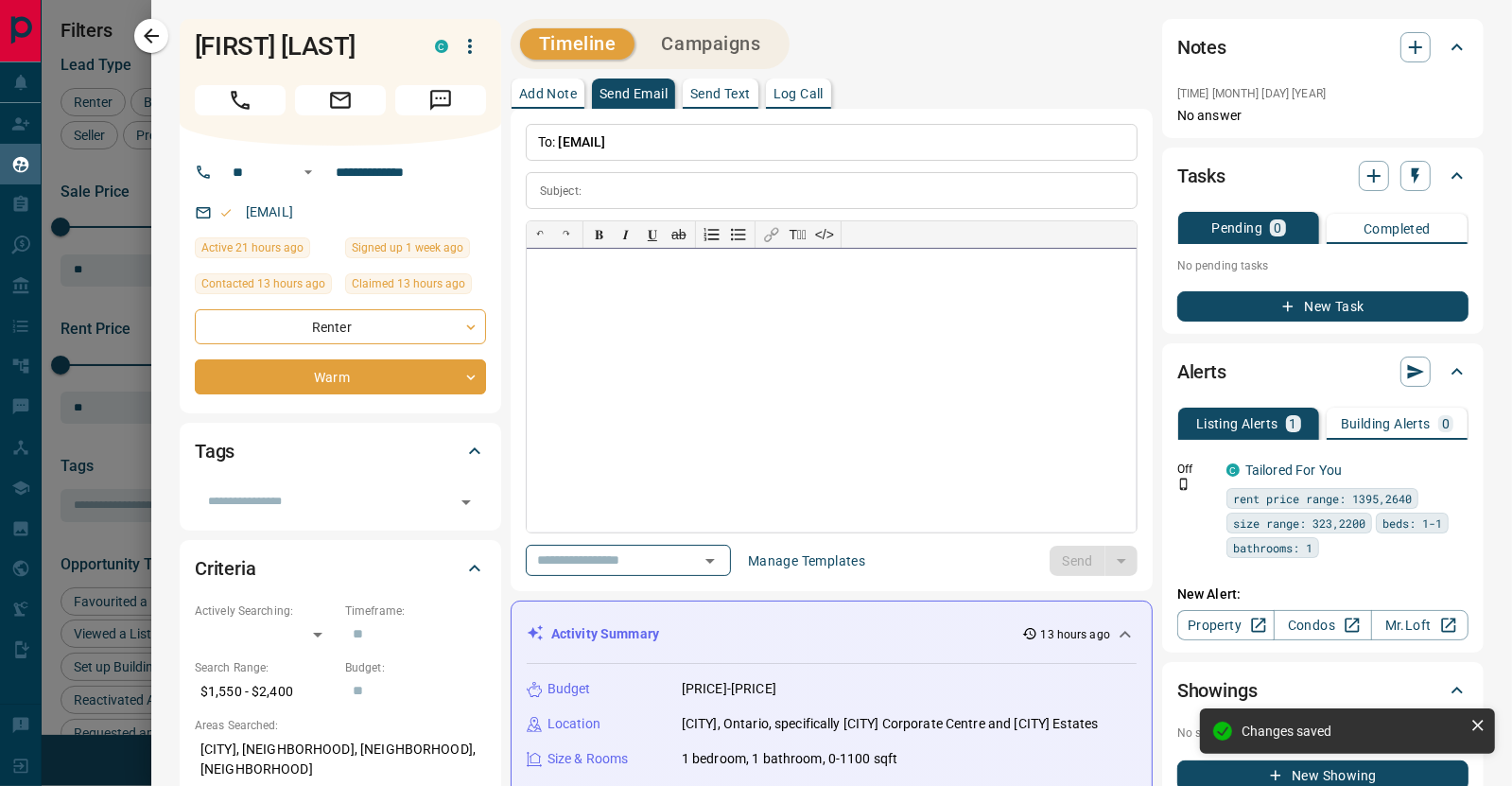 type 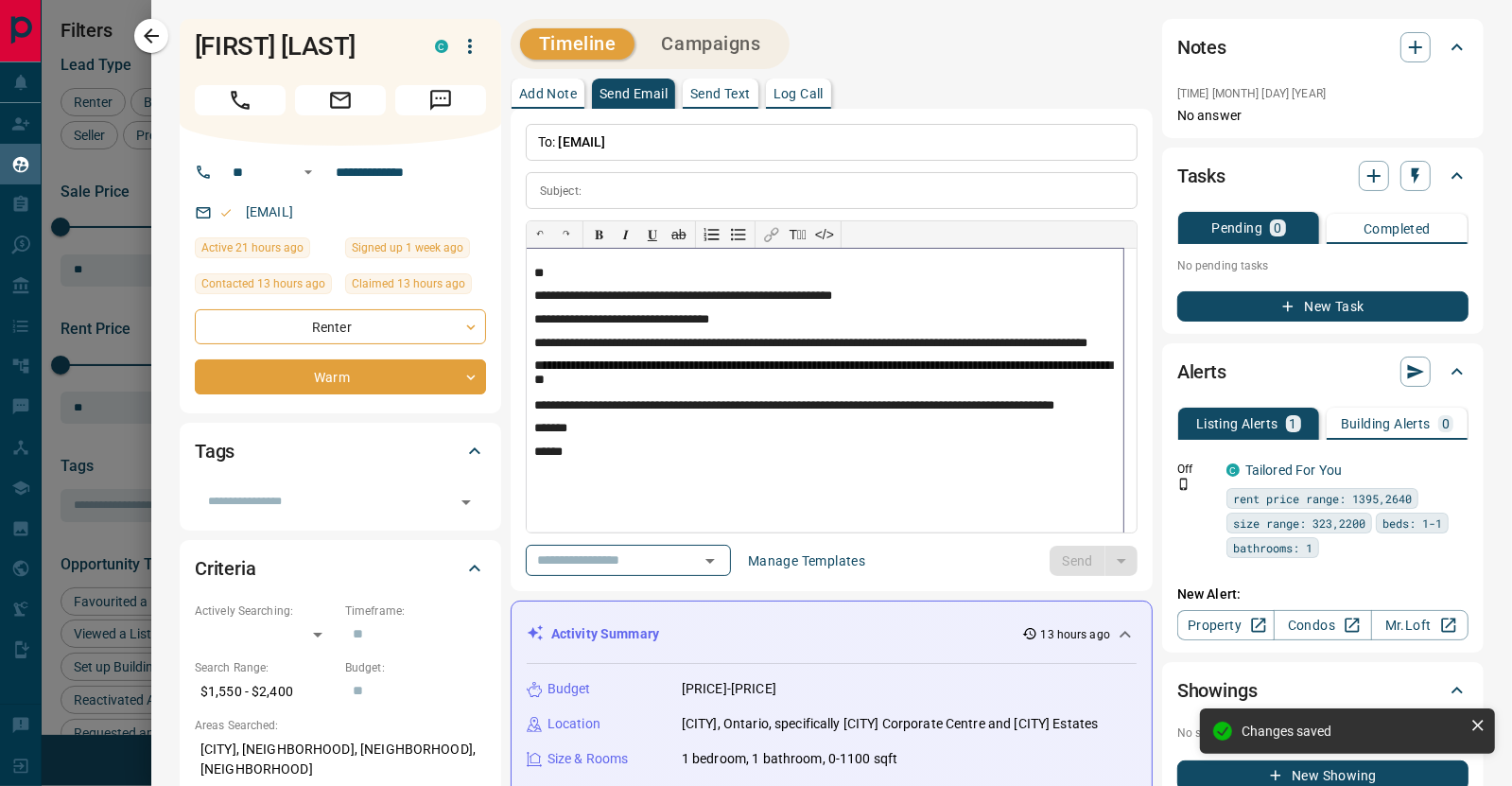 click on "**" at bounding box center (825, 272) 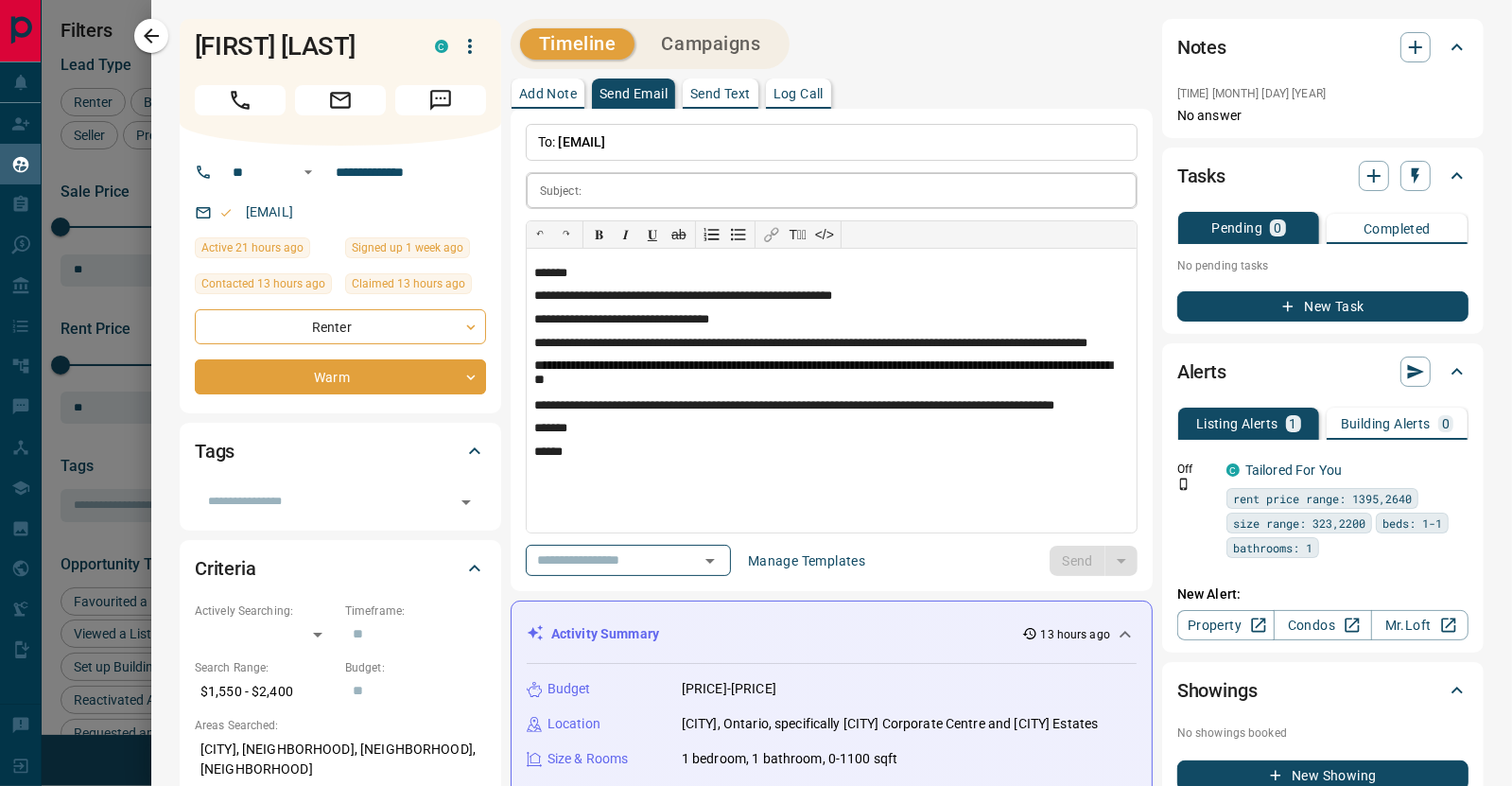 click at bounding box center (862, 190) 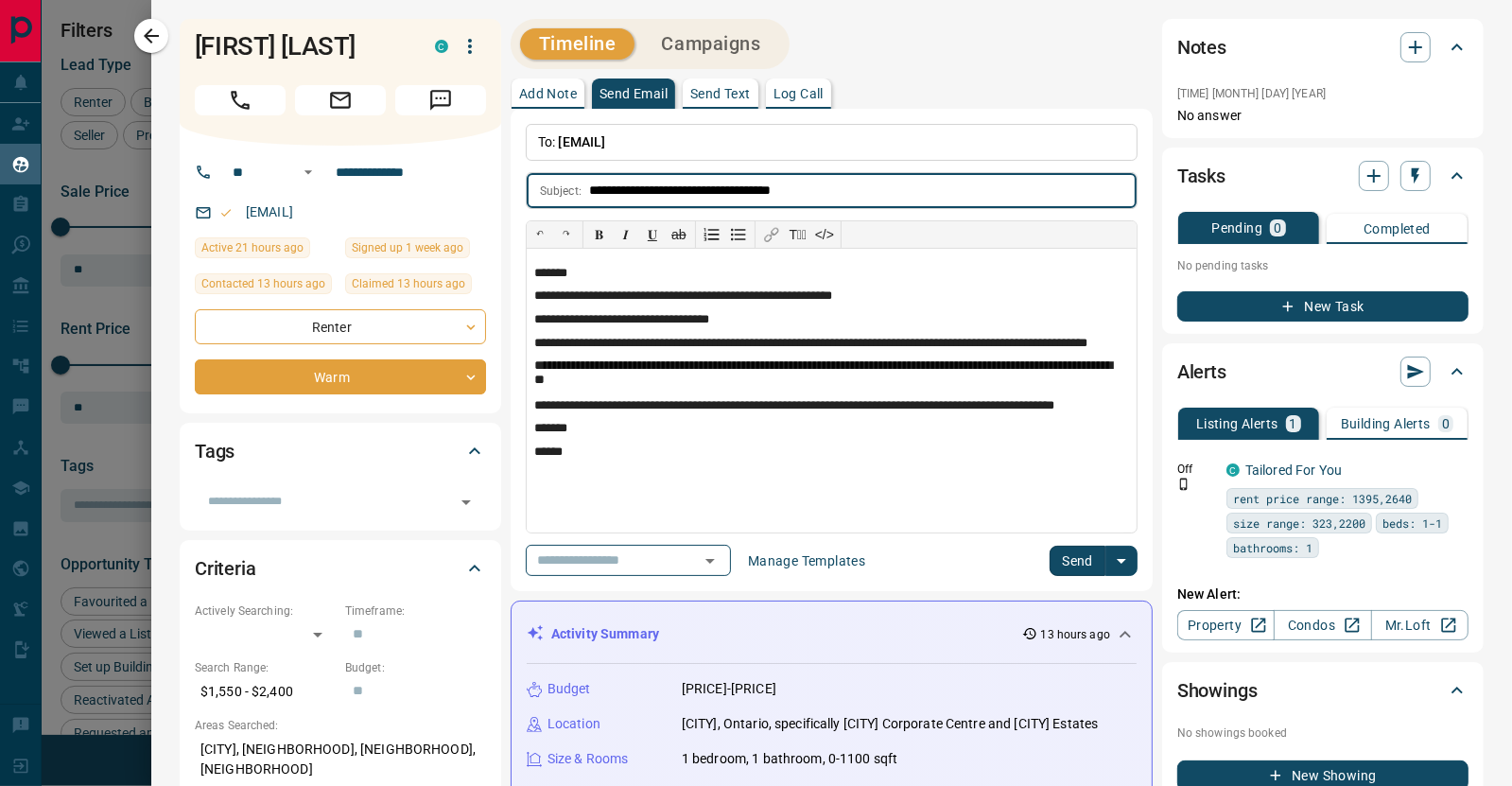 type on "**********" 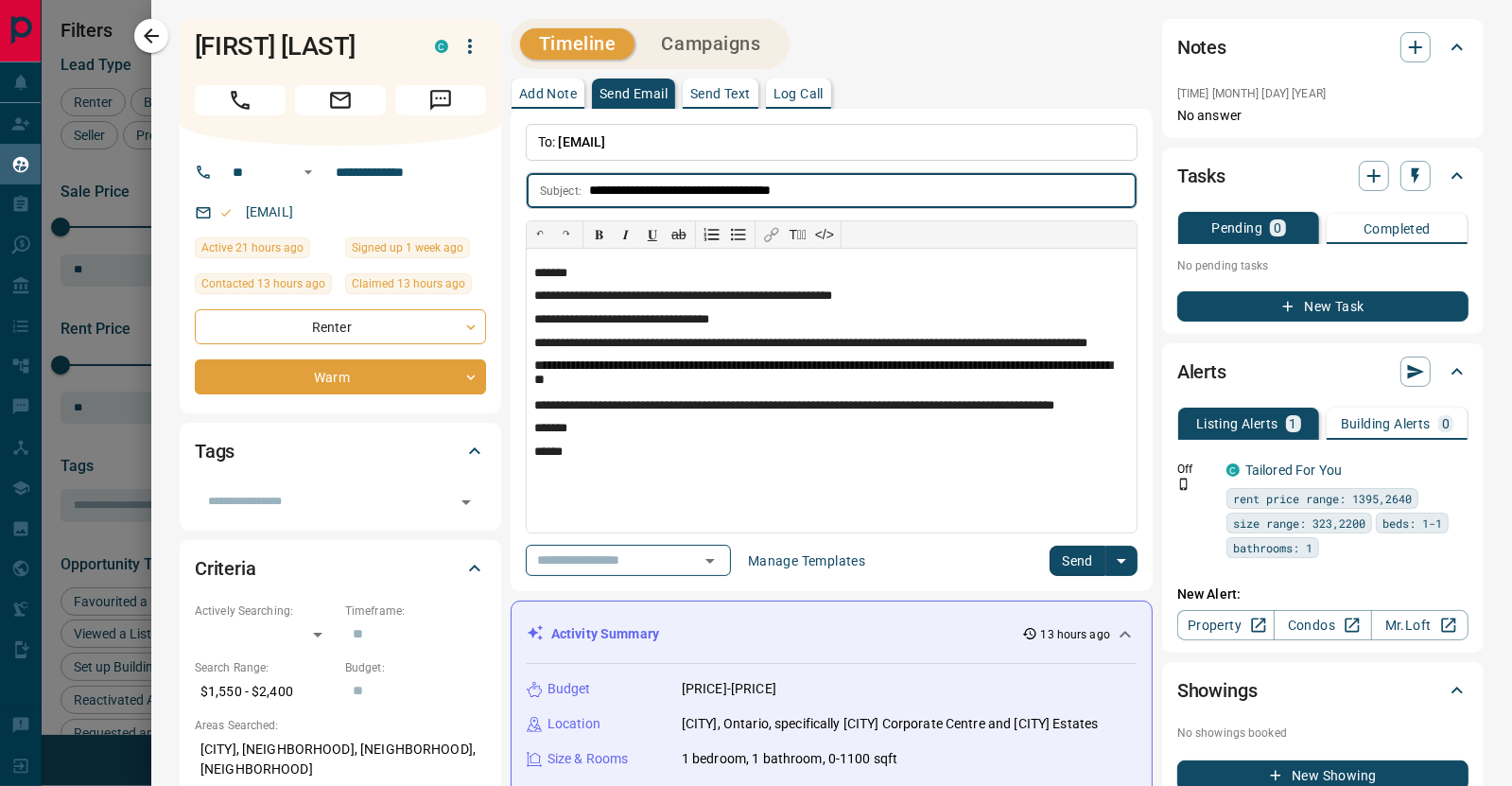 click on "Send" at bounding box center [1077, 561] 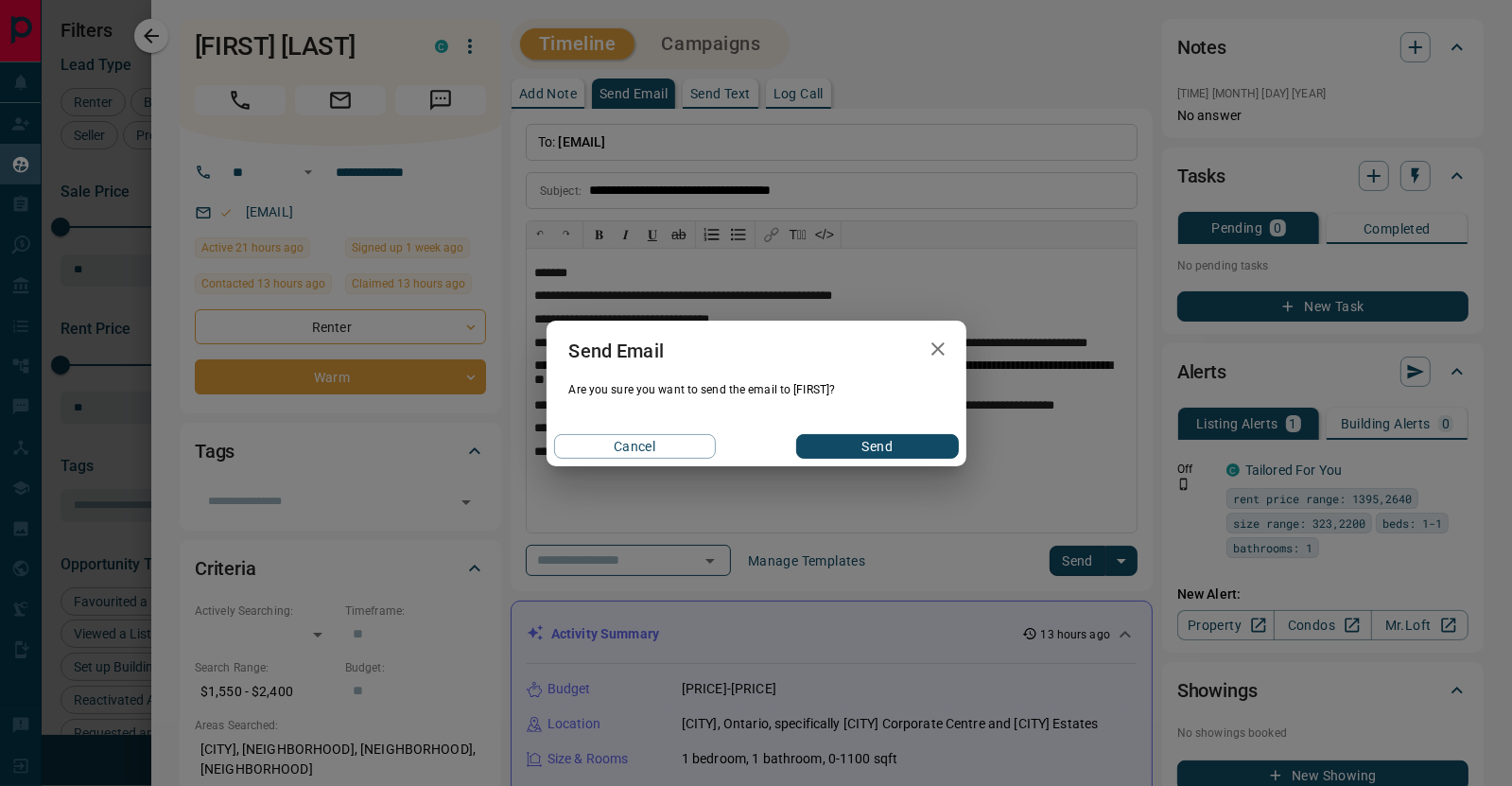 drag, startPoint x: 903, startPoint y: 448, endPoint x: 1016, endPoint y: 358, distance: 144.46107 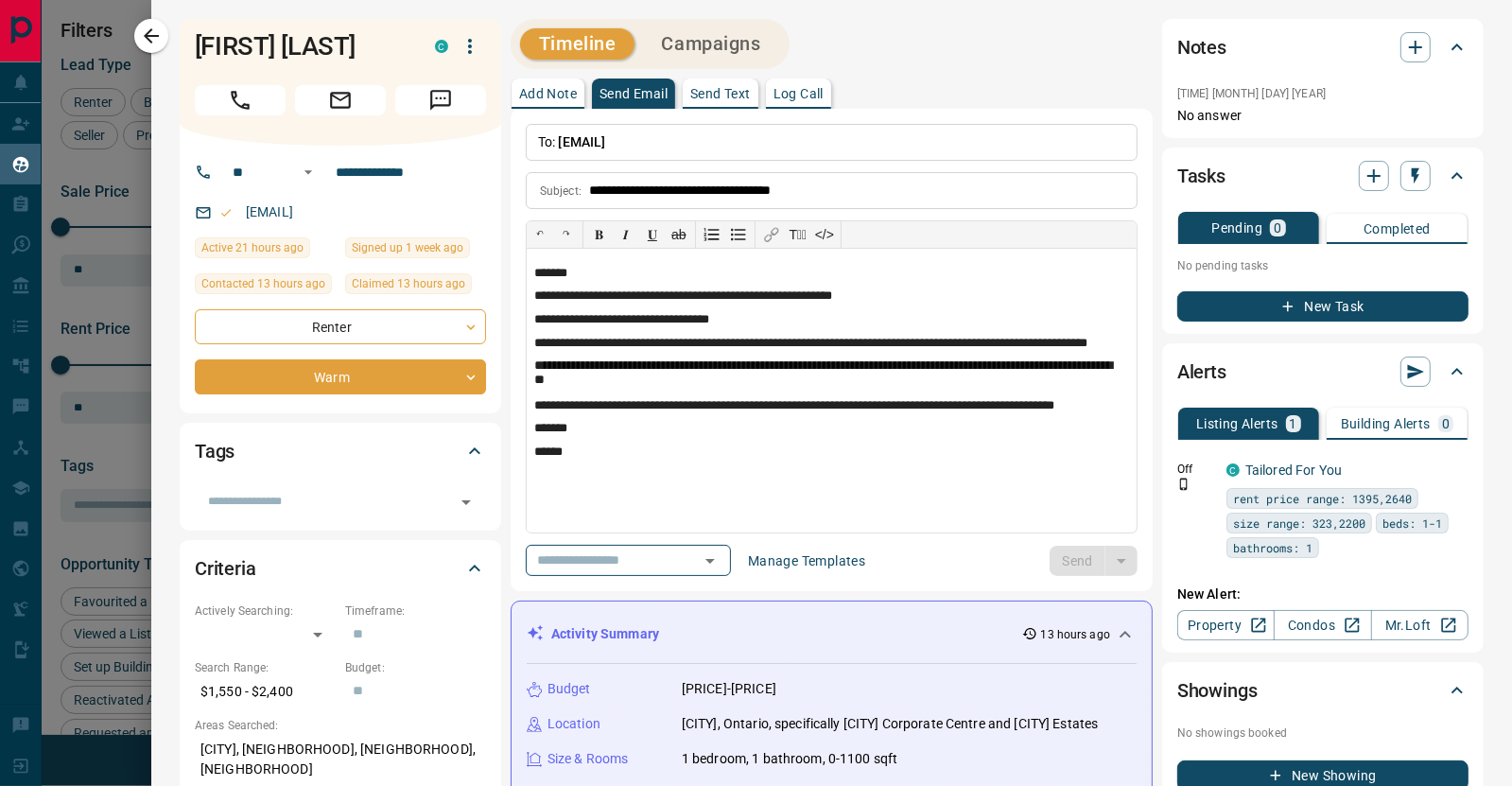 click on "Notes" at bounding box center [1312, 47] 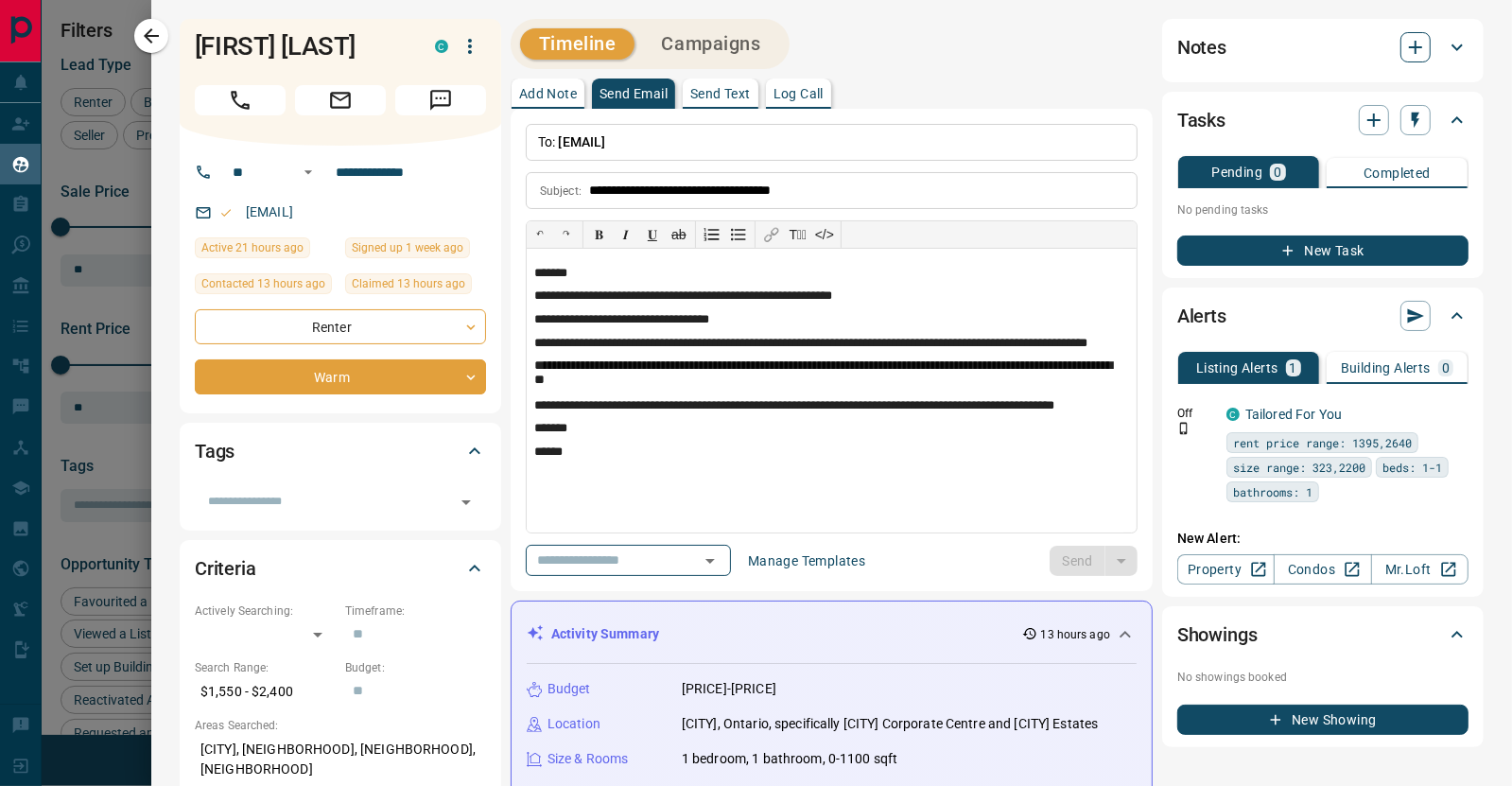 type 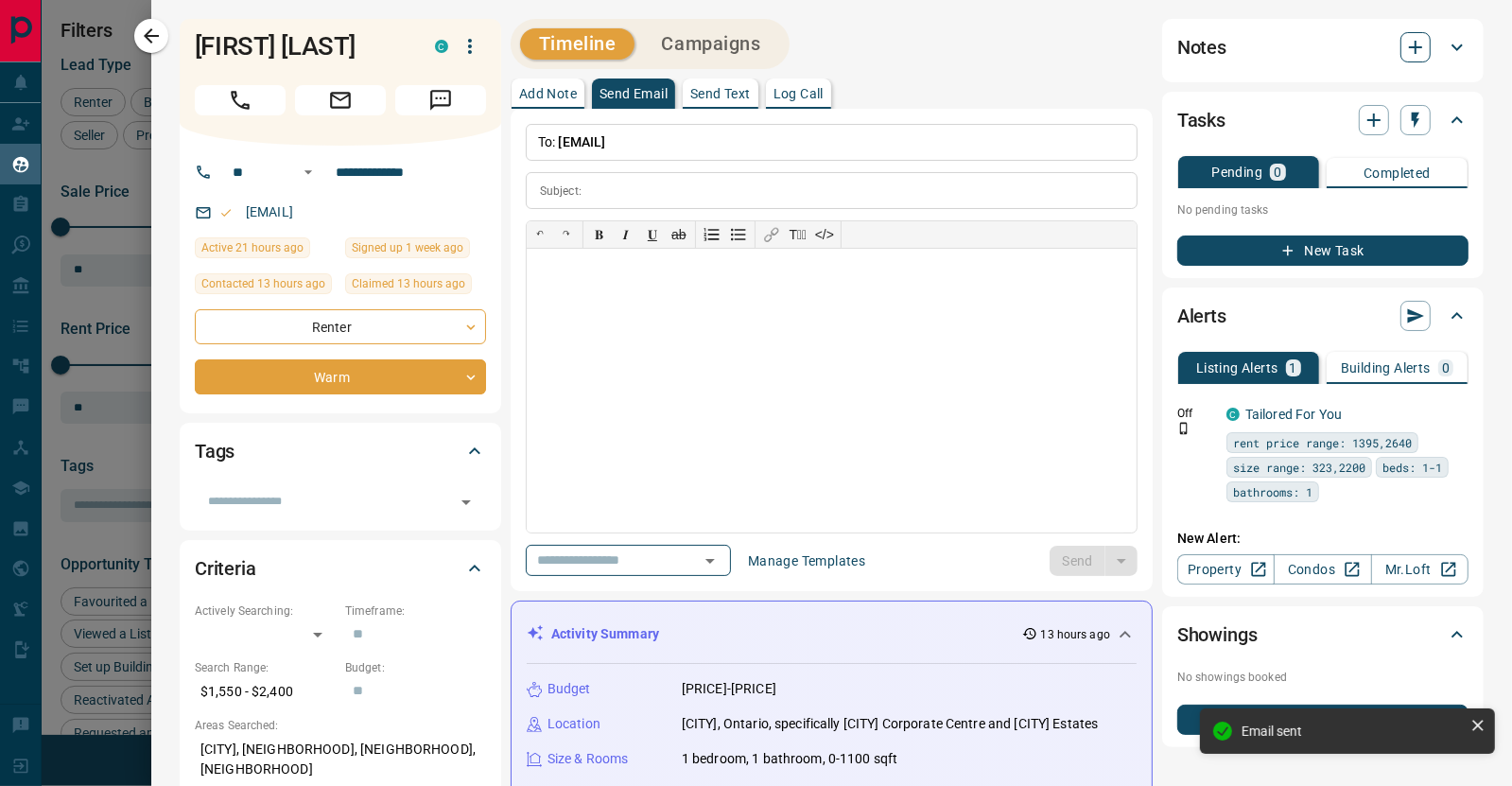 click 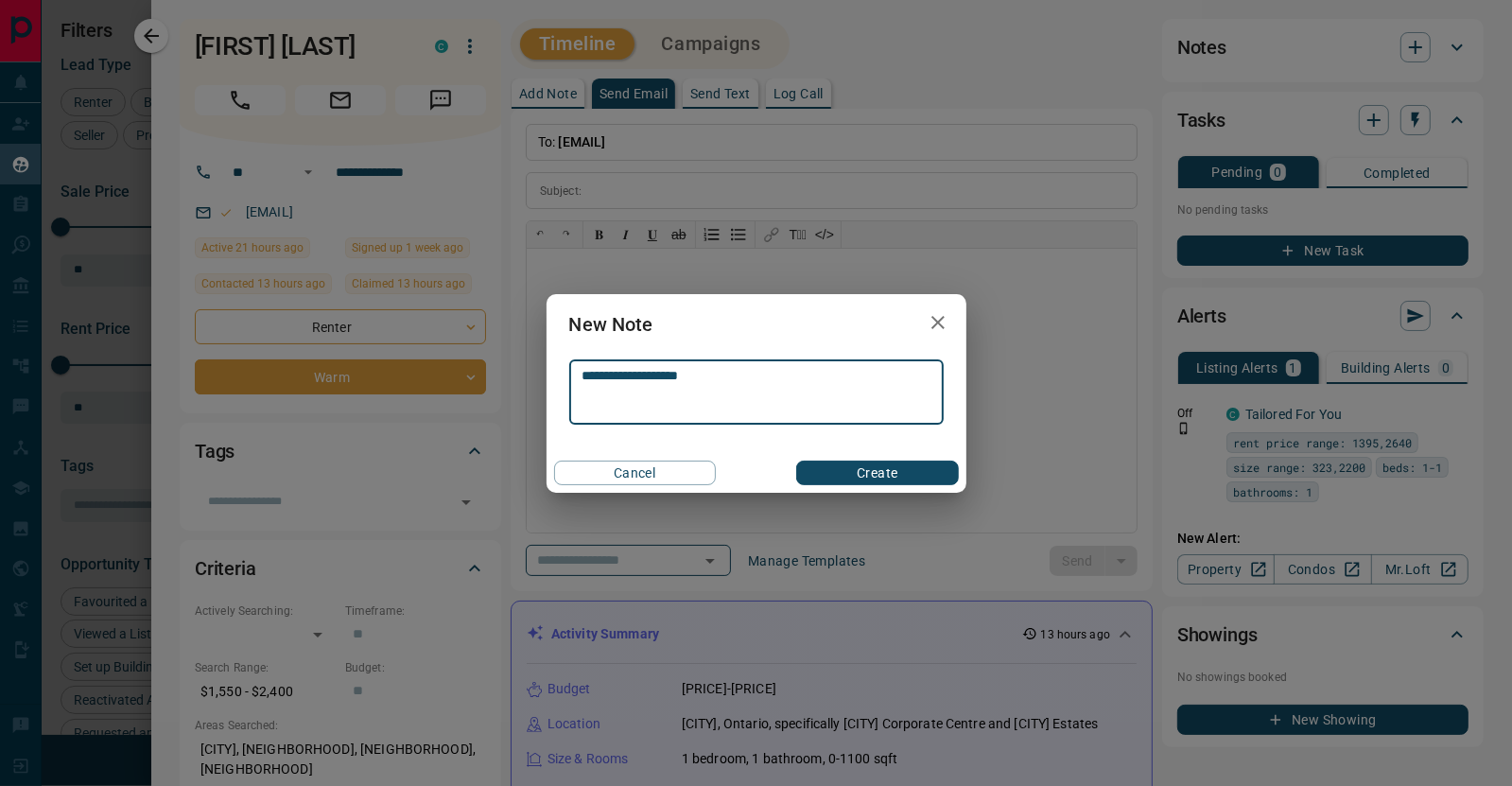 type on "**********" 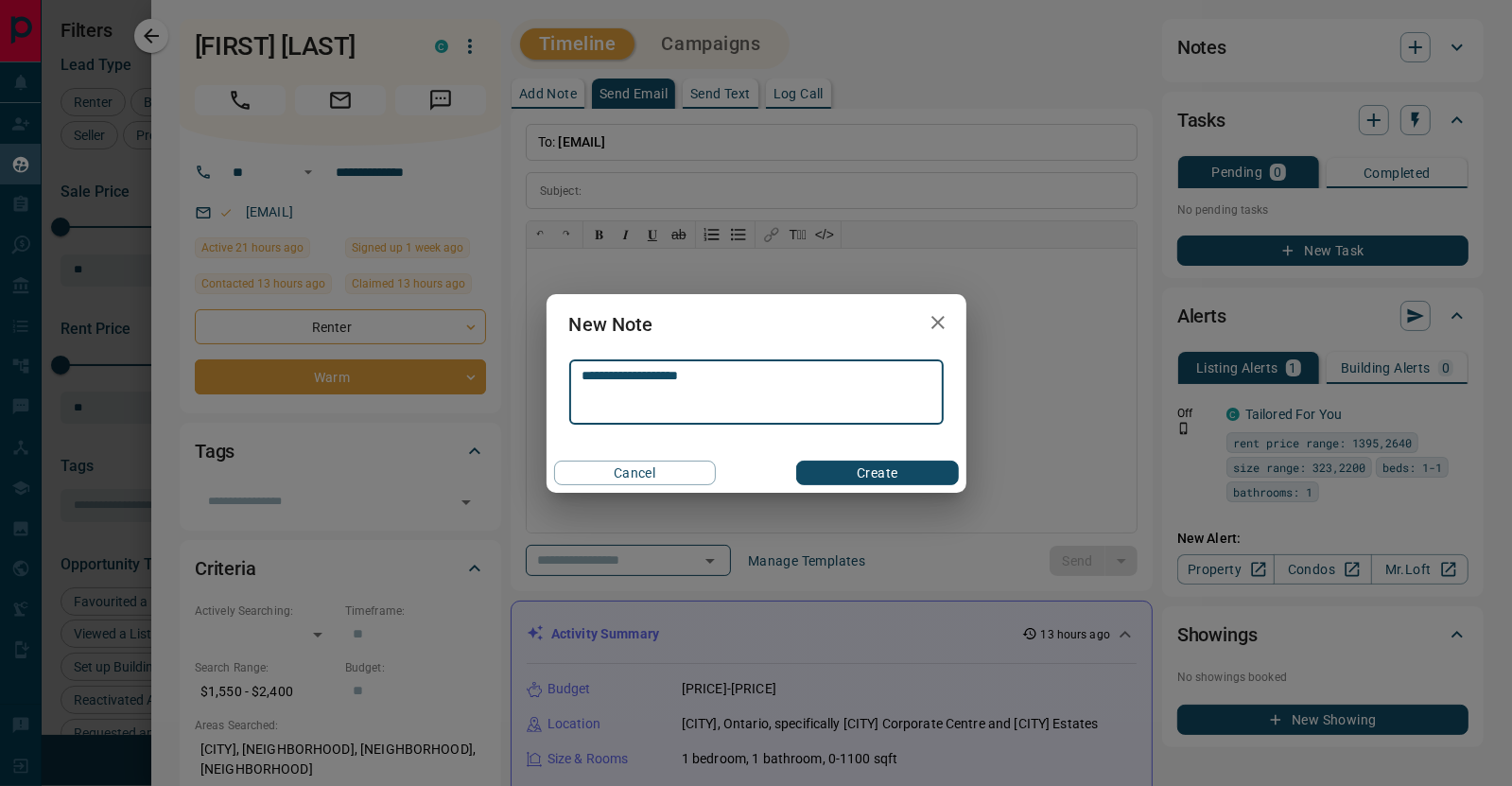 click on "Create" at bounding box center [877, 473] 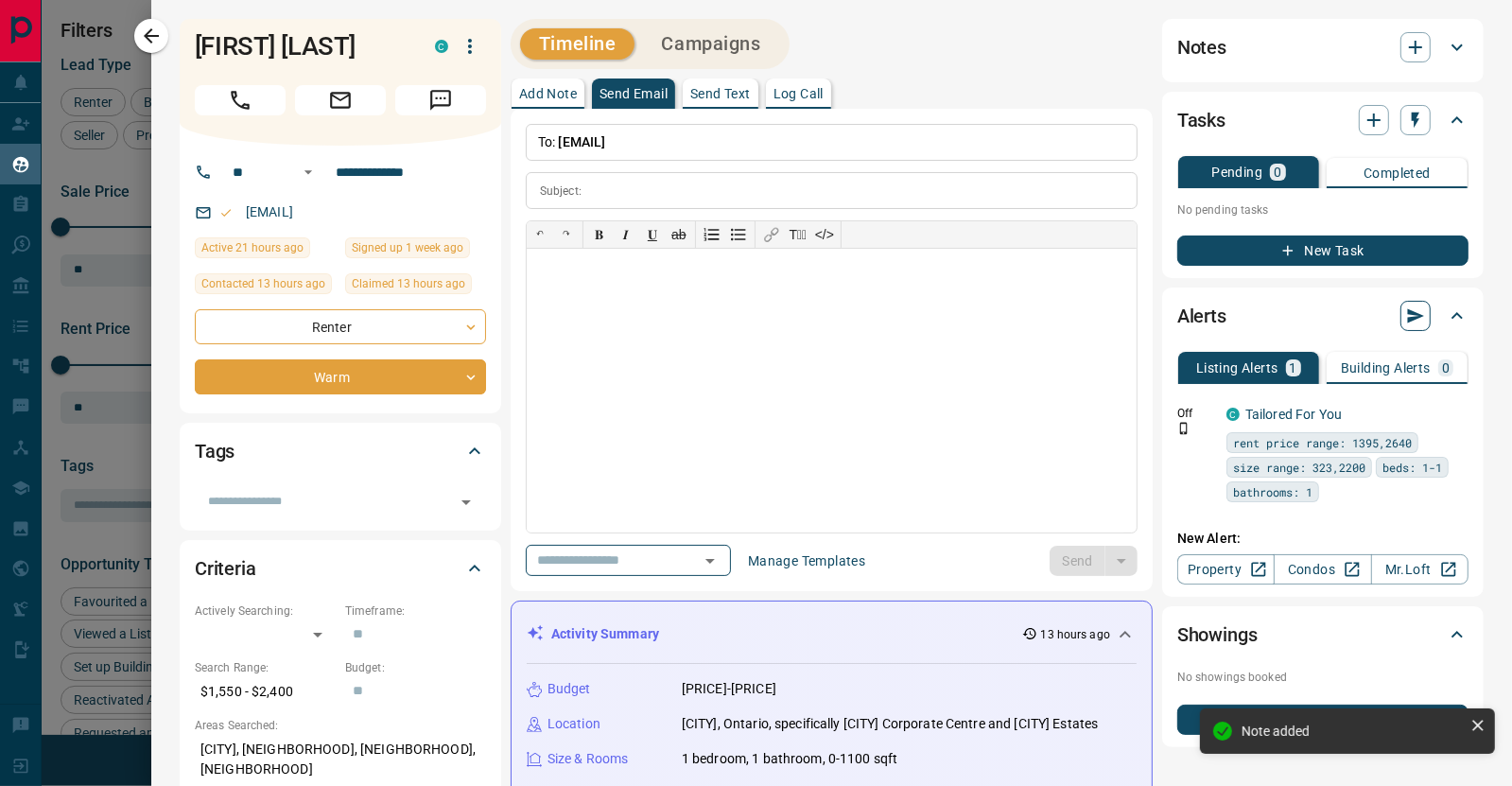 click 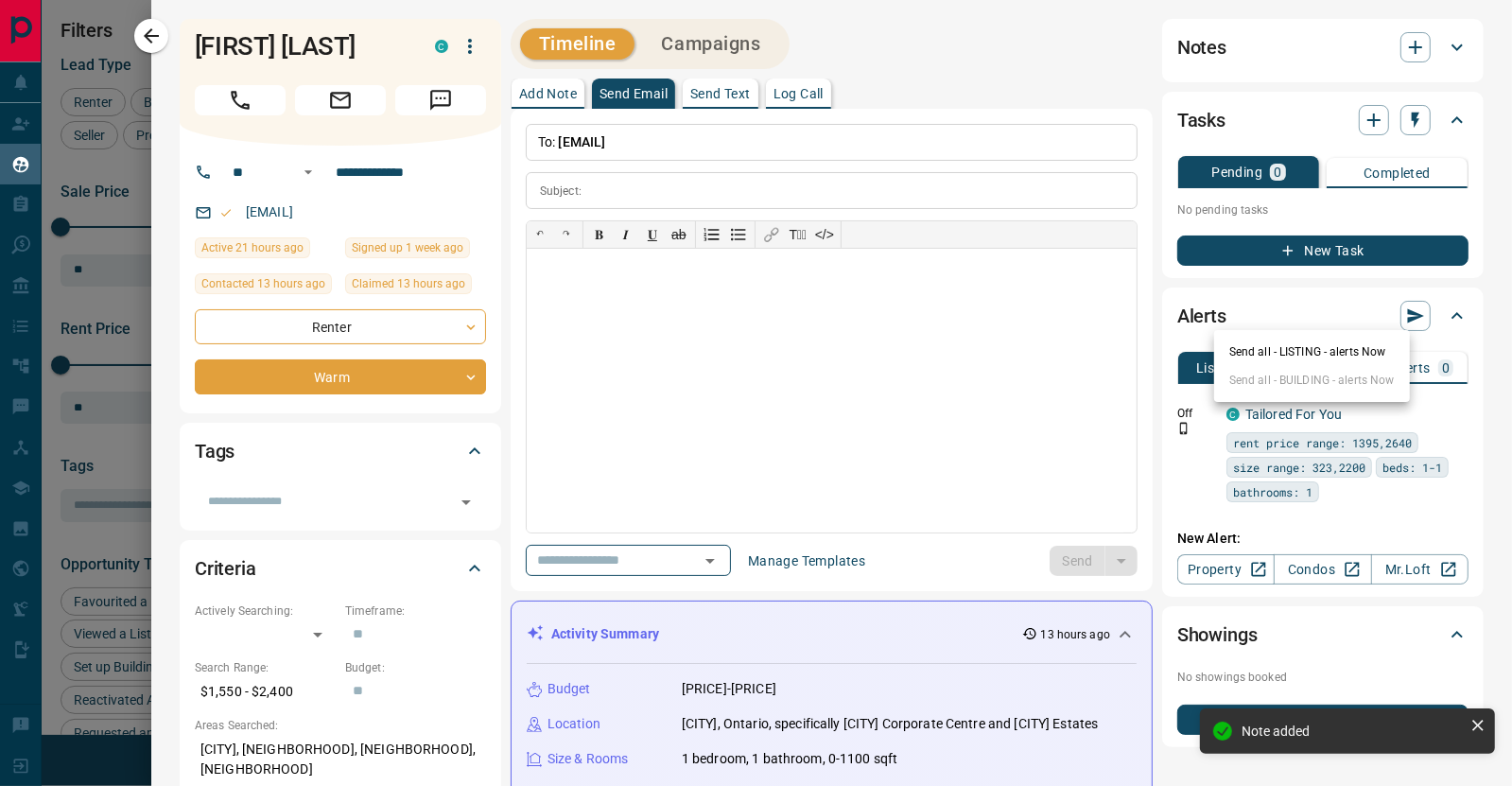 click at bounding box center (756, 393) 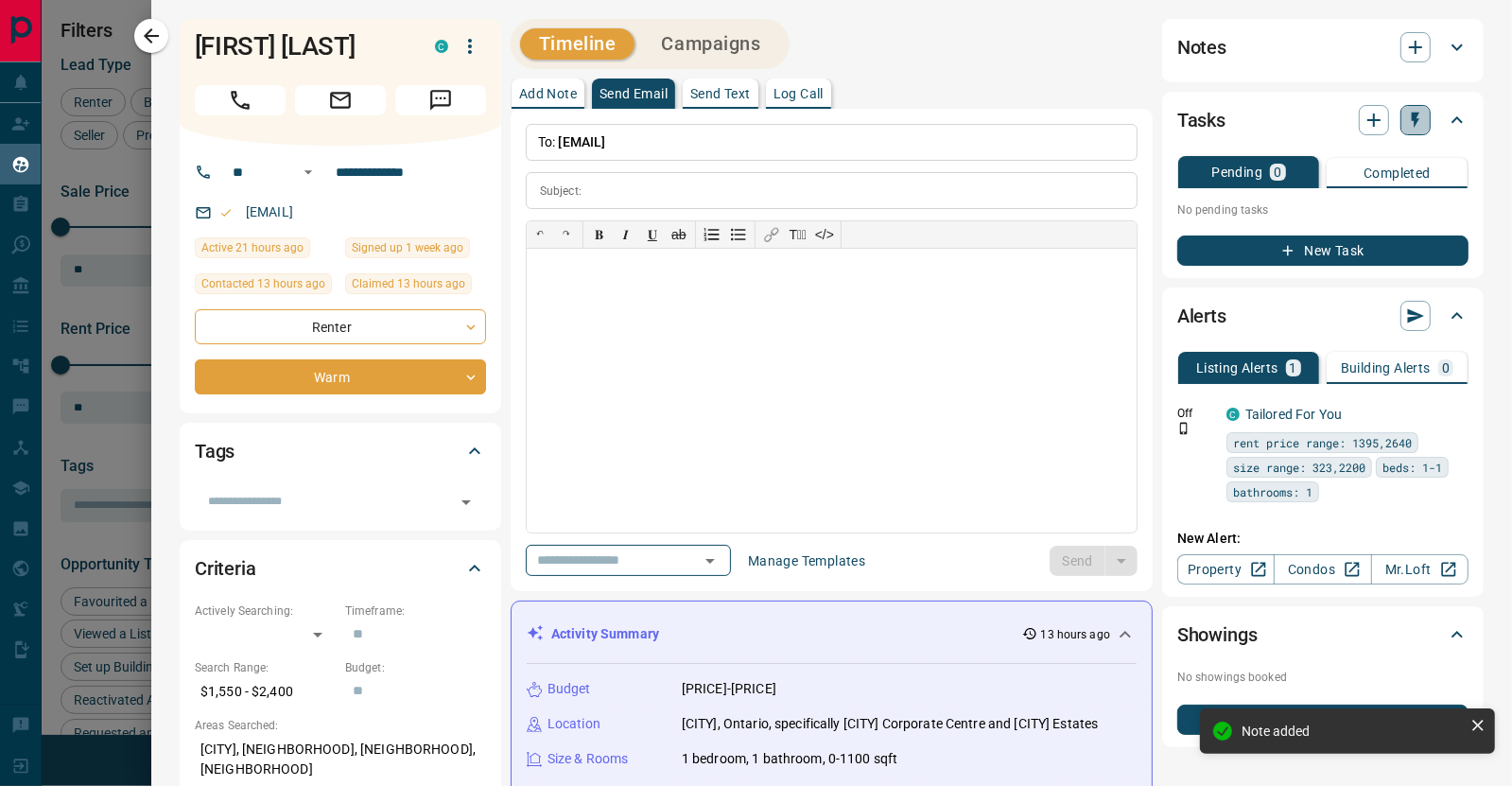 click 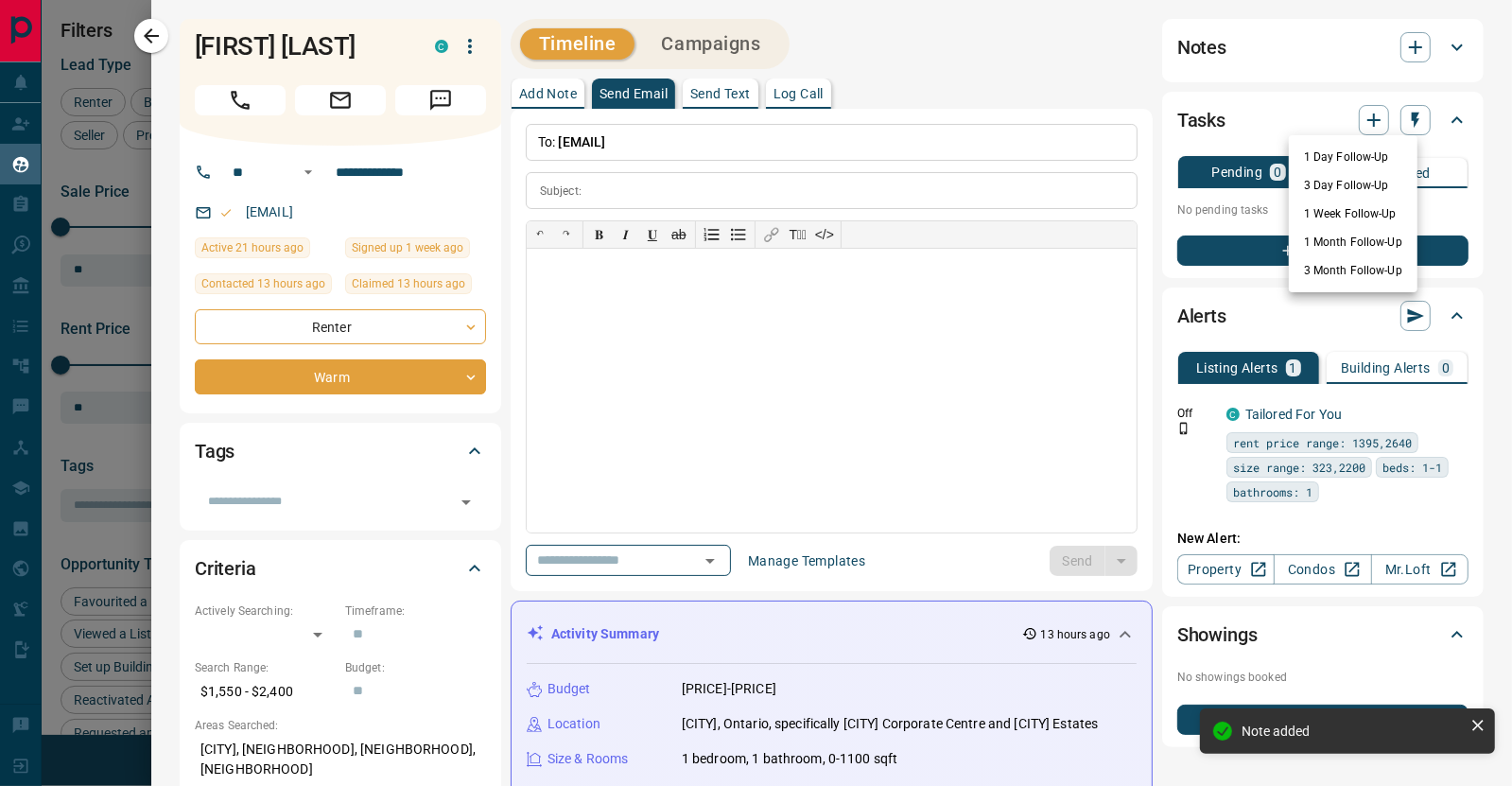 click on "1 Day Follow-Up" at bounding box center [1353, 157] 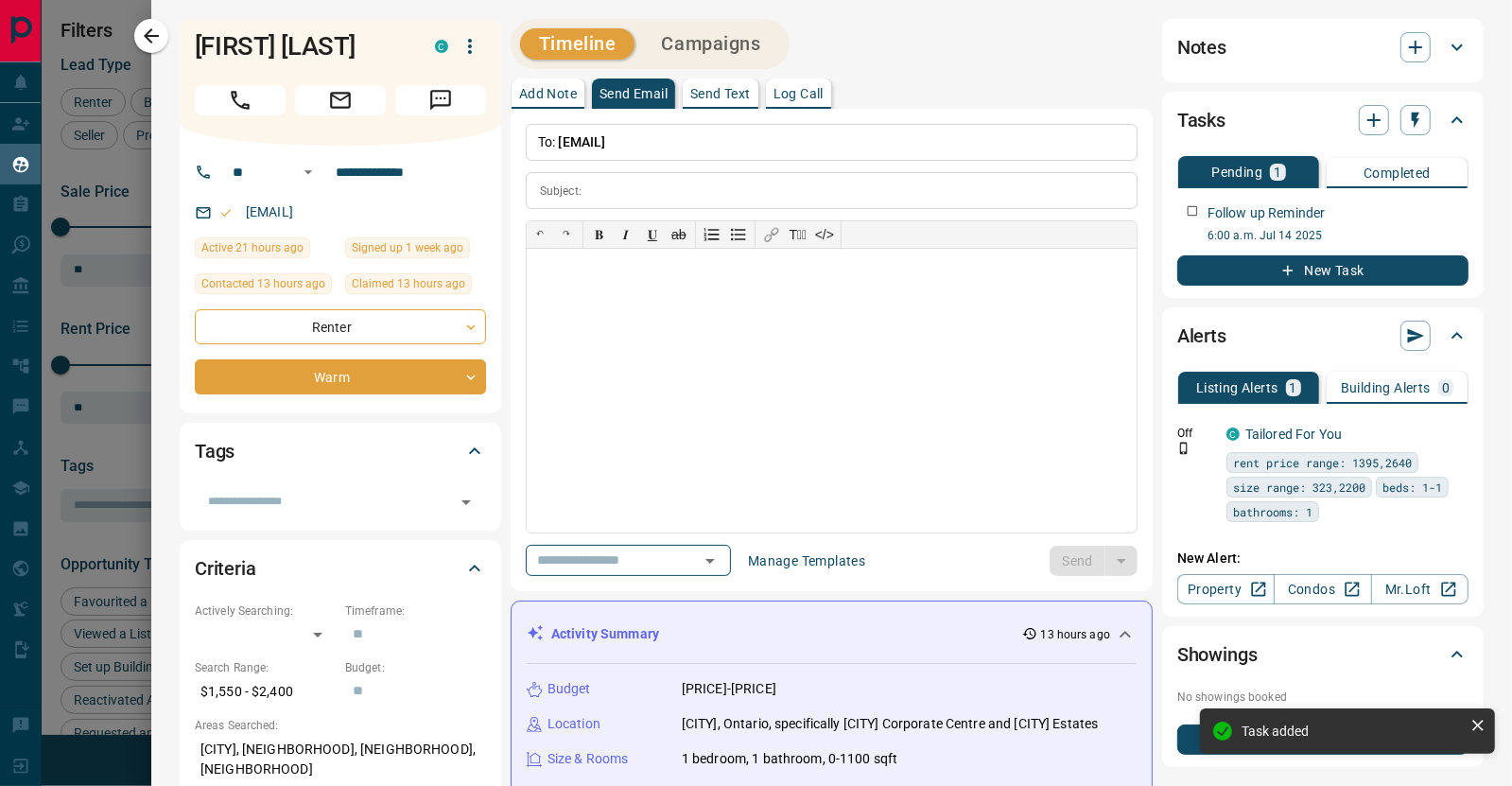 click on "Send Text" at bounding box center [721, 94] 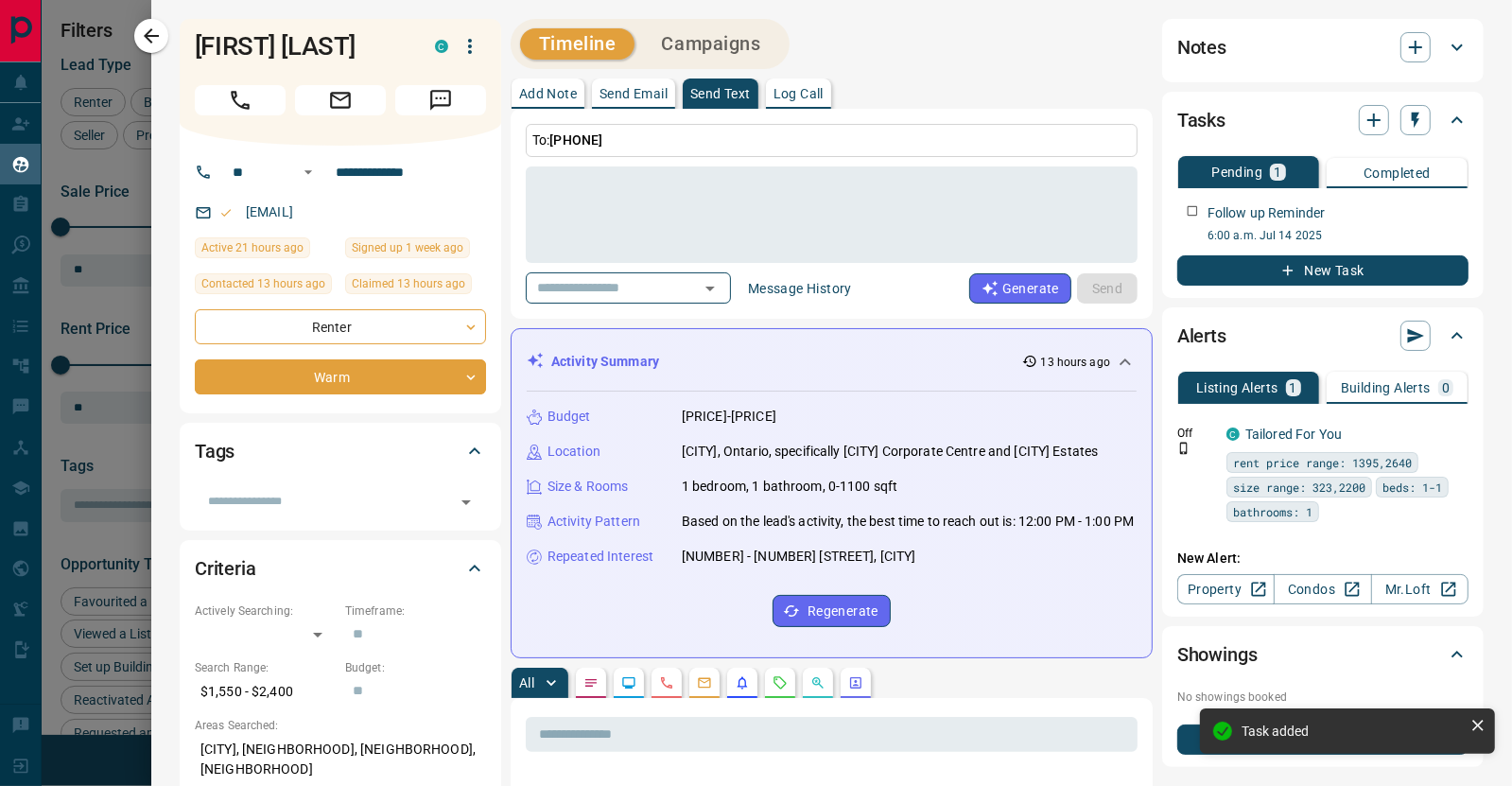 click on "**********" at bounding box center [831, 1173] 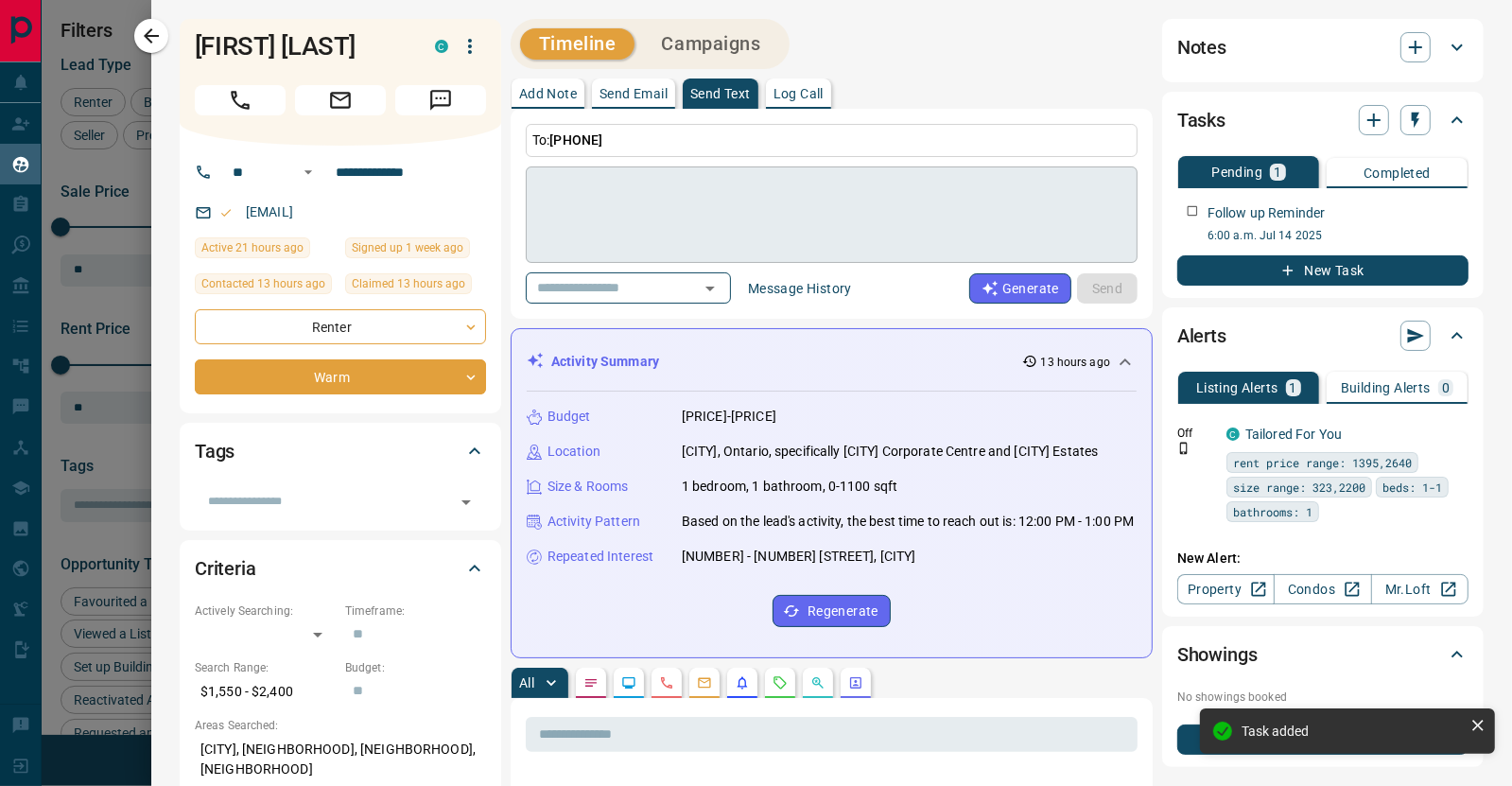 click at bounding box center (831, 215) 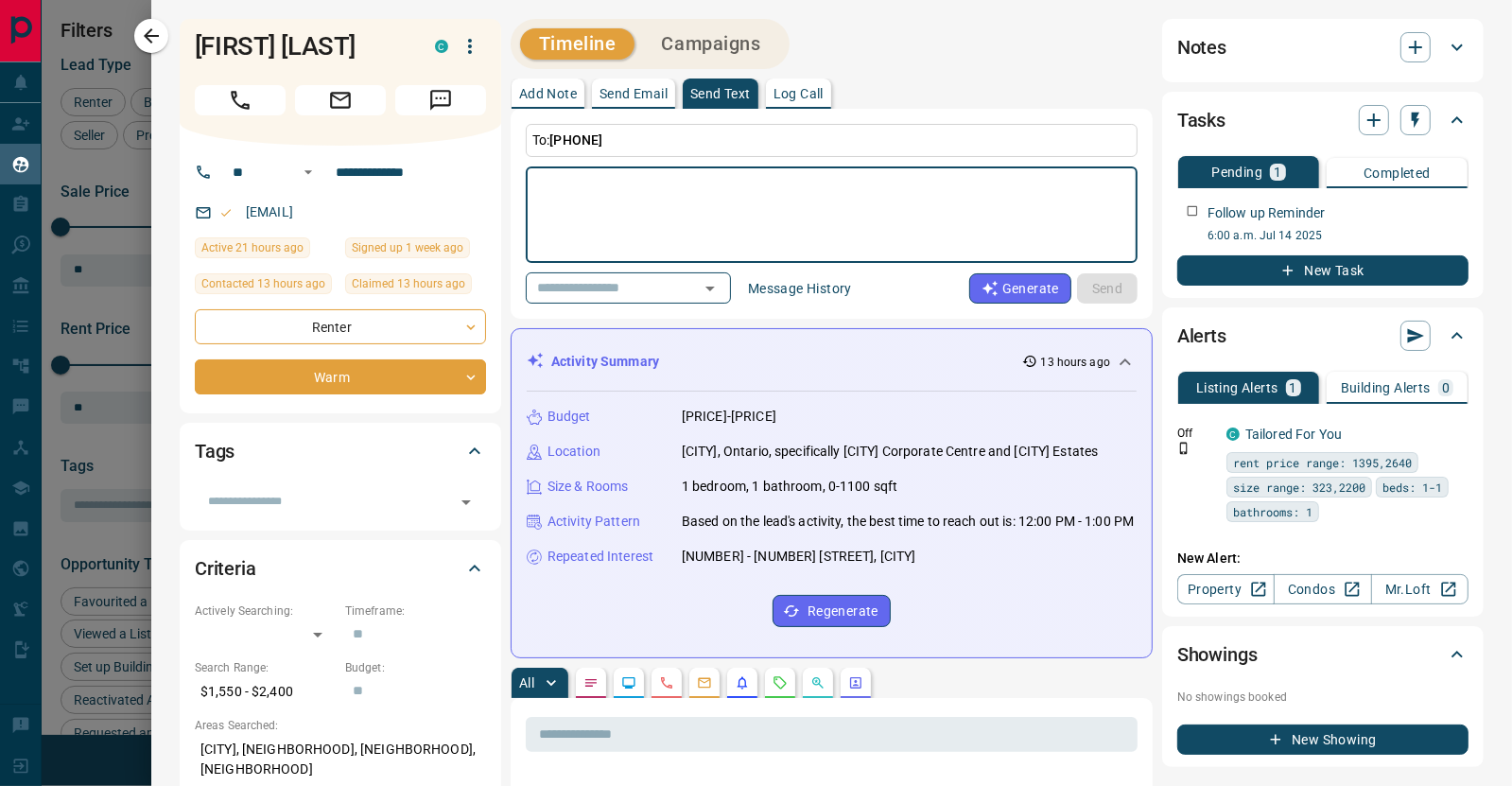 paste on "**********" 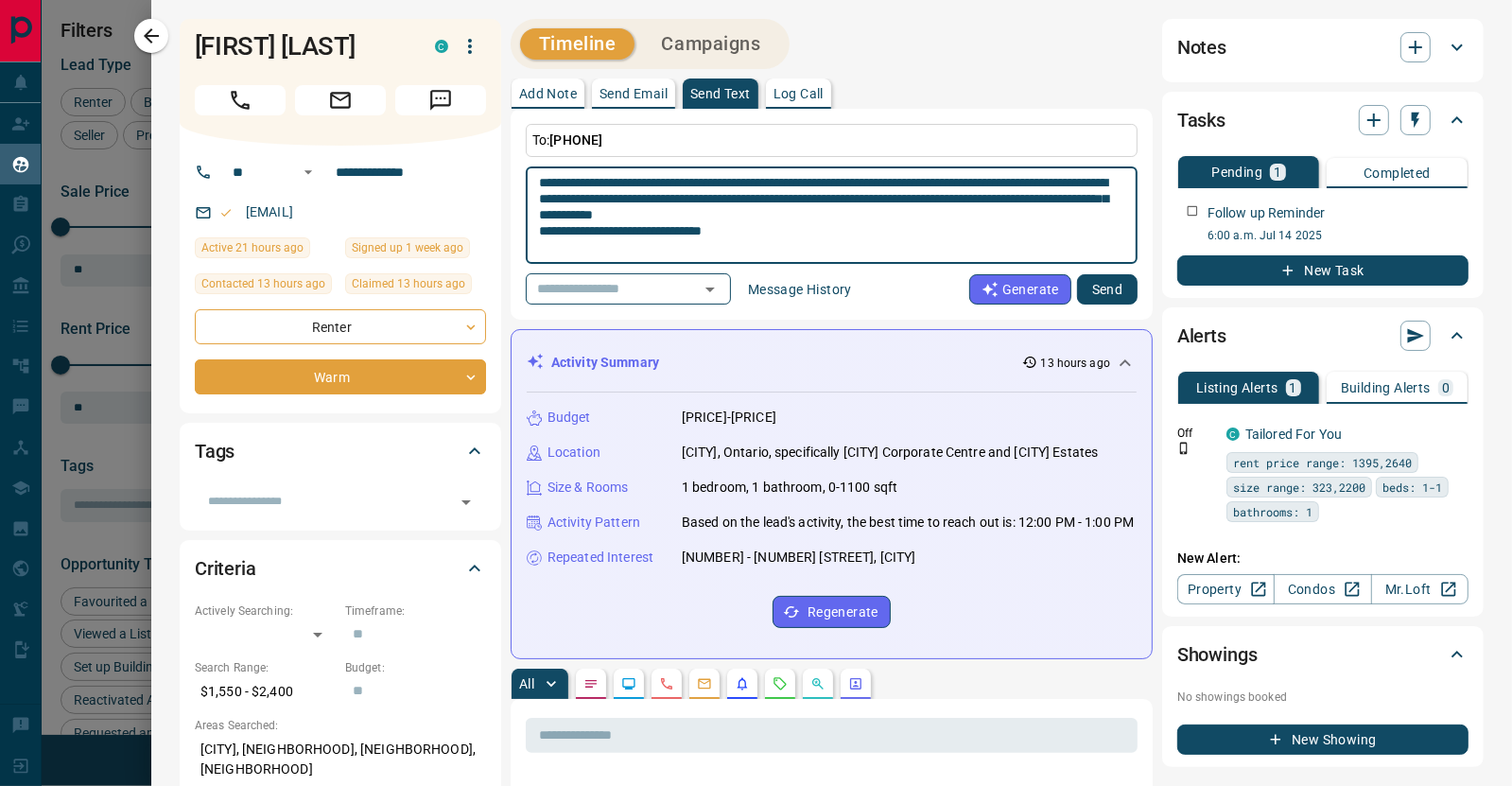 click on "**********" at bounding box center [825, 216] 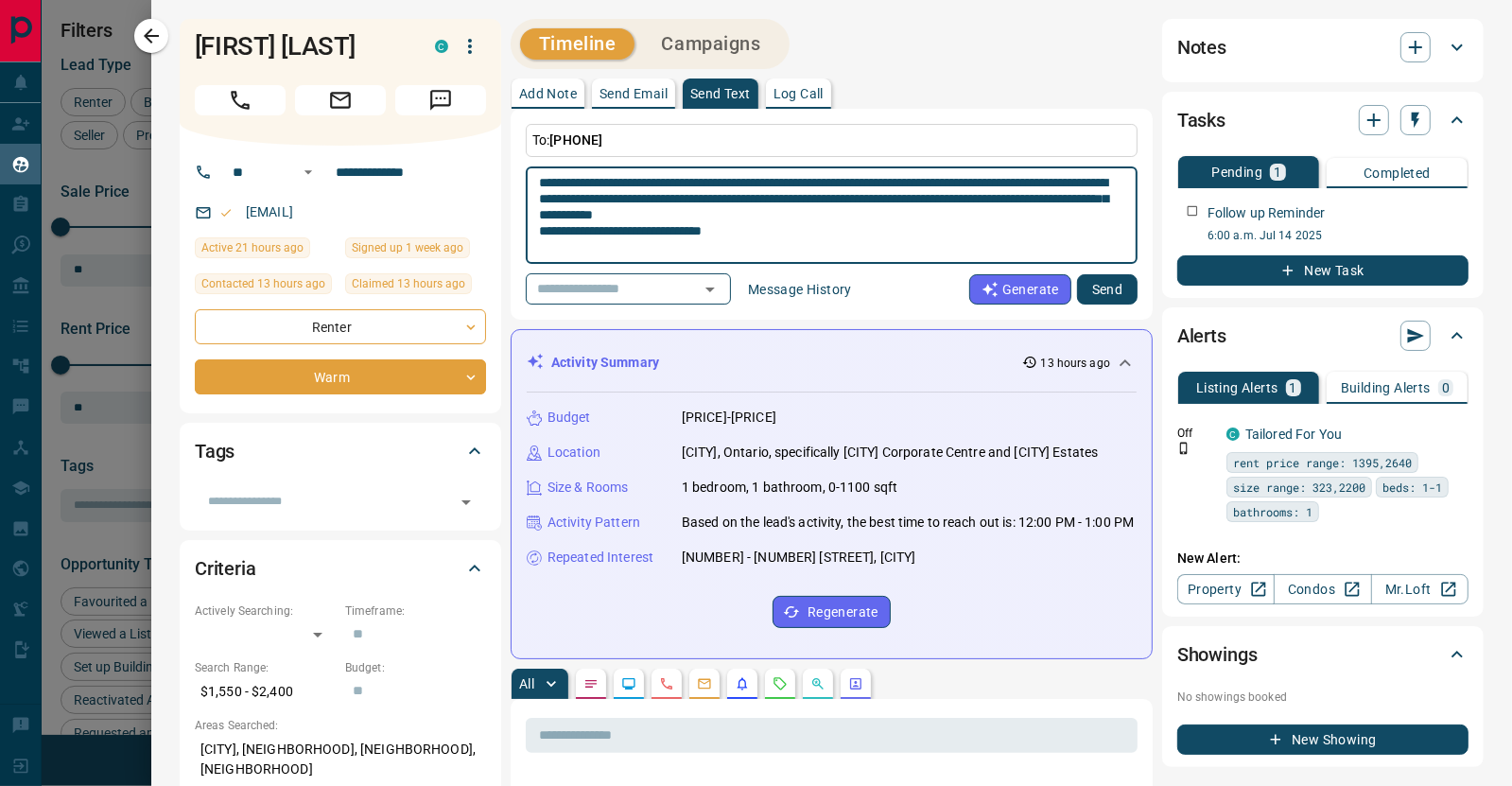 click on "**********" at bounding box center [825, 216] 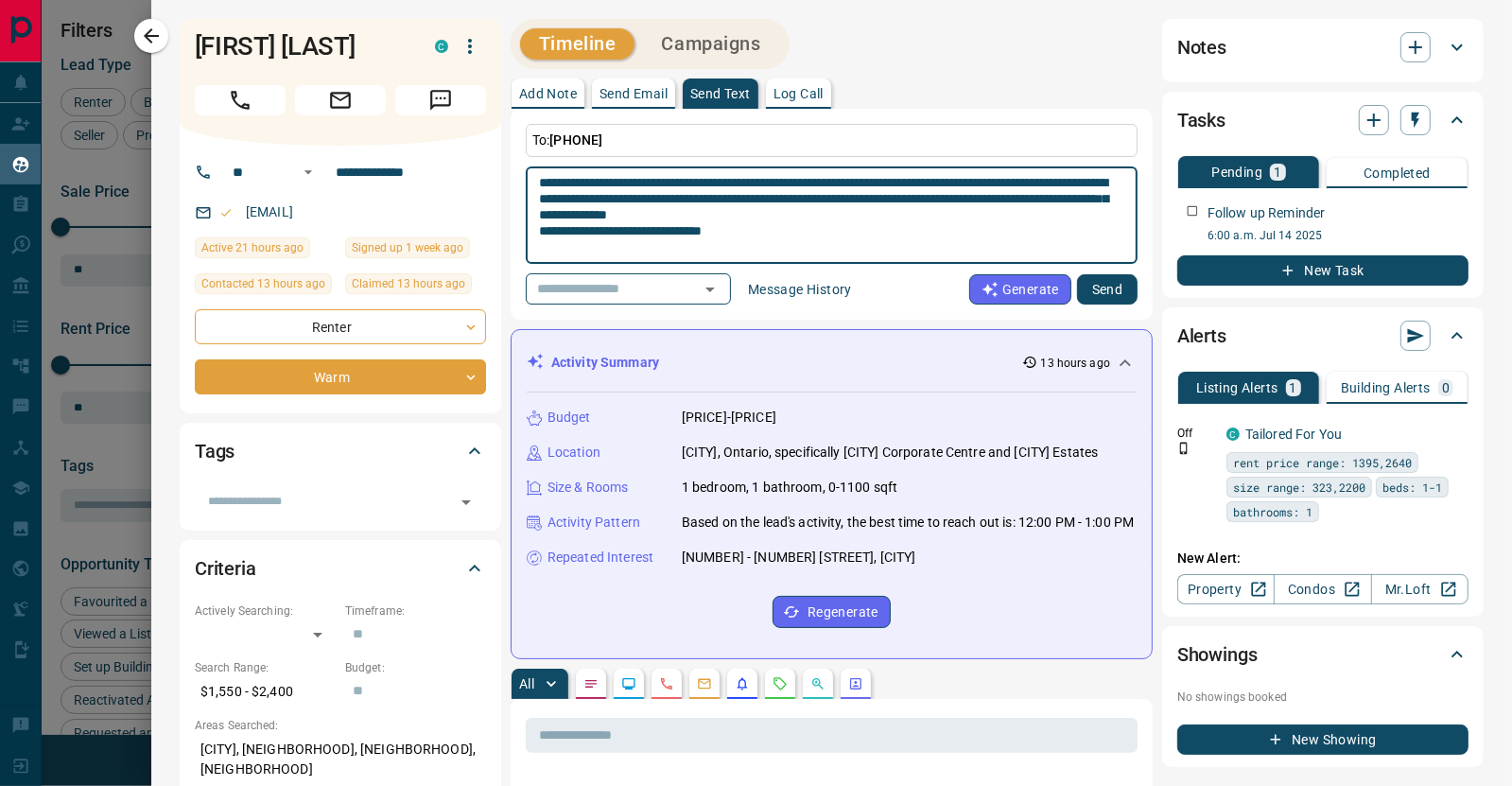 type on "**********" 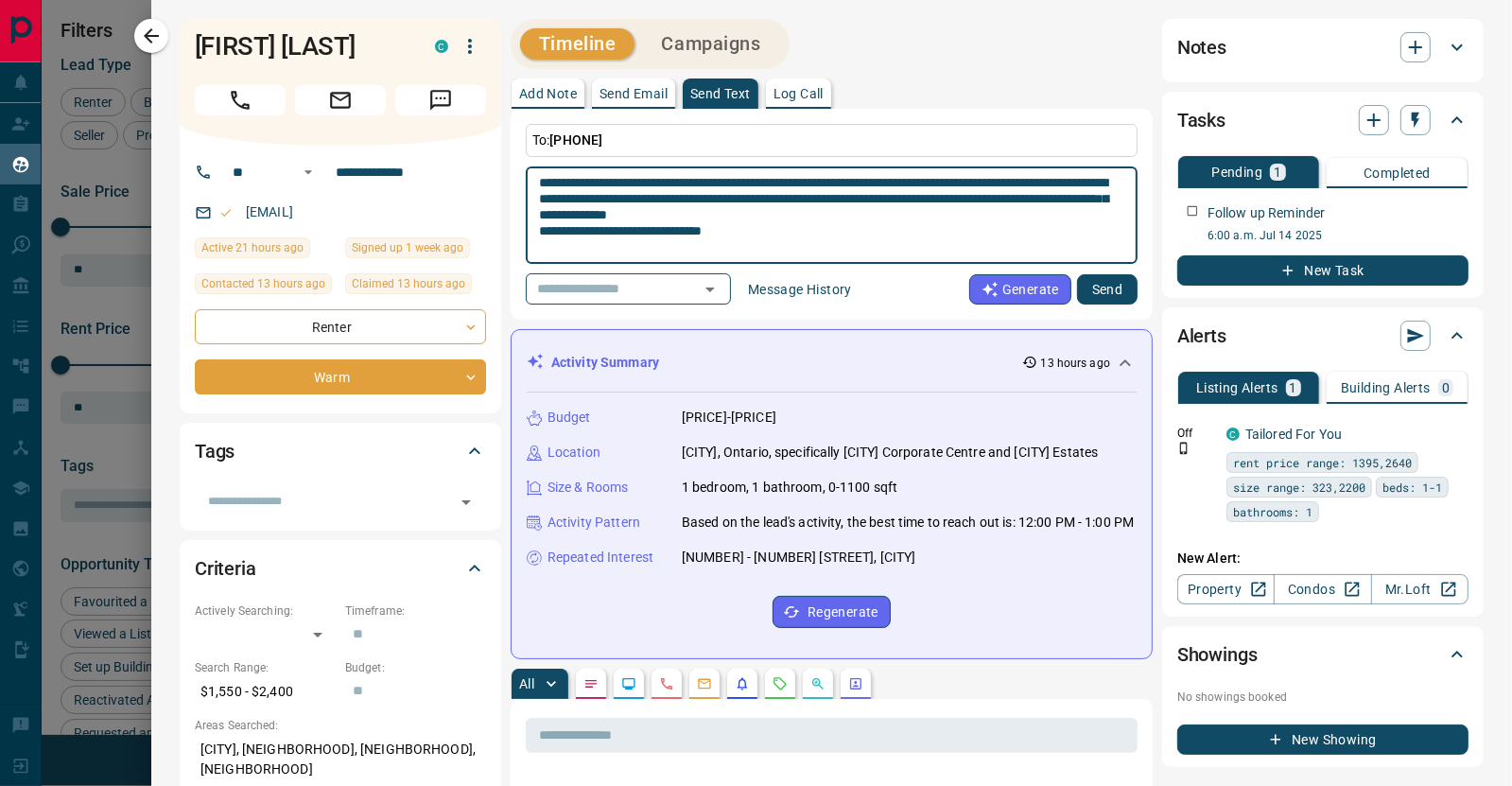 click on "Send" at bounding box center [1107, 289] 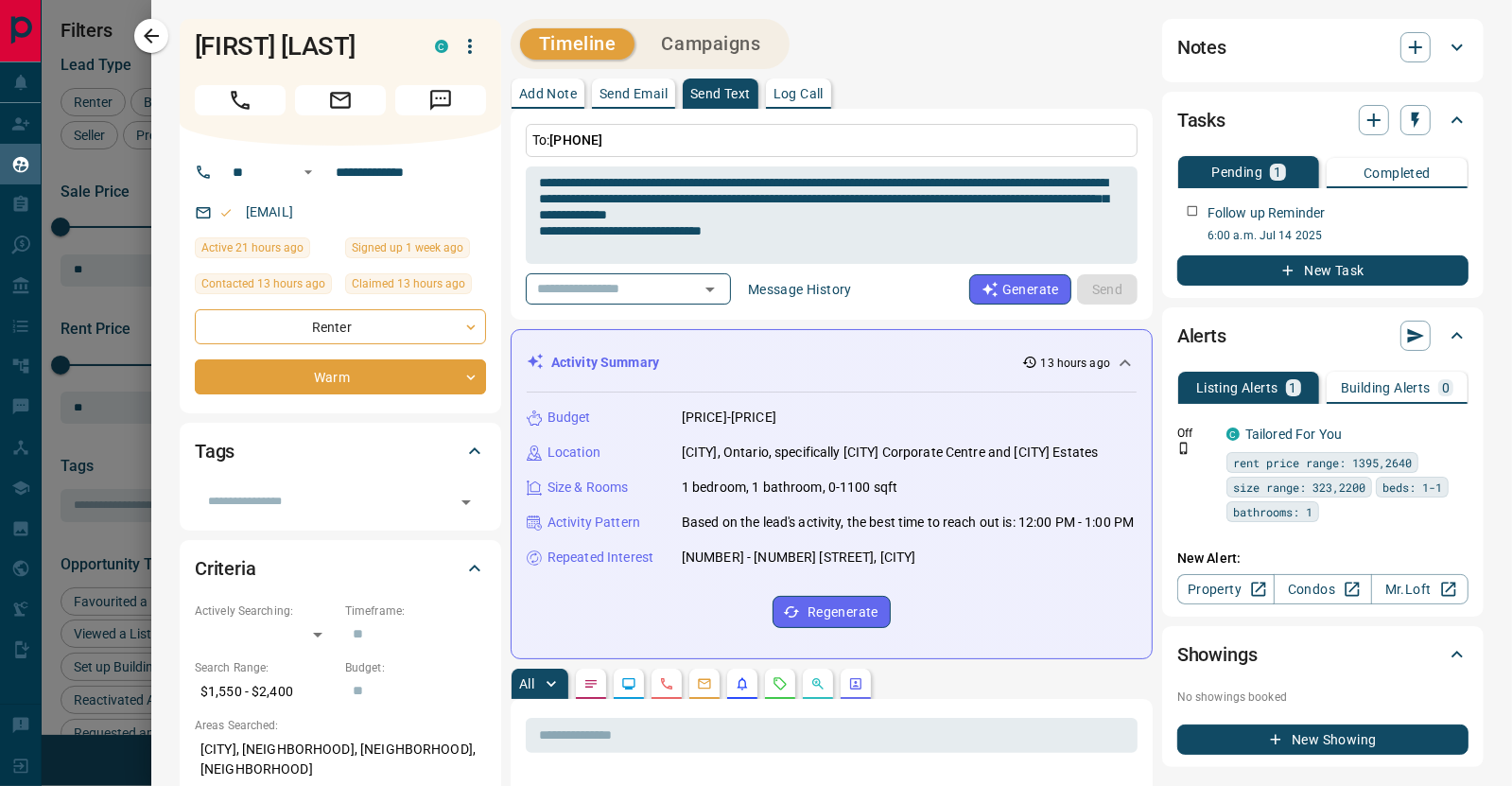 type 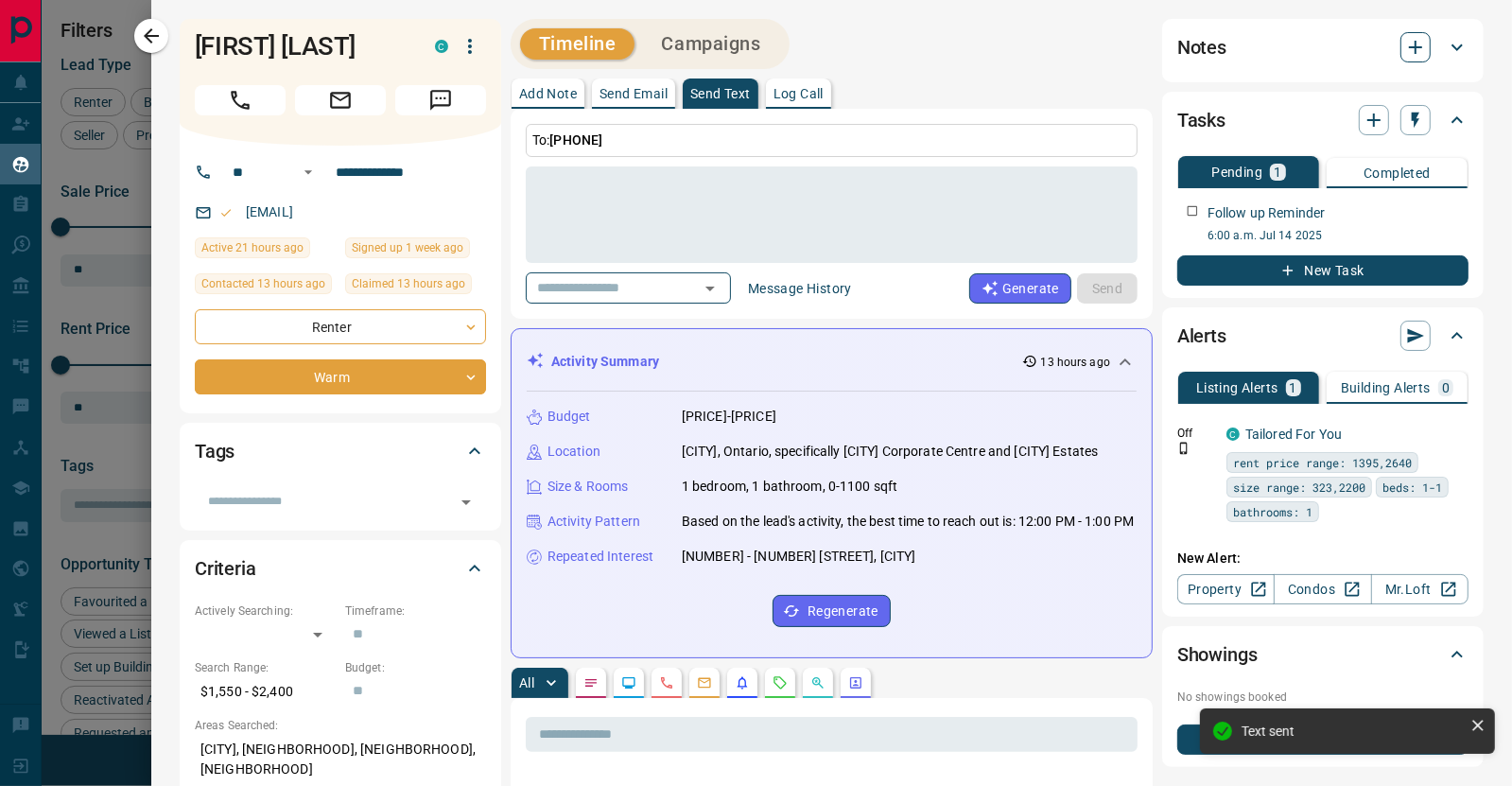 click 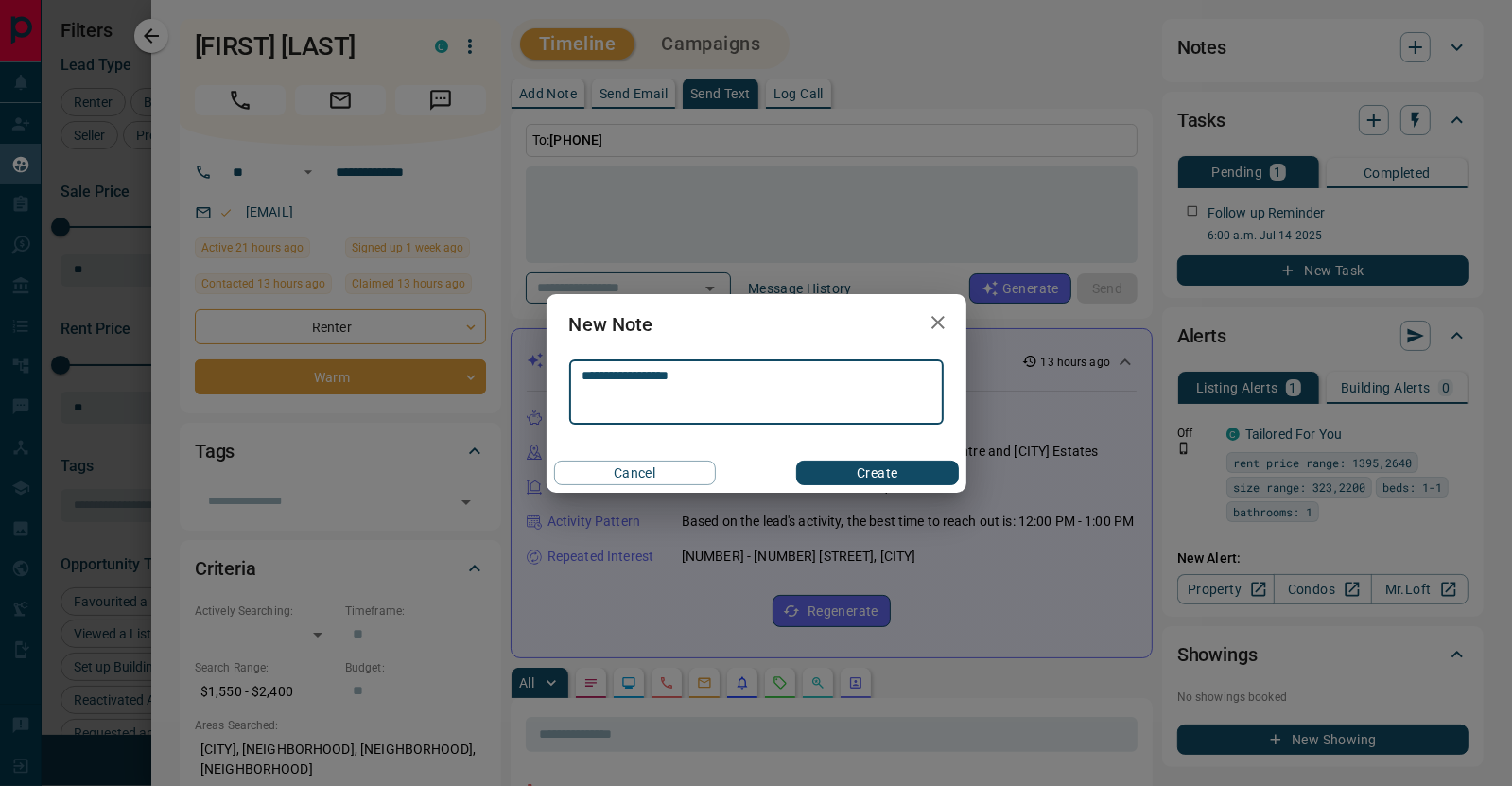 type on "**********" 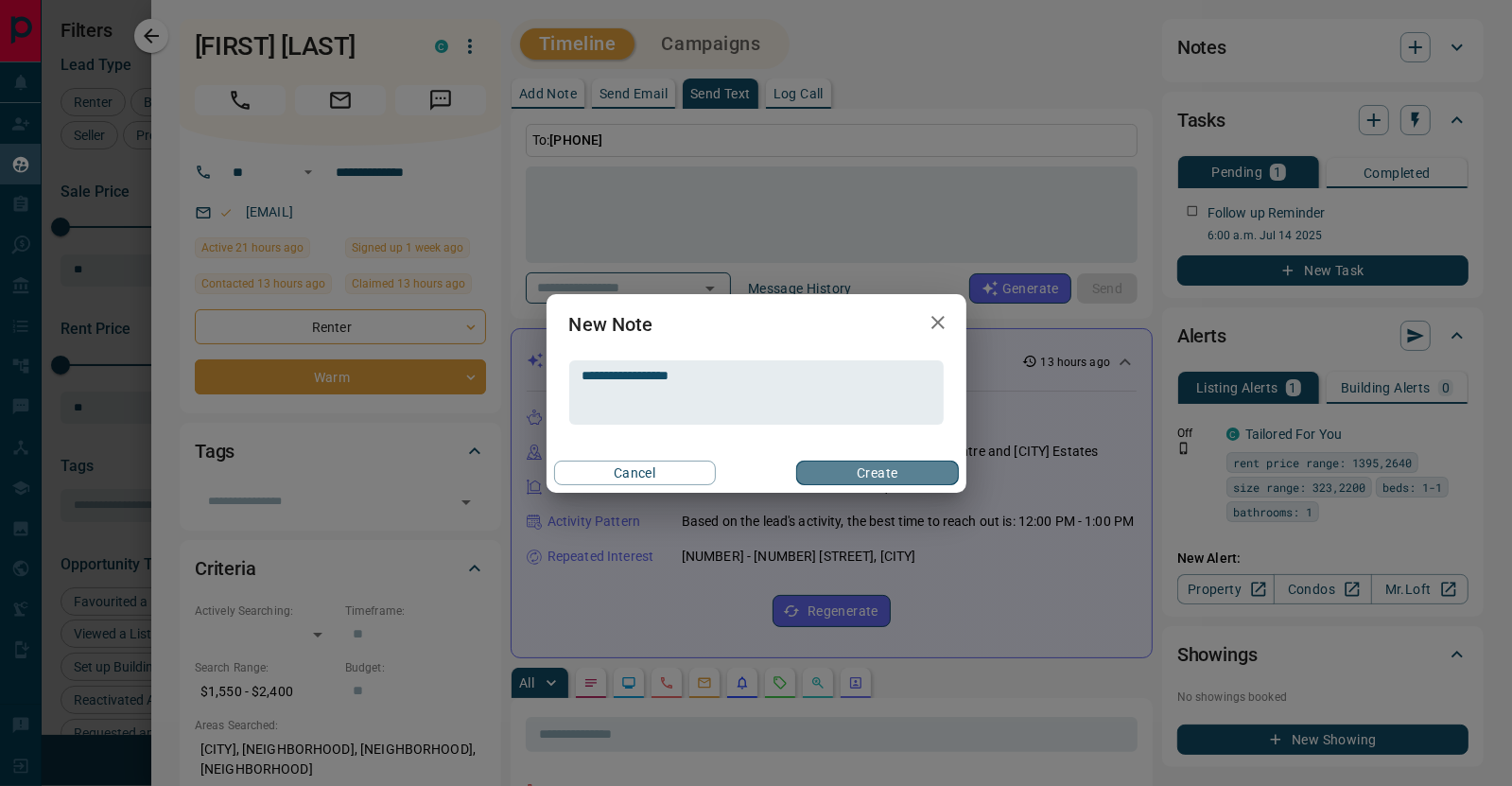click on "Create" at bounding box center [877, 473] 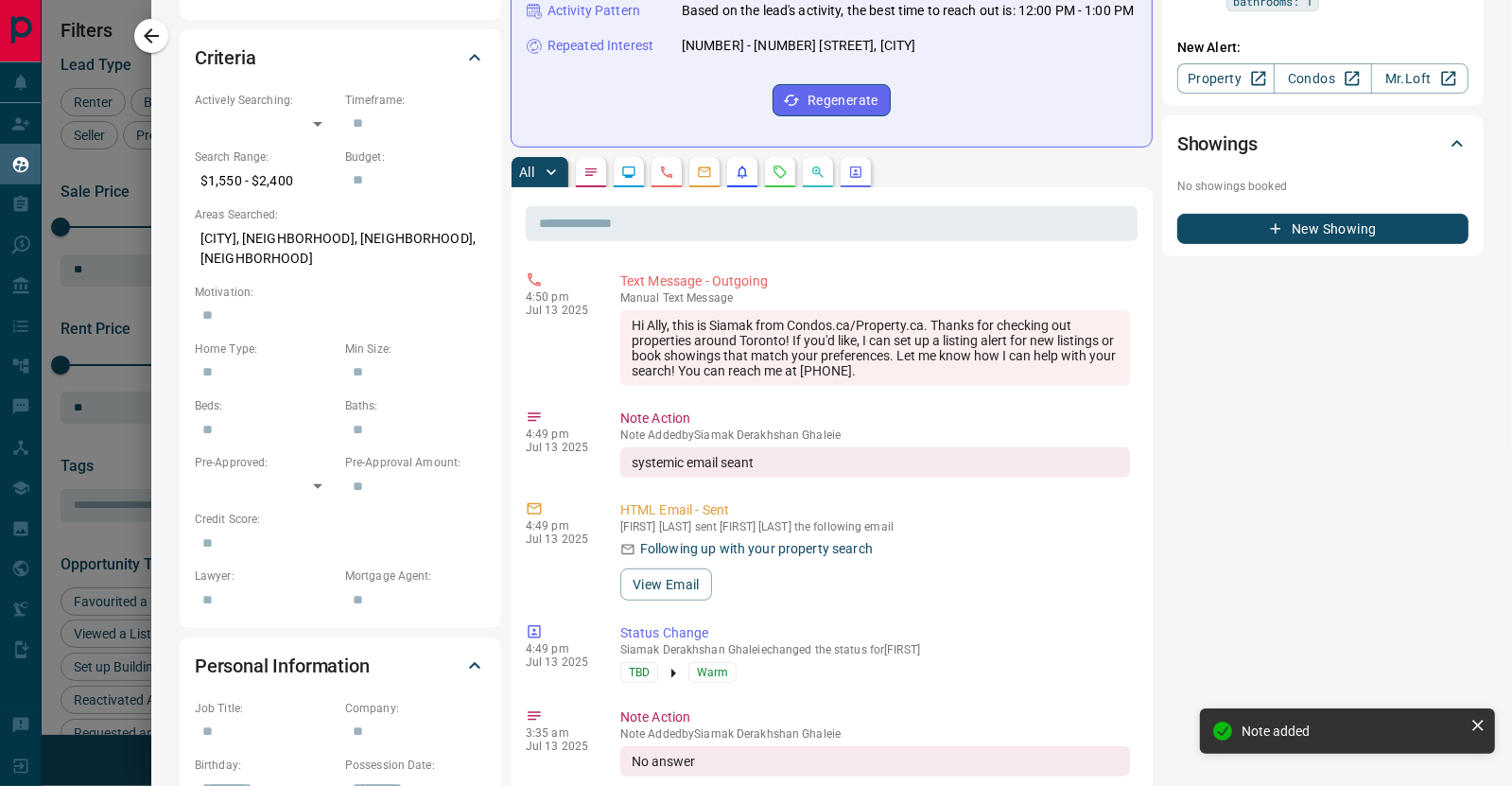 scroll, scrollTop: 567, scrollLeft: 0, axis: vertical 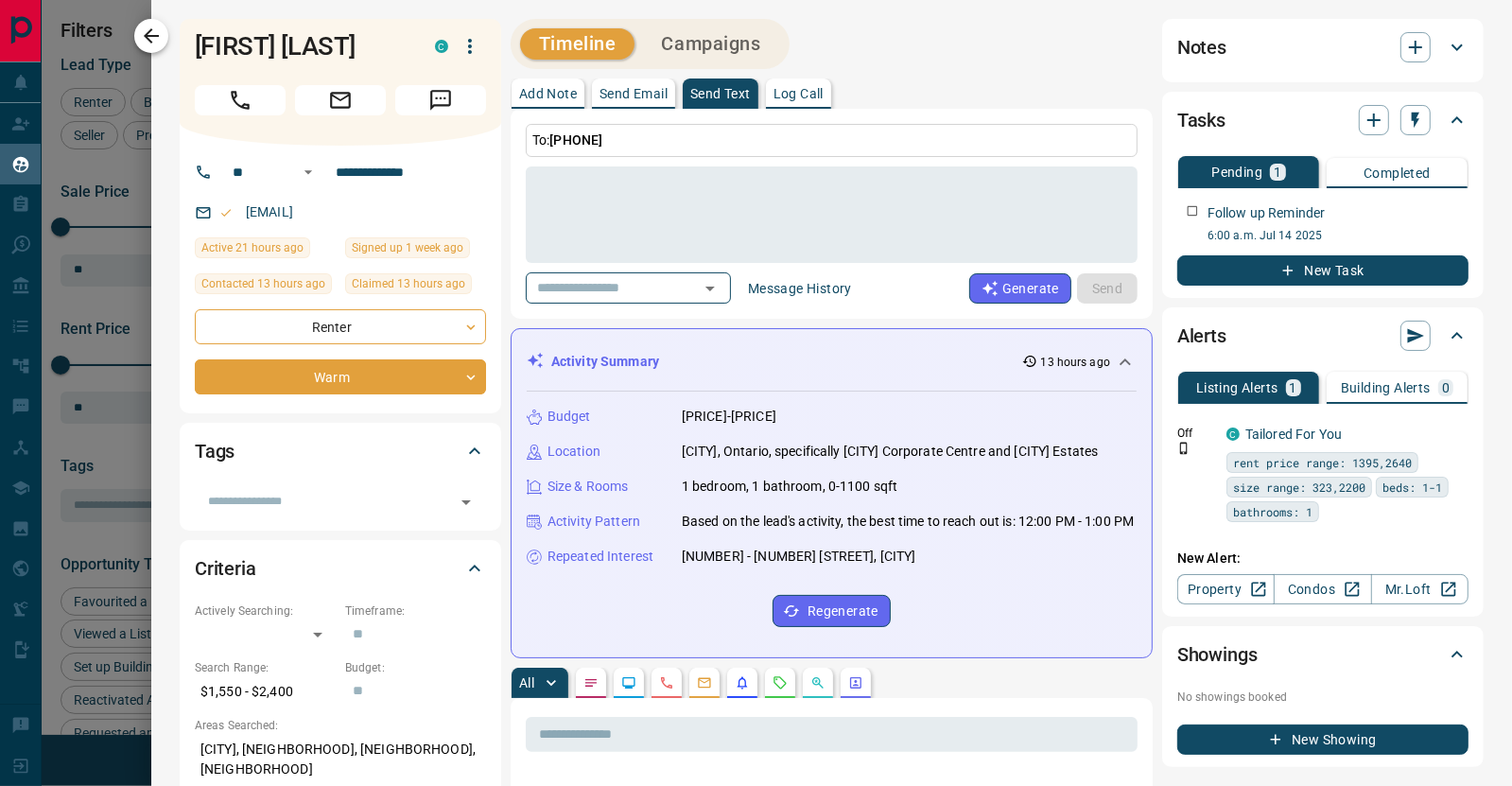 click 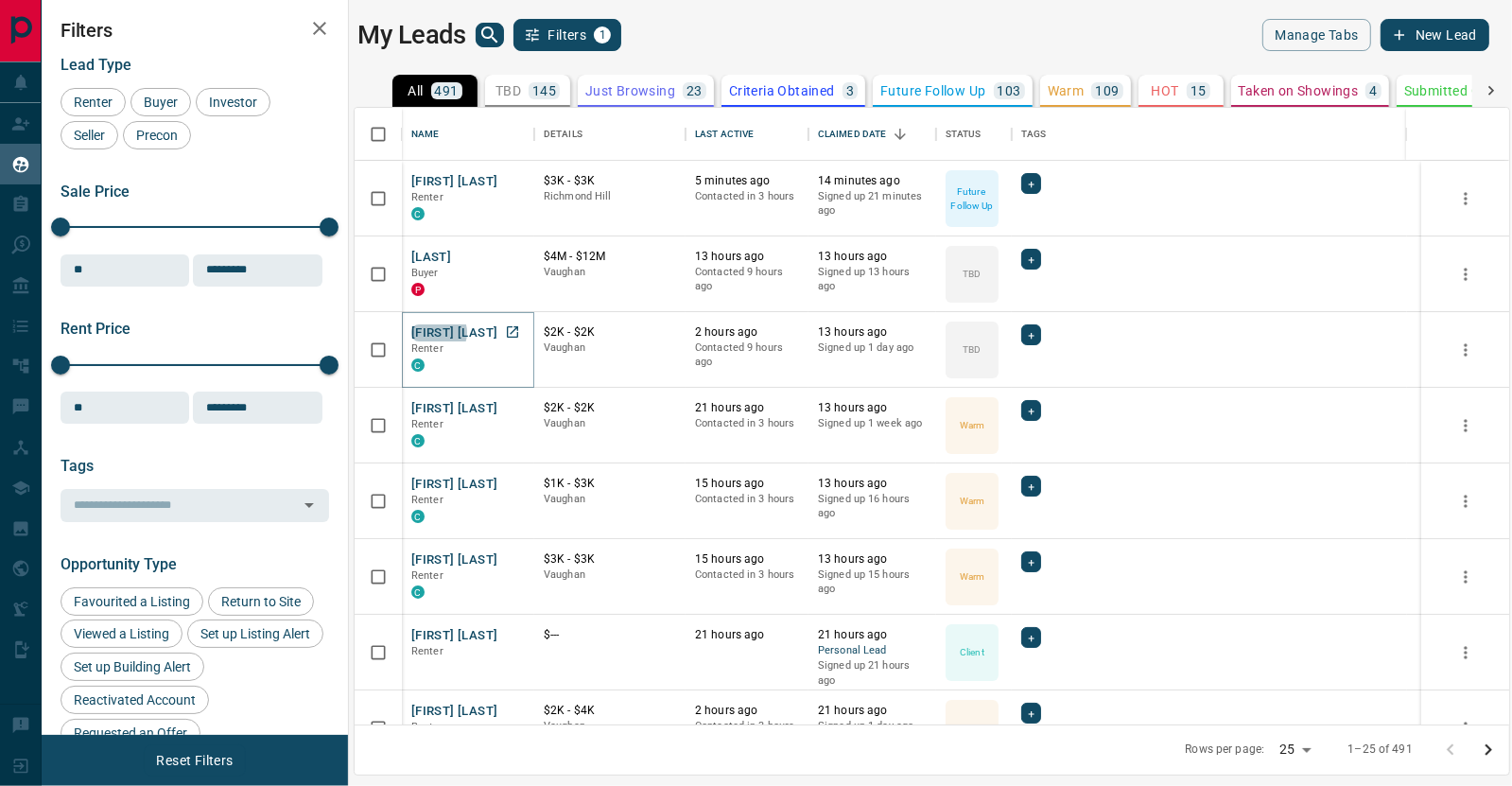 click on "[FIRST] [LAST]" at bounding box center [454, 333] 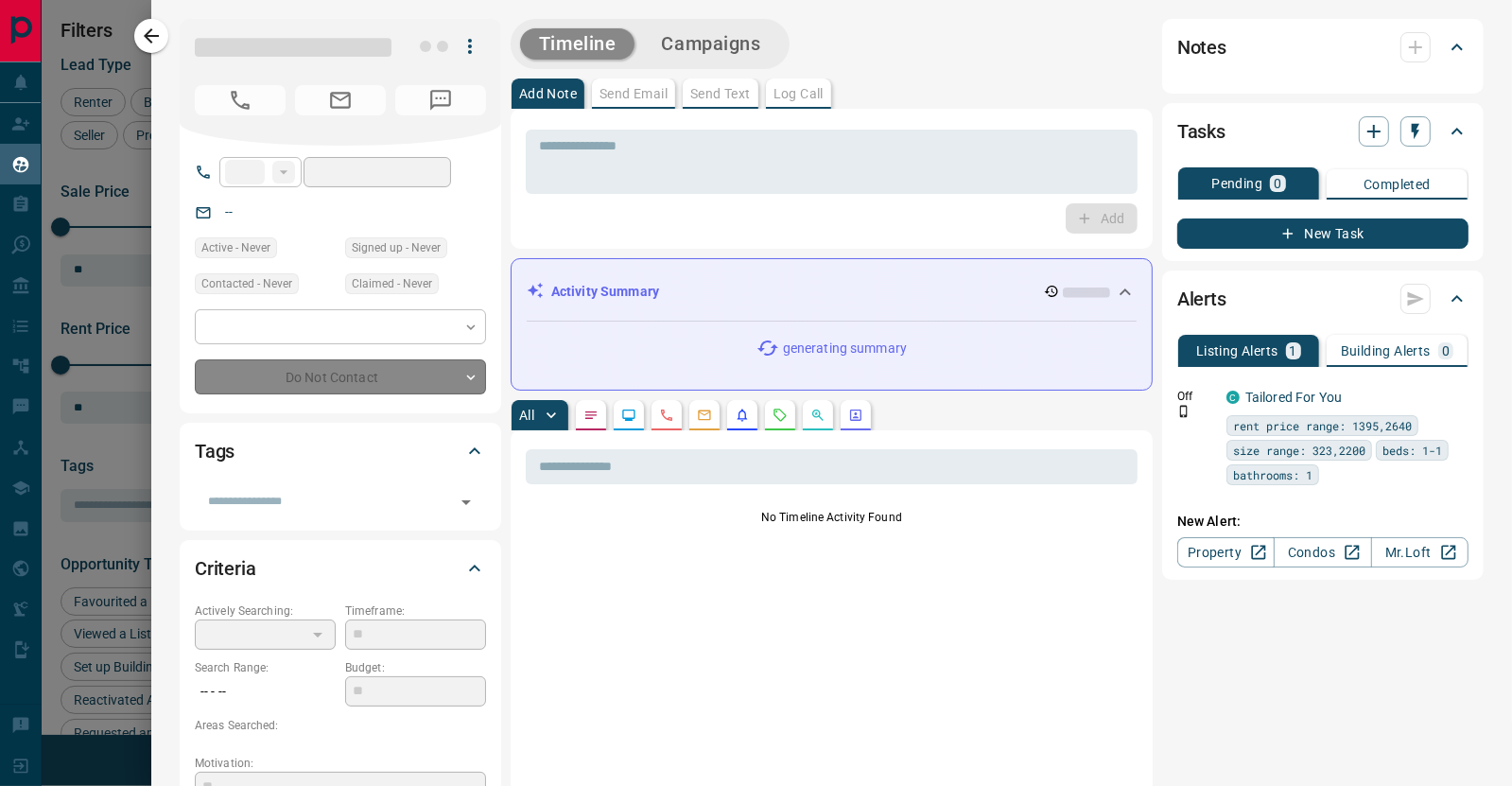 type on "**" 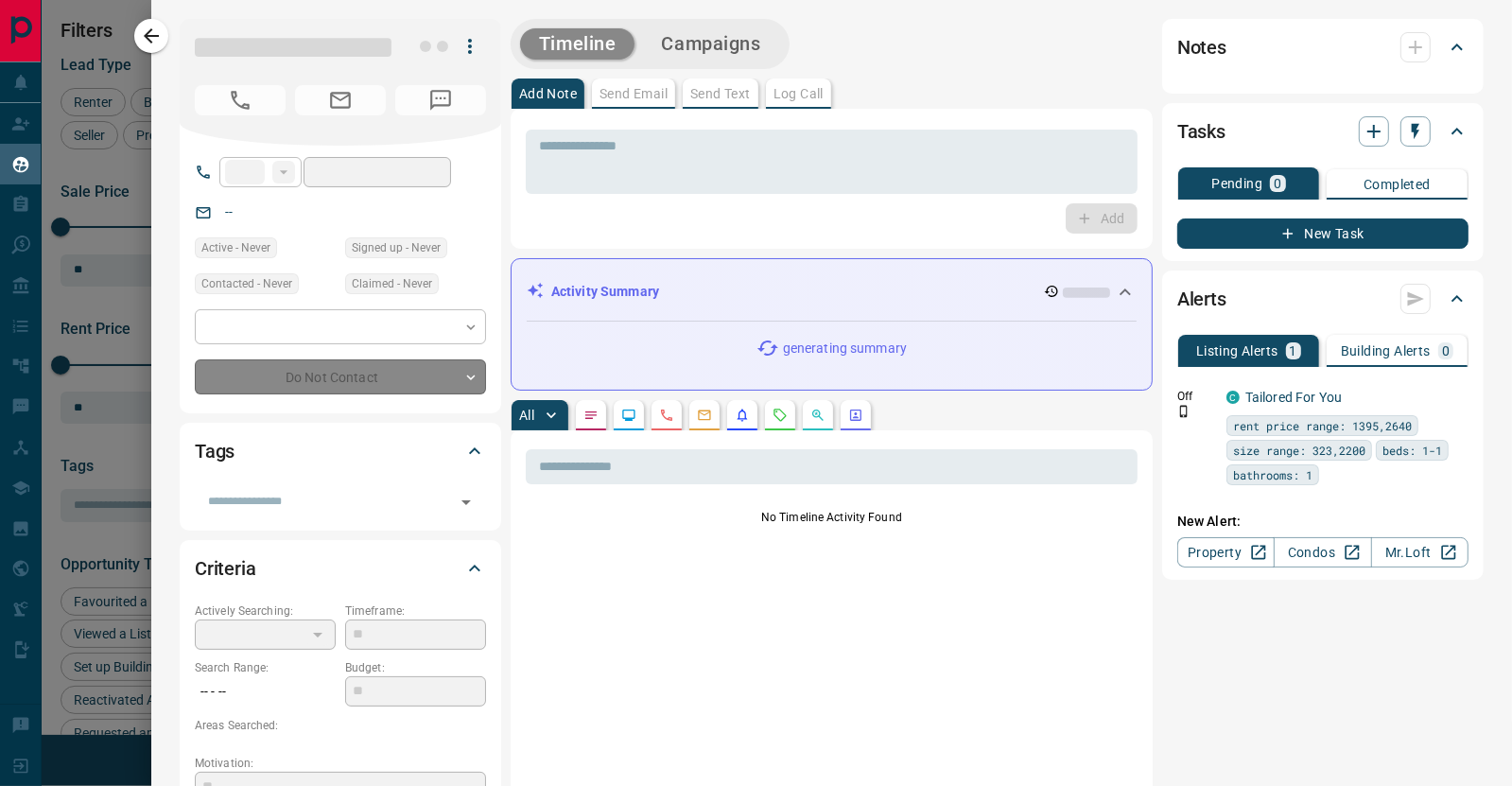 type on "**********" 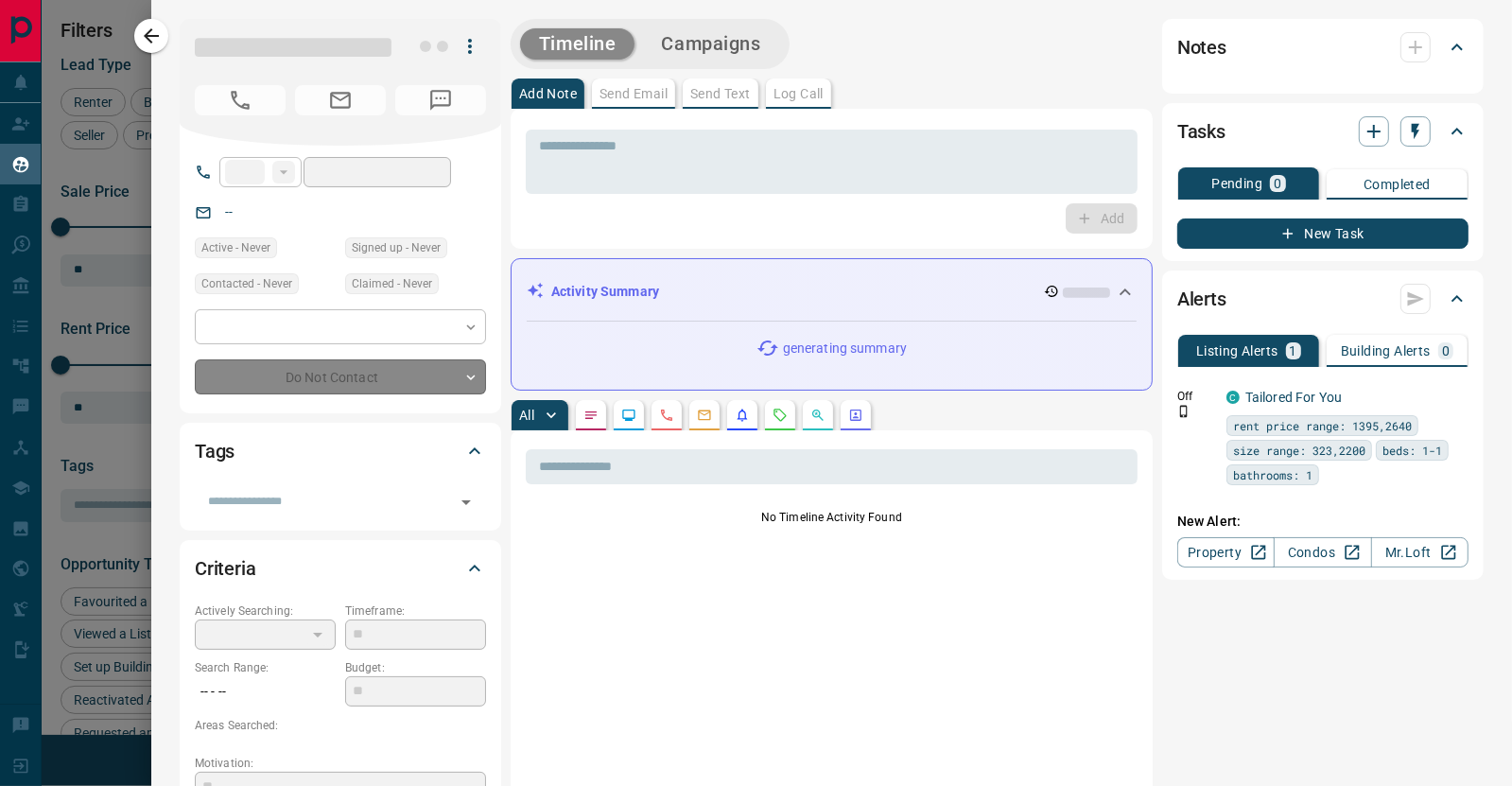 type on "**********" 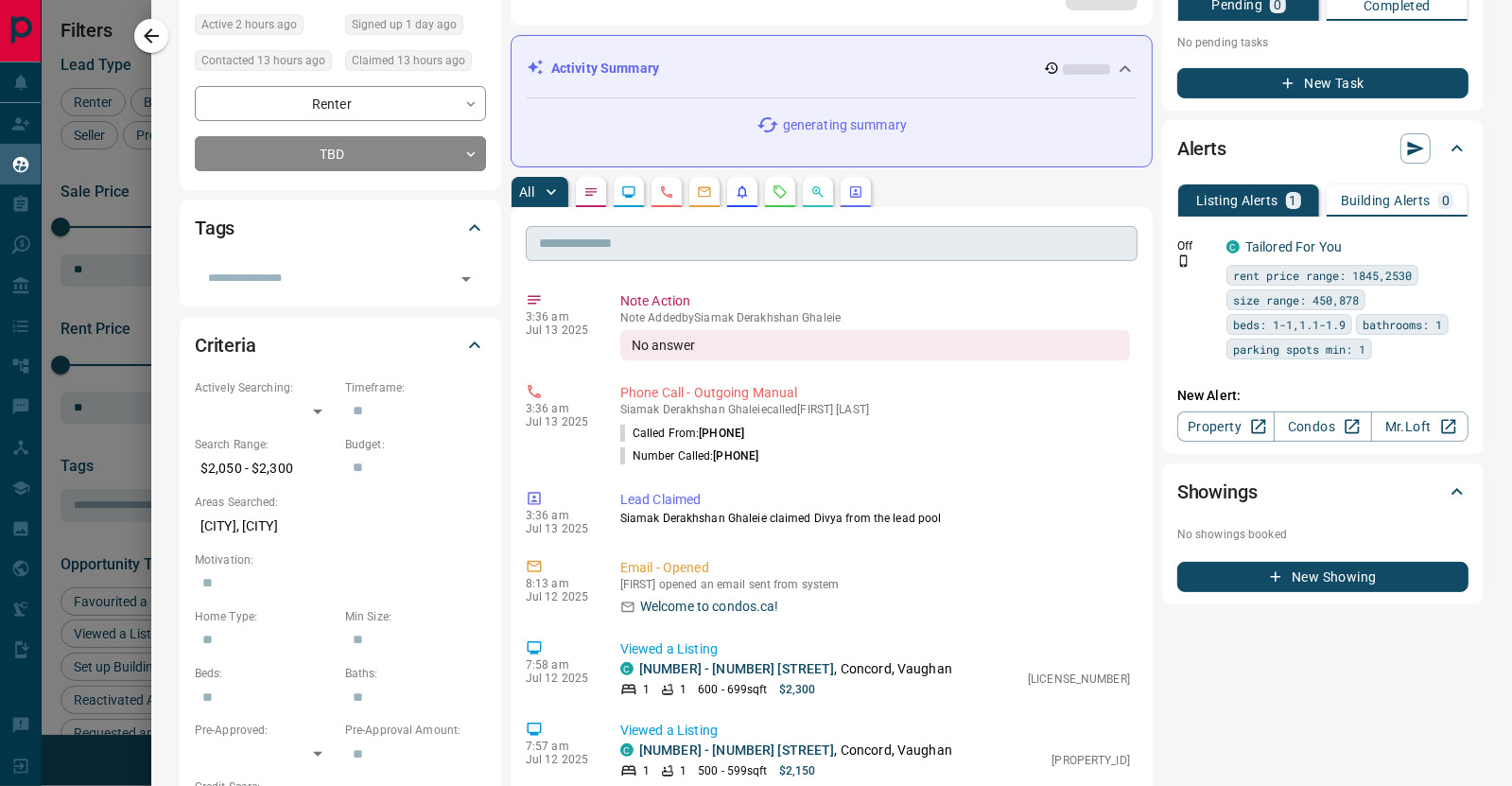 scroll, scrollTop: 0, scrollLeft: 0, axis: both 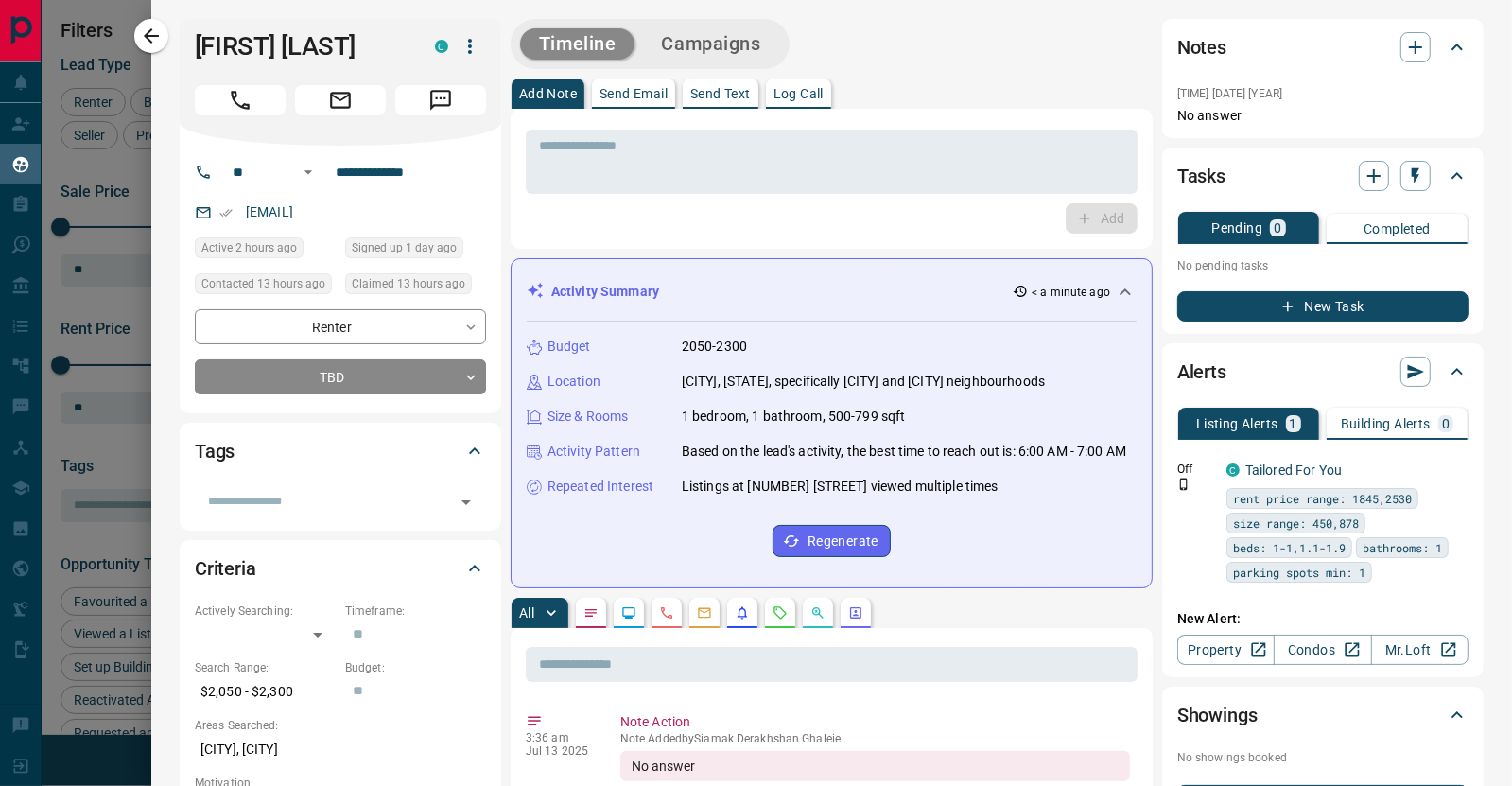 click on "Send Text" at bounding box center [721, 94] 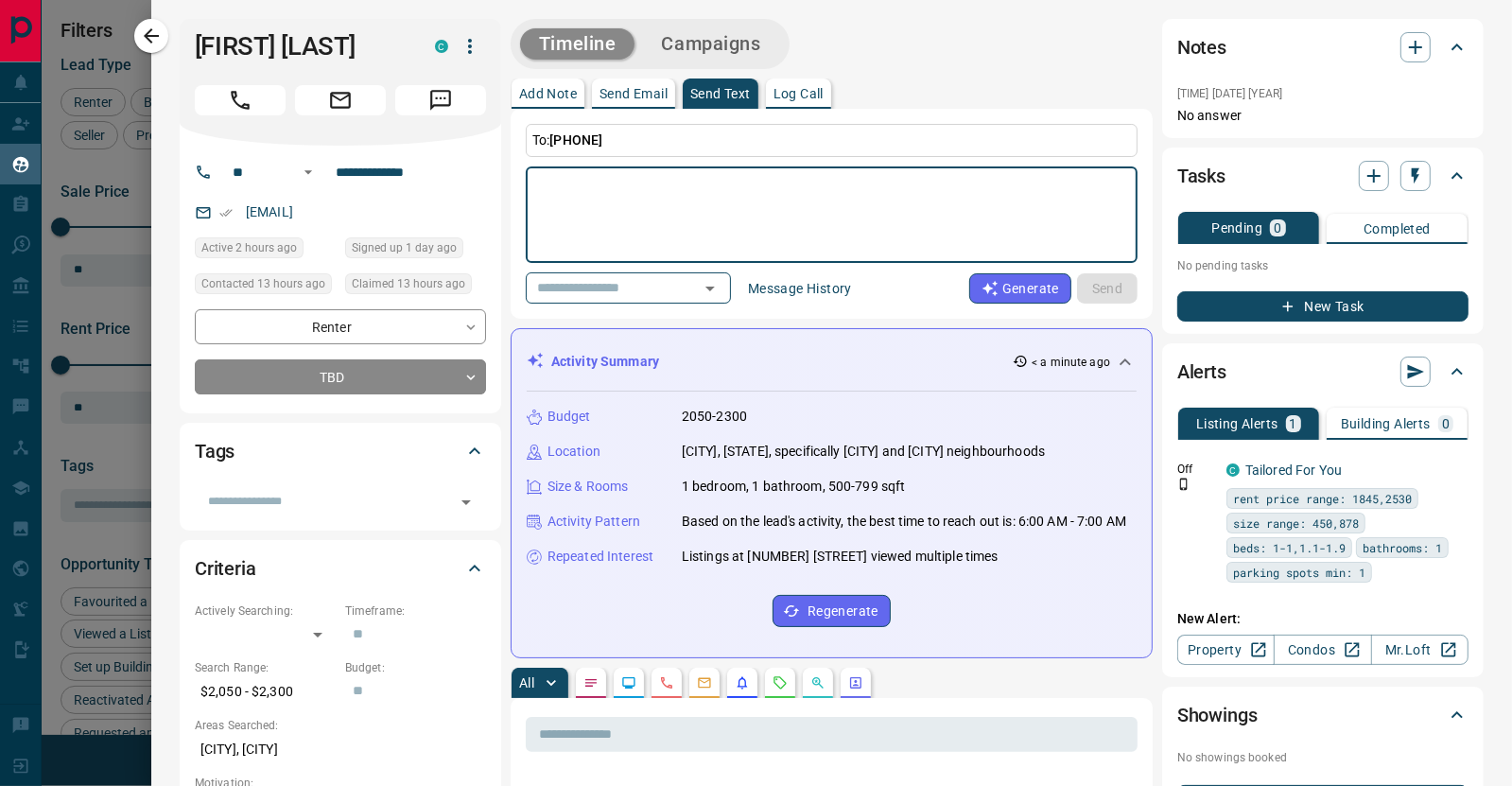 click at bounding box center (831, 215) 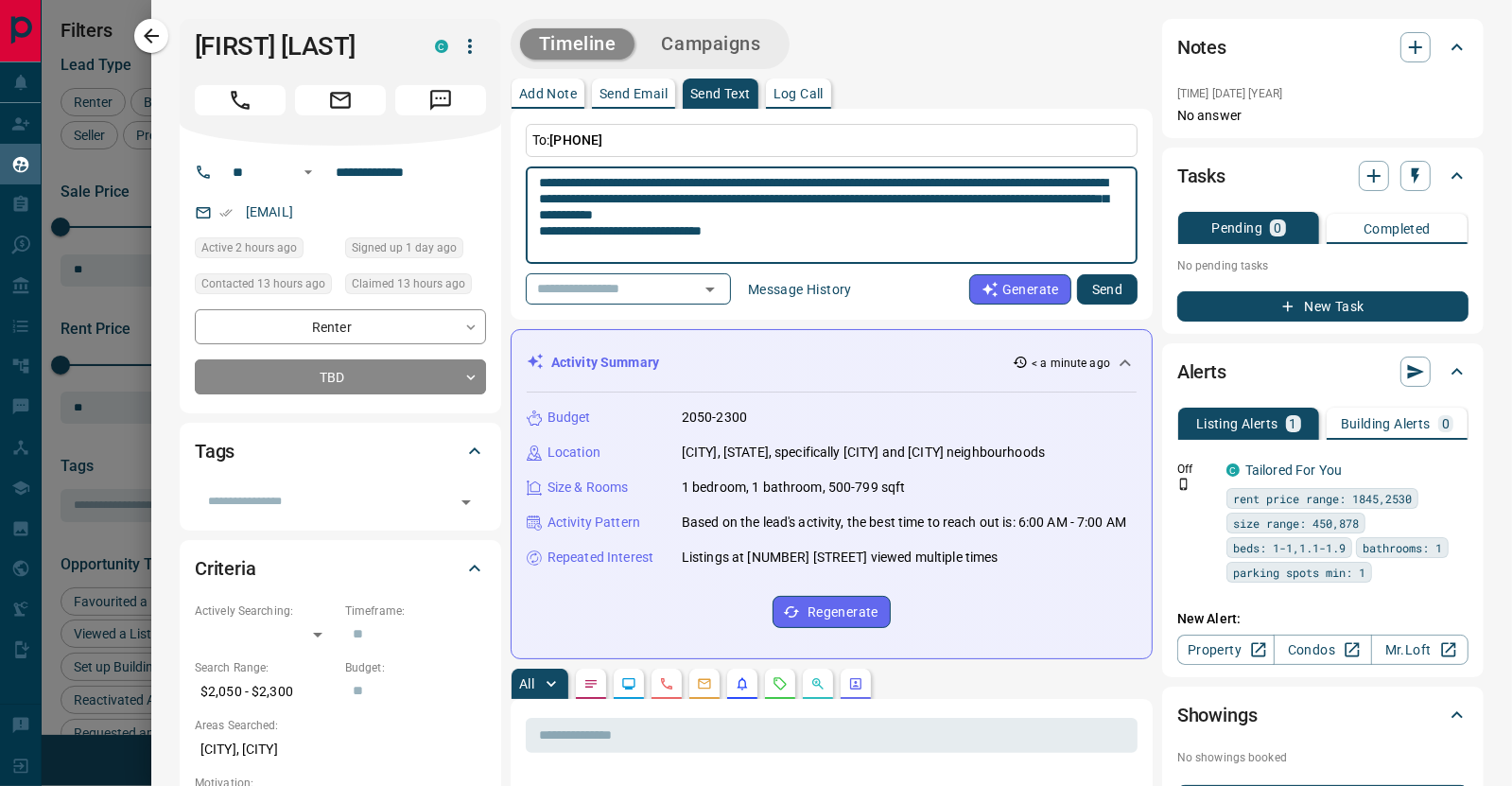 click on "**********" at bounding box center [825, 216] 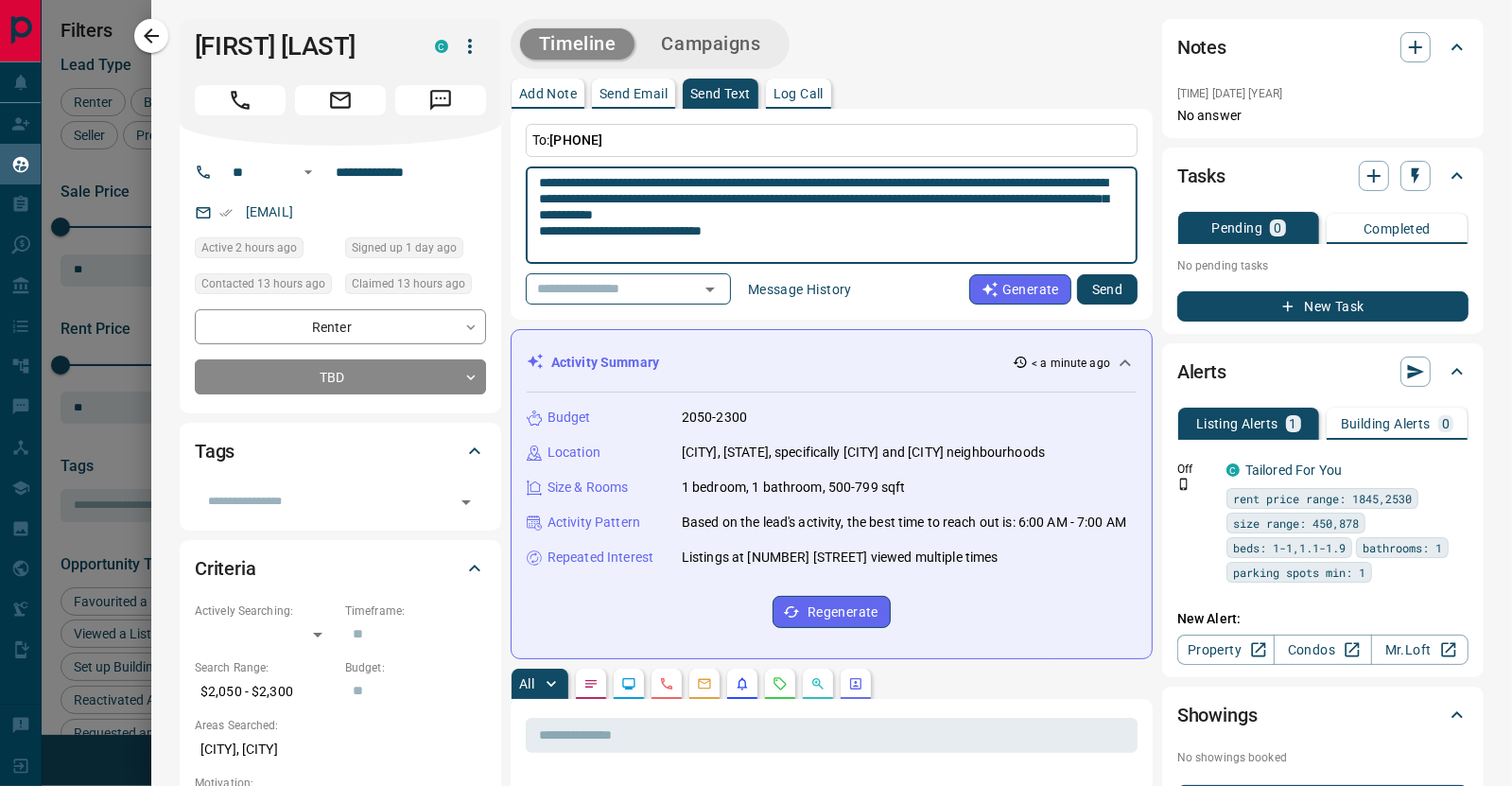 click on "**********" at bounding box center [825, 216] 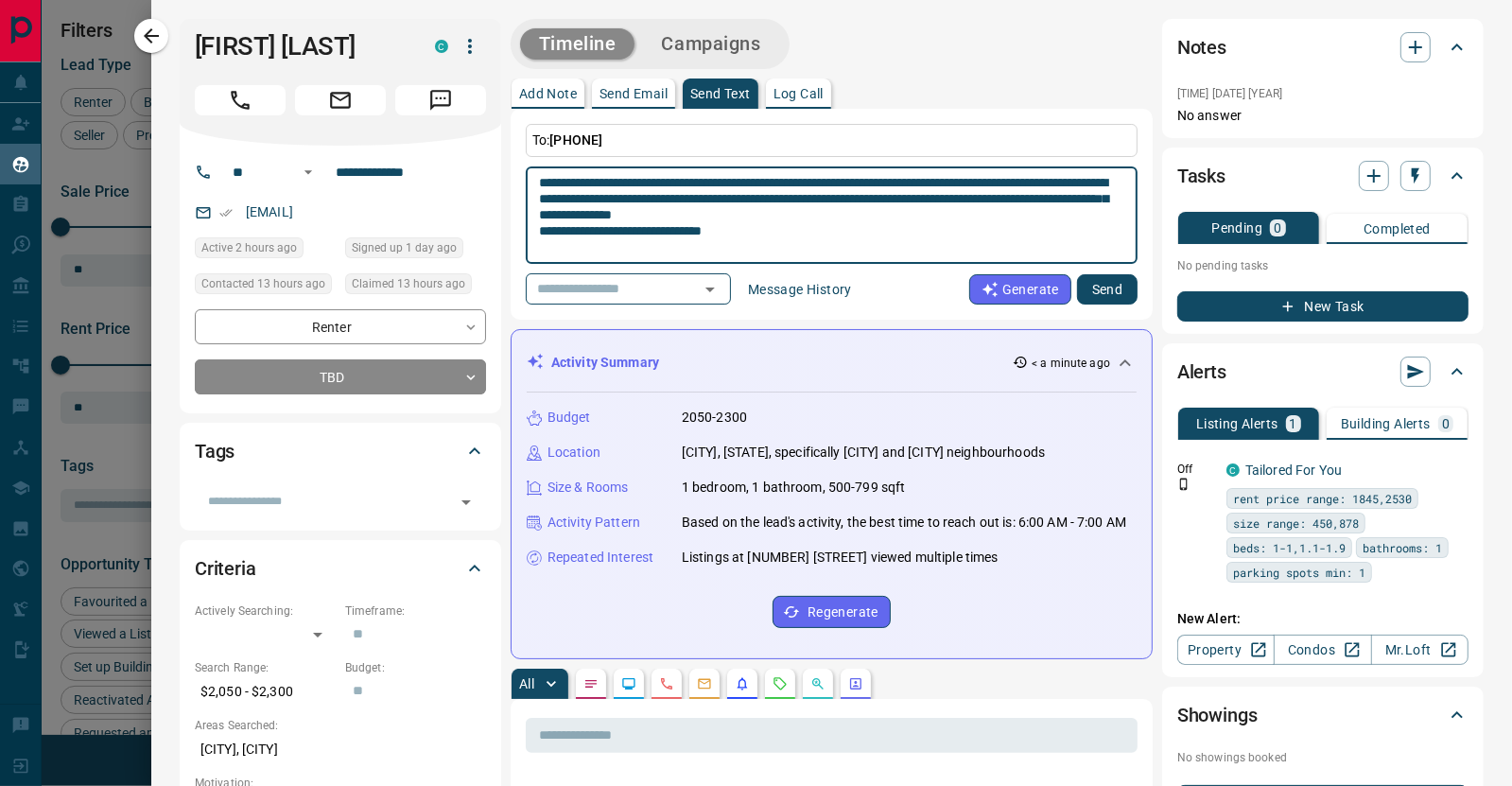 type on "**********" 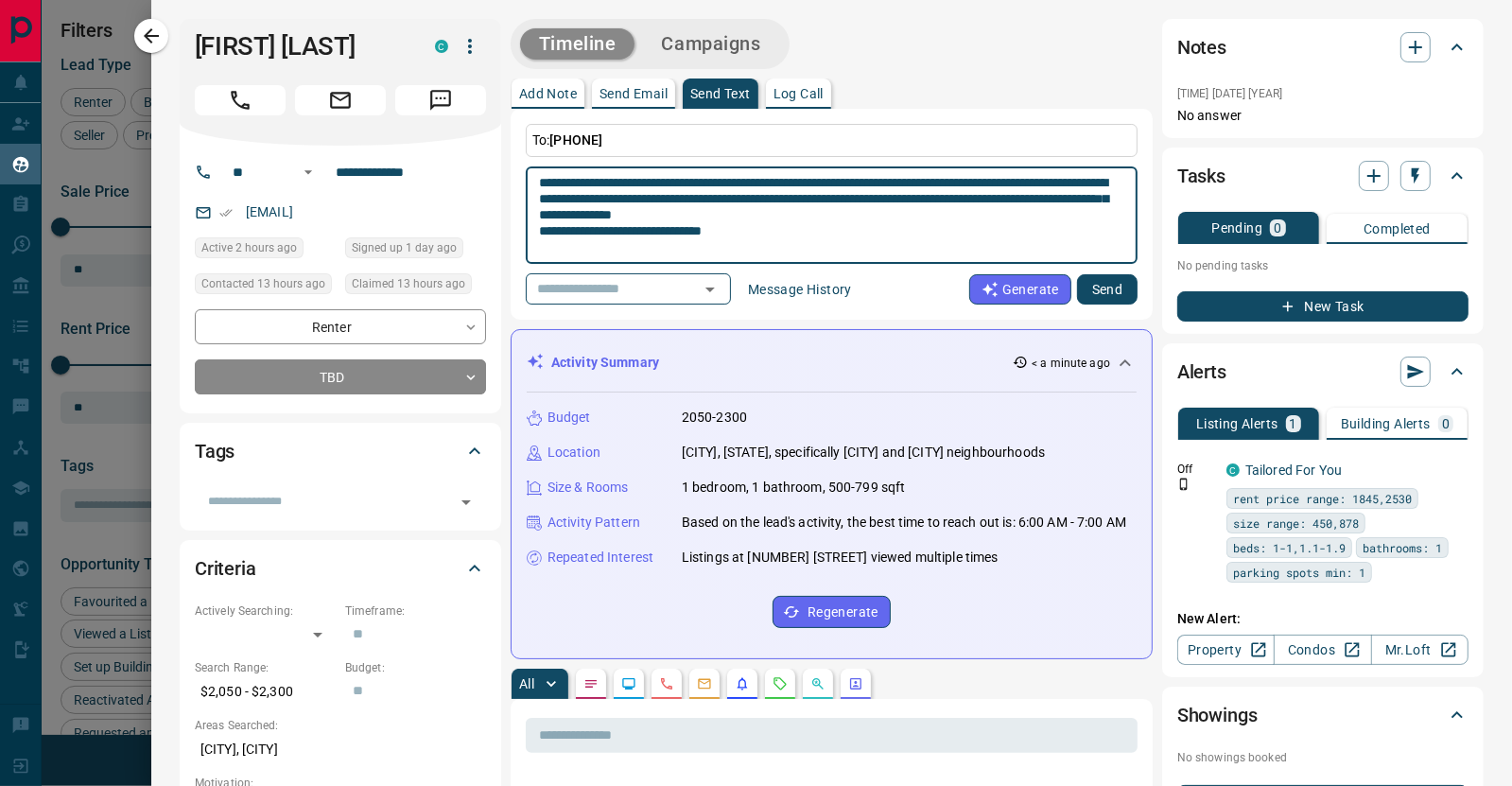 click on "Send" at bounding box center [1107, 289] 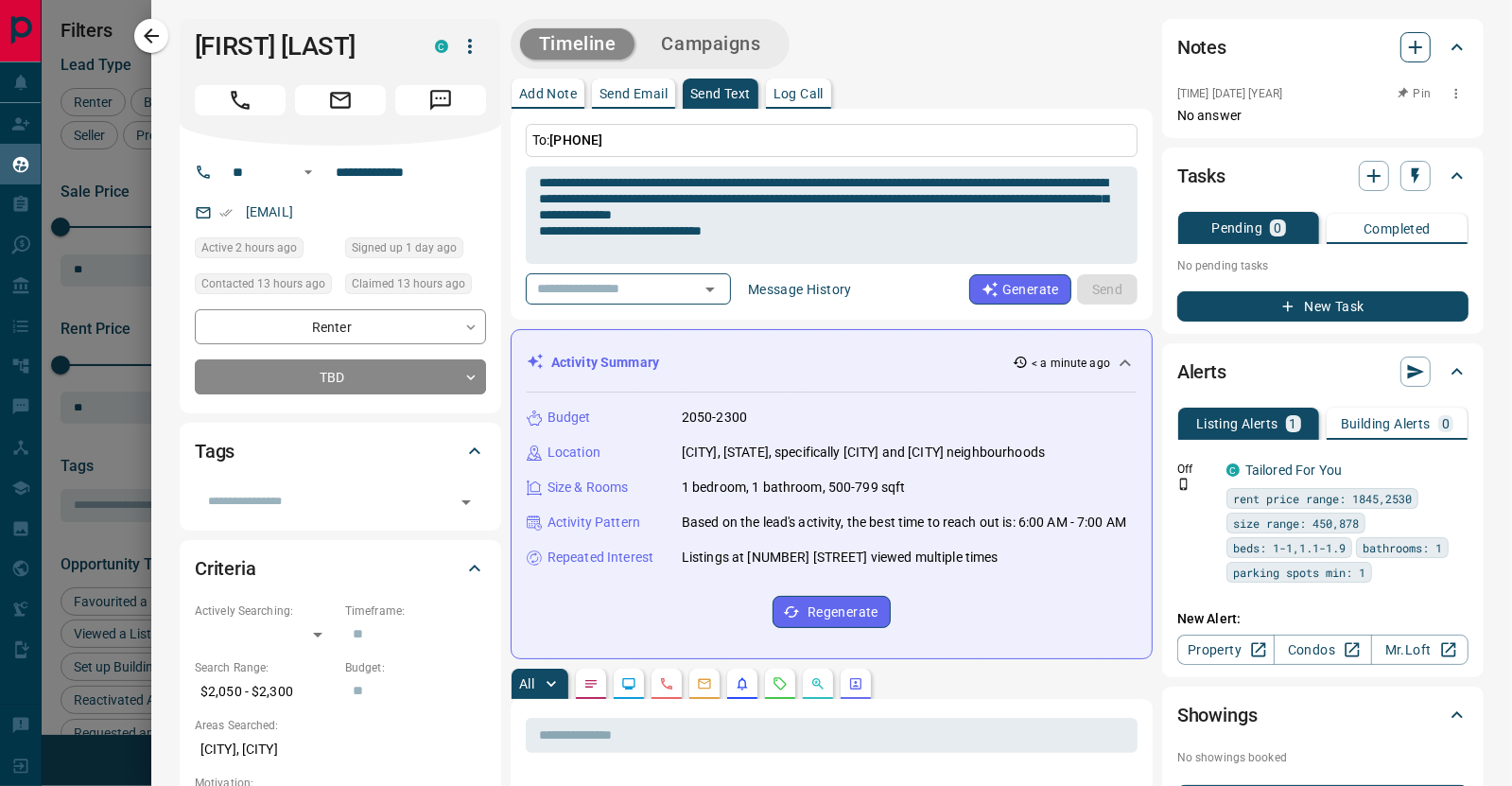 type 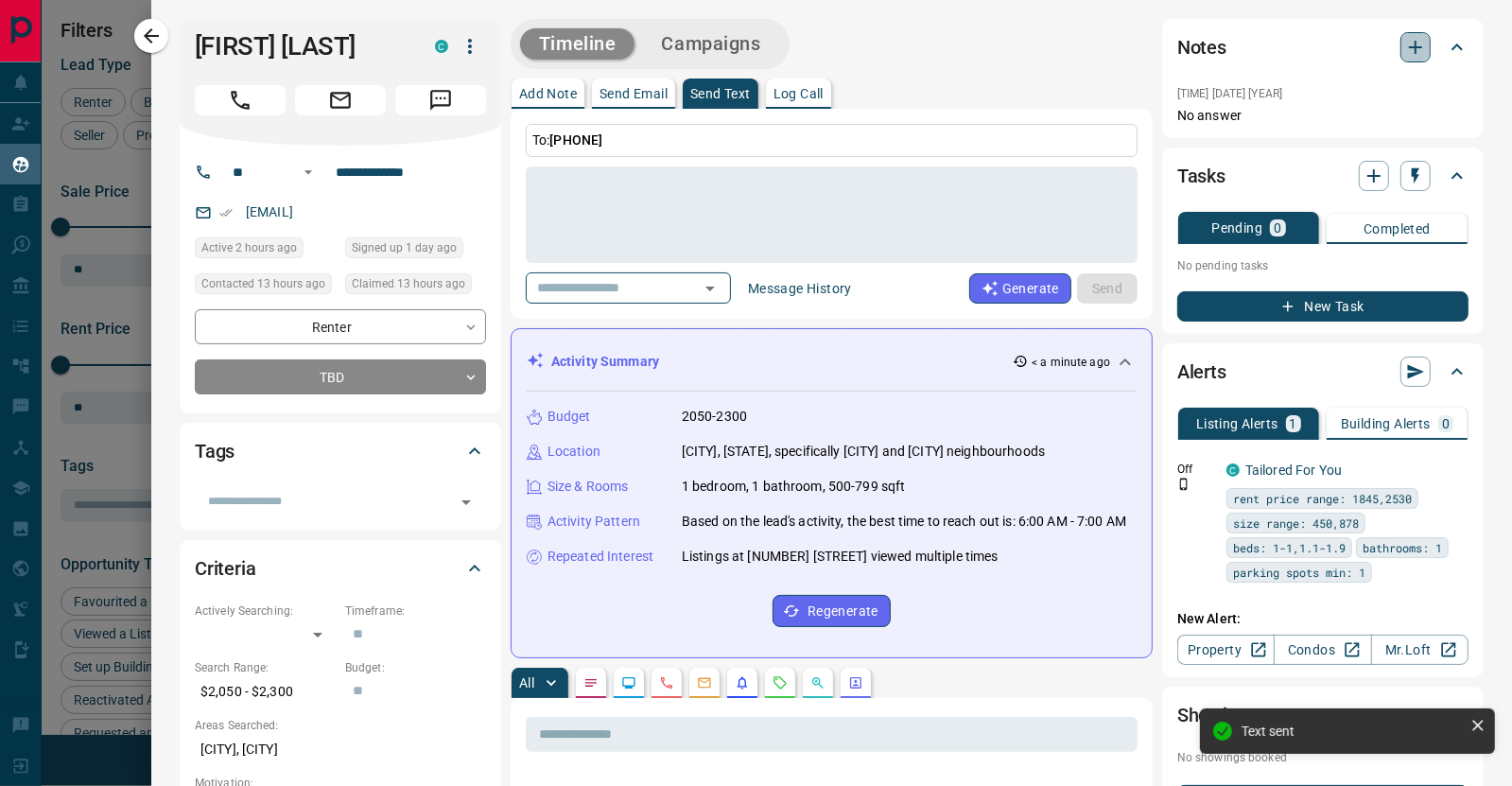 click 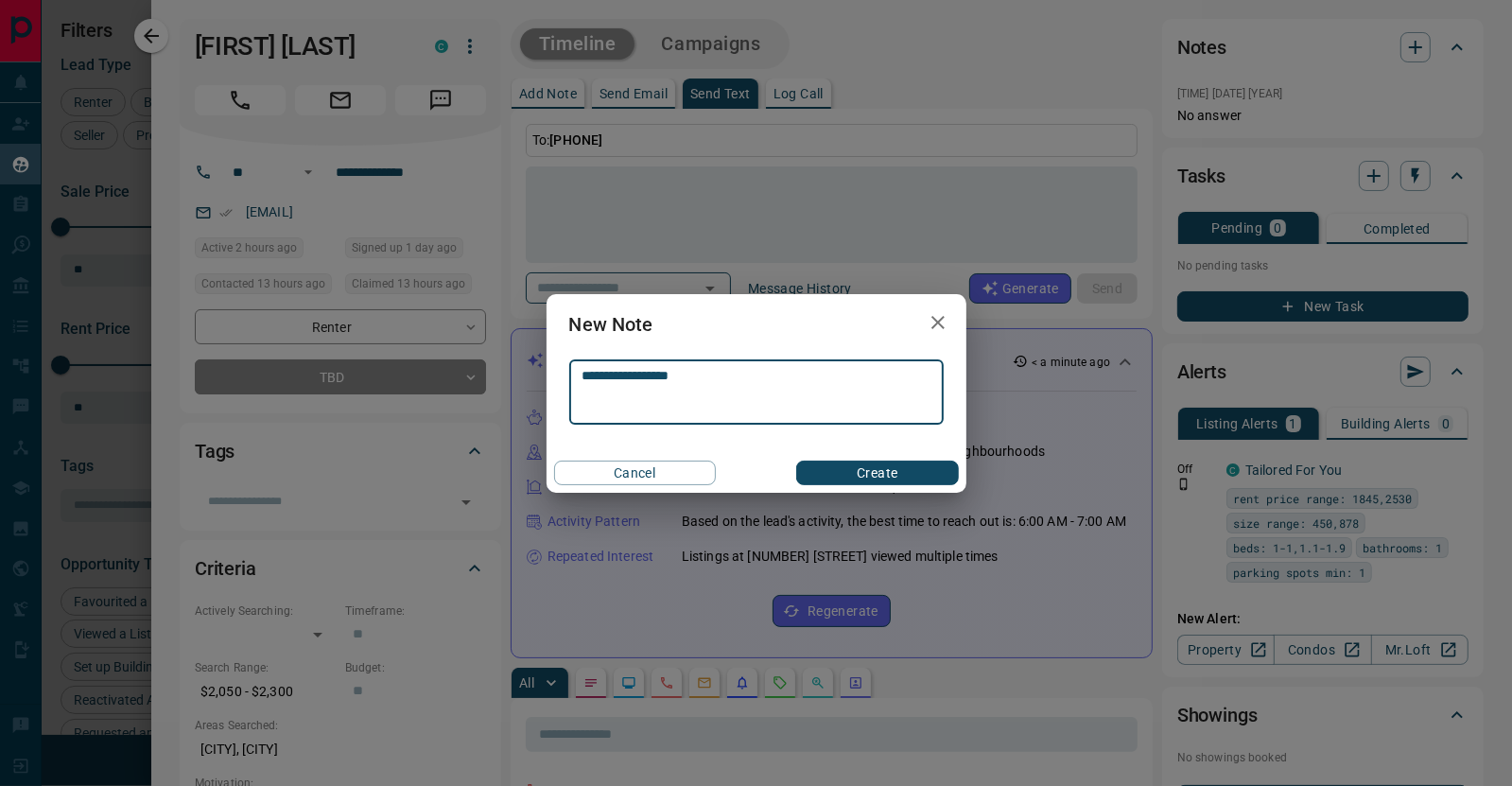 type on "**********" 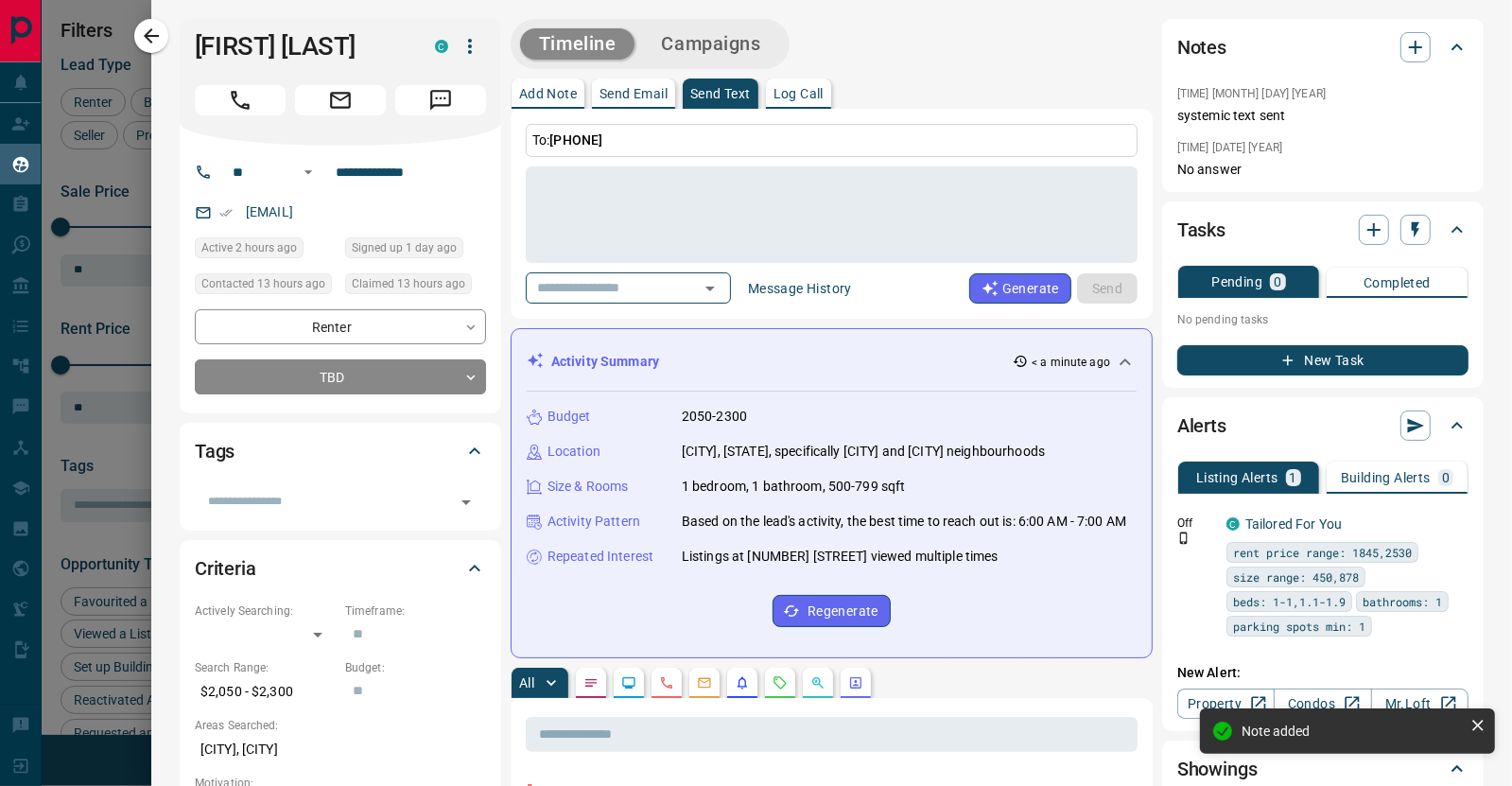 click on "Send Email" at bounding box center [634, 94] 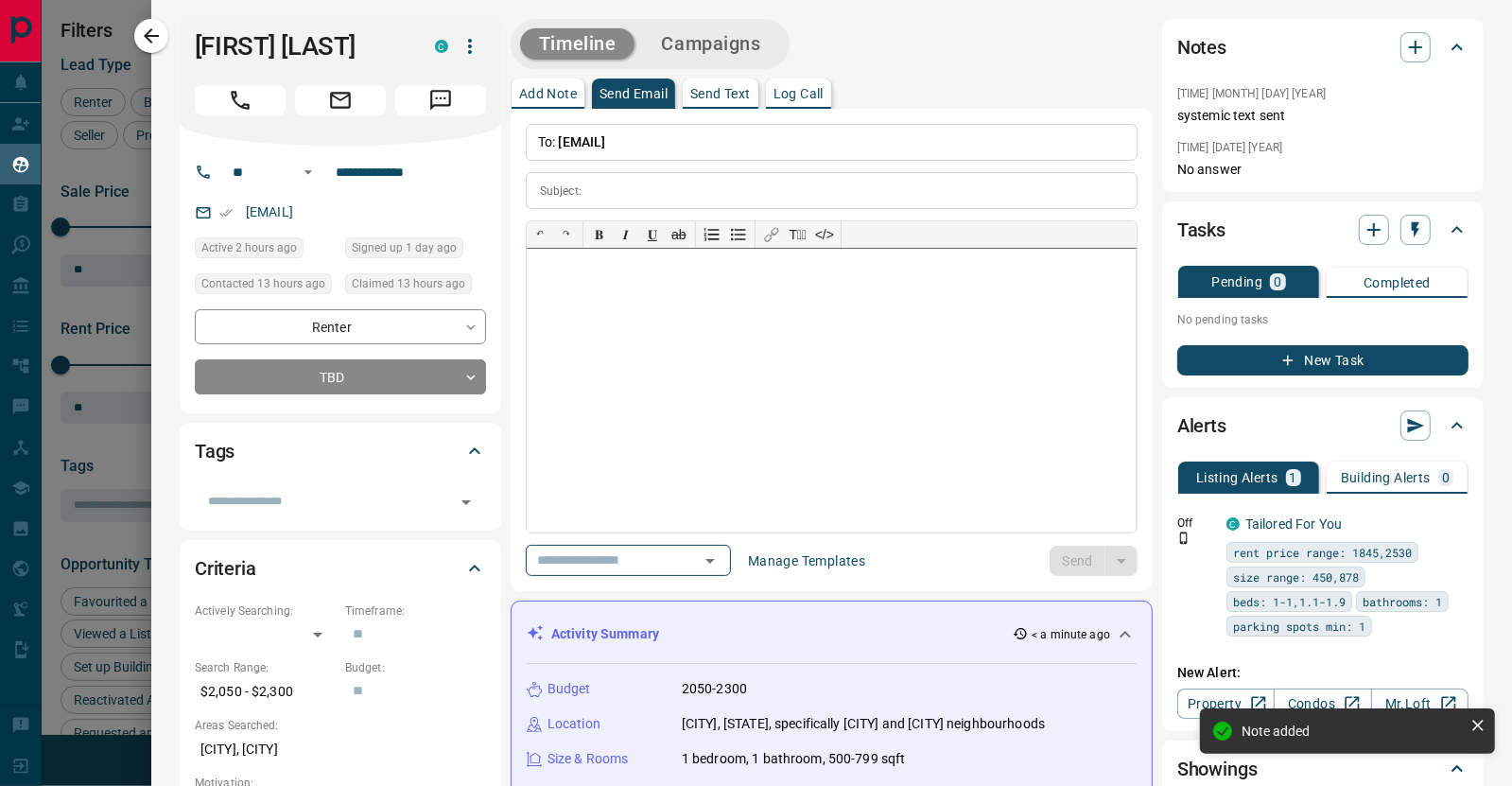 drag, startPoint x: 727, startPoint y: 405, endPoint x: 703, endPoint y: 404, distance: 24.020824 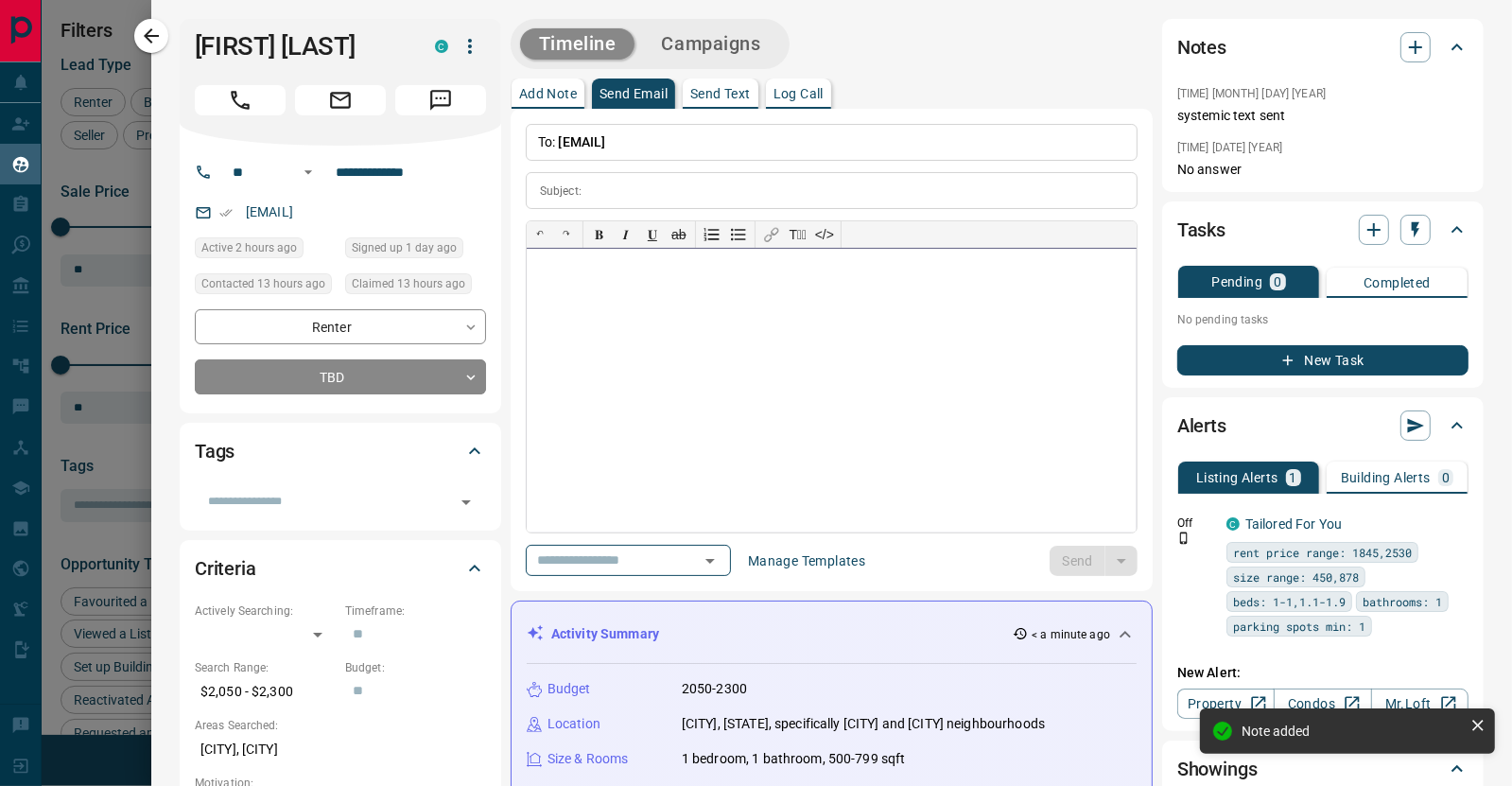 click at bounding box center [831, 391] 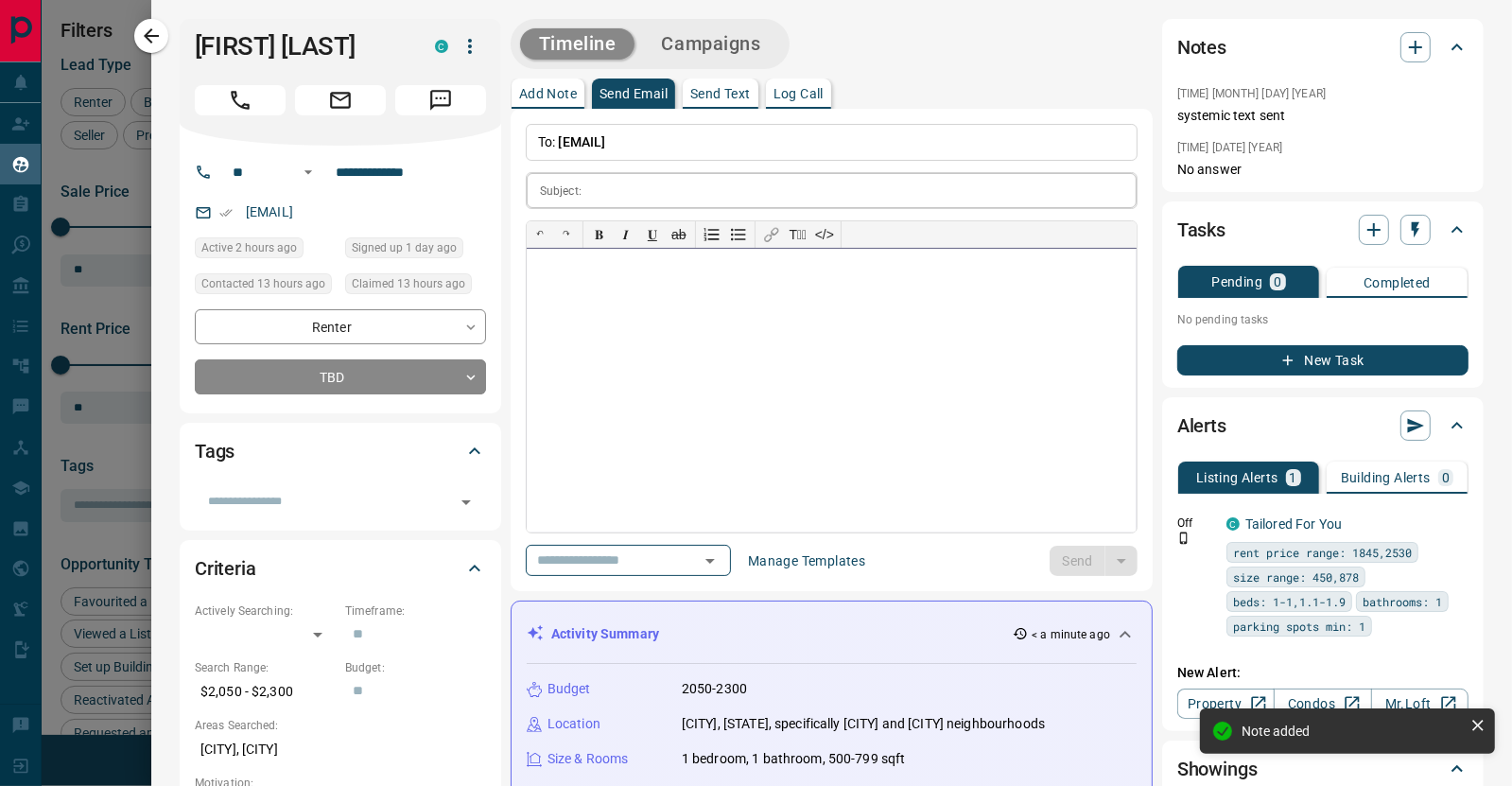 type 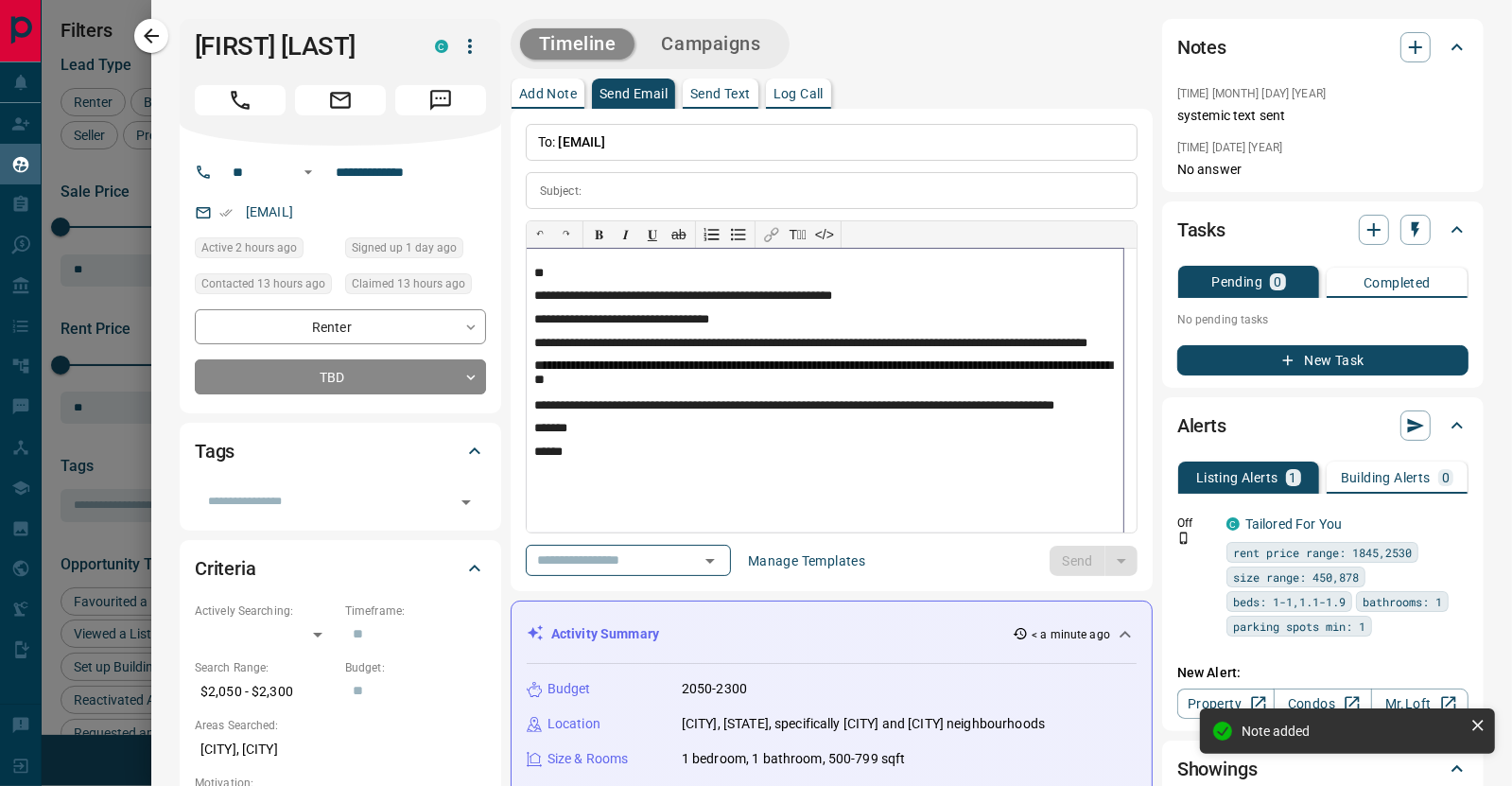 click on "**" at bounding box center [825, 272] 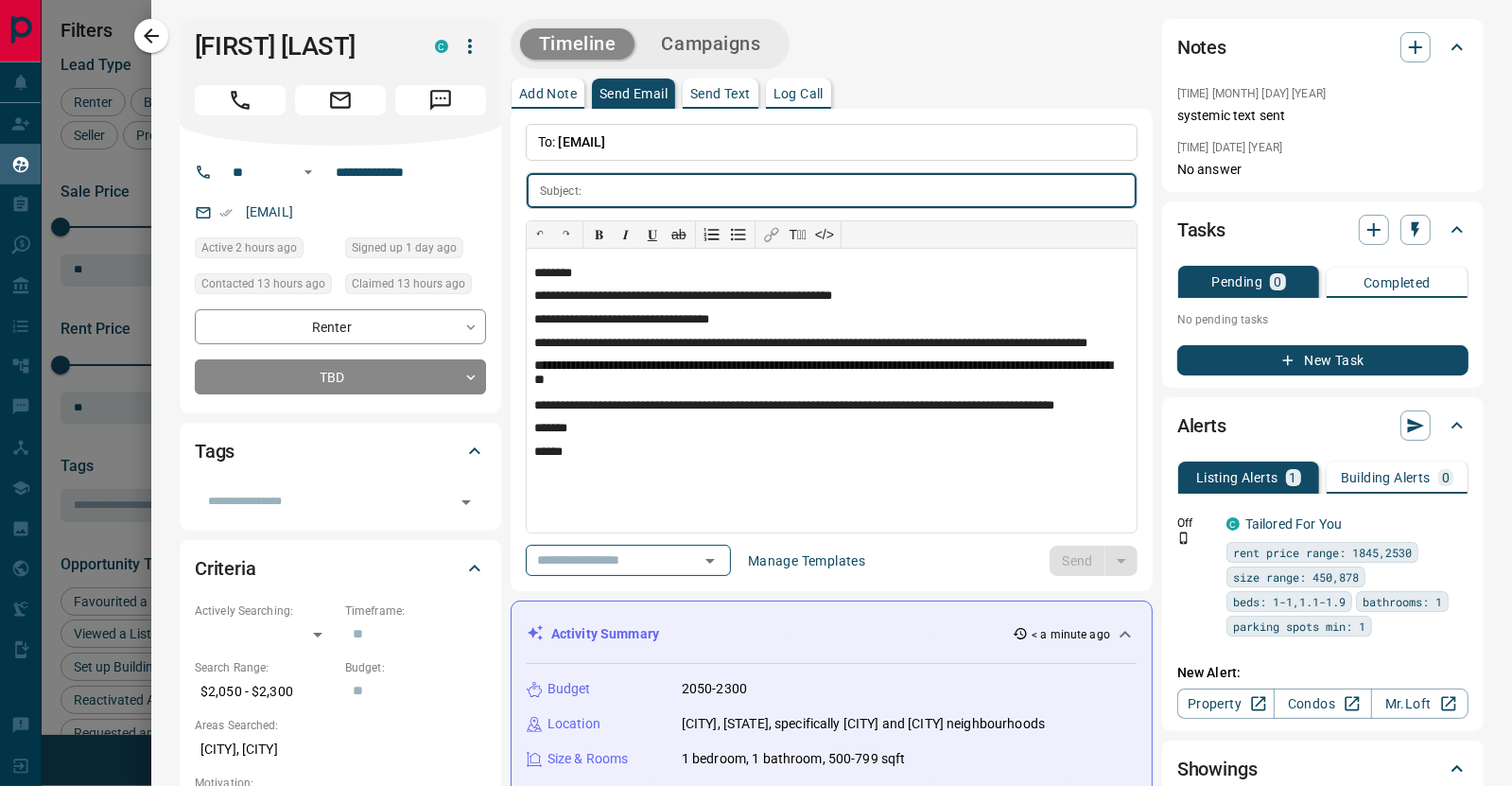 click at bounding box center [862, 190] 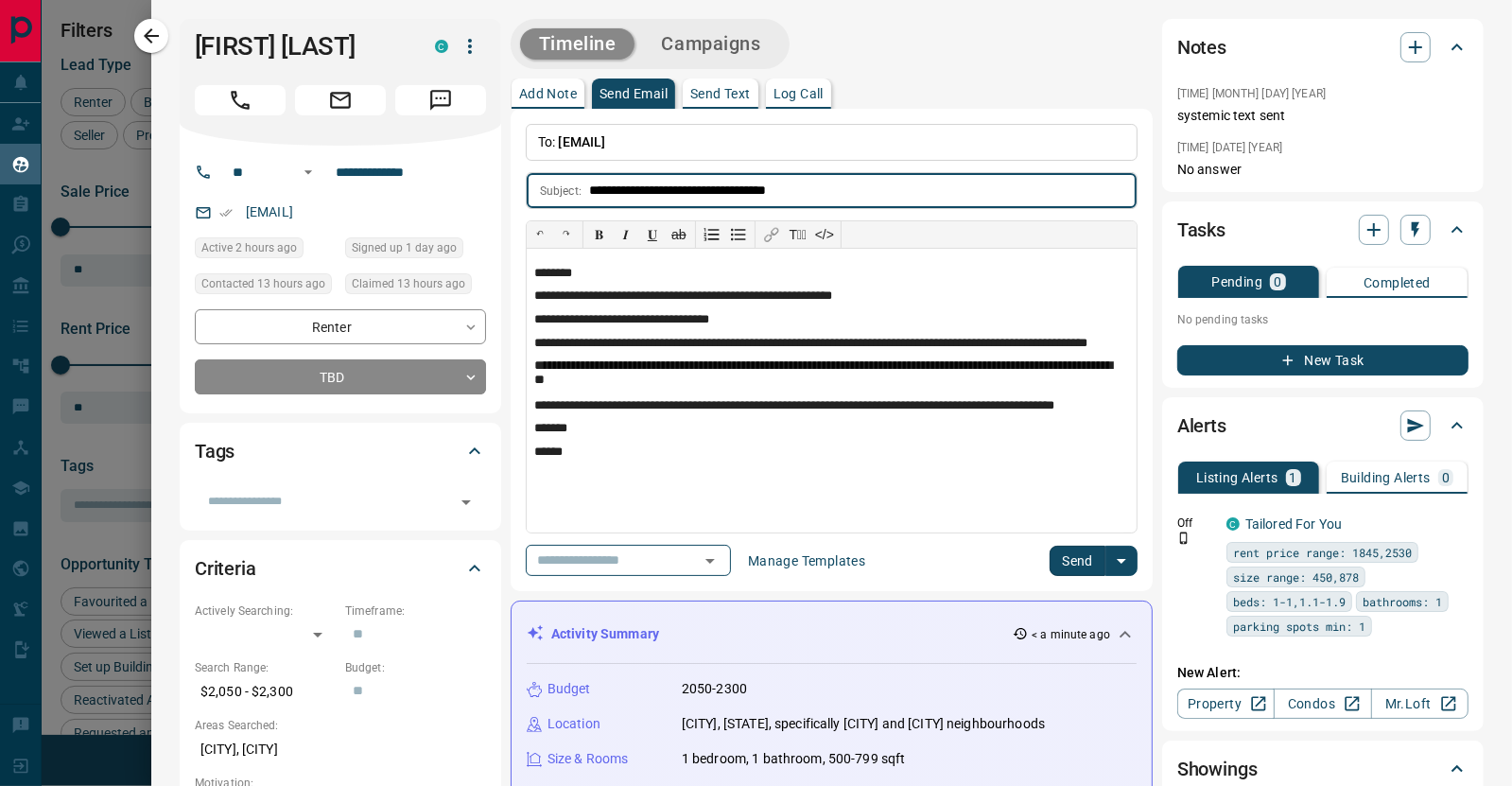 click on "**********" at bounding box center [862, 190] 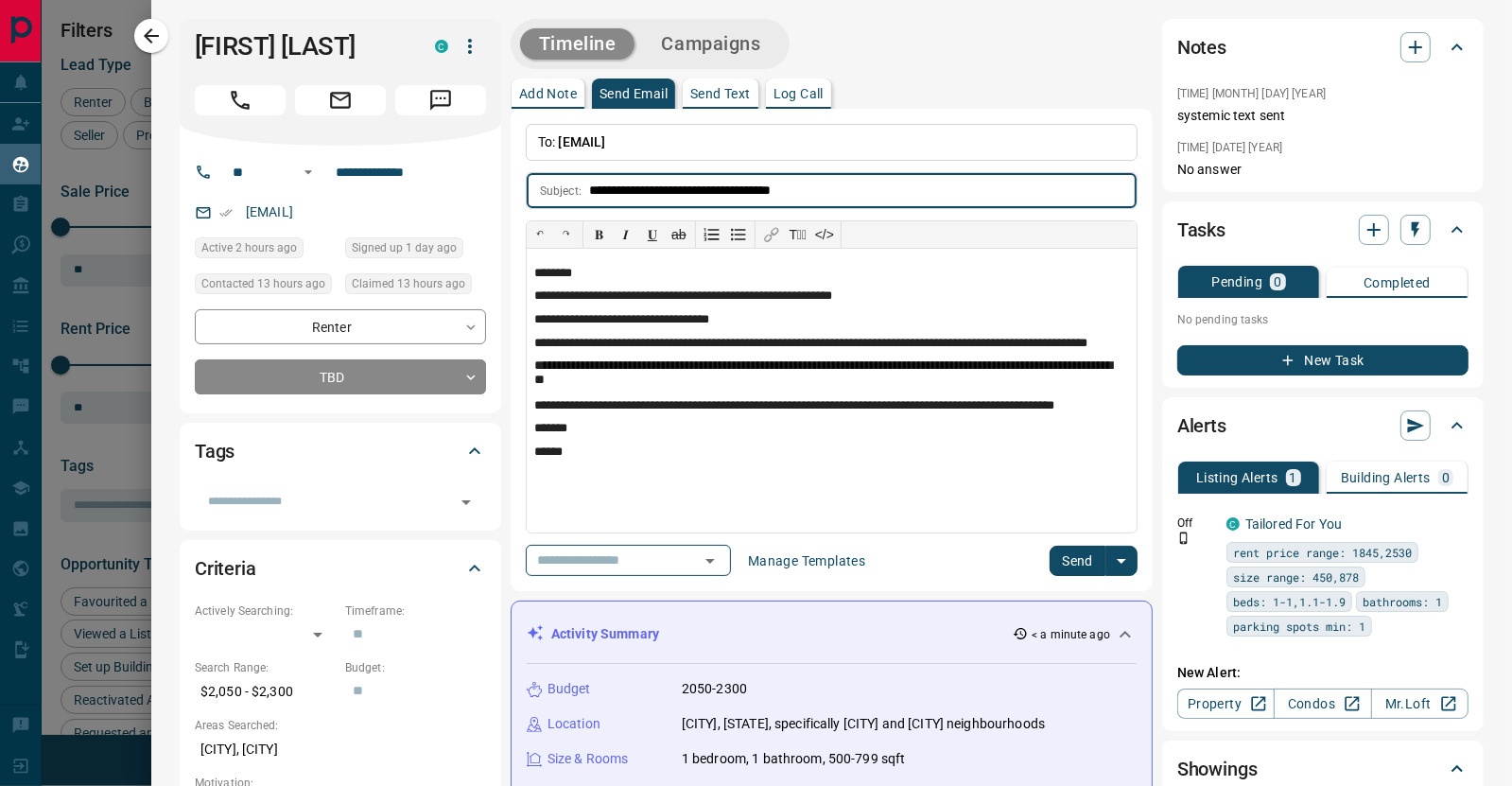 type on "**********" 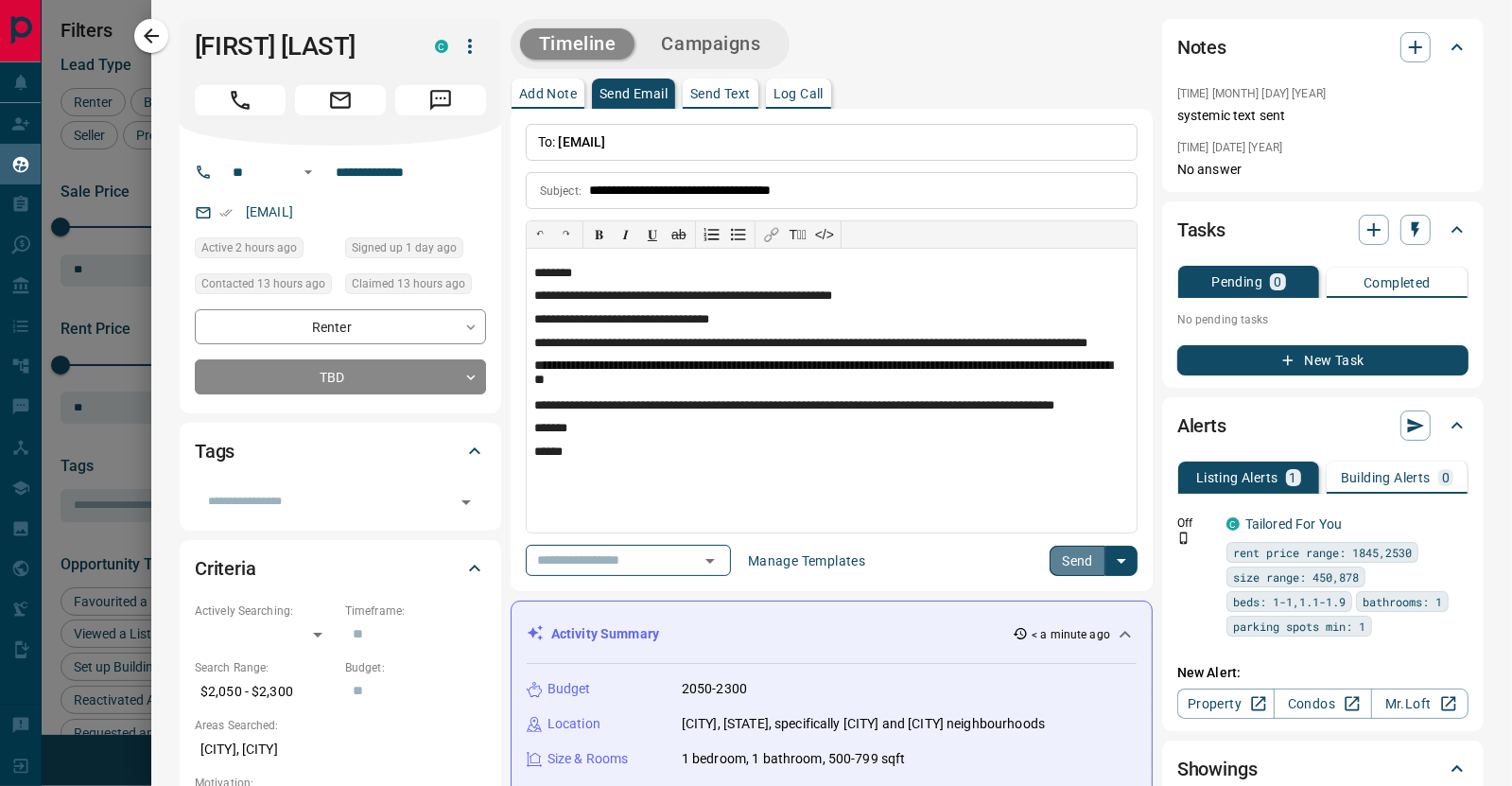 click on "Send" at bounding box center [1077, 561] 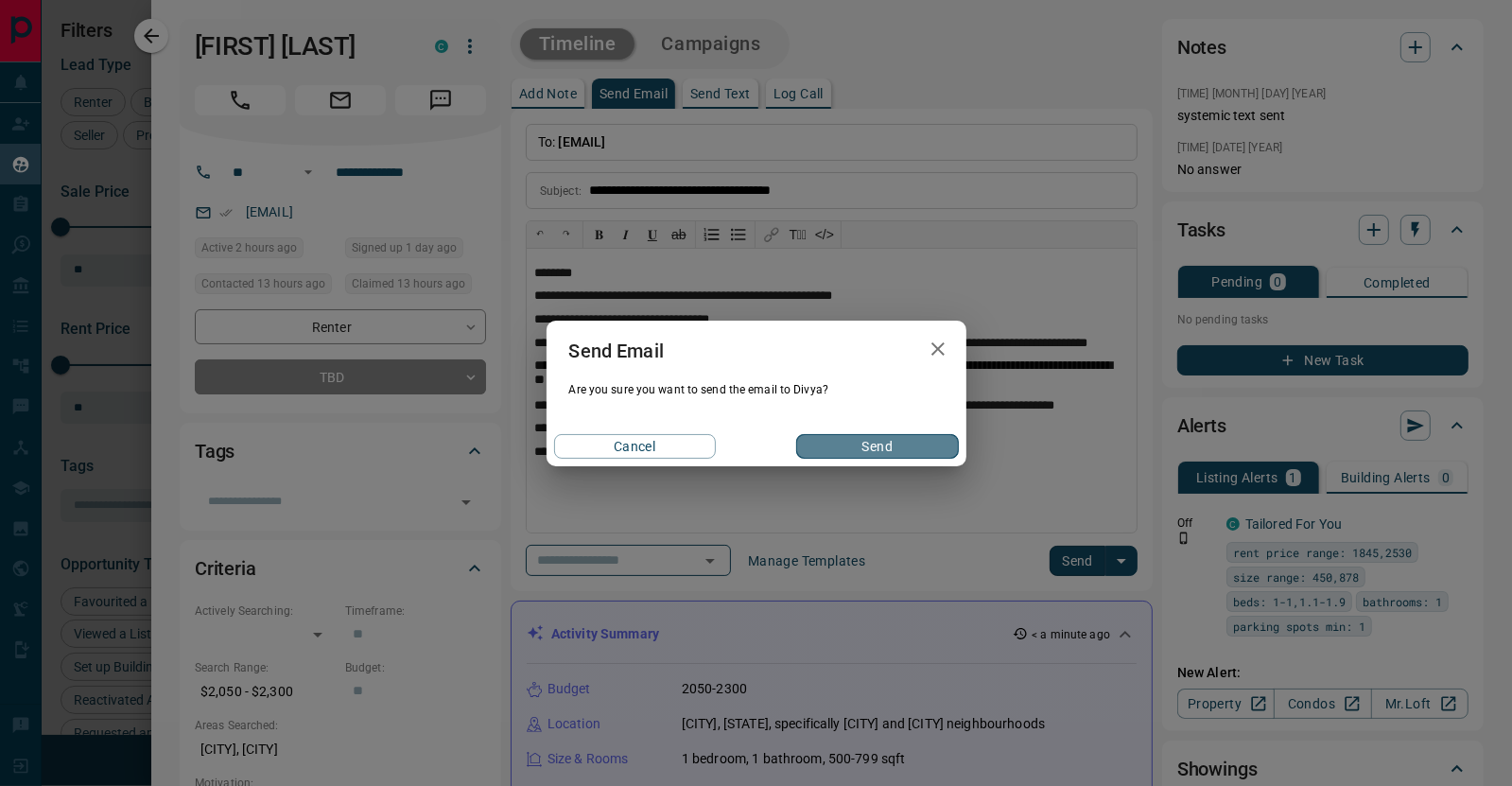 drag, startPoint x: 886, startPoint y: 450, endPoint x: 891, endPoint y: 442, distance: 9.43398 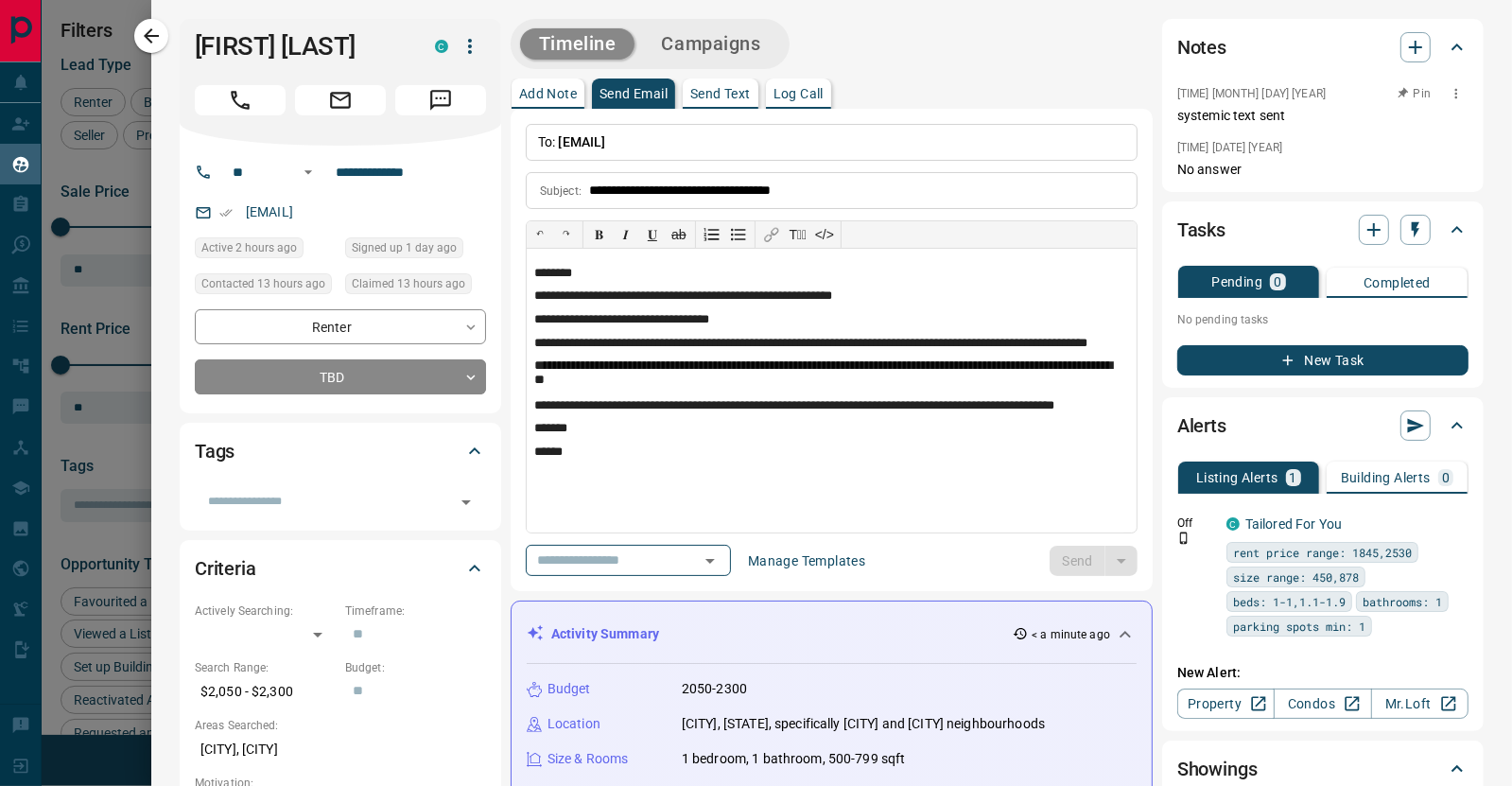 type 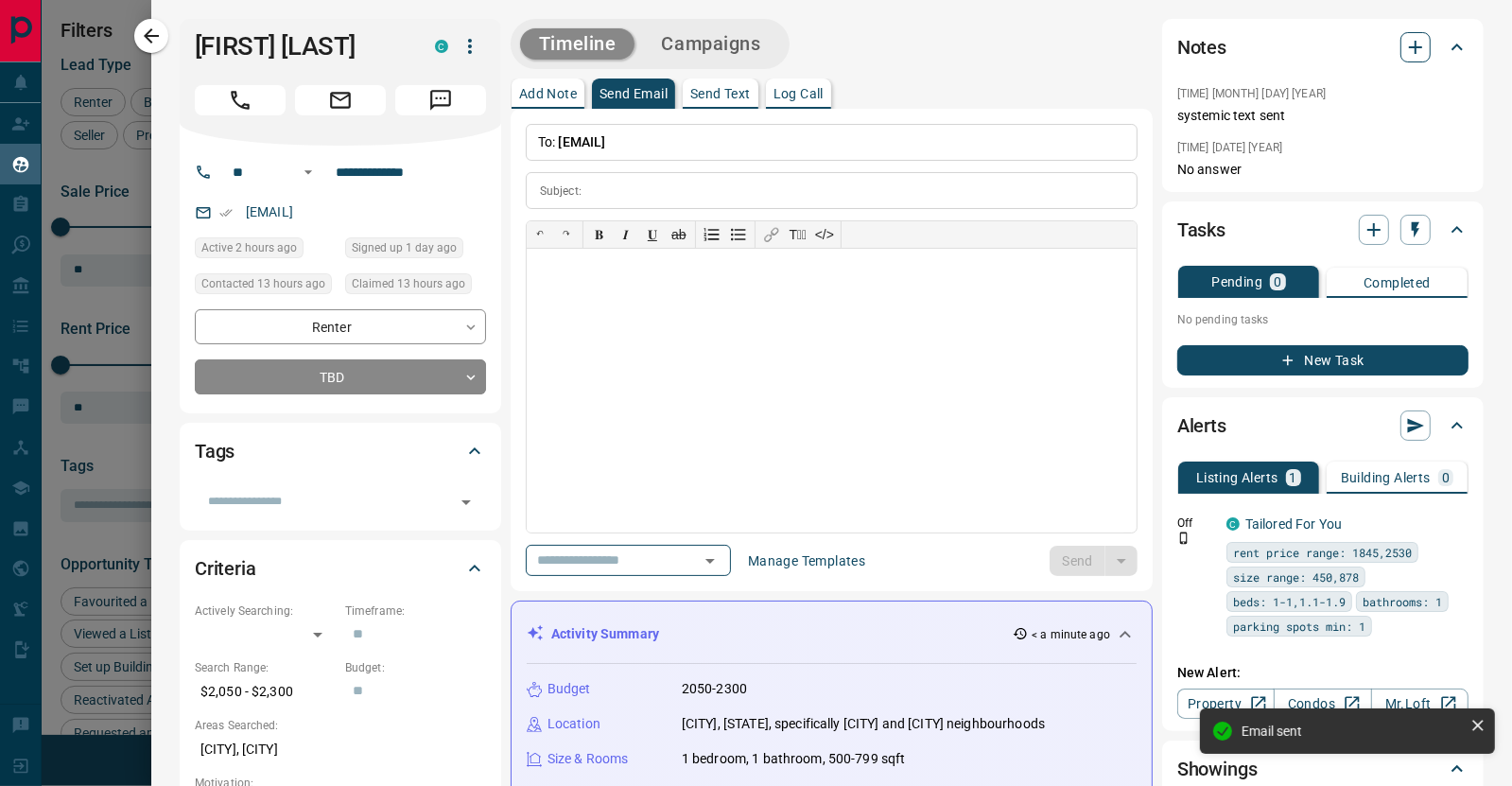 click 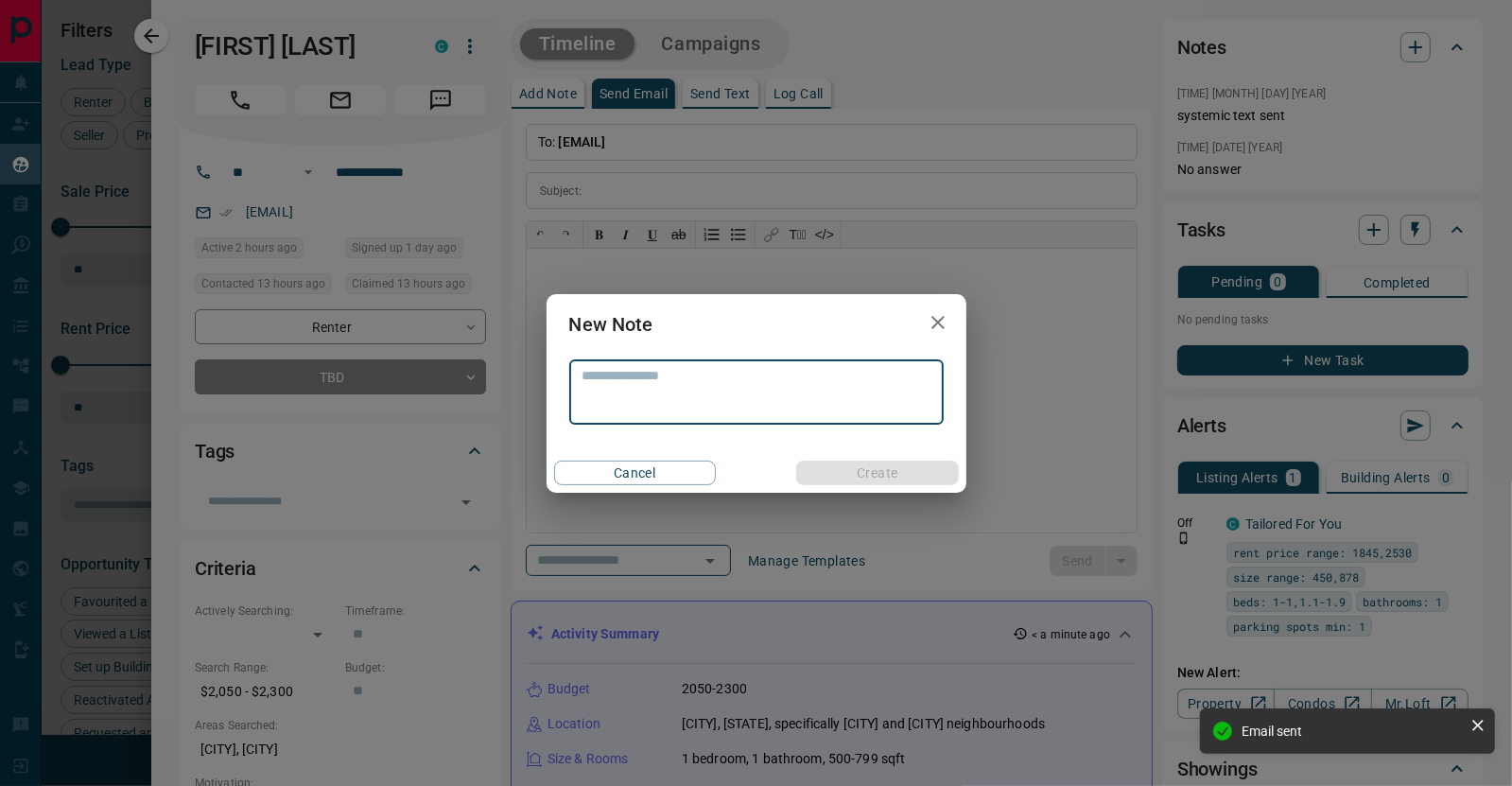 click at bounding box center (756, 392) 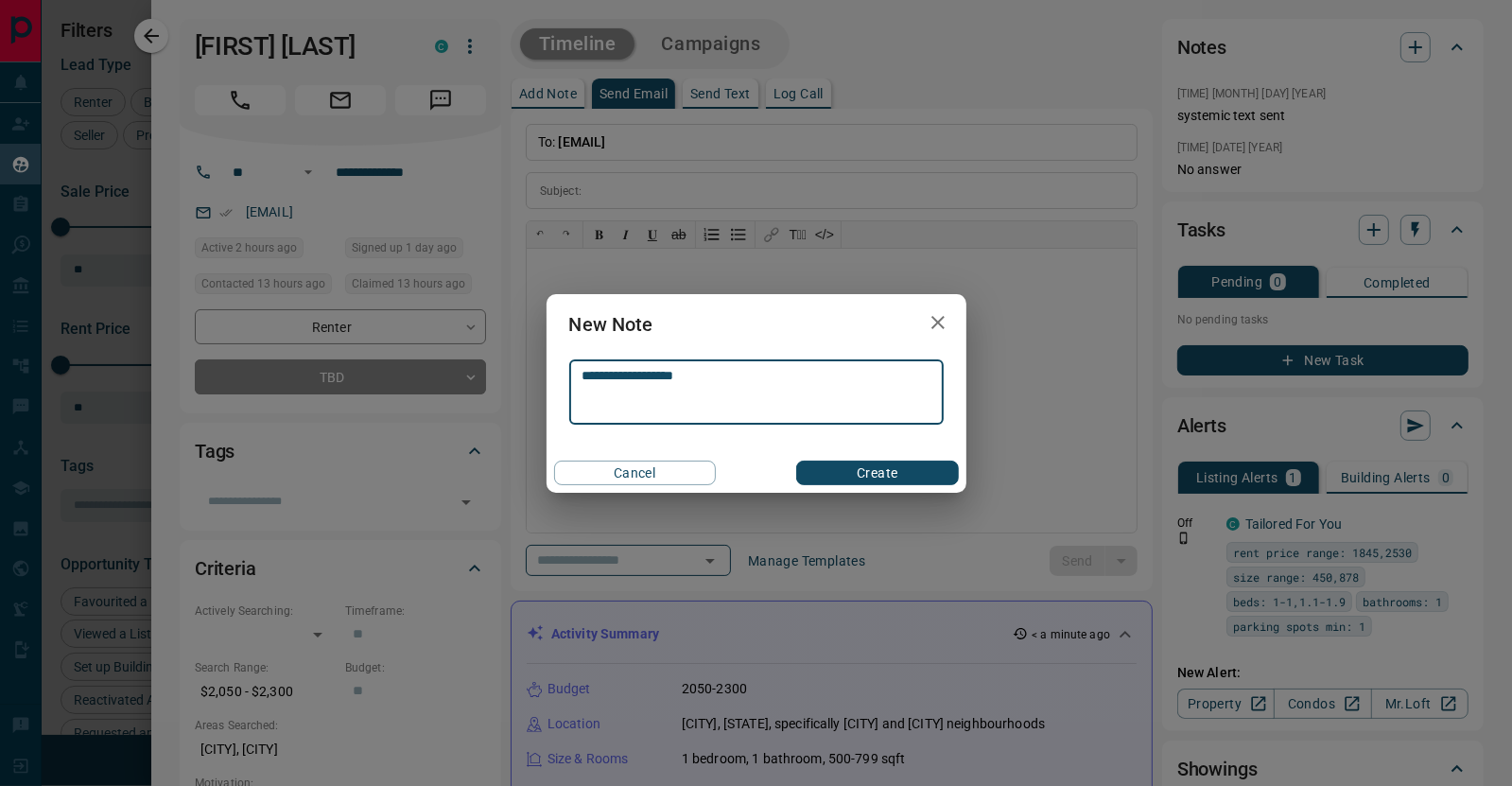 type on "**********" 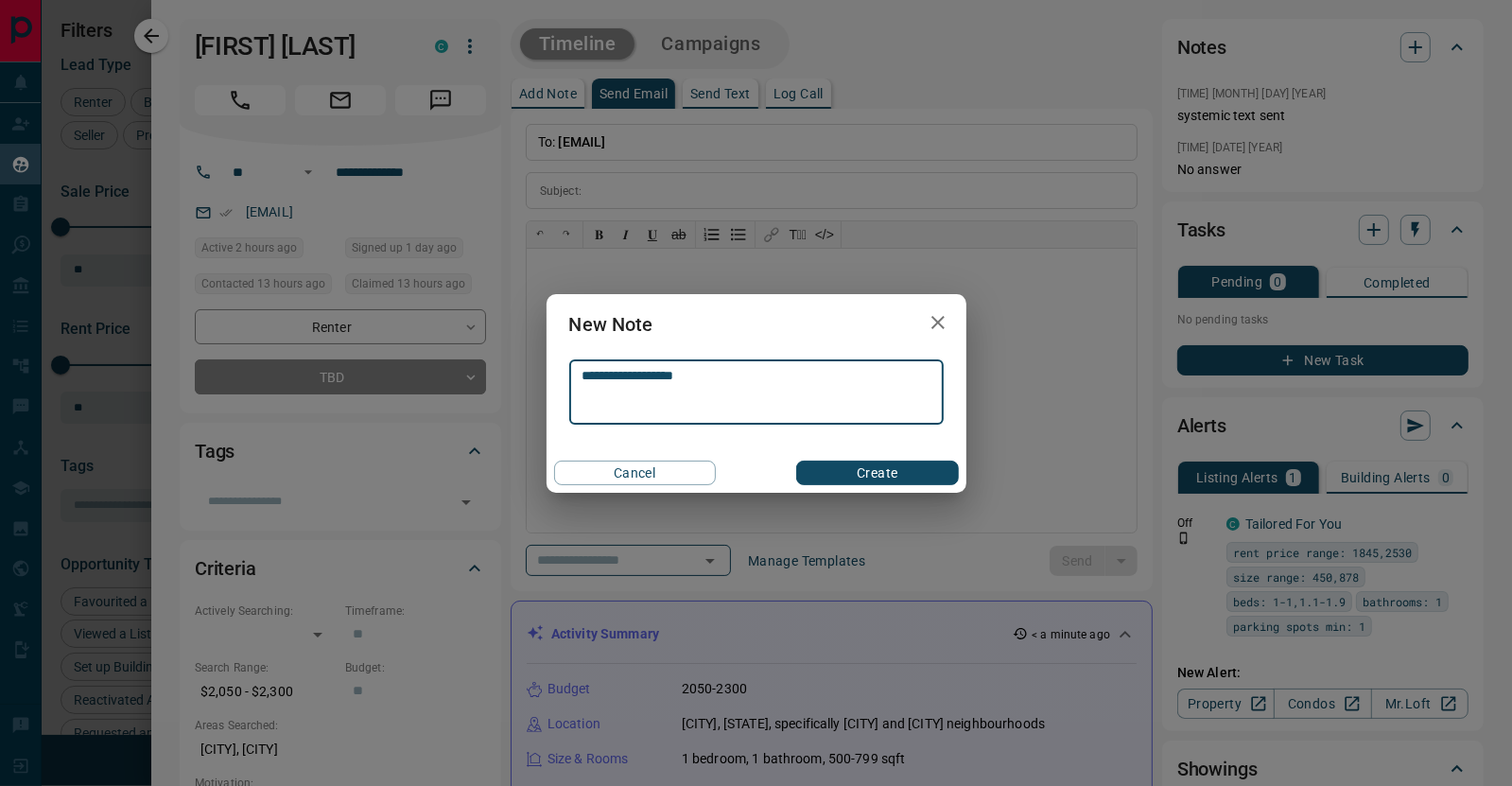 click on "Create" at bounding box center [877, 473] 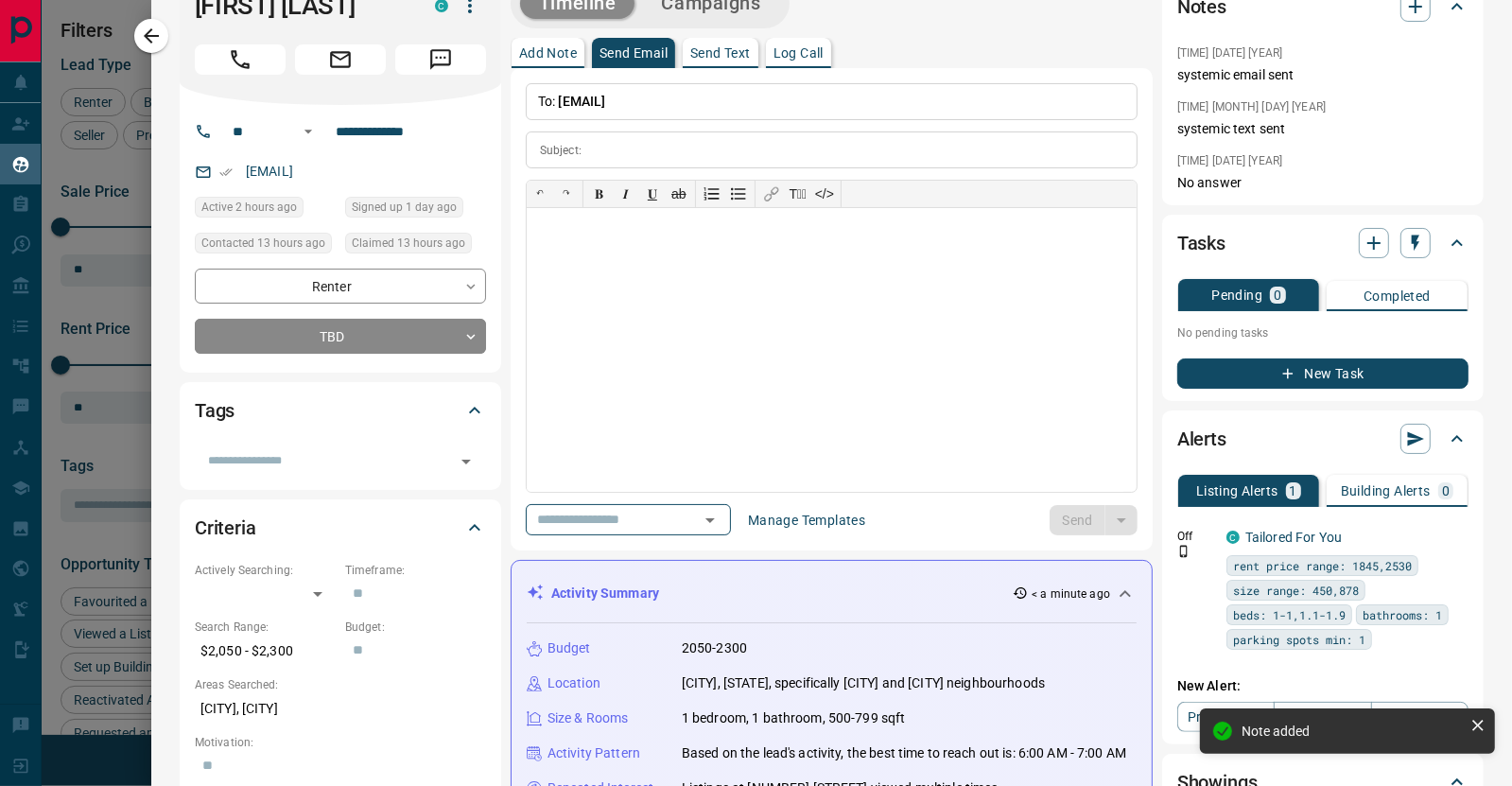 scroll, scrollTop: 30, scrollLeft: 0, axis: vertical 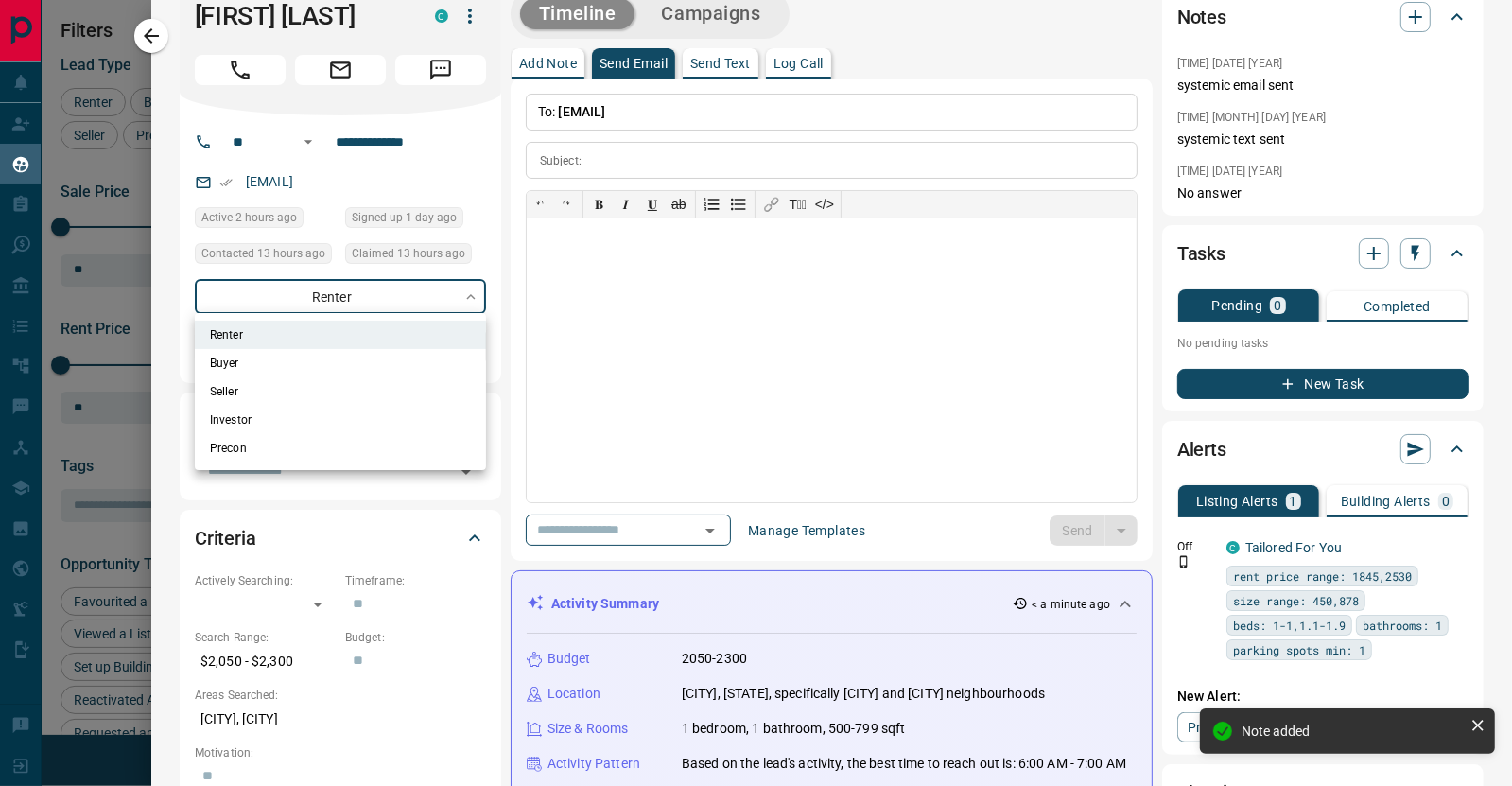click on "Lead Transfers Claim Leads My Leads Tasks Opportunities Deals Campaigns Automations Messages Broker Bay Training Media Services Agent Resources Precon Worksheet Mobile Apps Disclosure Logout My Leads Filters 1 Manage Tabs New Lead All 491 TBD 145 Do Not Contact - Not Responsive 59 Bogus 1 Just Browsing 23 Criteria Obtained 3 Future Follow Up 103 Warm 109 HOT 15 Taken on Showings 4 Submitted Offer - Client 29 Name Details Last Active Claimed Date Status Tags Shao Yuan Jiang Renter C $3K - $3K Richmond Hill 6 minutes ago Contacted in 3 hours 15 minutes ago Signed up 22 minutes ago Future Follow Up +  Rosen Buyer P $4M - $12M Vaughan 13 hours ago Contacted 9 hours ago 13 hours ago Signed up 13 hours ago TBD + Divya Sri Renter C $2K - $2K Vaughan 2 hours ago Contacted 9 hours ago 13 hours ago Signed up 1 day ago TBD + Ally Seow Renter C $2K - $2K Vaughan 21 hours ago Contacted in 3 hours 13 hours ago Signed up 1 week ago Warm + Modupe Ashiru Renter C $1K - $3K Vaughan 15 hours ago Contacted in 3 hours Warm + C +" at bounding box center (756, 381) 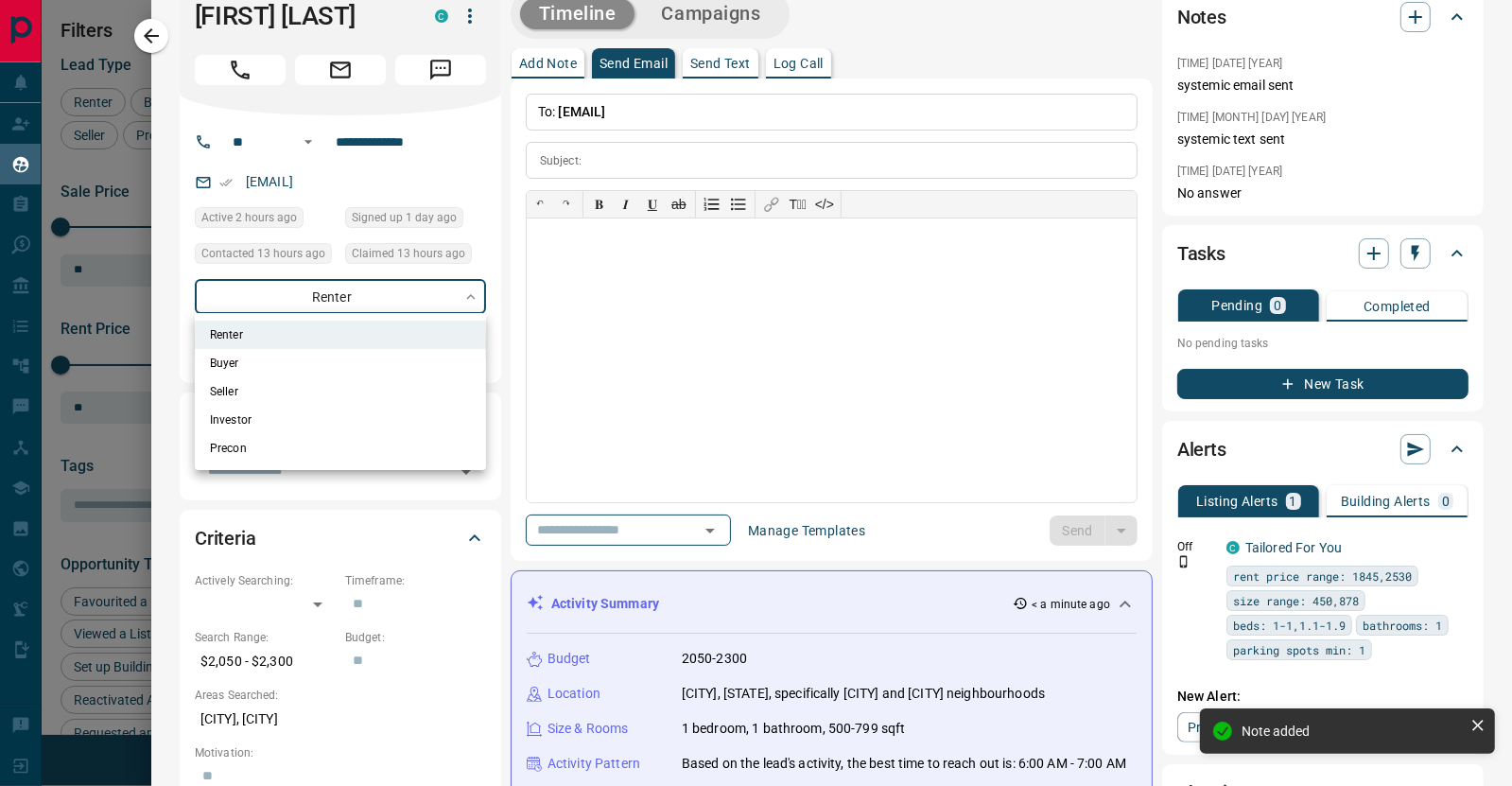click at bounding box center [756, 393] 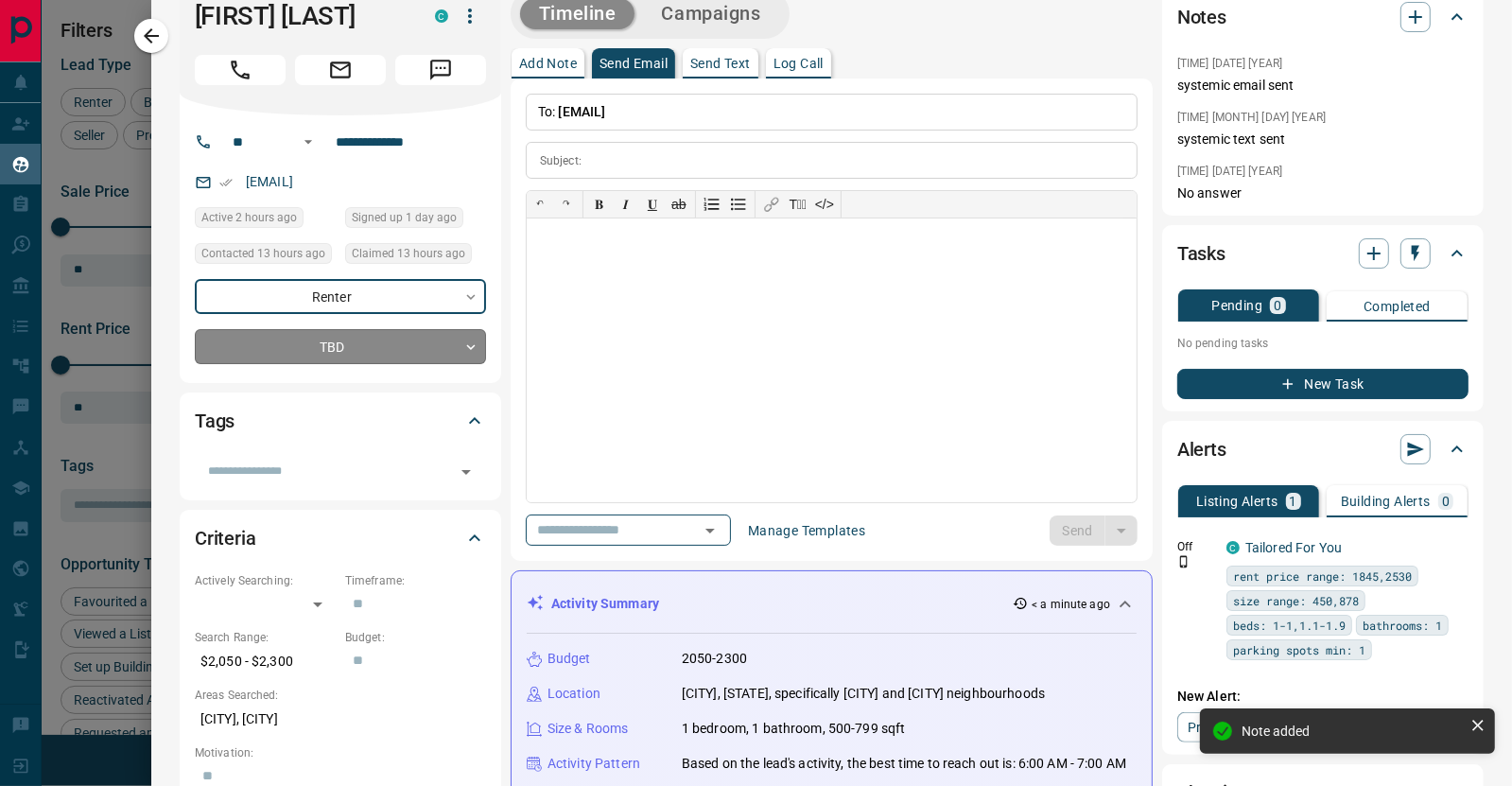 click on "Lead Transfers Claim Leads My Leads Tasks Opportunities Deals Campaigns Automations Messages Broker Bay Training Media Services Agent Resources Precon Worksheet Mobile Apps Disclosure Logout My Leads Filters 1 Manage Tabs New Lead All 491 TBD 145 Do Not Contact - Not Responsive 59 Bogus 1 Just Browsing 23 Criteria Obtained 3 Future Follow Up 103 Warm 109 HOT 15 Taken on Showings 4 Submitted Offer - Client 29 Name Details Last Active Claimed Date Status Tags Shao Yuan Jiang Renter C $3K - $3K Richmond Hill 6 minutes ago Contacted in 3 hours 15 minutes ago Signed up 22 minutes ago Future Follow Up +  Rosen Buyer P $4M - $12M Vaughan 13 hours ago Contacted 9 hours ago 13 hours ago Signed up 13 hours ago TBD + Divya Sri Renter C $2K - $2K Vaughan 2 hours ago Contacted 9 hours ago 13 hours ago Signed up 1 day ago TBD + Ally Seow Renter C $2K - $2K Vaughan 21 hours ago Contacted in 3 hours 13 hours ago Signed up 1 week ago Warm + Modupe Ashiru Renter C $1K - $3K Vaughan 15 hours ago Contacted in 3 hours Warm + C +" at bounding box center [756, 381] 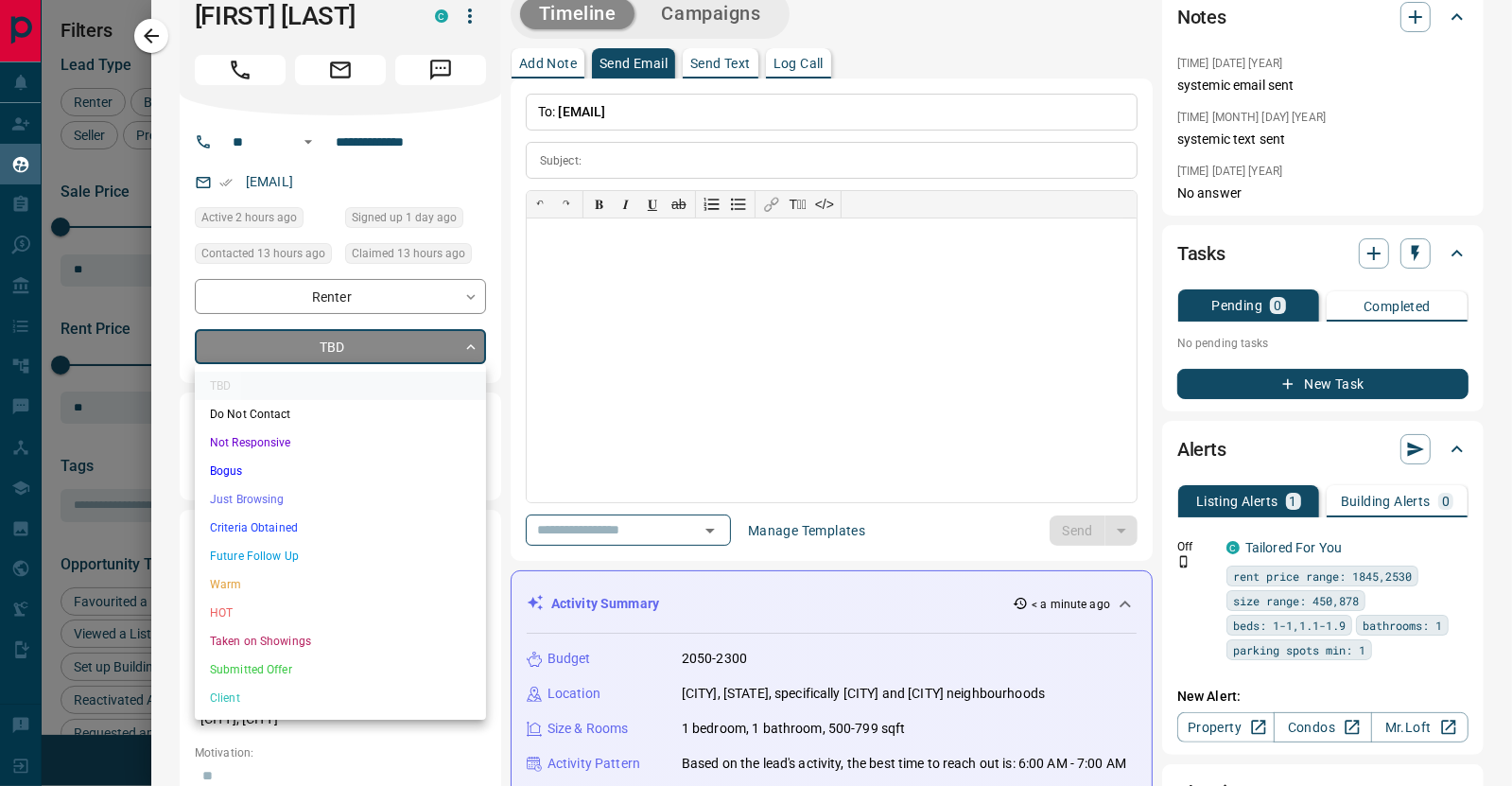 click on "Future Follow Up" at bounding box center (340, 556) 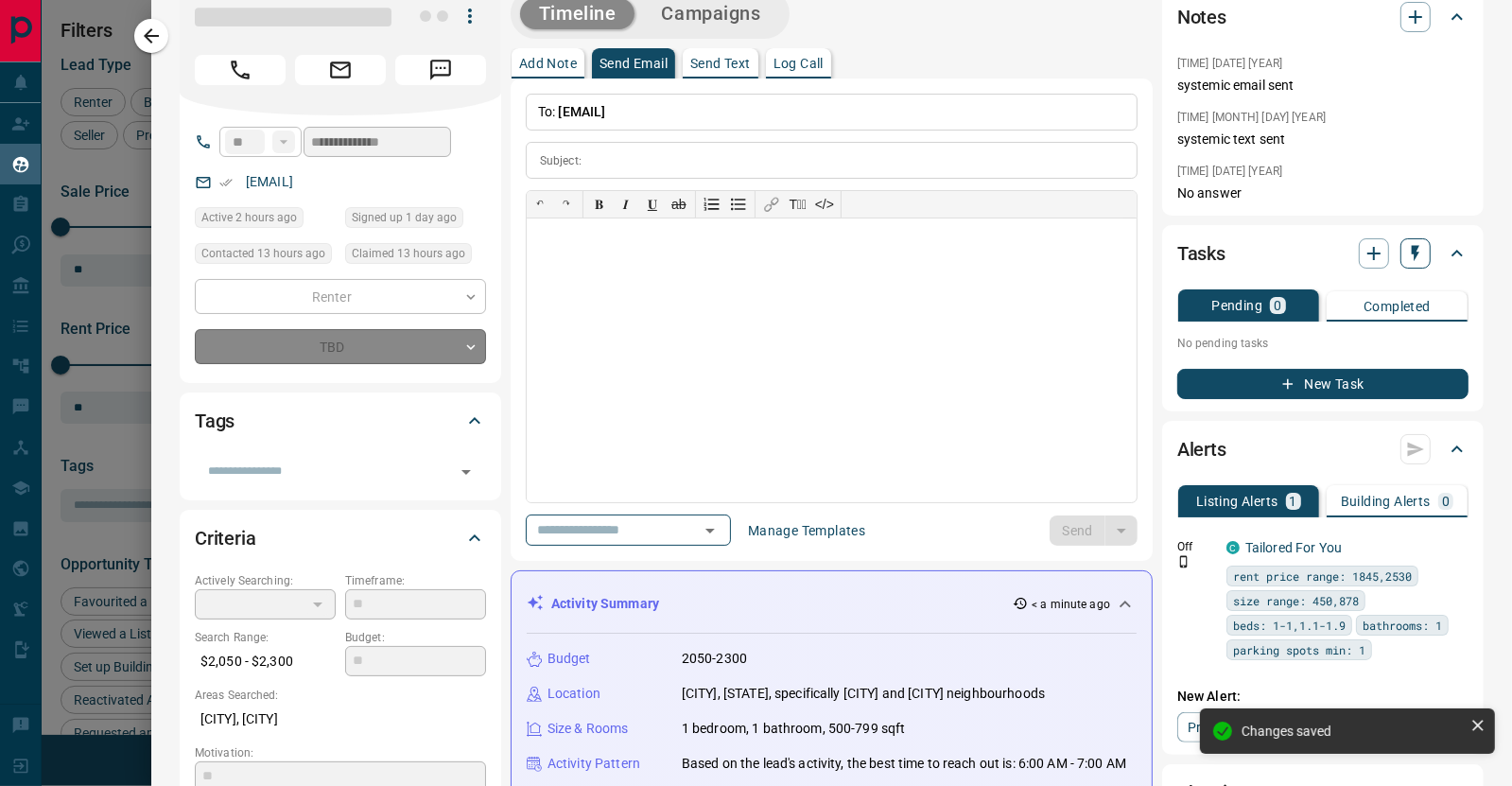 type on "*" 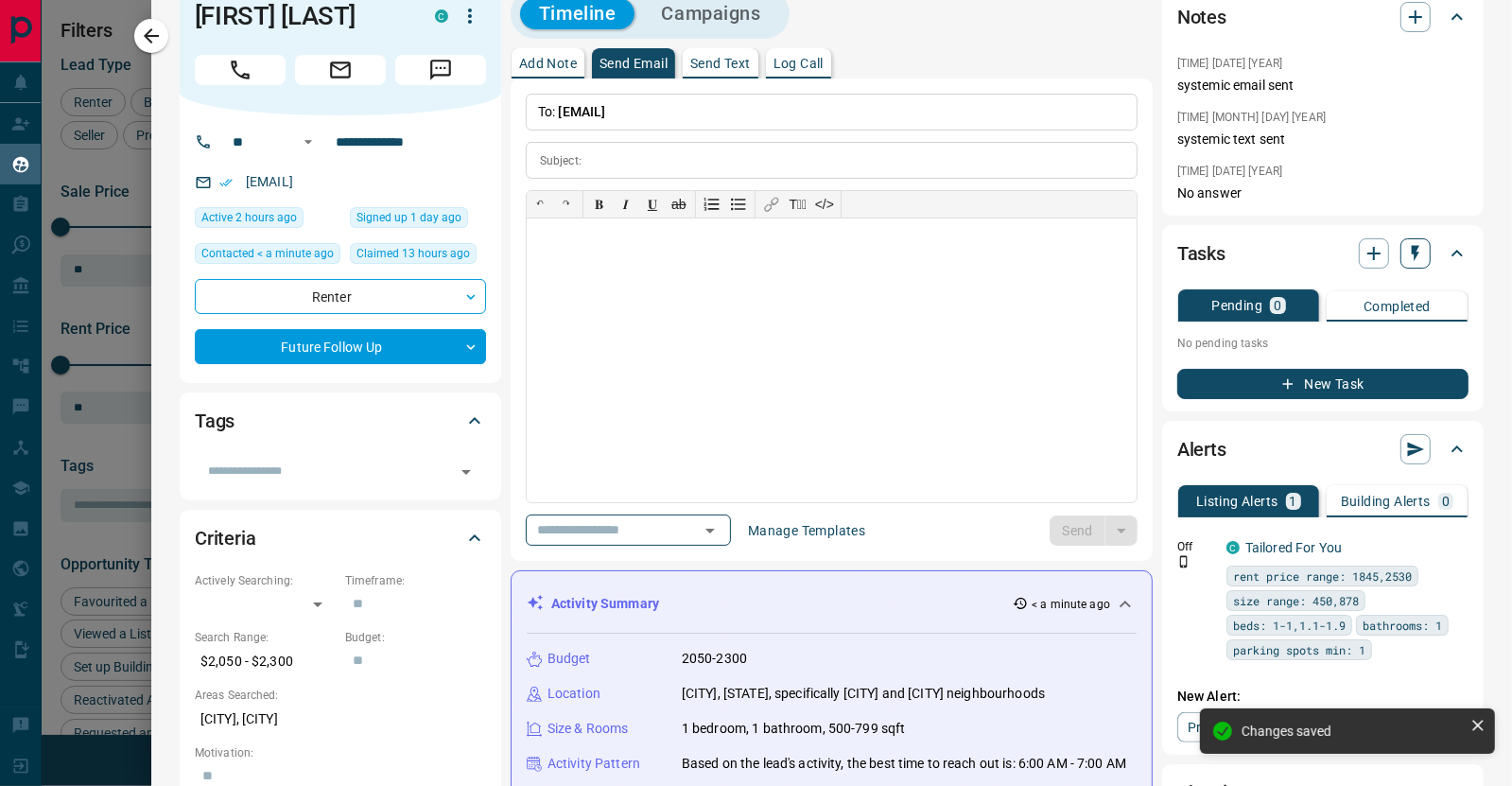click 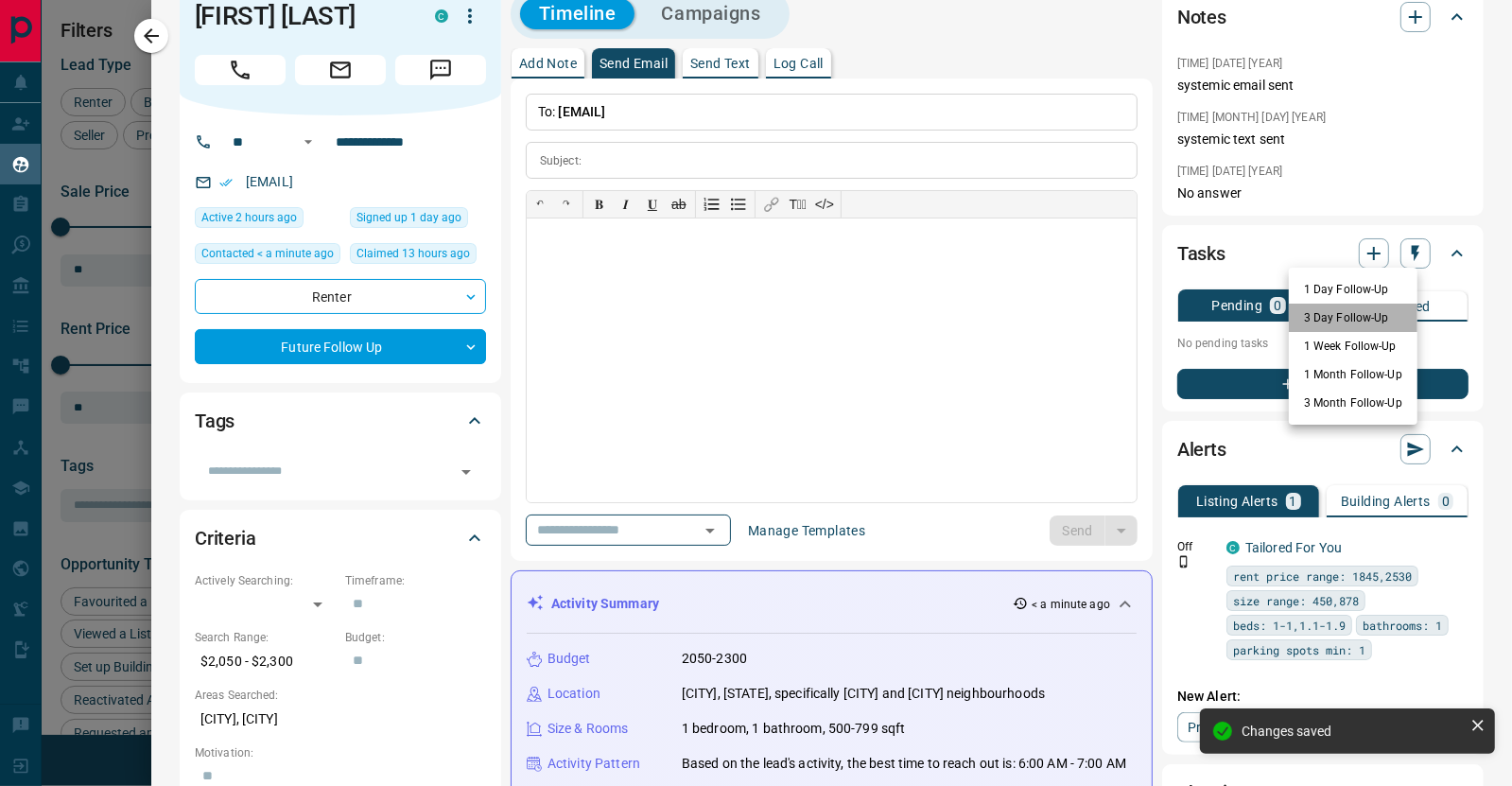 click on "3 Day Follow-Up" at bounding box center (1353, 318) 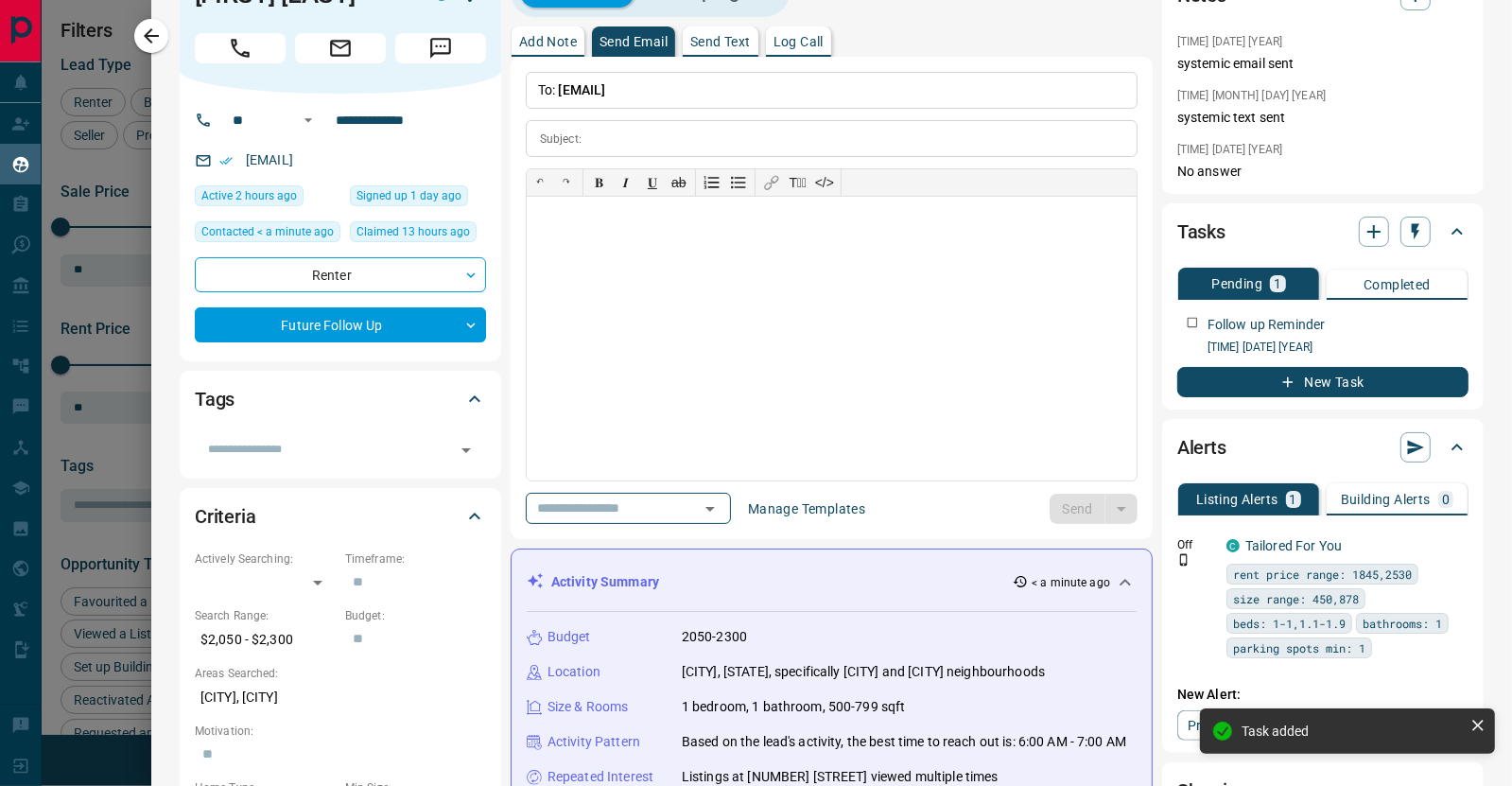 scroll, scrollTop: 0, scrollLeft: 0, axis: both 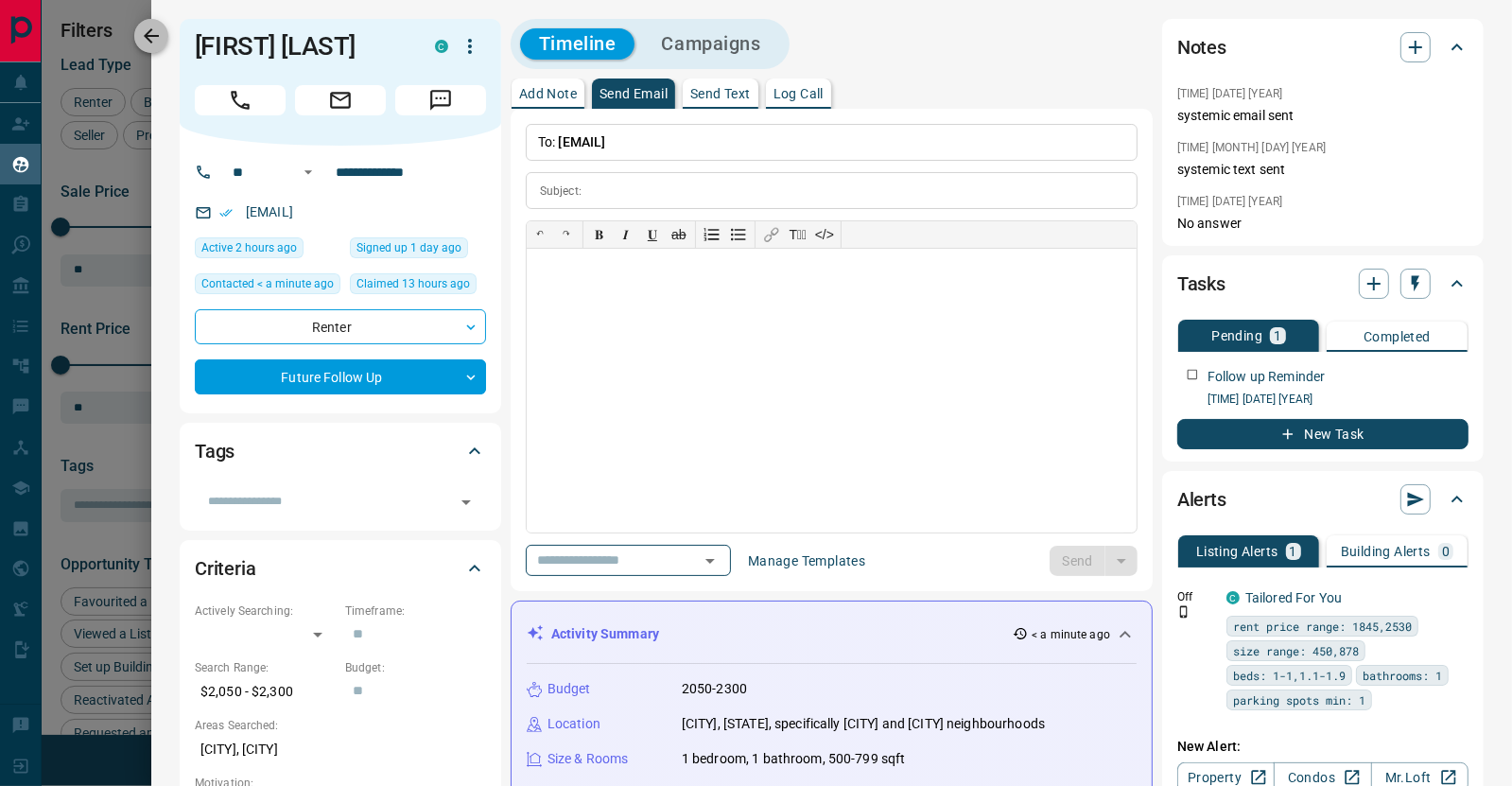 click 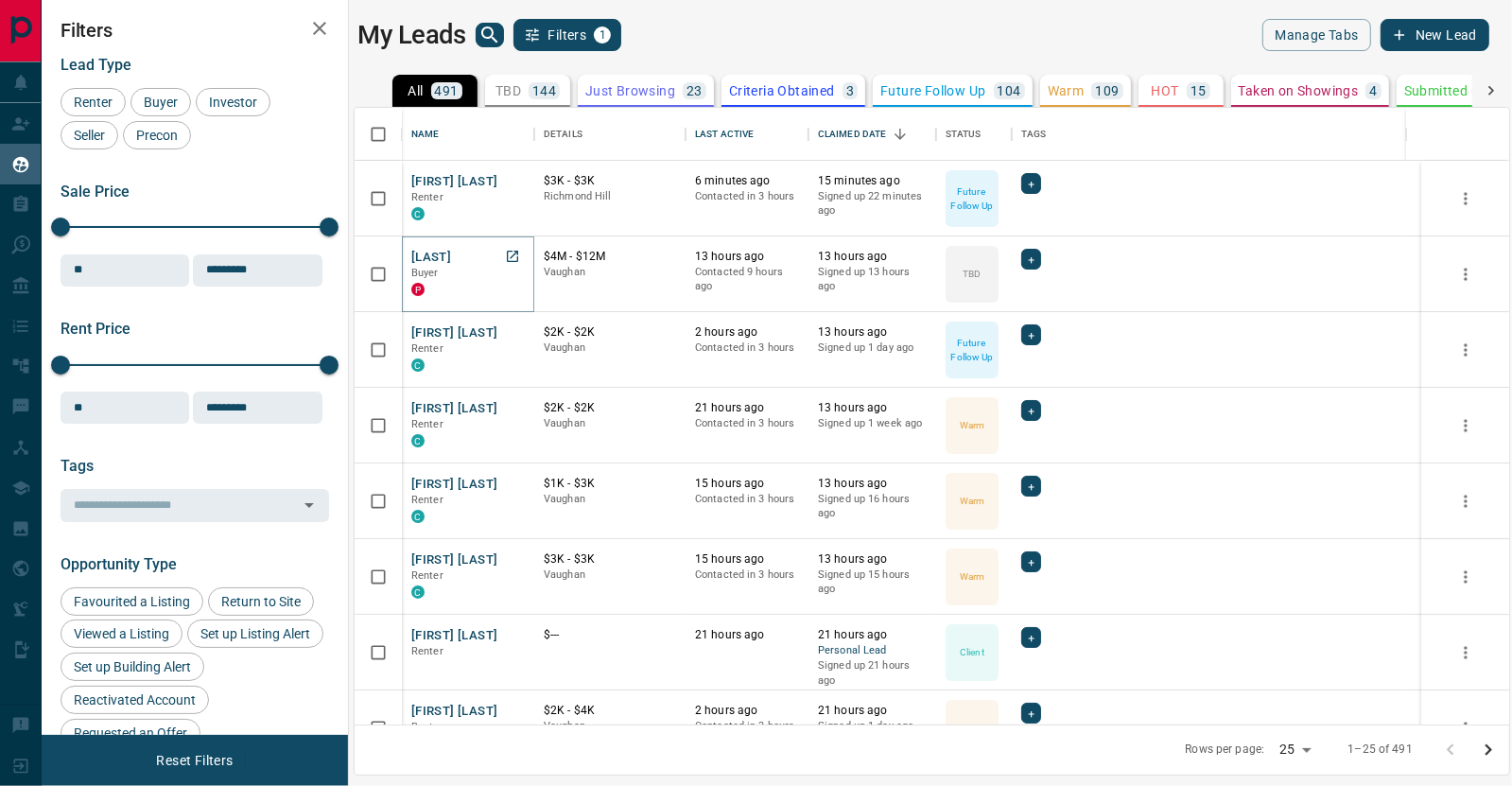 click on "[LAST]" at bounding box center (431, 257) 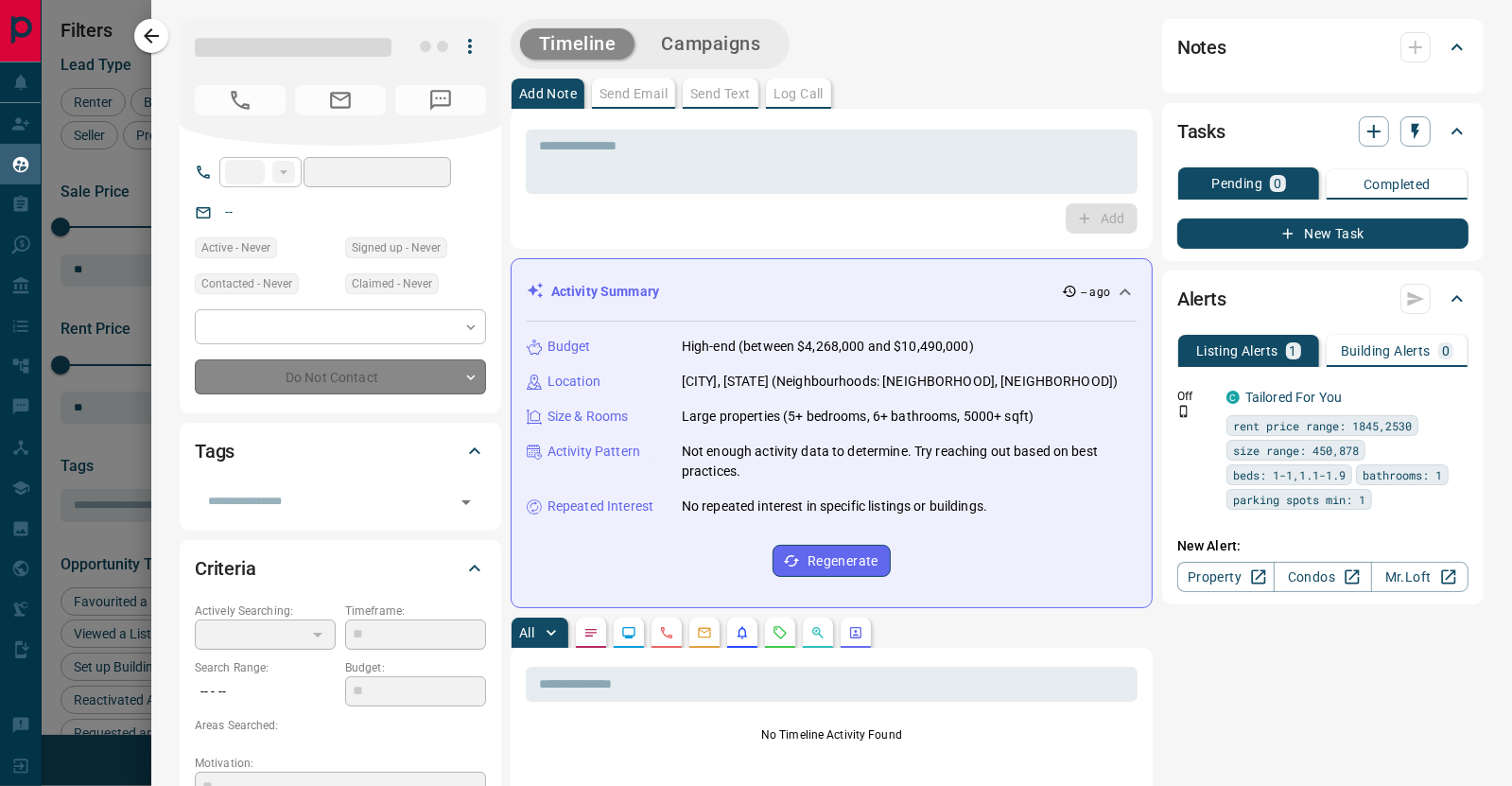 type on "**" 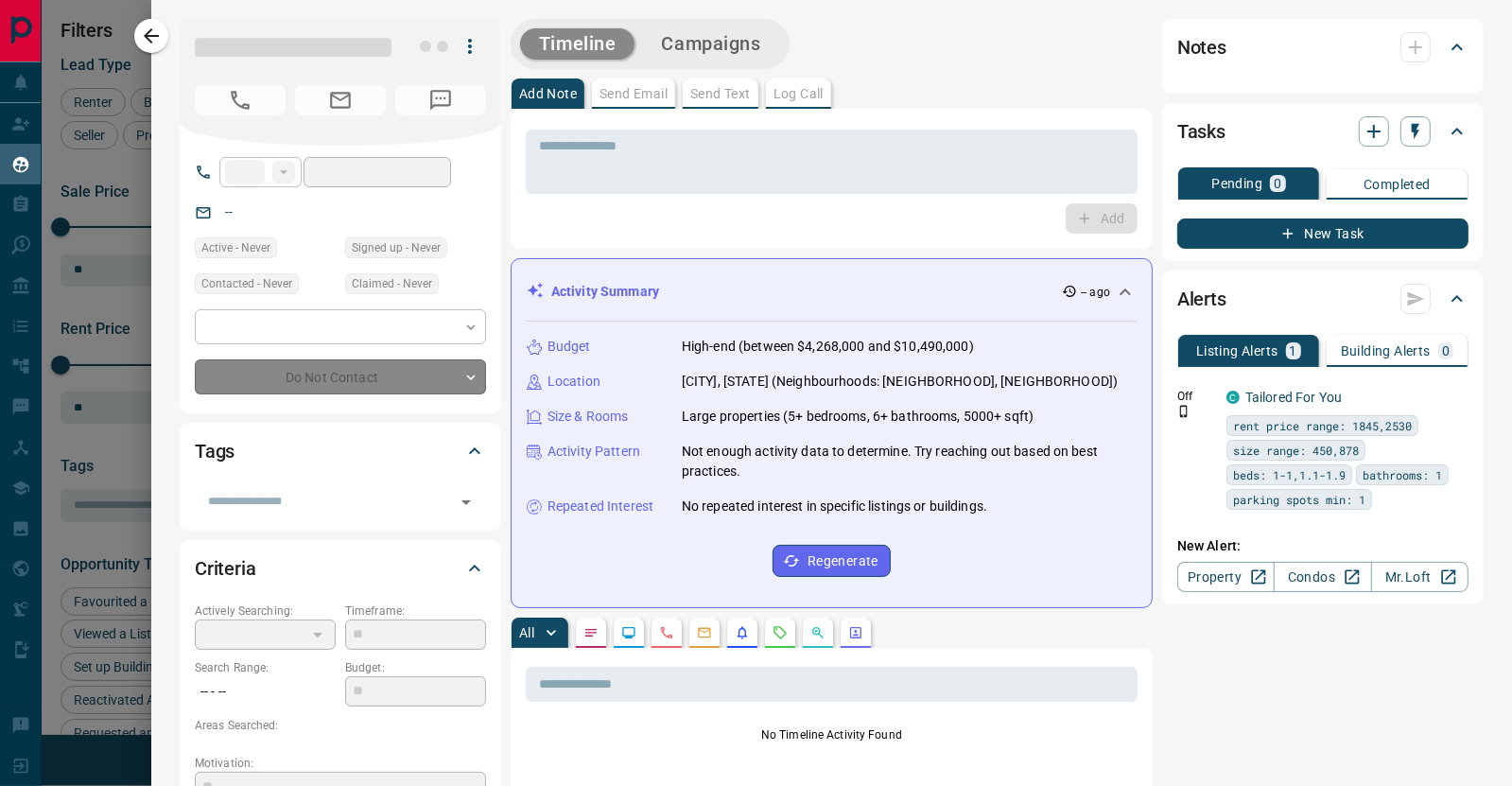 type on "**********" 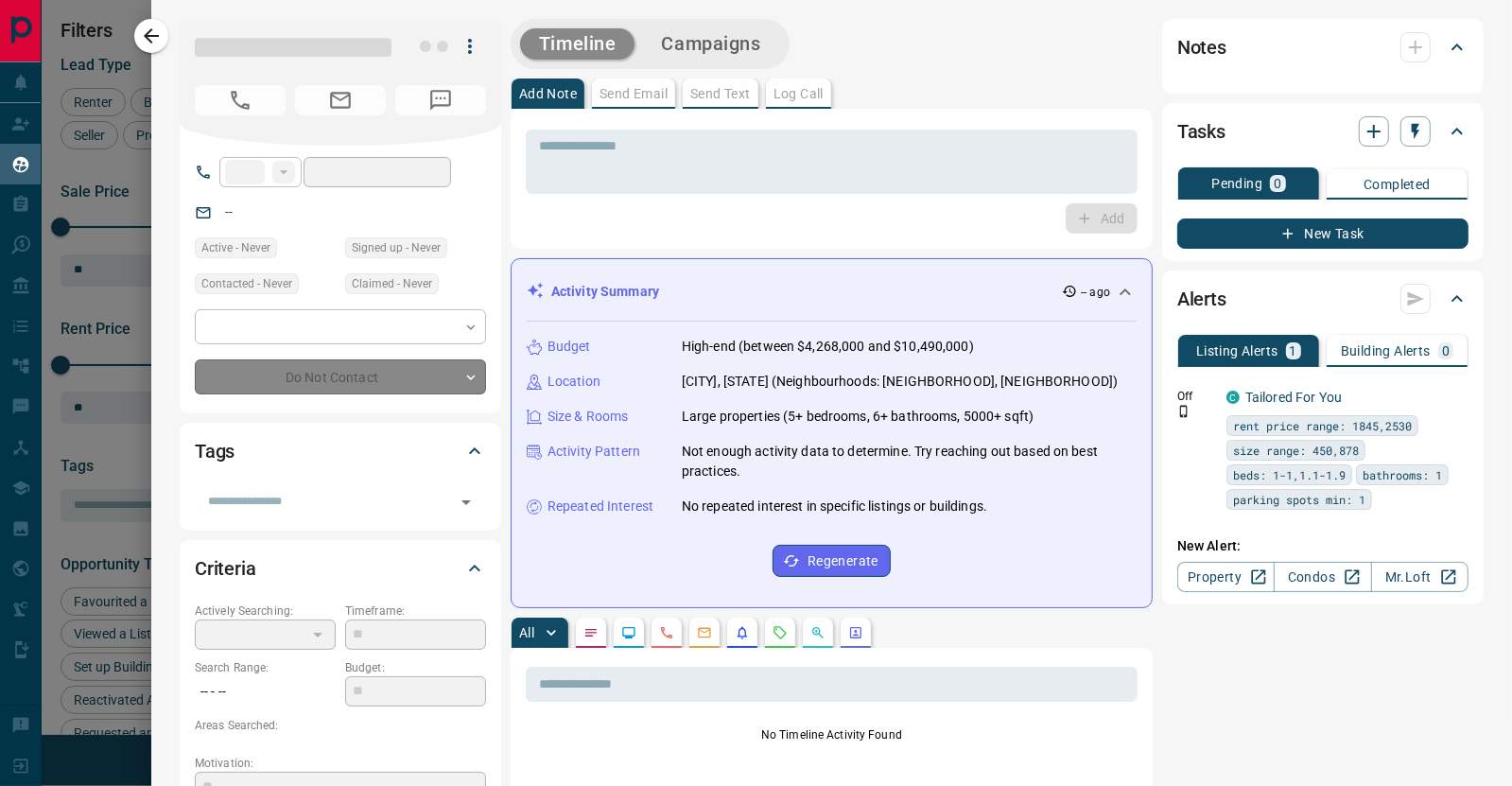 type on "**********" 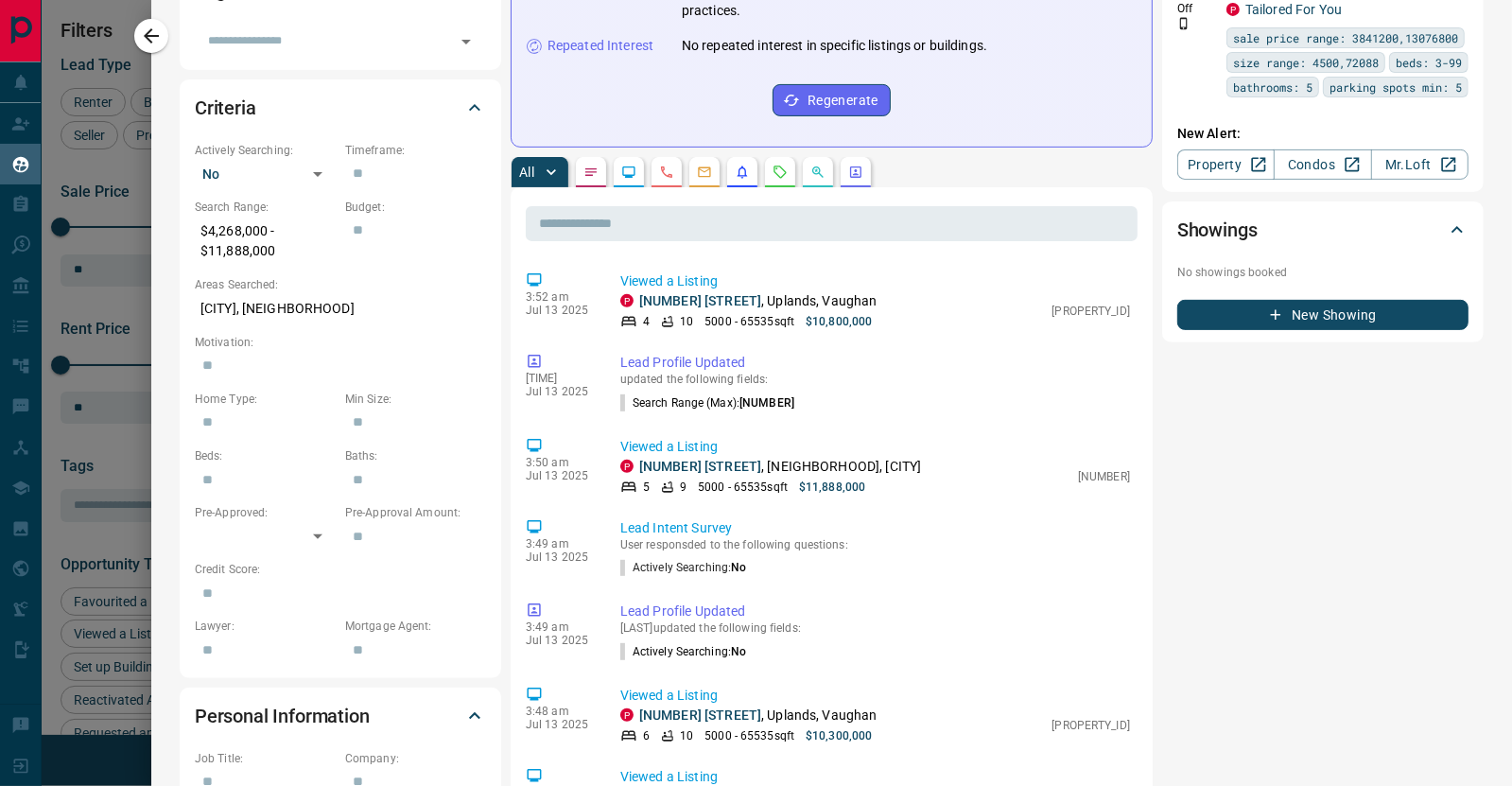 scroll, scrollTop: 472, scrollLeft: 0, axis: vertical 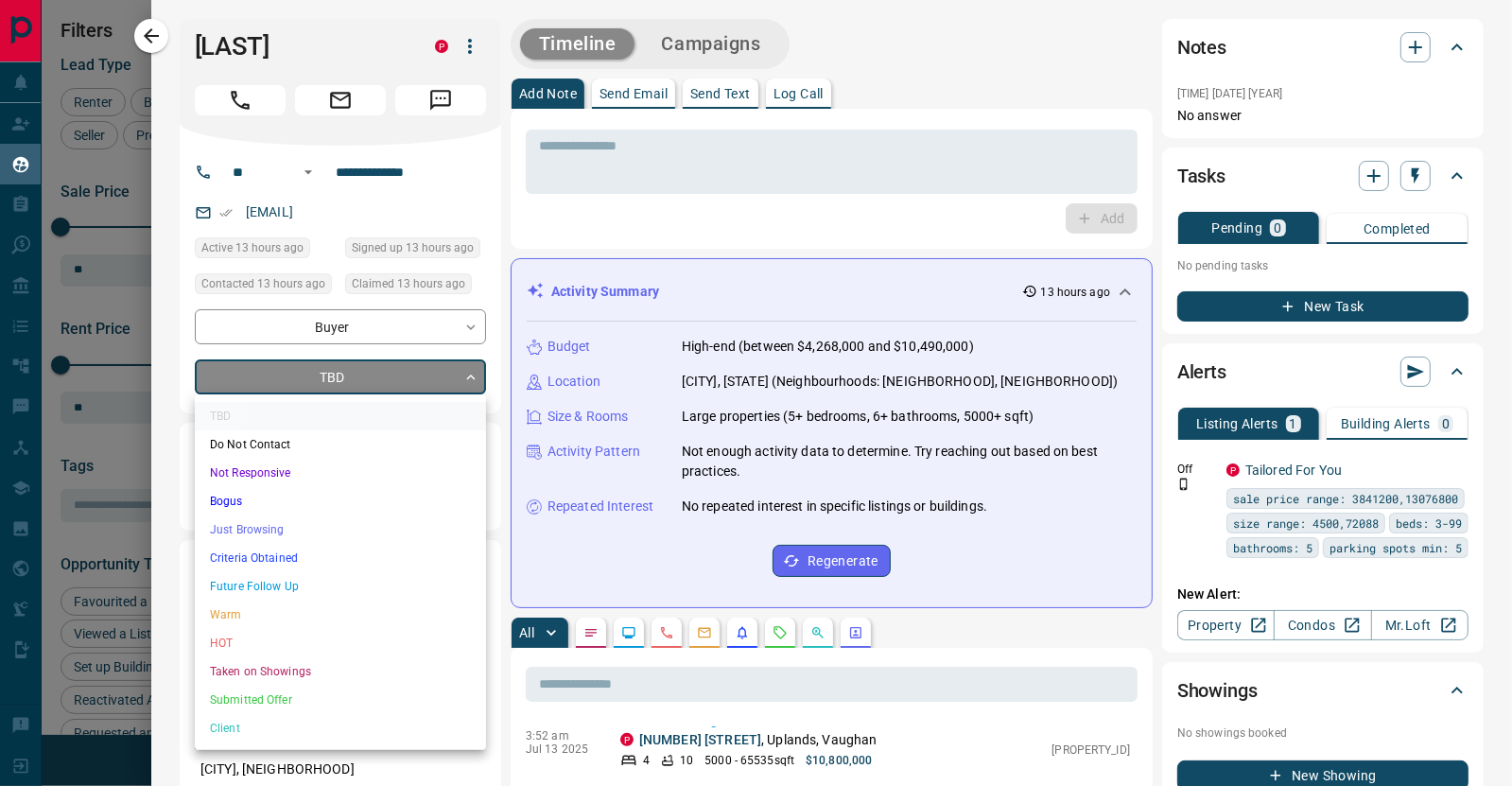 click on "Lead Transfers Claim Leads My Leads Tasks Opportunities Deals Campaigns Automations Messages Broker Bay Training Media Services Agent Resources Precon Worksheet Mobile Apps Disclosure Logout My Leads Filters 1 Manage Tabs New Lead All 491 TBD 144 Do Not Contact - Not Responsive 59 Bogus 1 Just Browsing 23 Criteria Obtained 3 Future Follow Up 104 Warm 109 HOT 15 Taken on Showings 4 Submitted Offer - Client 29 Name Details Last Active Claimed Date Status Tags Shao Yuan Jiang Renter C $[PRICE] - $[PRICE] [CITY] 7 minutes ago Contacted in 3 hours 15 minutes ago Signed up 22 minutes ago Future Follow Up +  Rosen Buyer P $[PRICE] - $[PRICE] [CITY] 13 hours ago Contacted 9 hours ago 13 hours ago Signed up 13 hours ago TBD + Divya Sri Renter C $[PRICE] - $[PRICE] [CITY] 2 hours ago Contacted in 3 hours 13 hours ago Signed up 1 day ago Future Follow Up + Ally Seow Renter C $[PRICE] - $[PRICE] [CITY] 21 hours ago Contacted in 3 hours 13 hours ago Signed up 1 week ago Warm + Modupe Ashiru Renter C $[PRICE] - $[PRICE] [CITY] 15 hours ago Contacted in 3 hours" at bounding box center (756, 381) 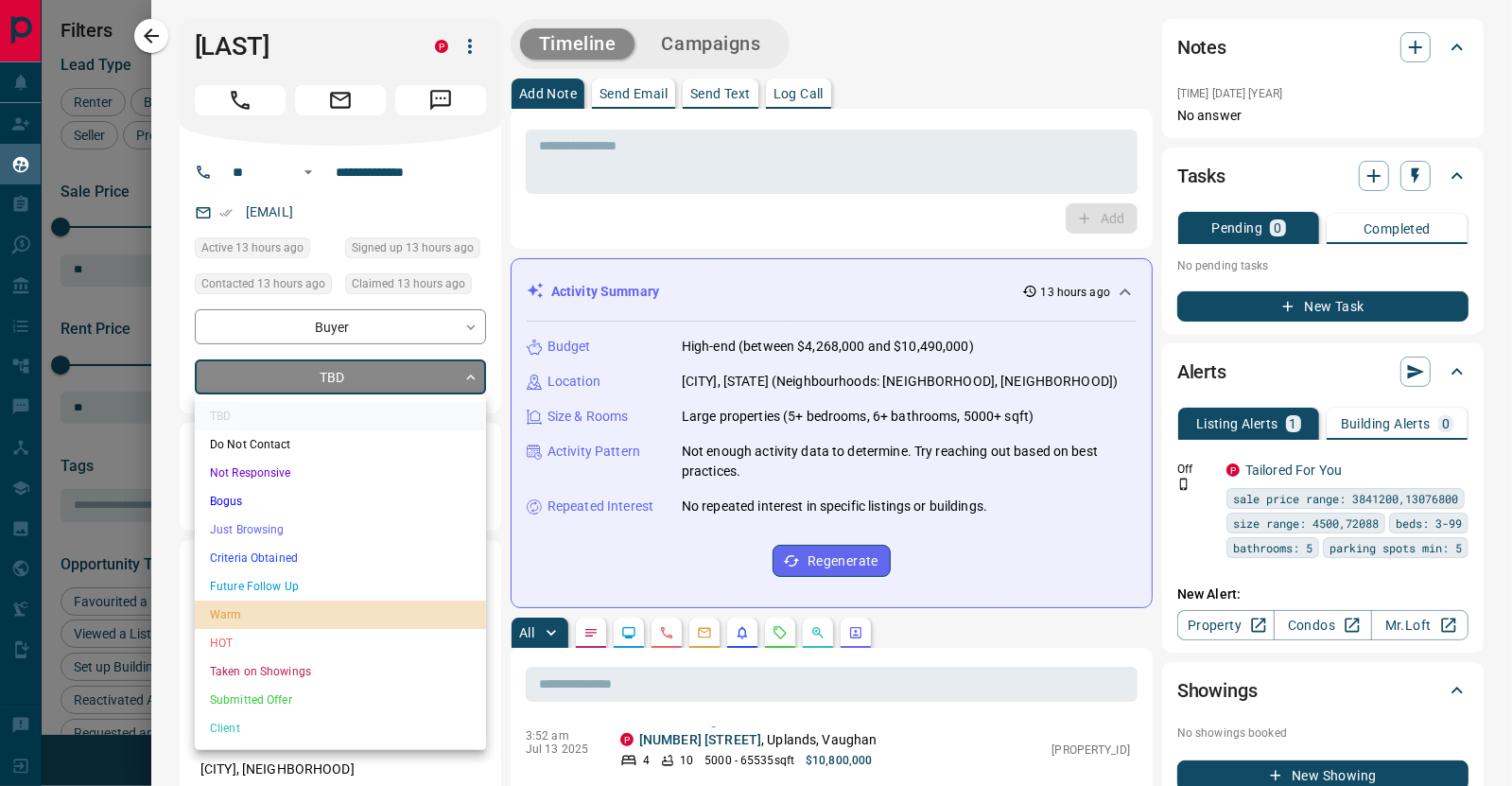 click on "Warm" at bounding box center [340, 615] 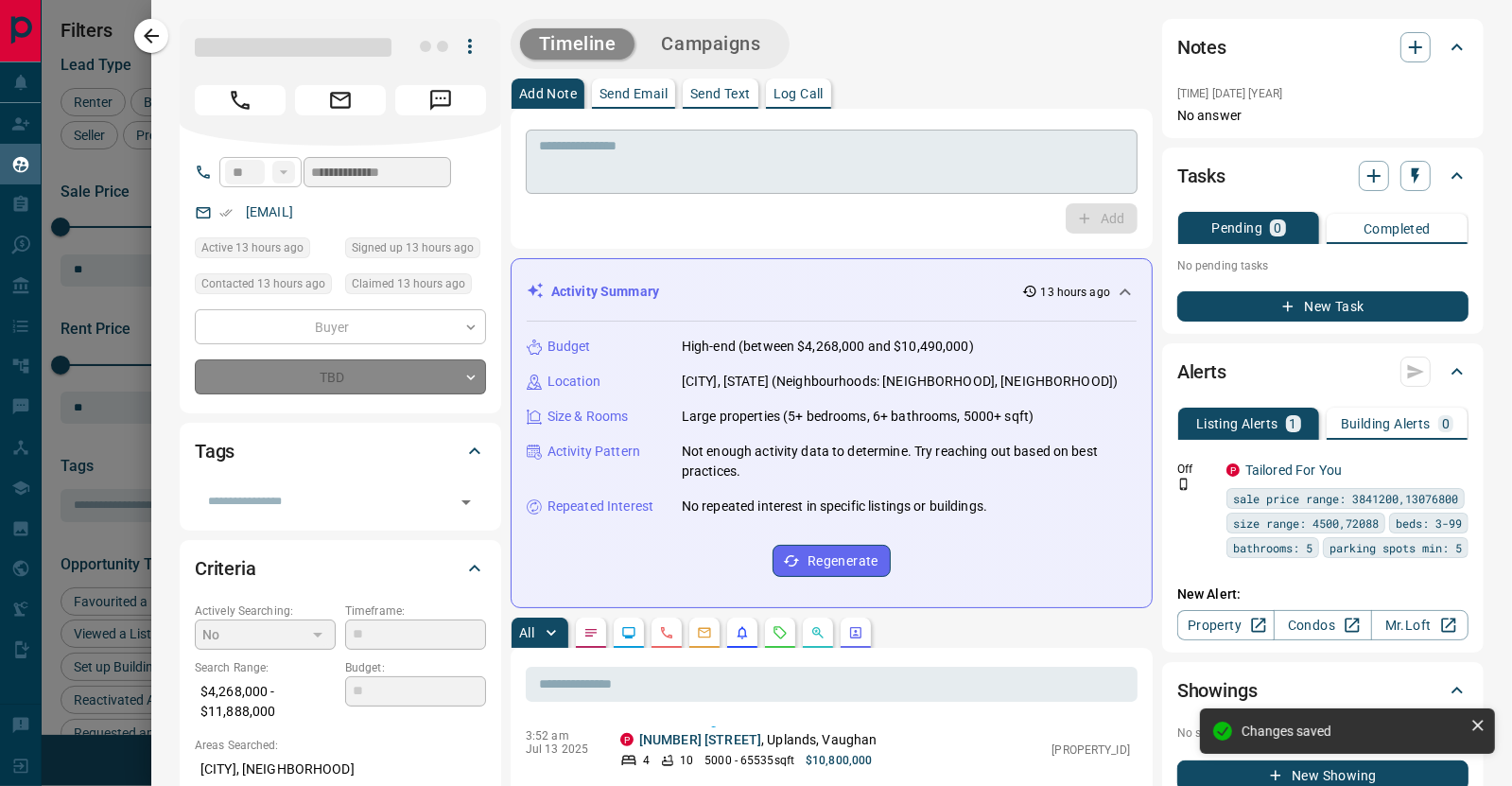 type on "*" 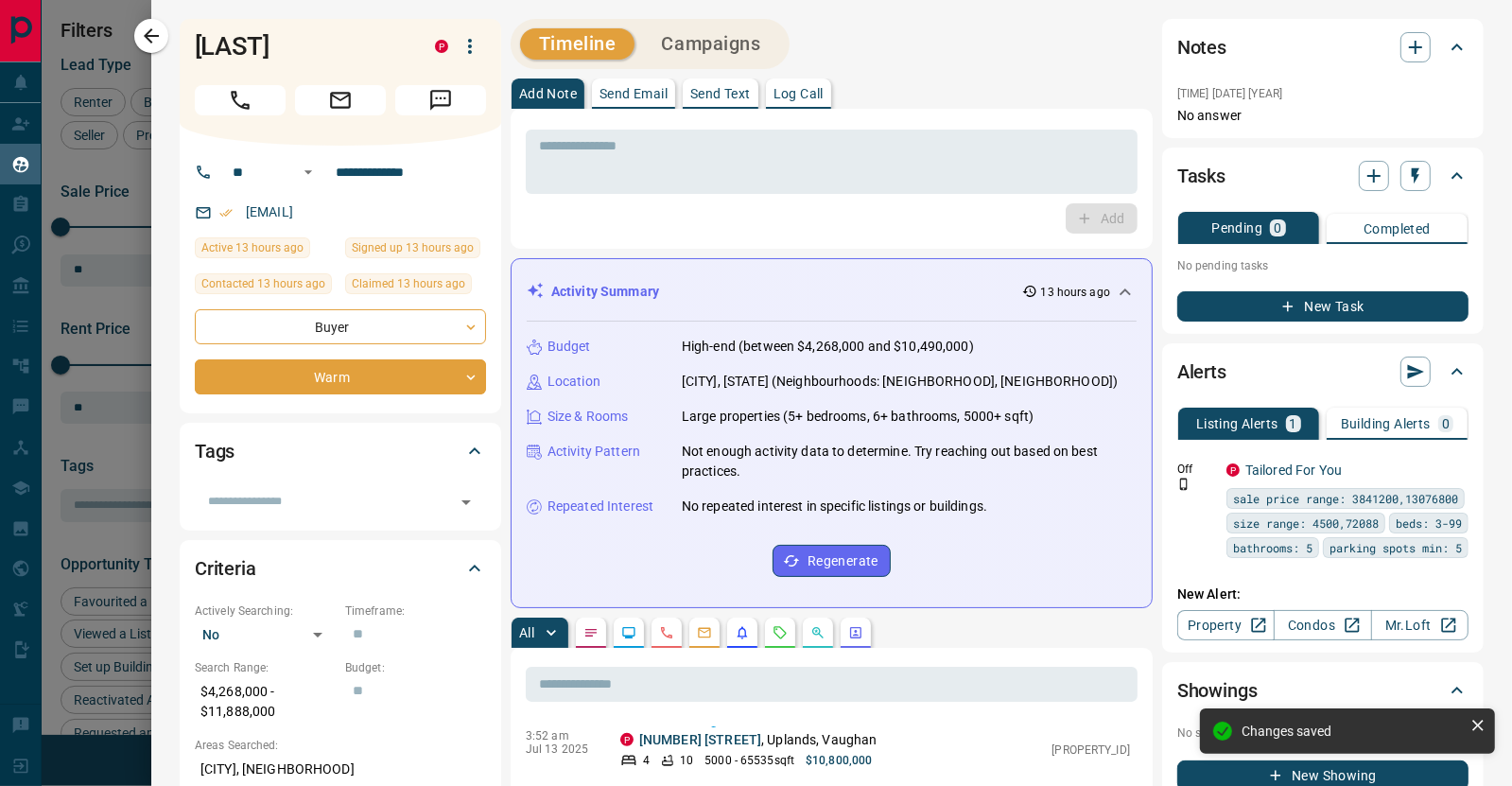 click on "Send Text" at bounding box center [721, 94] 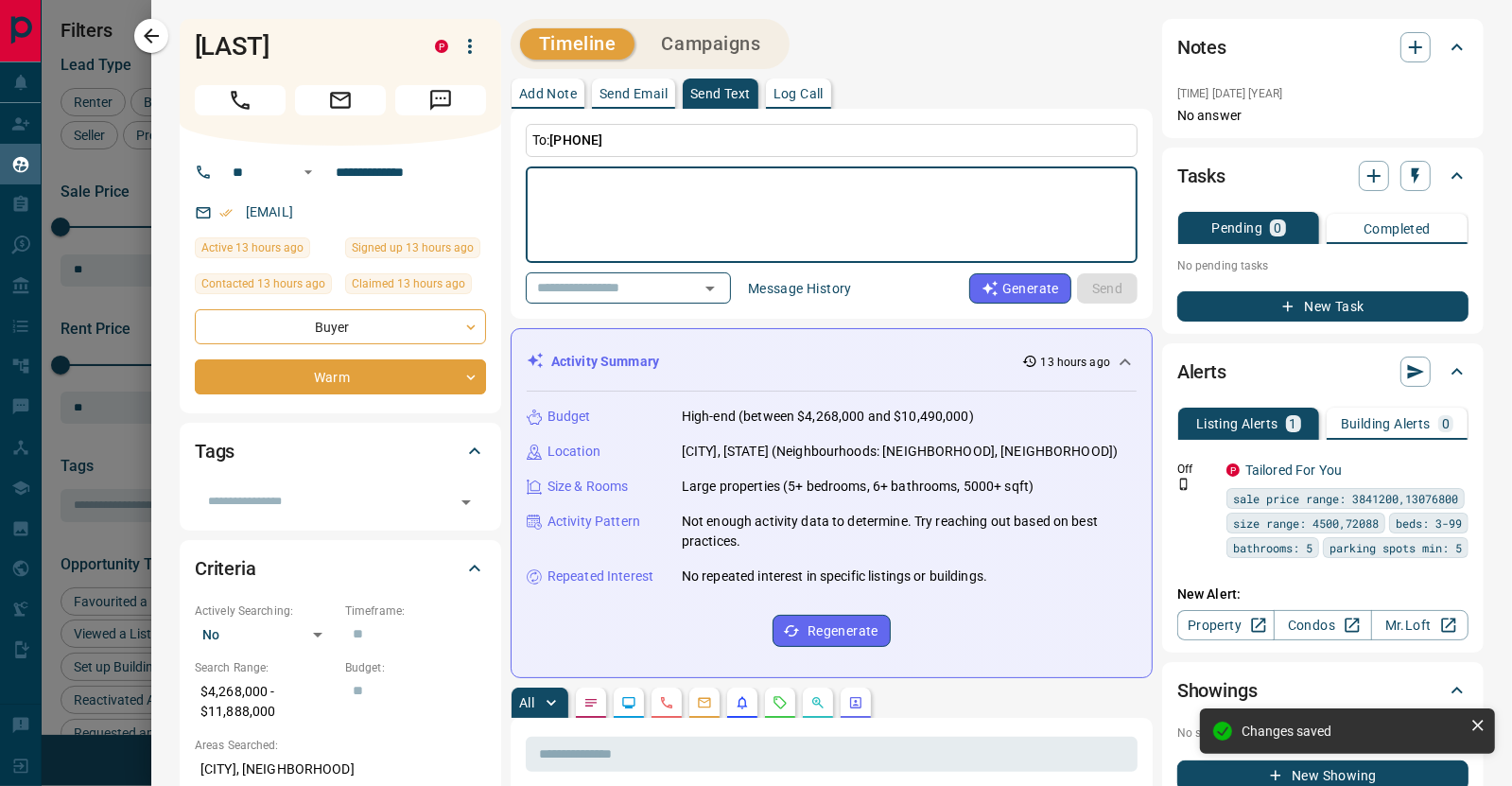 scroll, scrollTop: 106, scrollLeft: 0, axis: vertical 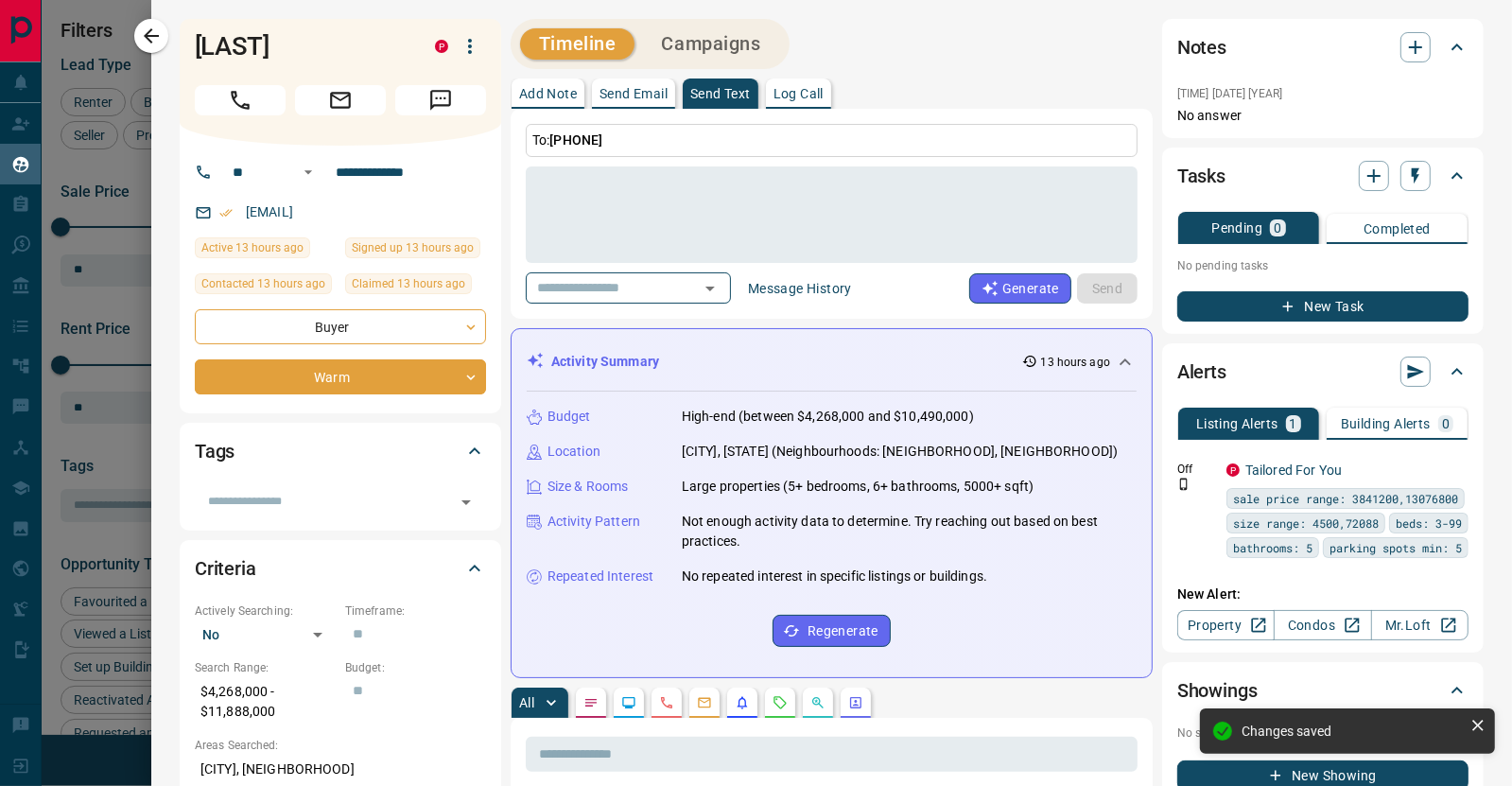 click on "**********" at bounding box center (831, 1183) 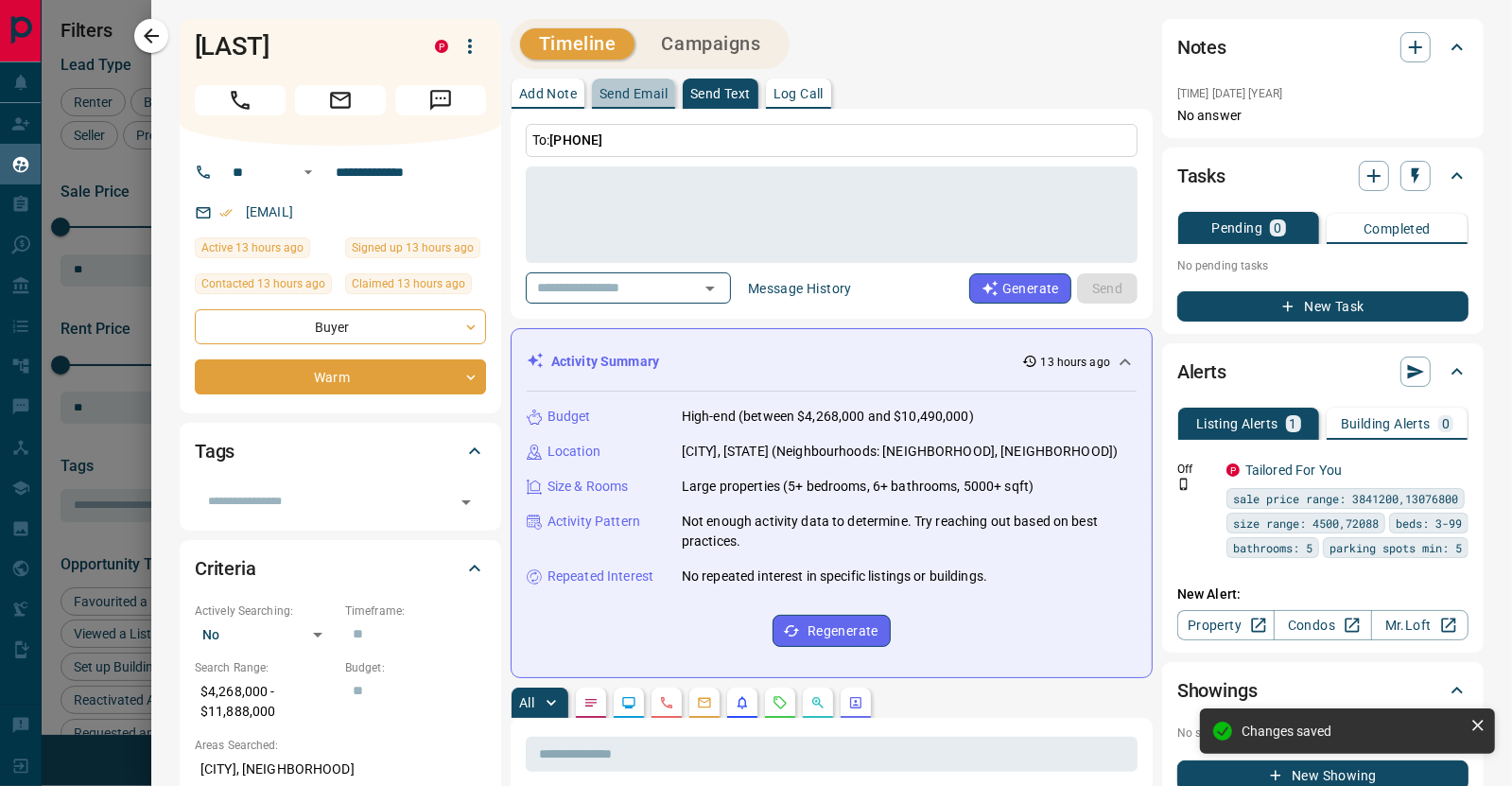 drag, startPoint x: 631, startPoint y: 95, endPoint x: 664, endPoint y: 121, distance: 42.0119 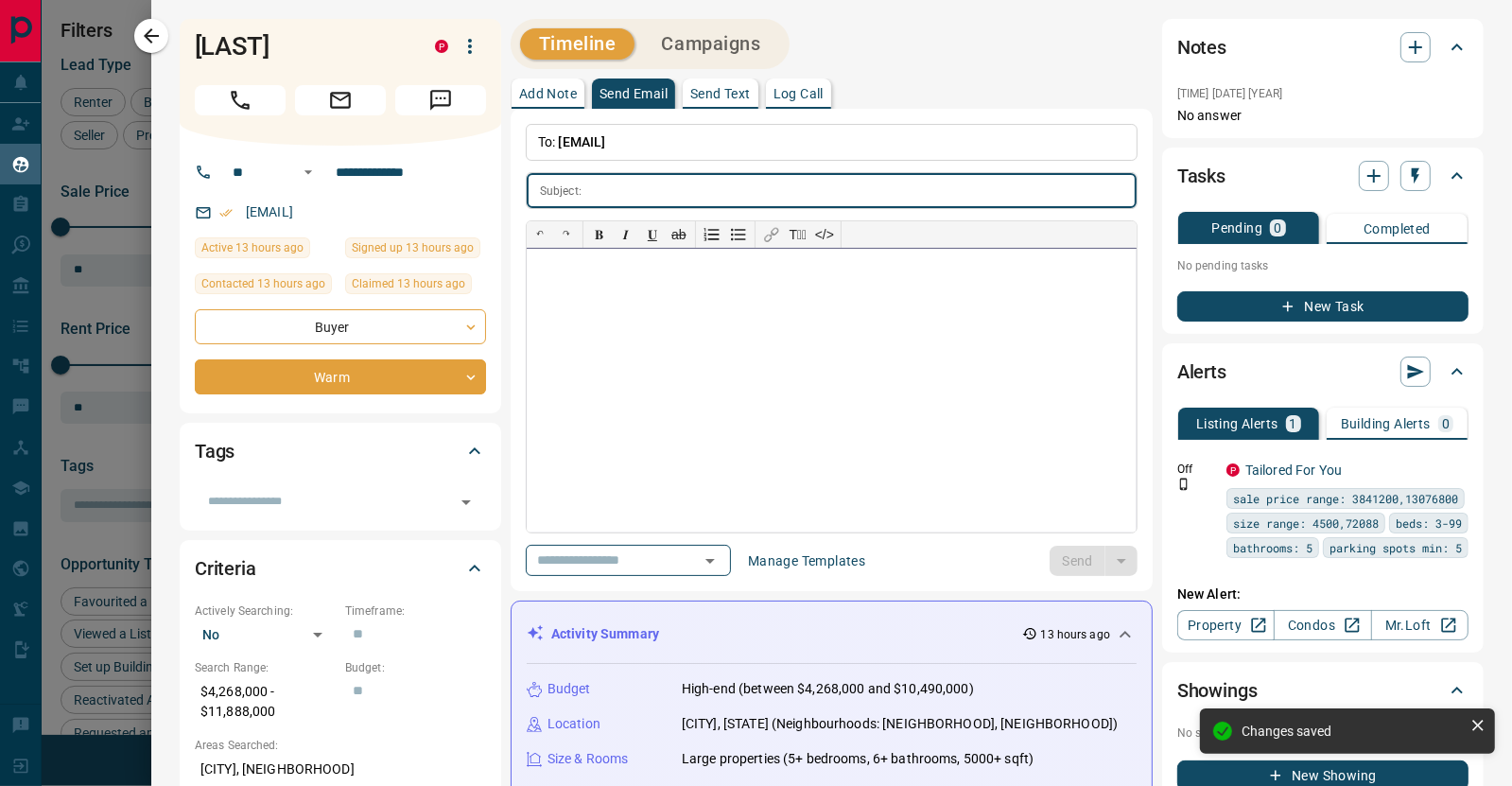 click at bounding box center [831, 391] 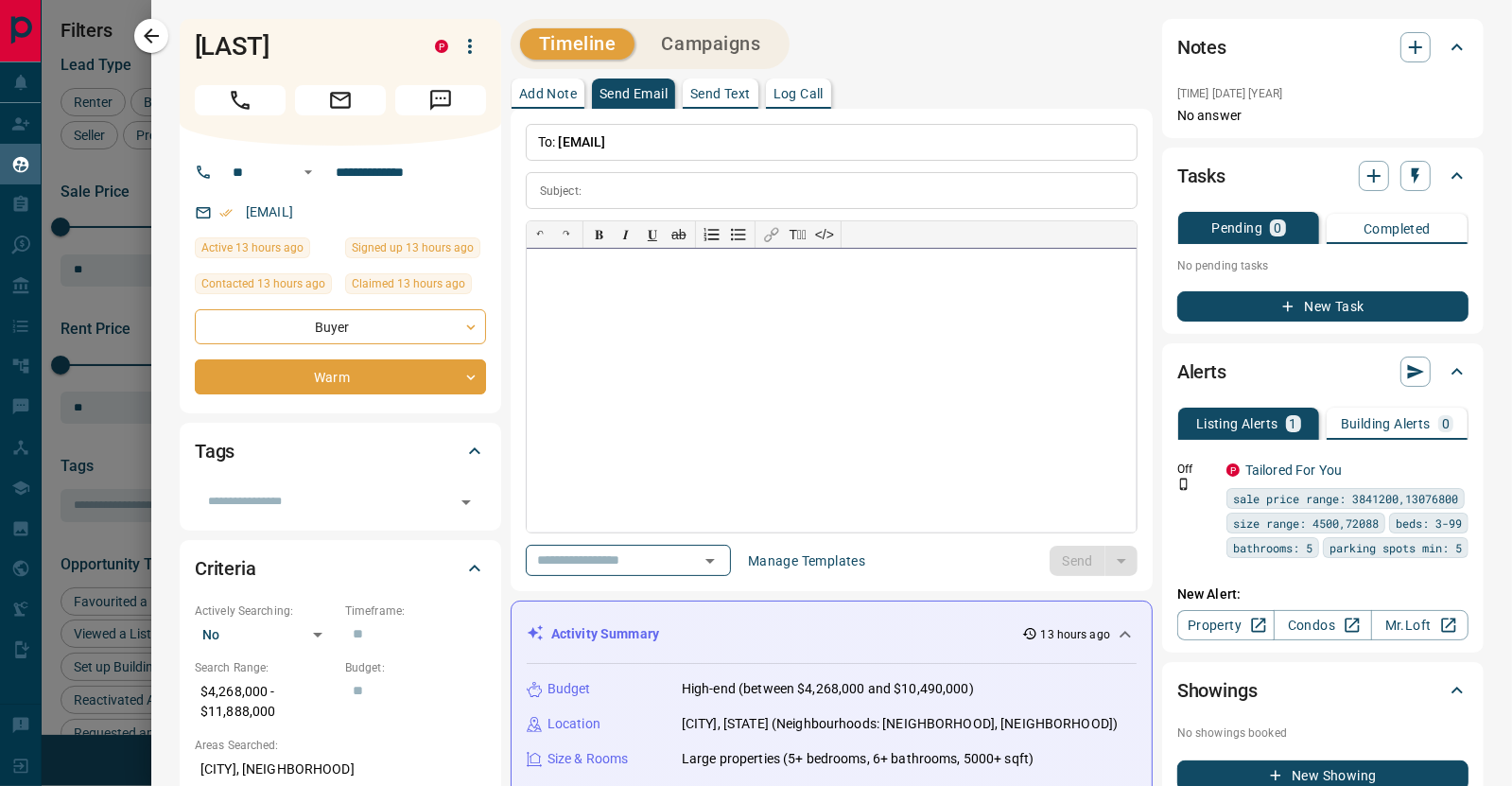 paste 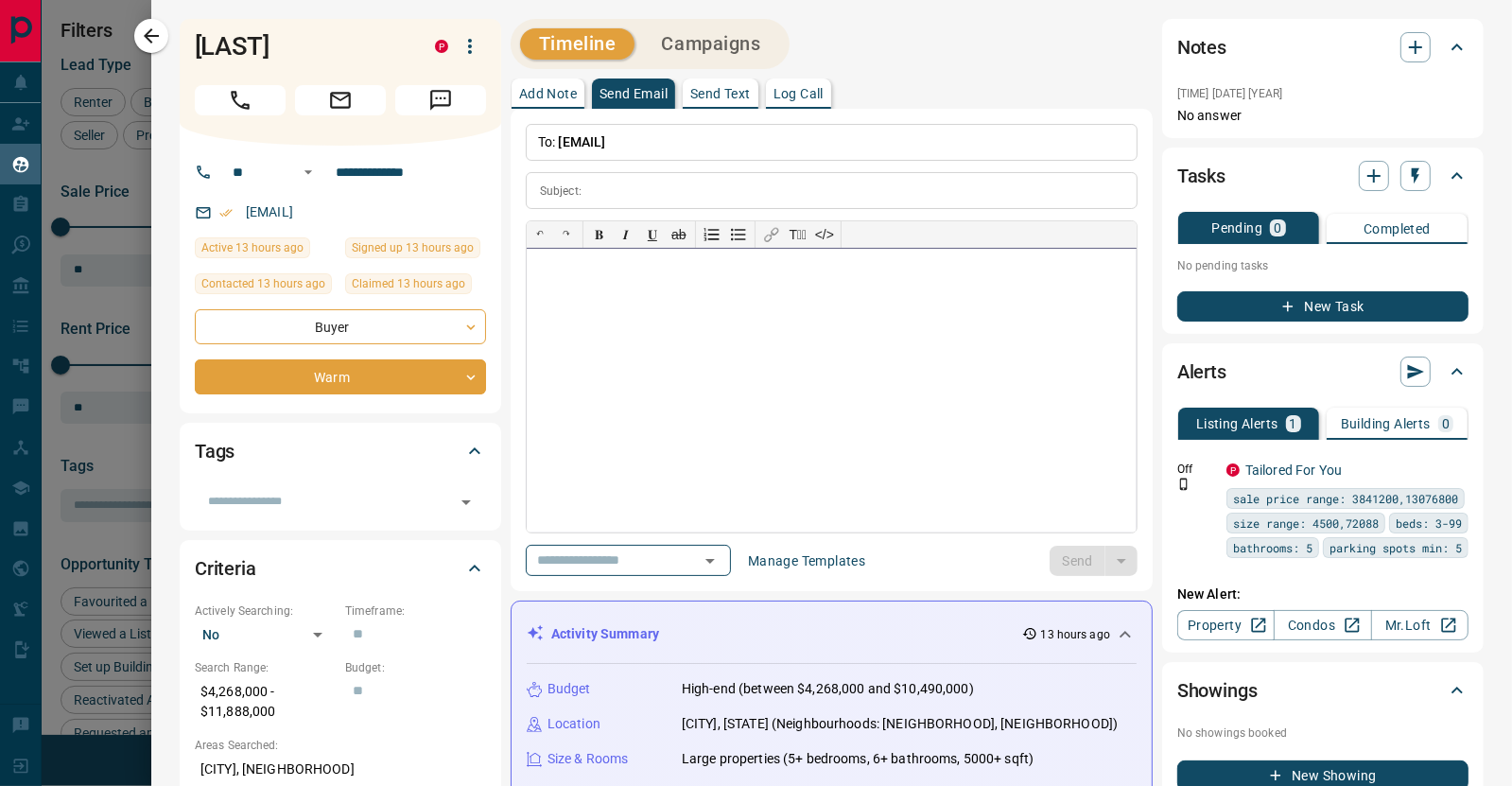 type 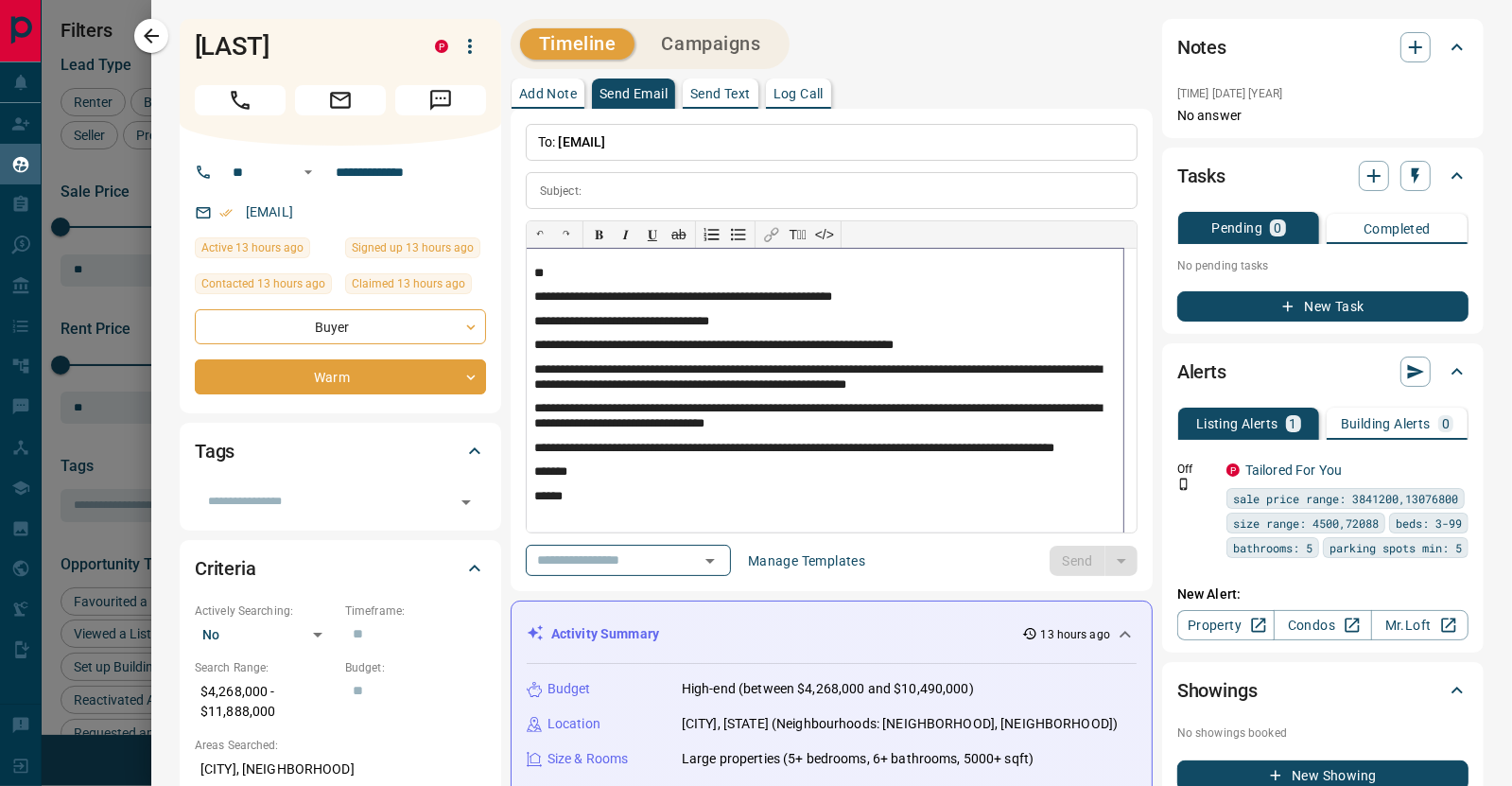 click on "**" at bounding box center (825, 273) 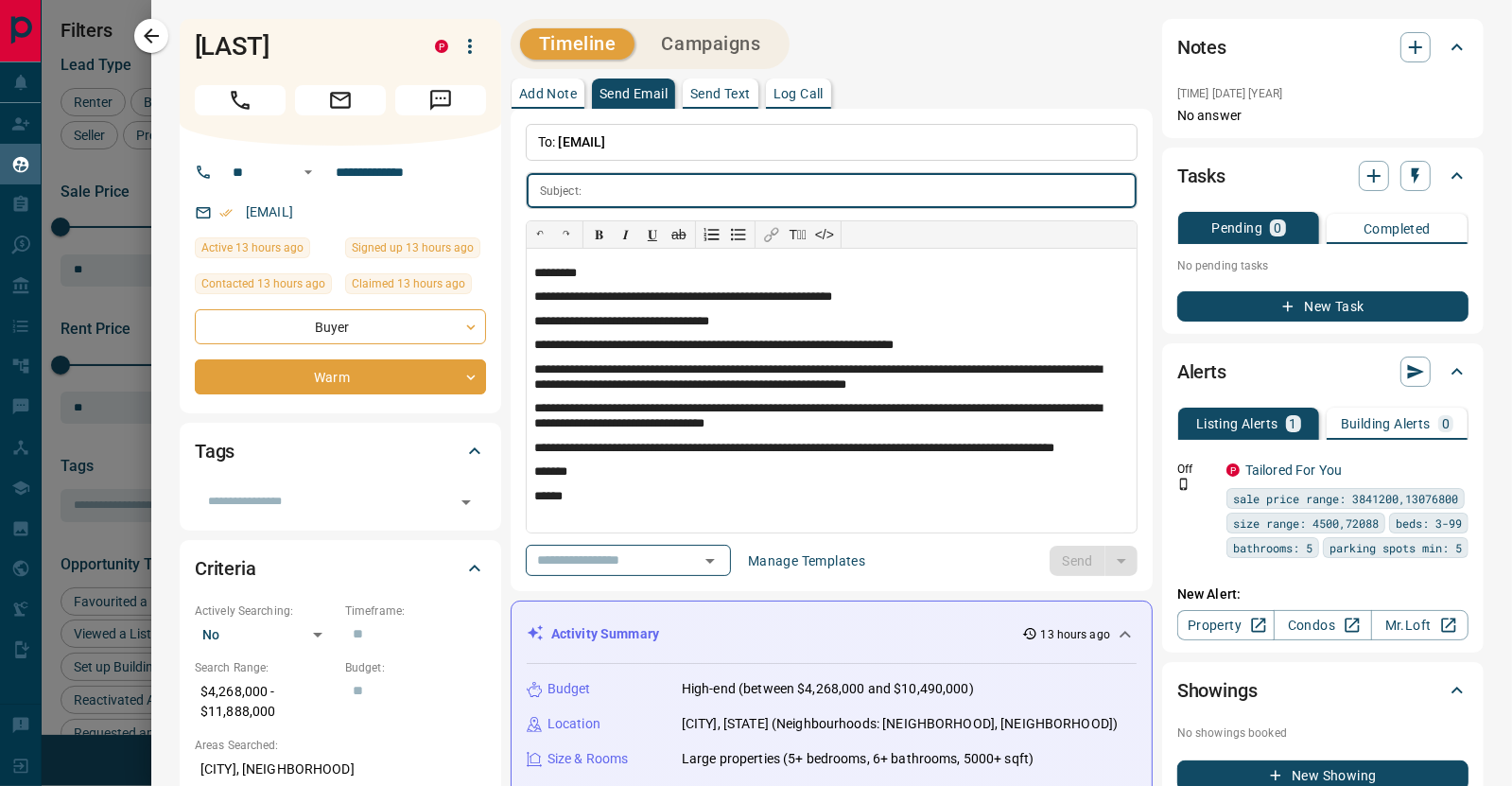 click at bounding box center [862, 190] 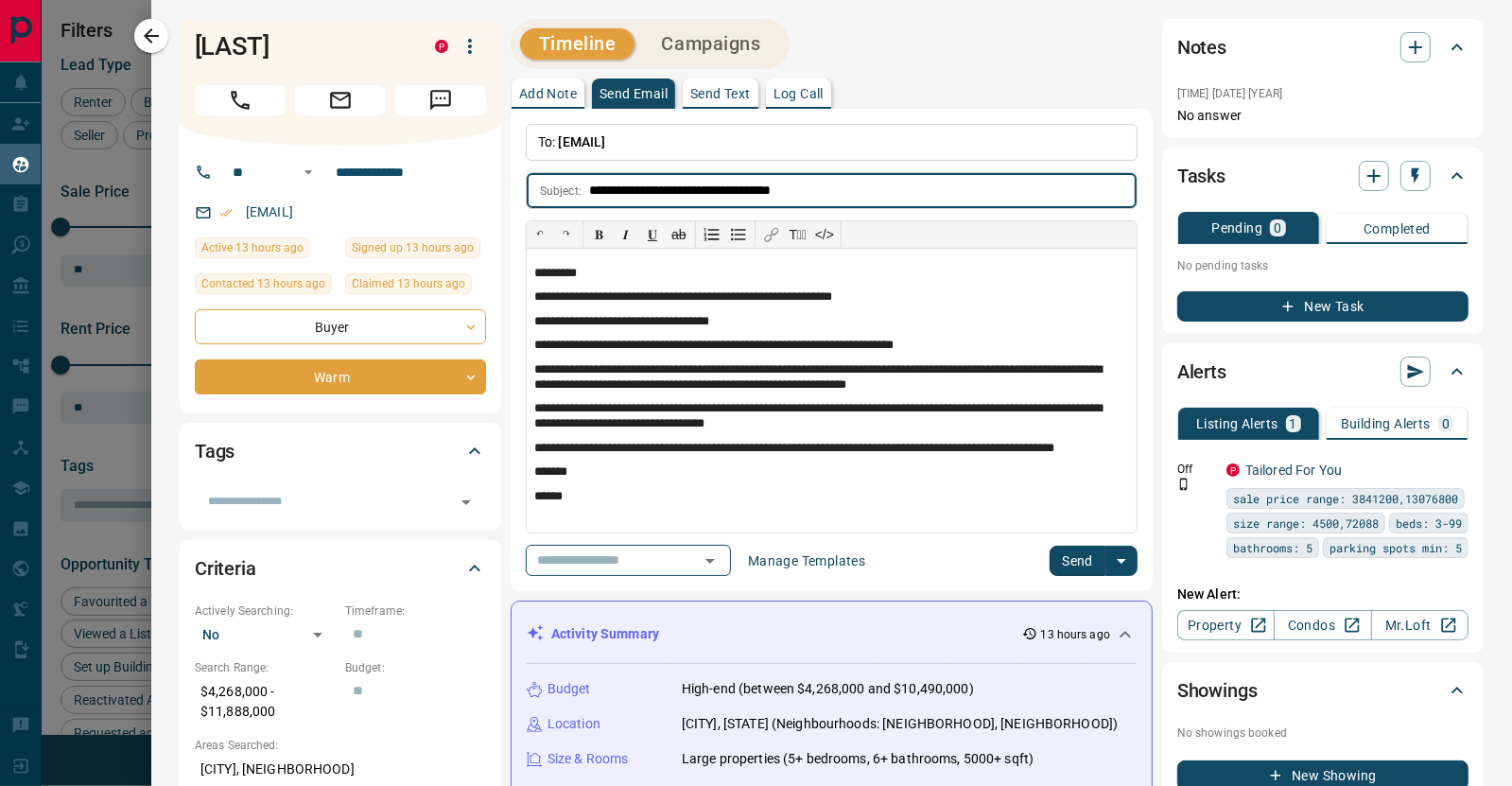 type on "**********" 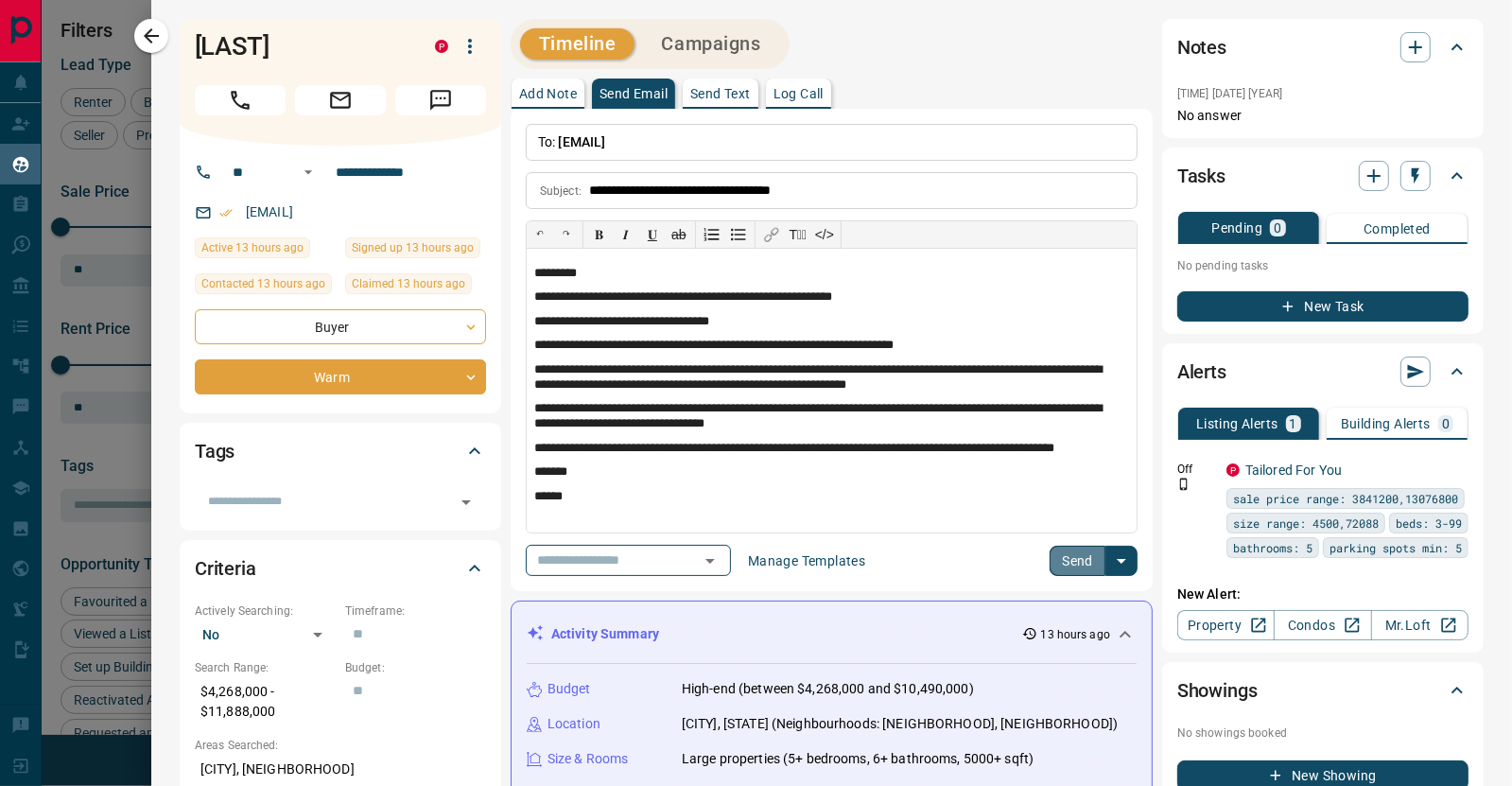 click on "Send" at bounding box center [1077, 561] 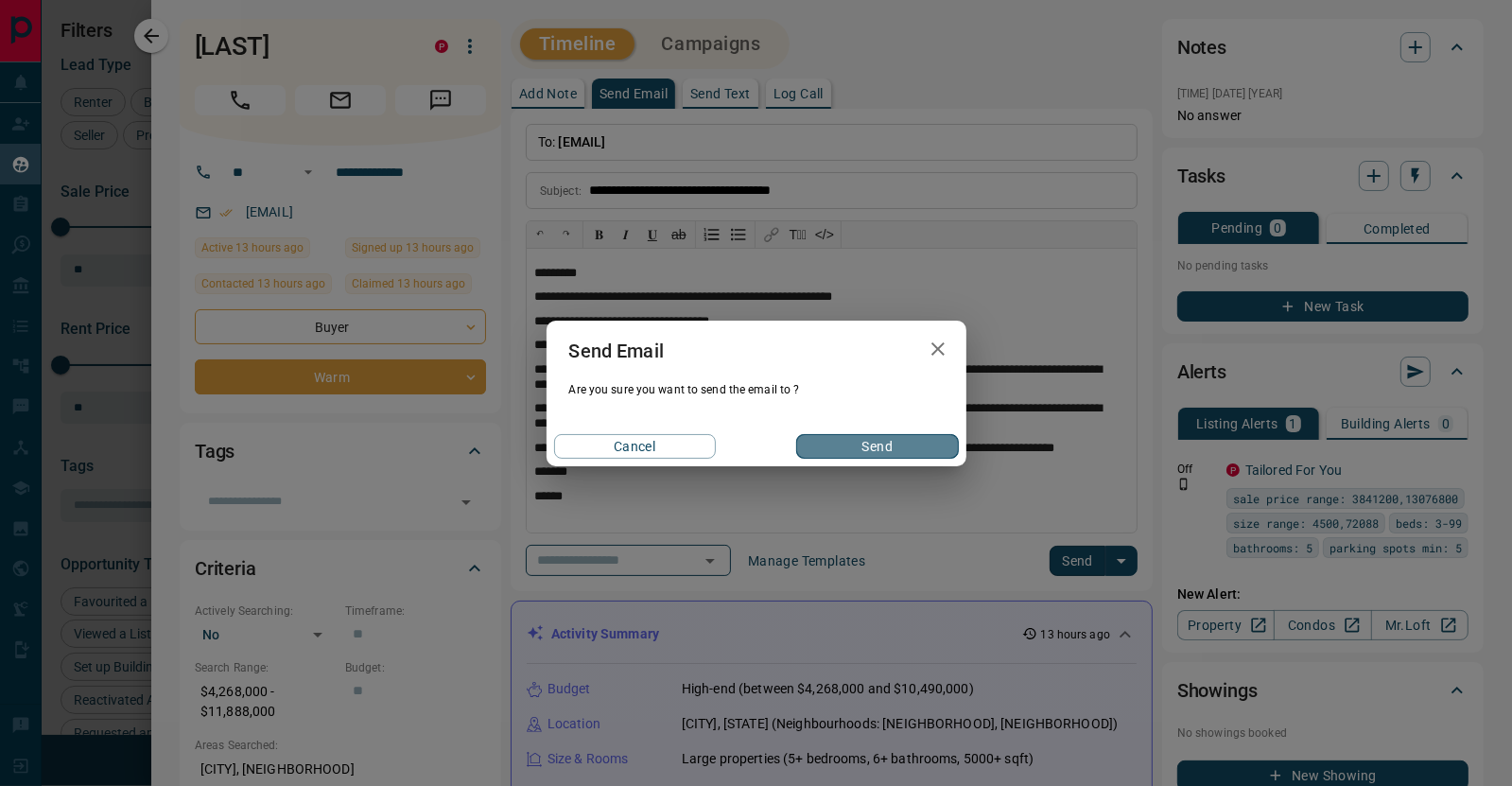 click on "Send" at bounding box center [877, 446] 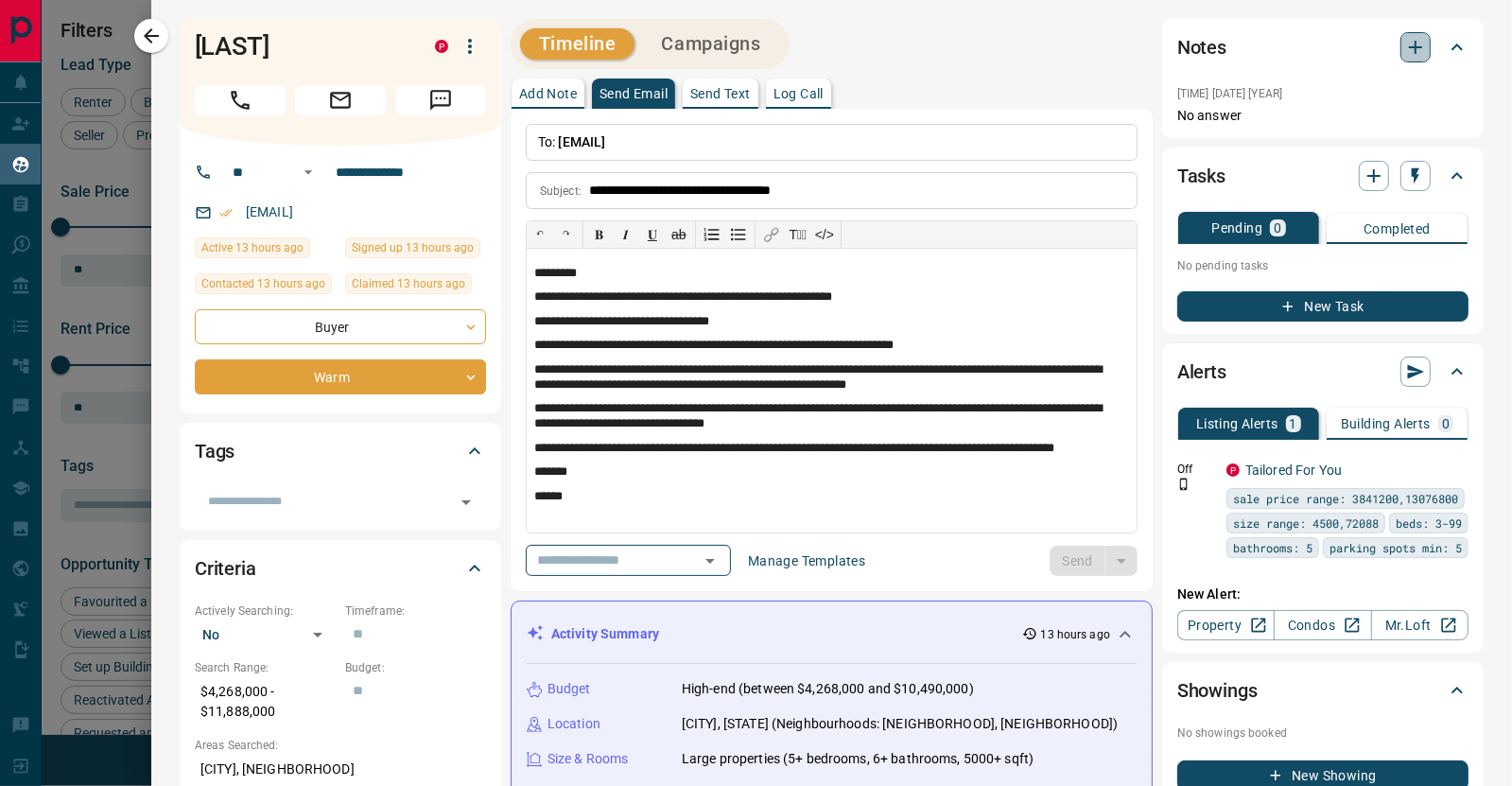 click 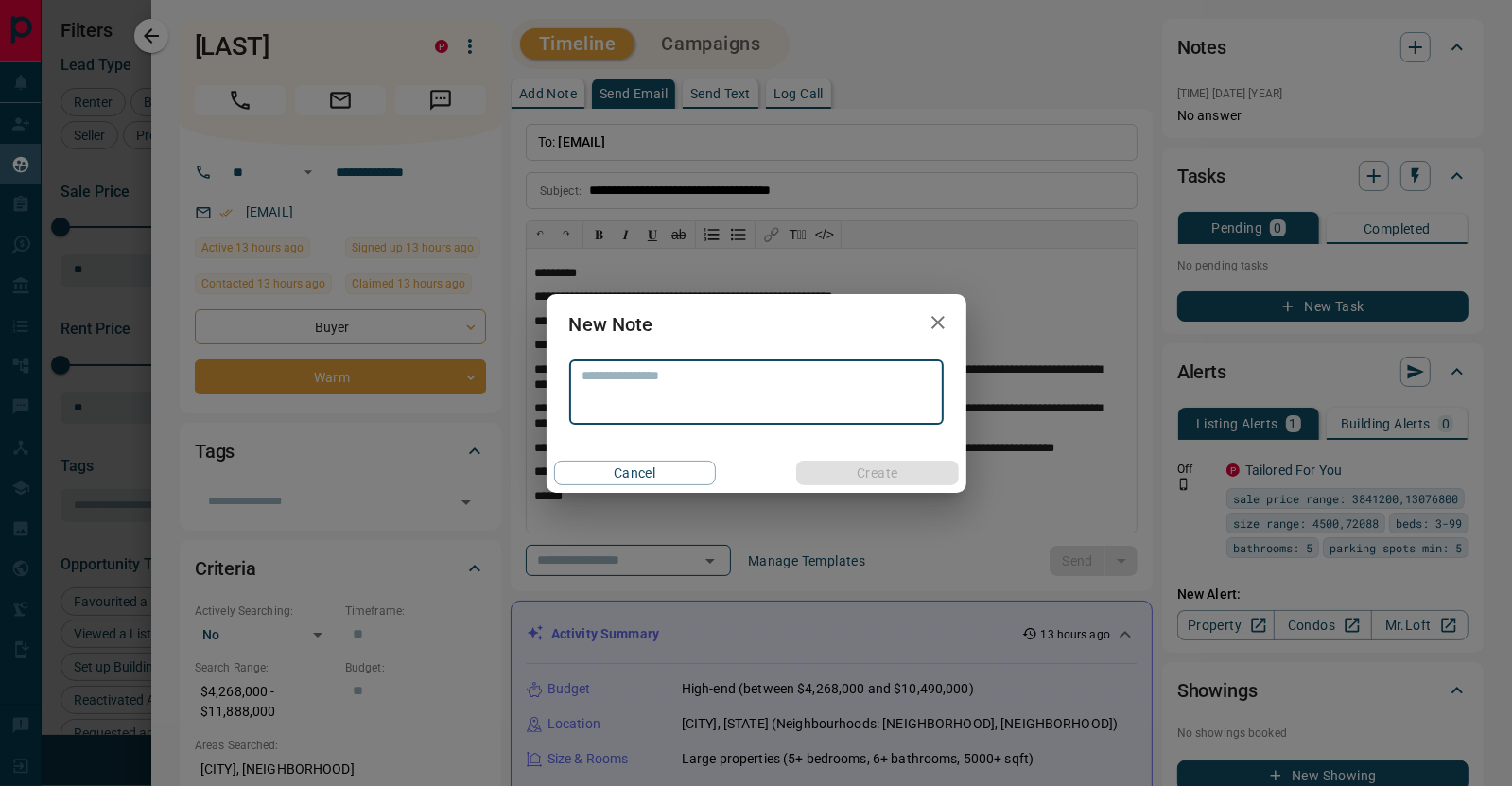 type 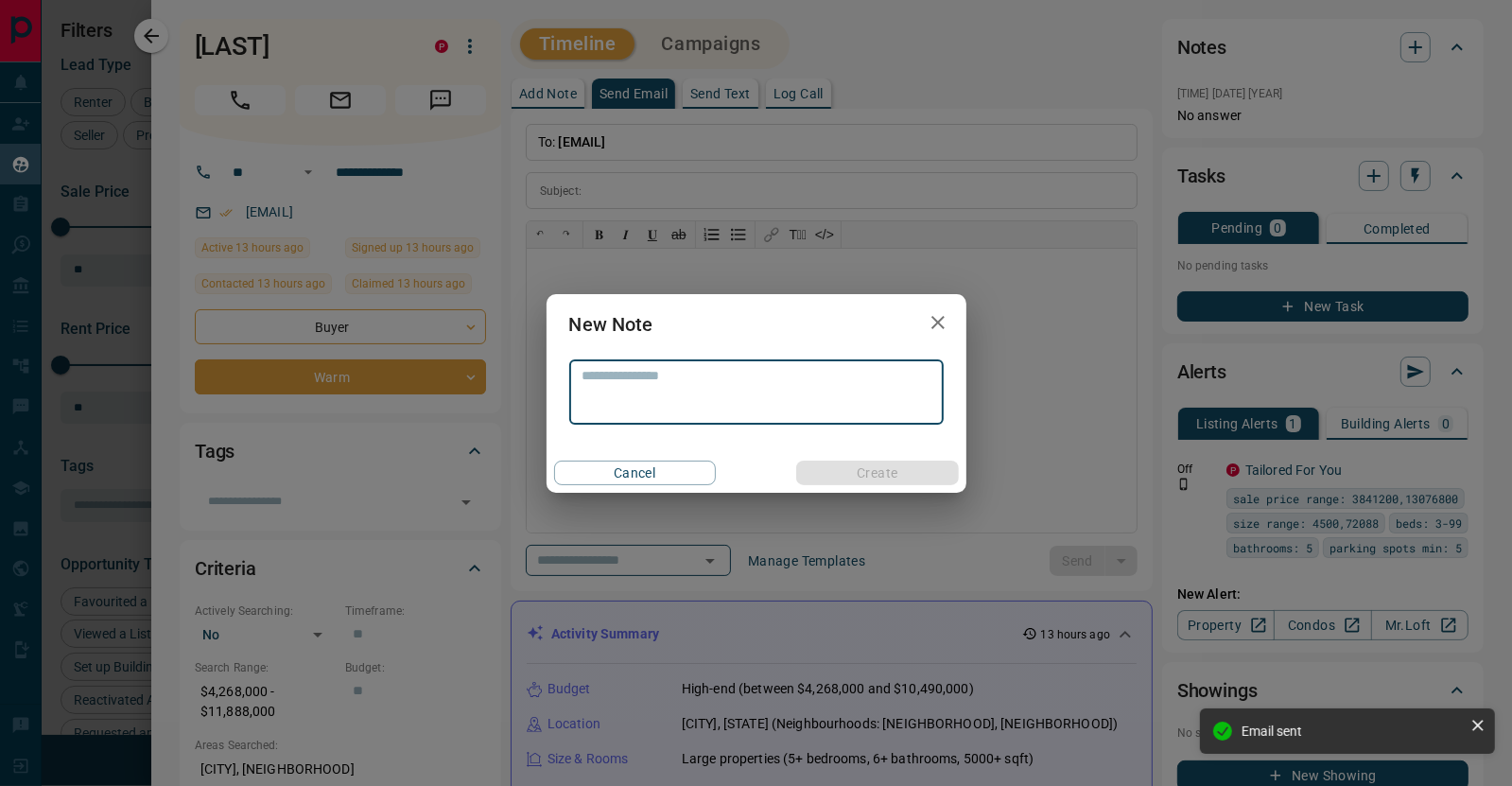 click at bounding box center (756, 392) 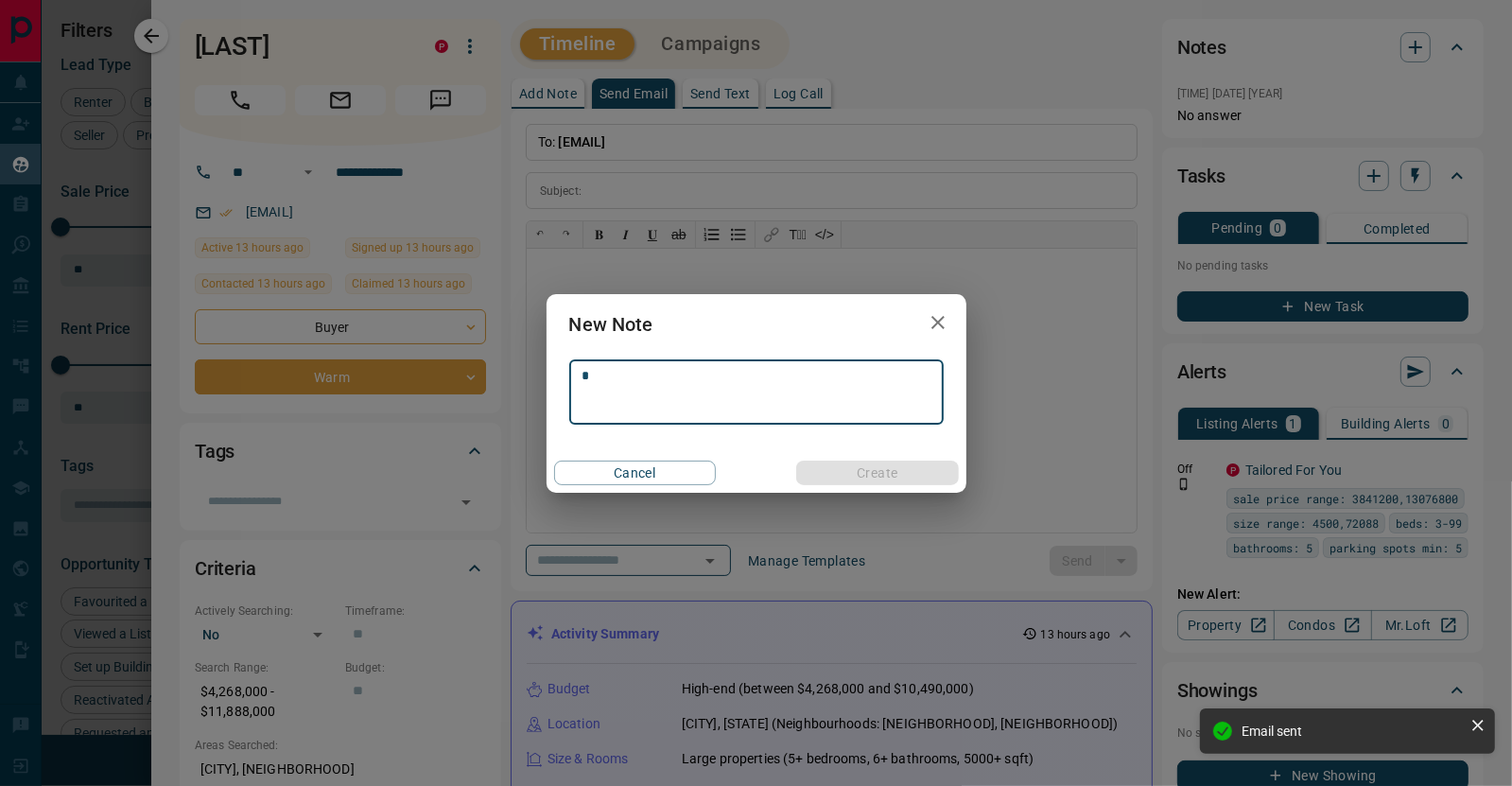 scroll, scrollTop: 228, scrollLeft: 0, axis: vertical 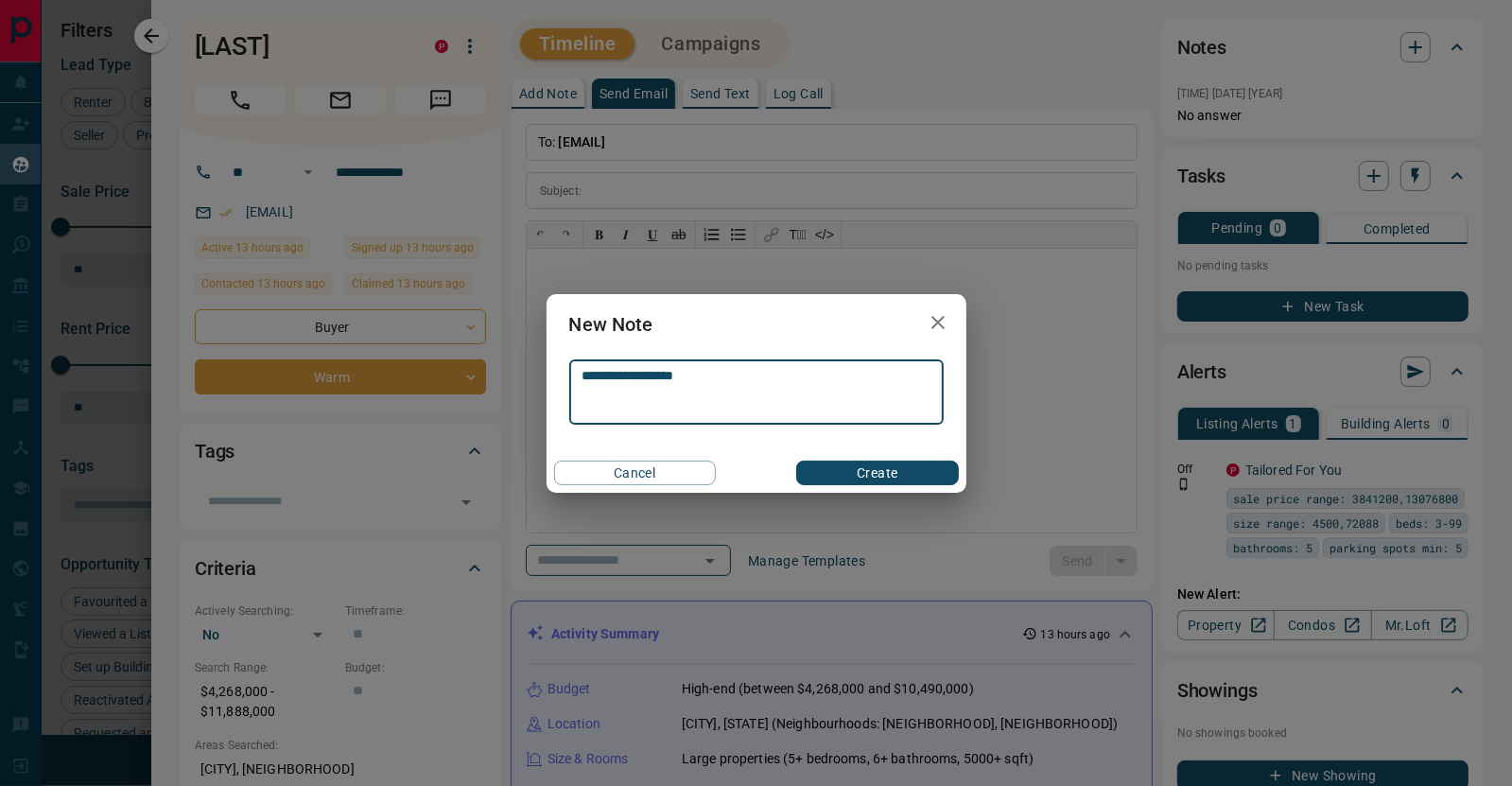 type on "**********" 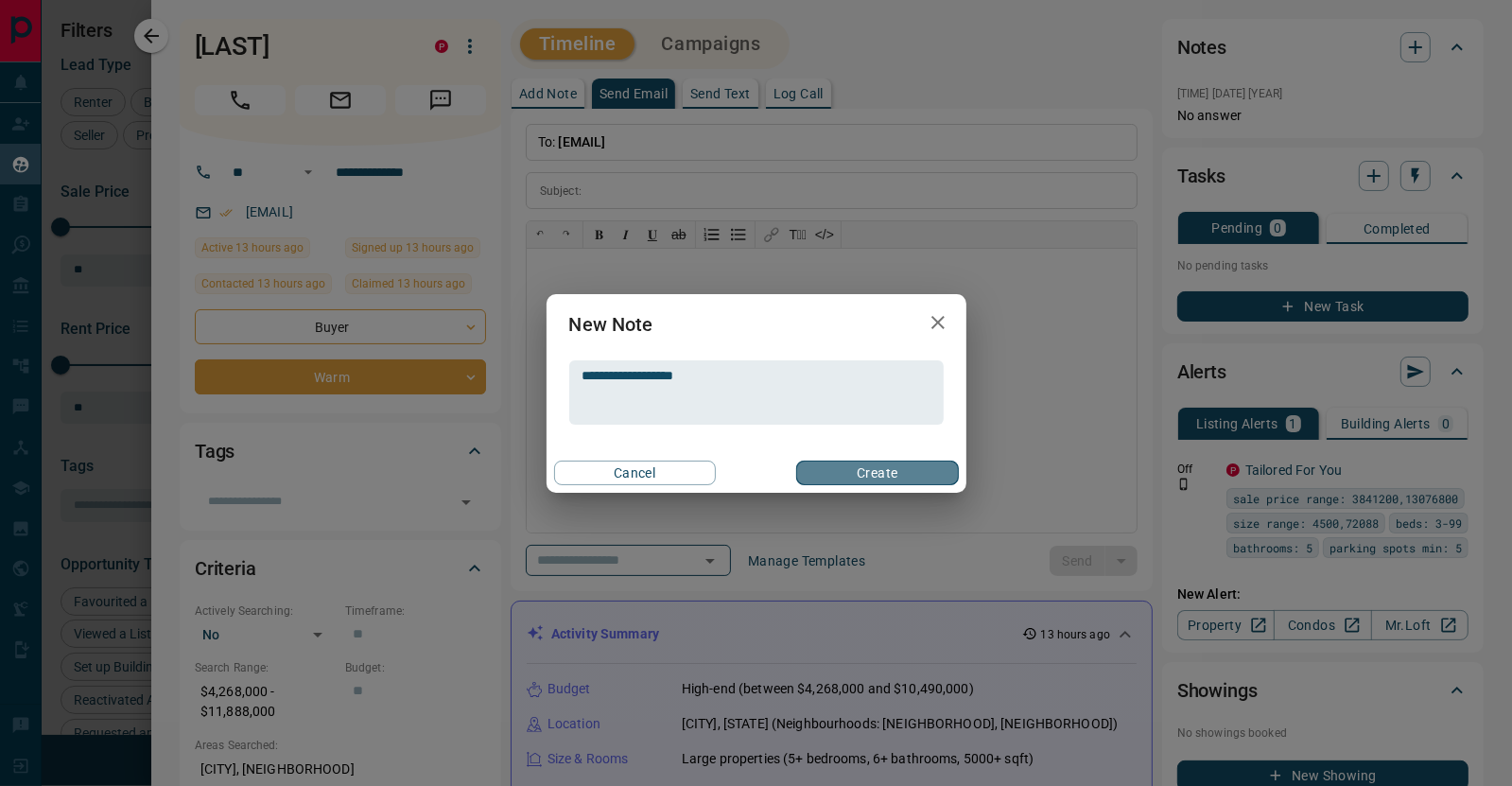 click on "Create" at bounding box center (877, 473) 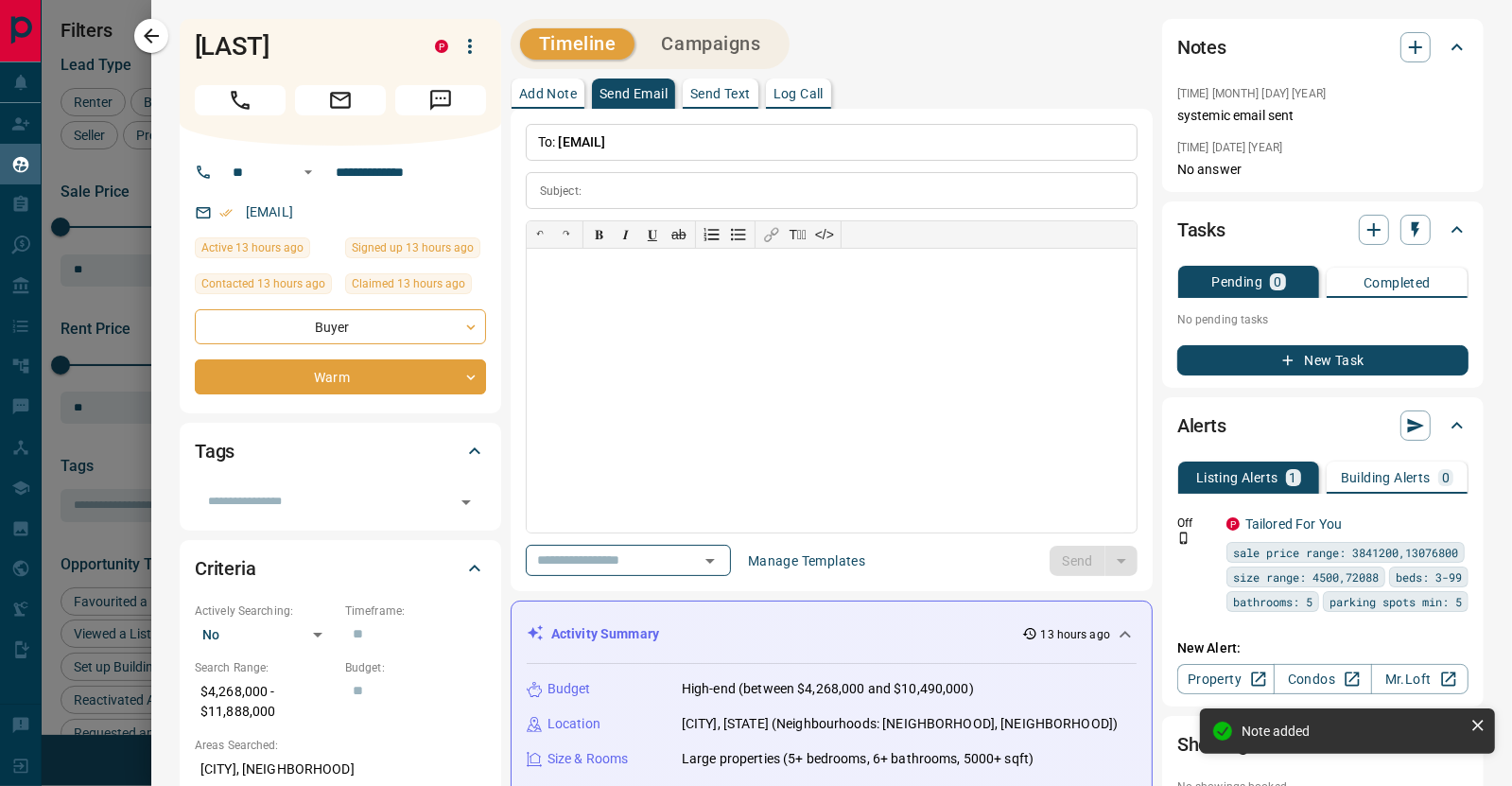 click on "Send Text" at bounding box center (721, 94) 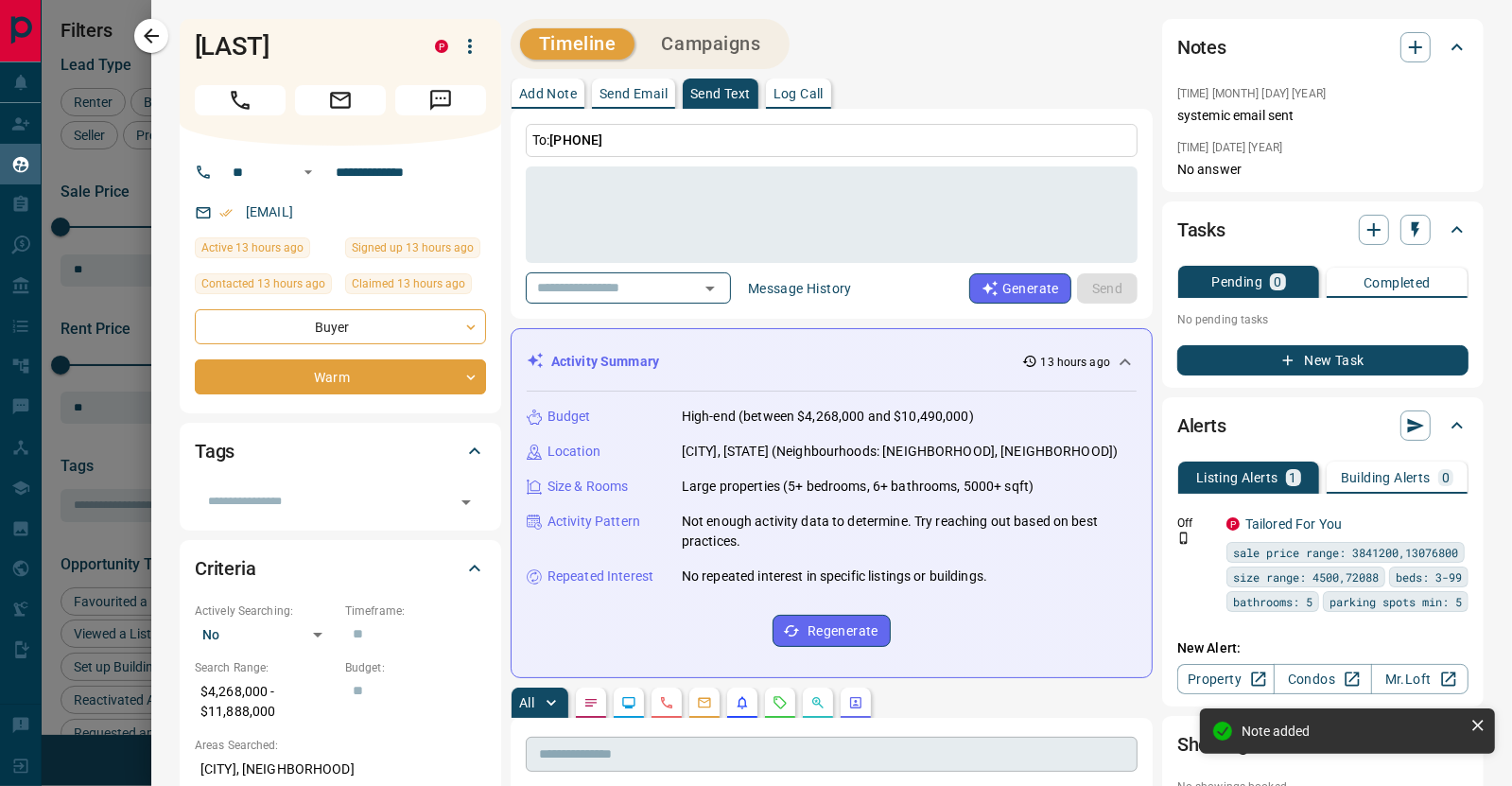 scroll, scrollTop: 321, scrollLeft: 0, axis: vertical 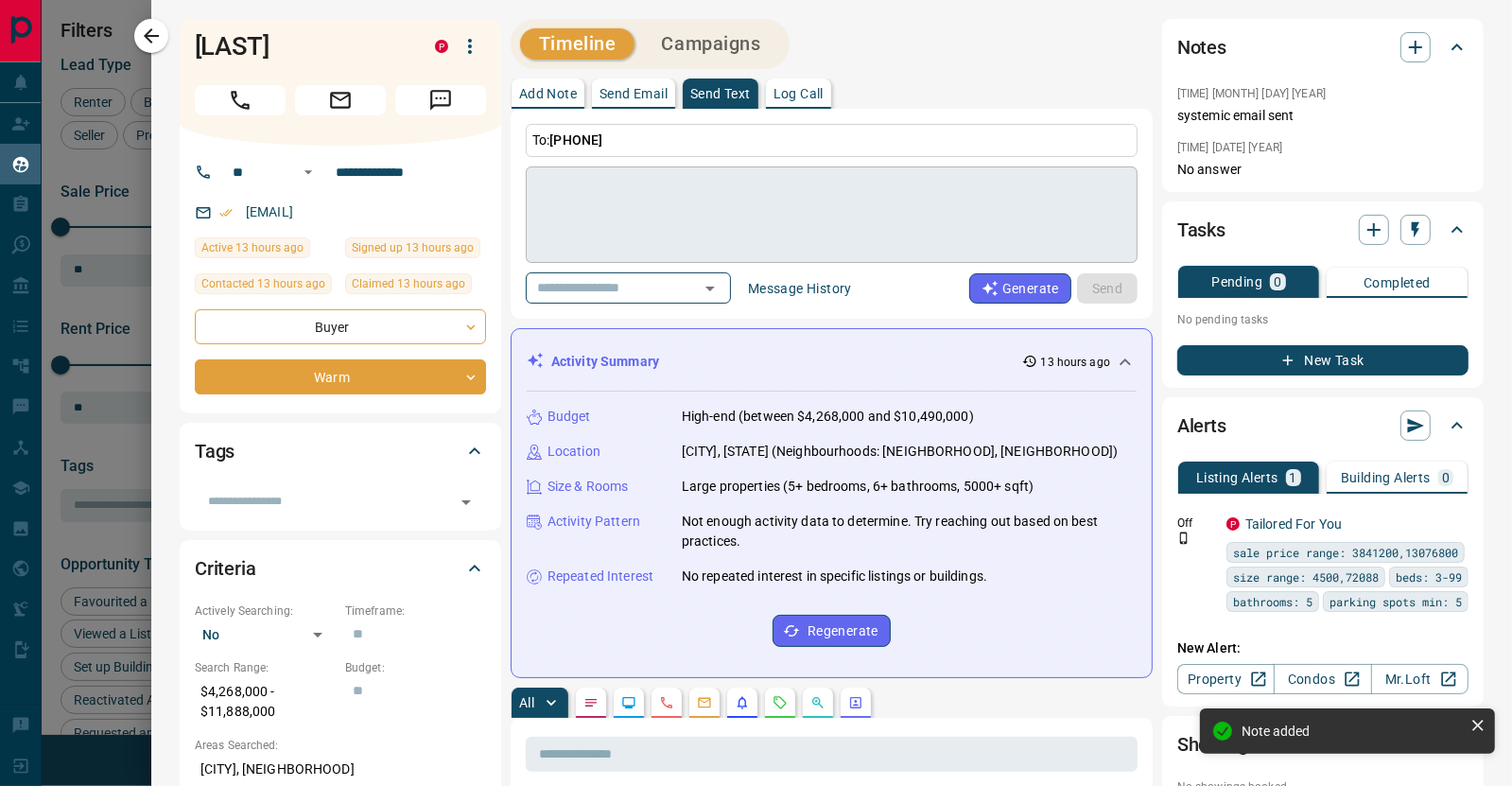 click on "**********" at bounding box center [831, 1183] 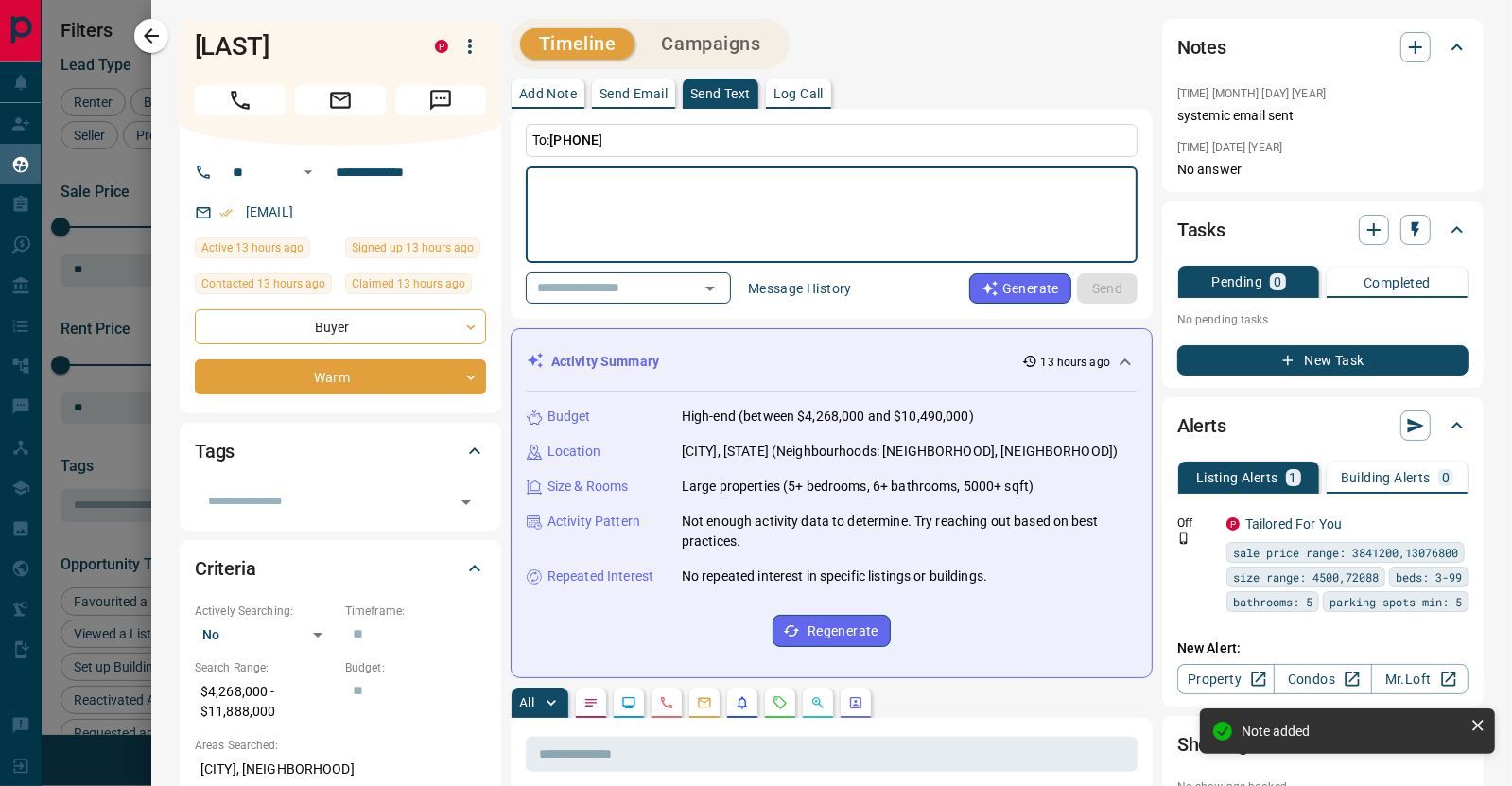 paste on "**********" 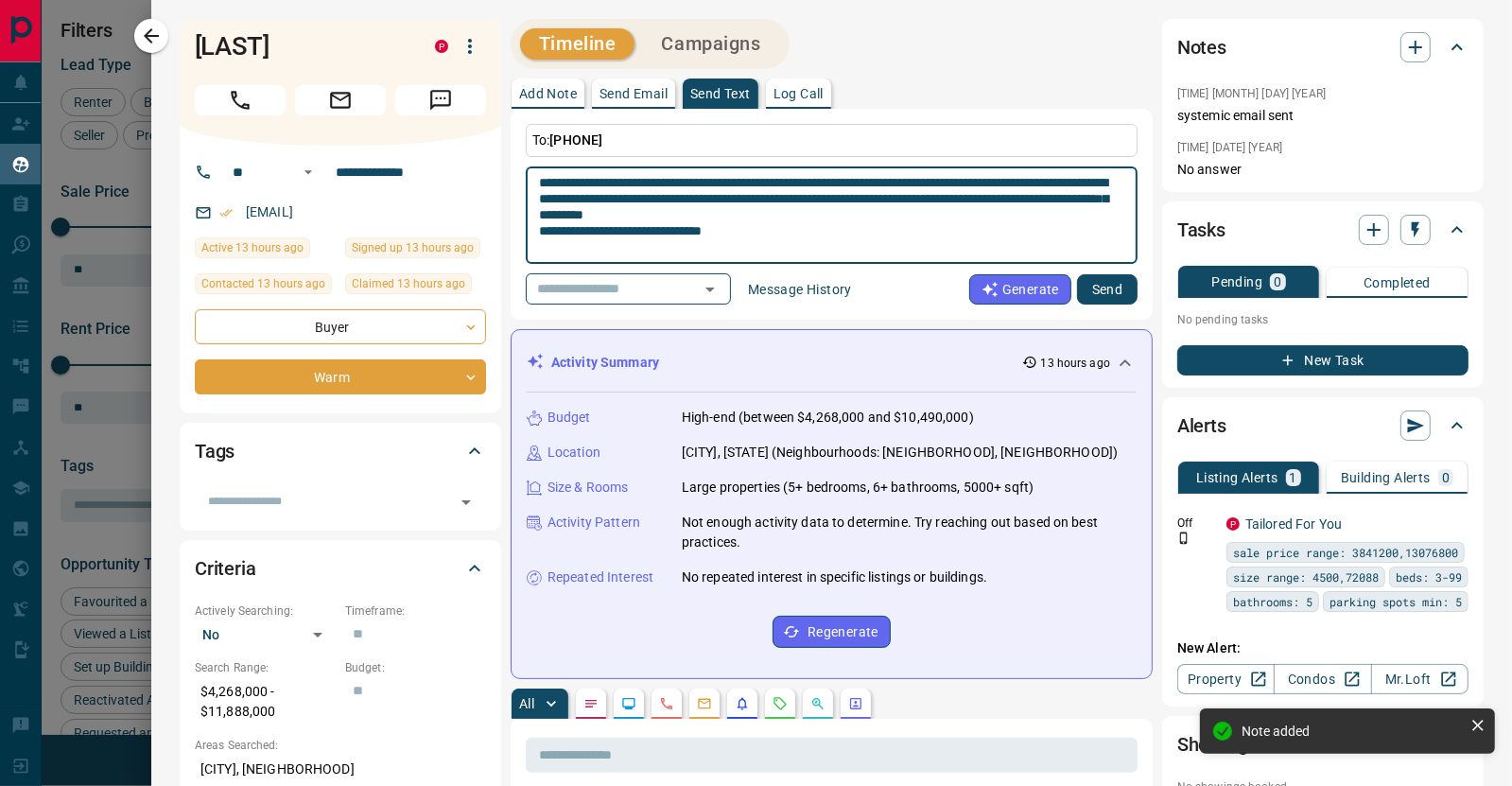 click on "**********" at bounding box center (825, 216) 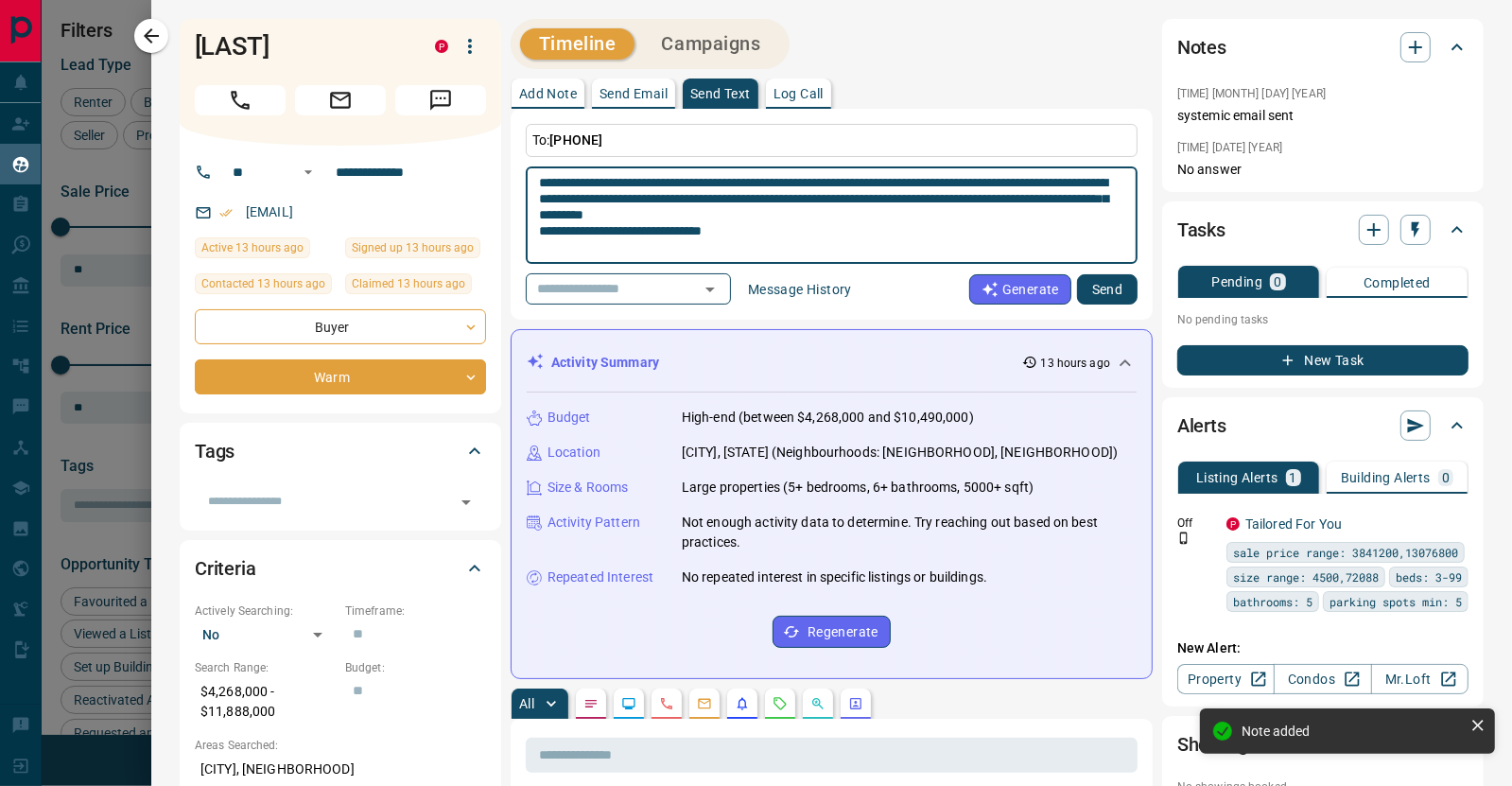 click on "**********" at bounding box center (825, 216) 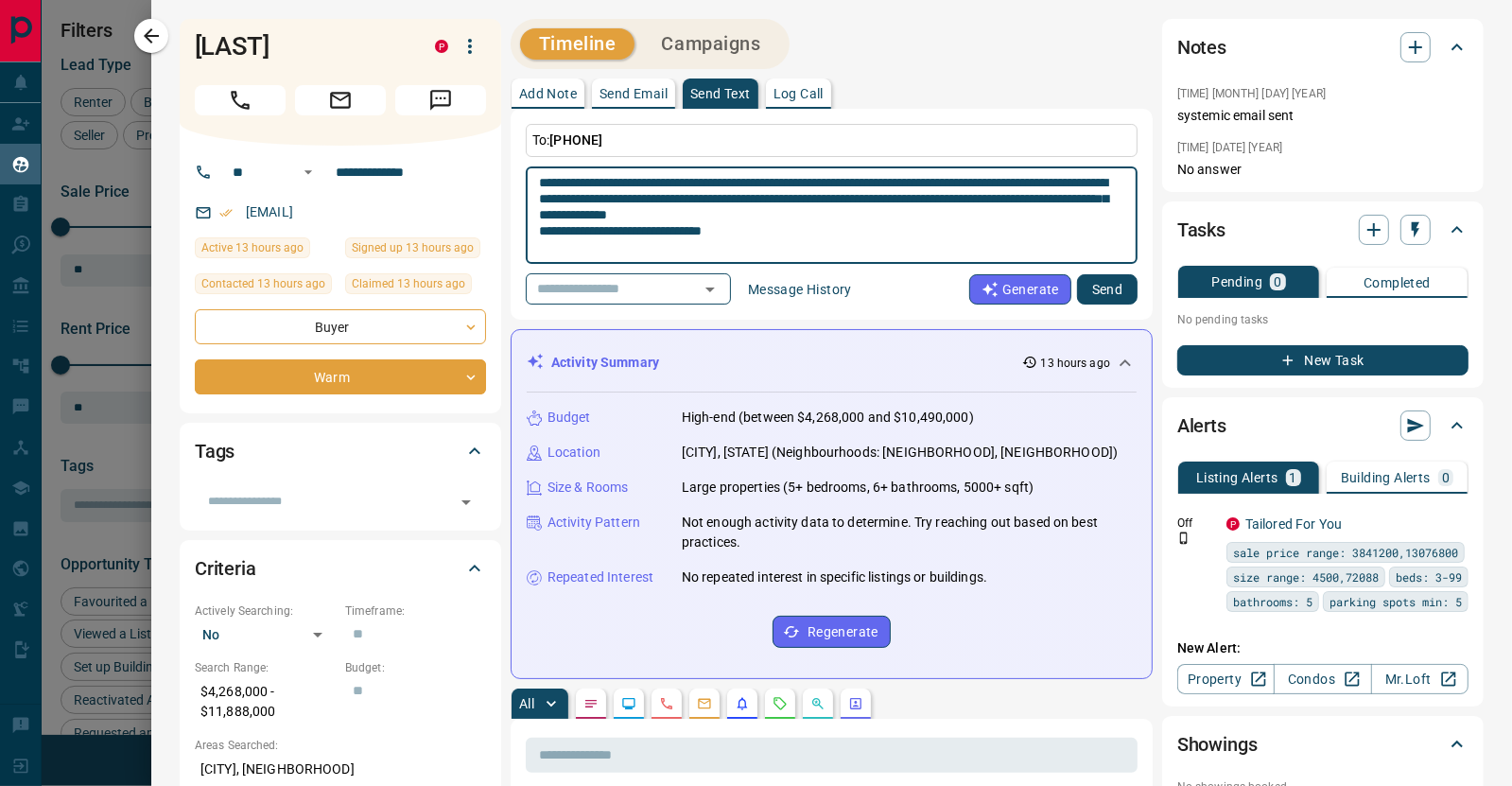 type on "**********" 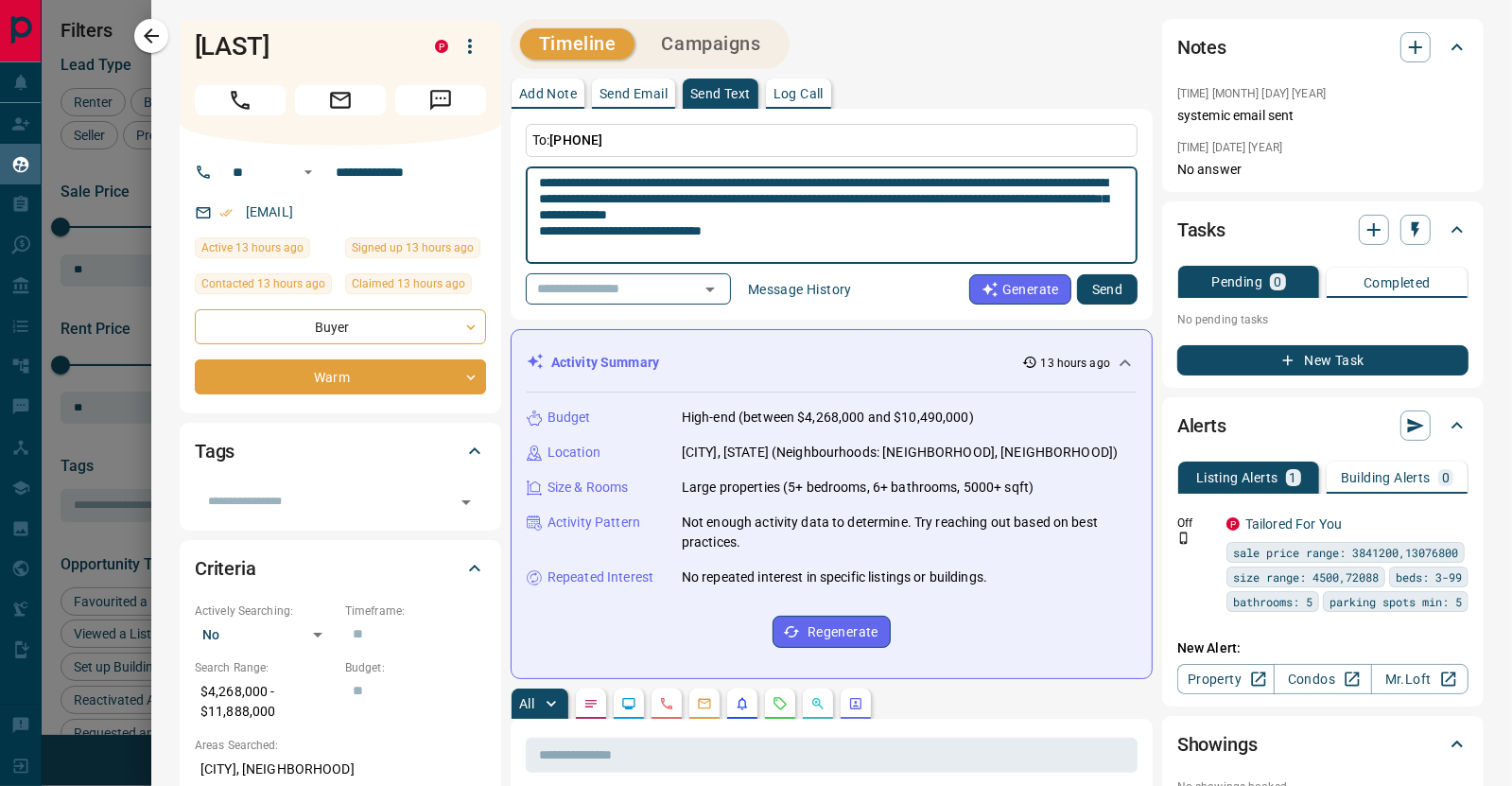 click on "Send" at bounding box center (1107, 289) 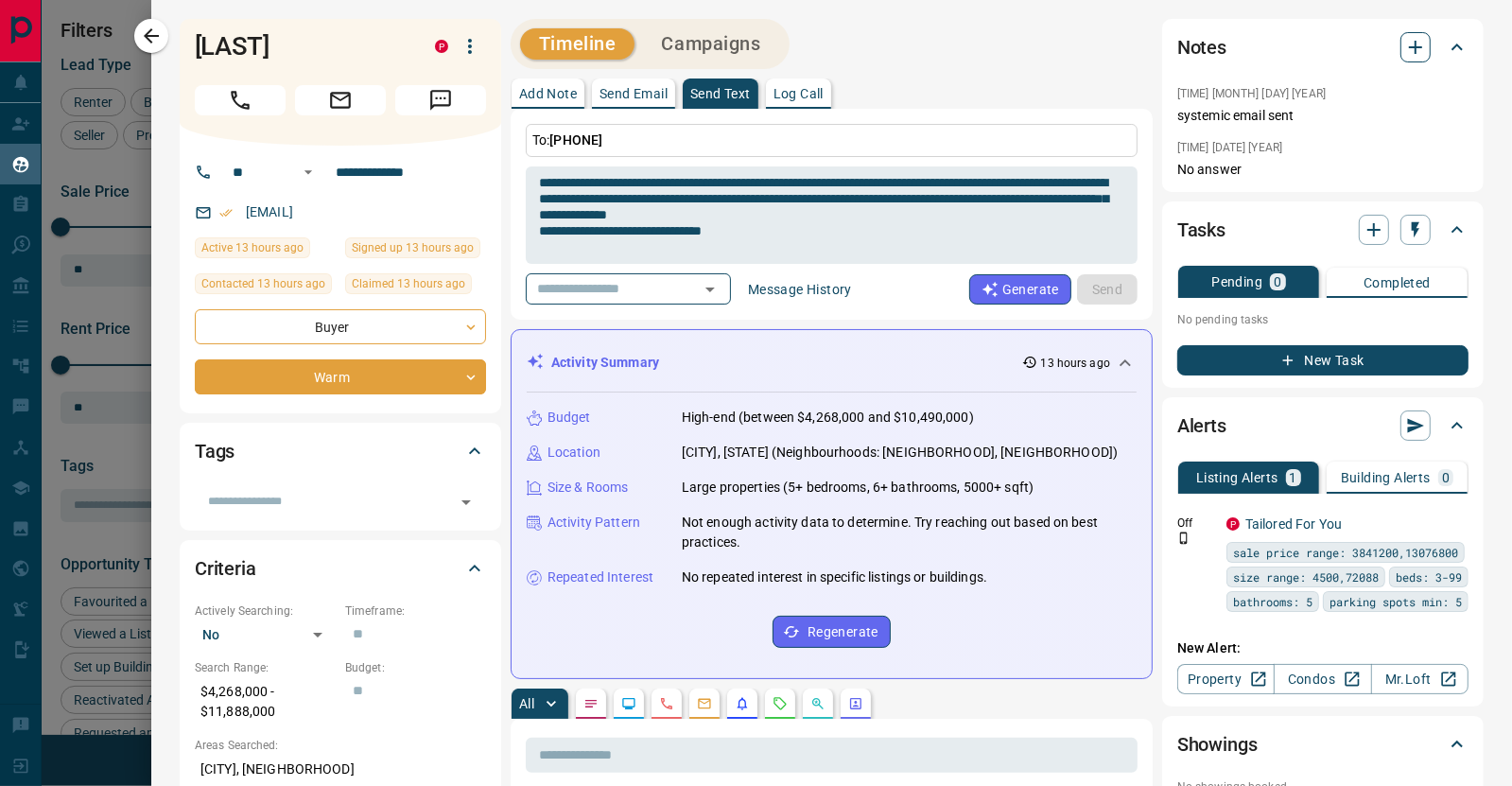 type 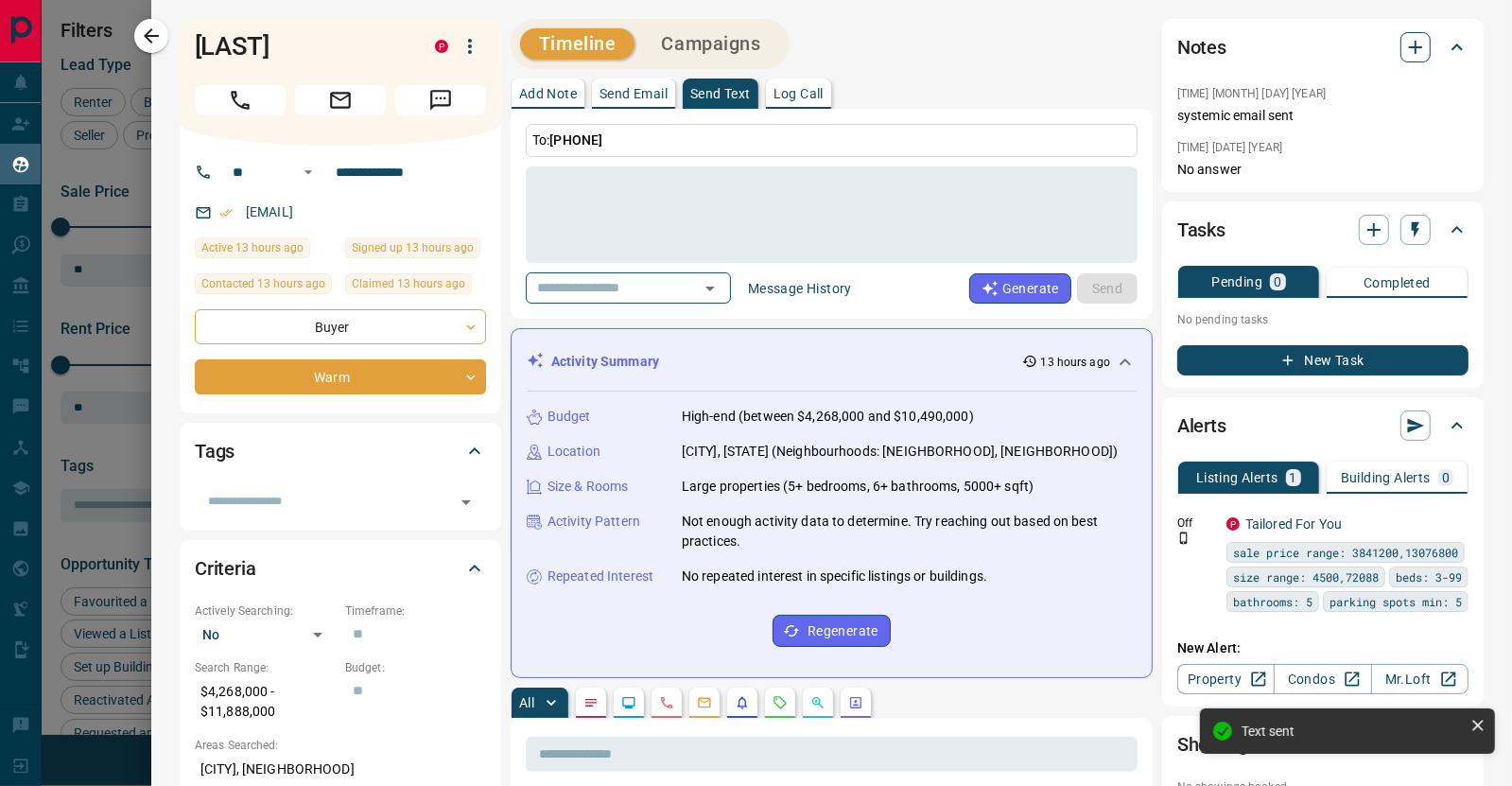 click 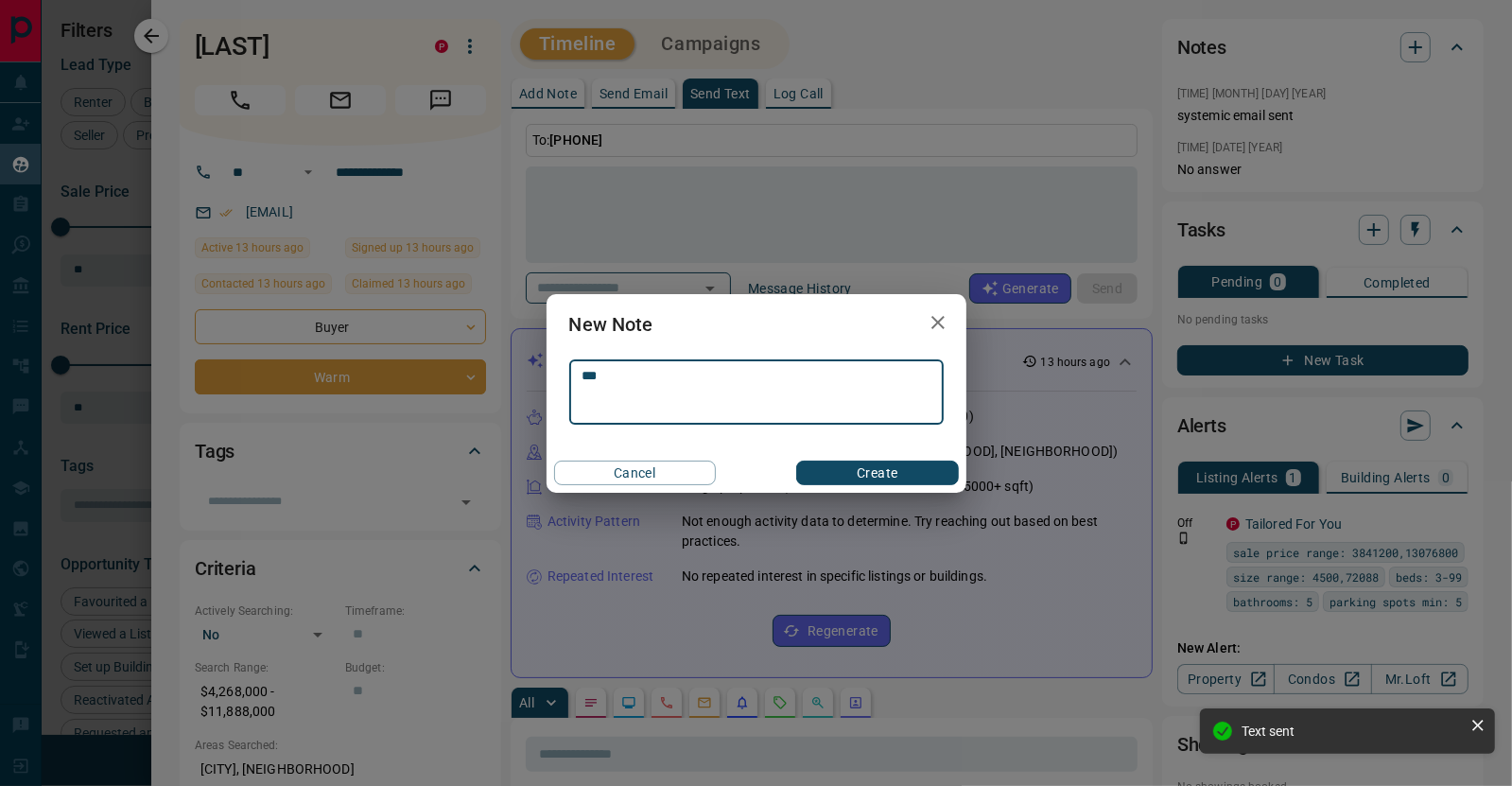 scroll, scrollTop: 622, scrollLeft: 0, axis: vertical 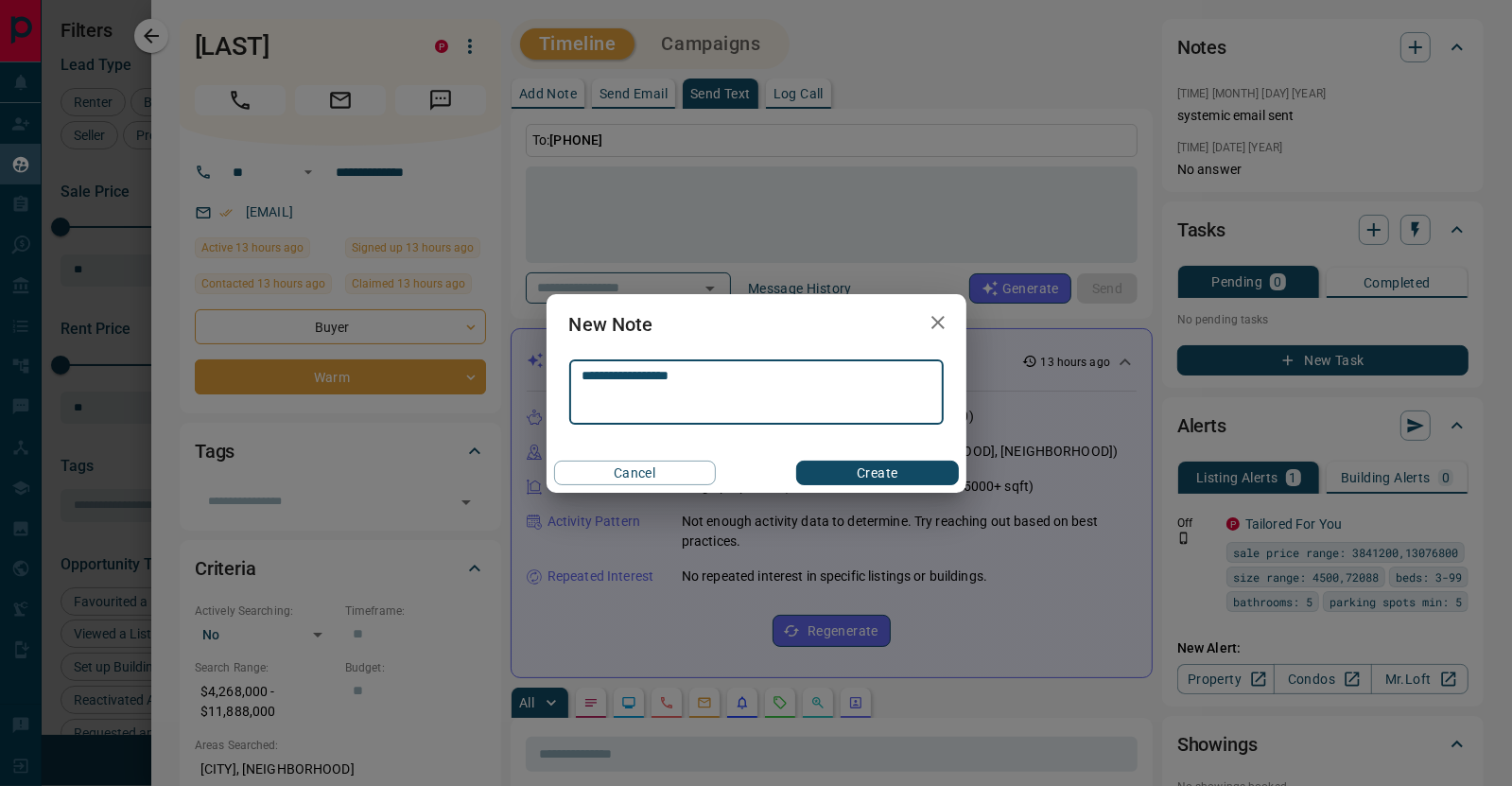 type on "**********" 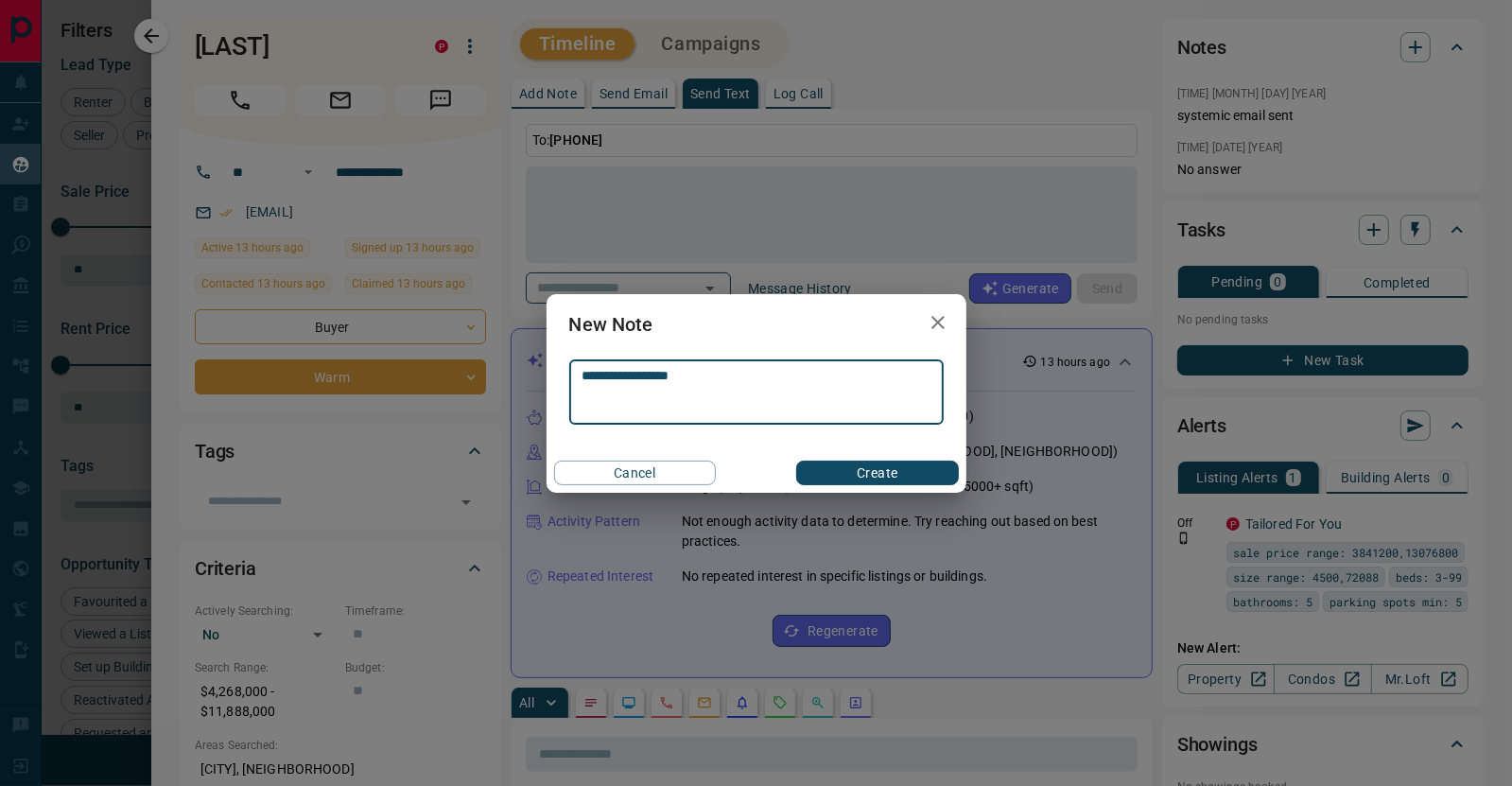 click on "Create" at bounding box center (877, 473) 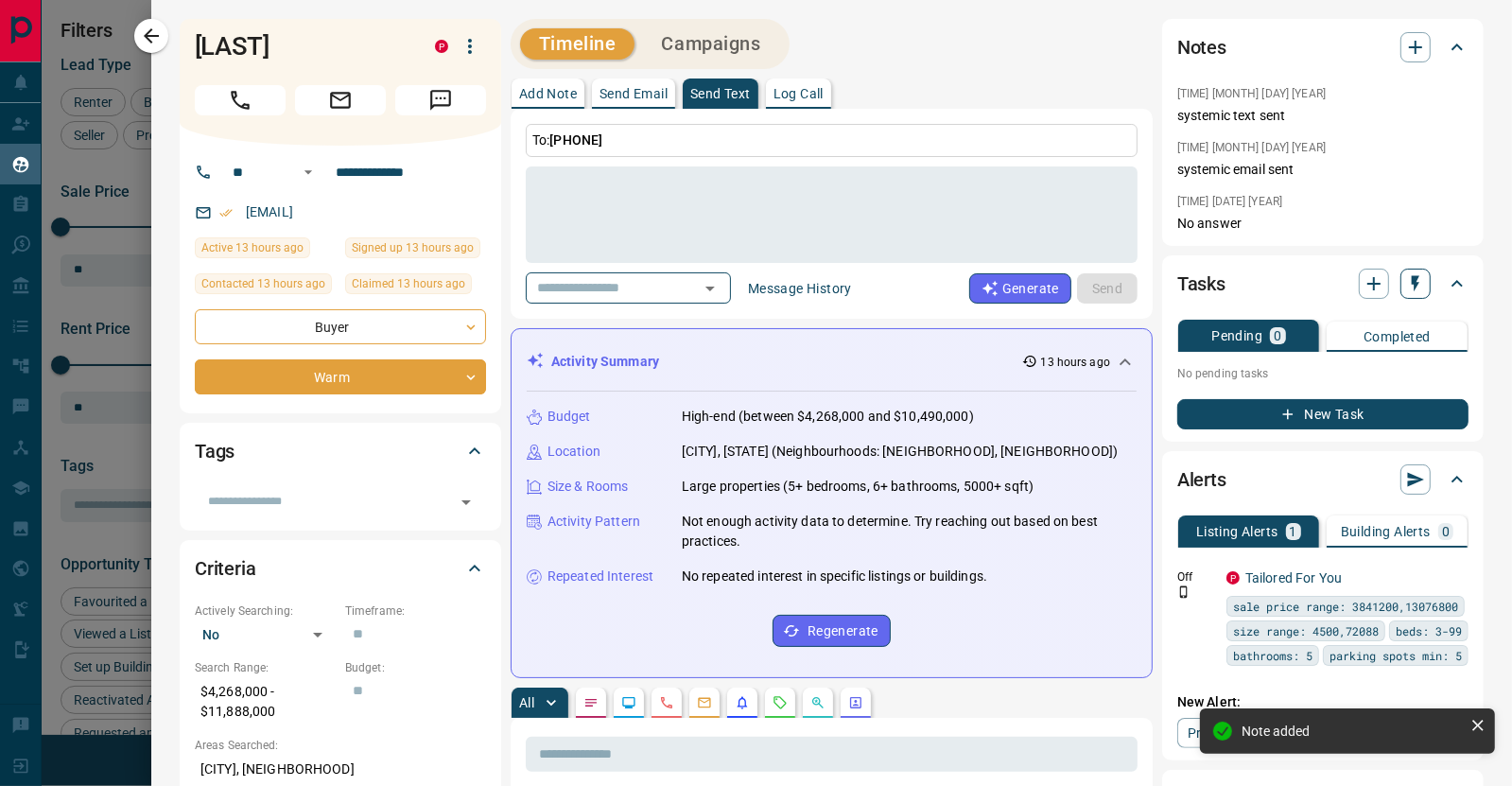 click 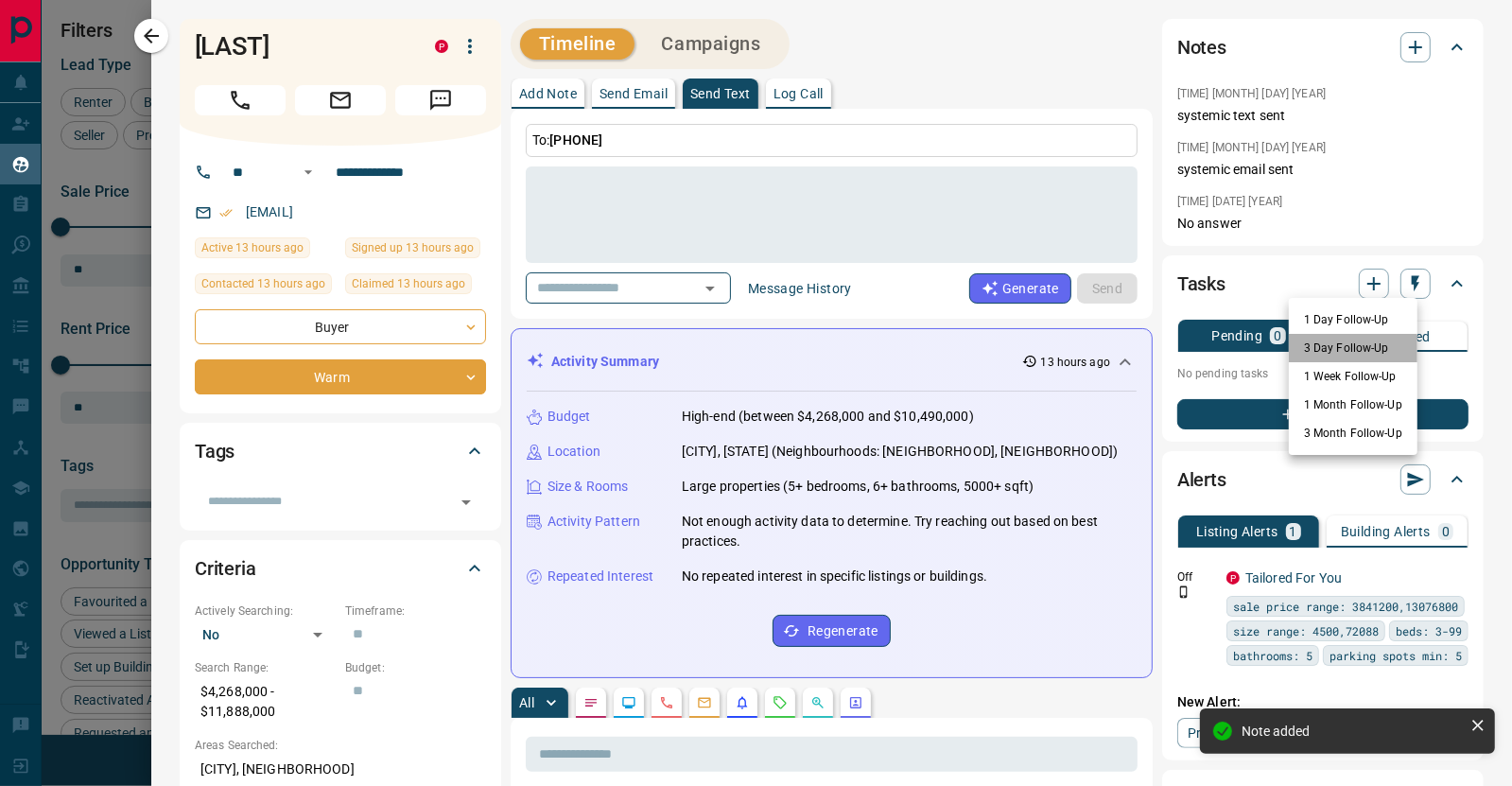 scroll, scrollTop: 714, scrollLeft: 0, axis: vertical 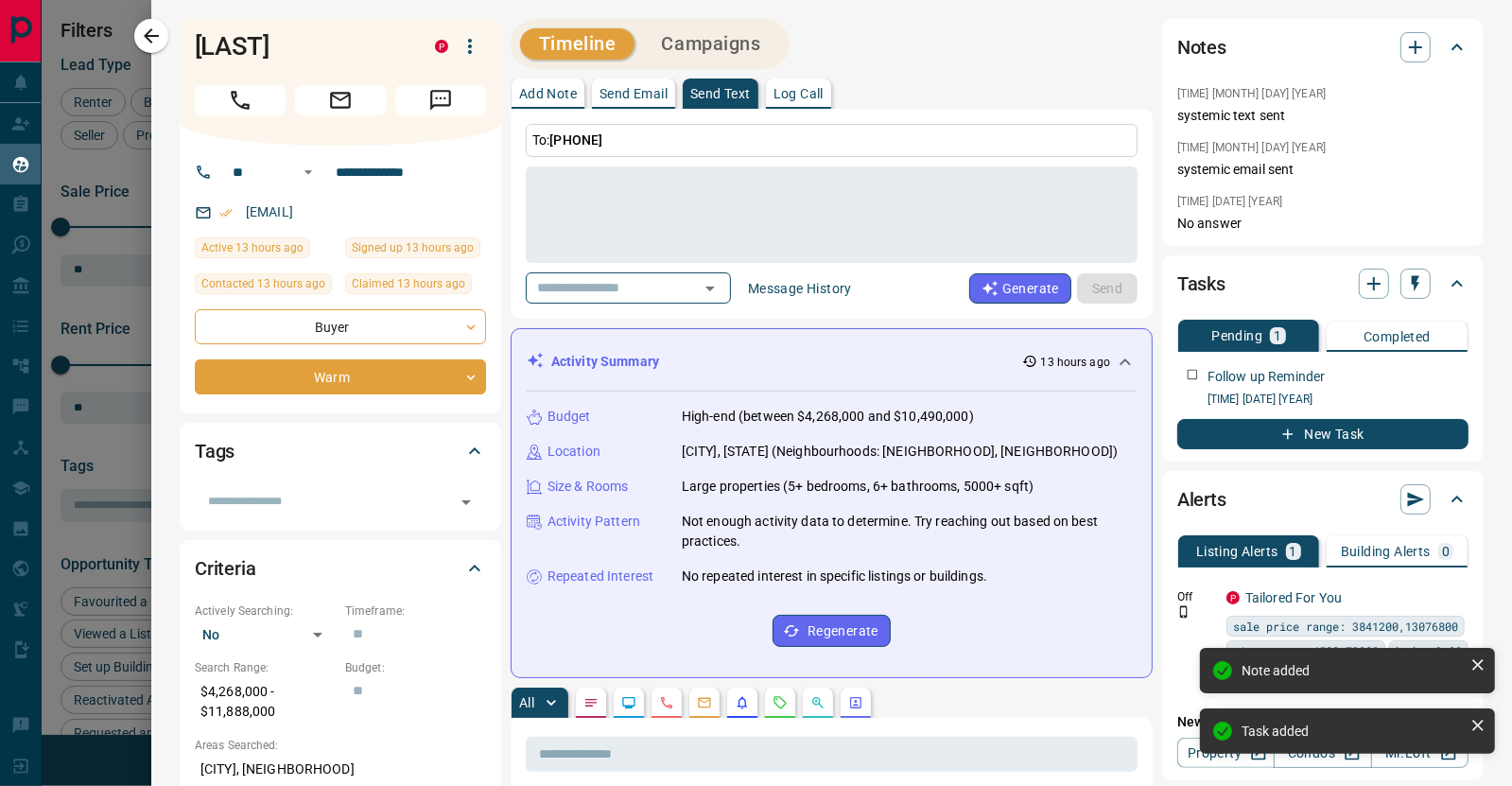 click 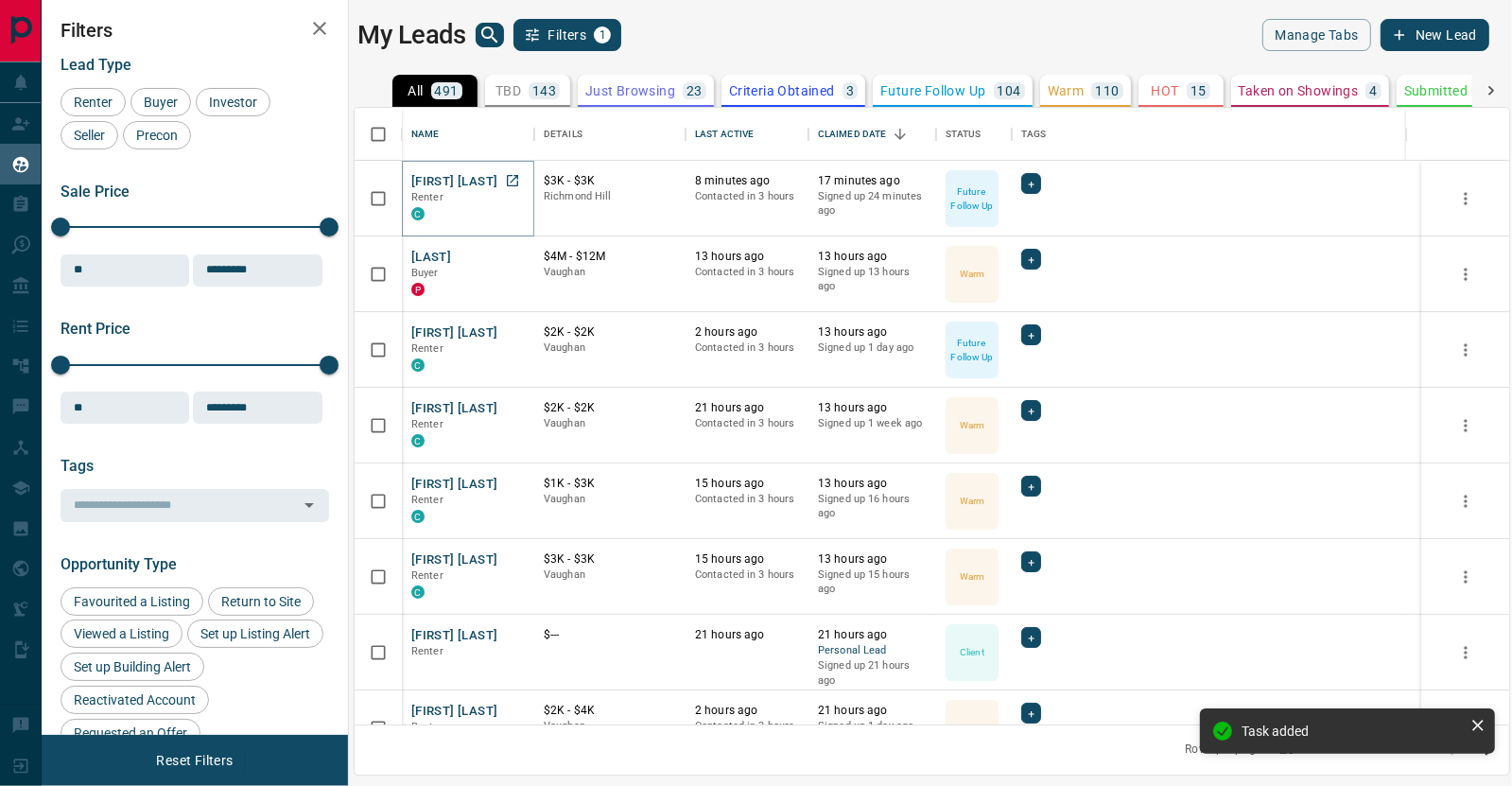 click on "[FIRST] [LAST]" at bounding box center (454, 182) 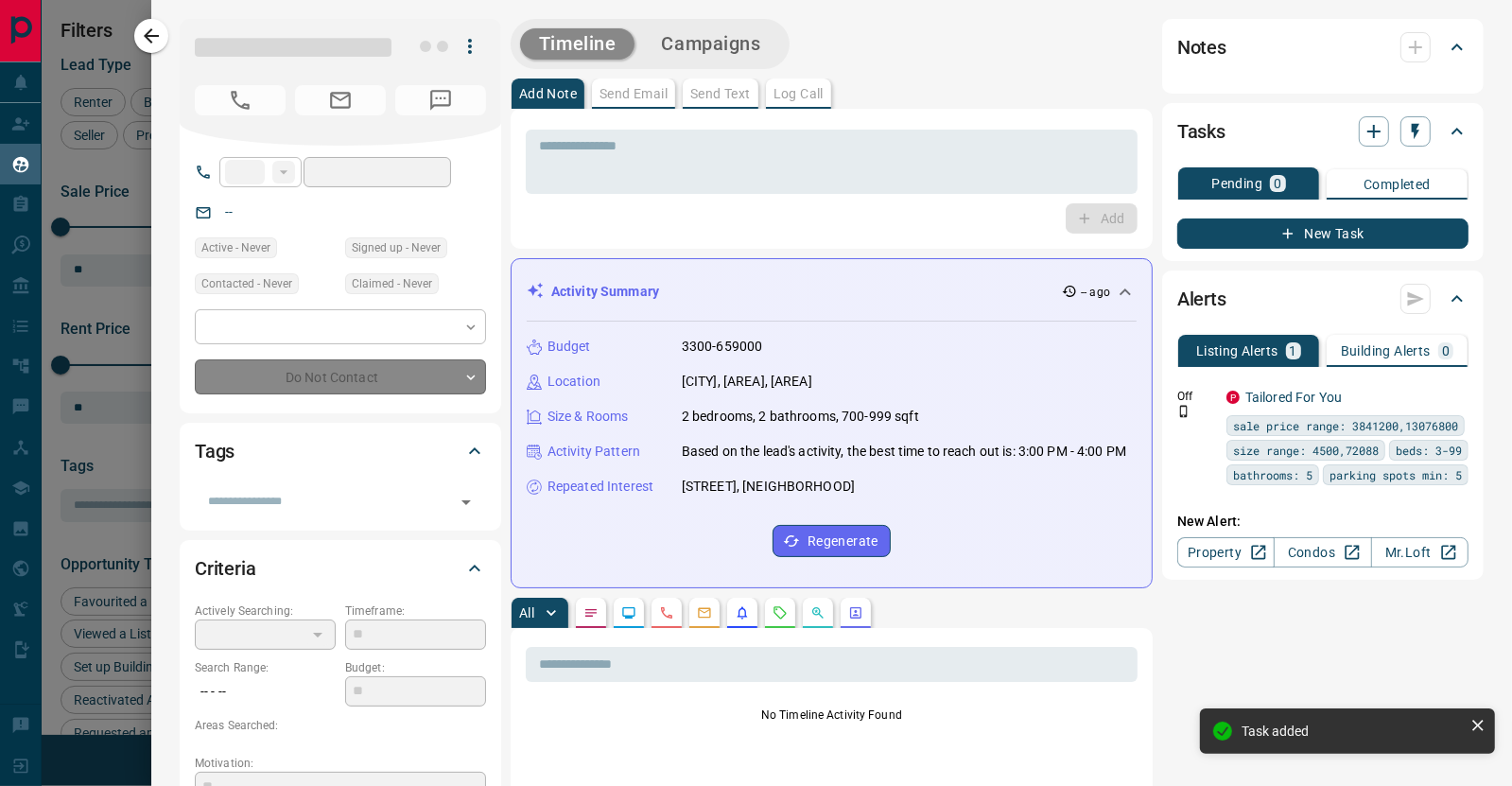 type on "**" 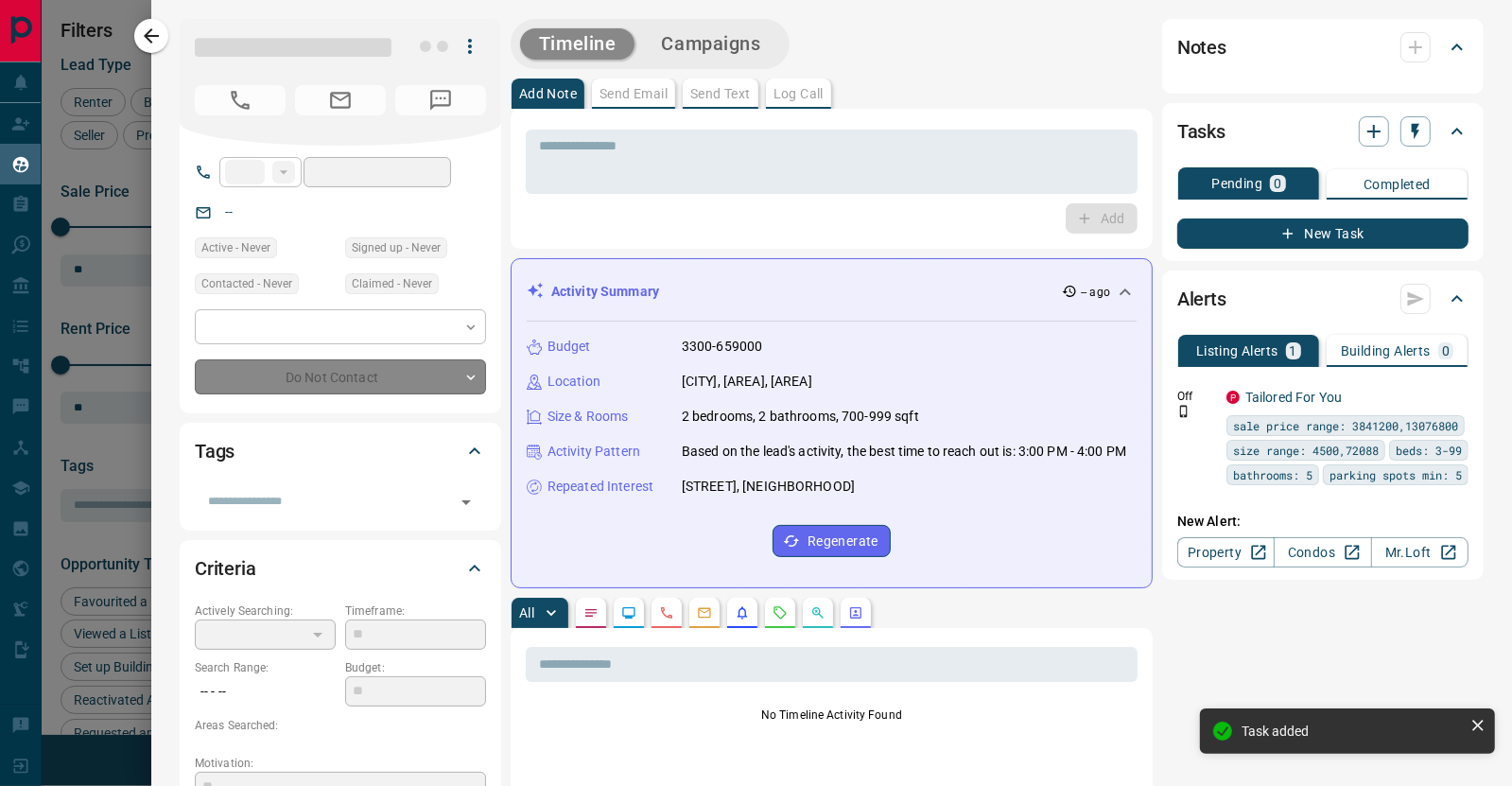type on "**********" 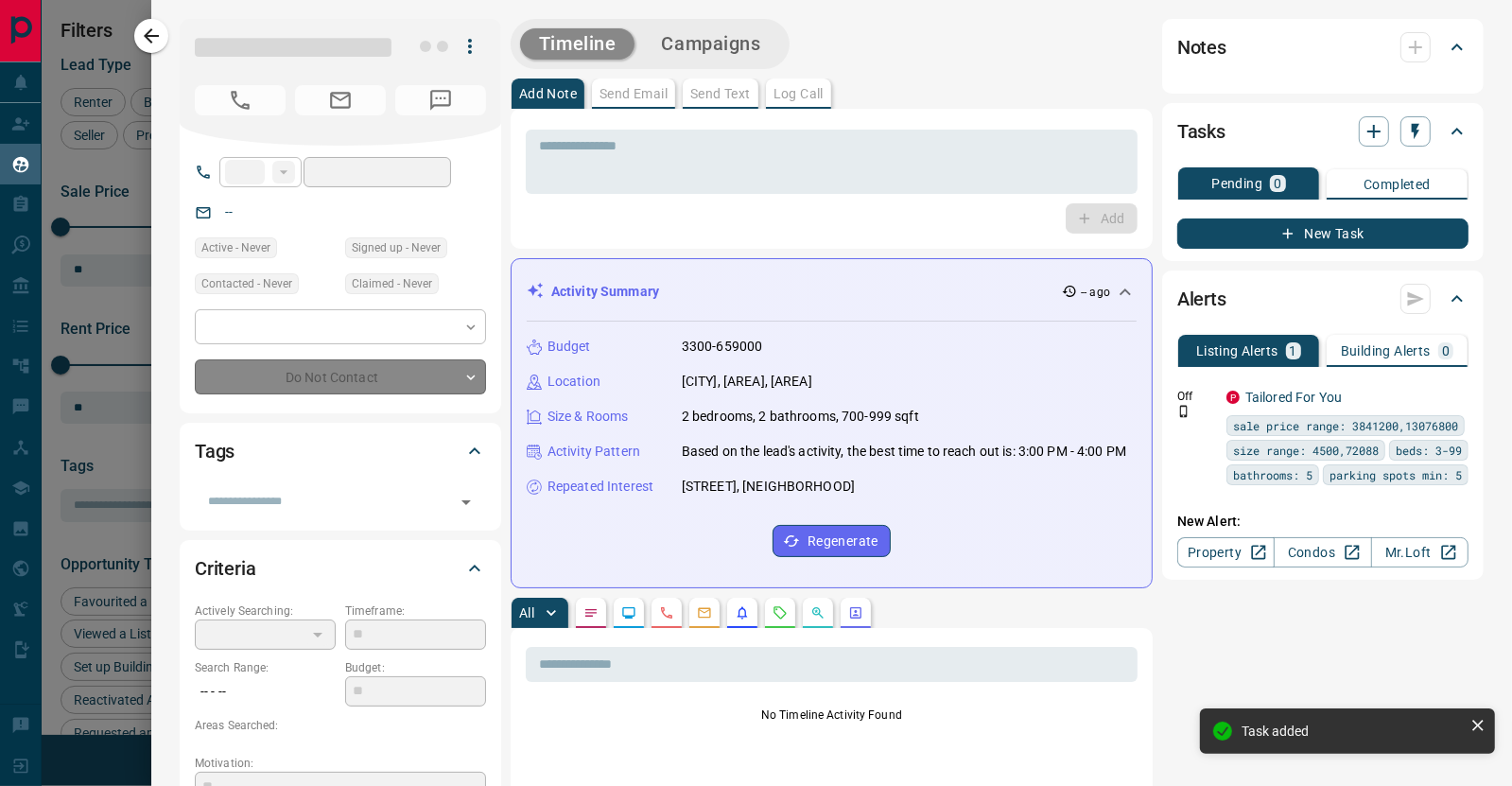 type on "**********" 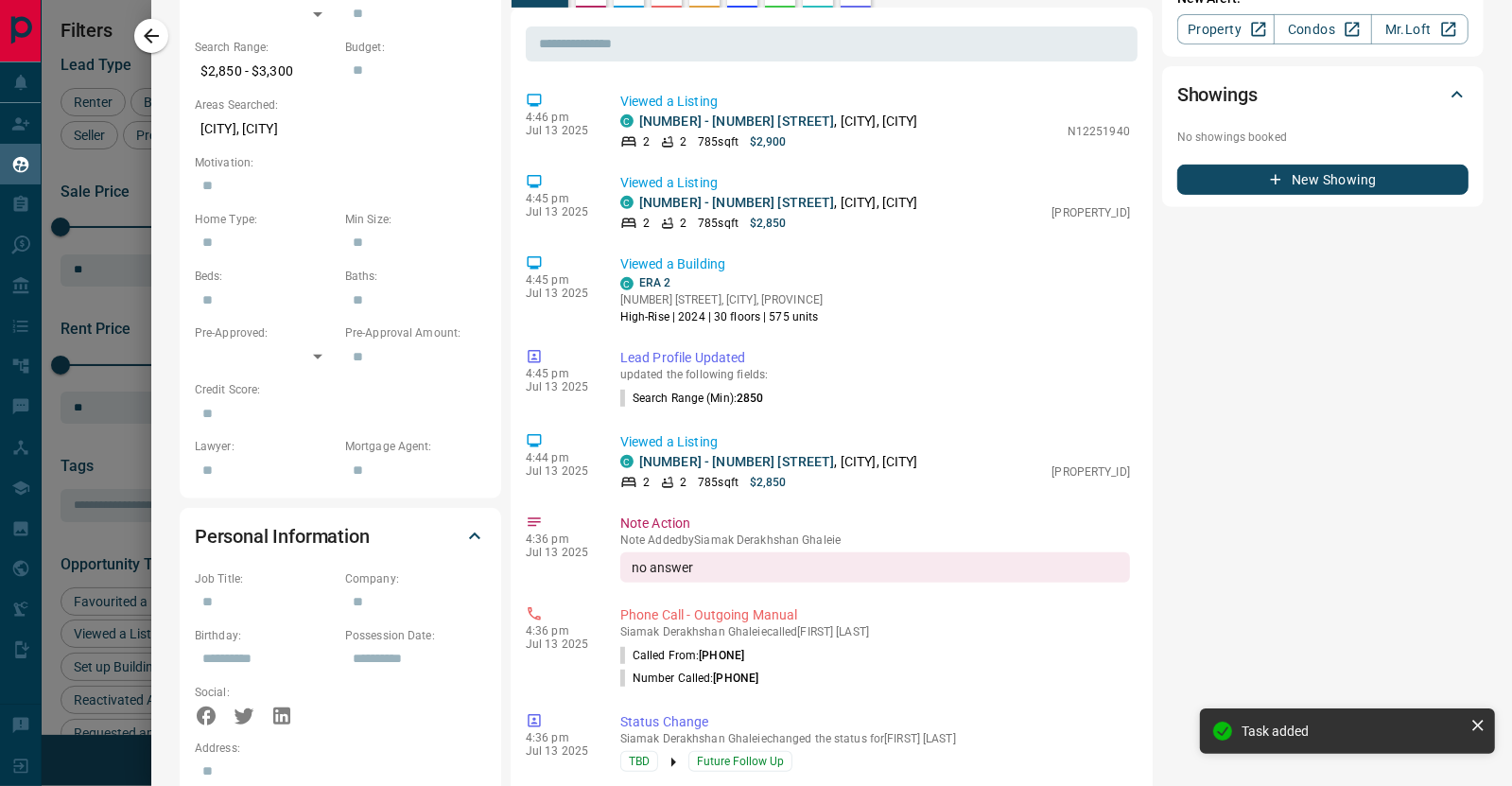 scroll, scrollTop: 661, scrollLeft: 0, axis: vertical 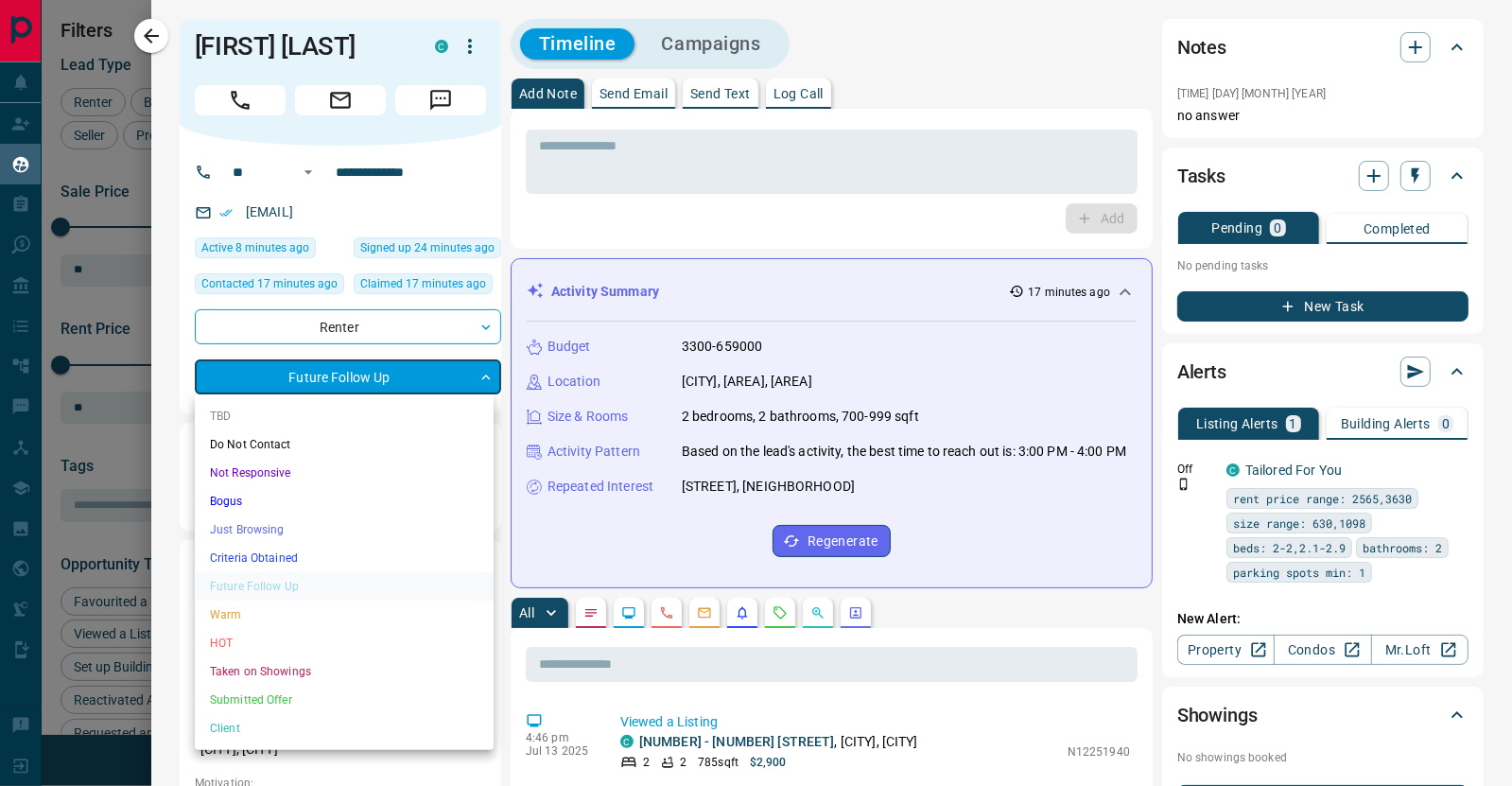 click on "Lead Transfers Claim Leads My Leads Tasks Opportunities Deals Campaigns Automations Messages Broker Bay Training Media Services Agent Resources Precon Worksheet Mobile Apps Disclosure Logout My Leads Filters 1 Manage Tabs New Lead All 491 TBD 143 Do Not Contact - Not Responsive 59 Bogus 1 Just Browsing 23 Criteria Obtained 3 Future Follow Up 104 Warm 110 HOT 15 Taken on Showings 4 Submitted Offer - Client 29 Name Details Last Active Claimed Date Status Tags [FIRST] [LAST] Renter C $3K - $3K [CITY] 8 minutes ago Contacted in 3 hours 17 minutes ago Signed up 24 minutes ago Future Follow Up +  Rosen Buyer P $4M - $12M [CITY] 13 hours ago Contacted in 3 hours 13 hours ago Signed up 13 hours ago Warm + Divya Sri Renter C $2K - $2K [CITY] 2 hours ago Contacted in 3 hours 13 hours ago Signed up 1 day ago Future Follow Up + Ally Seow Renter C $2K - $2K [CITY] 21 hours ago Contacted in 3 hours 13 hours ago Signed up 1 week ago Warm + Modupe Ashiru Renter C $1K - $3K [CITY] 15 hours ago Contacted in 3 hours" at bounding box center (756, 381) 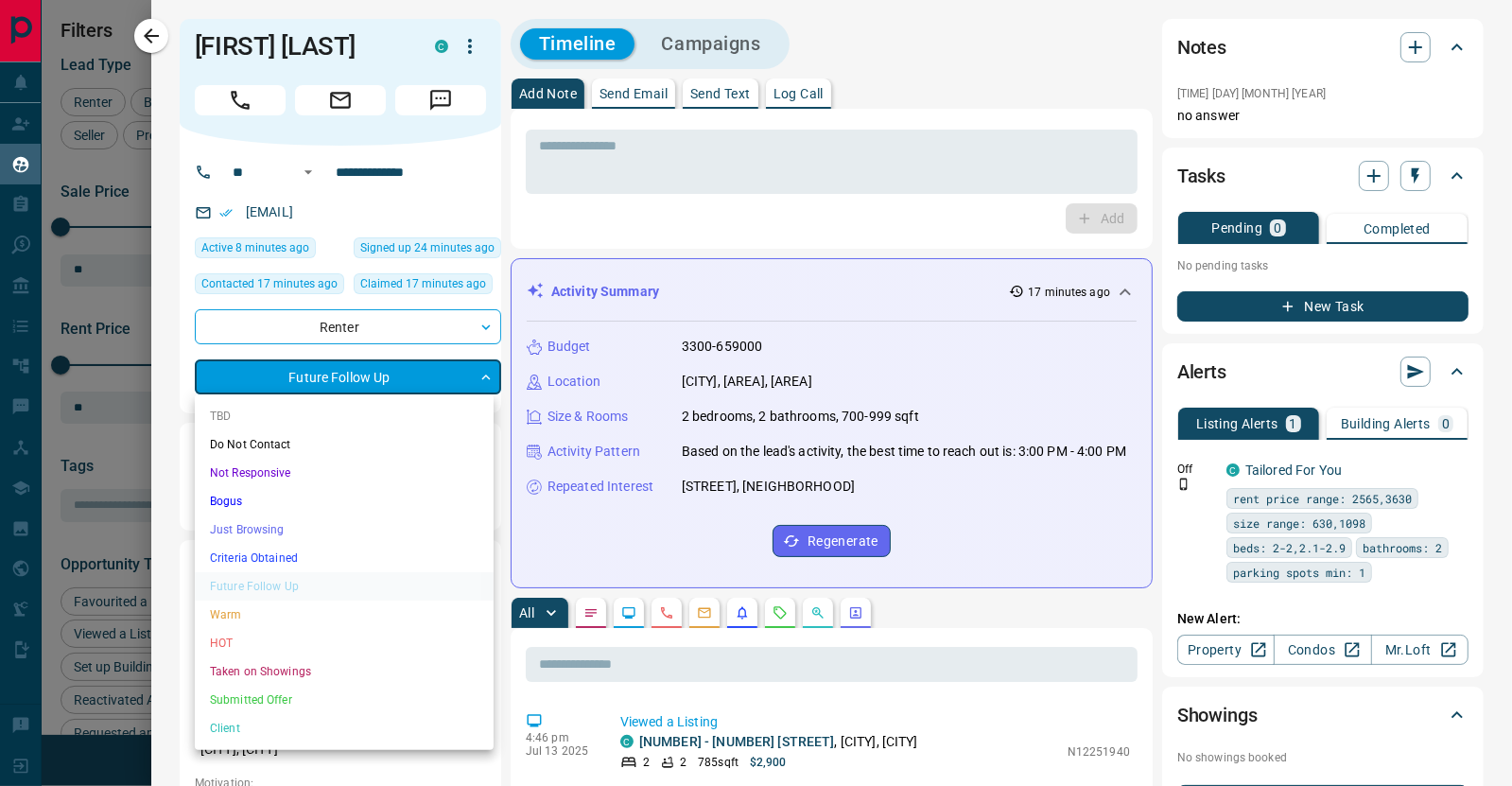 click on "Warm" at bounding box center (344, 615) 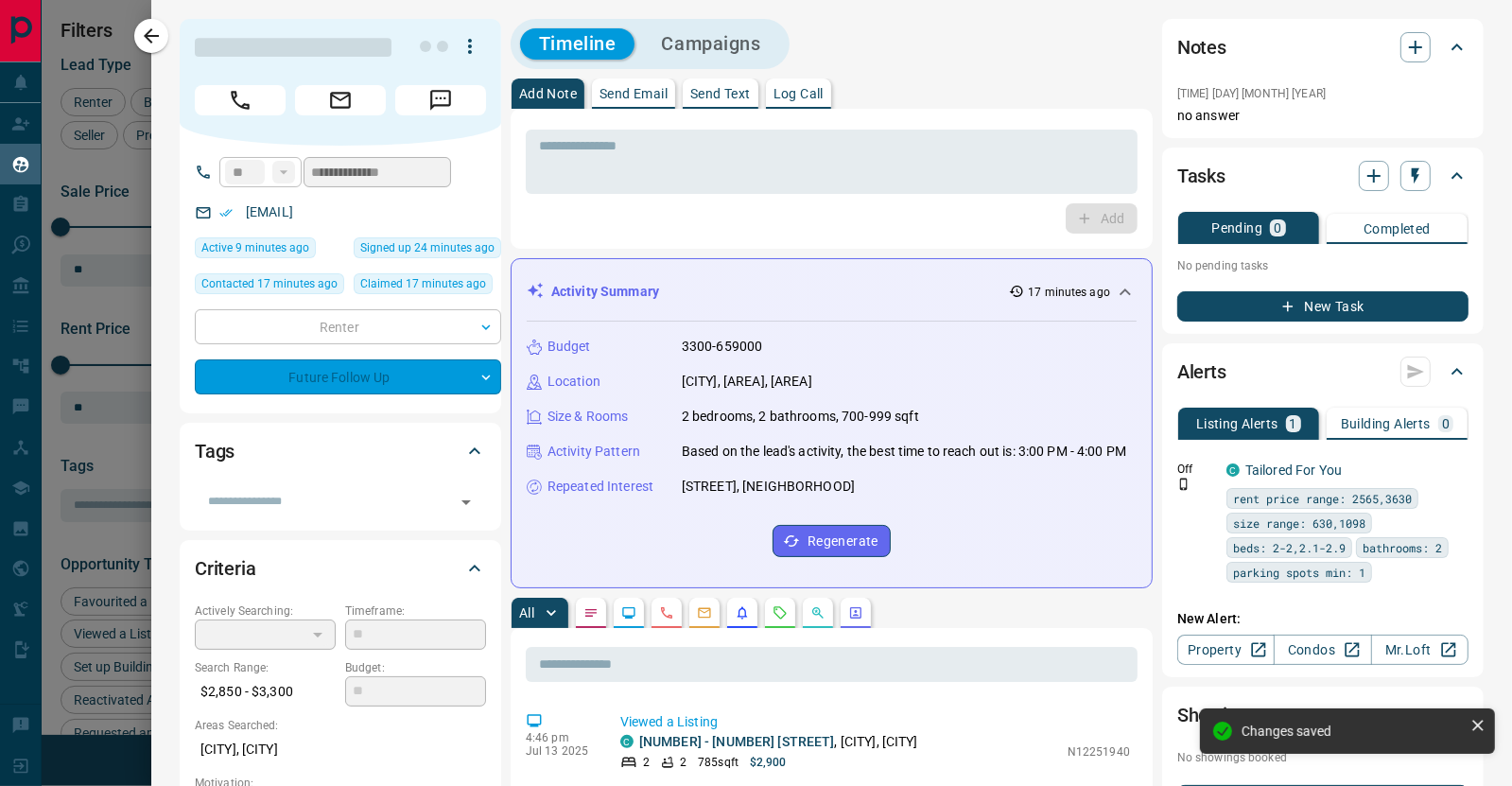 type on "*" 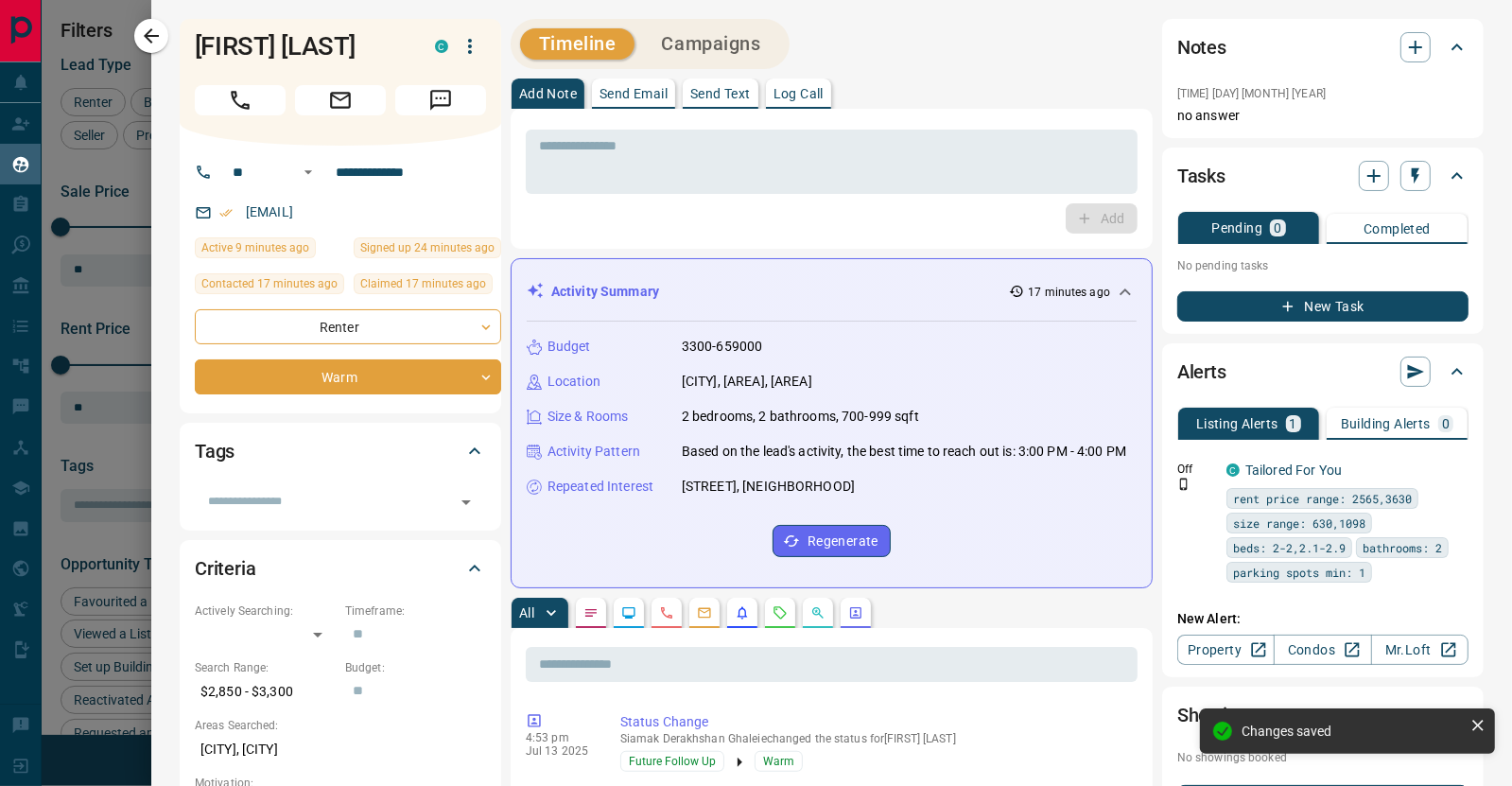 click on "**********" at bounding box center [831, 1138] 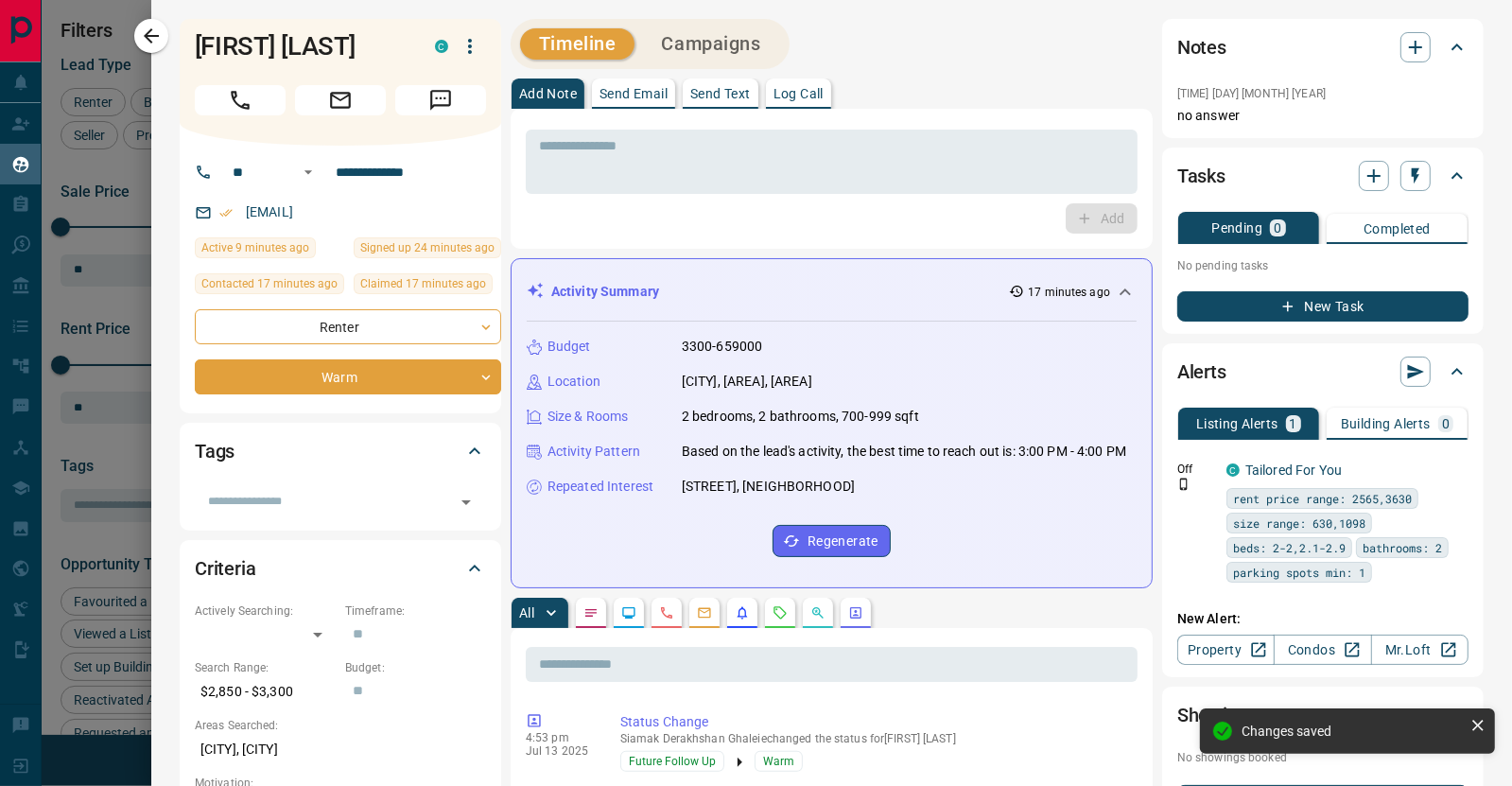 click on "Send Email" at bounding box center (634, 94) 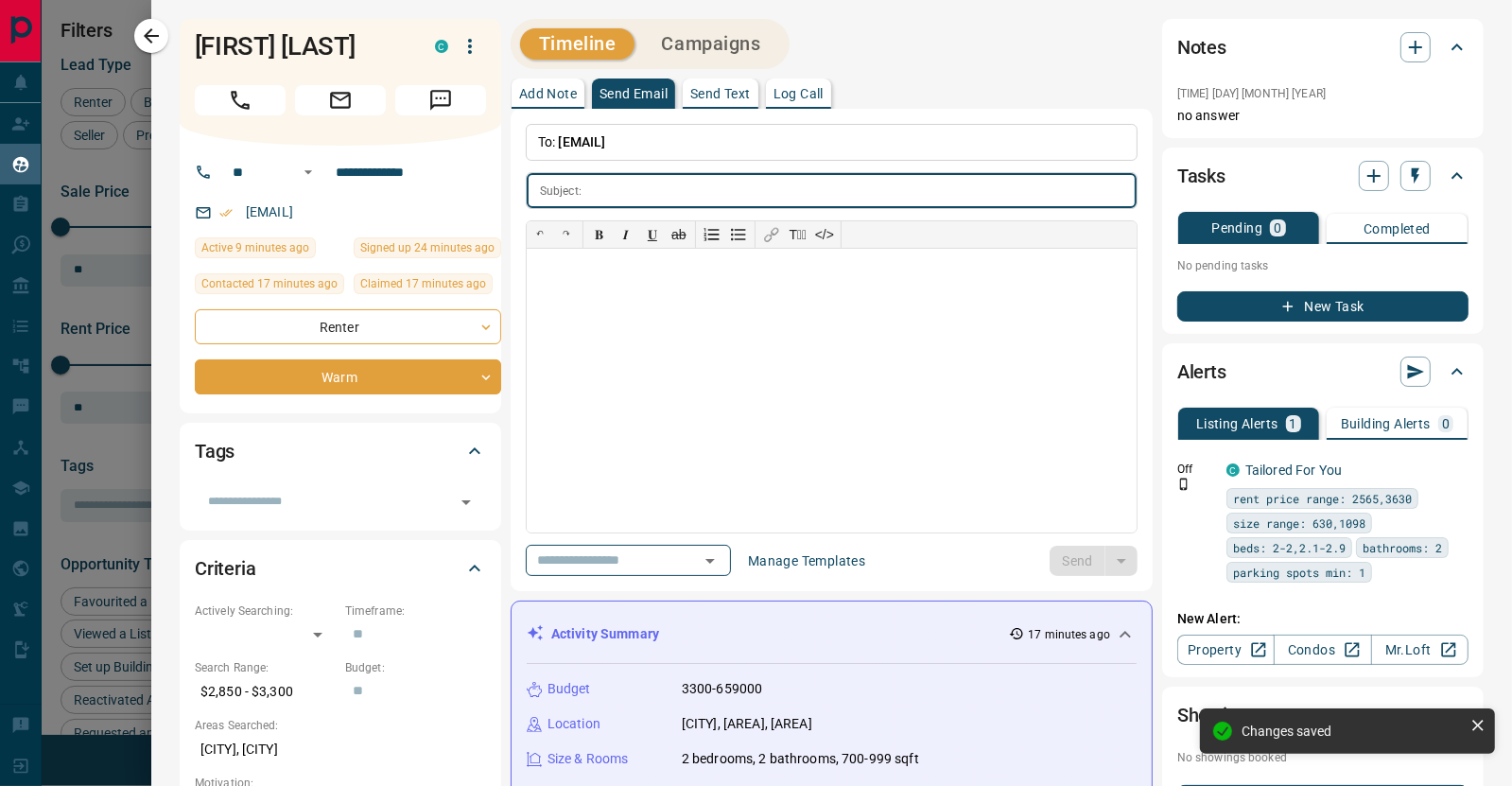 click on "Send Email" at bounding box center [634, 94] 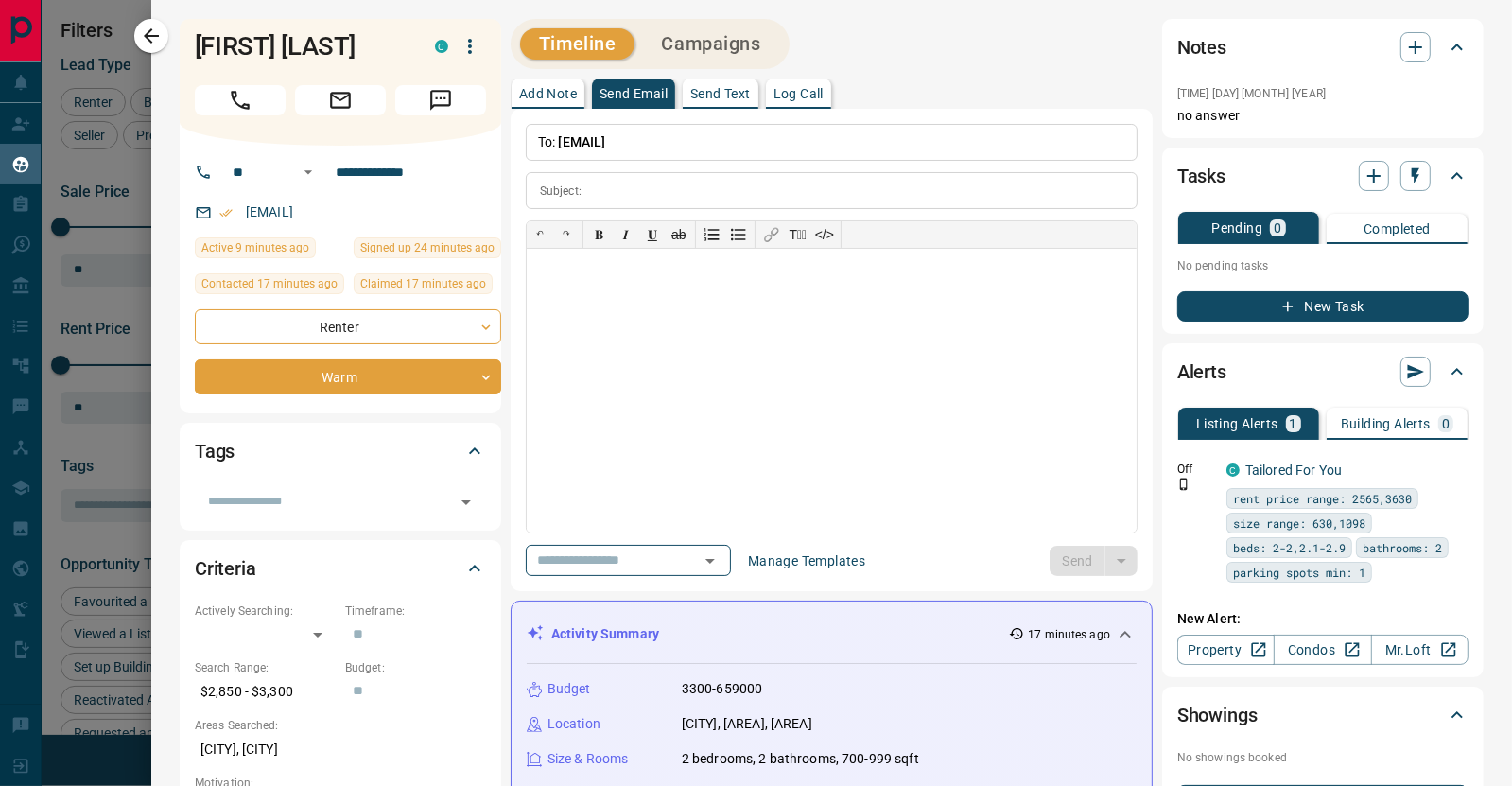 click on "**********" at bounding box center (831, 350) 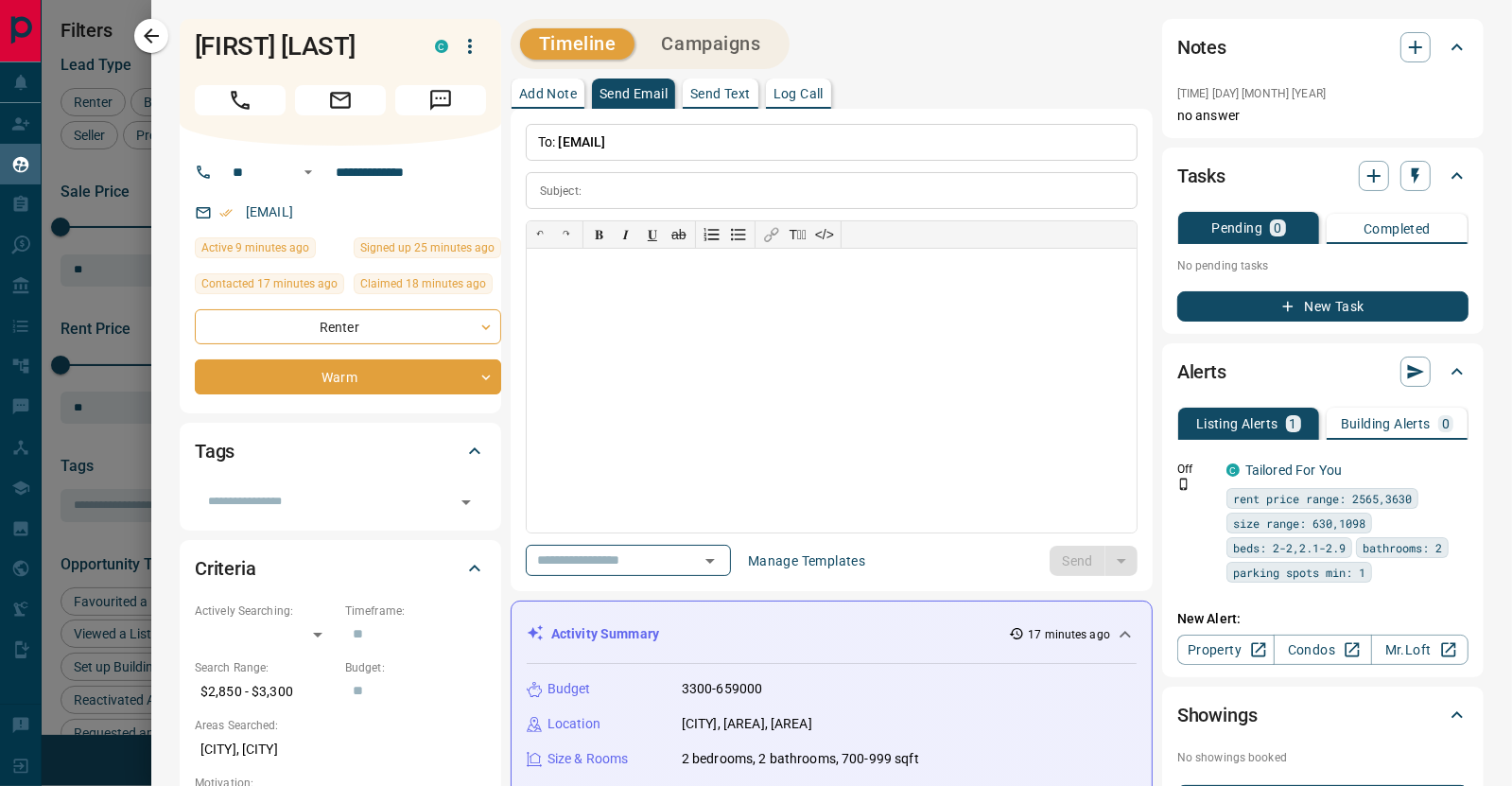 click on "Send Email" at bounding box center [634, 94] 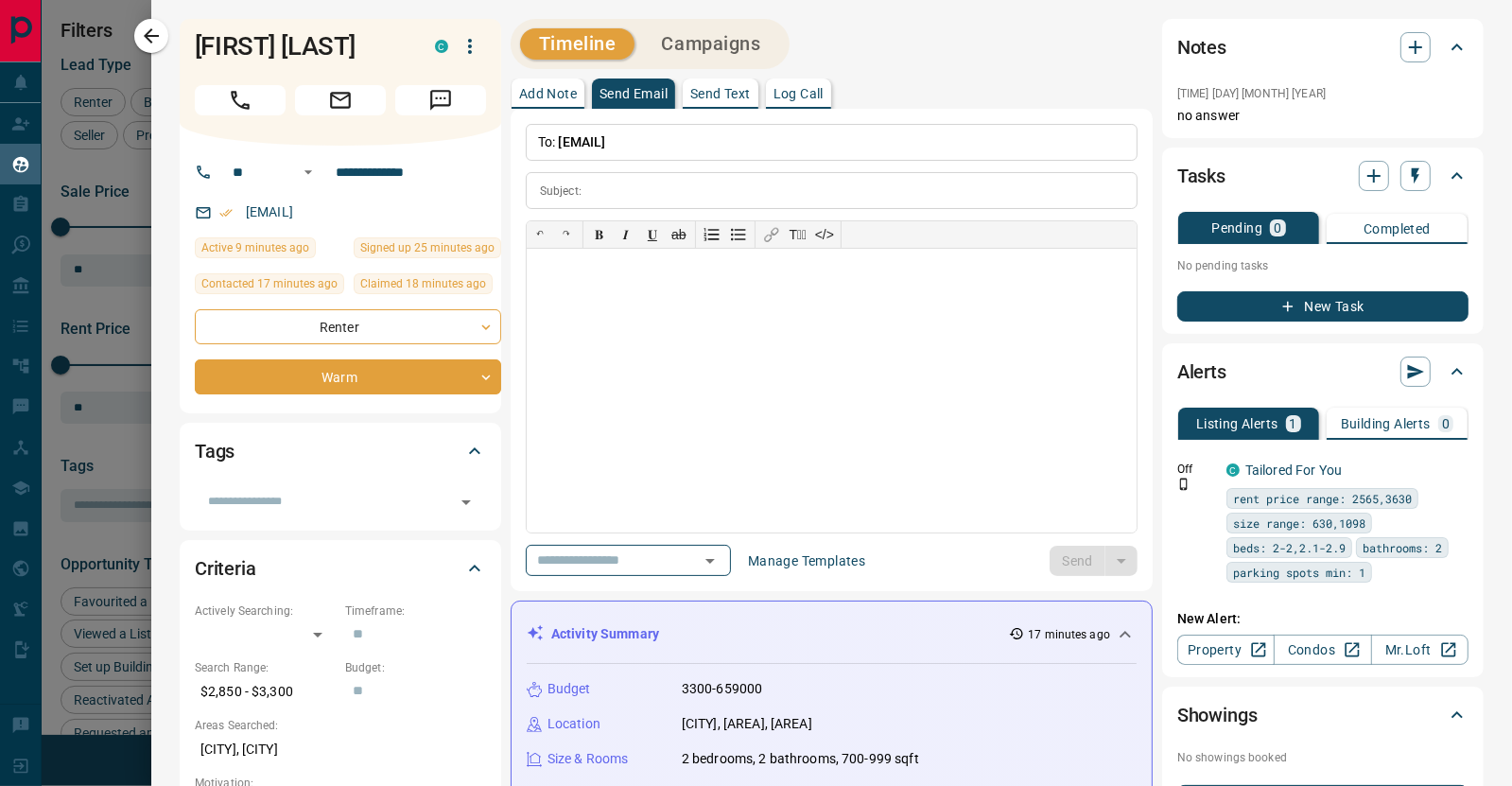 click on "Send Text" at bounding box center [721, 94] 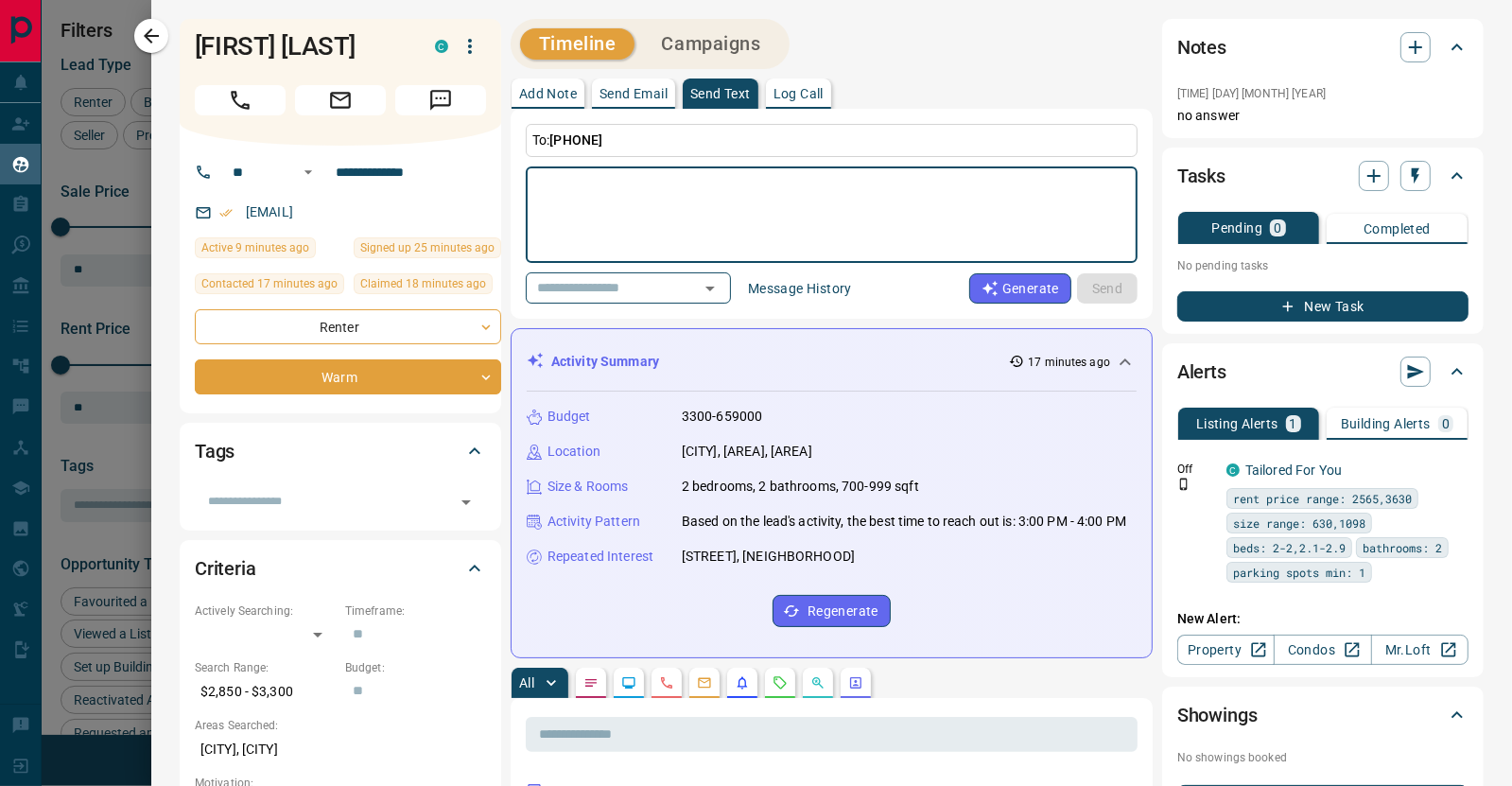 click on "Send Email" at bounding box center (634, 94) 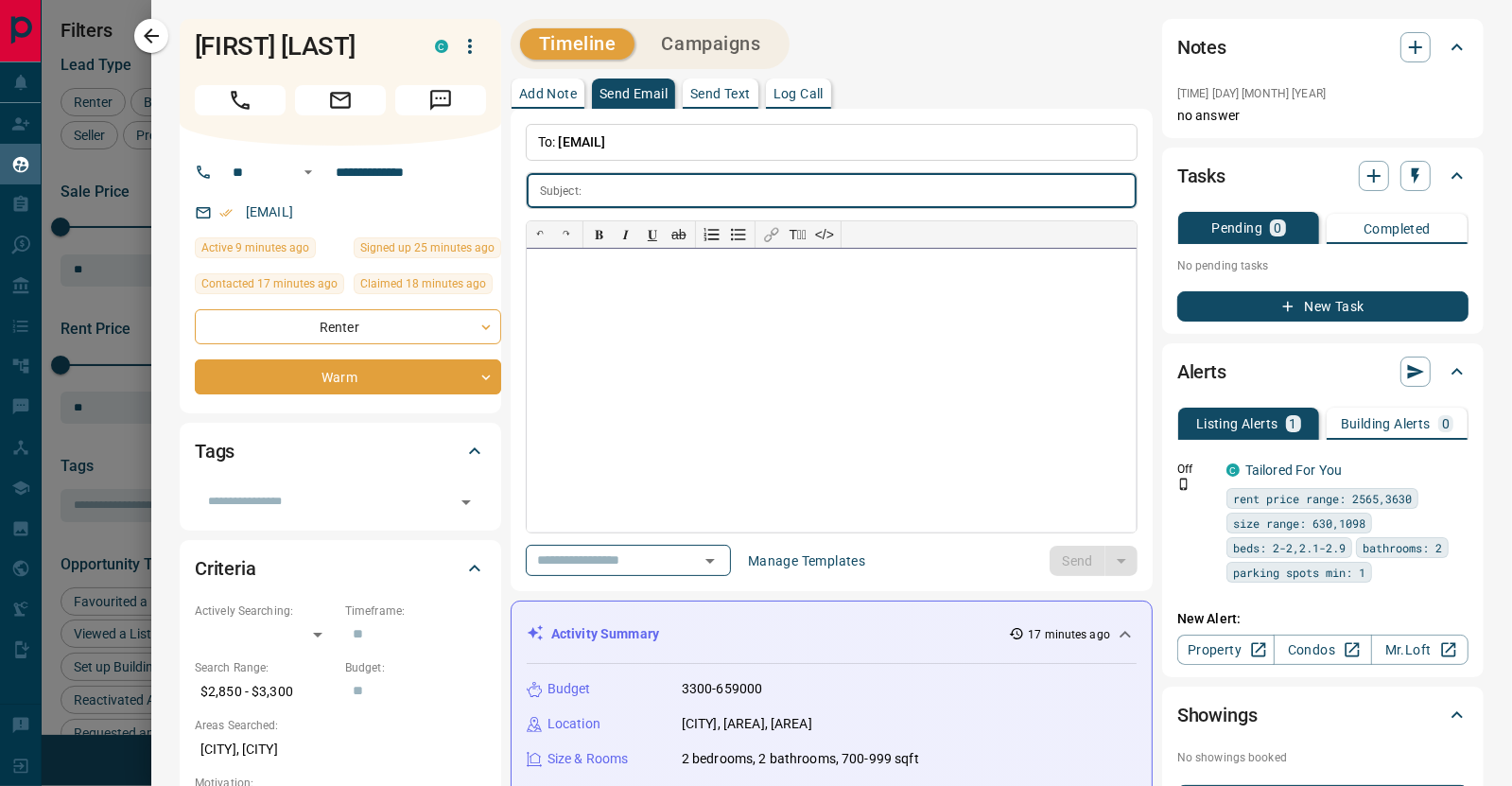 click at bounding box center (831, 391) 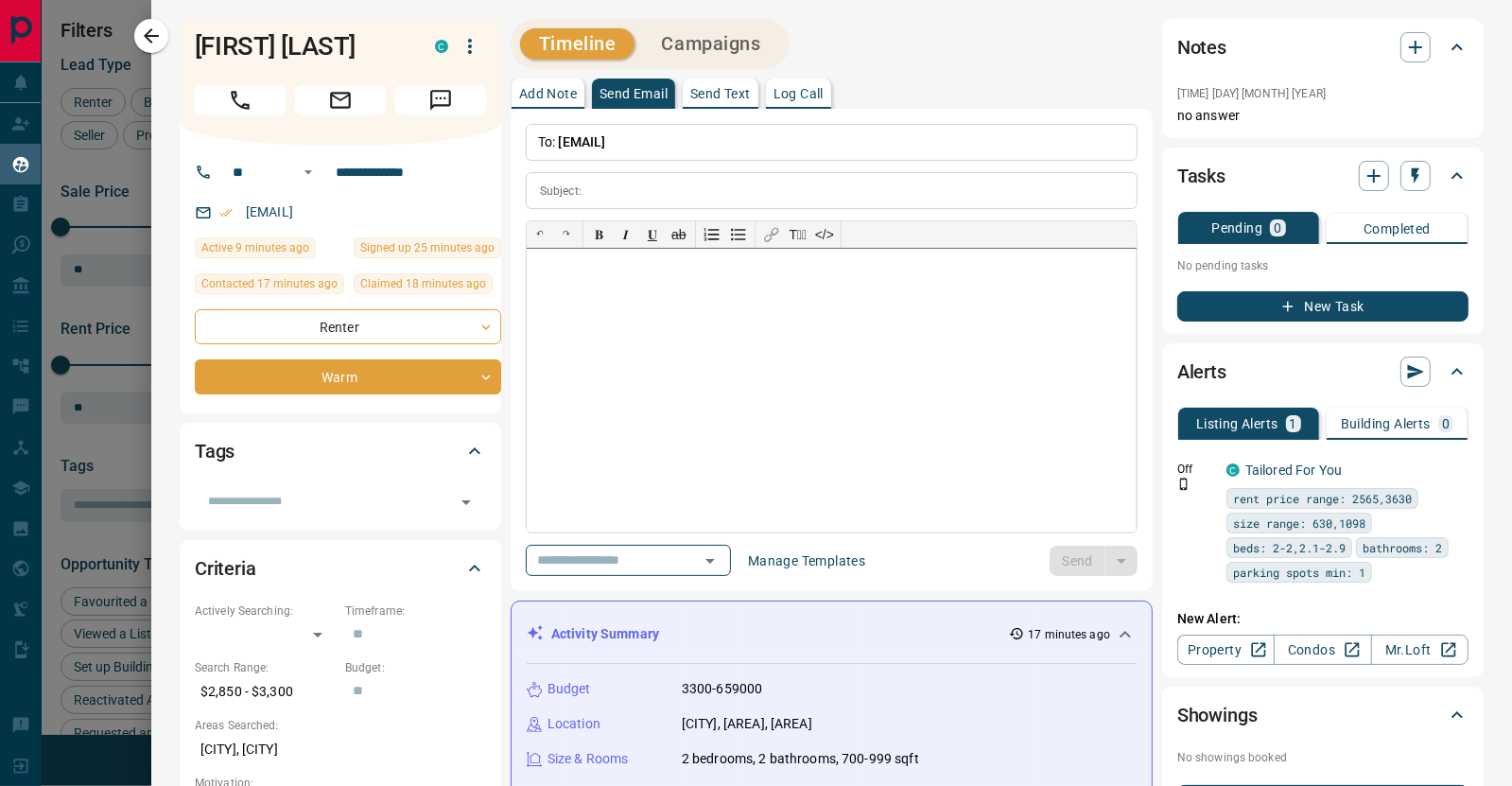 paste 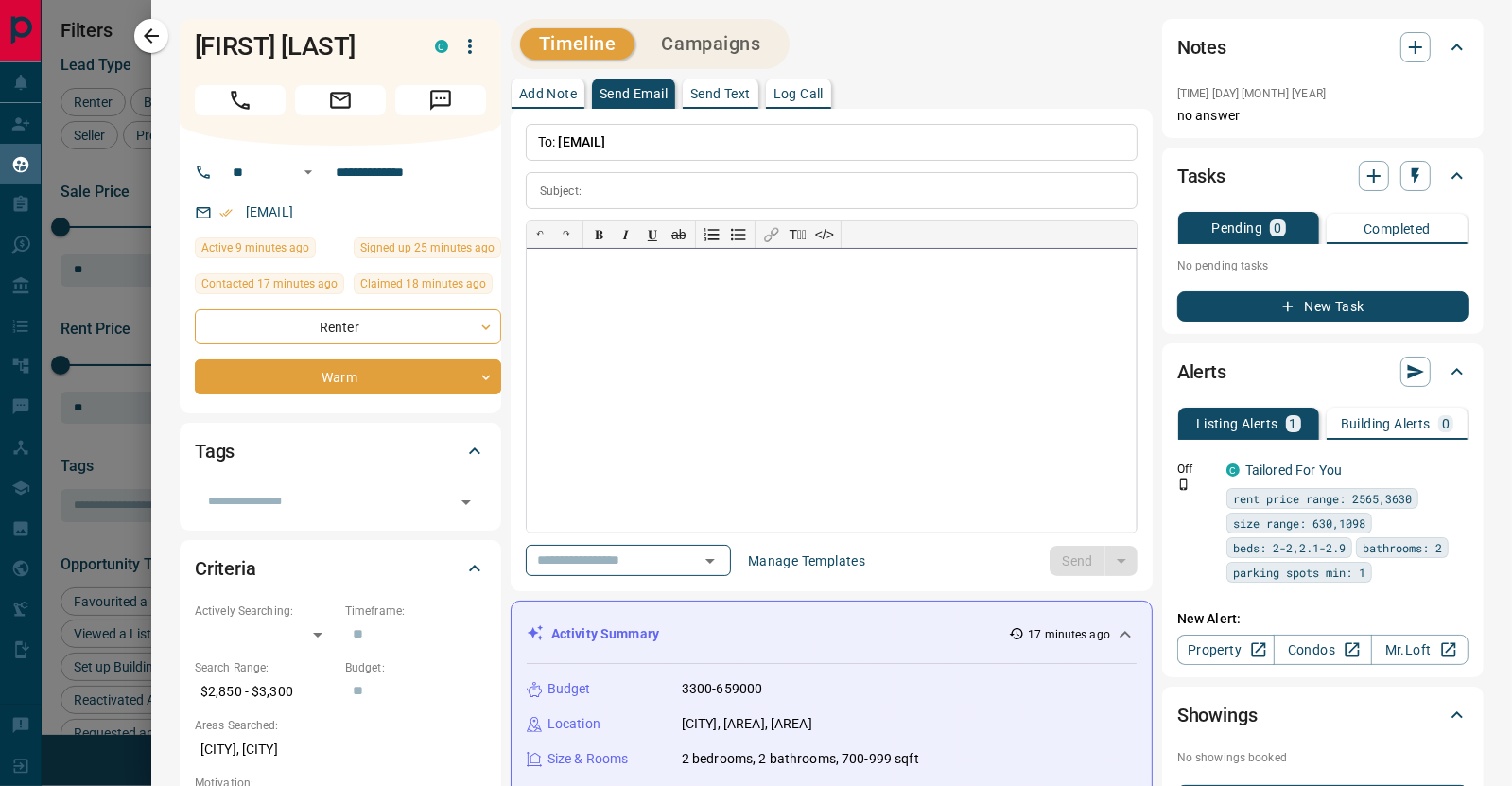 type 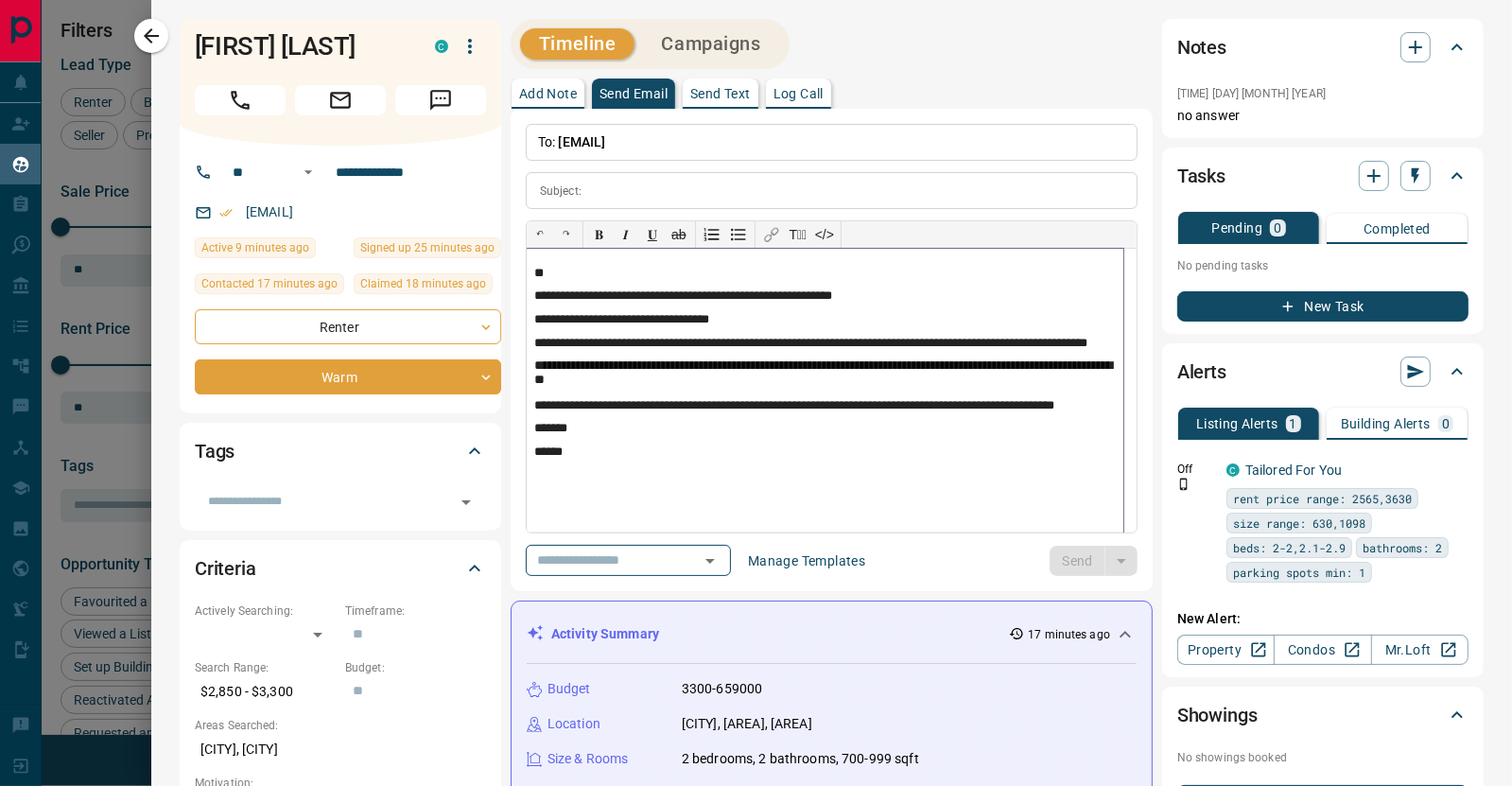 click on "**" at bounding box center (825, 272) 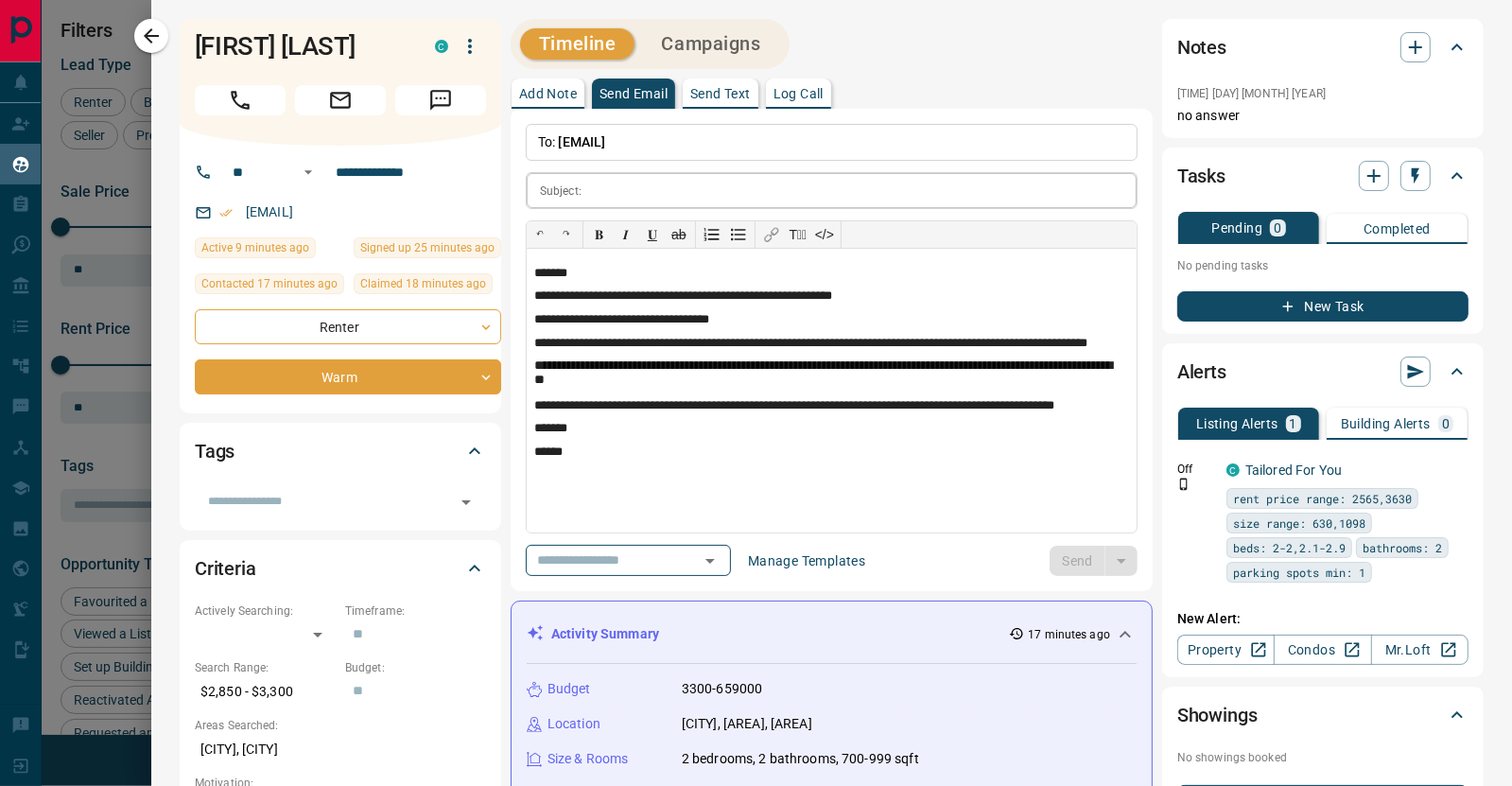 click at bounding box center (862, 190) 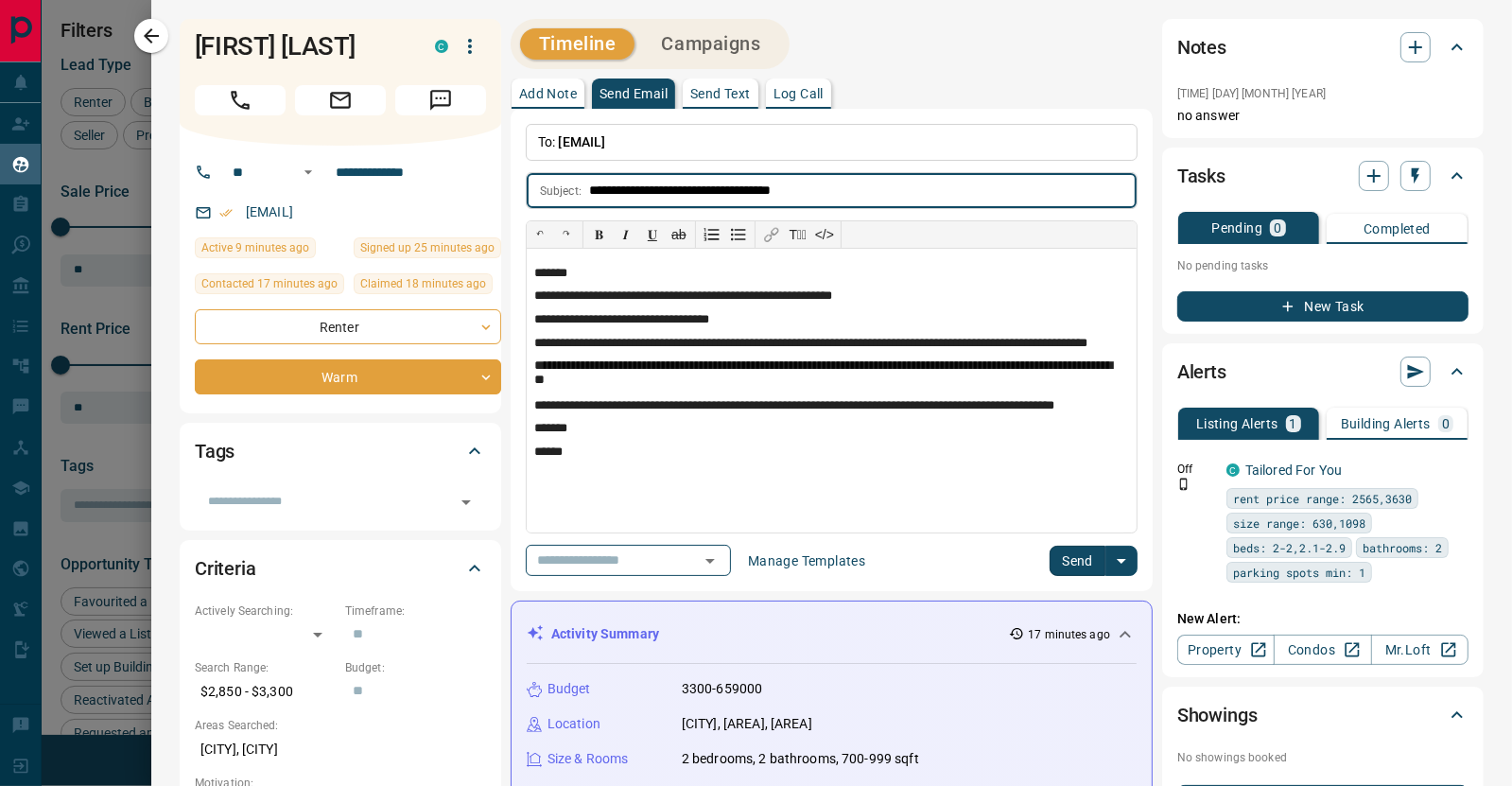 type on "**********" 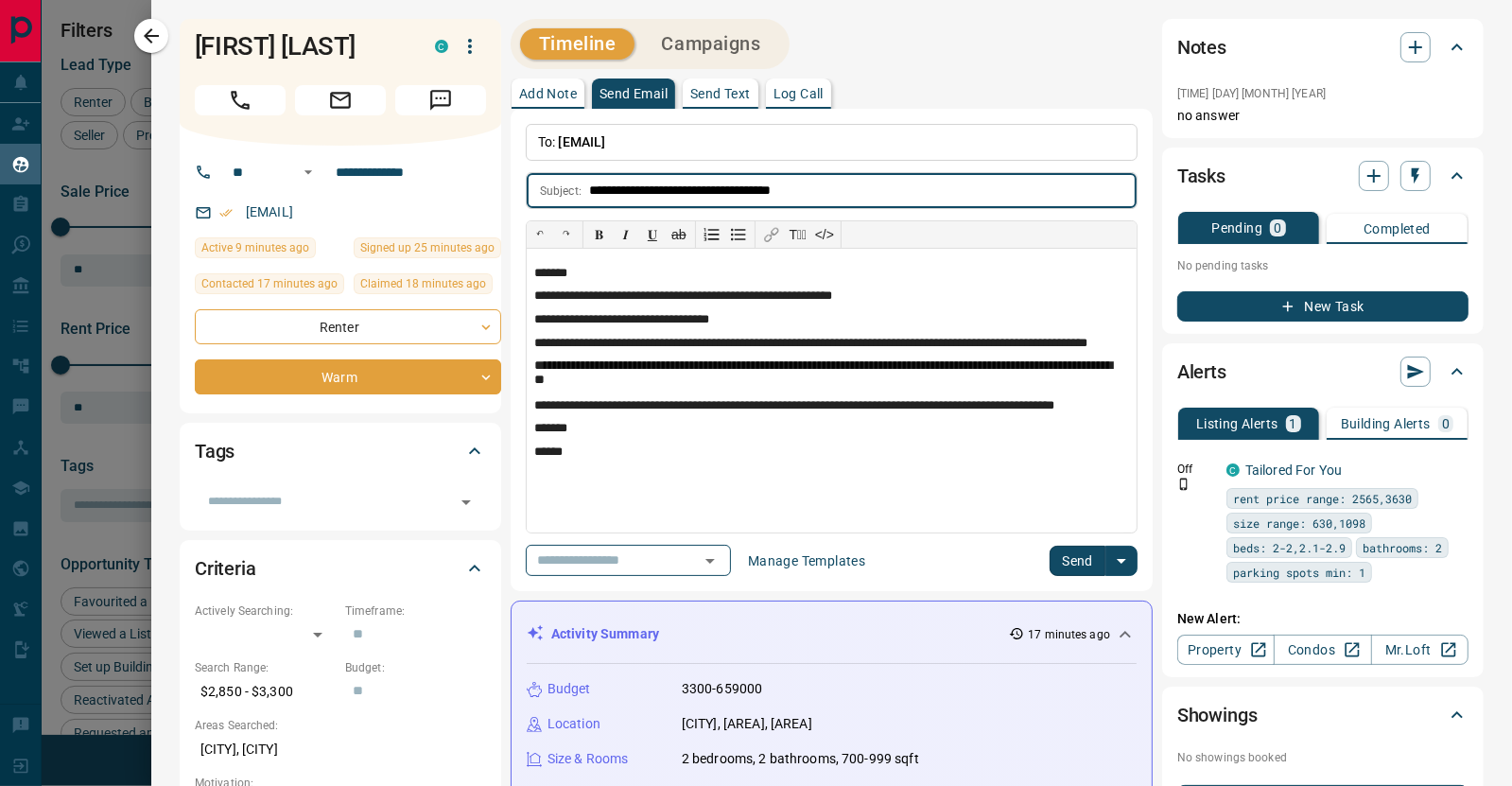 click on "Send" at bounding box center [1077, 561] 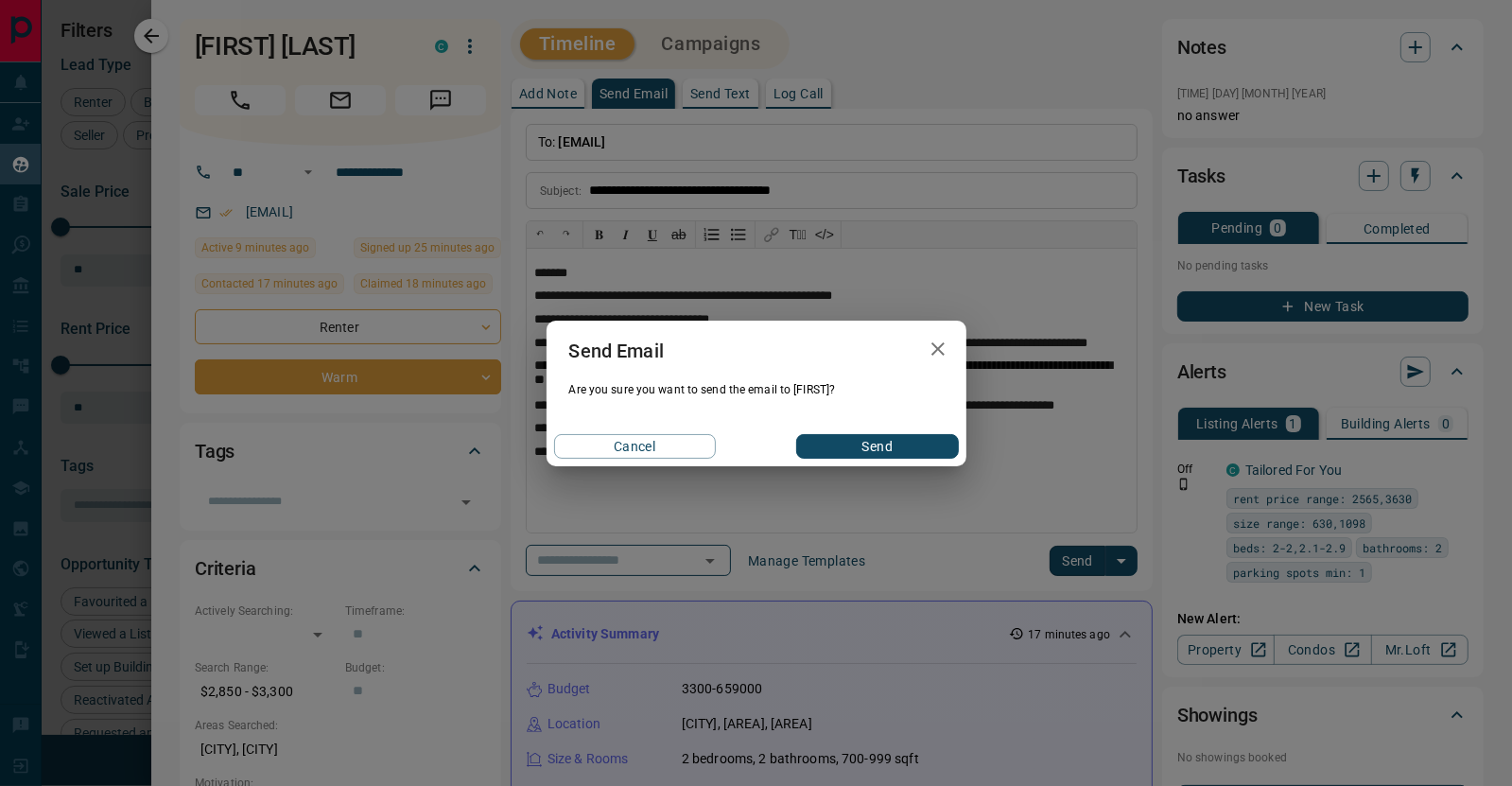 click on "Send" at bounding box center [877, 446] 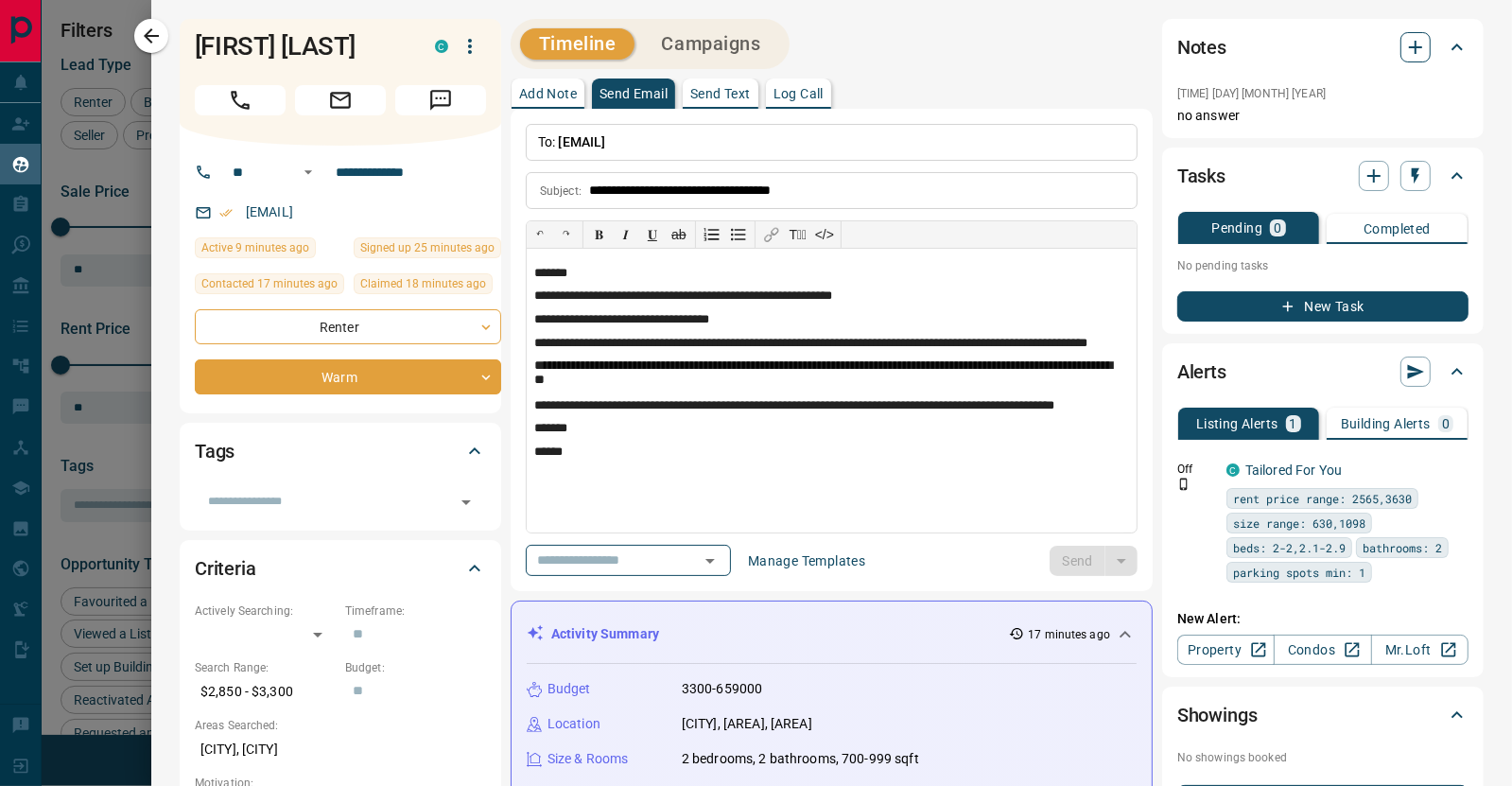 click on "Notes" at bounding box center [1312, 47] 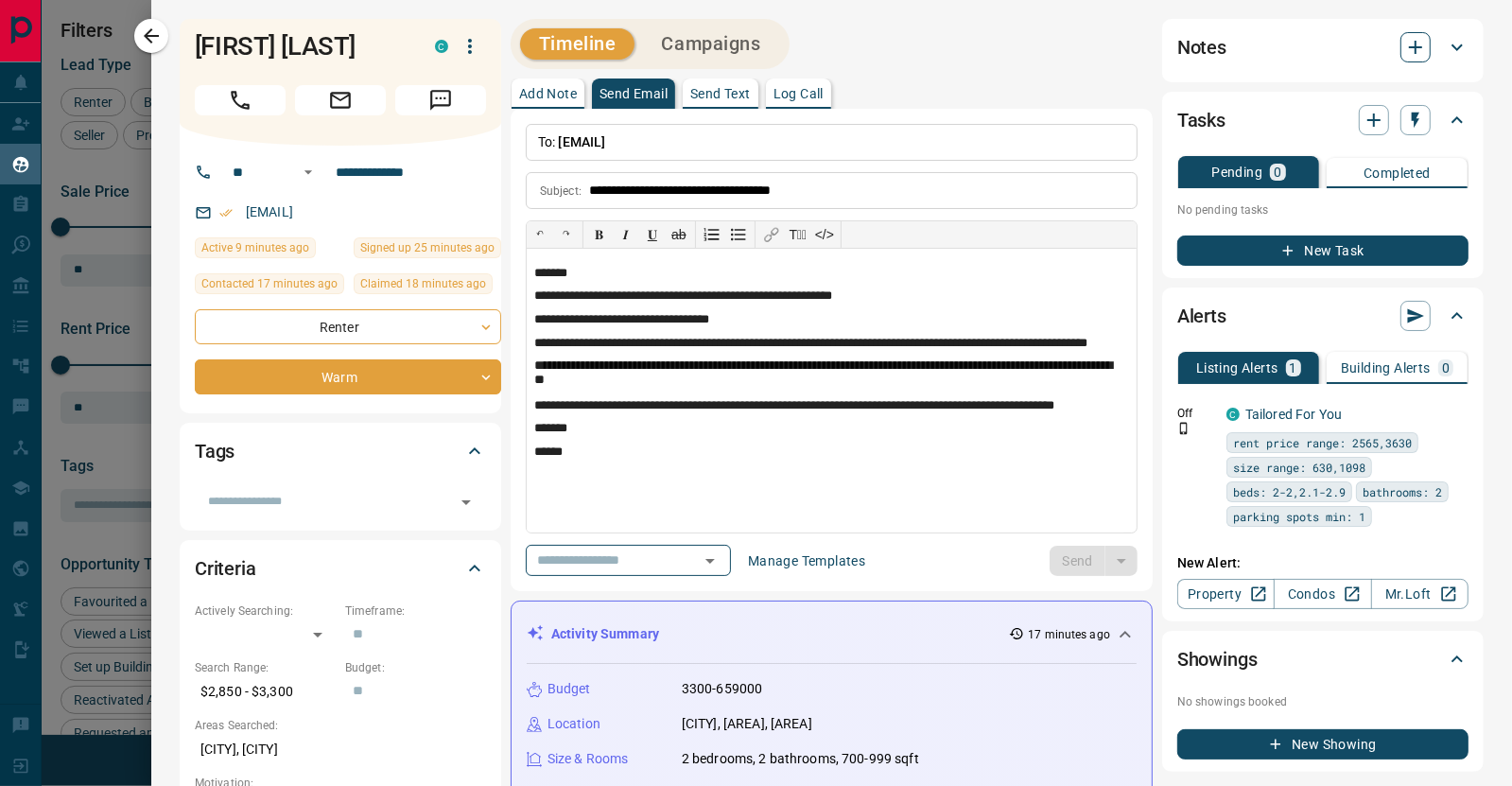 type 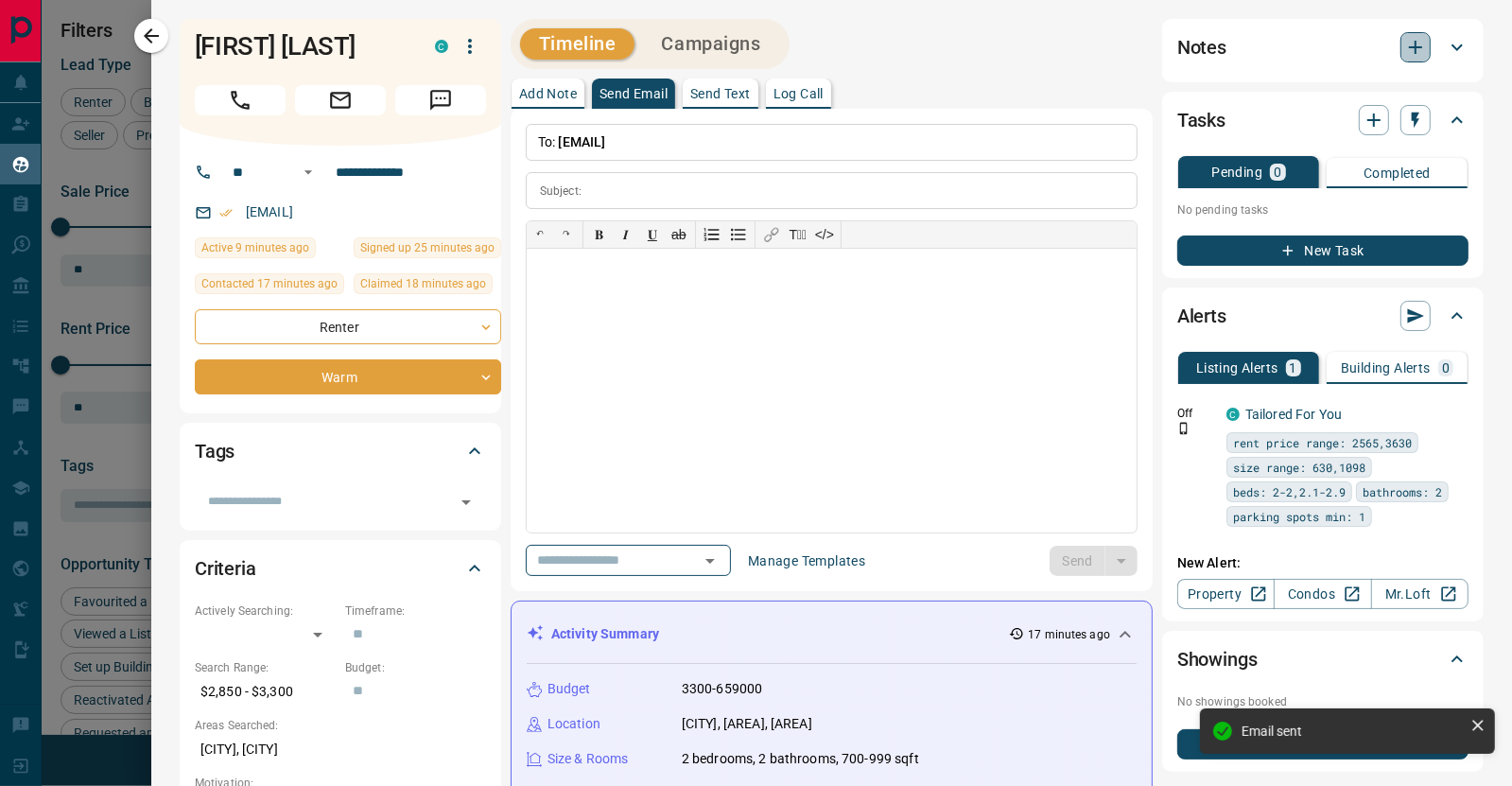 click 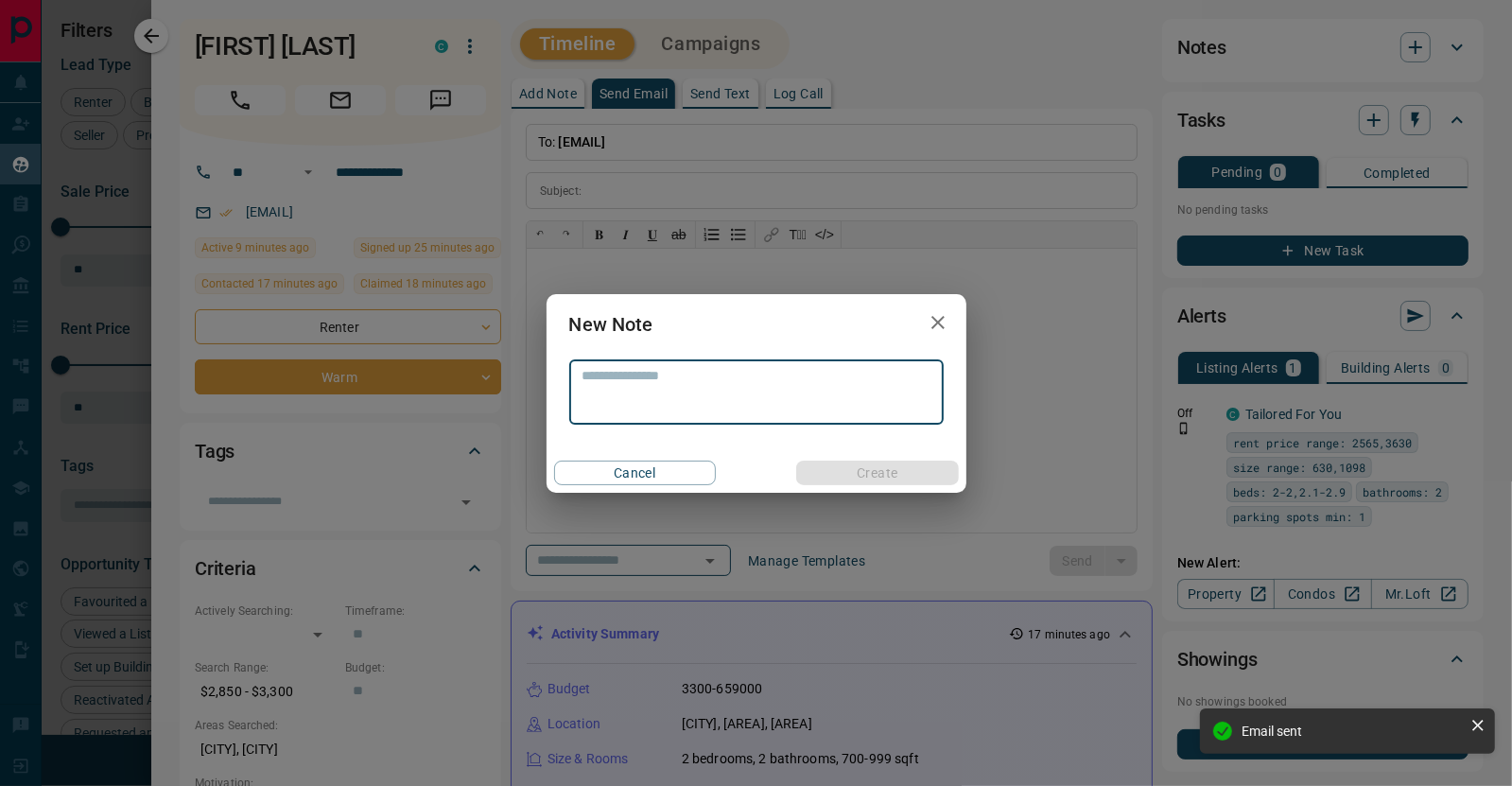 drag, startPoint x: 1443, startPoint y: 40, endPoint x: 1437, endPoint y: 51, distance: 12.529964 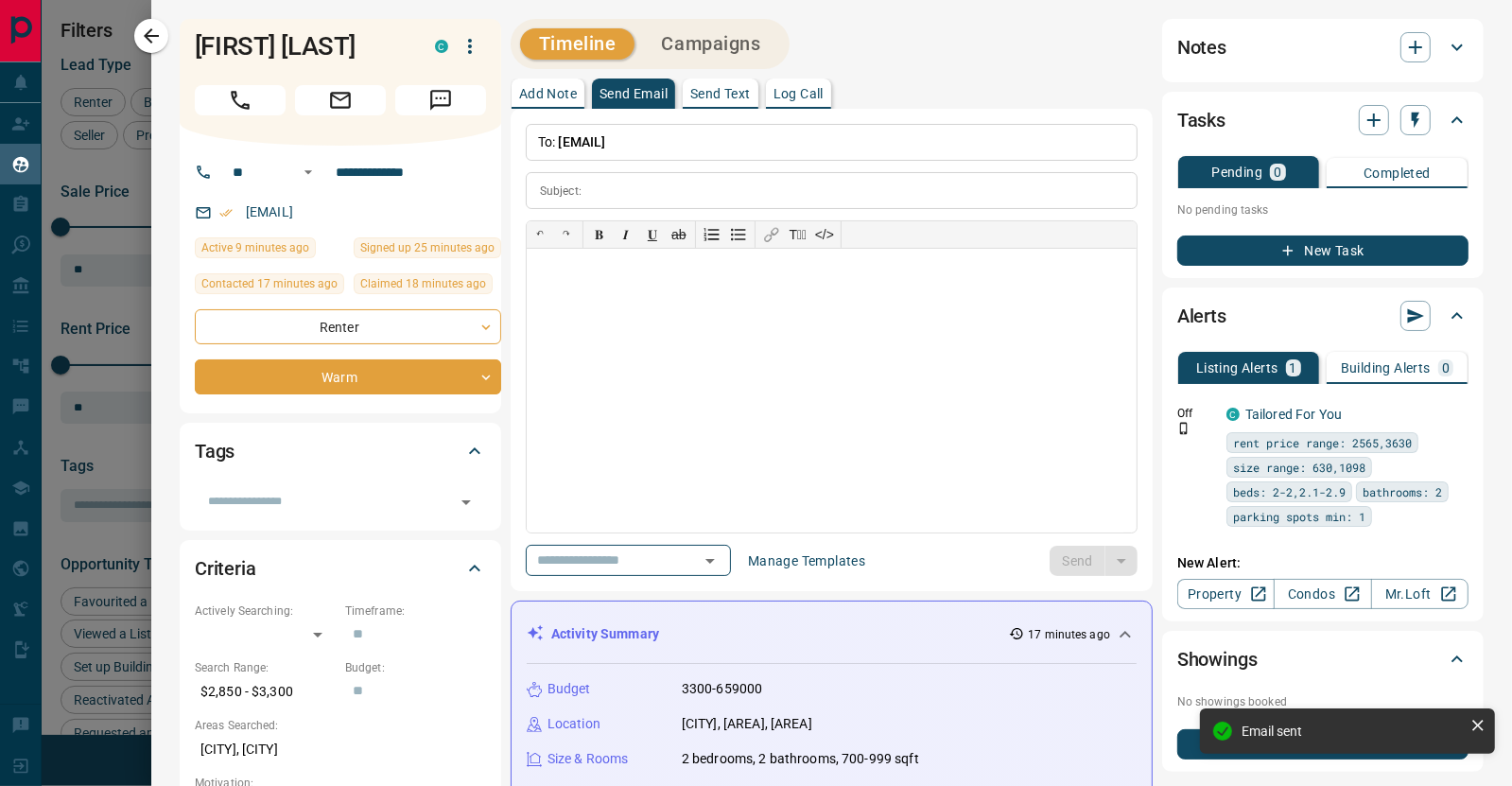 click 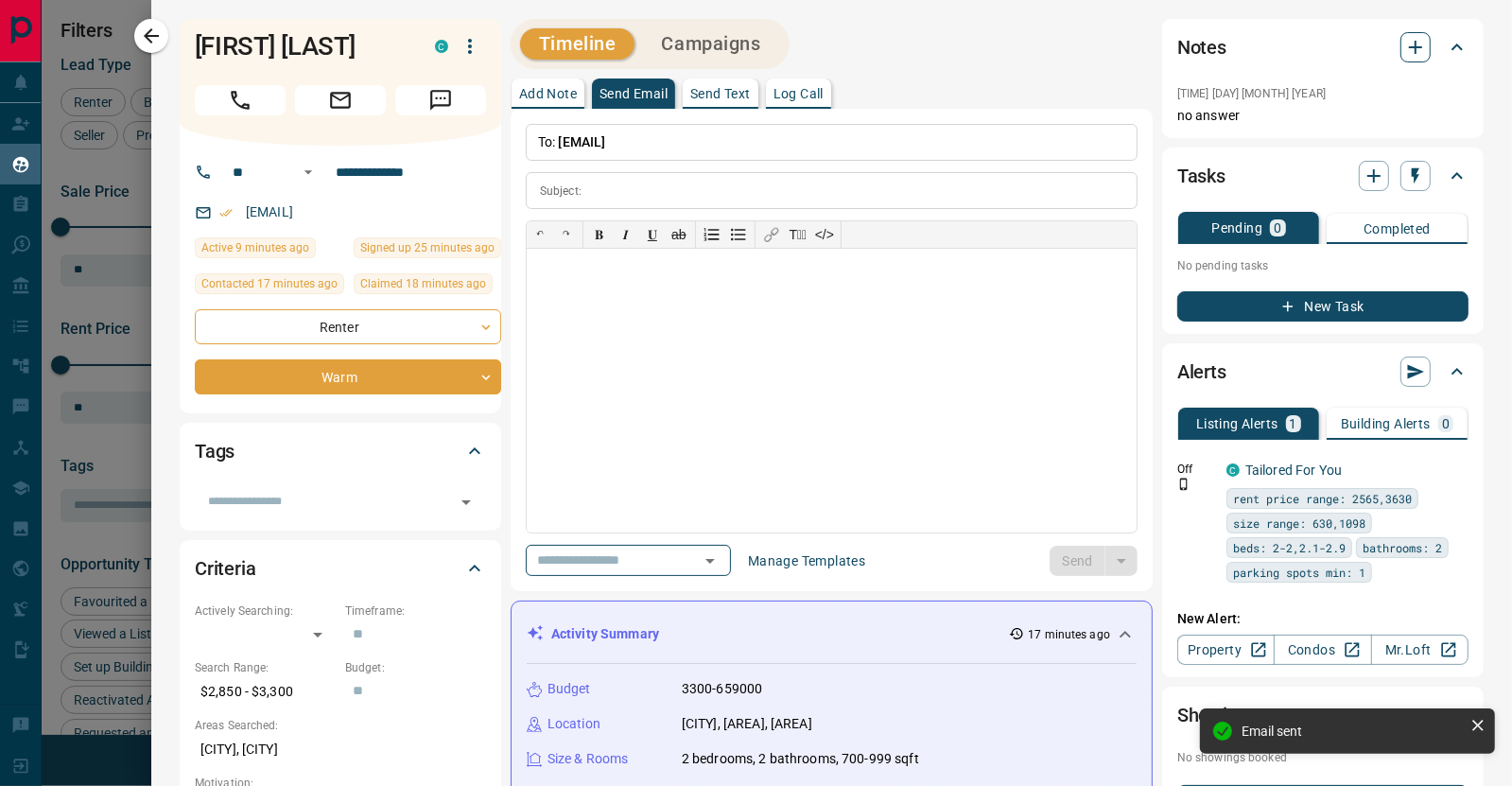 click 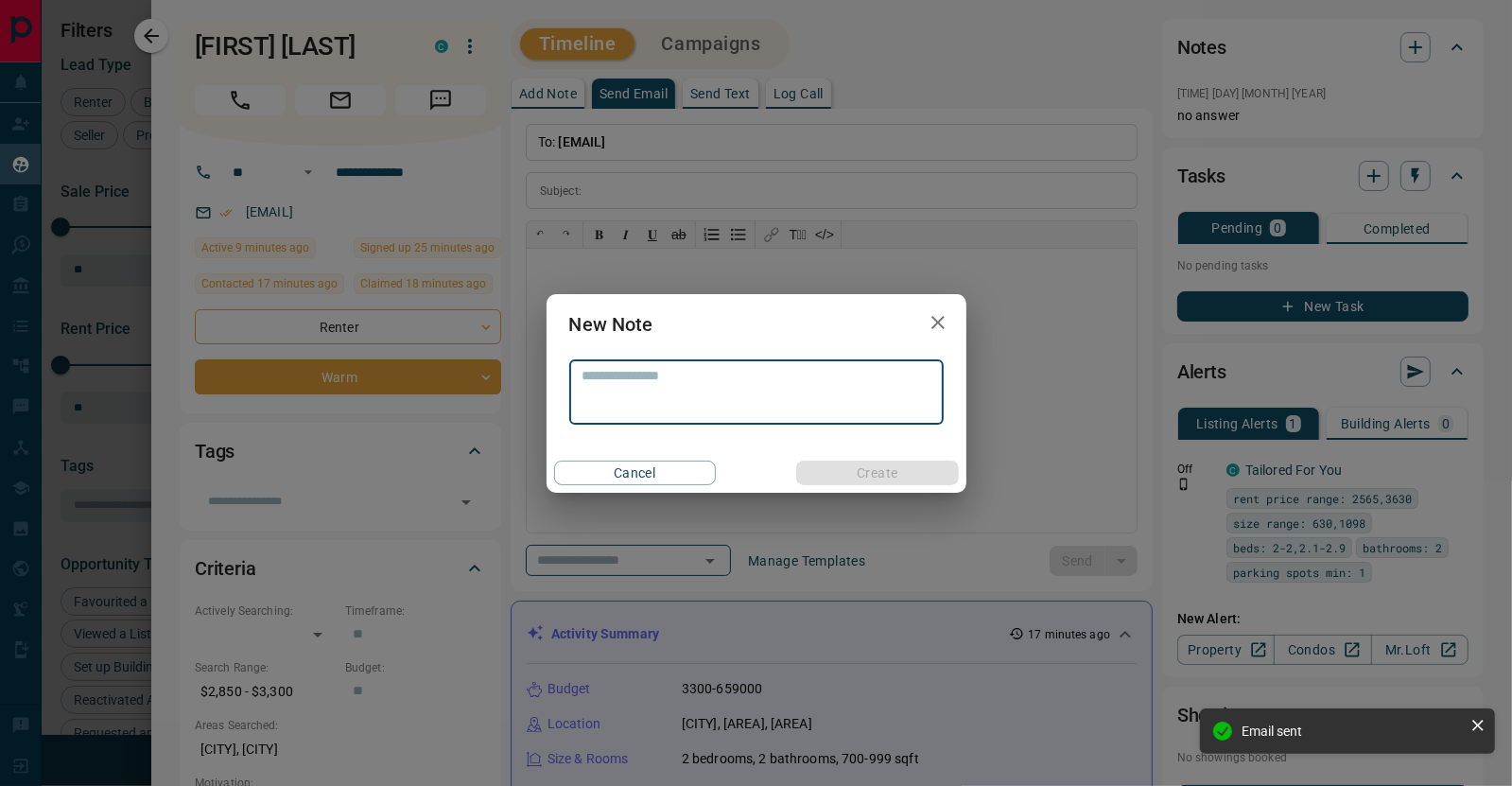 click at bounding box center (756, 392) 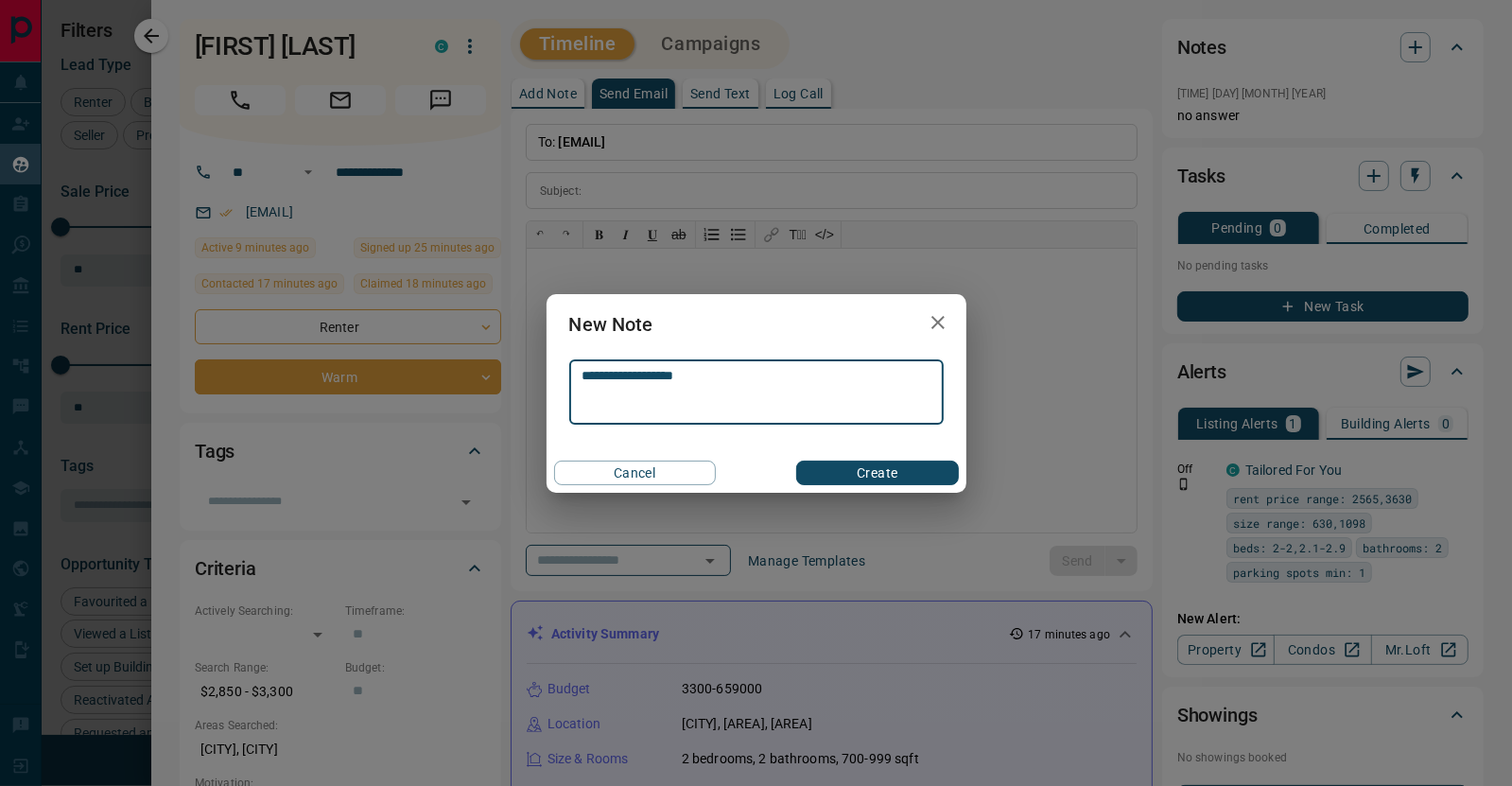 type on "**********" 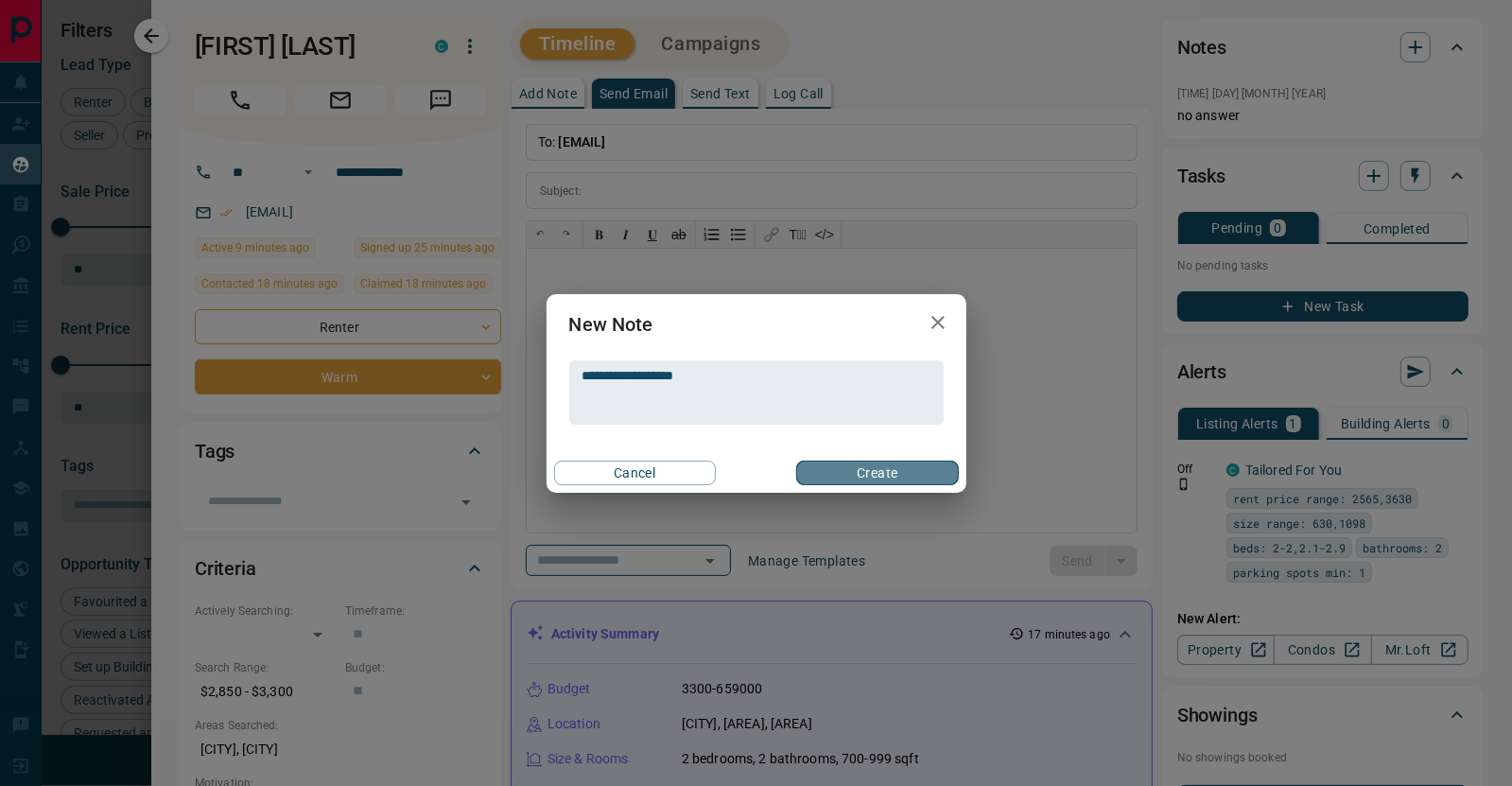 click on "Create" at bounding box center (877, 473) 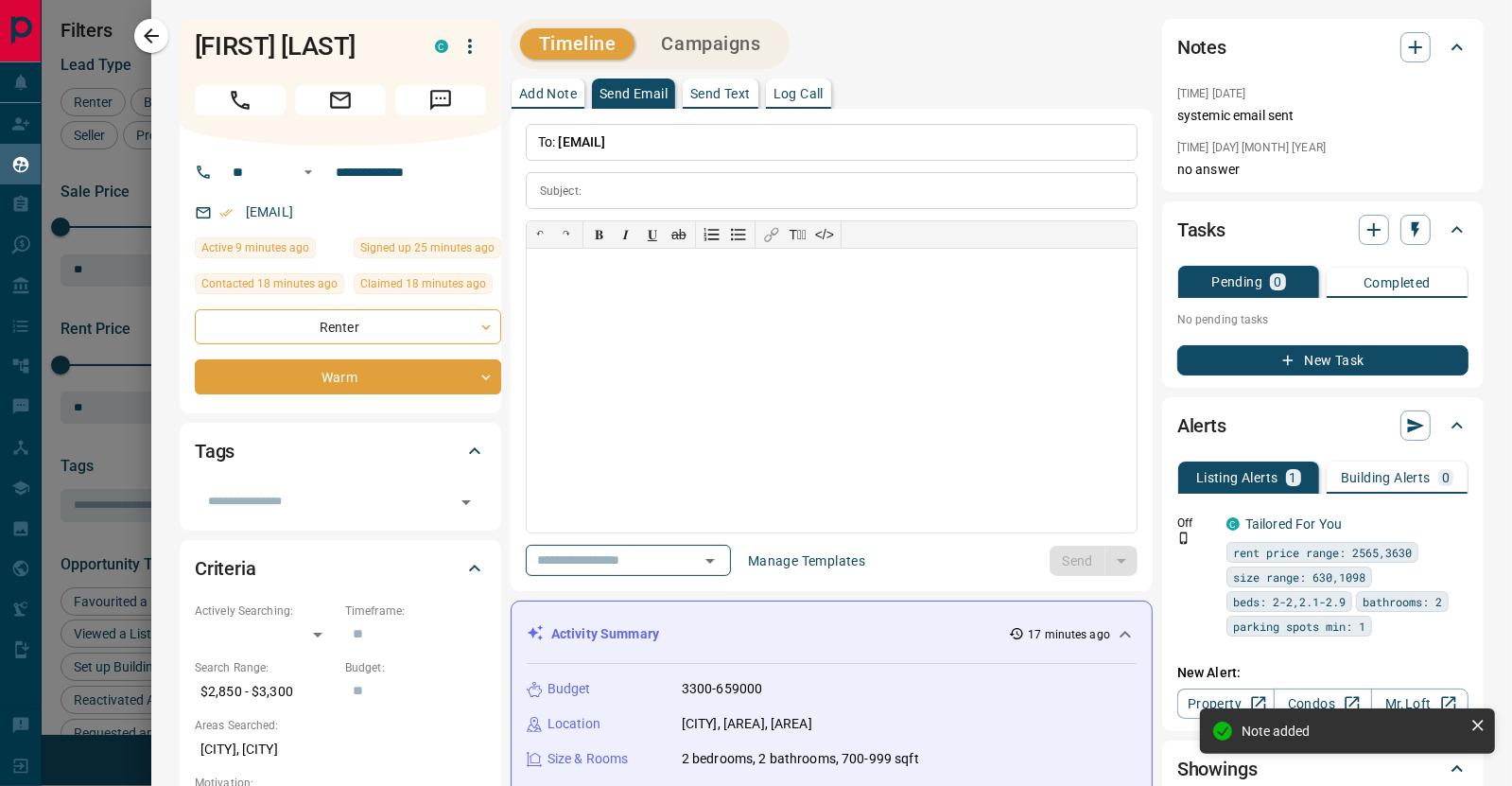 drag, startPoint x: 737, startPoint y: 89, endPoint x: 753, endPoint y: 99, distance: 18.867962 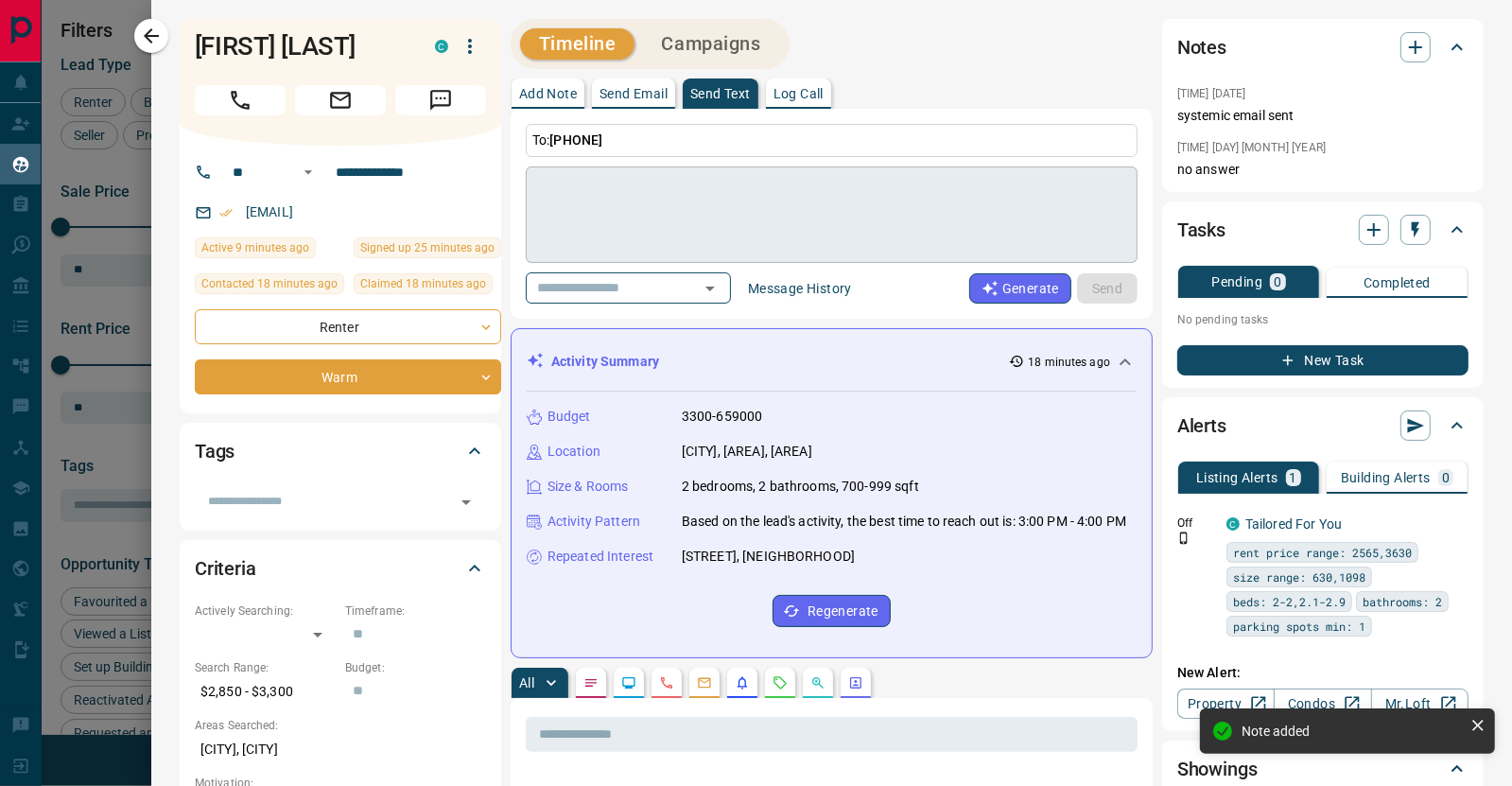click on "**********" at bounding box center [831, 1173] 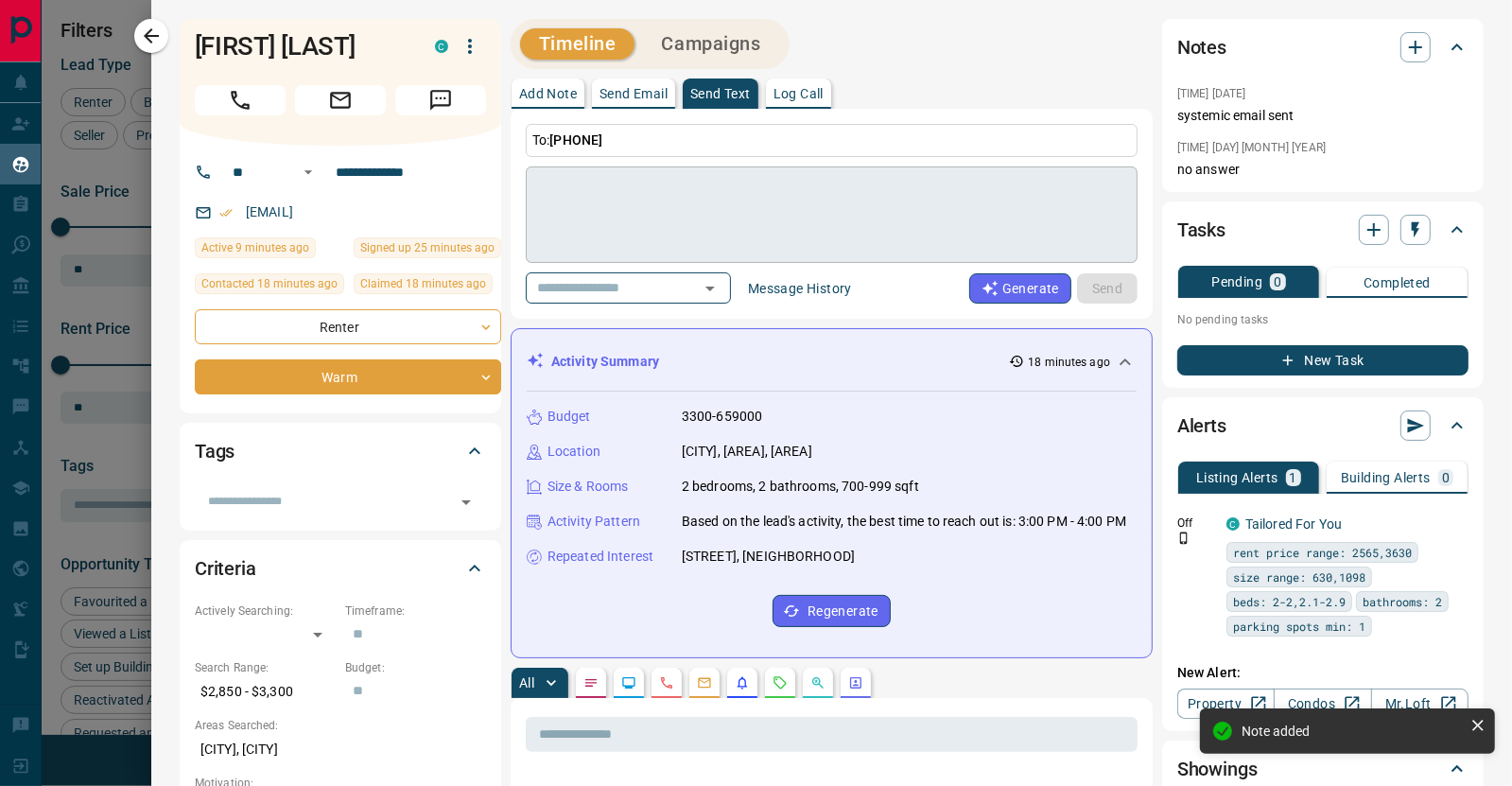 click at bounding box center (831, 215) 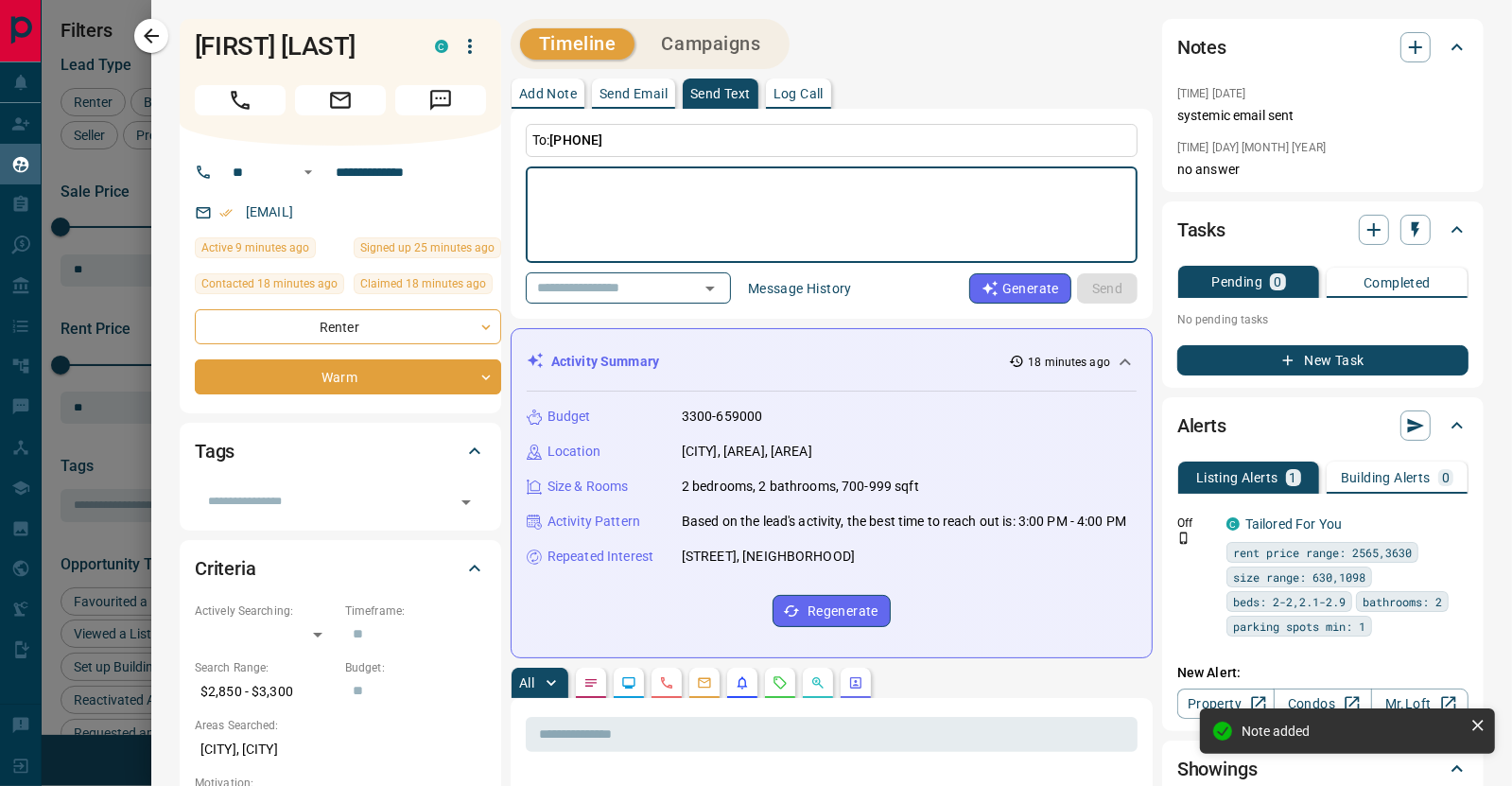 paste on "**********" 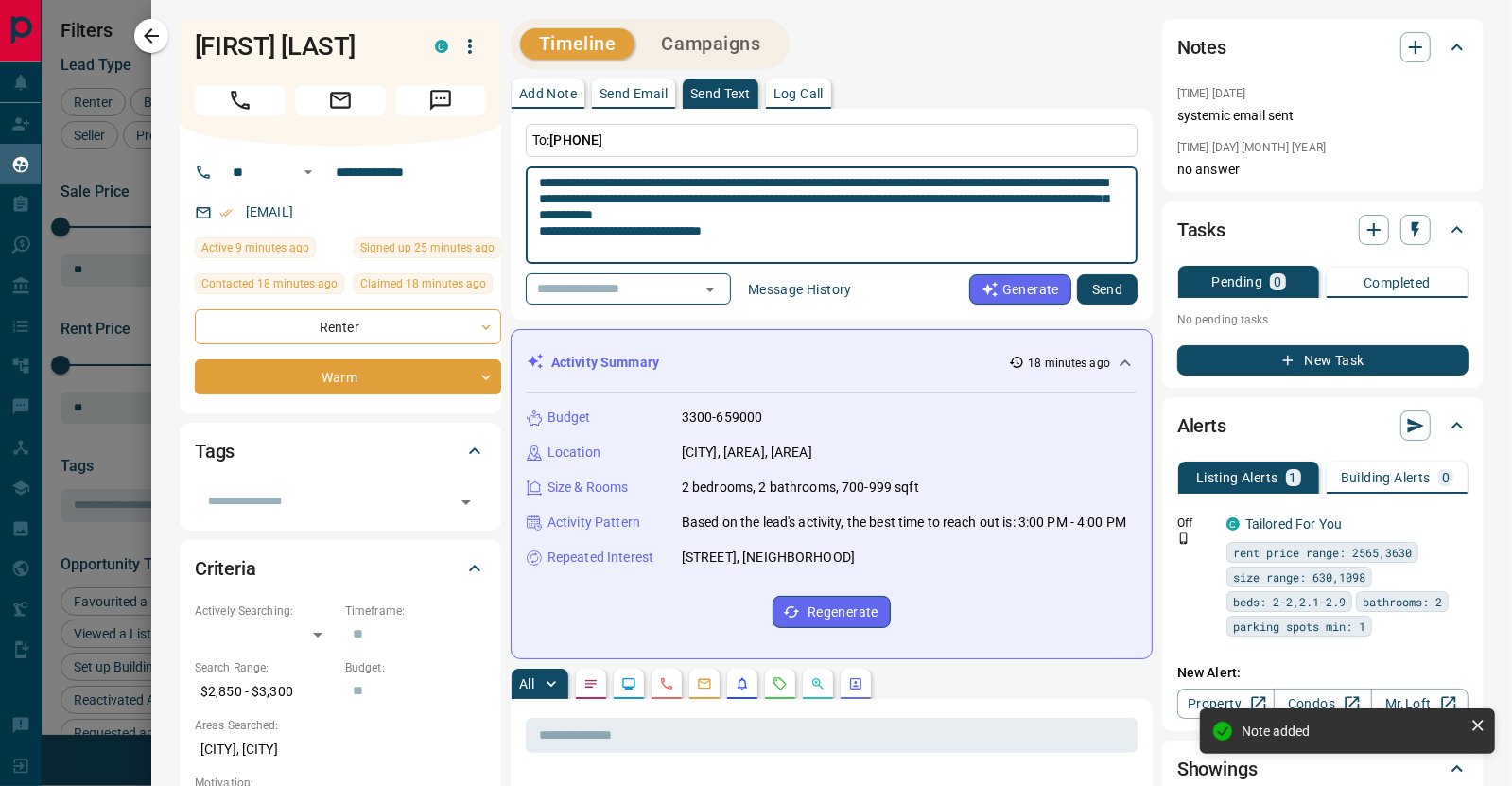 click on "**********" at bounding box center (825, 216) 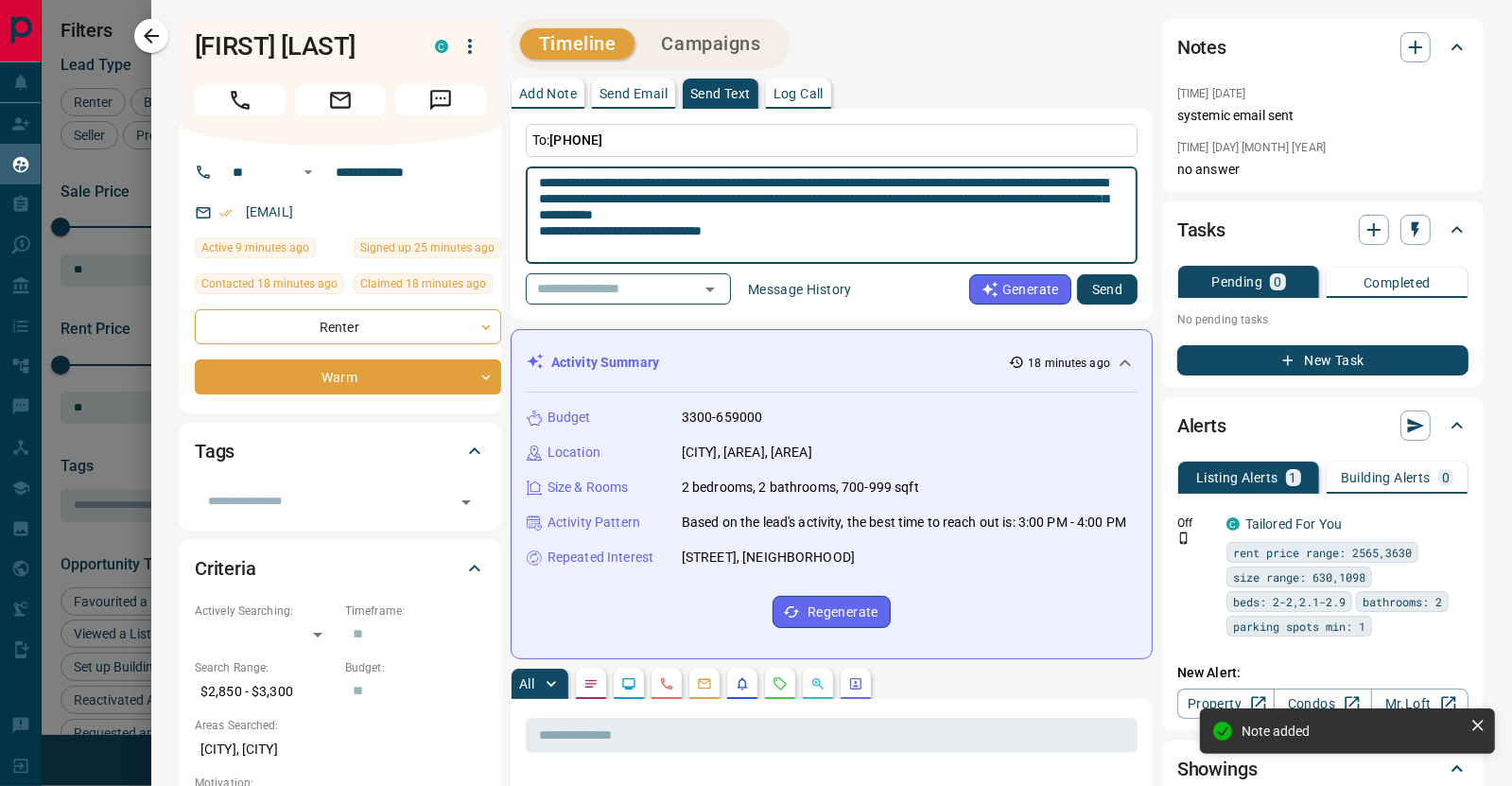 click on "**********" at bounding box center [825, 216] 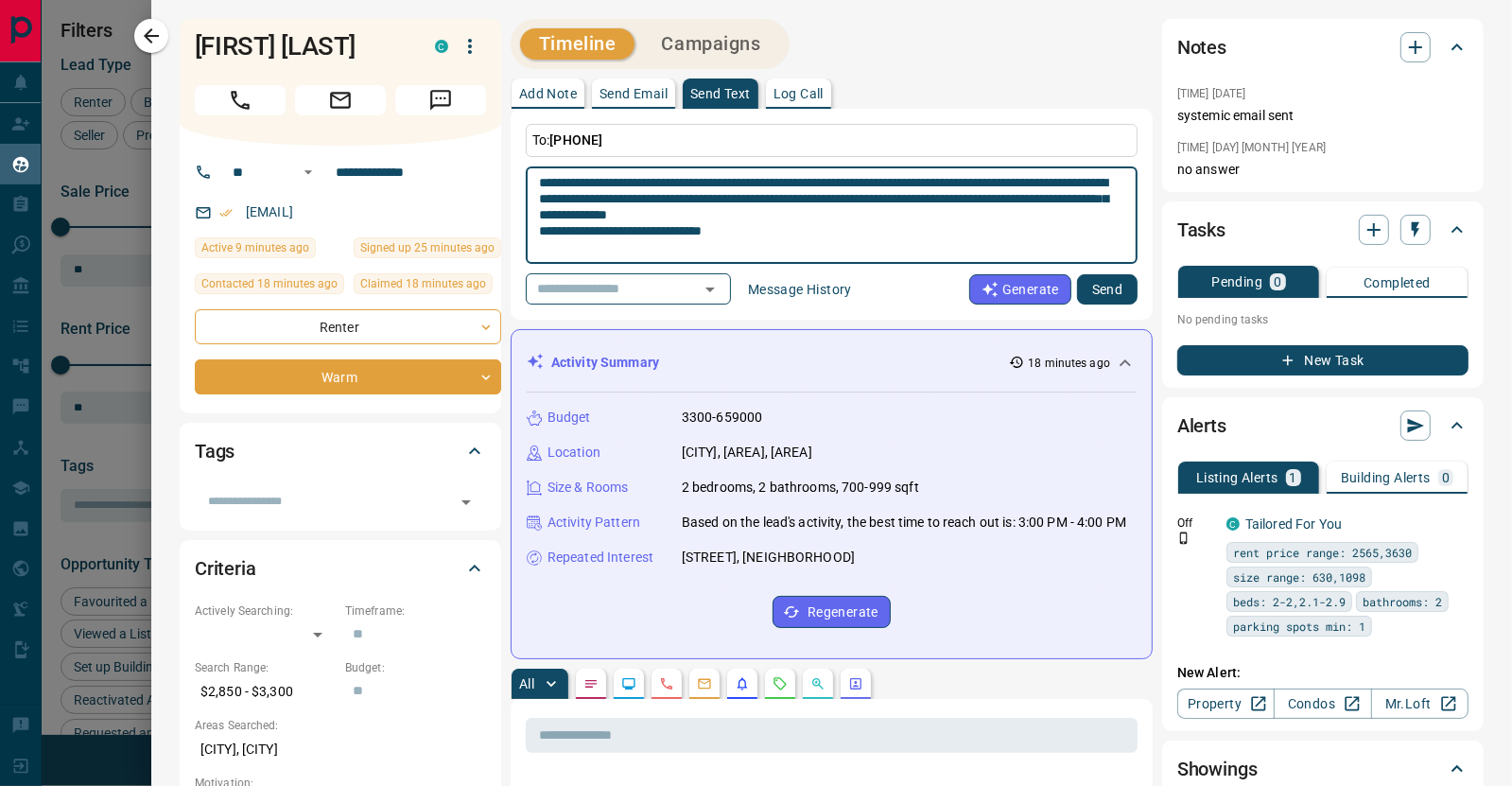 type on "**********" 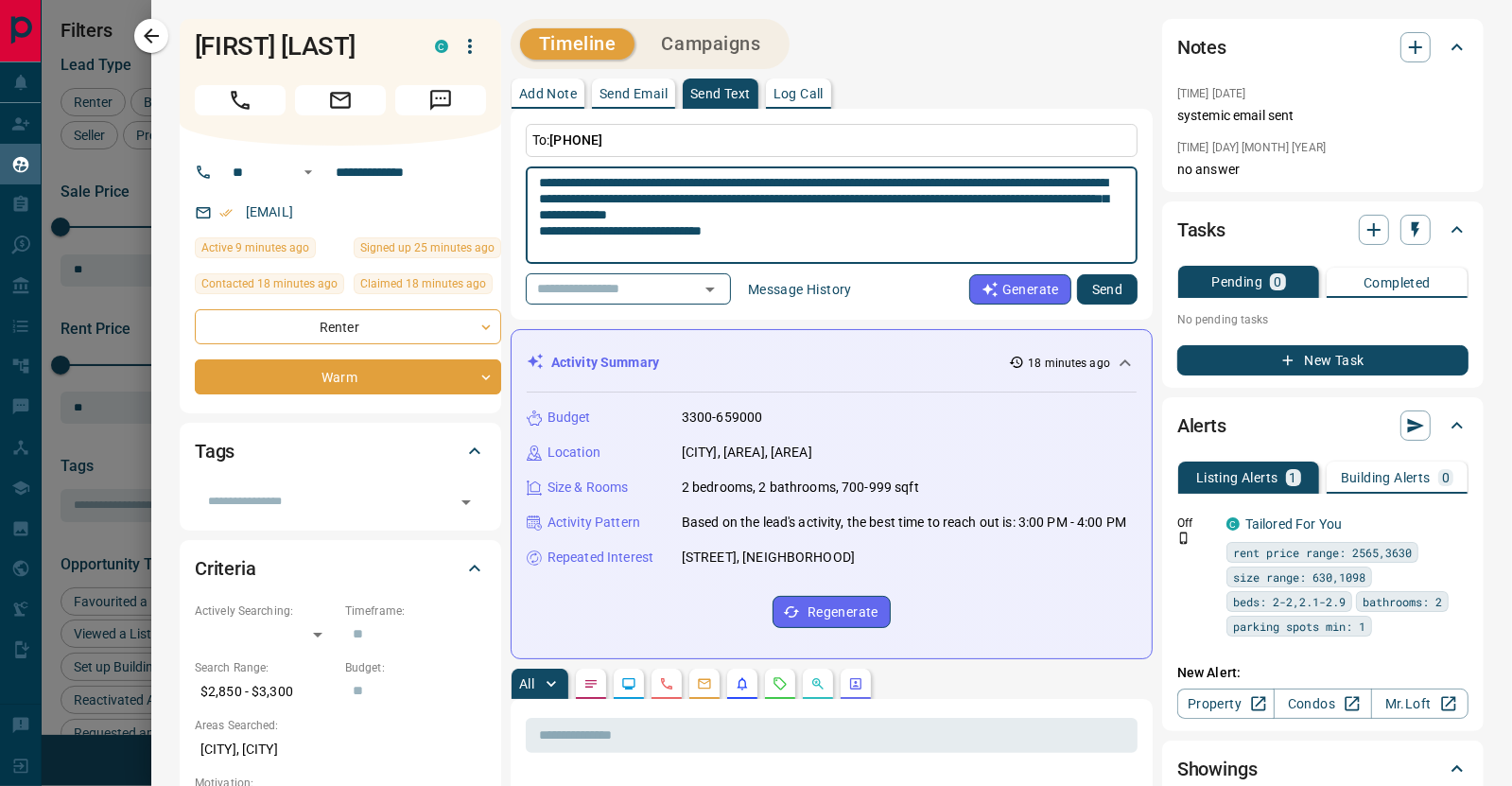 click on "Send" at bounding box center [1107, 289] 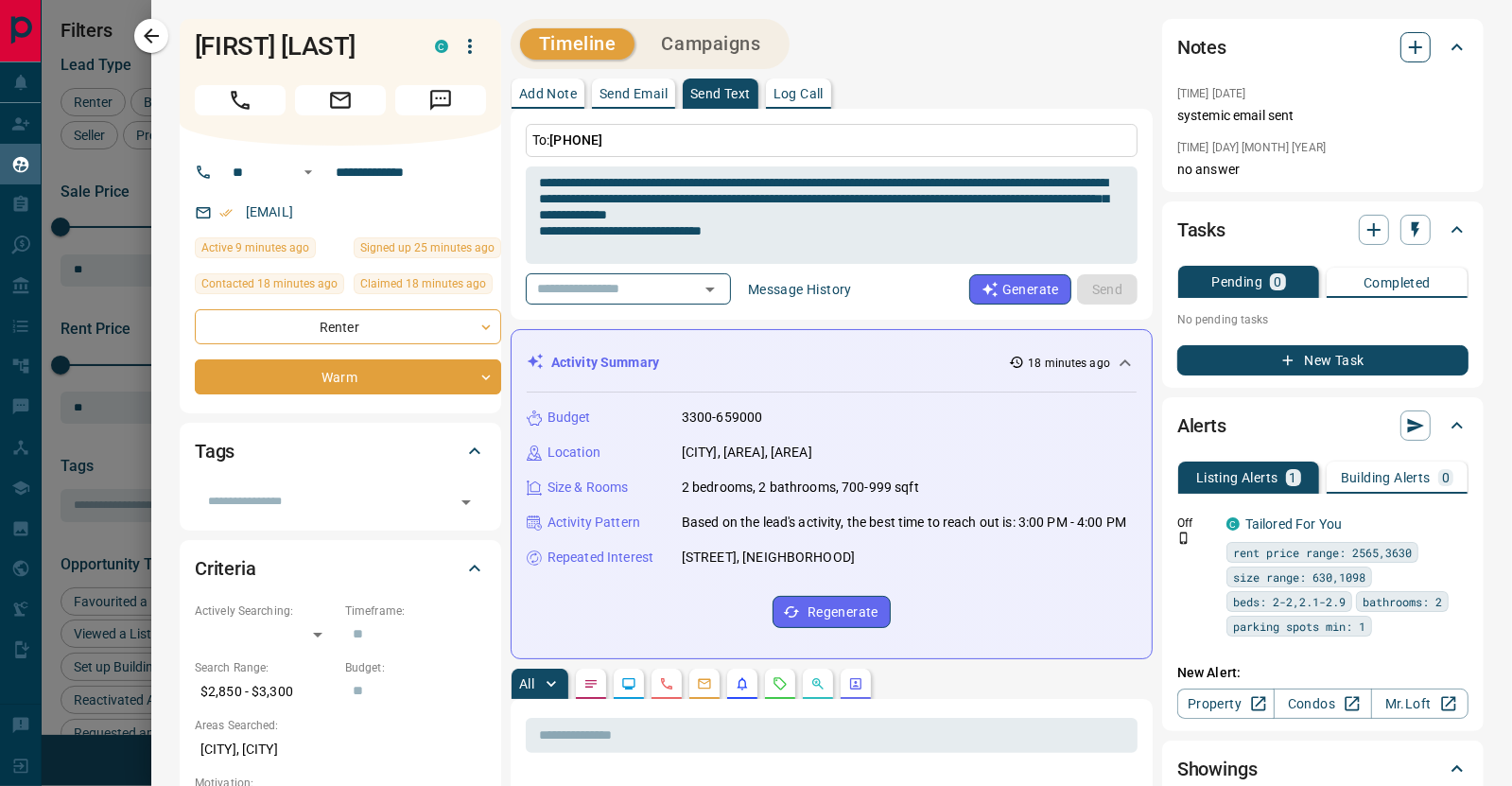 type 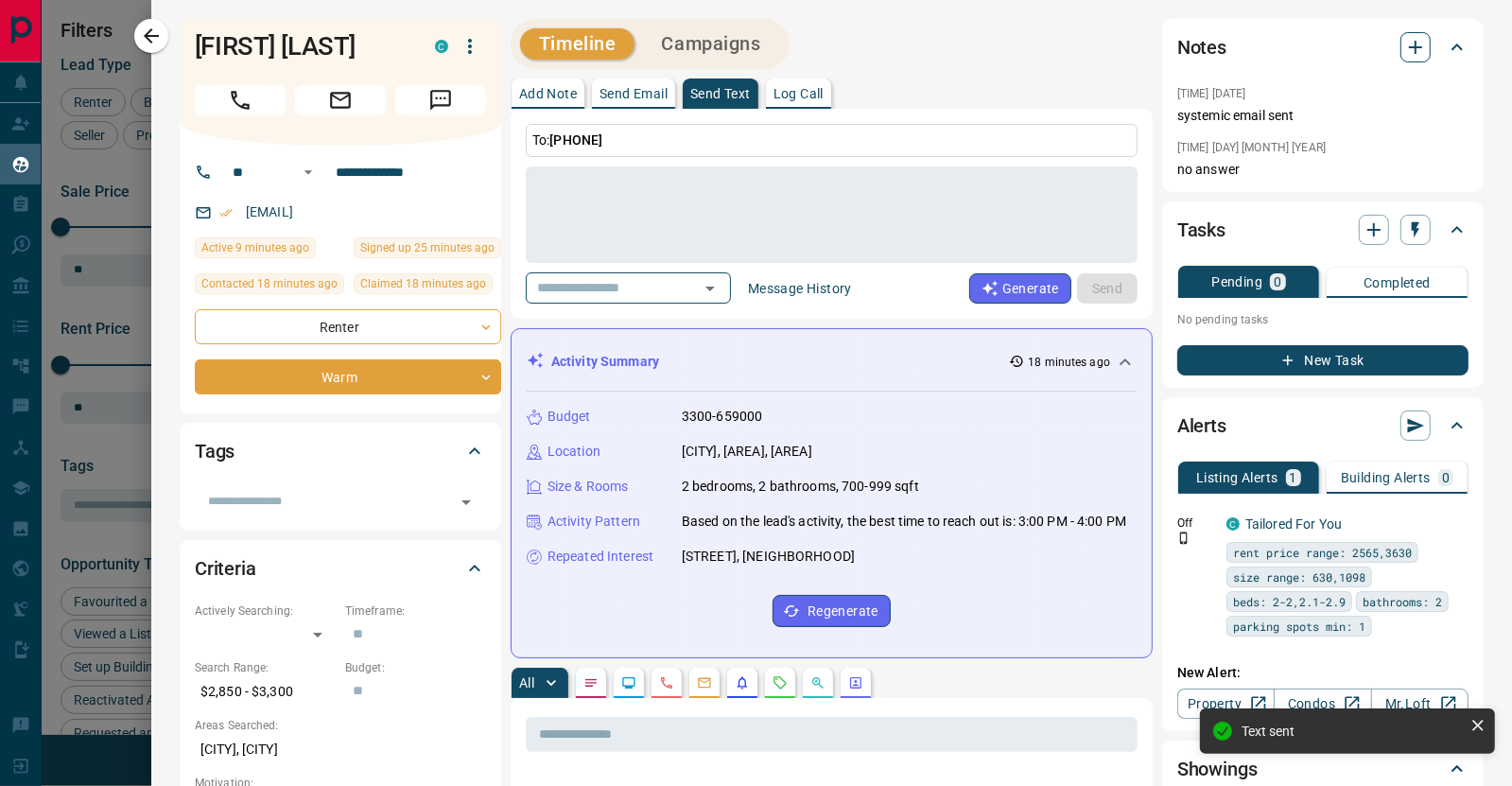 click 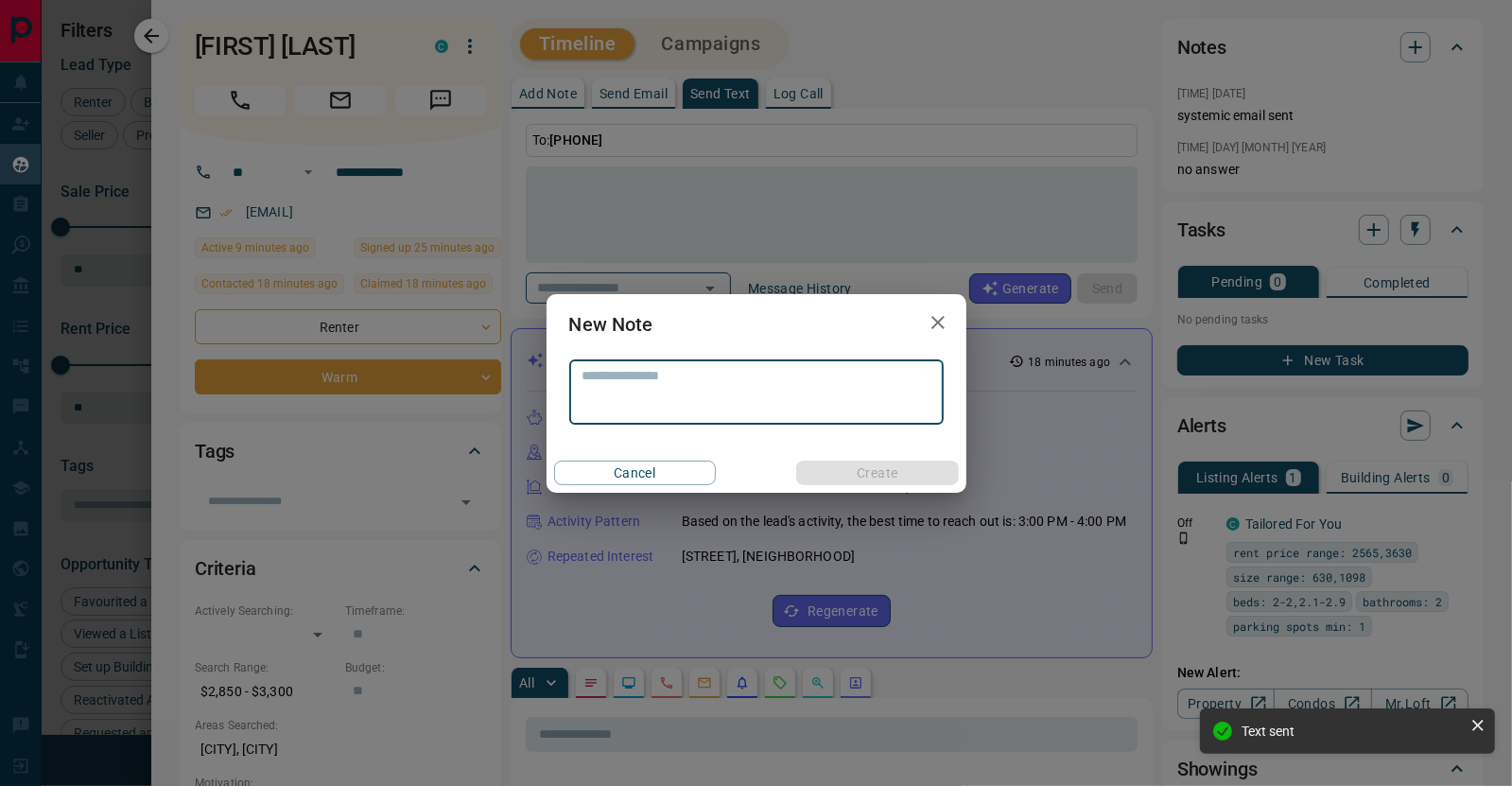 click at bounding box center [756, 392] 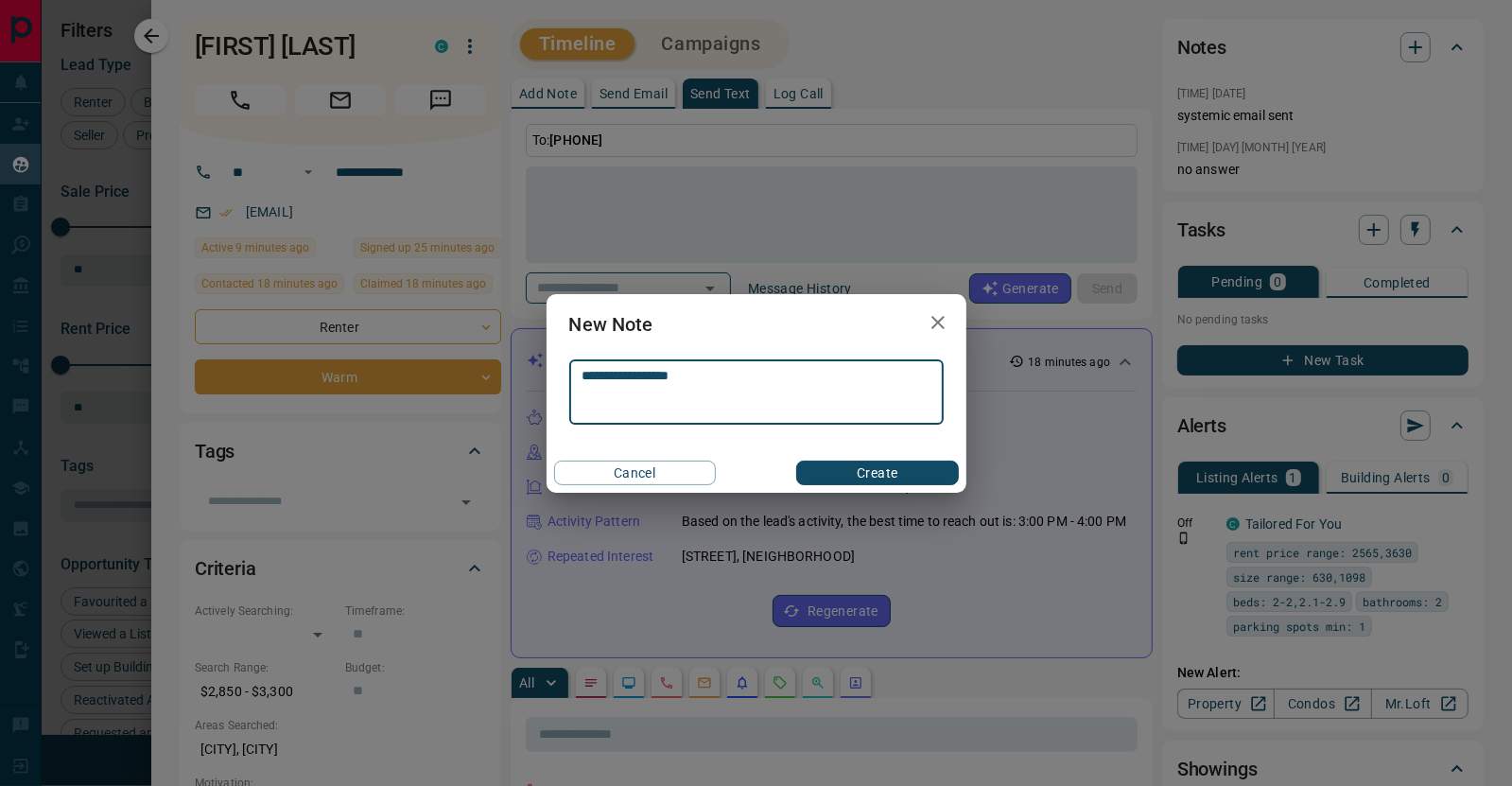 type on "**********" 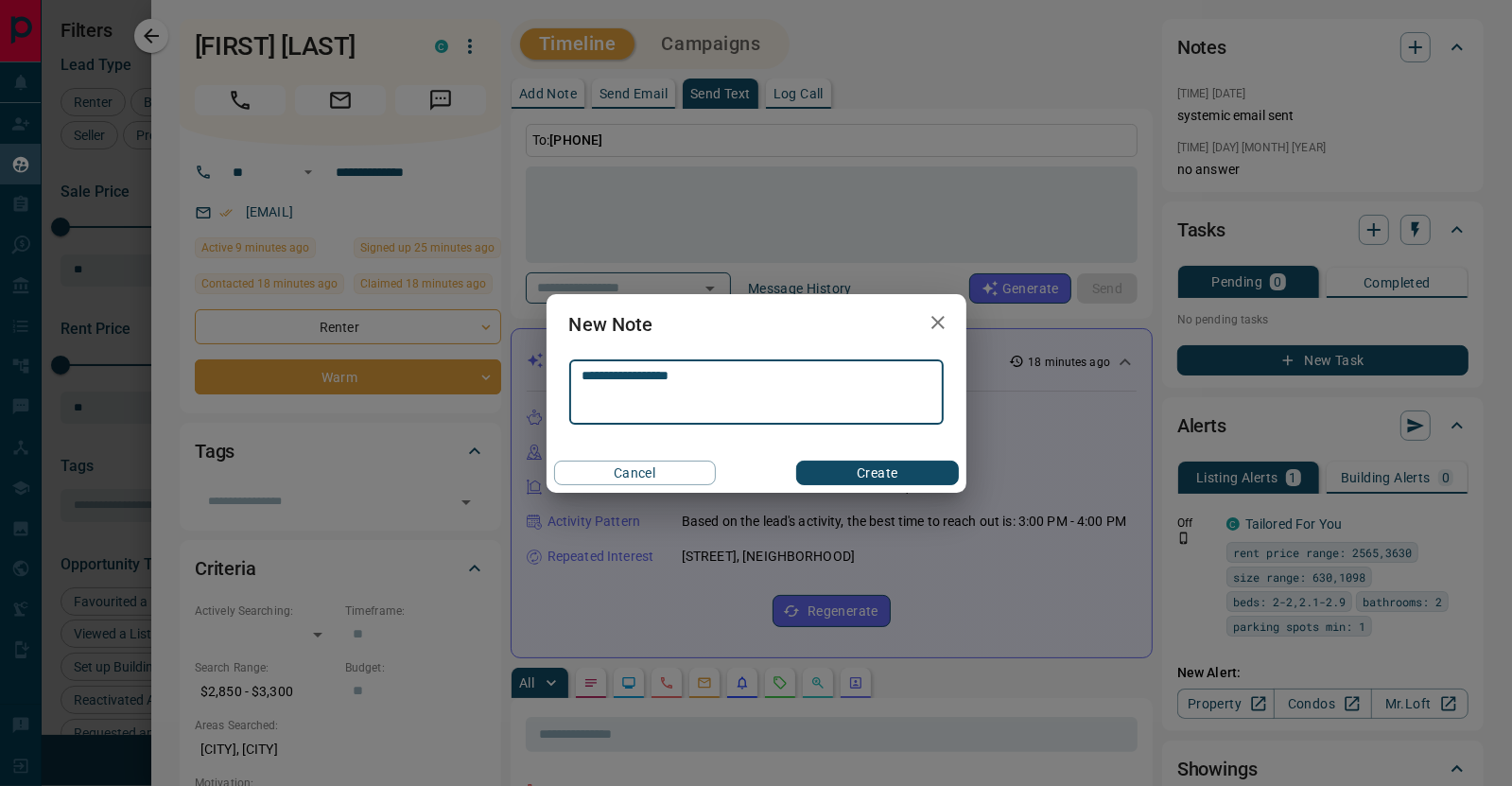 click on "Create" at bounding box center (877, 473) 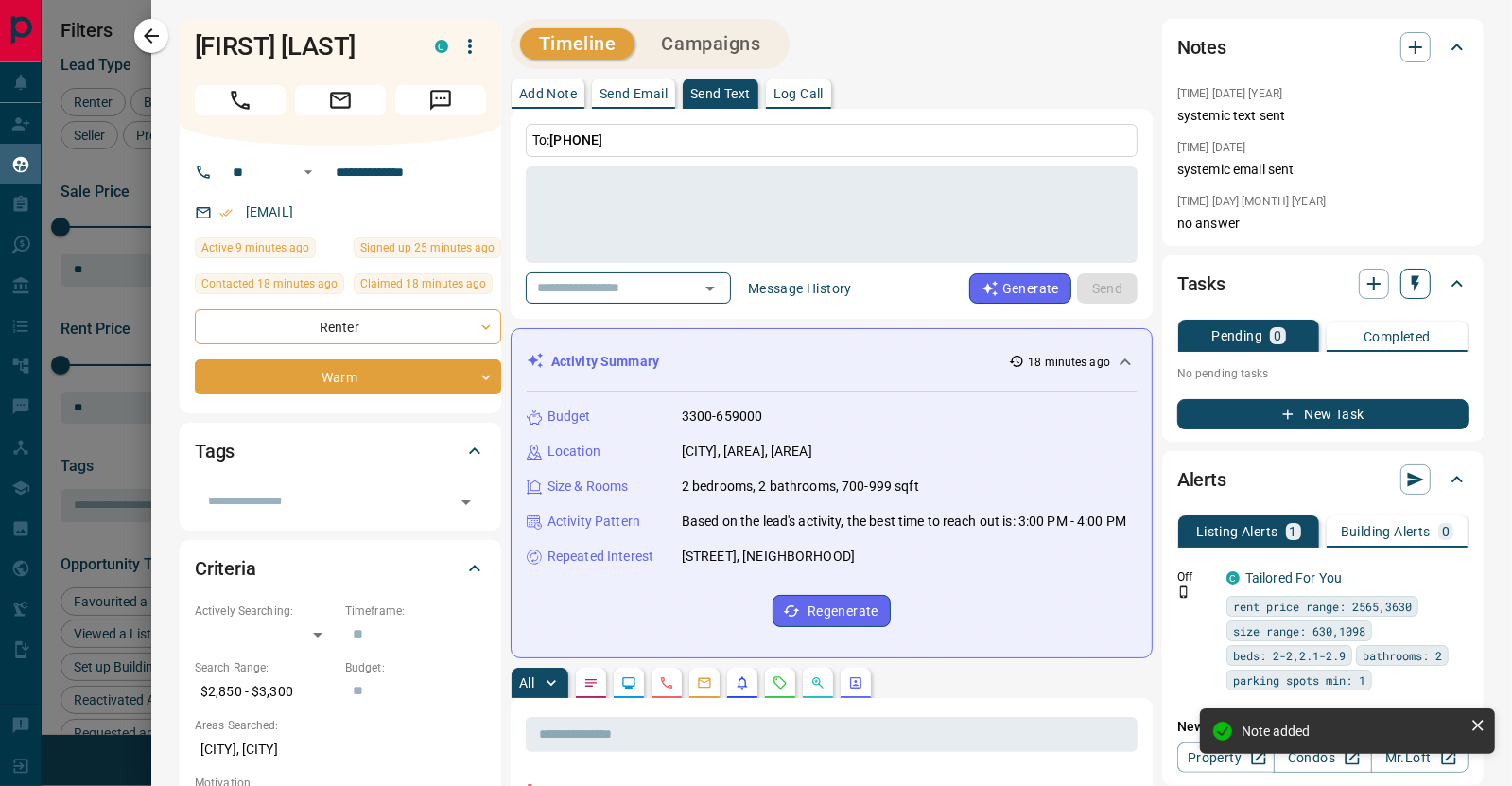 click 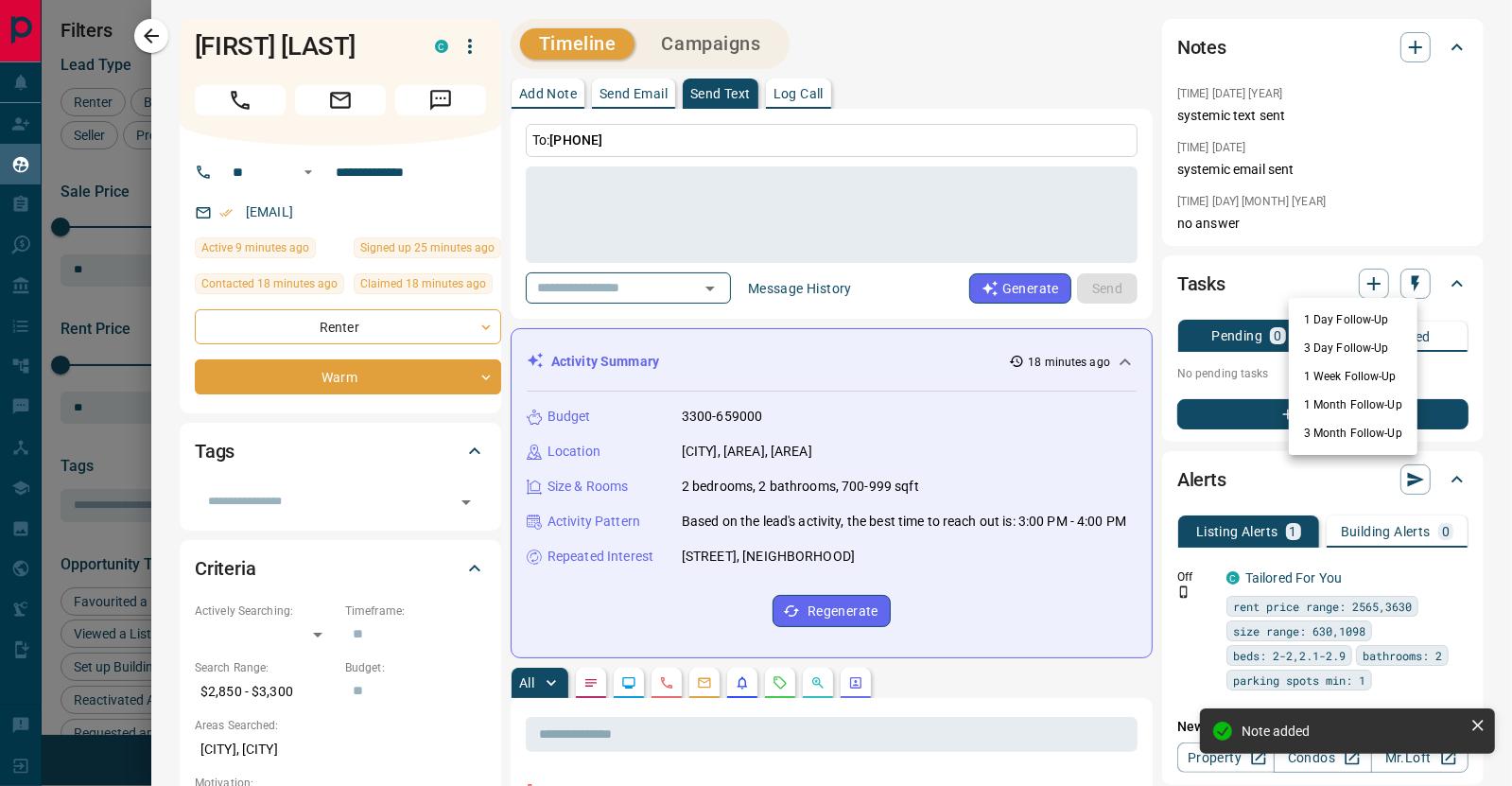 click on "1 Day Follow-Up" at bounding box center (1353, 320) 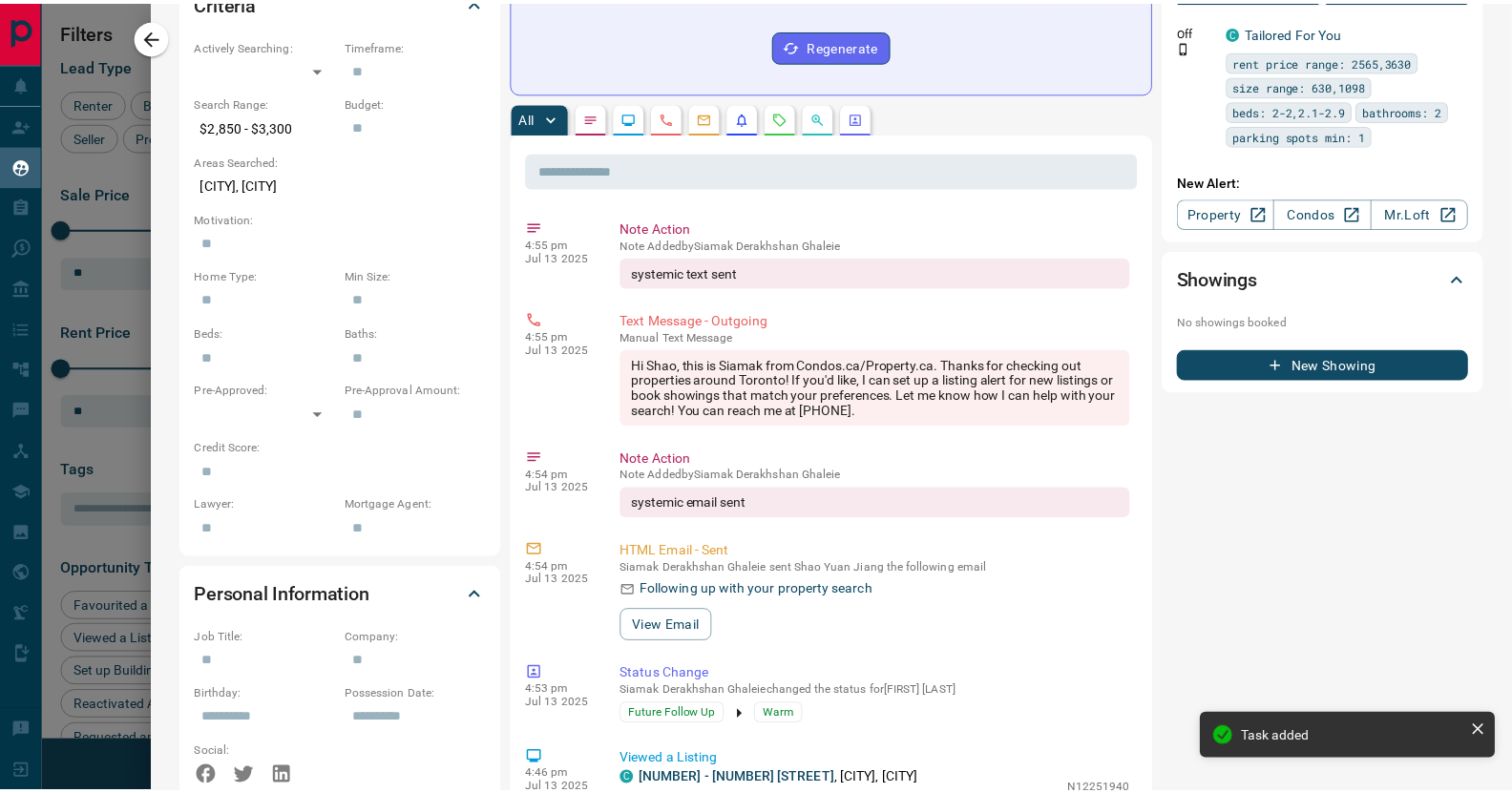scroll, scrollTop: 0, scrollLeft: 0, axis: both 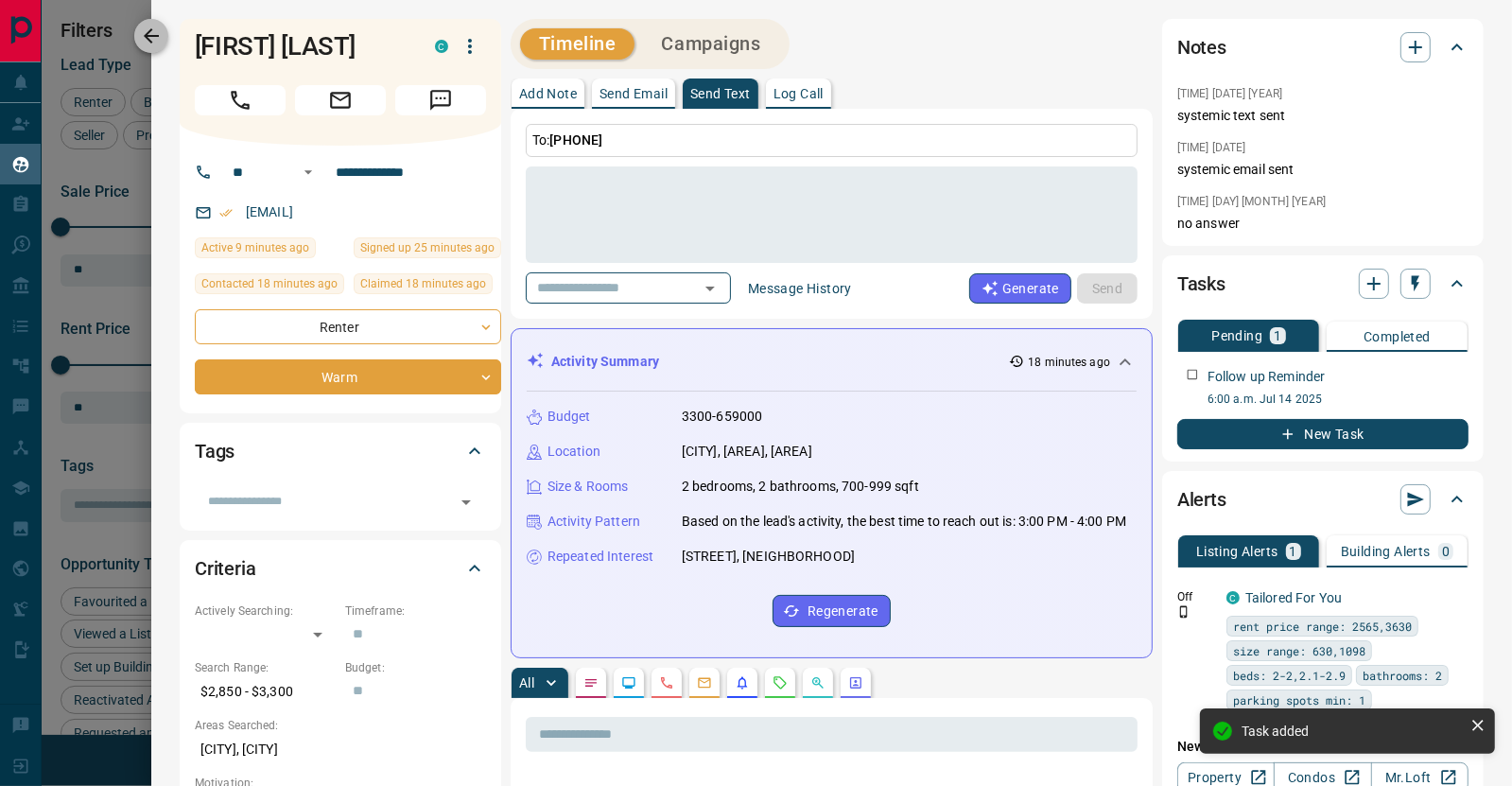 click 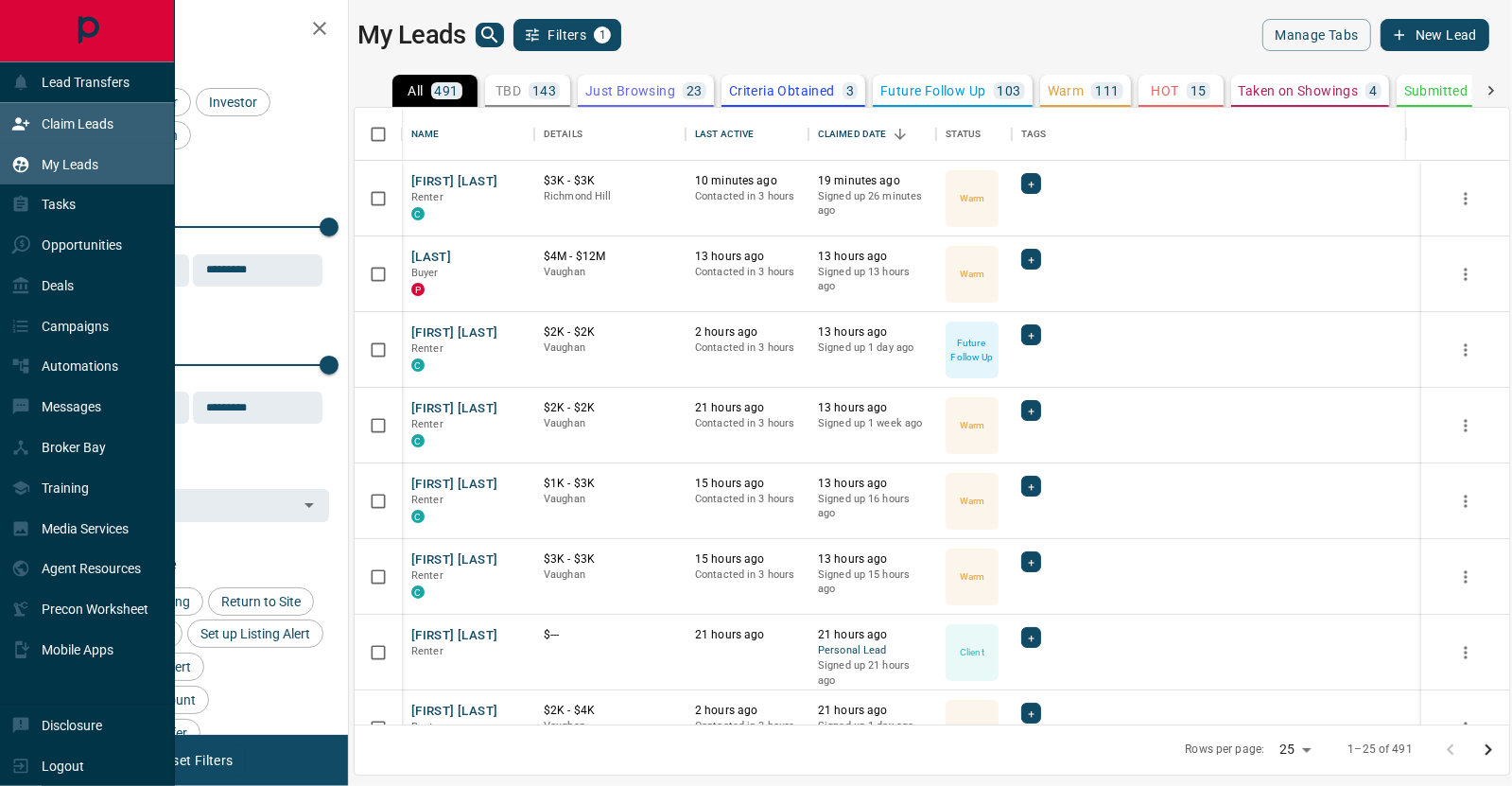 click 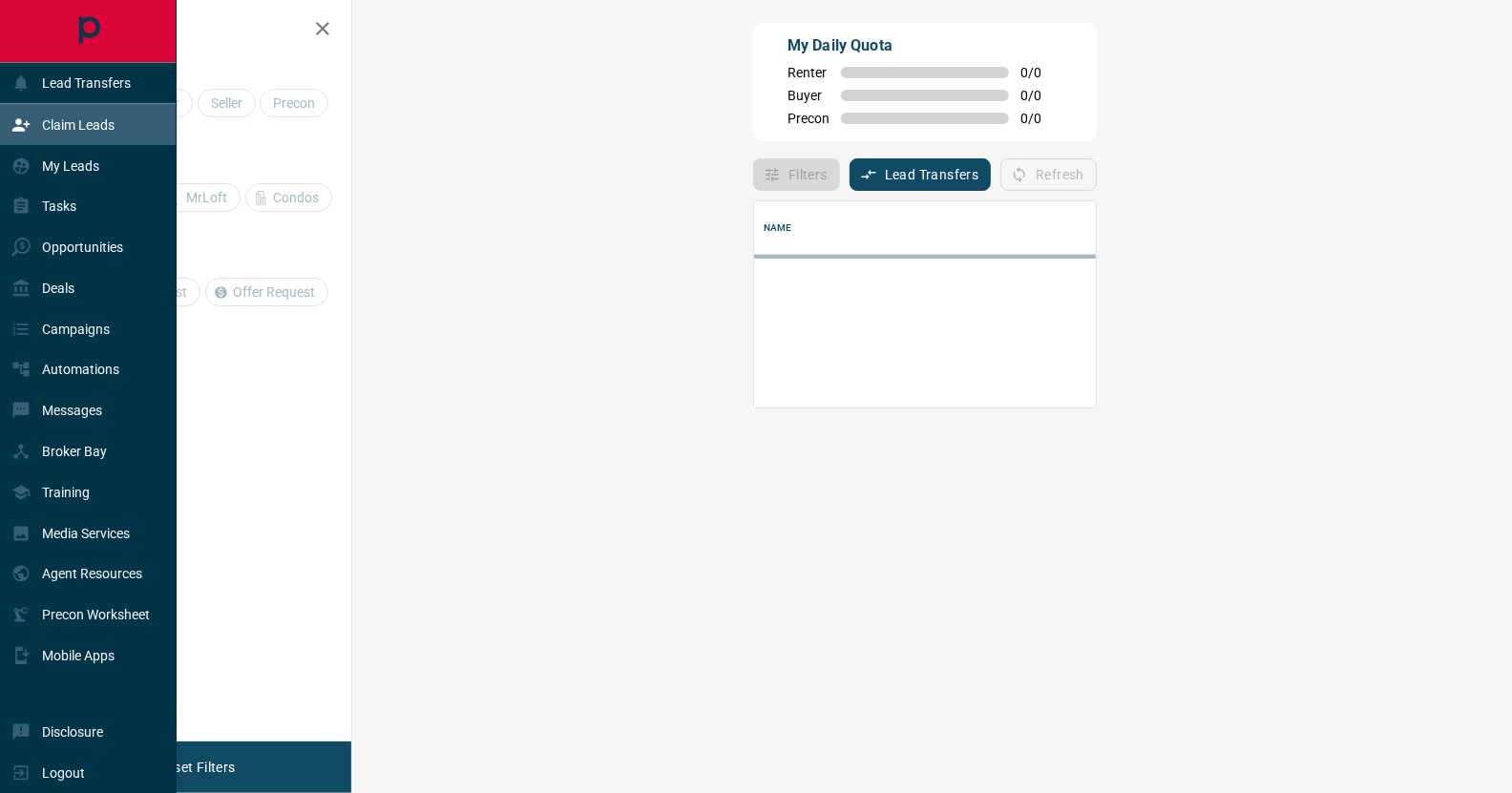 scroll, scrollTop: 15, scrollLeft: 15, axis: both 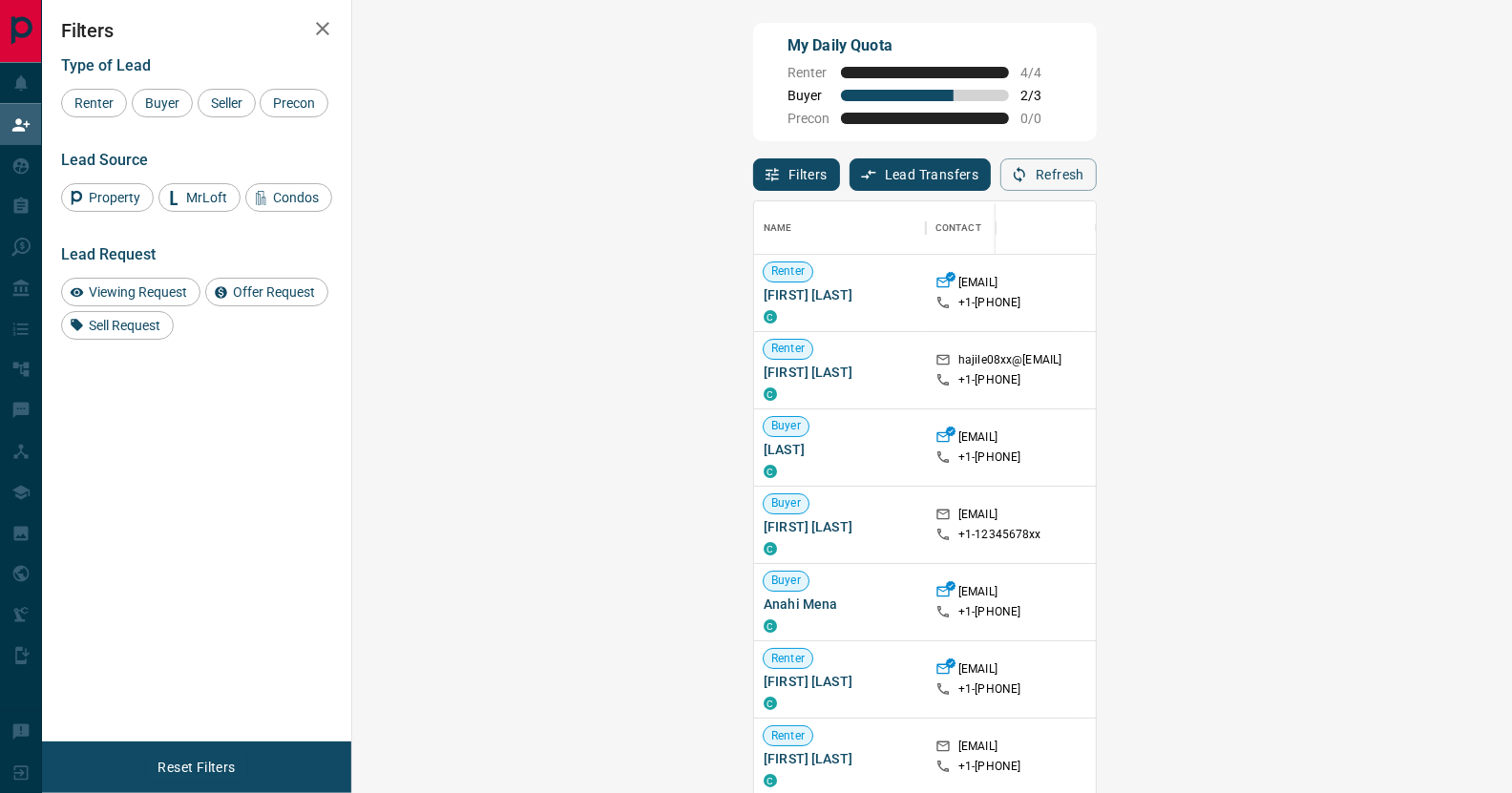 click on "Claim" at bounding box center (1831, 523) 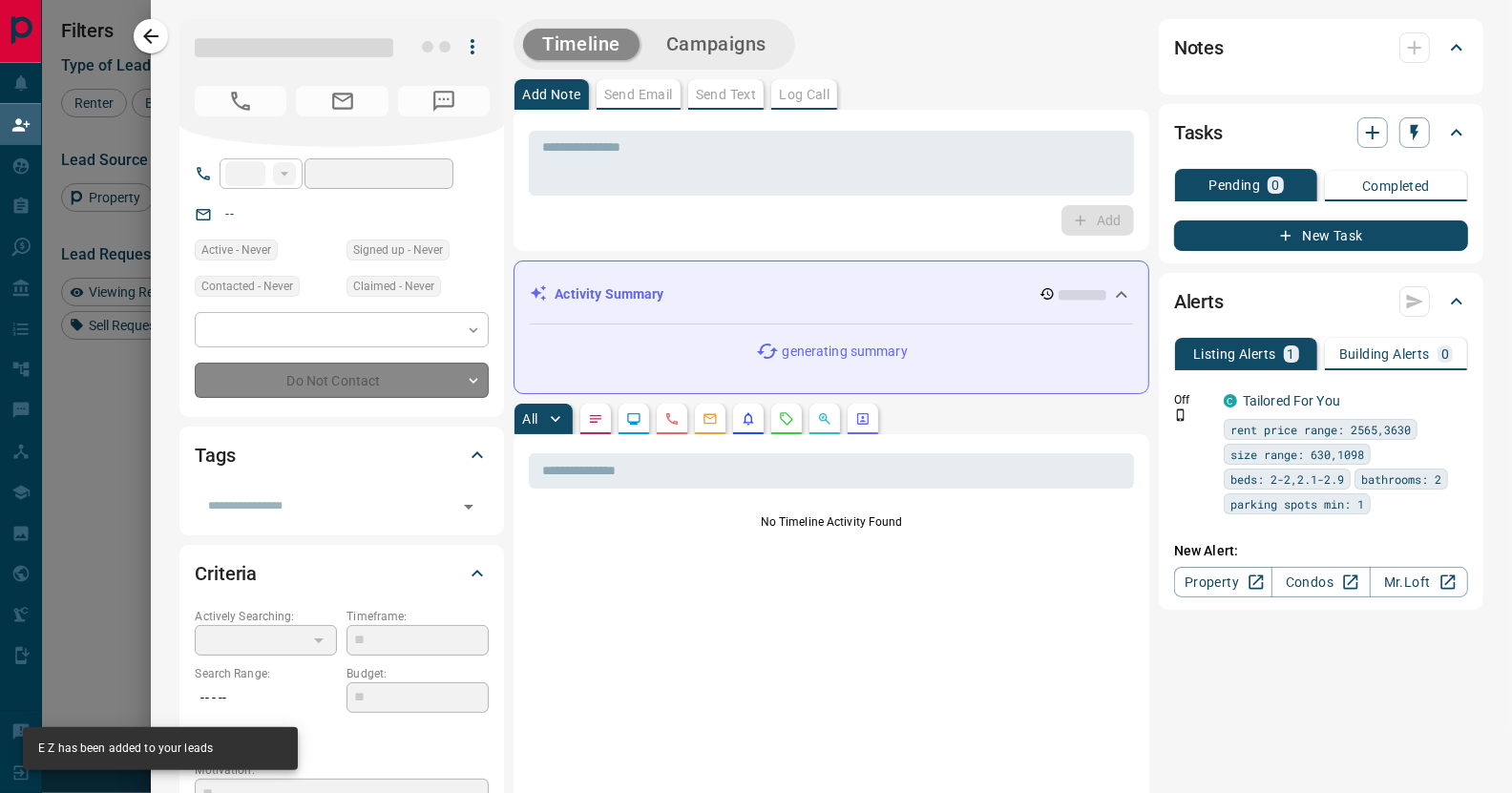 type on "**" 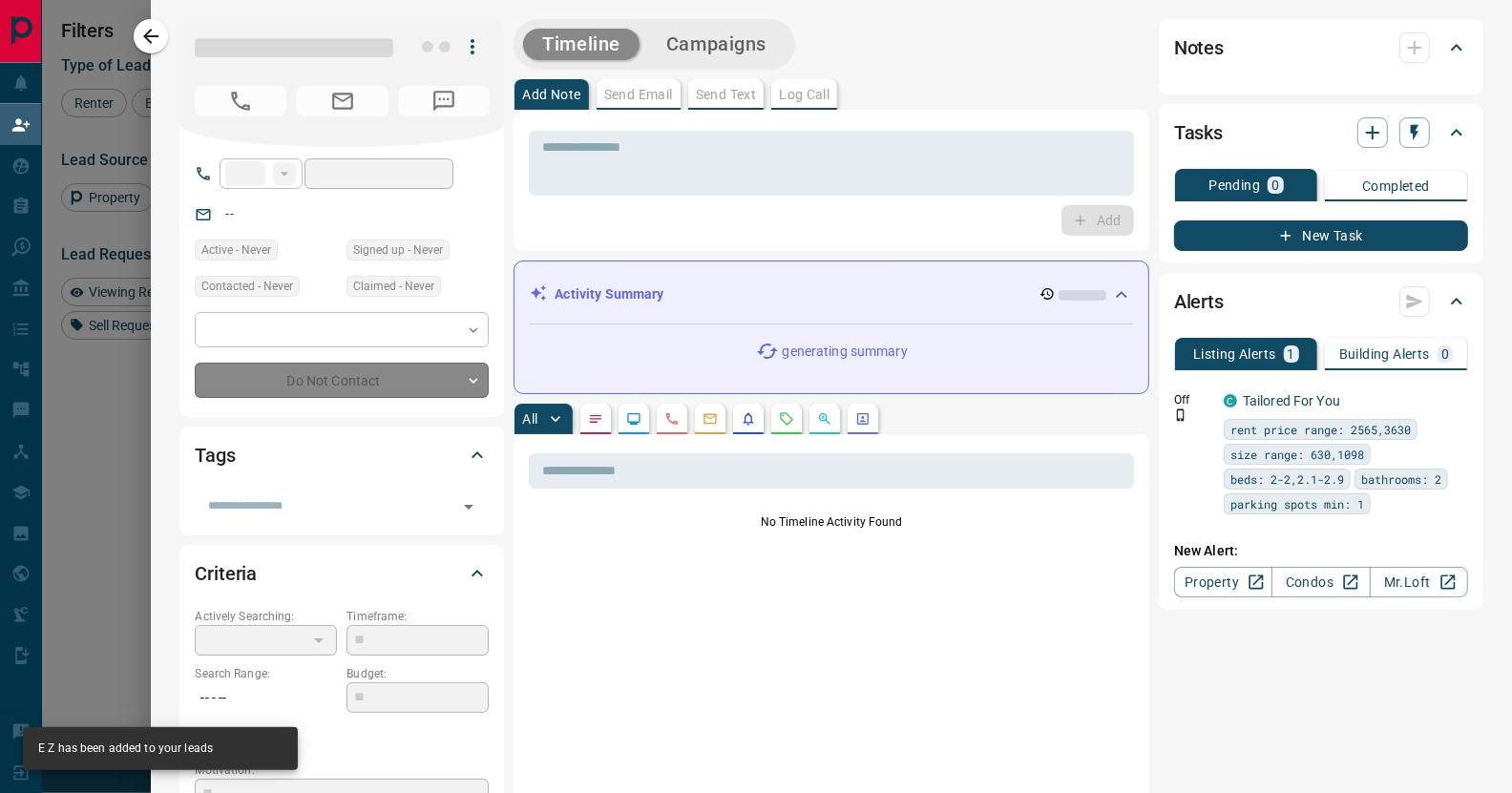 type on "**********" 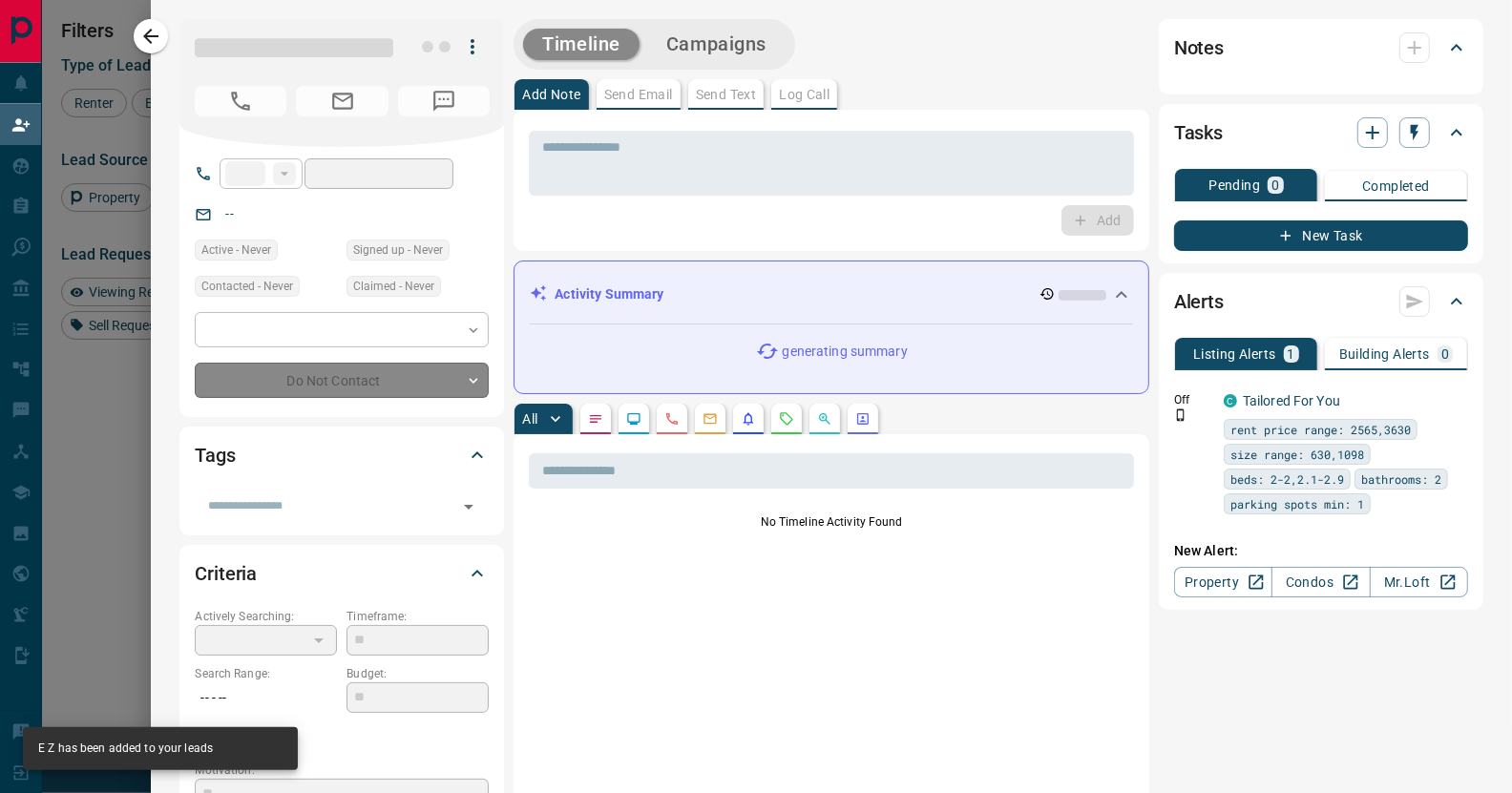 type on "**********" 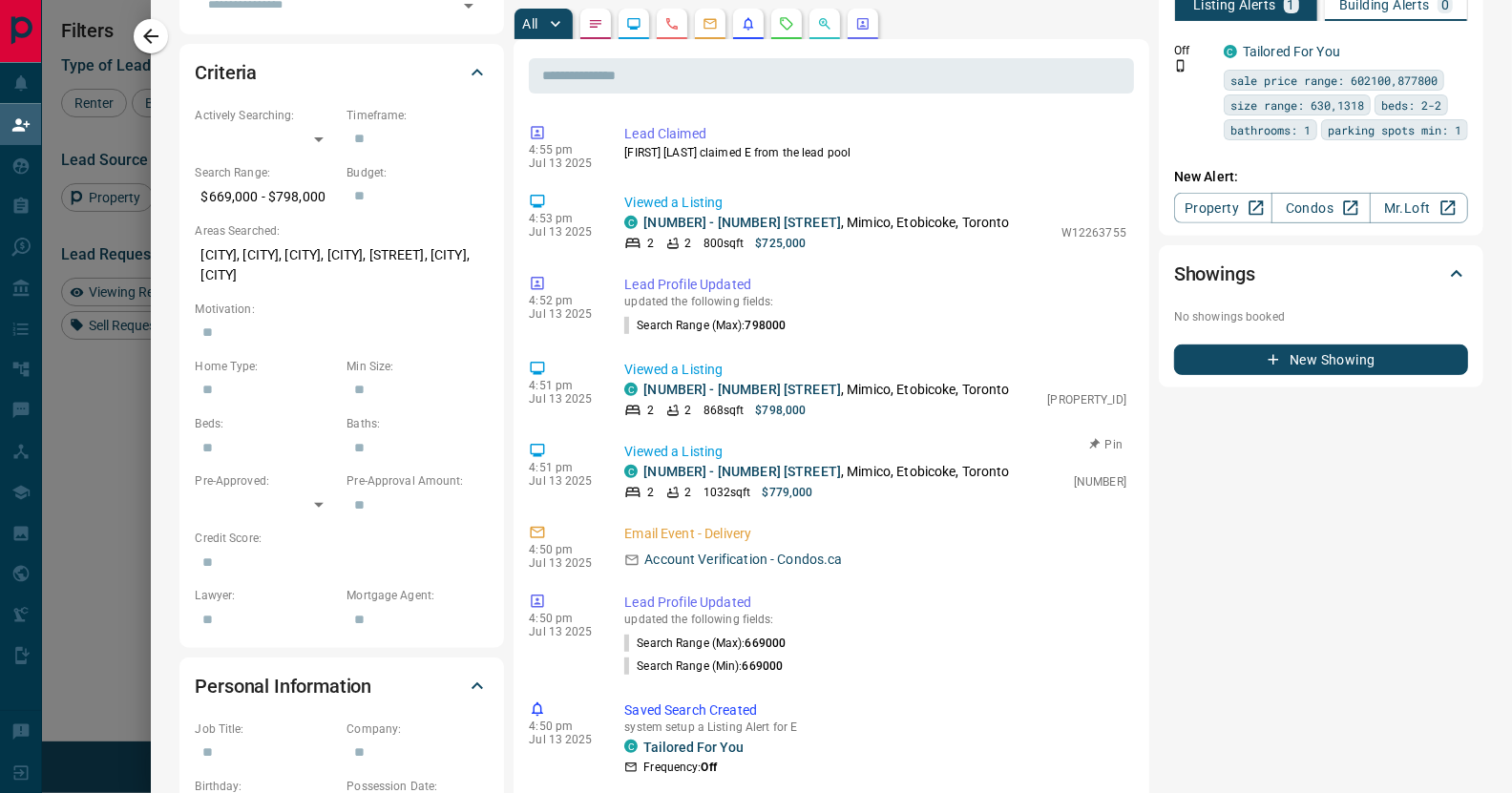 scroll, scrollTop: 667, scrollLeft: 0, axis: vertical 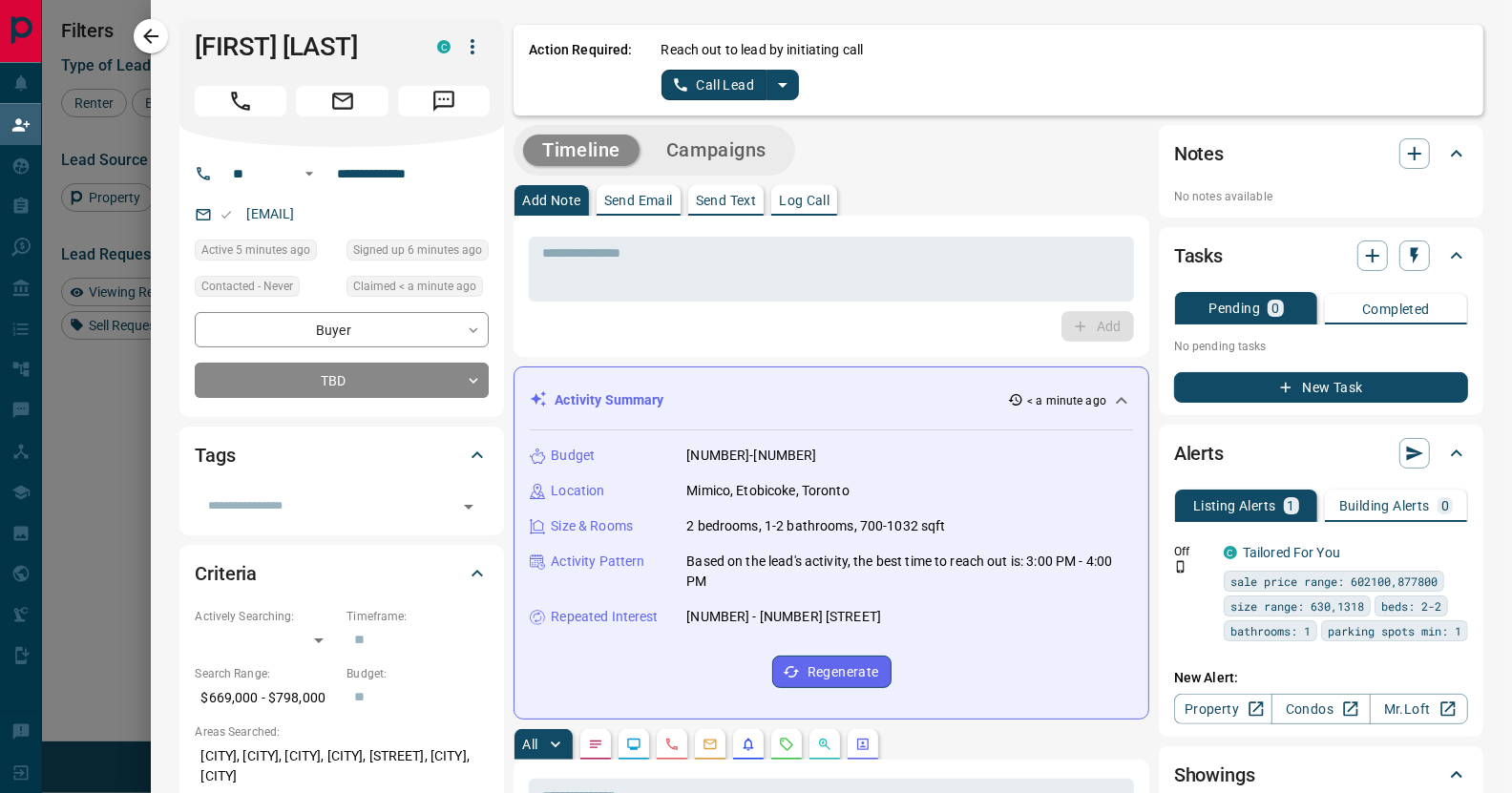 click 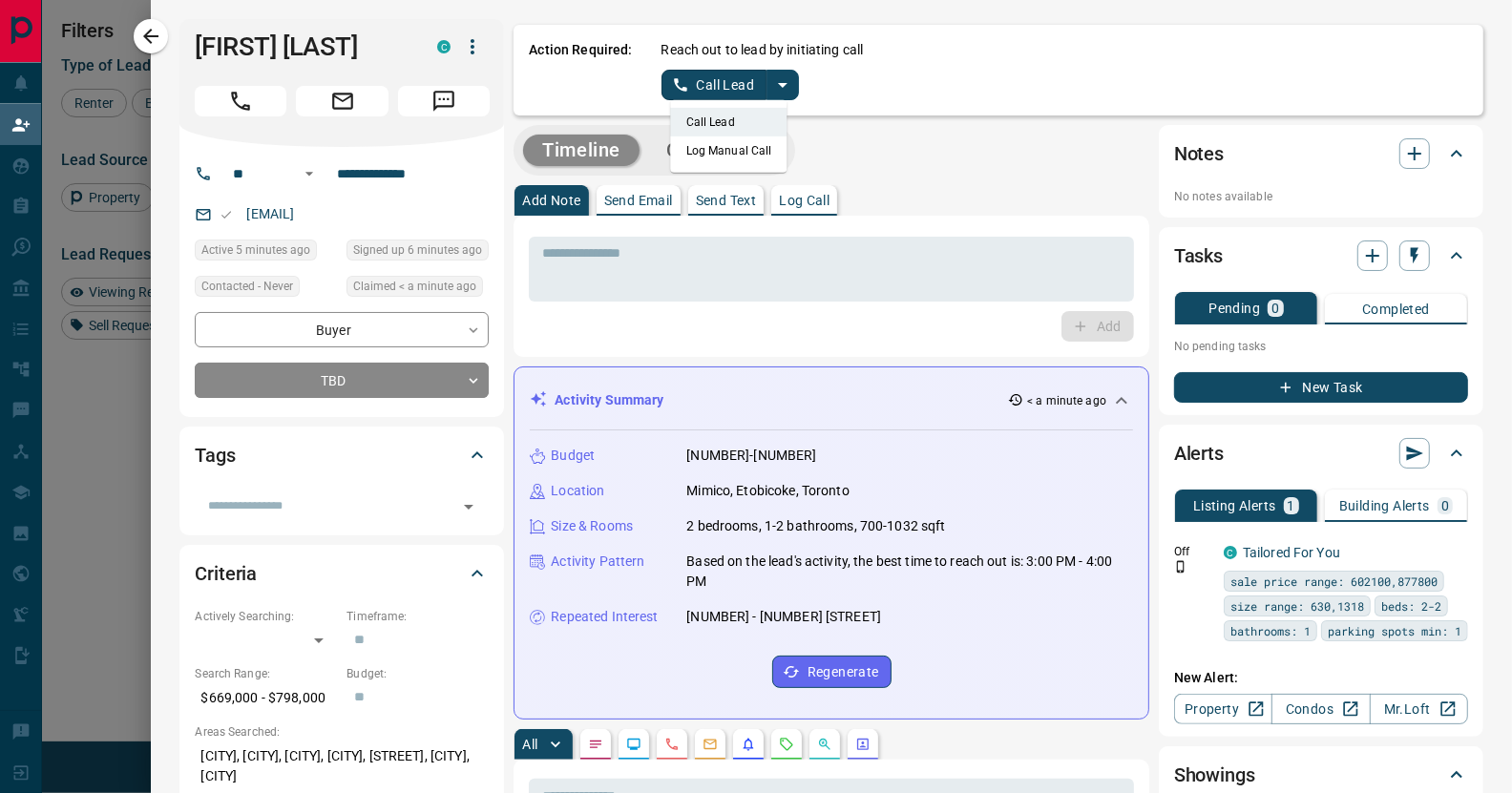 click on "Log Manual Call" at bounding box center [729, 151] 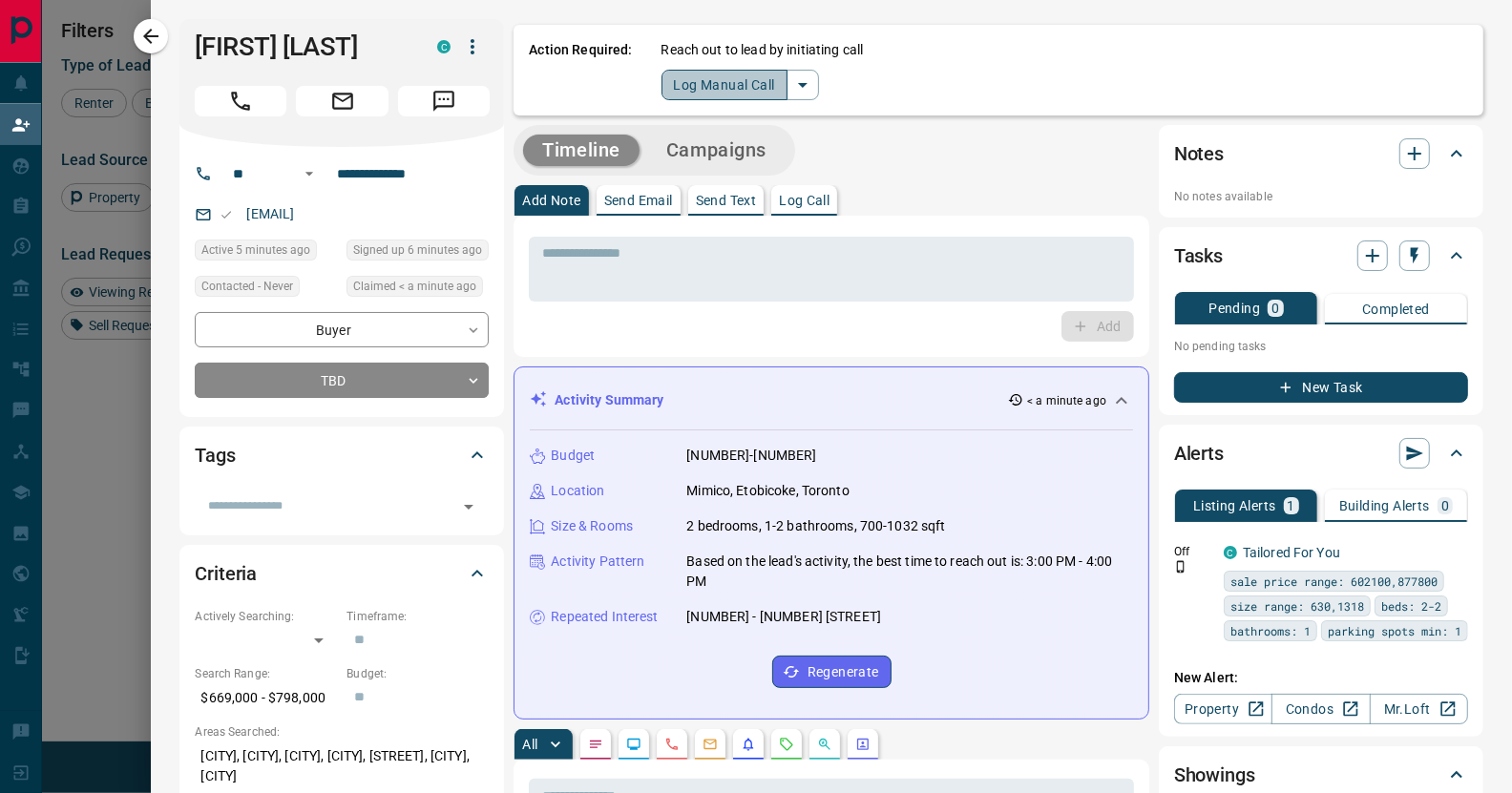 click on "Log Manual Call" at bounding box center (724, 85) 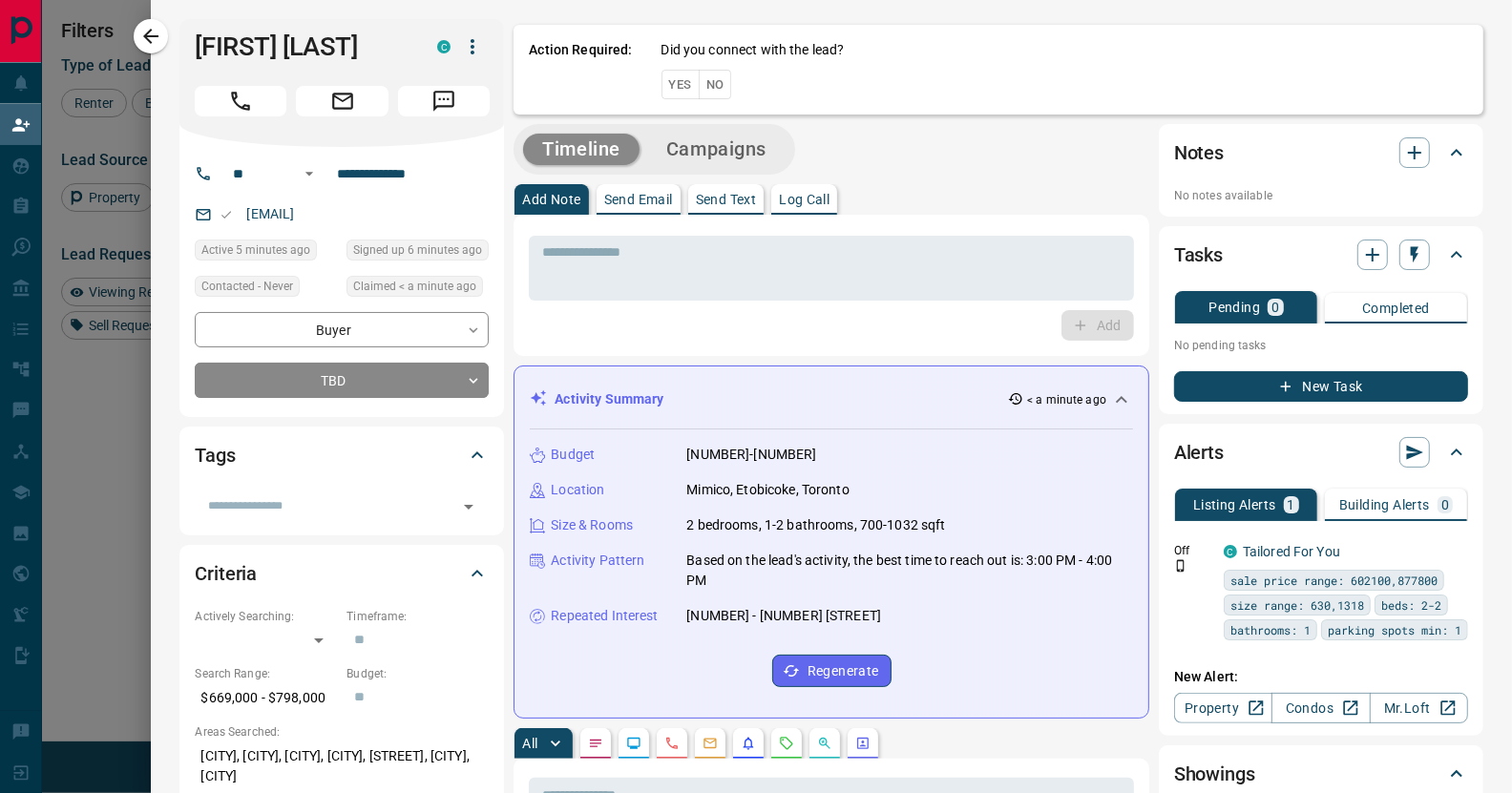 click on "Yes" at bounding box center [681, 84] 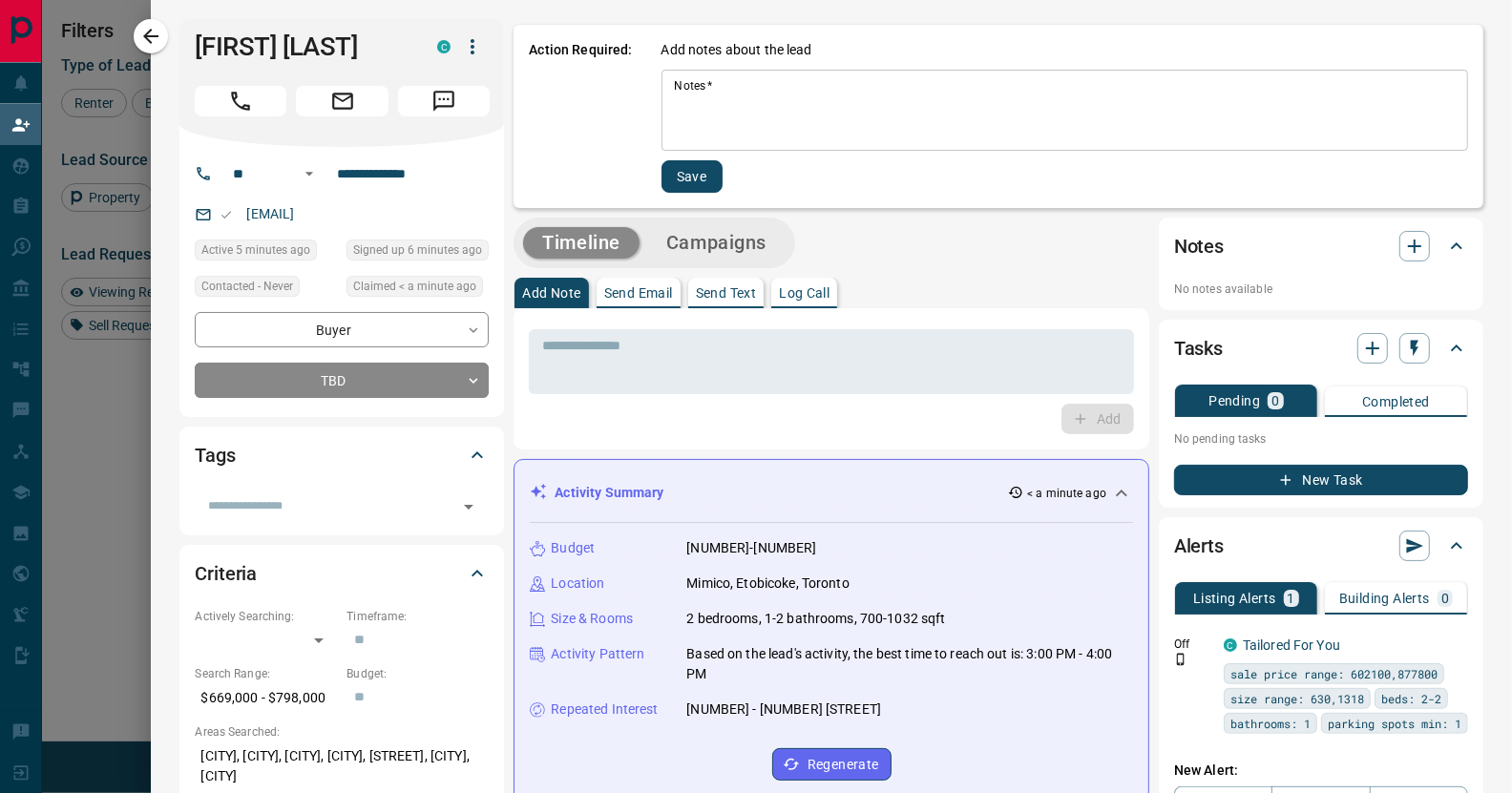 click on "Notes   *" at bounding box center [1064, 111] 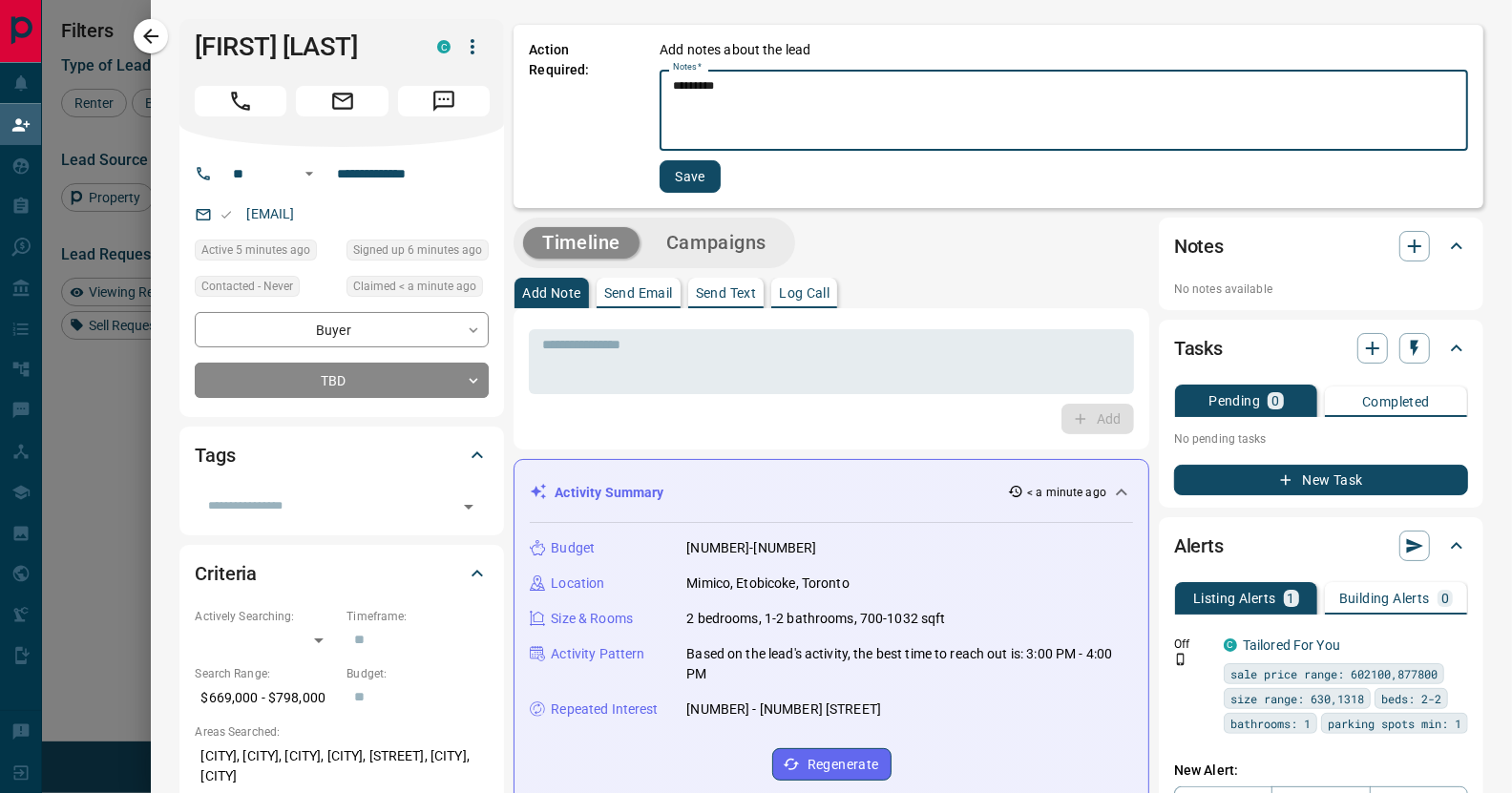 type on "*********" 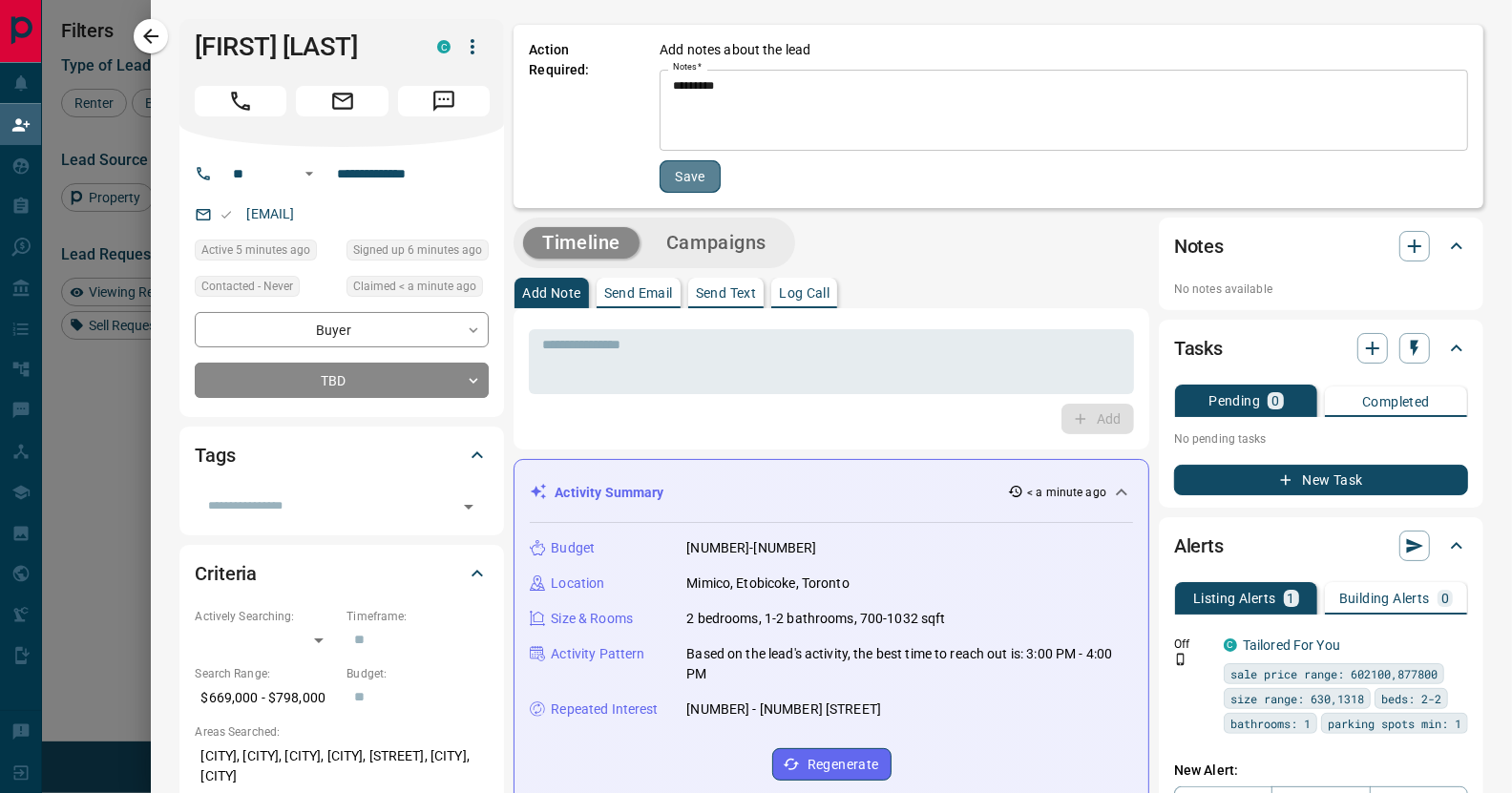 click on "Save" at bounding box center (690, 177) 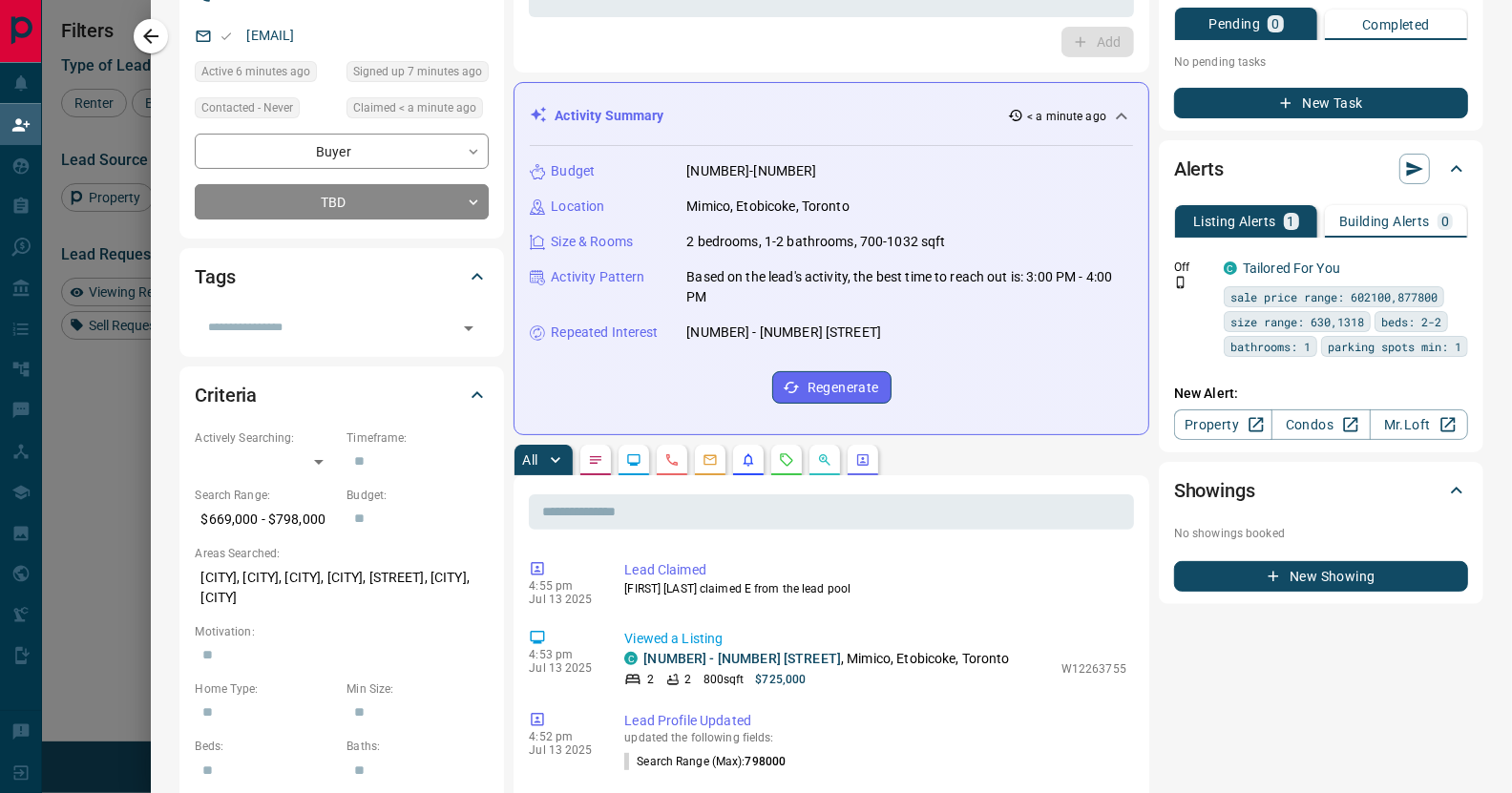 scroll, scrollTop: 0, scrollLeft: 0, axis: both 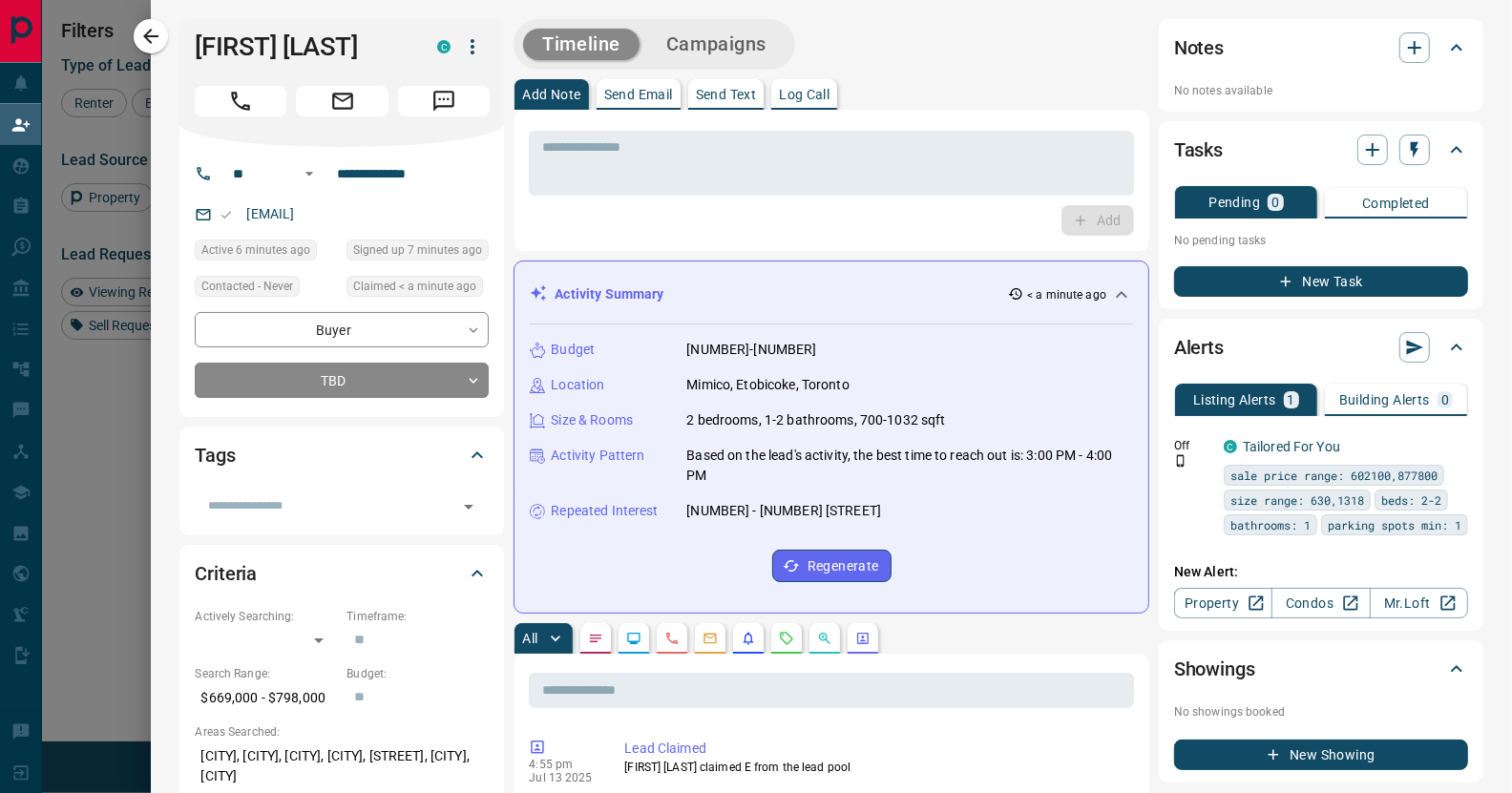 click on "**********" at bounding box center [831, 1158] 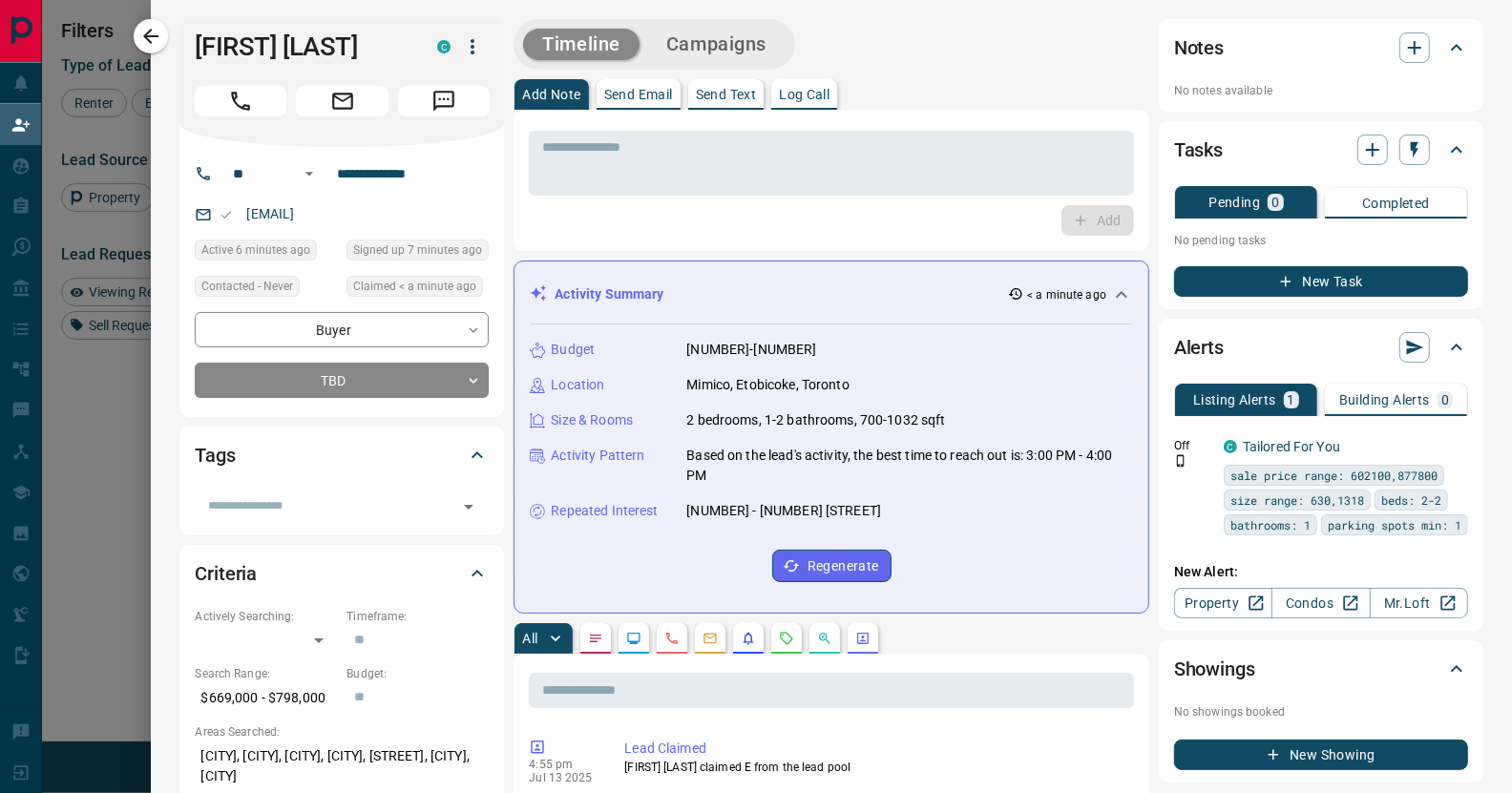 scroll, scrollTop: 15, scrollLeft: 15, axis: both 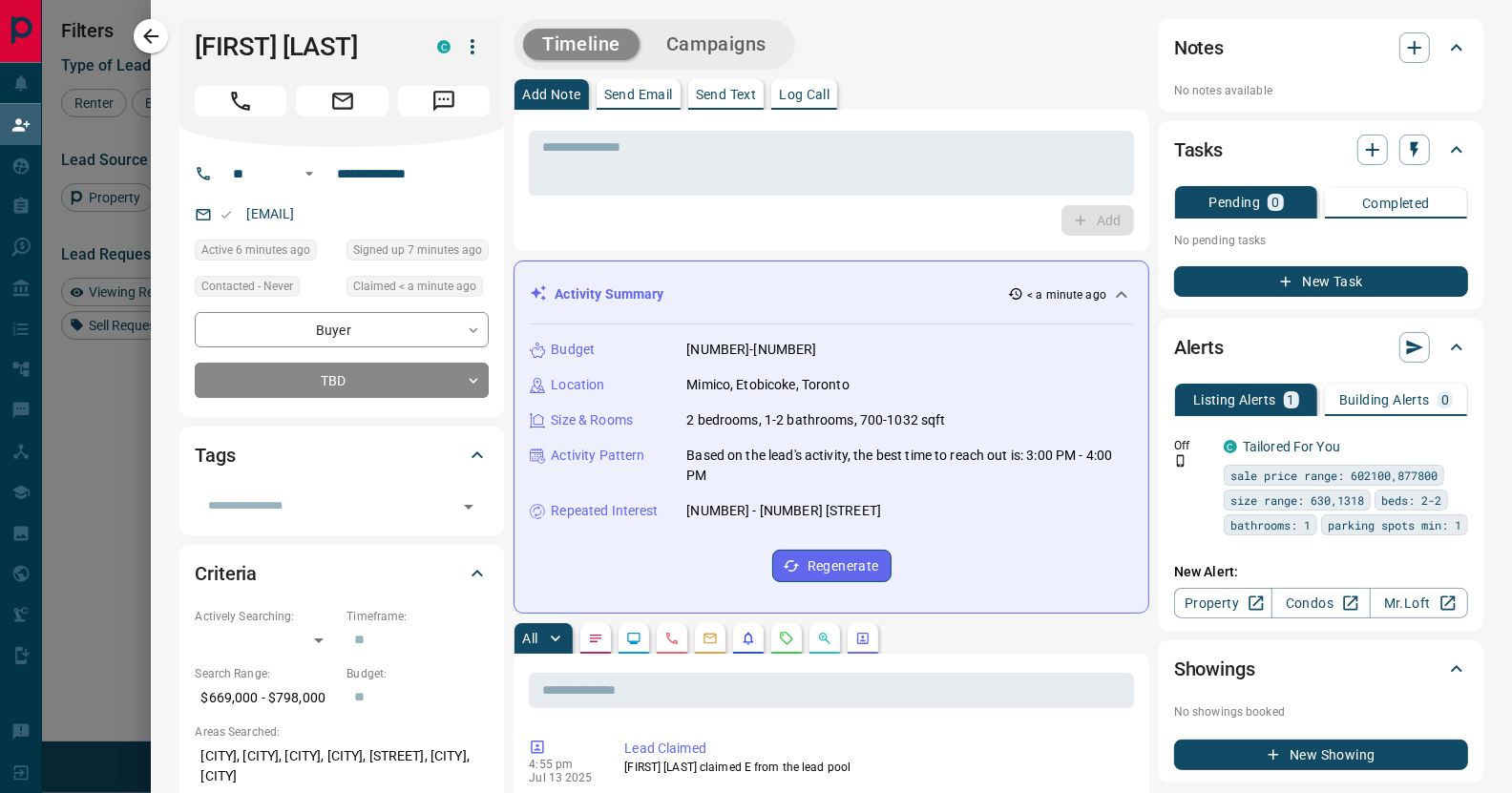 click on "Send Email" at bounding box center (639, 94) 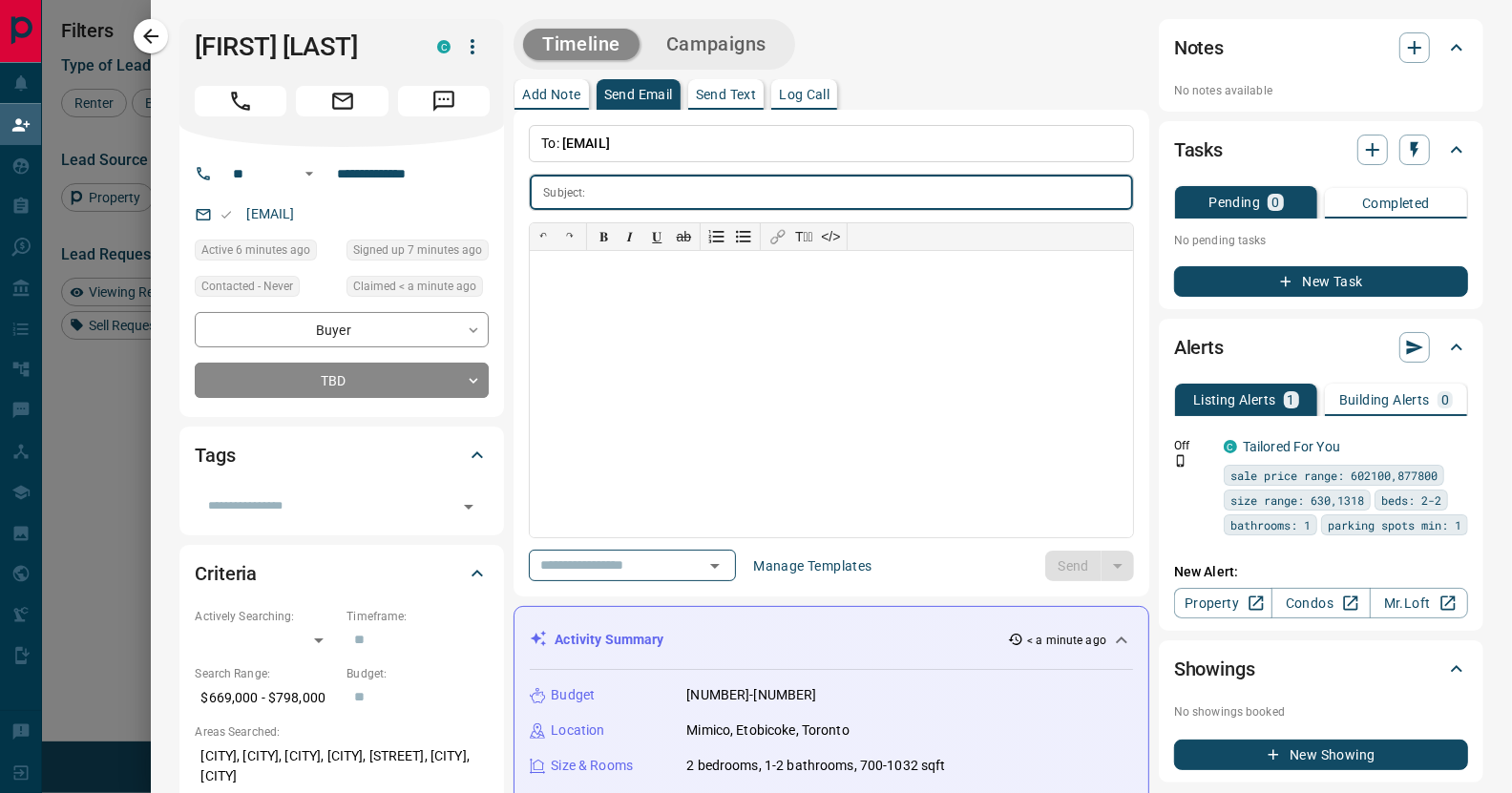 click on "Send Email" at bounding box center (639, 94) 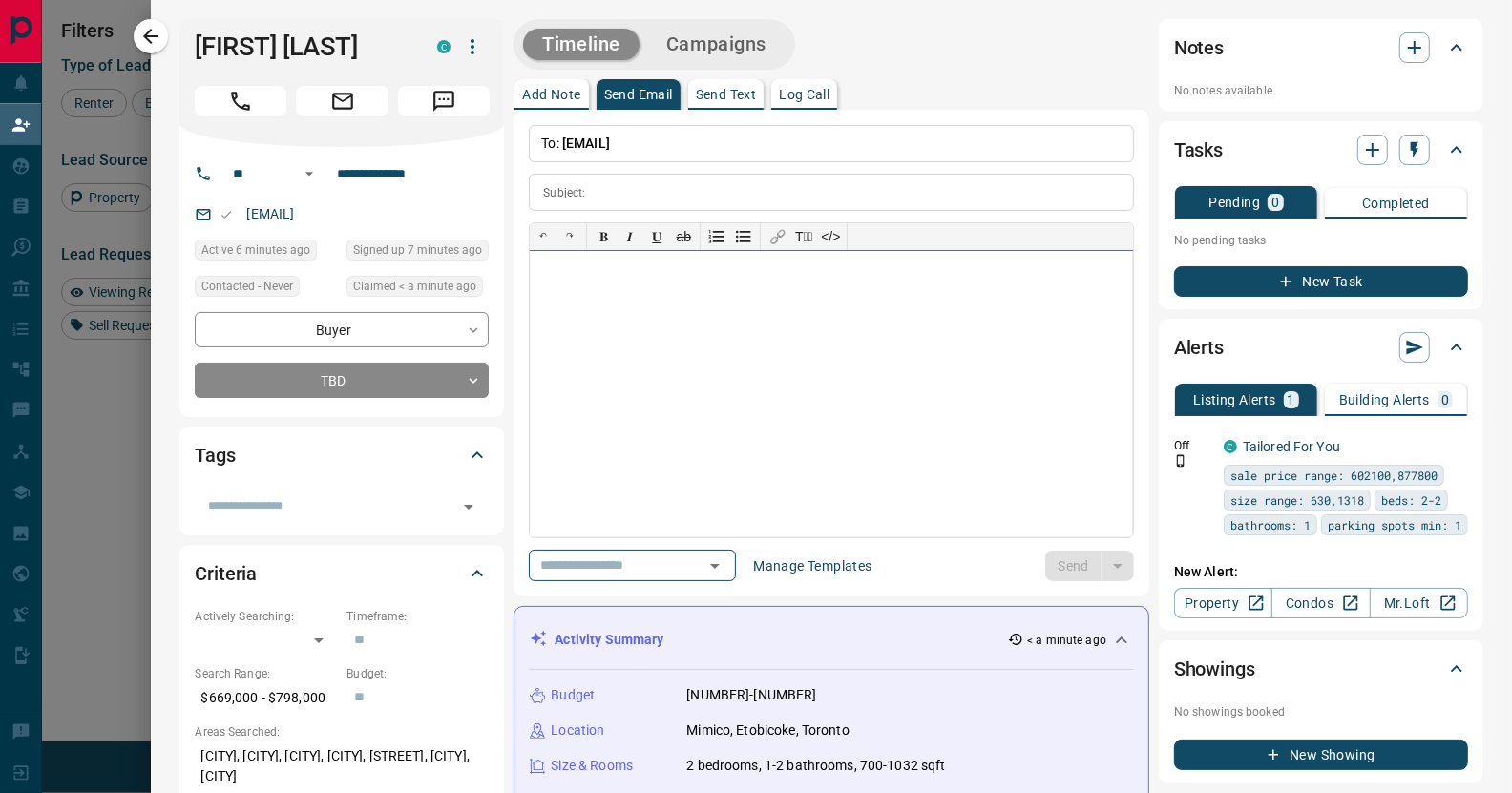 click at bounding box center (831, 394) 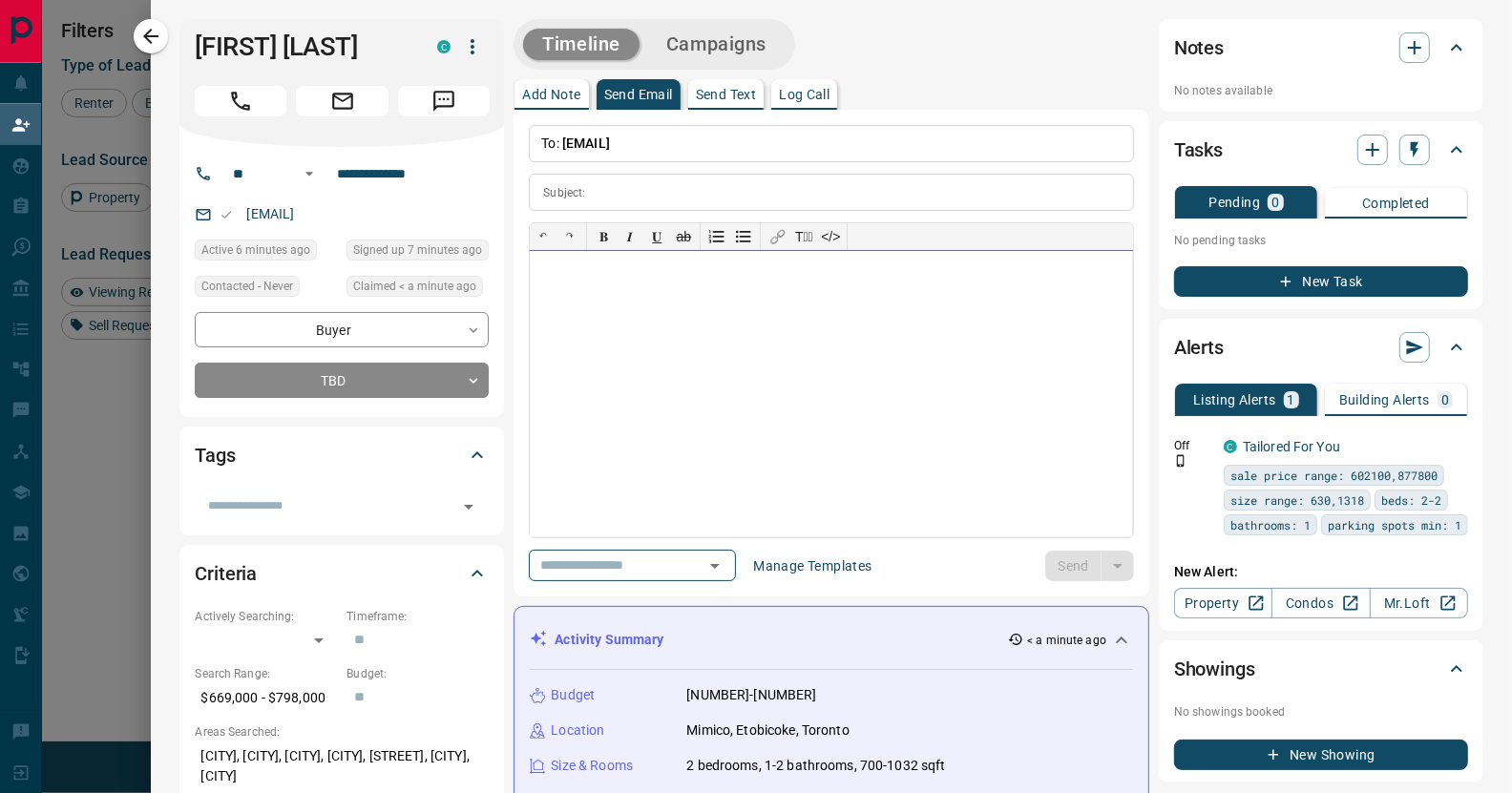 paste 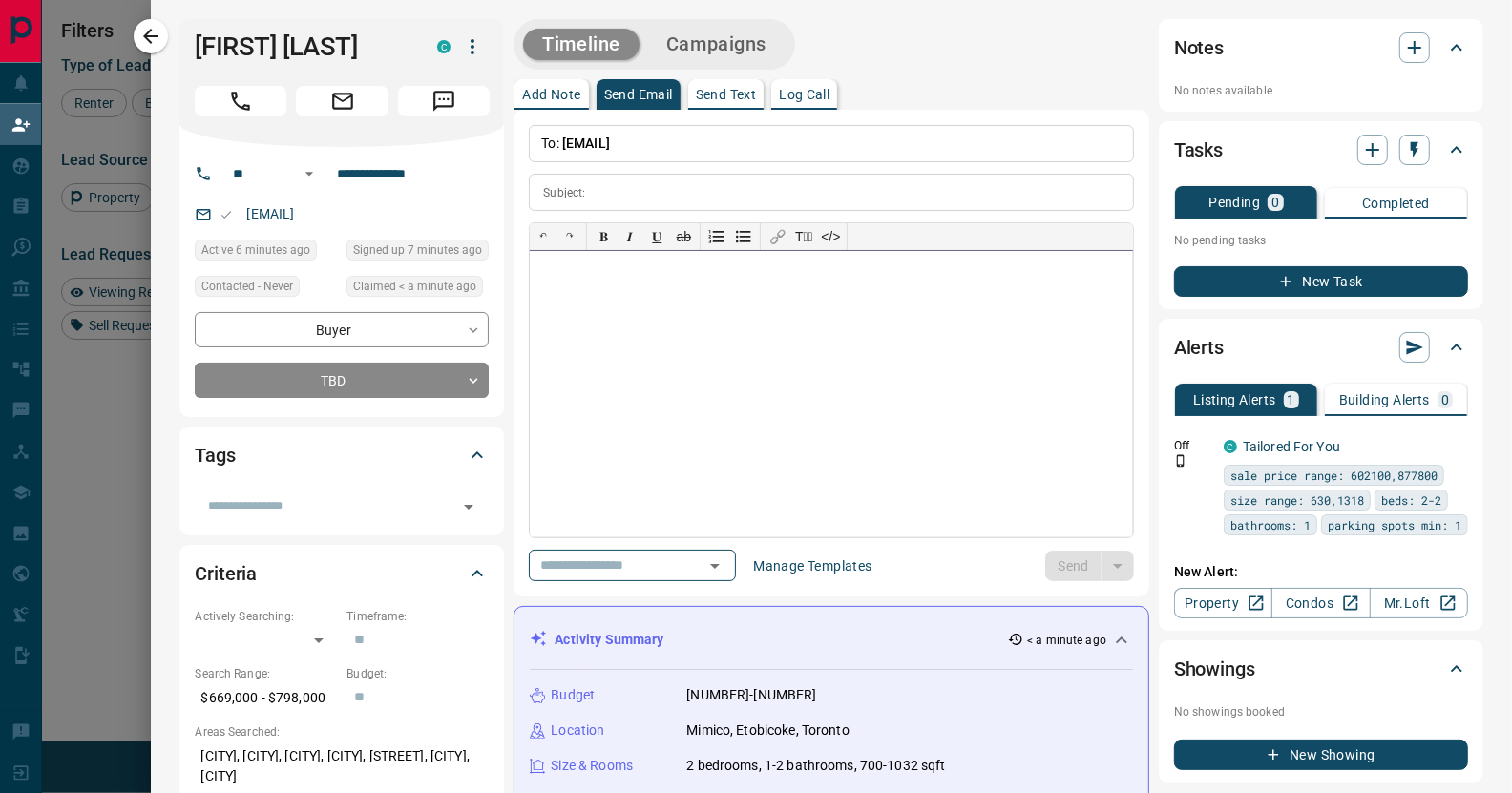 type 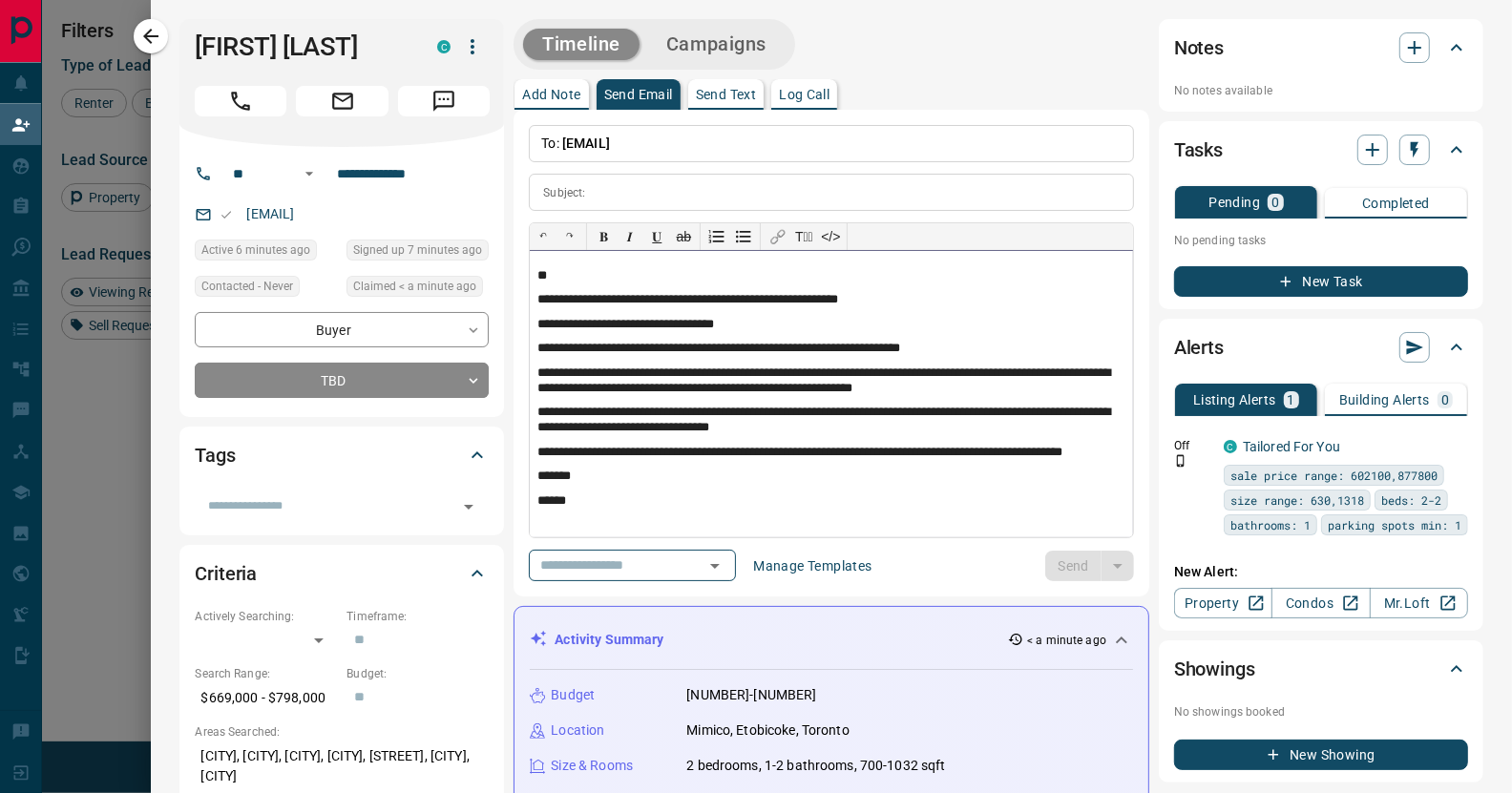 click on "**" at bounding box center (830, 276) 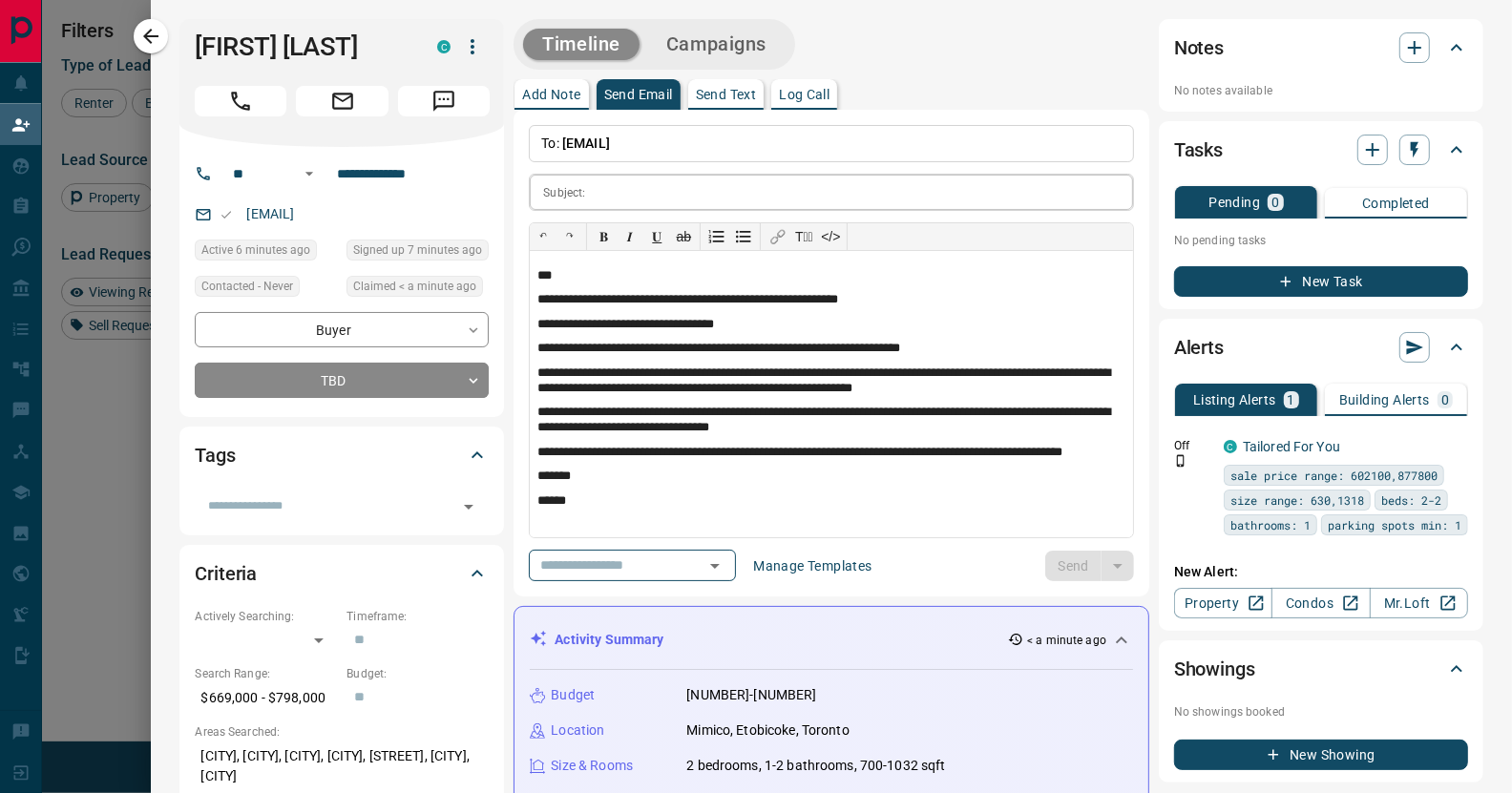 click at bounding box center (863, 192) 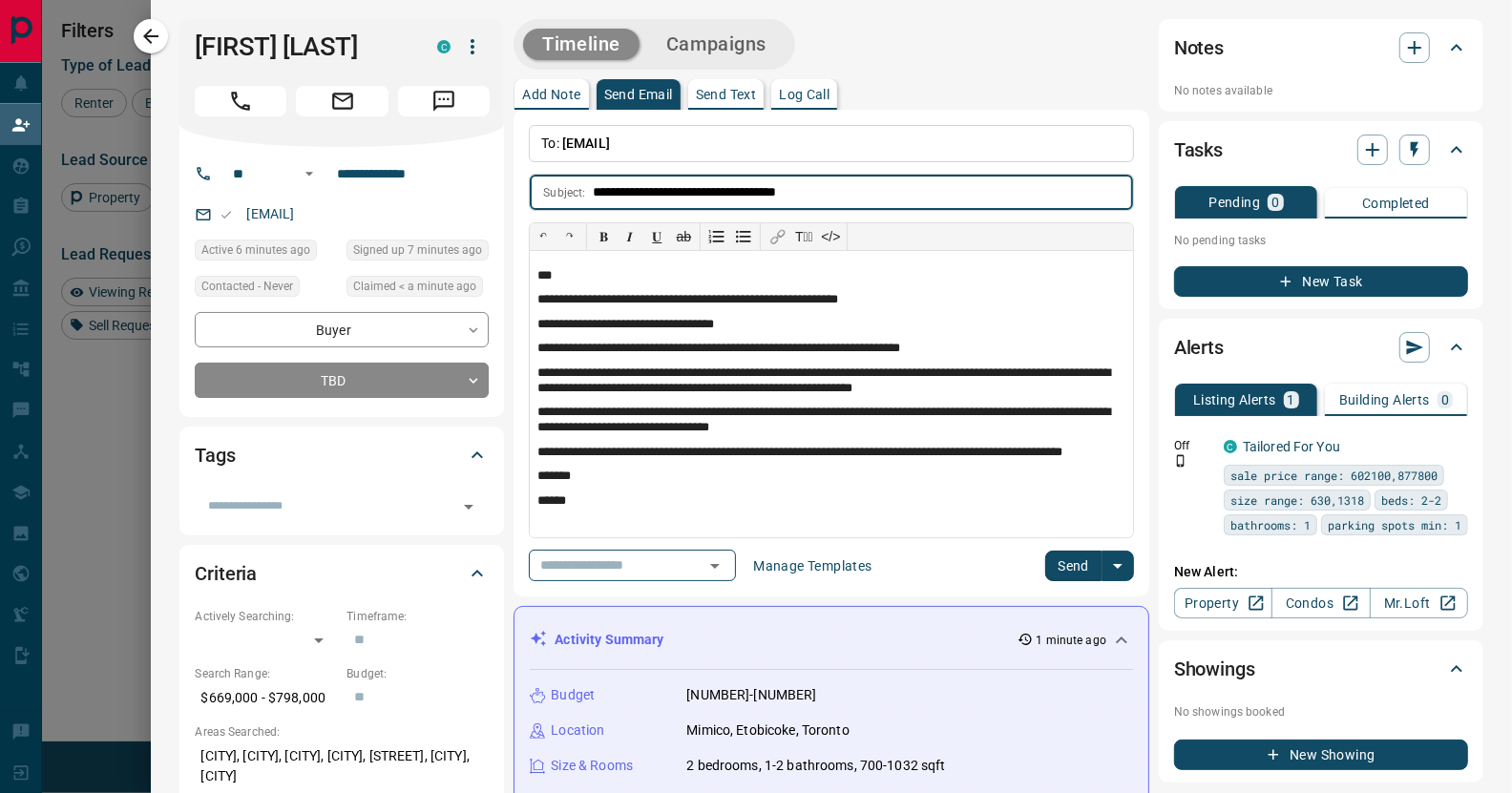 type on "**********" 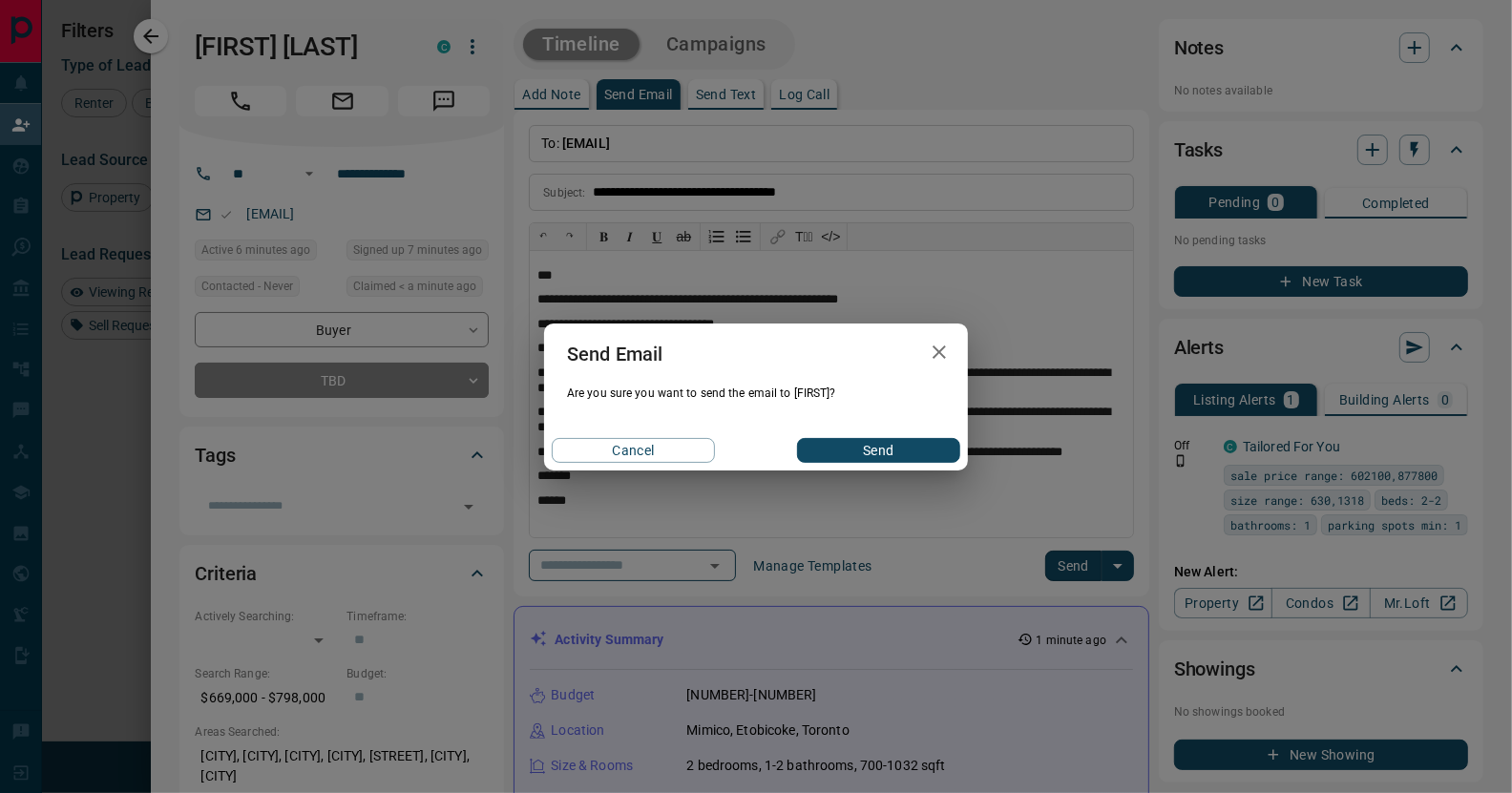 click on "Send" at bounding box center [878, 450] 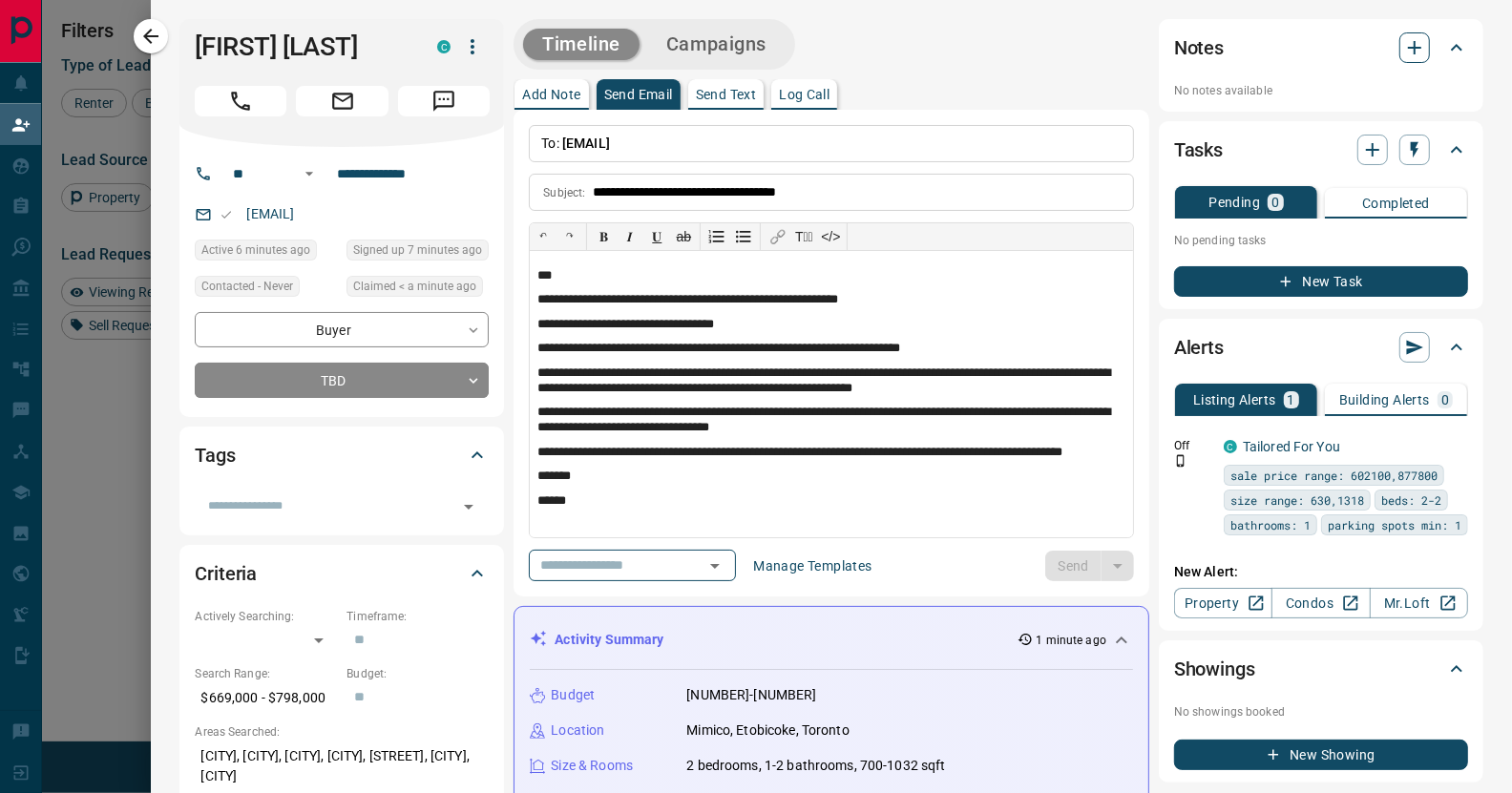 click 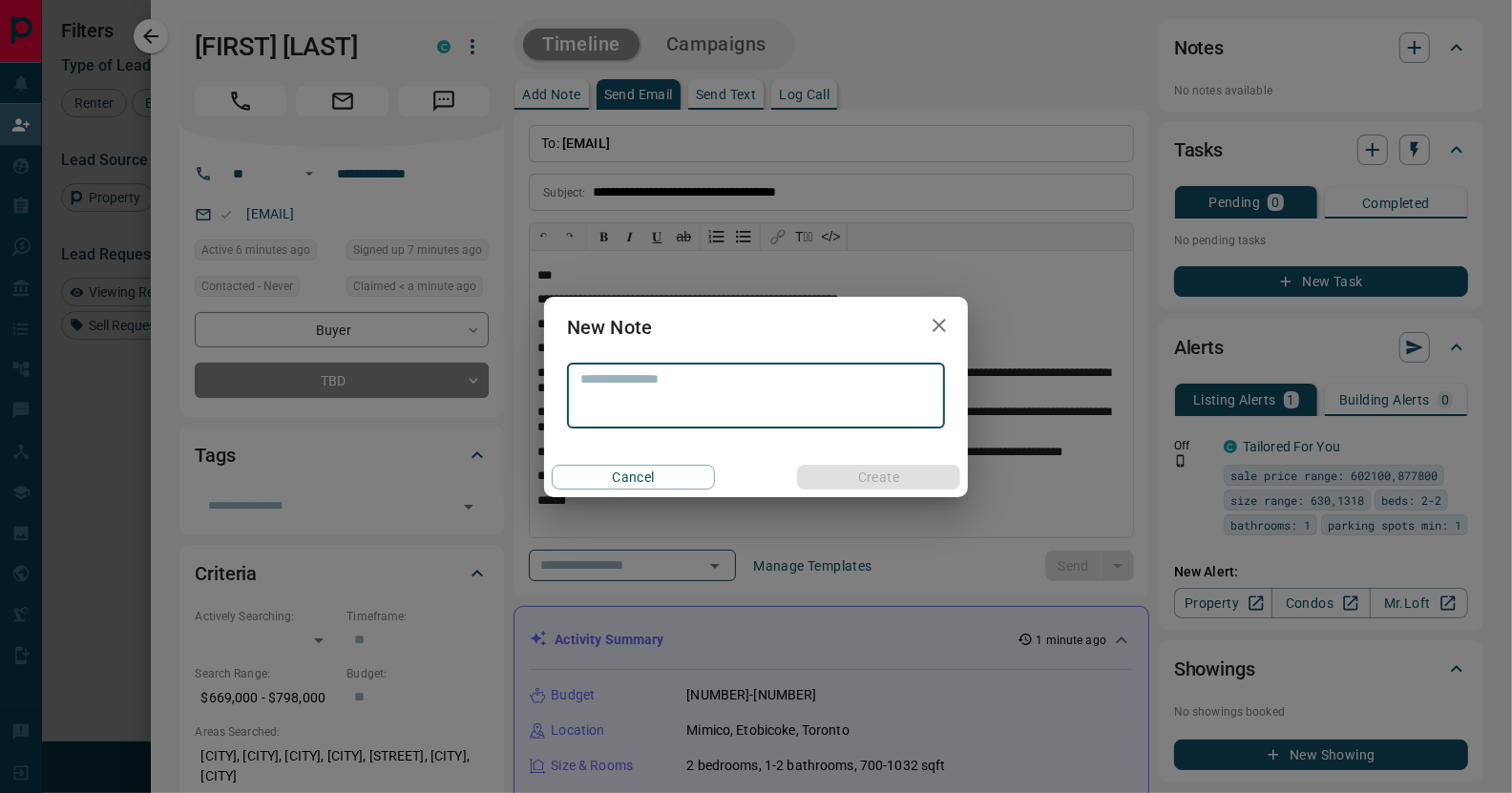 type 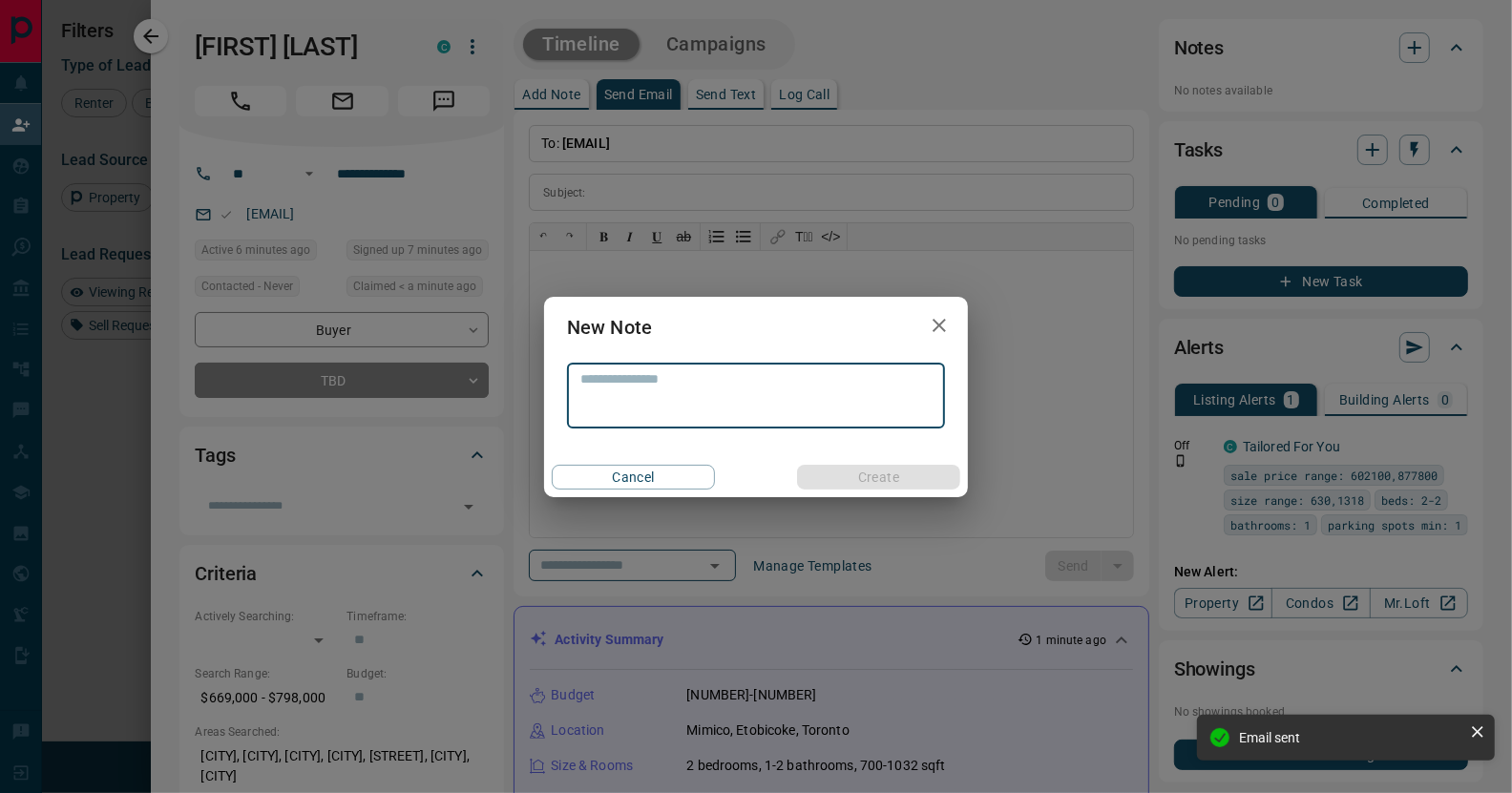 type on "*" 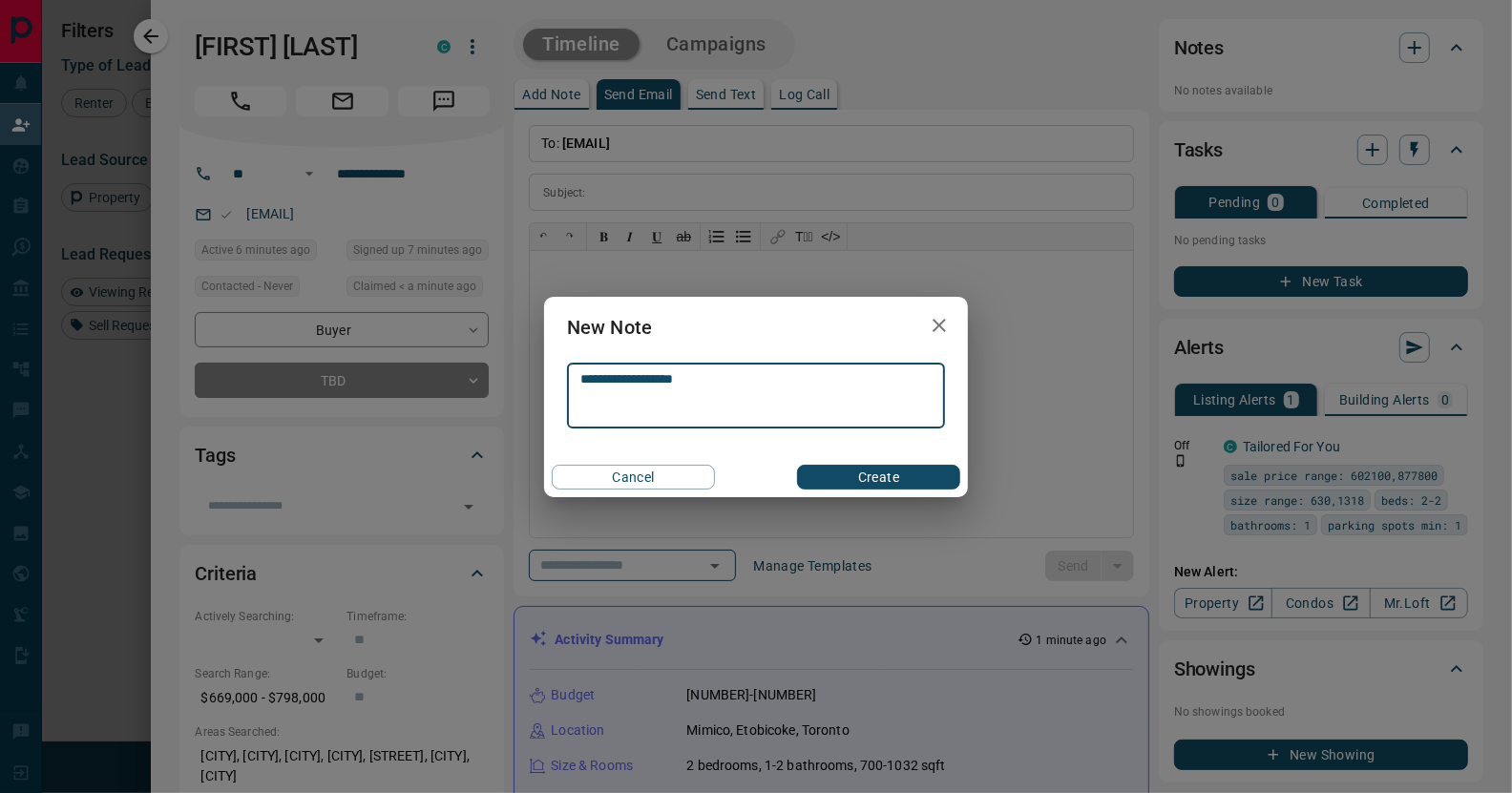 type on "**********" 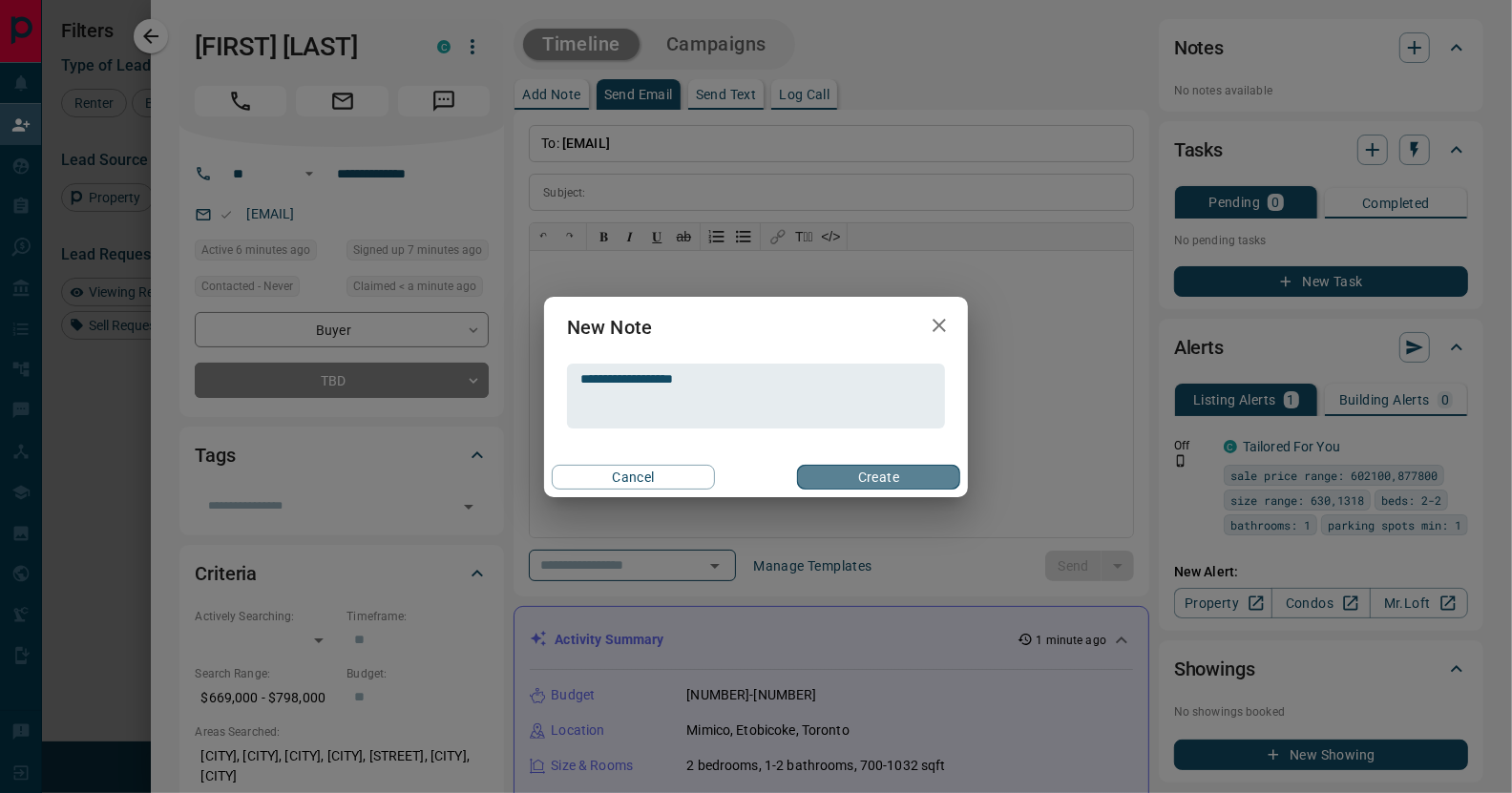 drag, startPoint x: 864, startPoint y: 478, endPoint x: 879, endPoint y: 472, distance: 16.155494 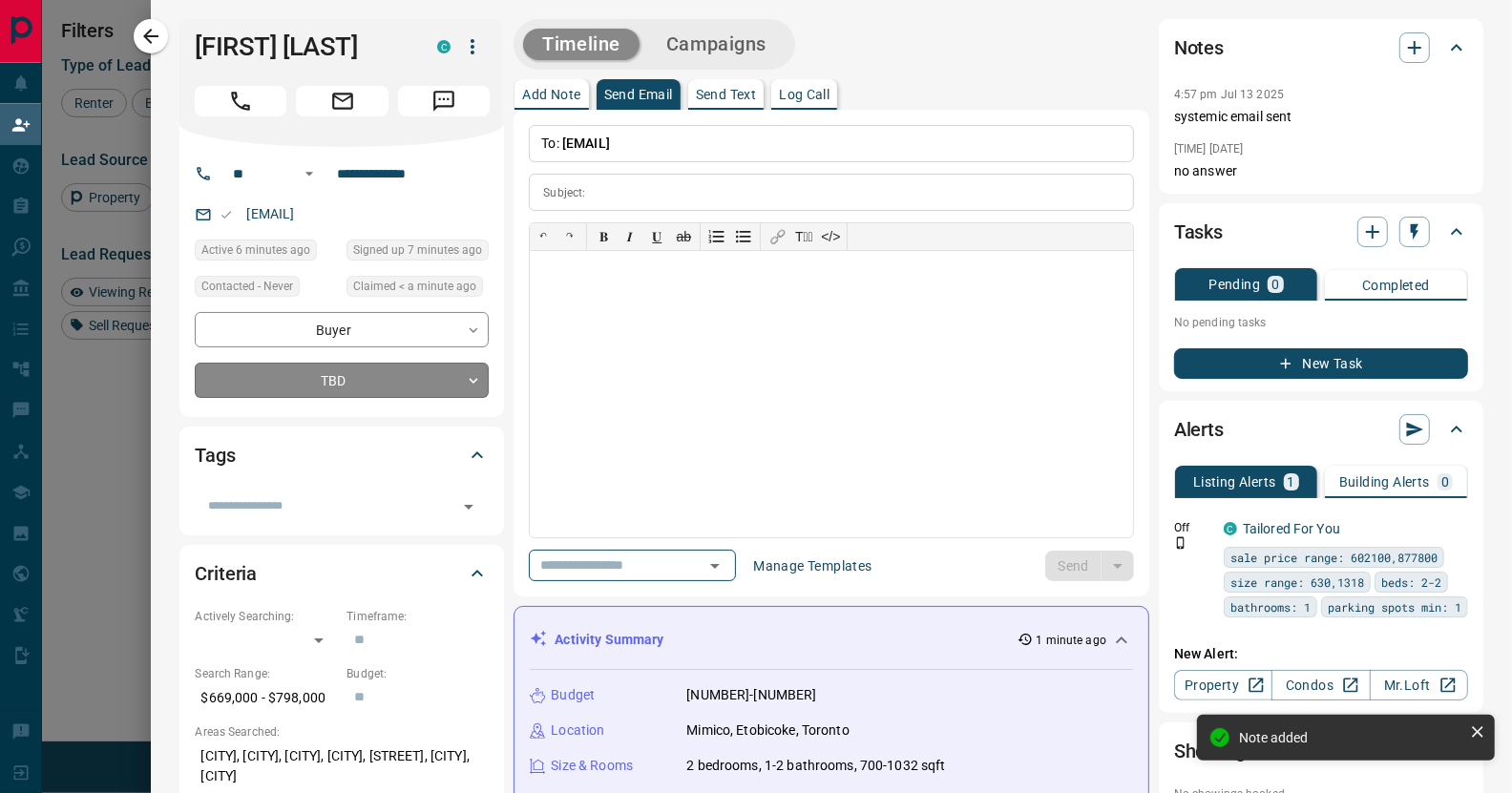 click on "Lead Transfers Claim Leads My Leads Tasks Opportunities Deals Campaigns Automations Messages Broker Bay Training Media Services Agent Resources Precon Worksheet Mobile Apps Disclosure Logout My Daily Quota Renter 4 / 4 Buyer 3 / 3 Precon 0 / 0 Filters Lead Transfers 0 Refresh Name Contact Search   Search Range Location Requests AI Status Recent Opportunities (30d) Renter [FIRST] [LAST] C nikhileshtoronxx@x +1- [PHONE] [PRICE] - [PRICE] [CITY], [AREA] Renter [FIRST] [LAST] C hajile08xx@x +1- [PHONE] [CITY] Back to Site Buyer  D Souza C tosaniacheryldsouxx@x +1- [PHONE] [PRICE] - [PRICE] [CITY], [AREA] High Interest Buyer [FIRST] [LAST] C anahimenaveraxx@x +1- [PHONE] [PRICE] - [PRICE] [CITY], [AREA] Renter [FIRST] [LAST] C melissalyn0xx@x +1- [PHONE] [PRICE] - [PRICE] [CITY] Viewing Request   ( 1 ) Back to Site Requested a Viewing Renter [FIRST] [LAST] C mamadkharegavemaxx@x +1- [PHONE] [PRICE] - [PRICE] [CITY], [AREA] Renter [FIRST] [LAST] C msenghanixx@x +1- [PHONE] [PRICE] - [PRICE] [CITY], [AREA] C C" at bounding box center (756, 336) 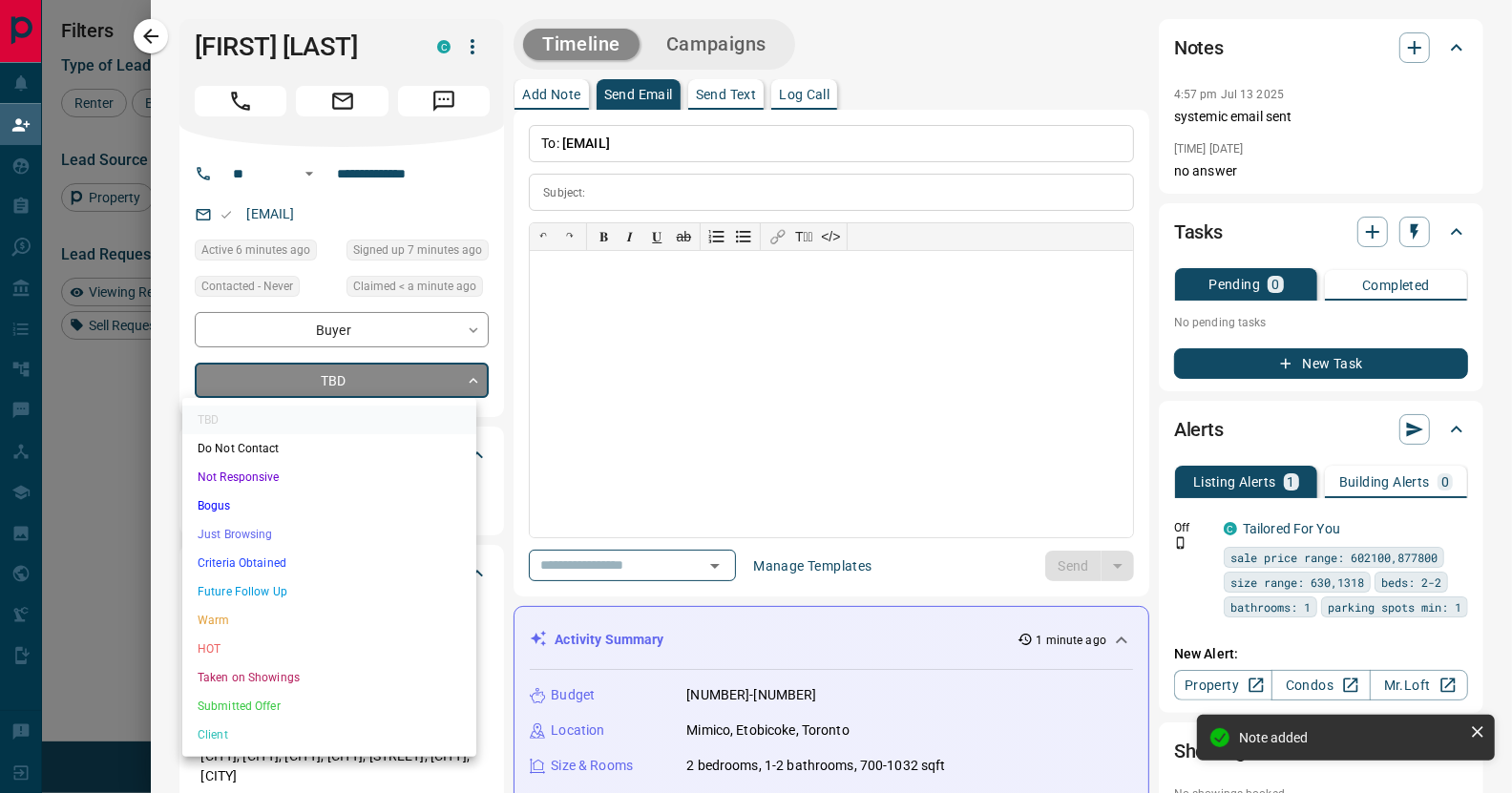 click on "Not Responsive" at bounding box center (329, 477) 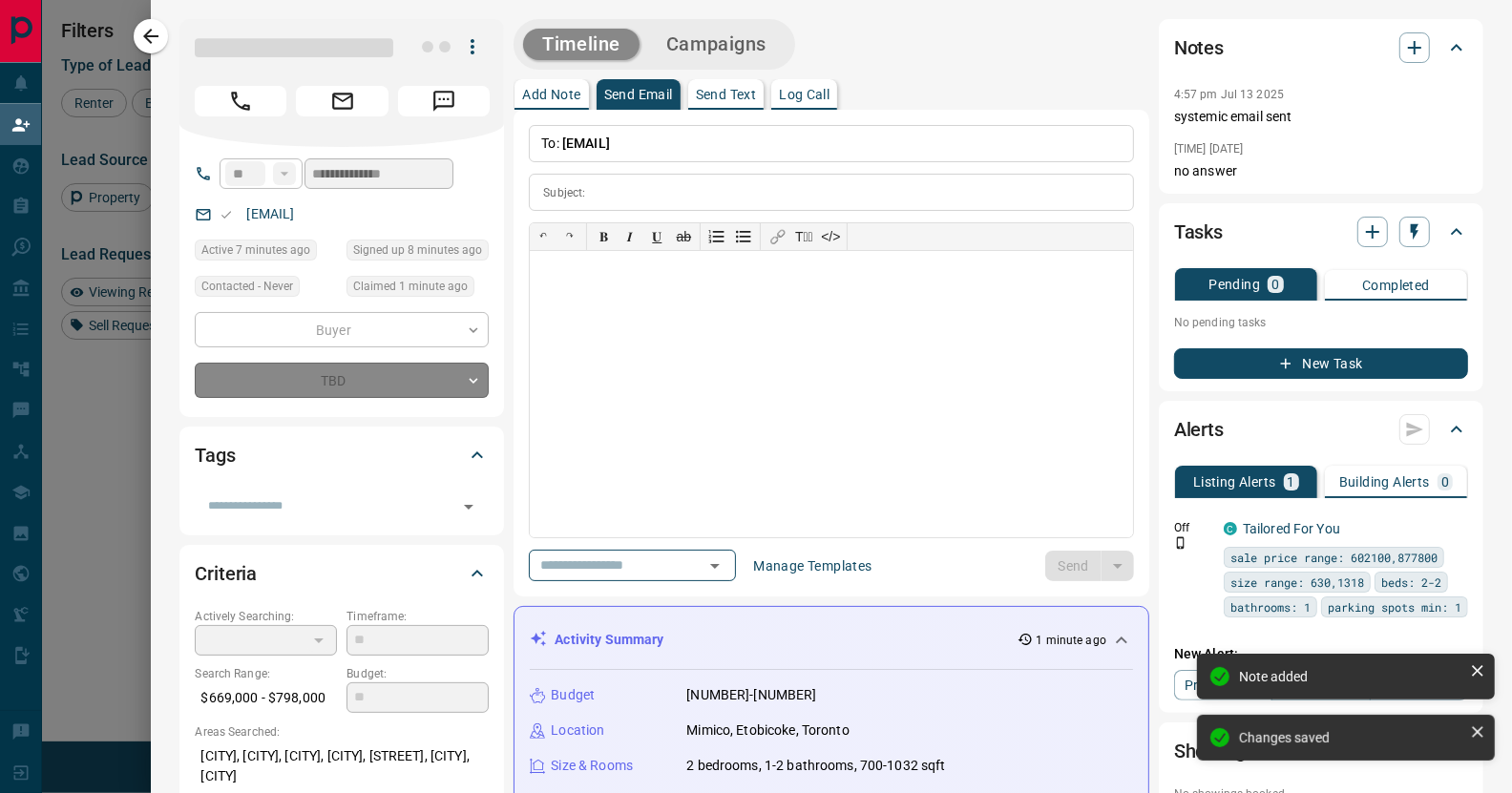 type on "*" 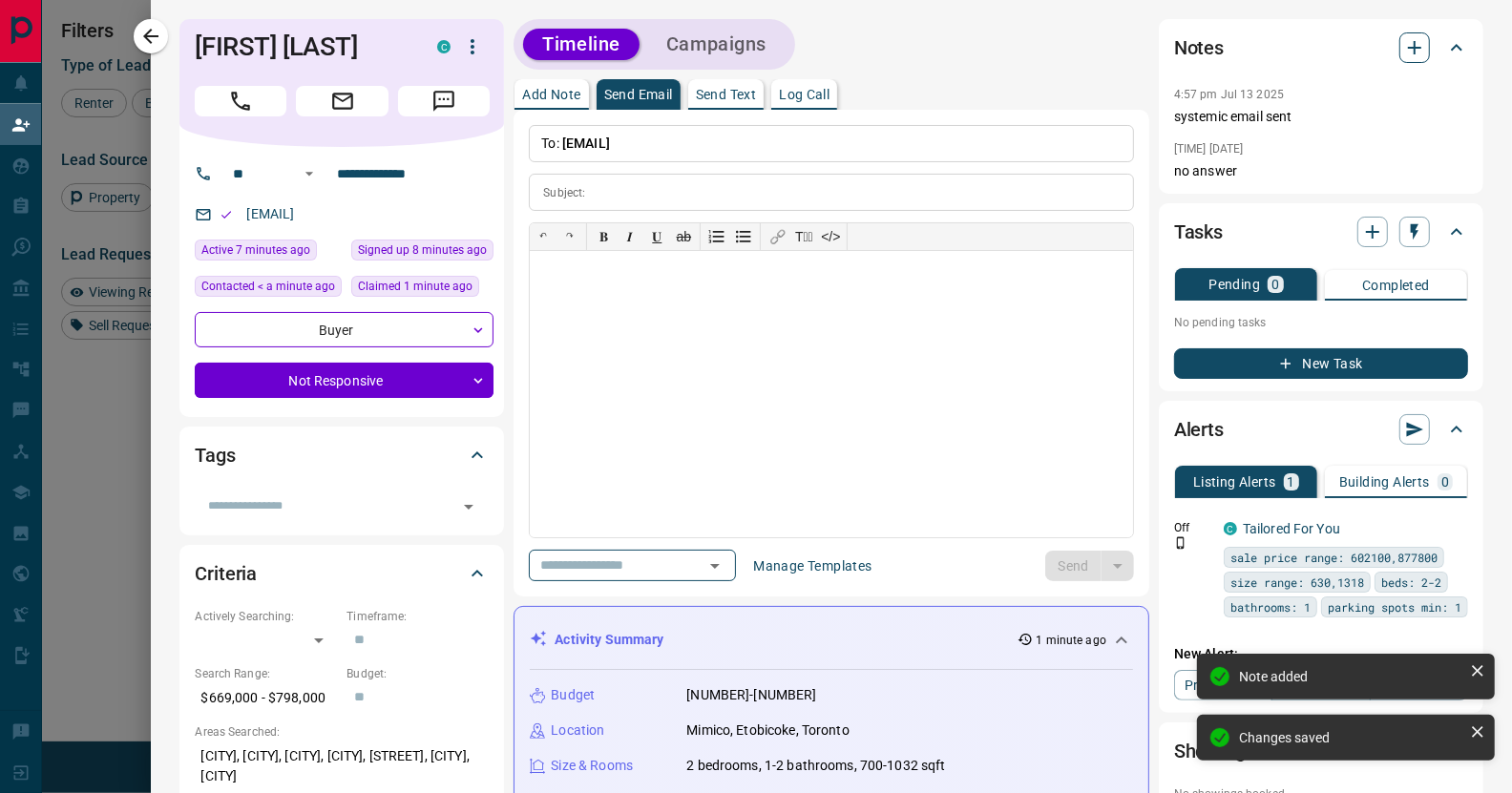 click 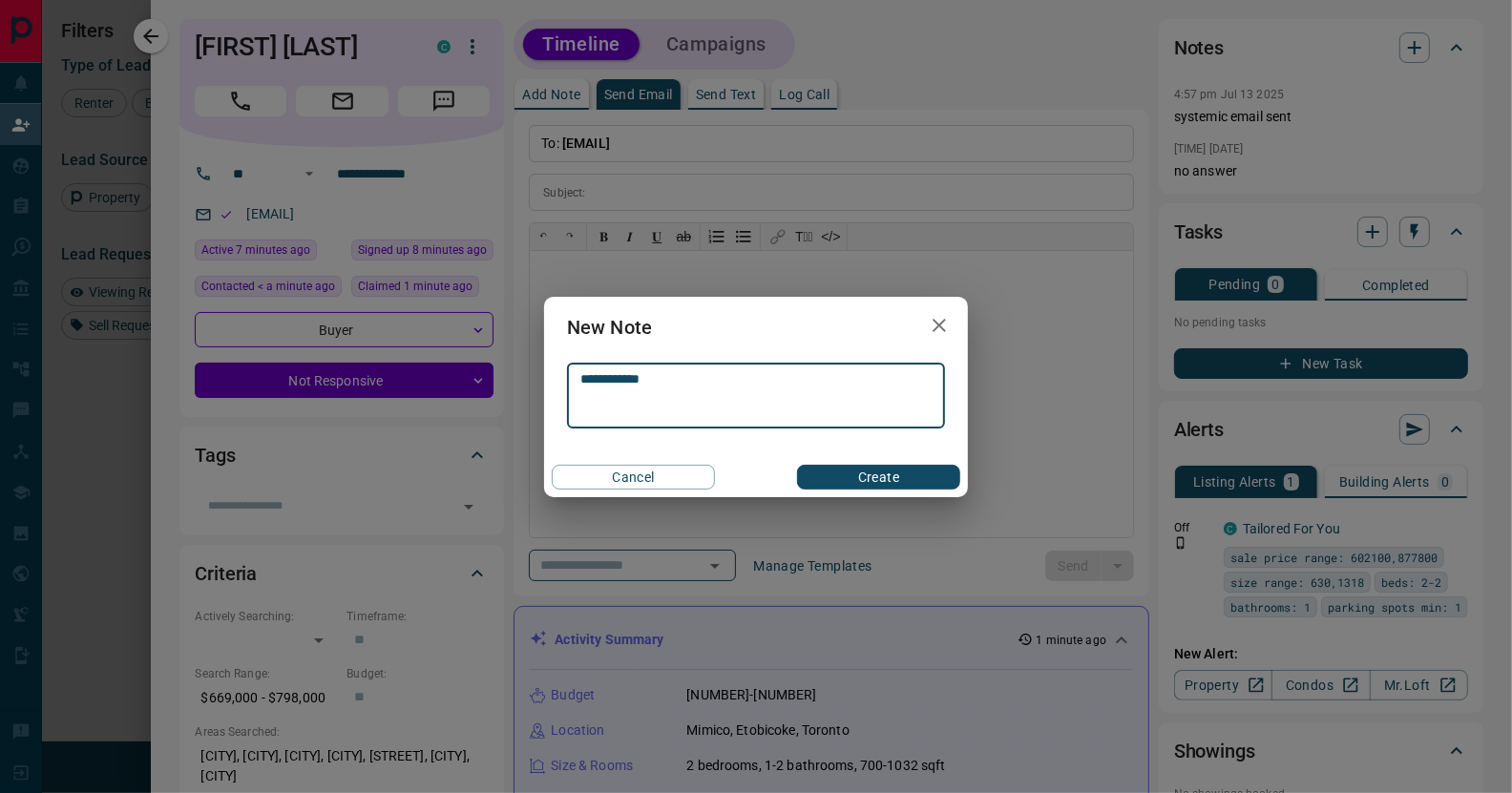 type on "**********" 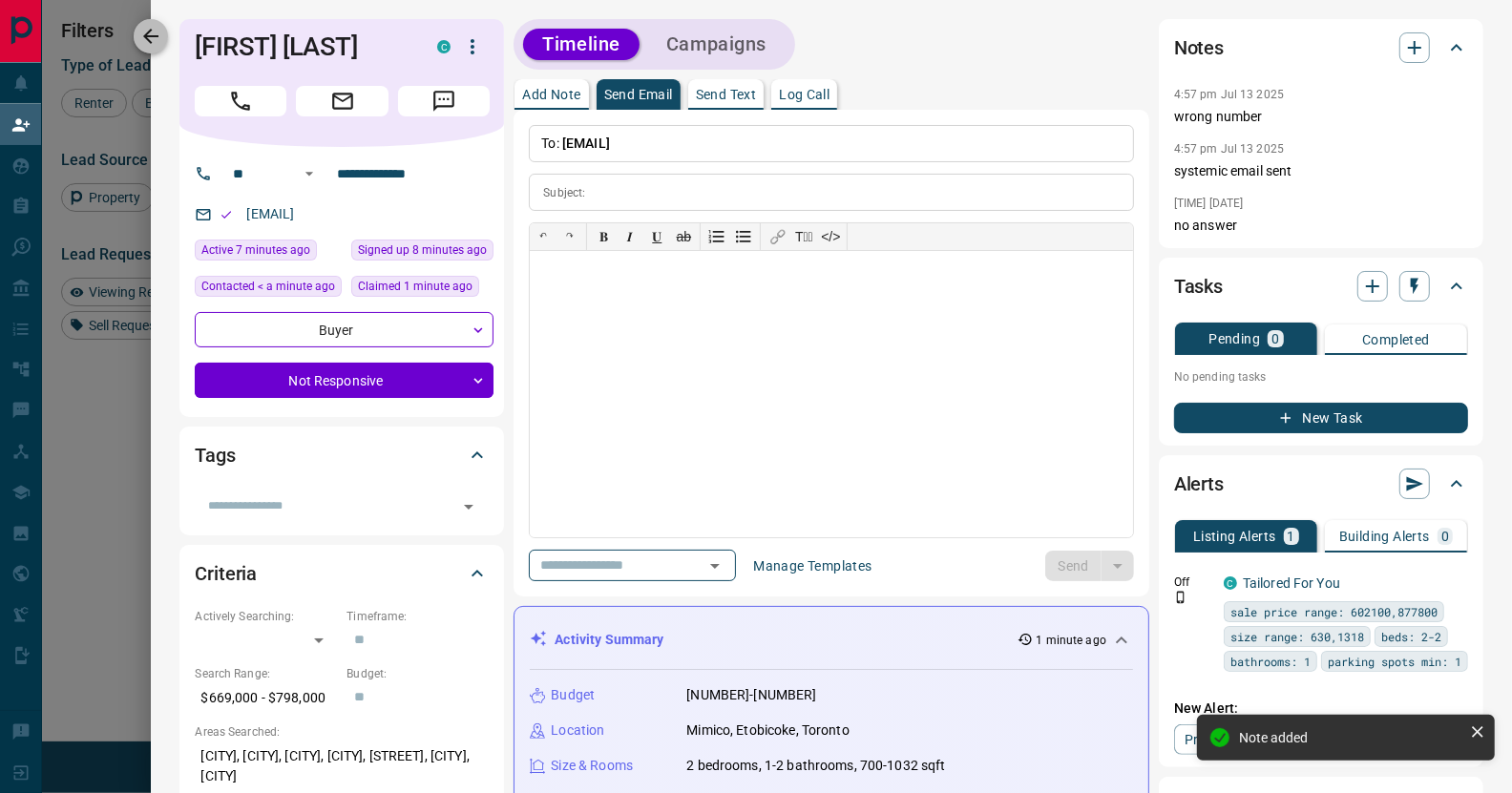 click at bounding box center (151, 36) 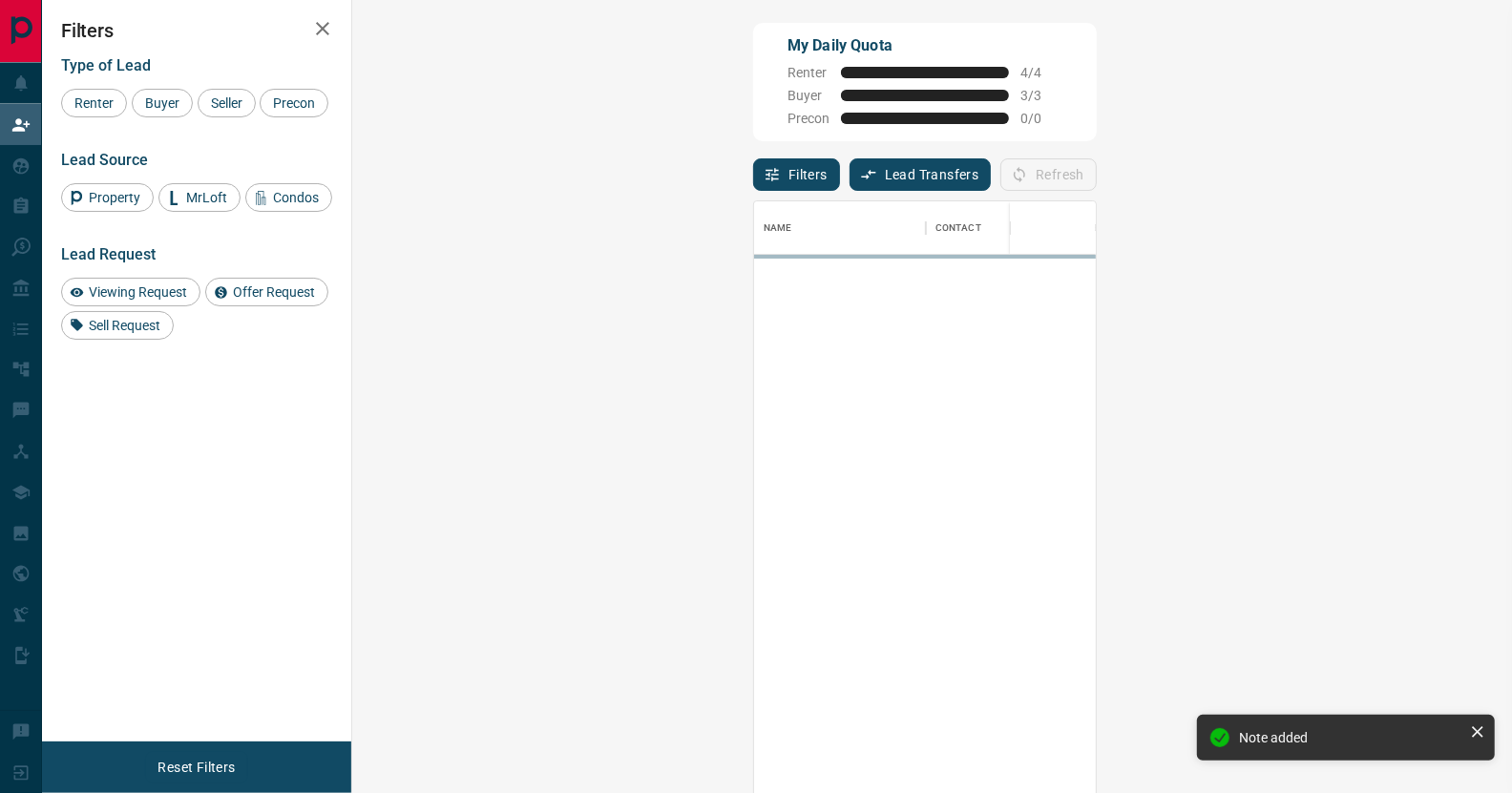 scroll, scrollTop: 15, scrollLeft: 15, axis: both 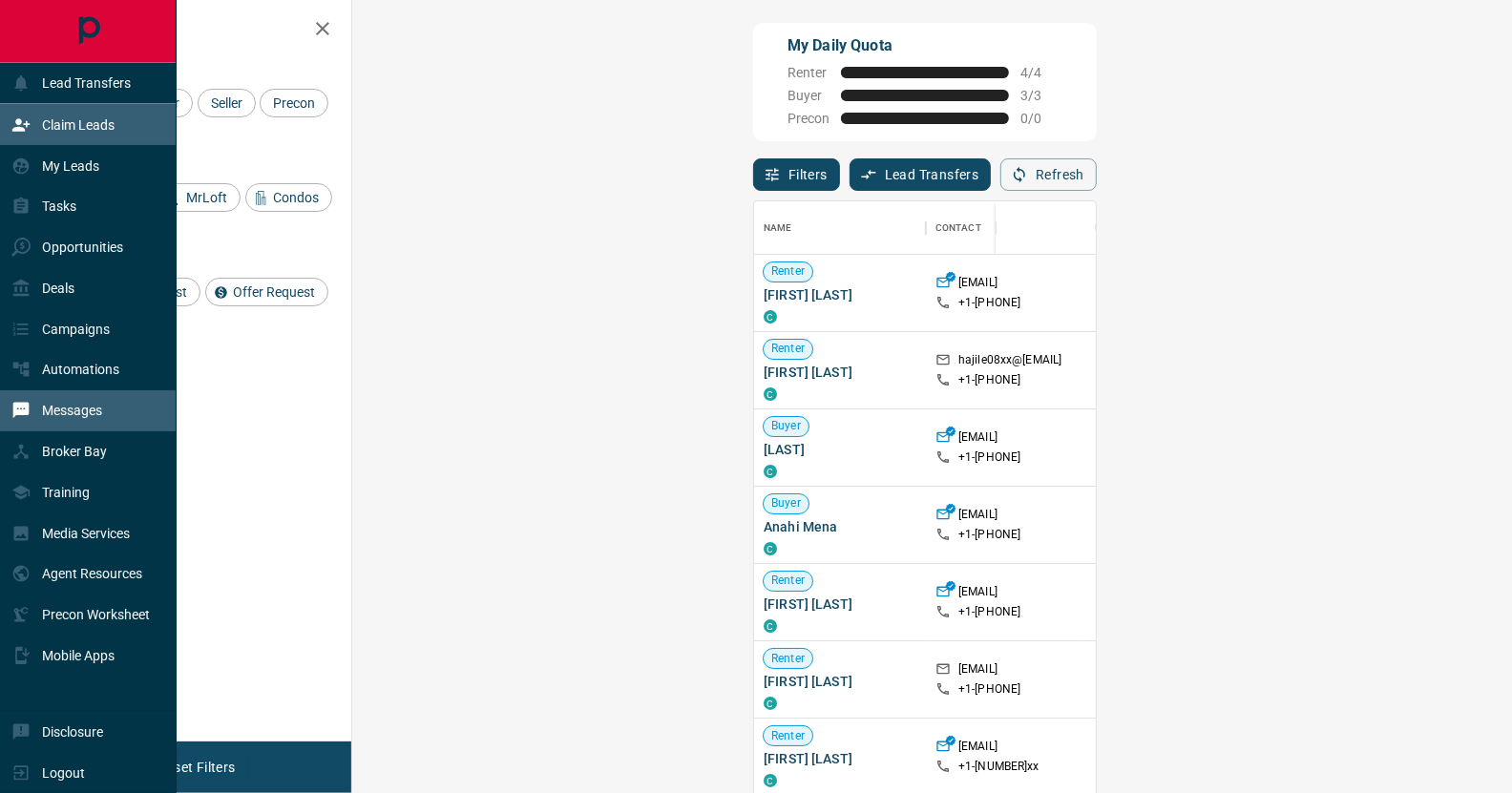 click on "Messages" at bounding box center (56, 410) 